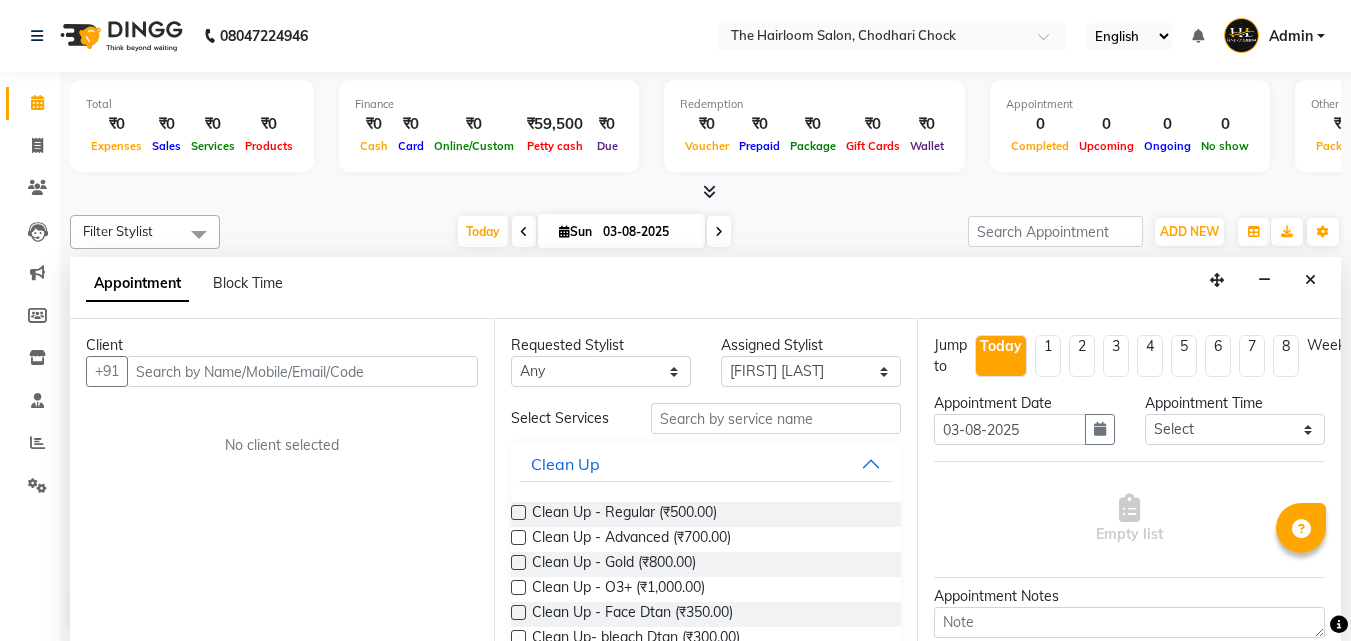 select on "41756" 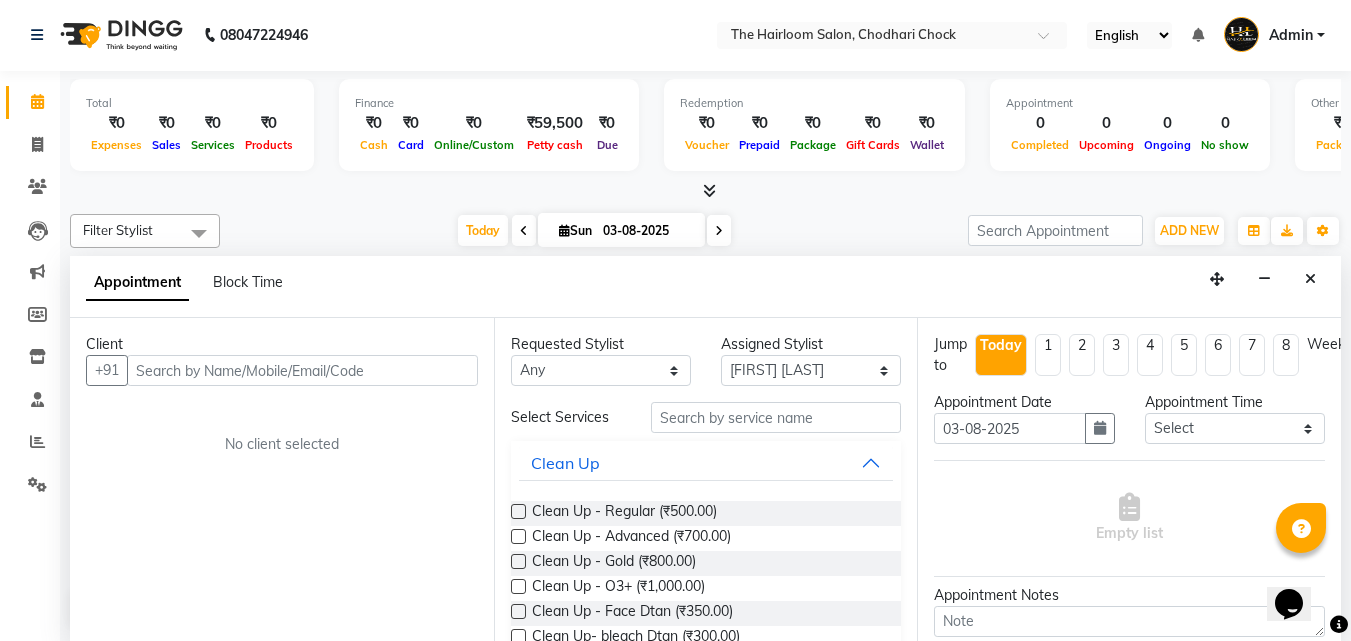 scroll, scrollTop: 0, scrollLeft: 0, axis: both 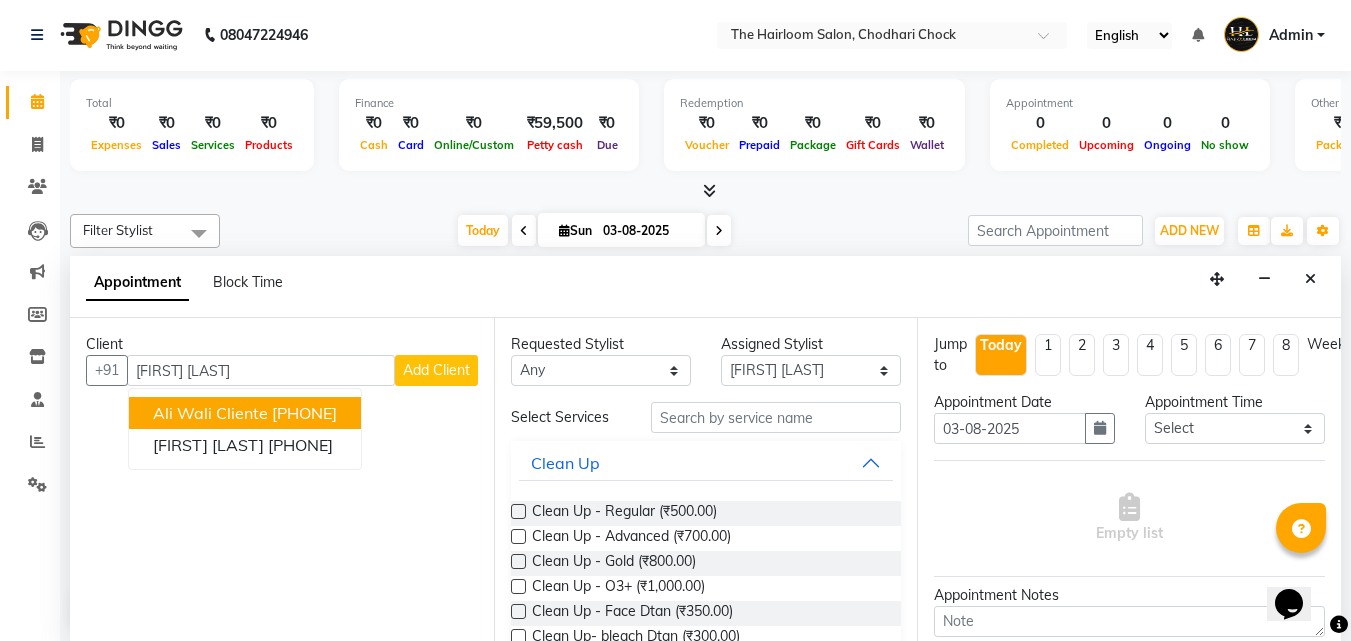 click on "Ali Wali Cliente" at bounding box center [210, 413] 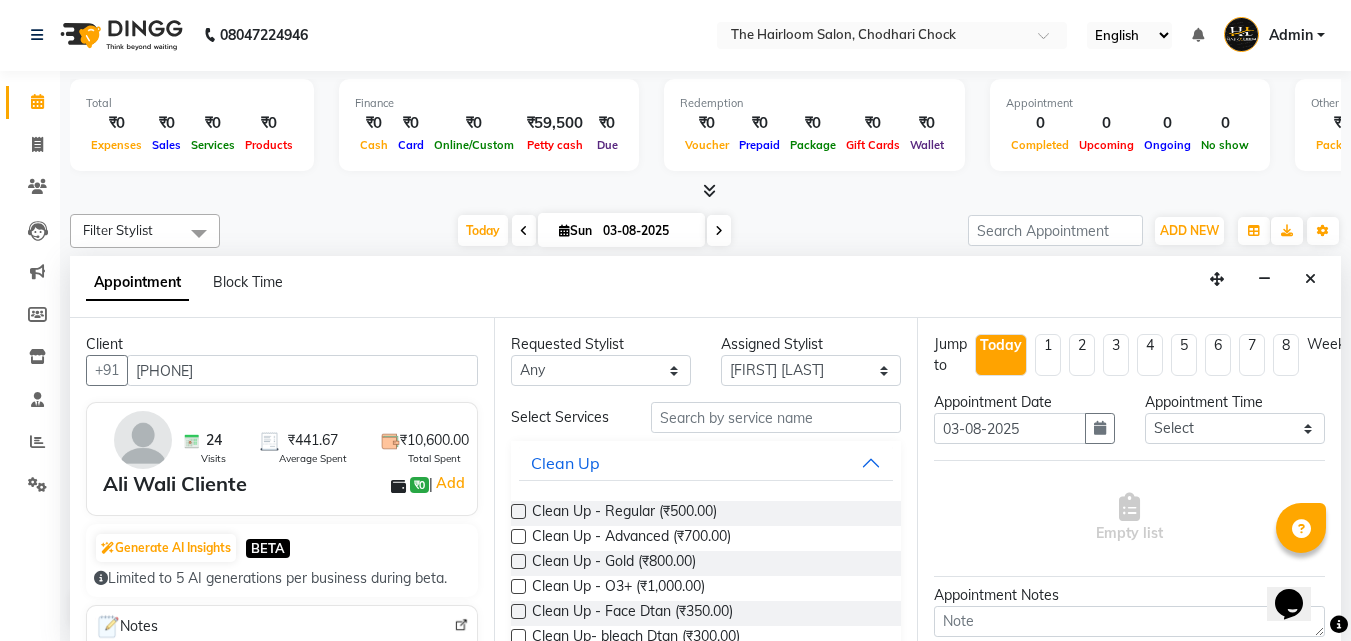 type on "[PHONE]" 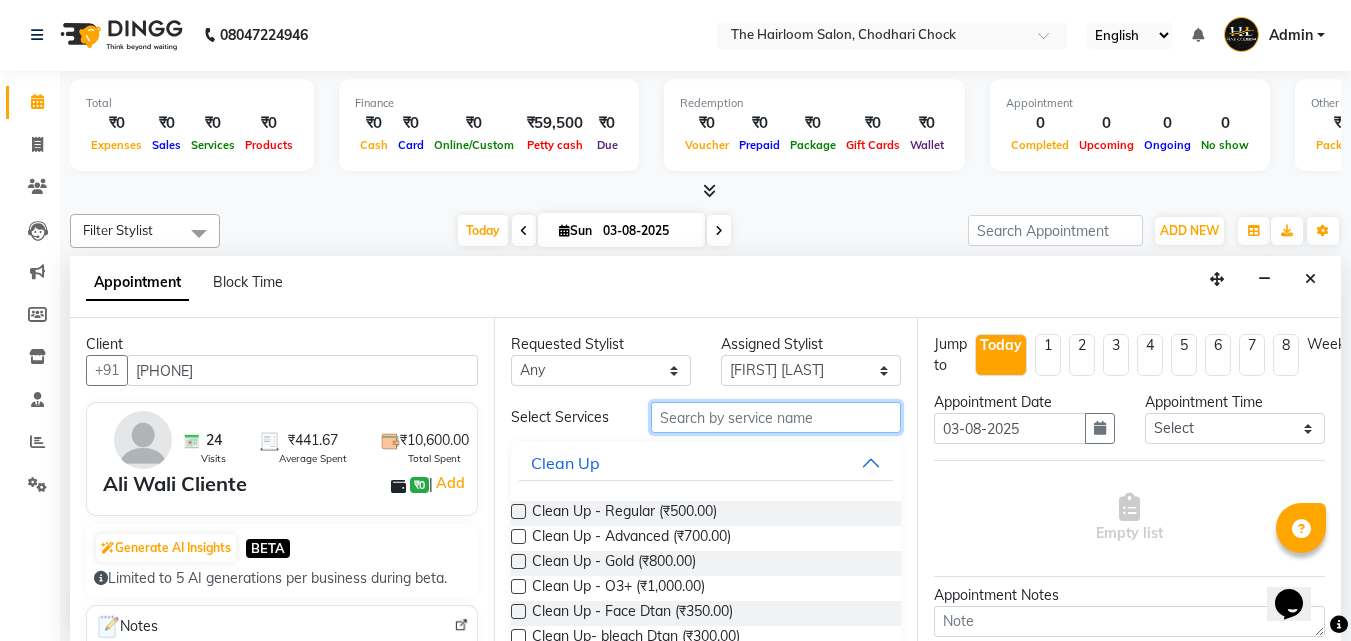 click at bounding box center [776, 417] 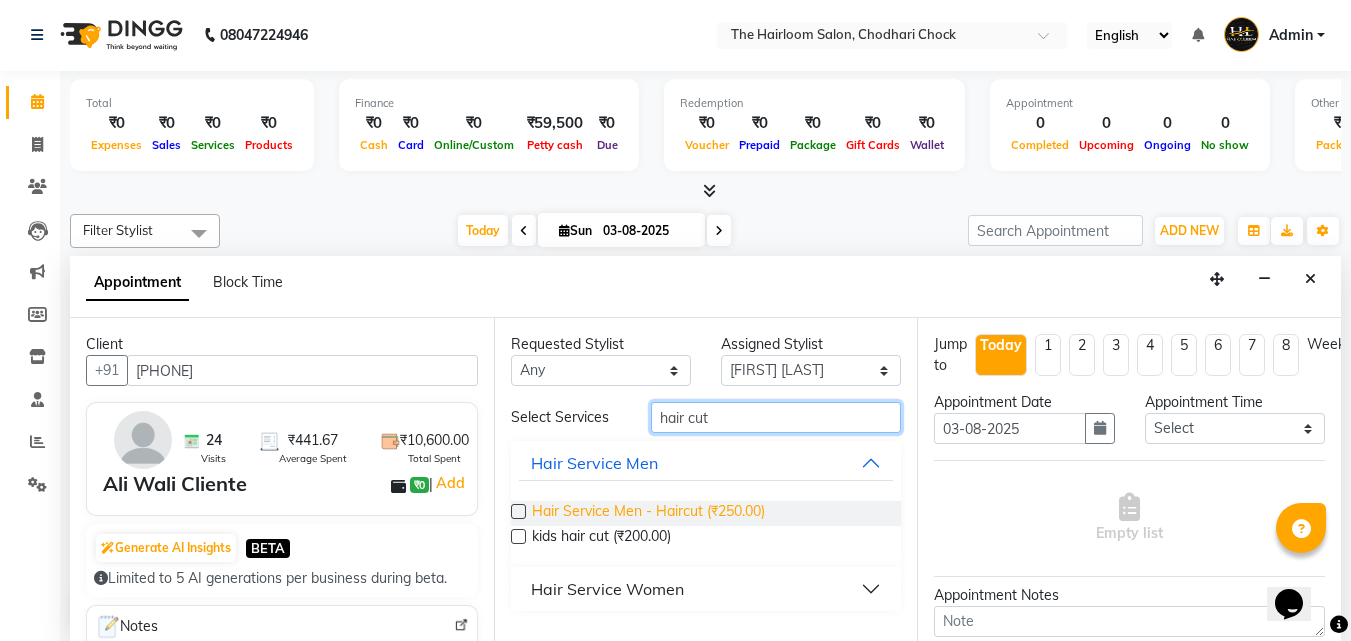 type on "hair cut" 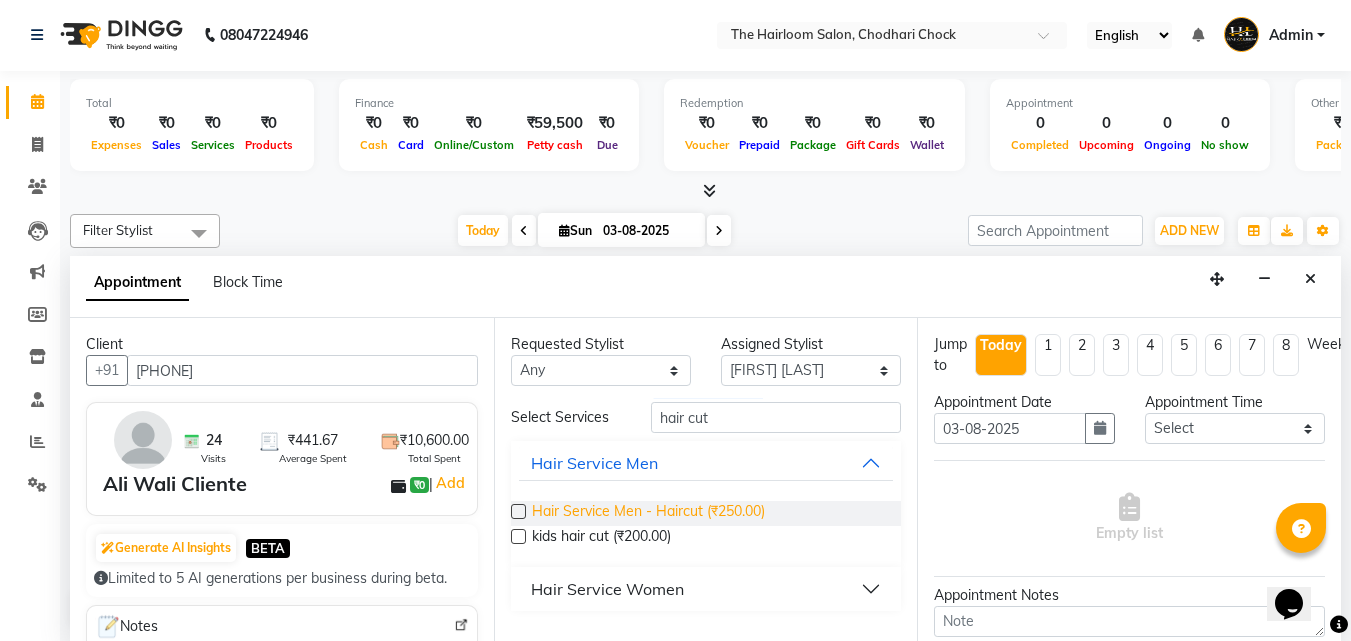 click on "Hair Service Men  - Haircut (₹250.00)" at bounding box center (648, 513) 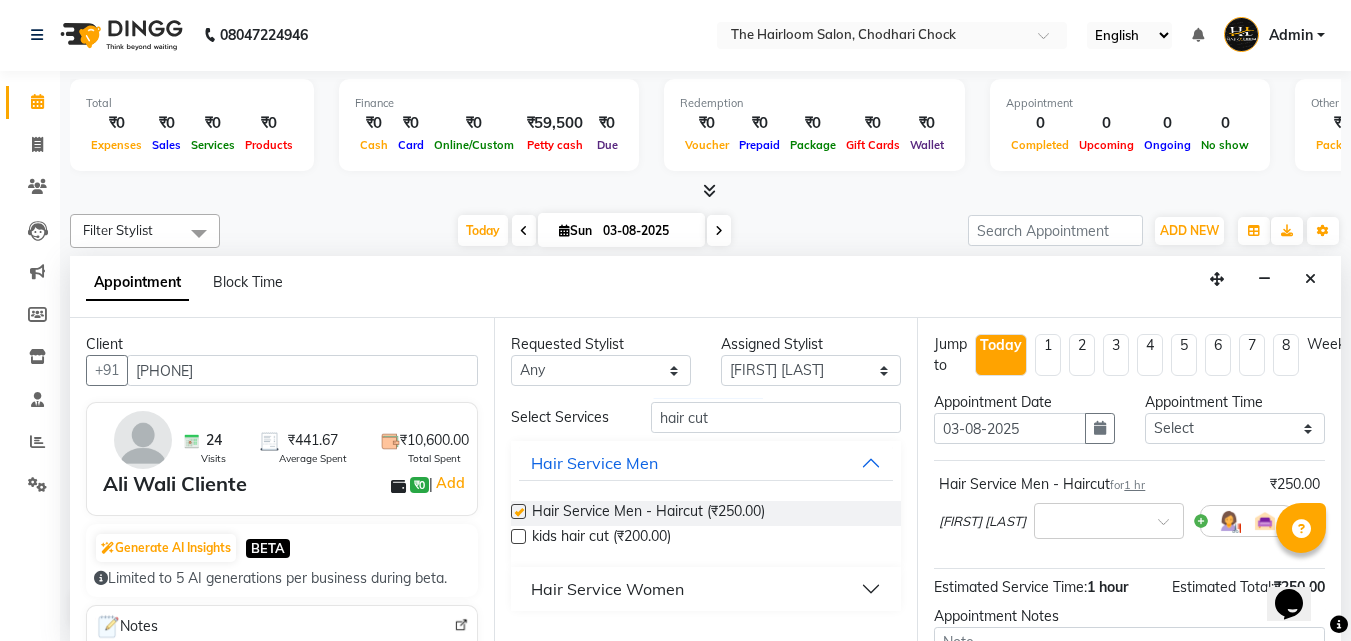 checkbox on "false" 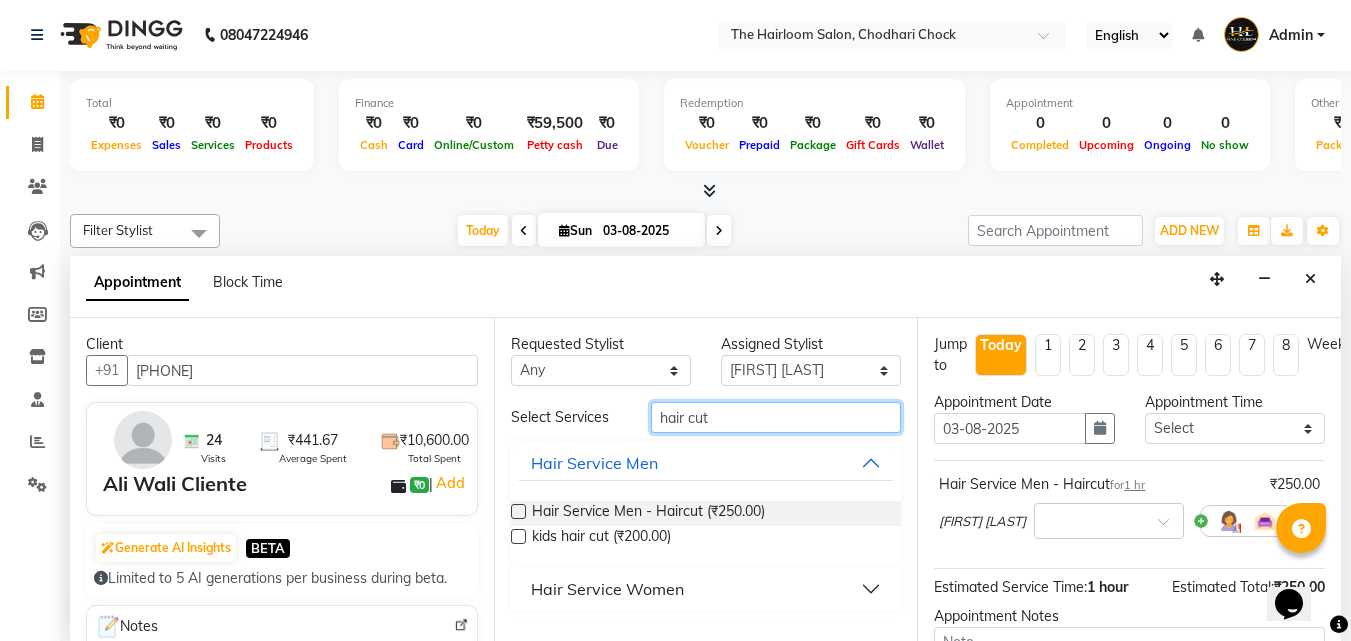 click on "hair cut" at bounding box center [776, 417] 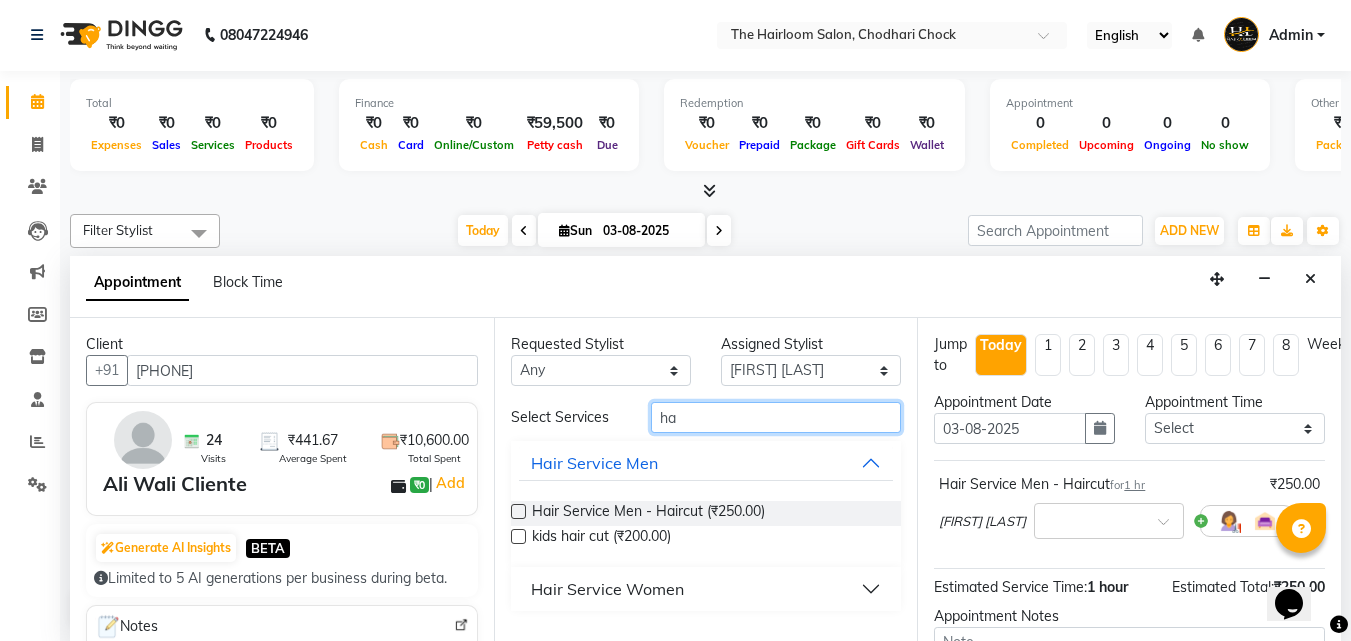 type on "h" 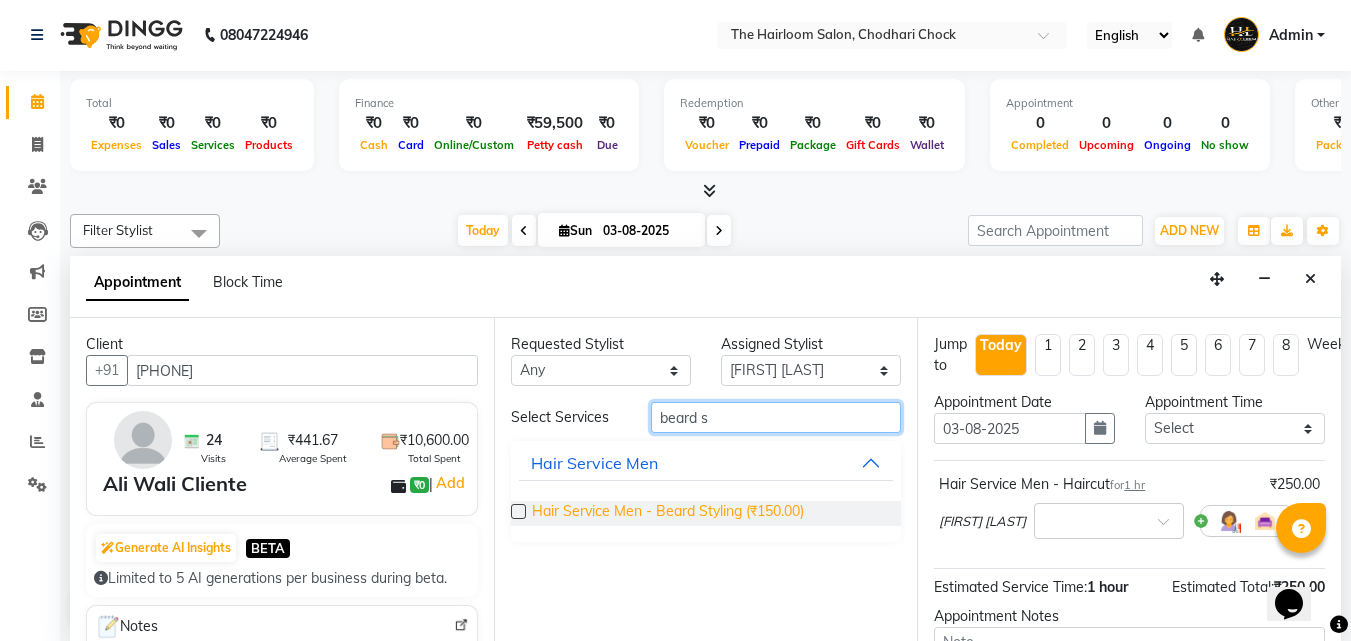 type on "beard s" 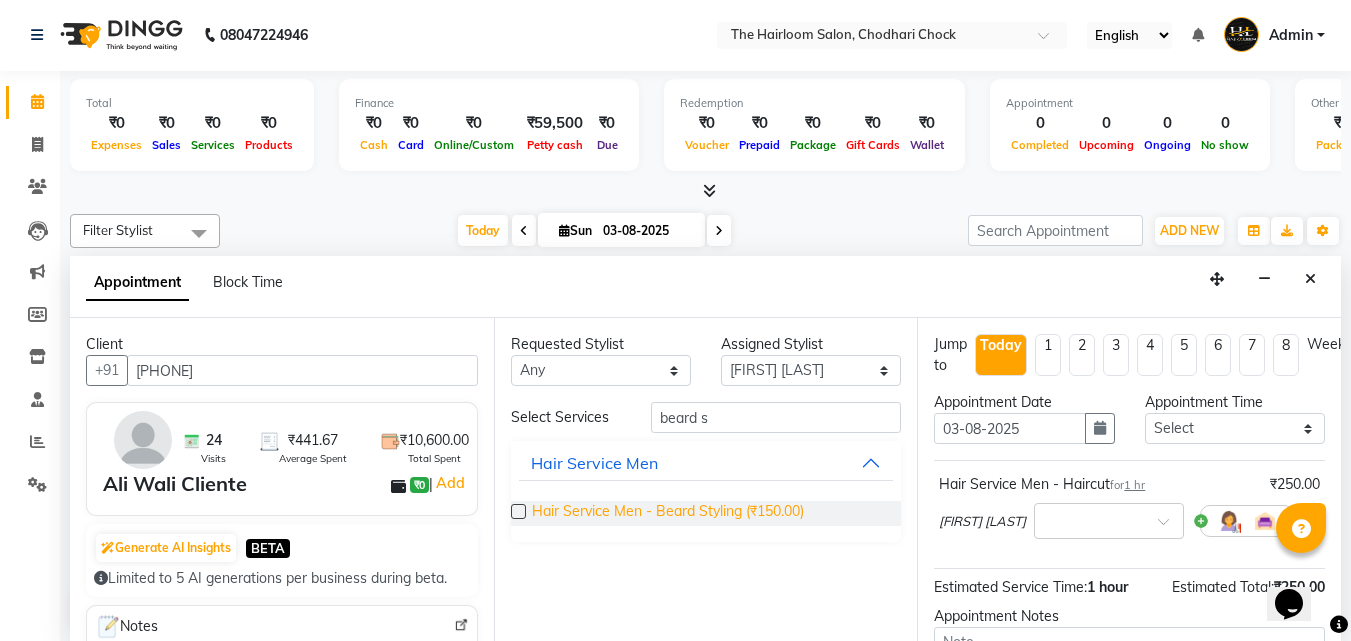 click on "Hair Service Men  - Beard Styling (₹150.00)" at bounding box center (668, 513) 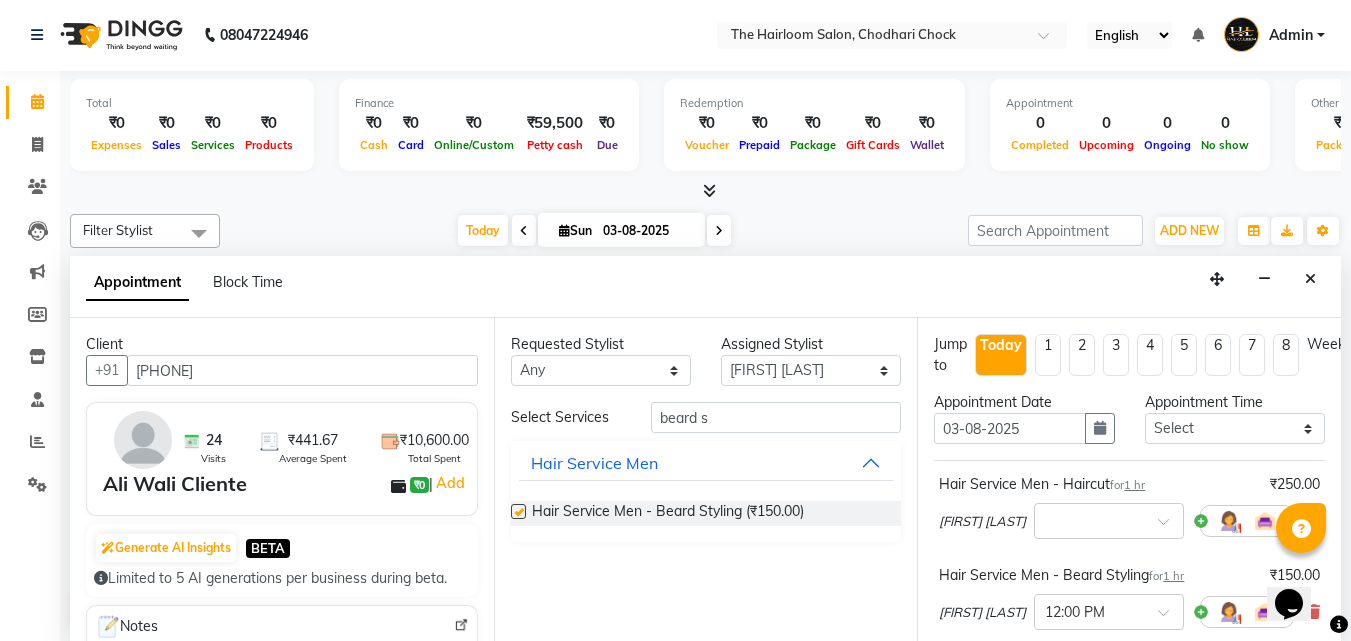 checkbox on "false" 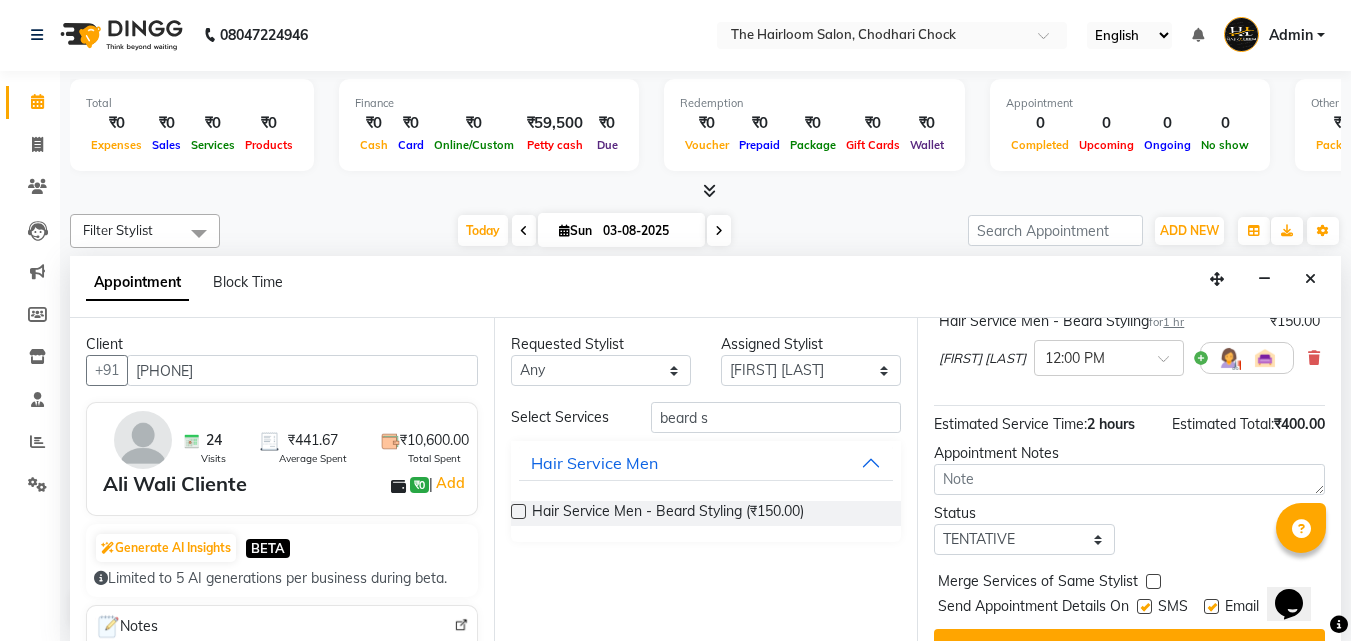 scroll, scrollTop: 309, scrollLeft: 0, axis: vertical 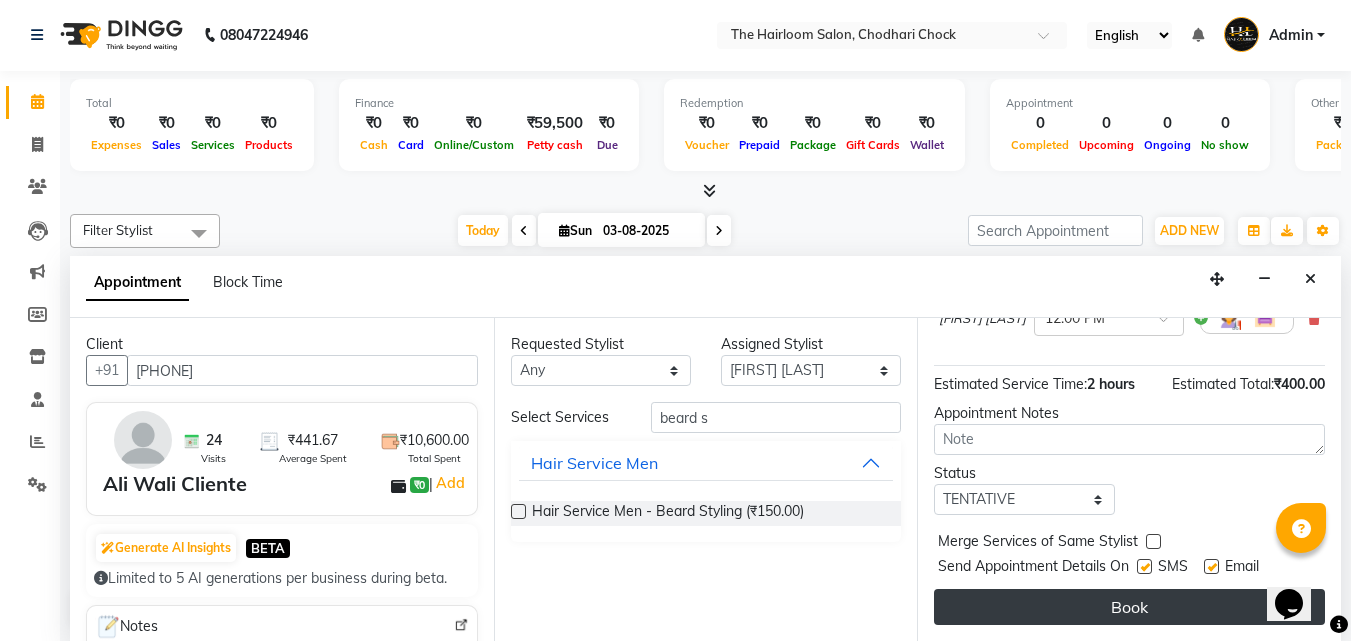 click on "Book" at bounding box center (1129, 607) 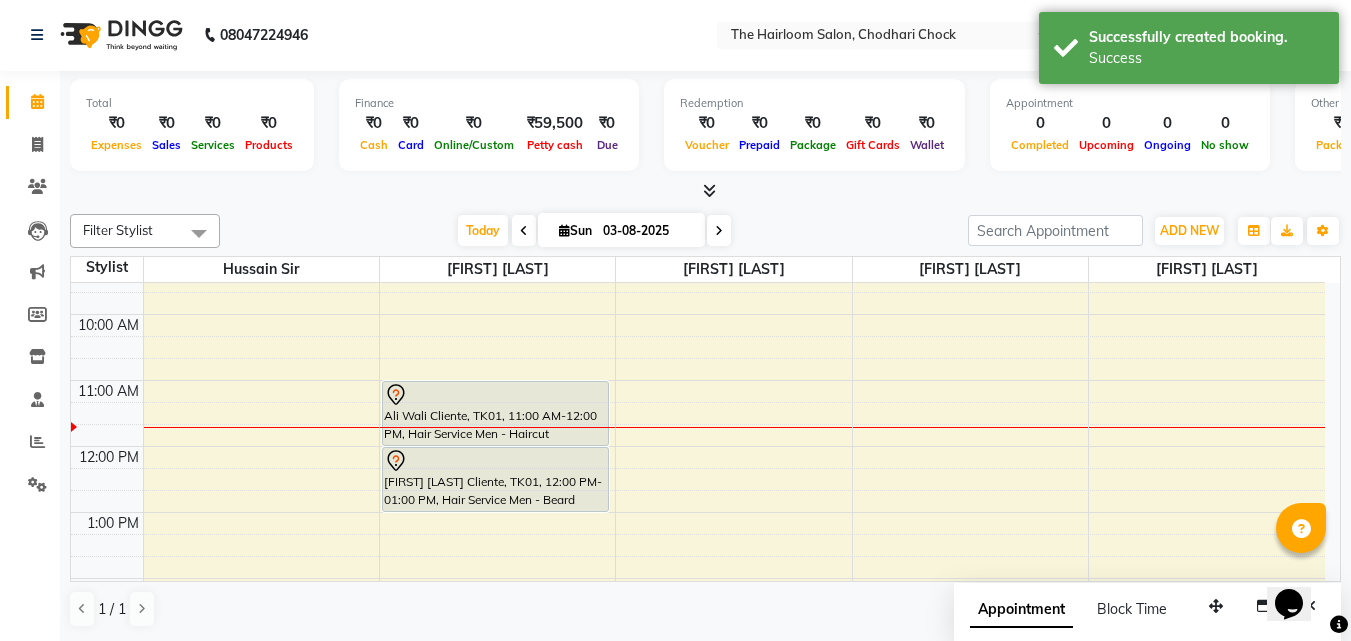 scroll, scrollTop: 0, scrollLeft: 0, axis: both 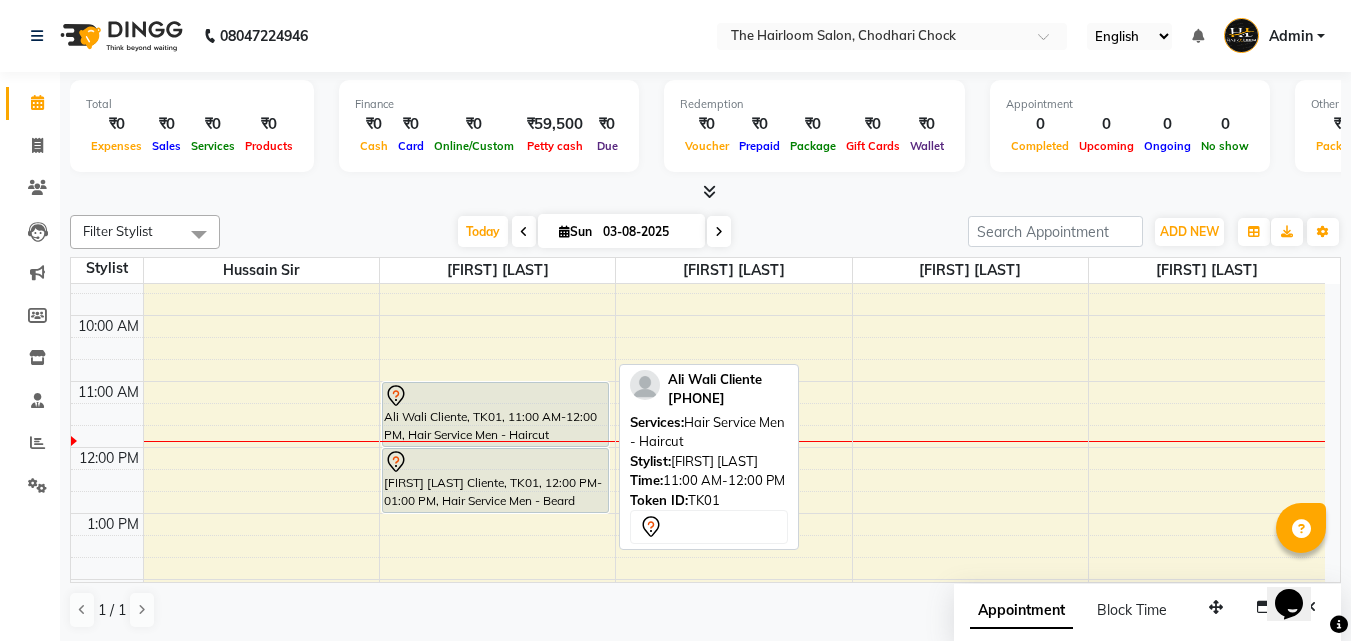 click at bounding box center (496, 396) 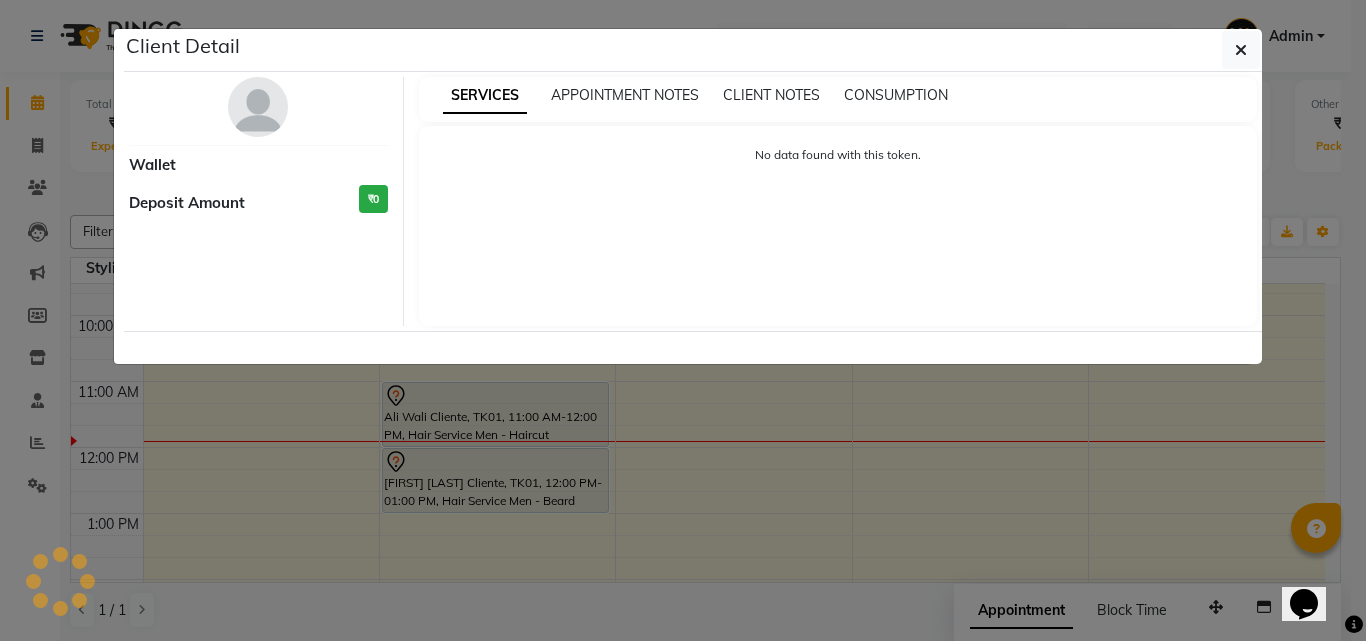 select on "7" 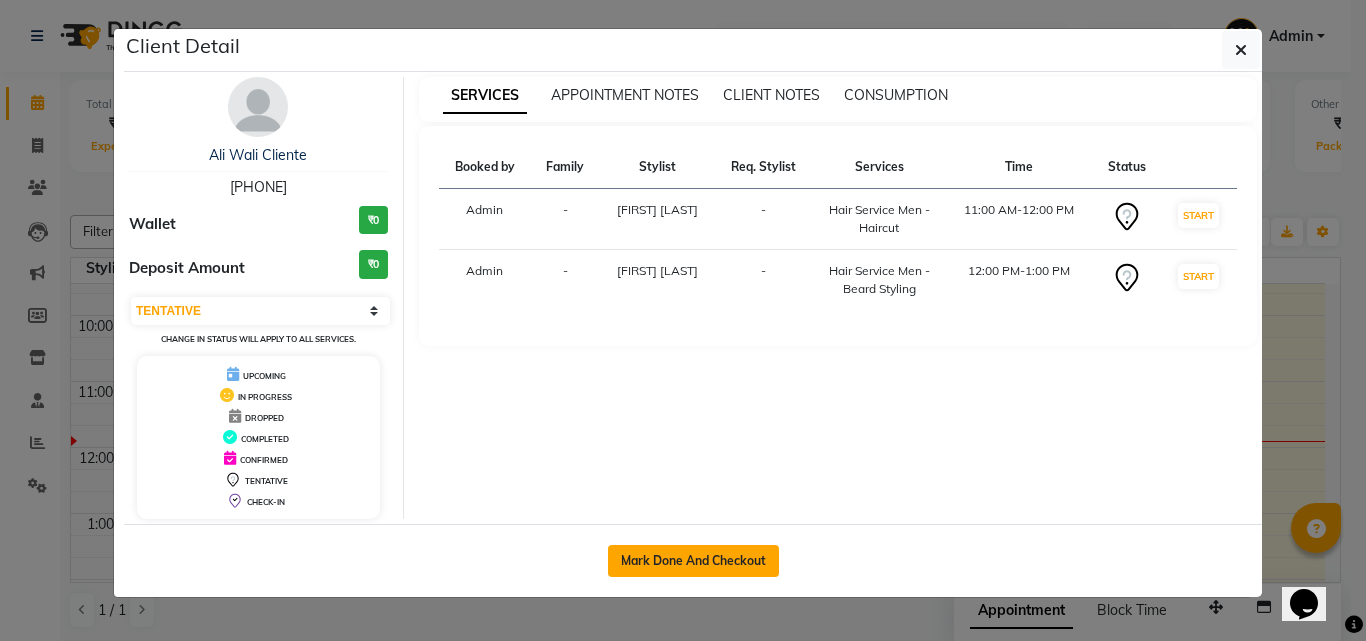 click on "Mark Done And Checkout" 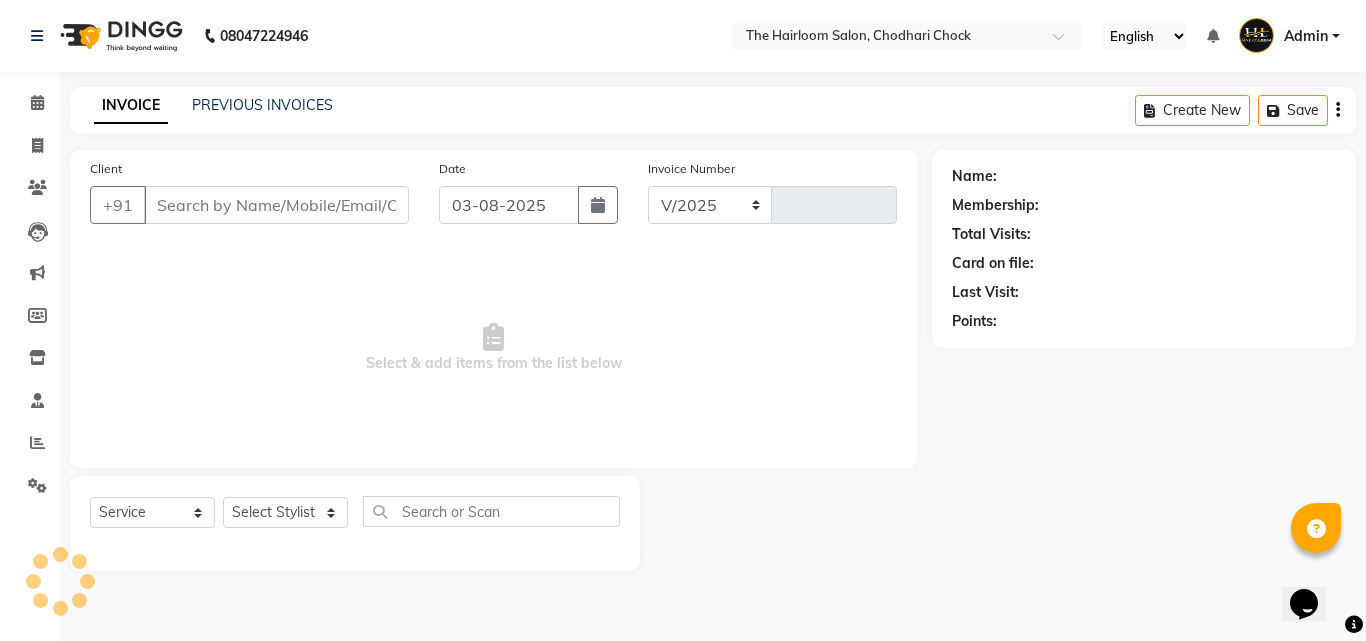 select on "5926" 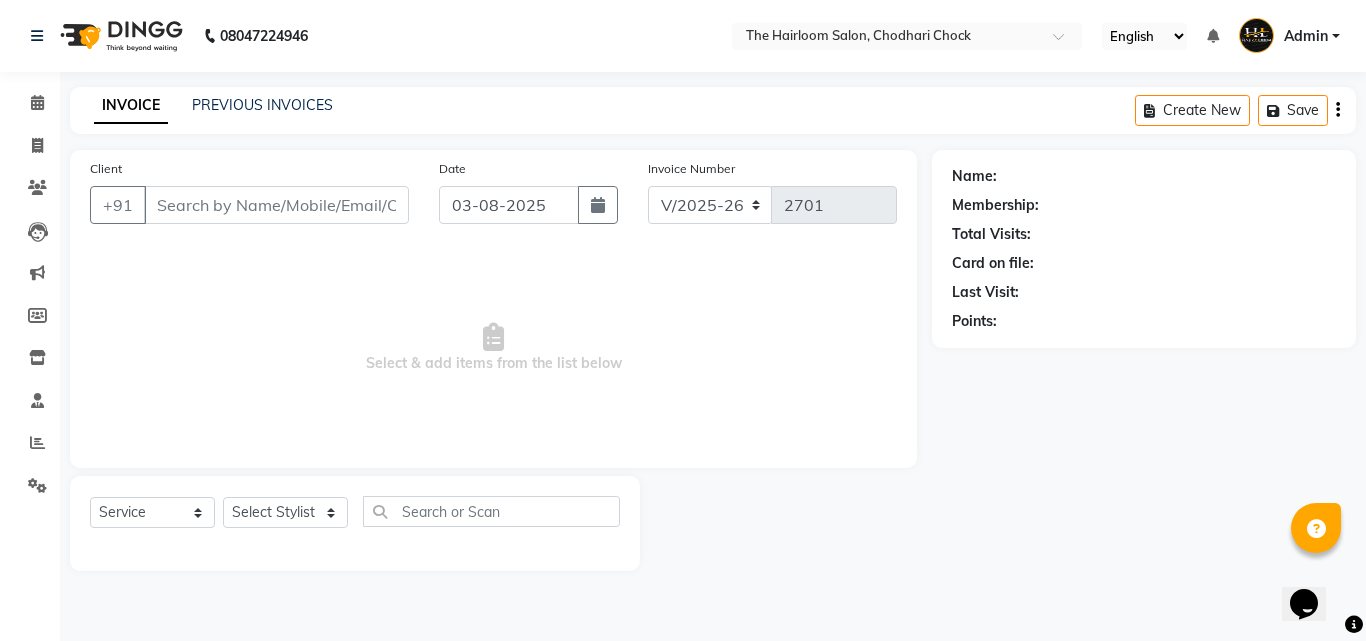 type on "[PHONE]" 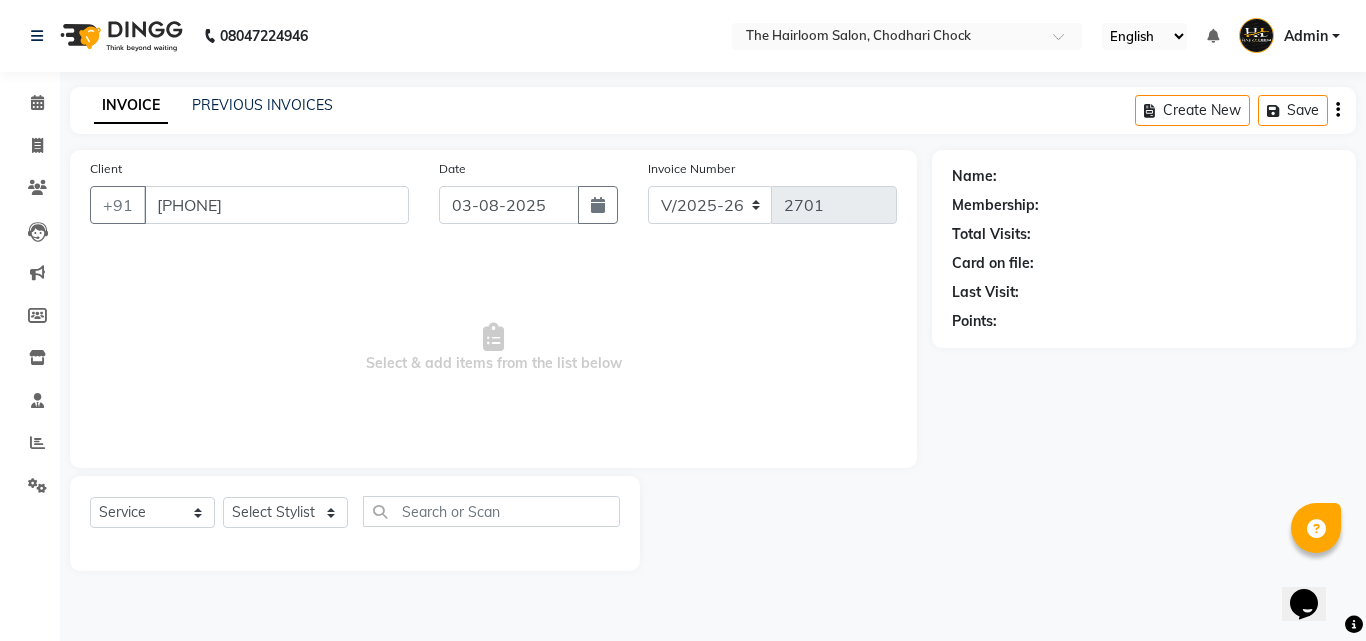 select on "41756" 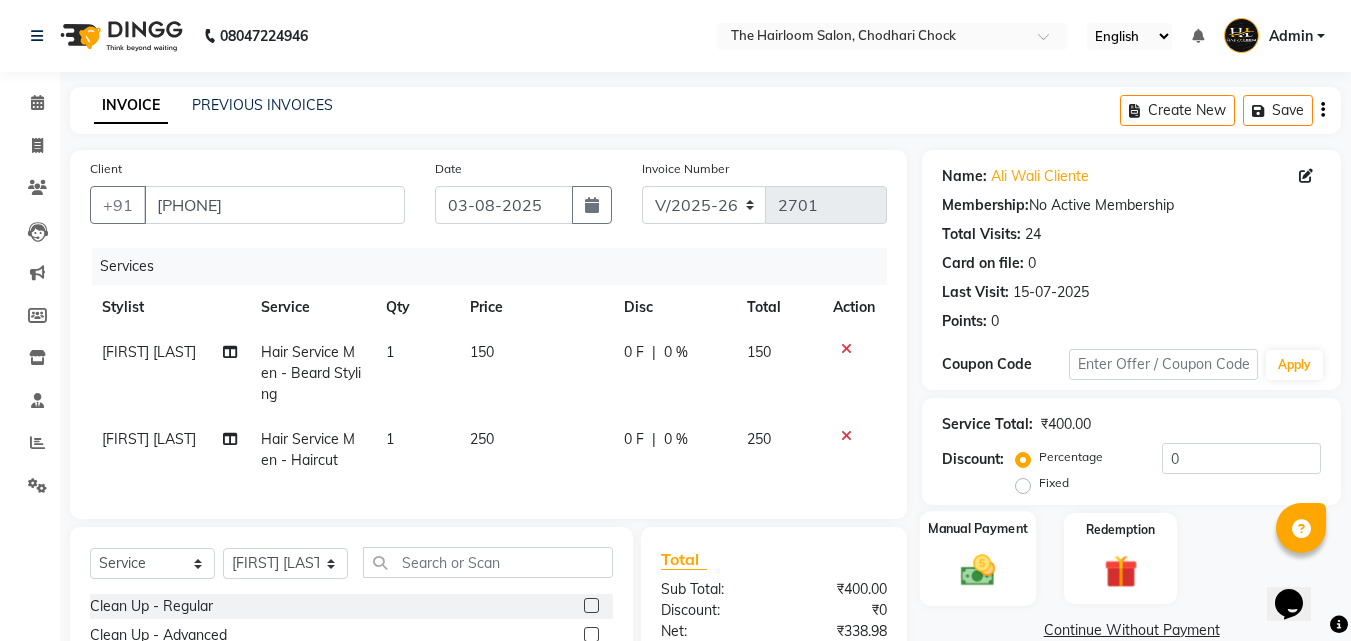 click 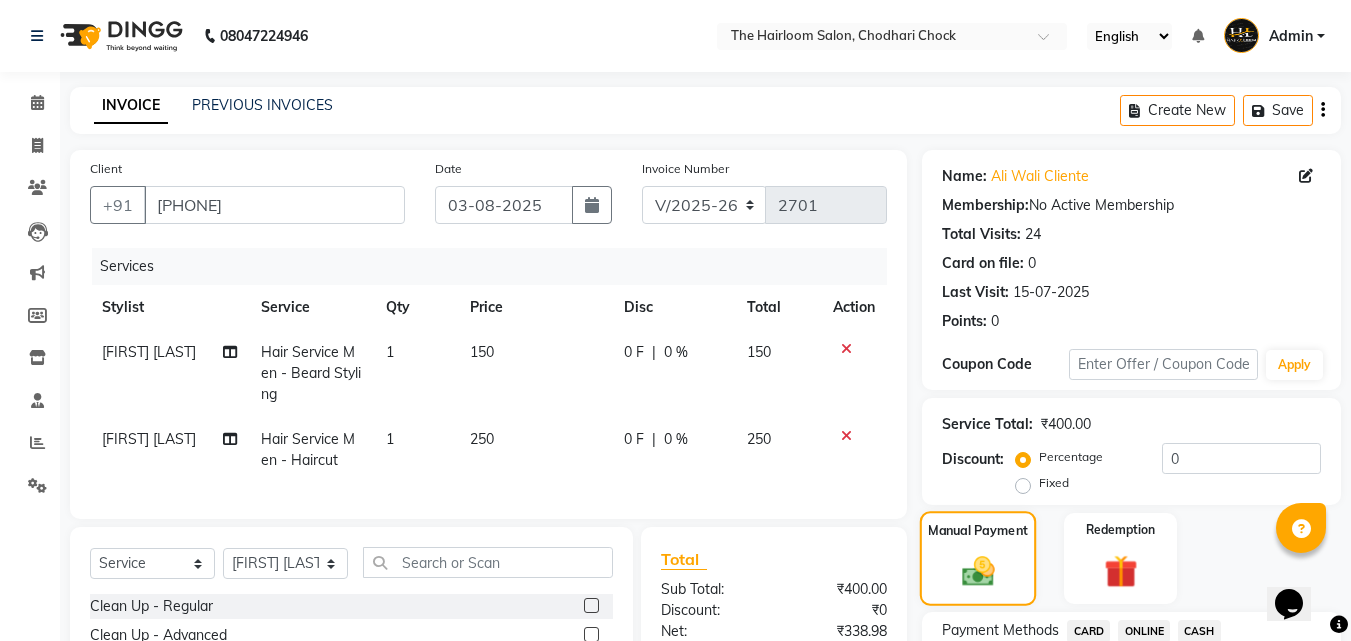 click on "Manual Payment" 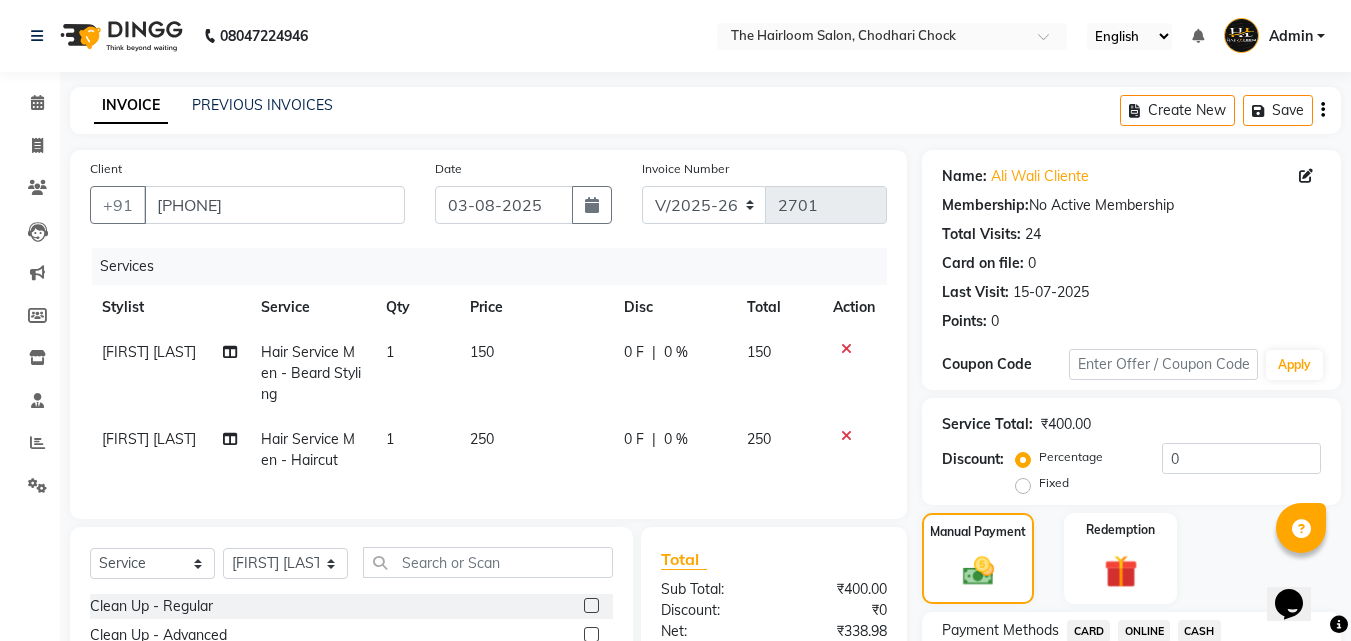 scroll, scrollTop: 226, scrollLeft: 0, axis: vertical 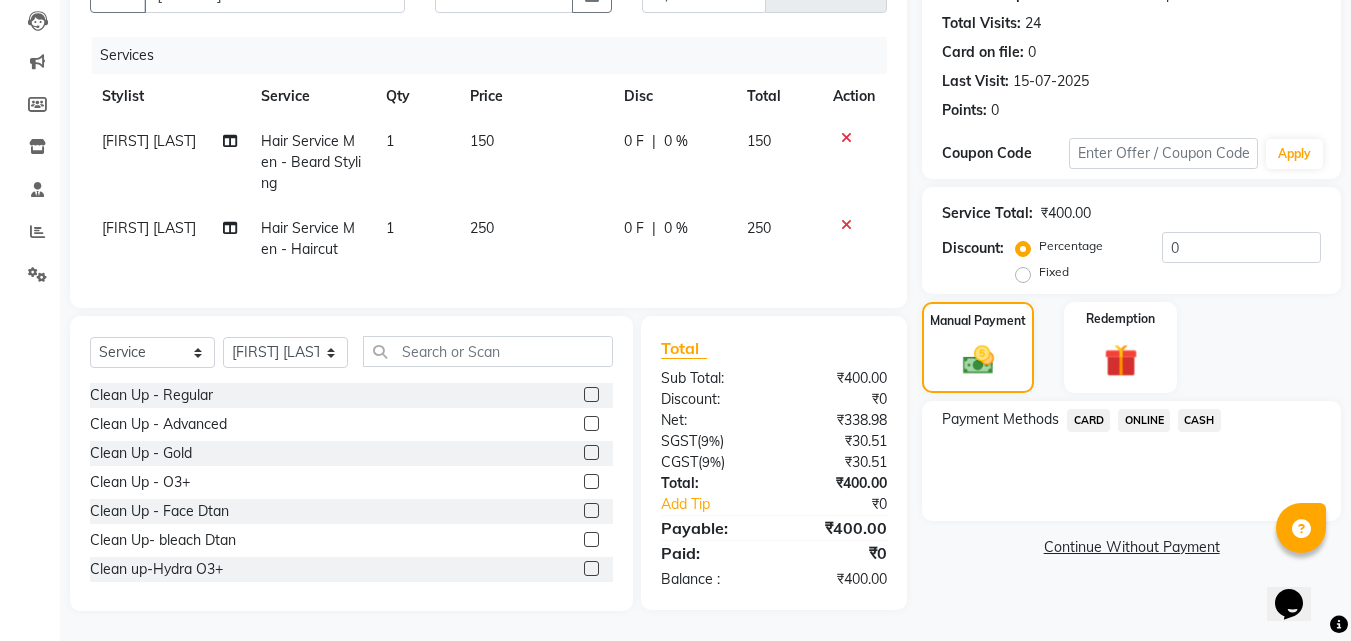 click on "ONLINE" 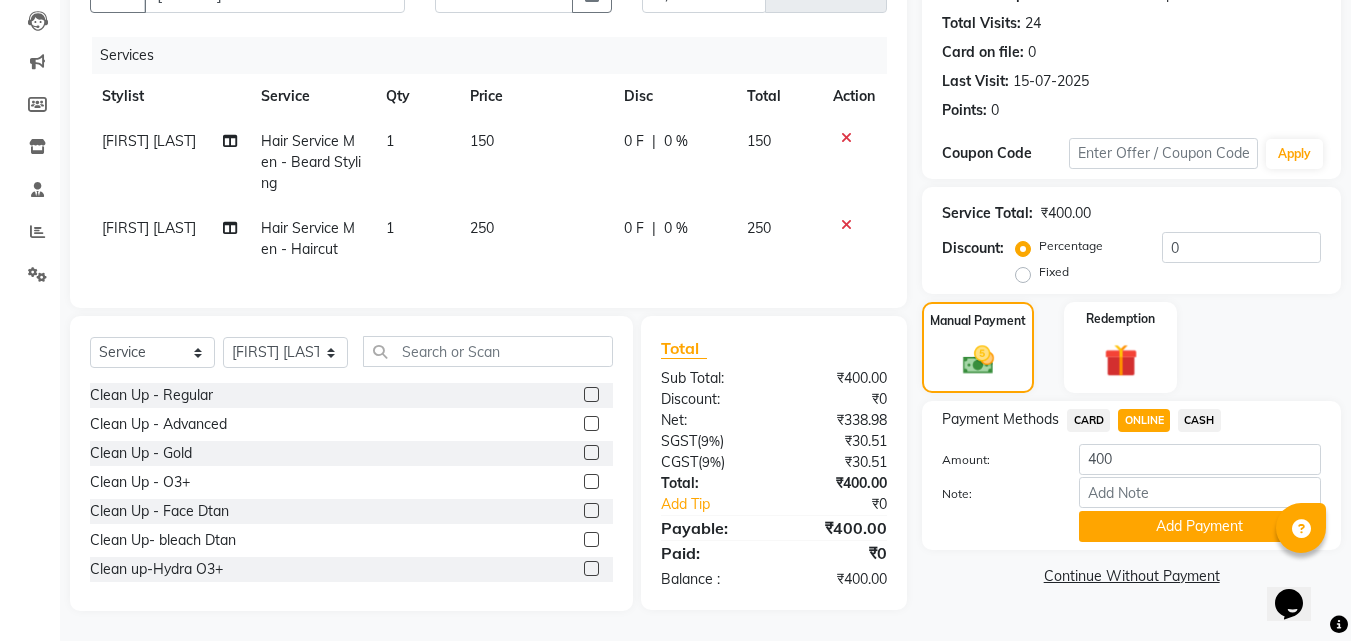 click on "150" 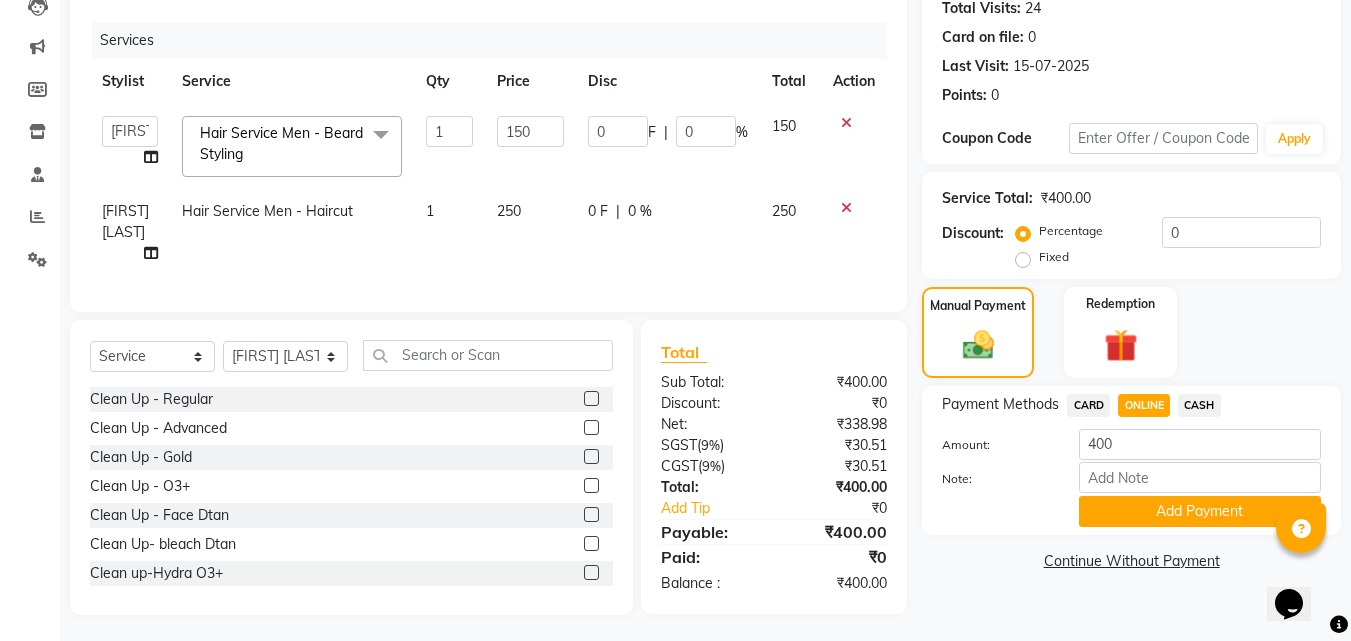 scroll, scrollTop: 224, scrollLeft: 0, axis: vertical 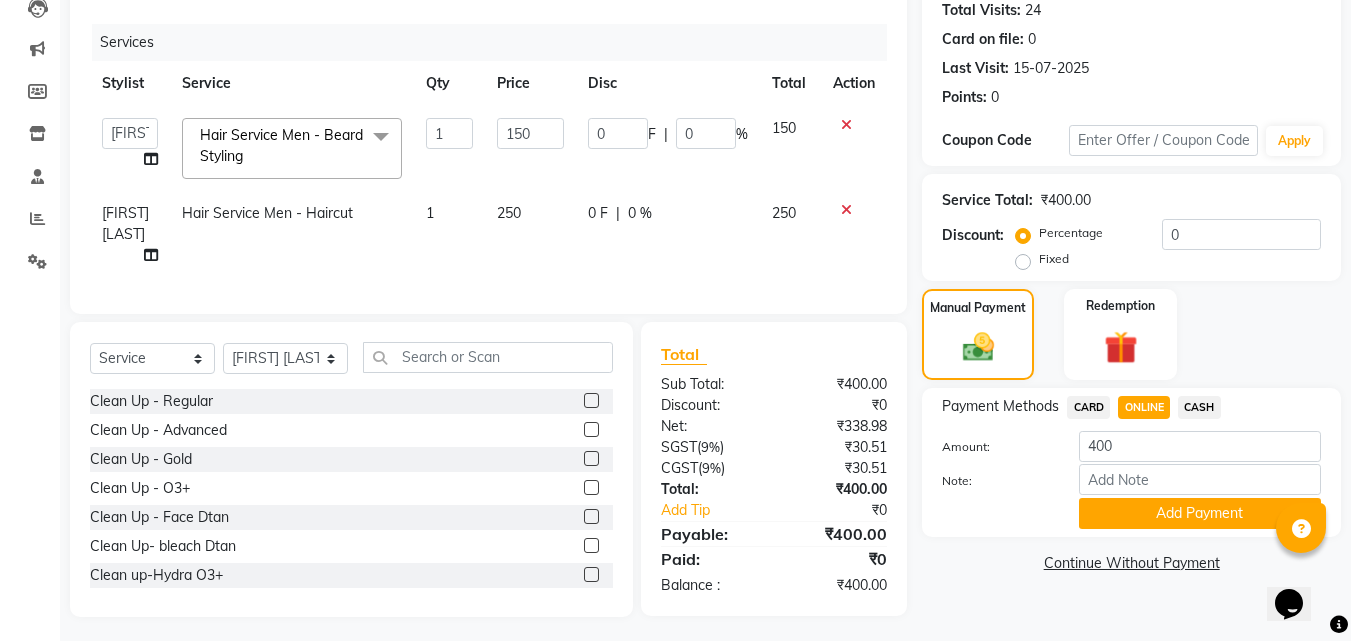 click on "150" 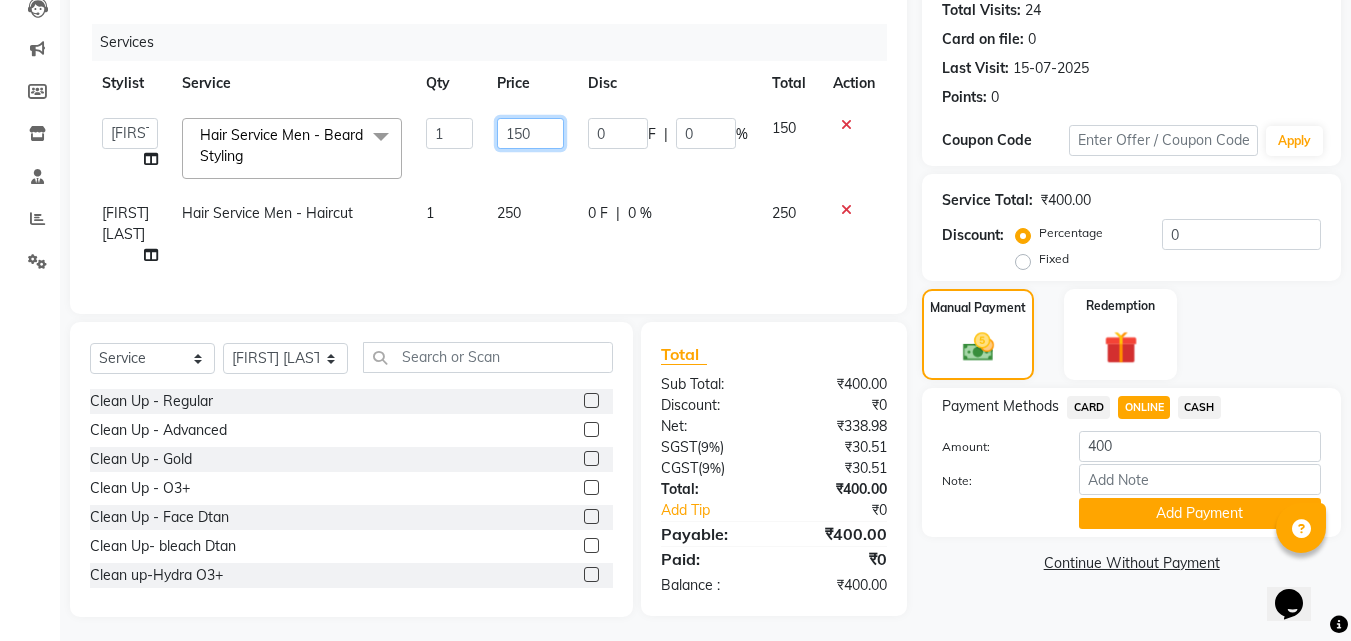 drag, startPoint x: 522, startPoint y: 131, endPoint x: 626, endPoint y: 148, distance: 105.380264 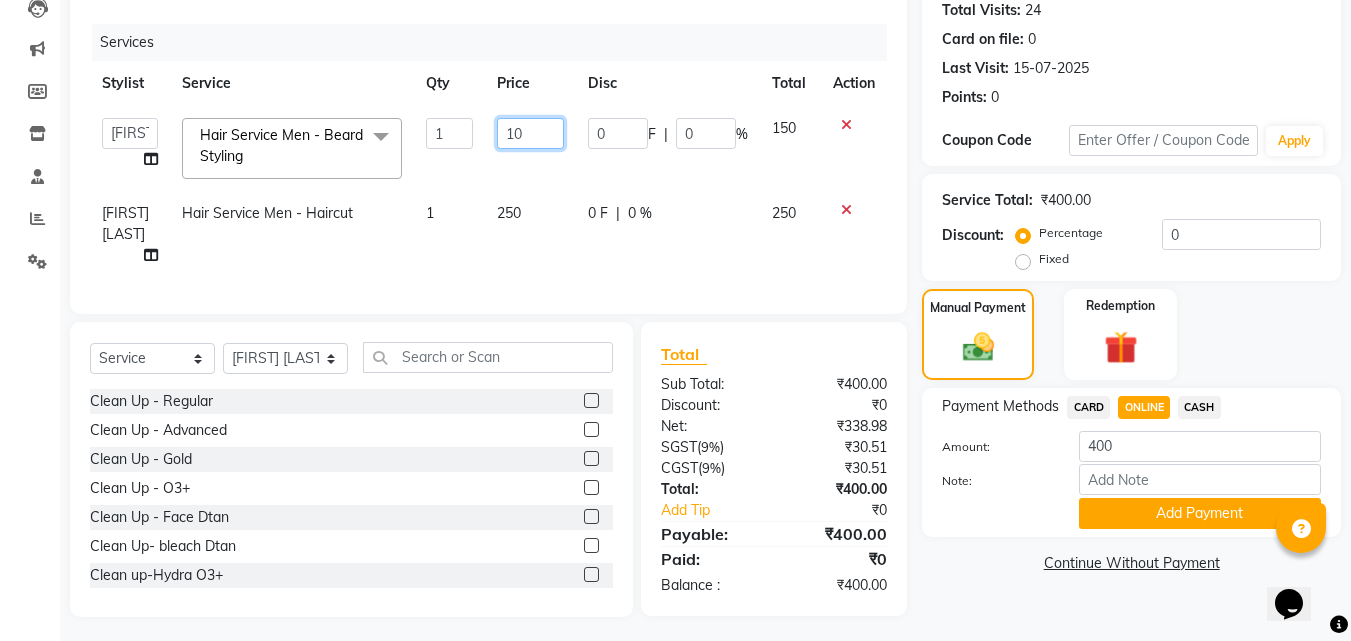 type on "100" 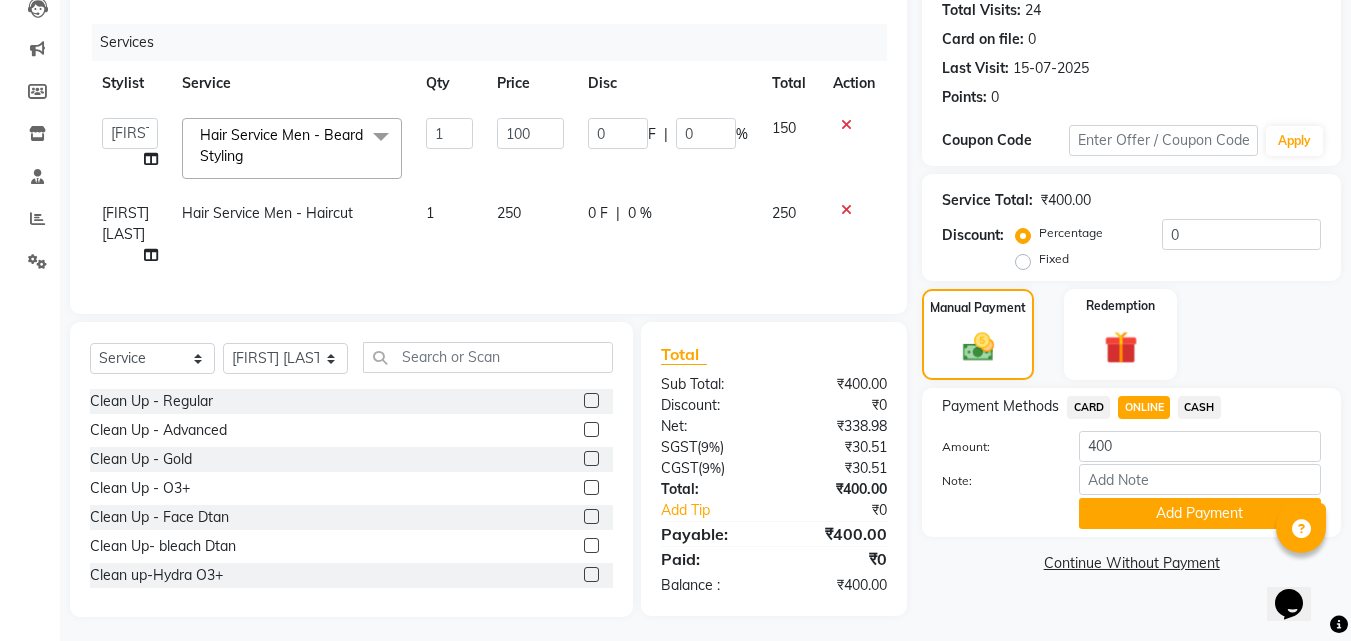 click on "ONLINE" 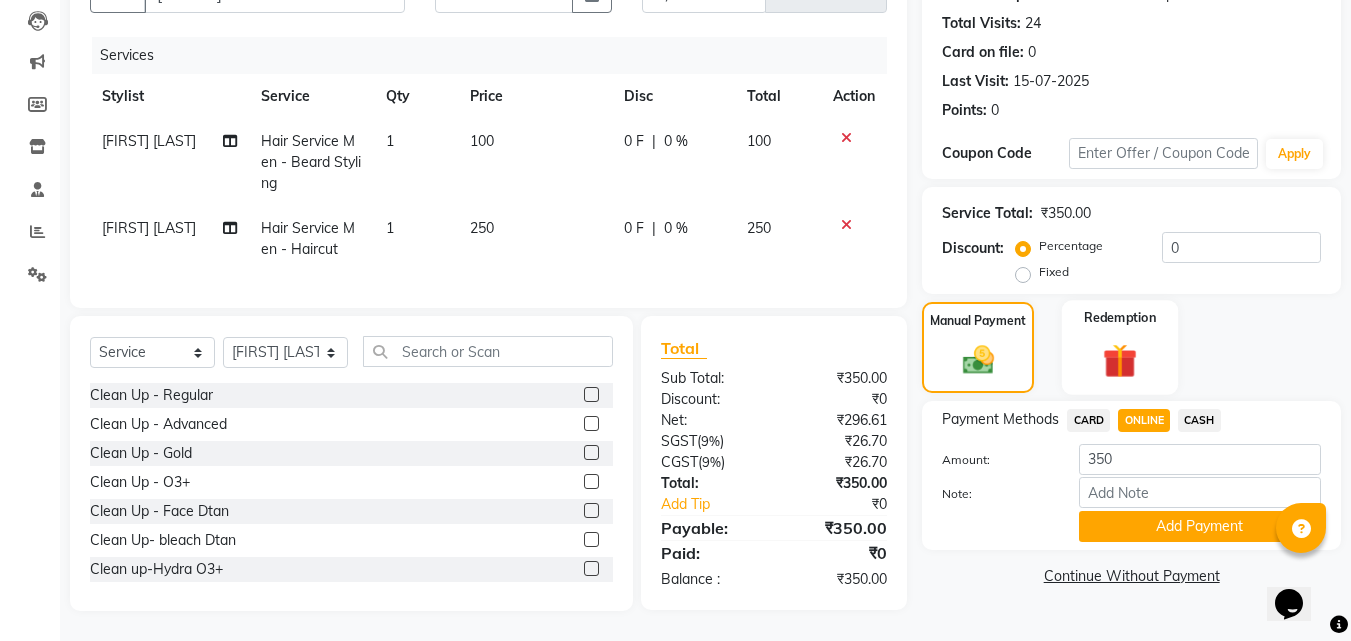 click 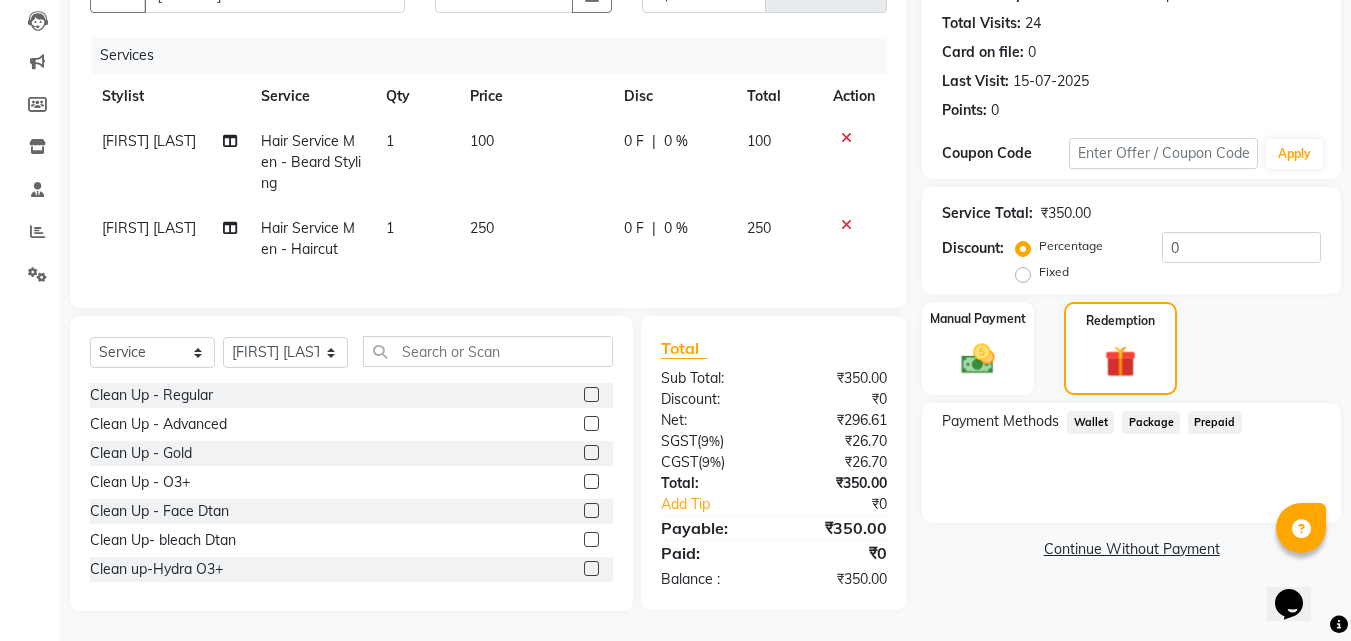 click on "Prepaid" 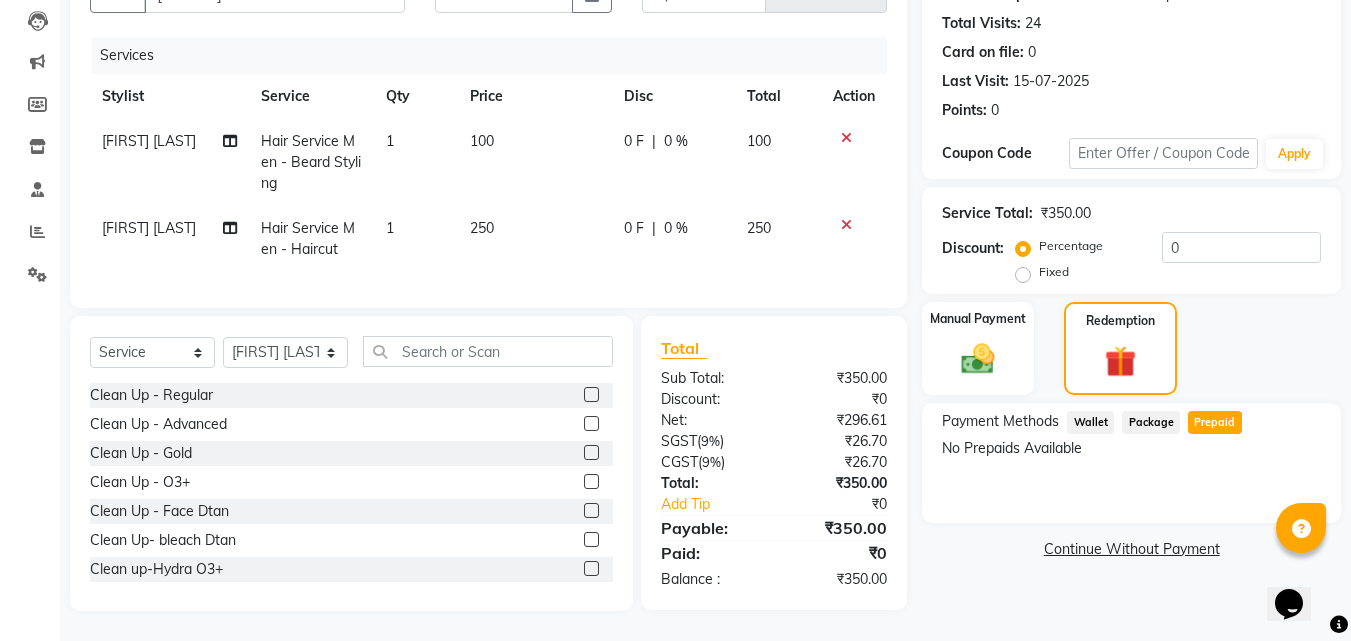 click on "Wallet" 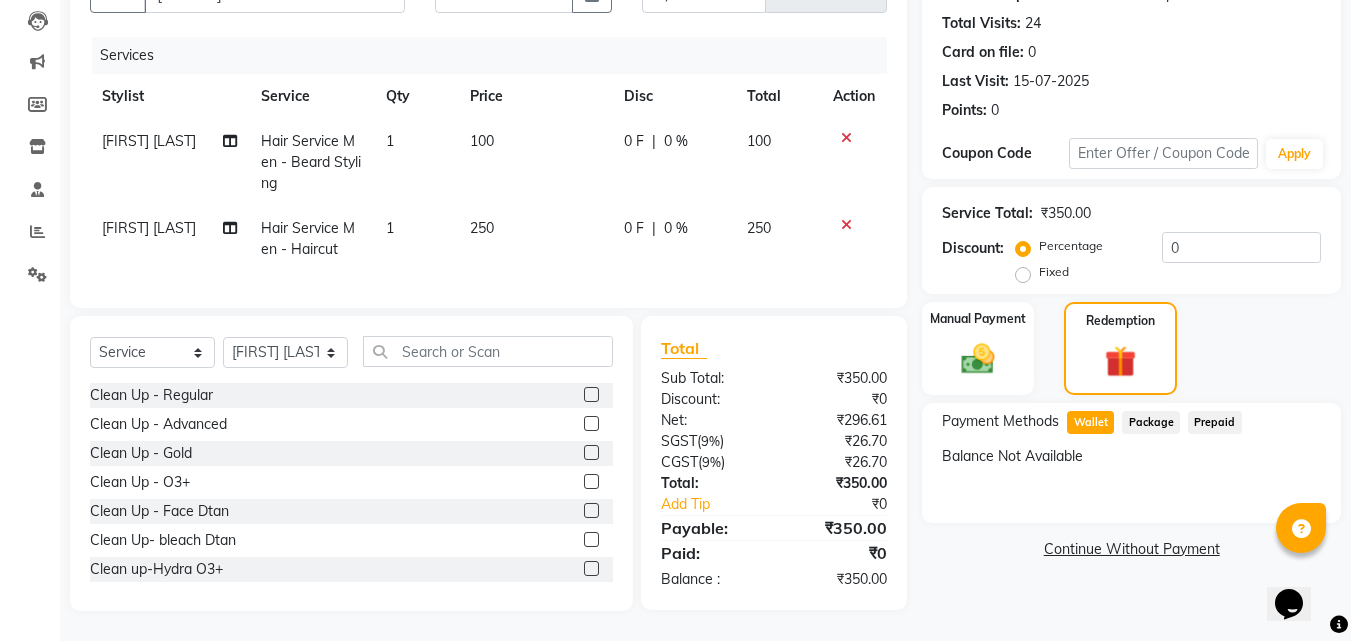 scroll, scrollTop: 0, scrollLeft: 0, axis: both 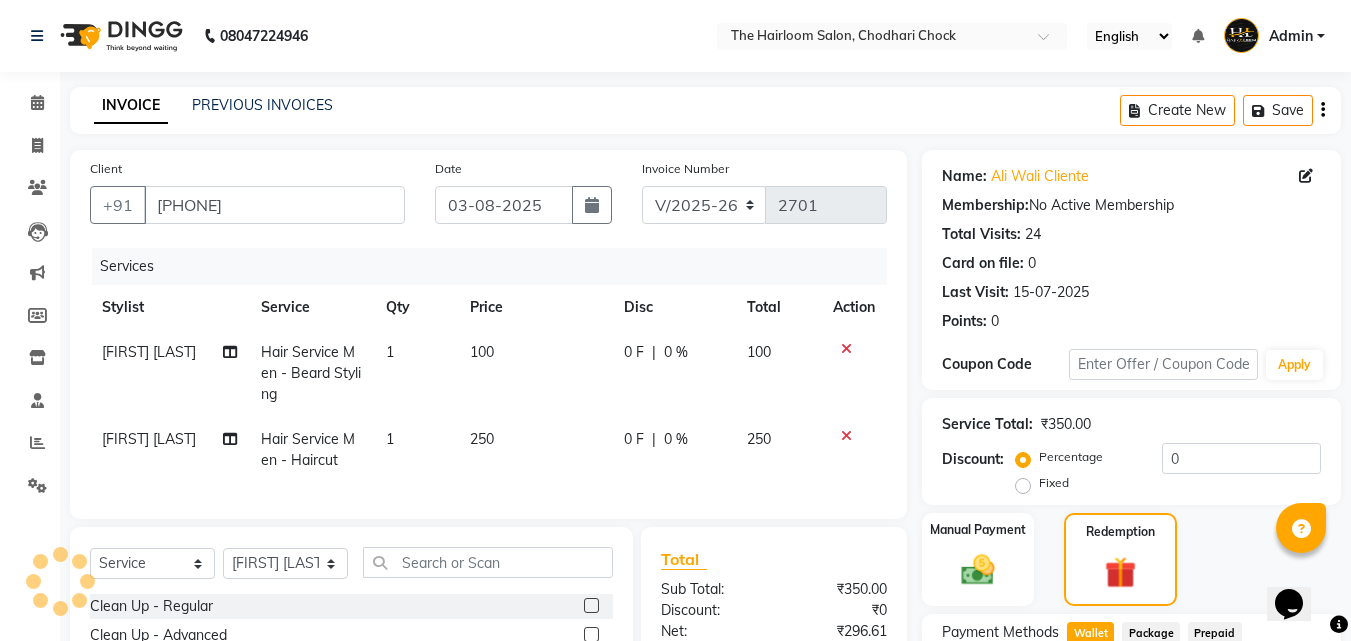 click on "100" 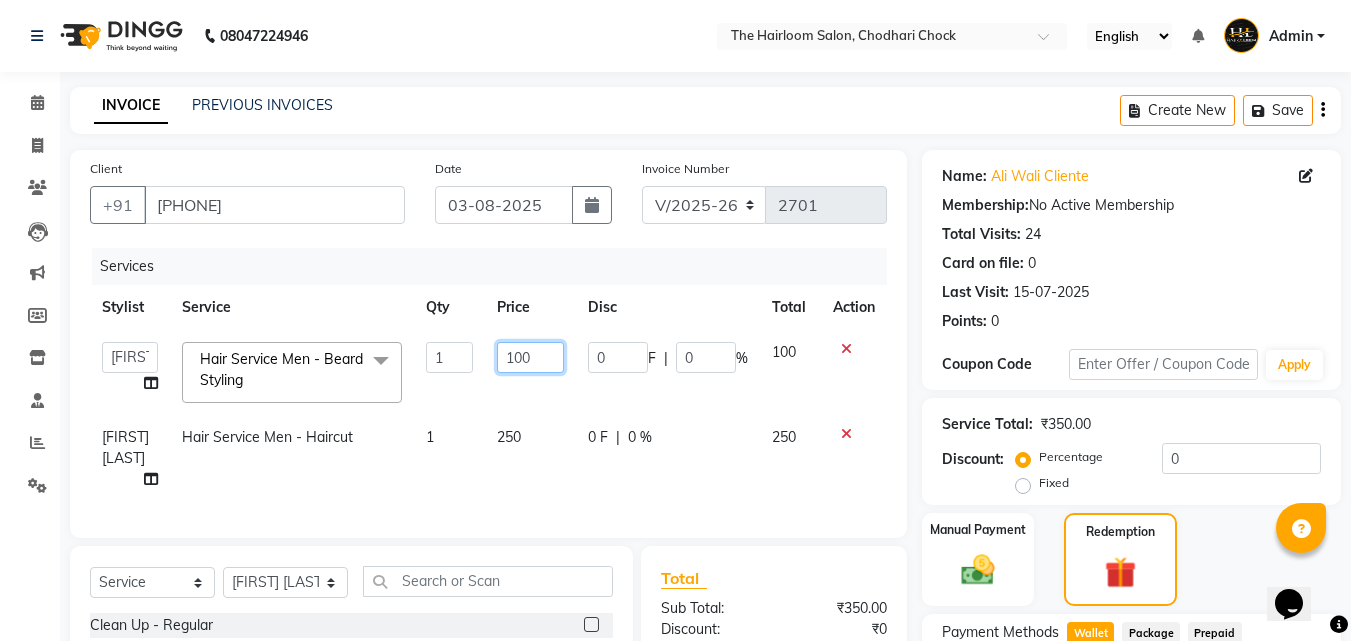 click on "100" 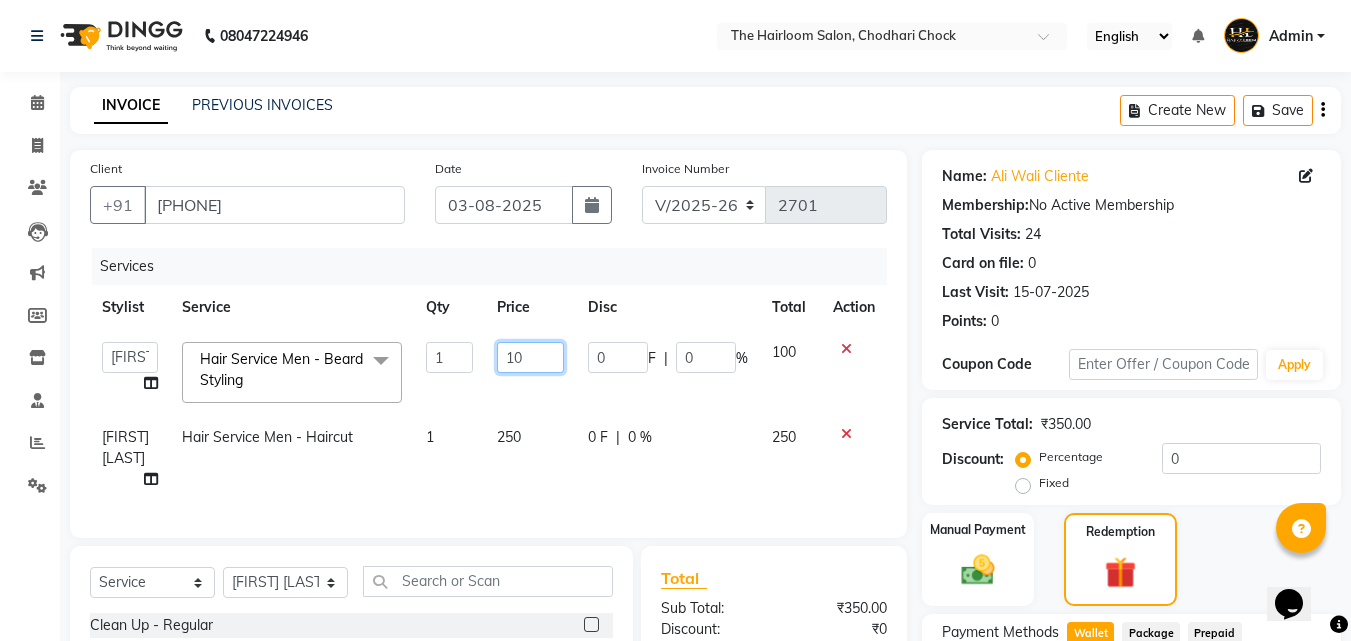 type on "150" 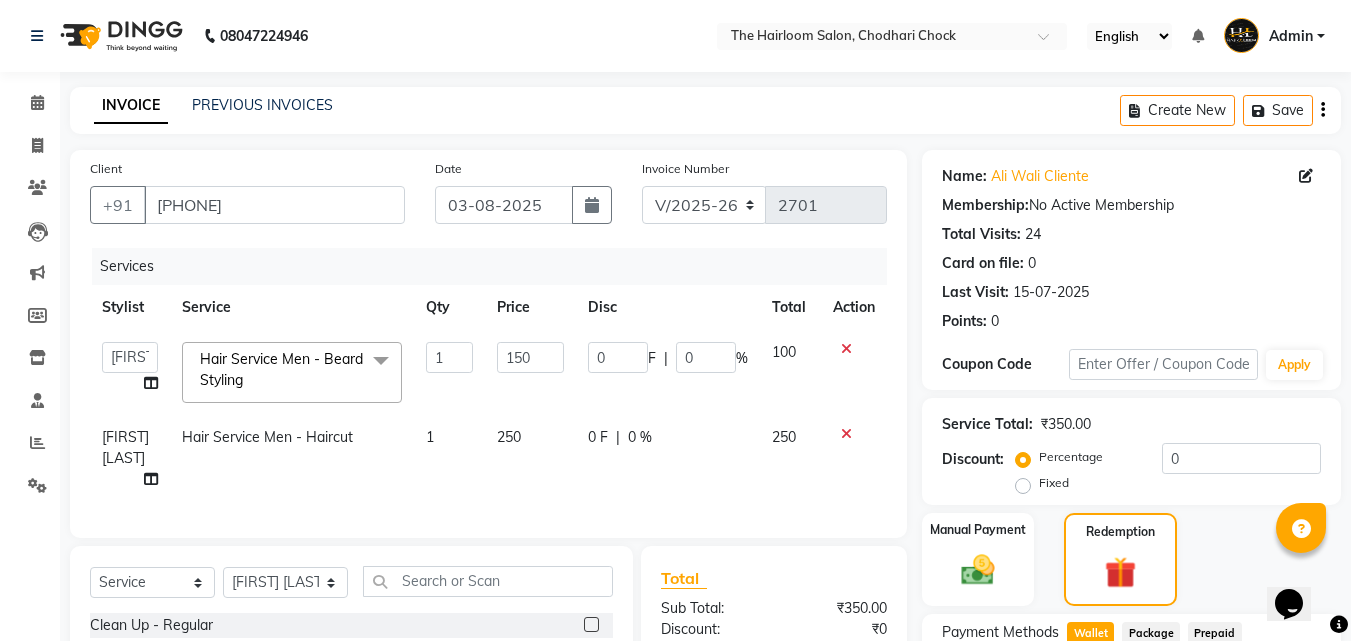 click on "150" 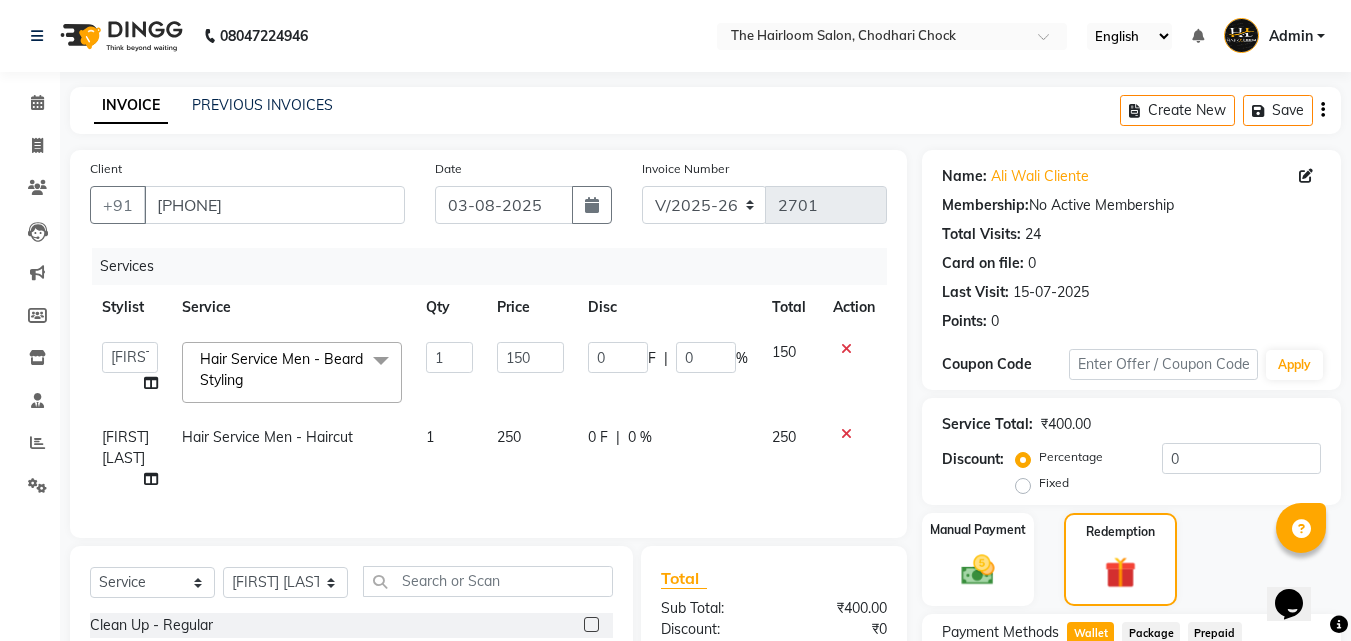 scroll, scrollTop: 224, scrollLeft: 0, axis: vertical 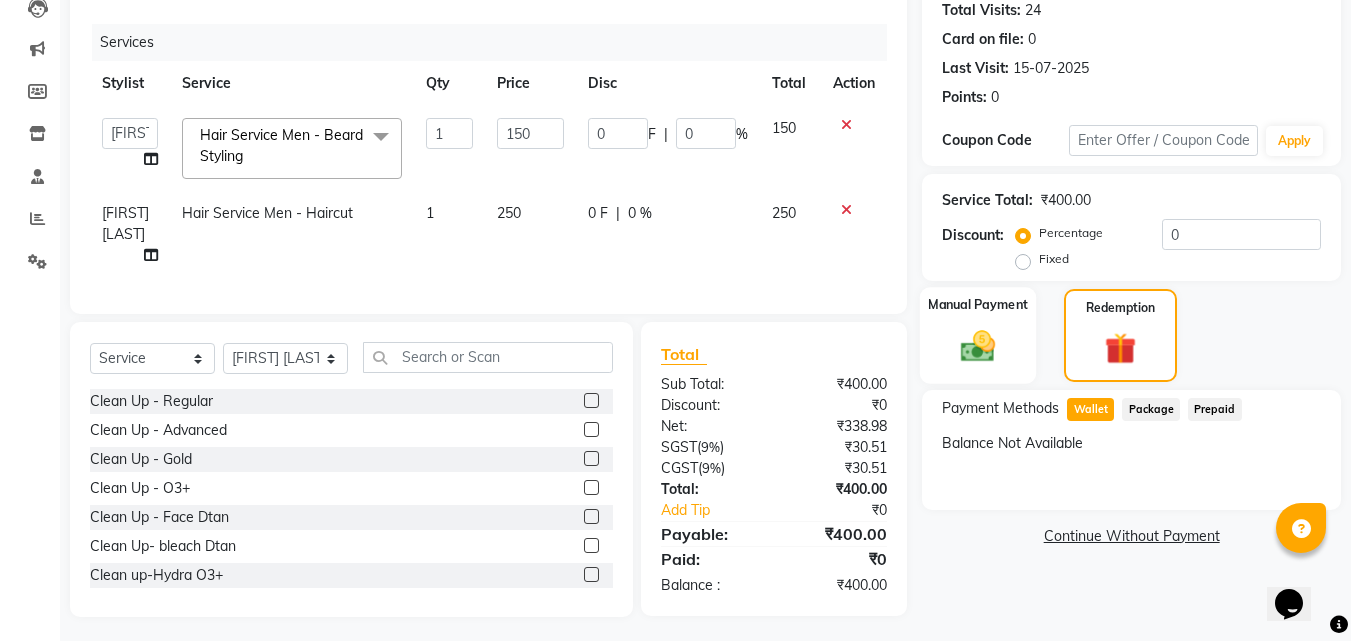click 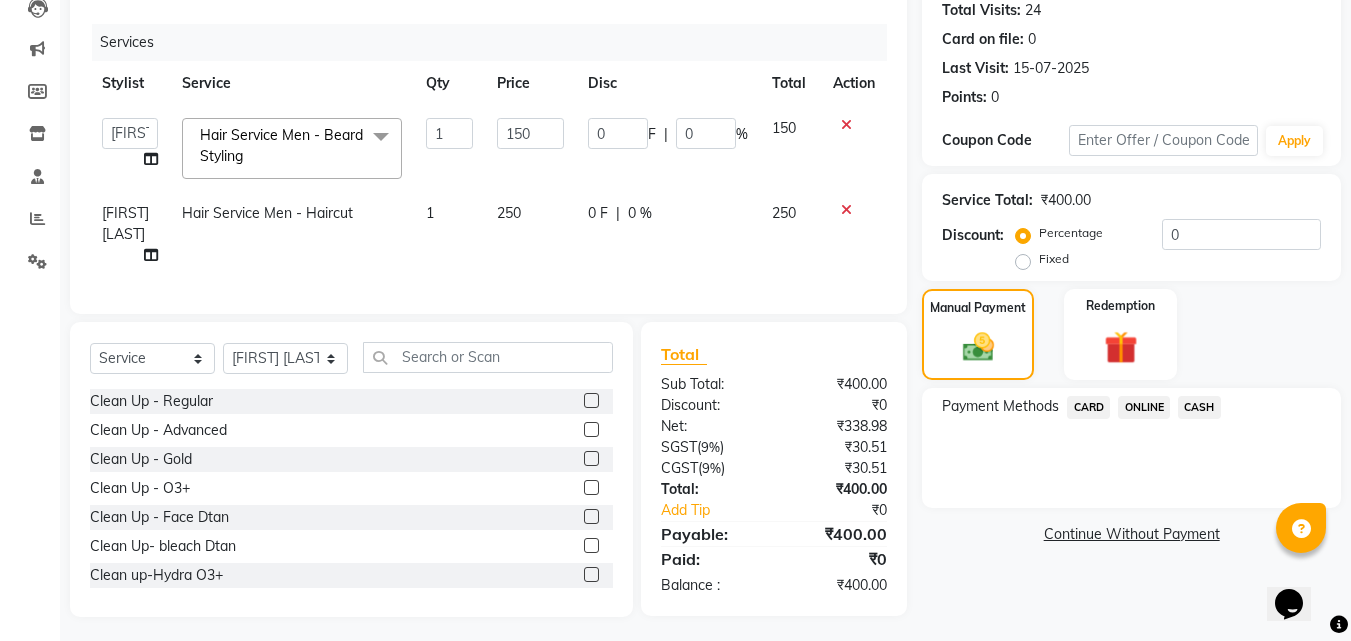 click on "ONLINE" 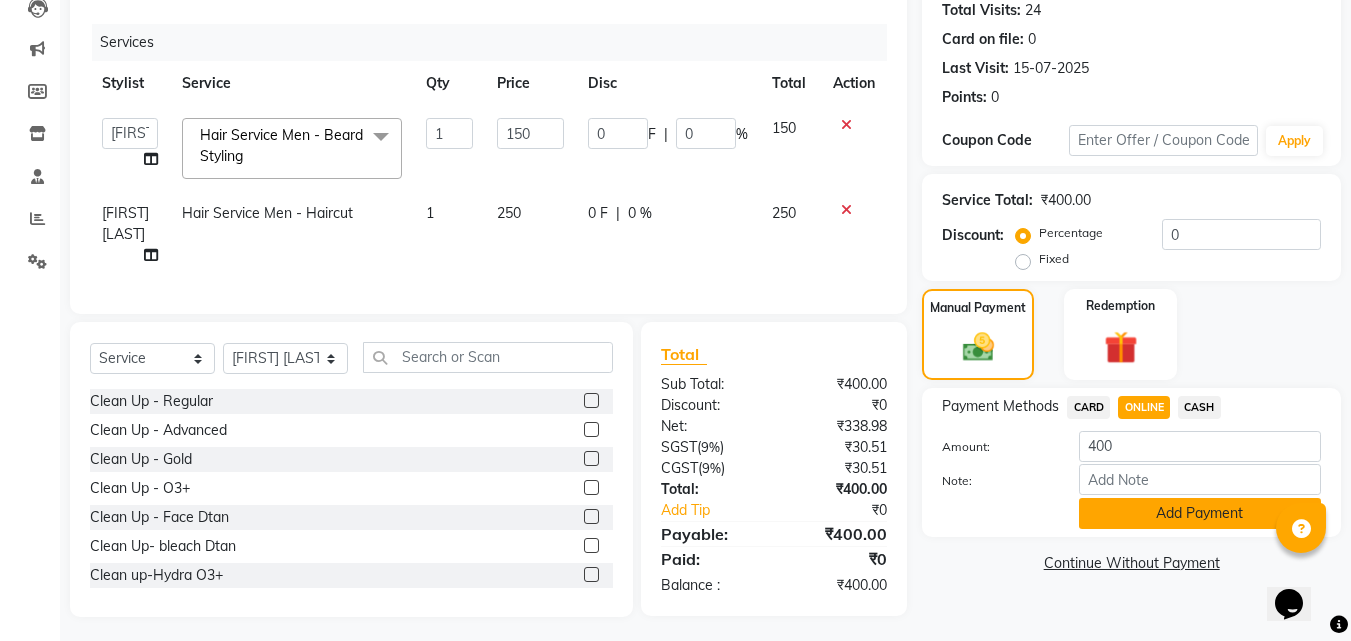 click on "Add Payment" 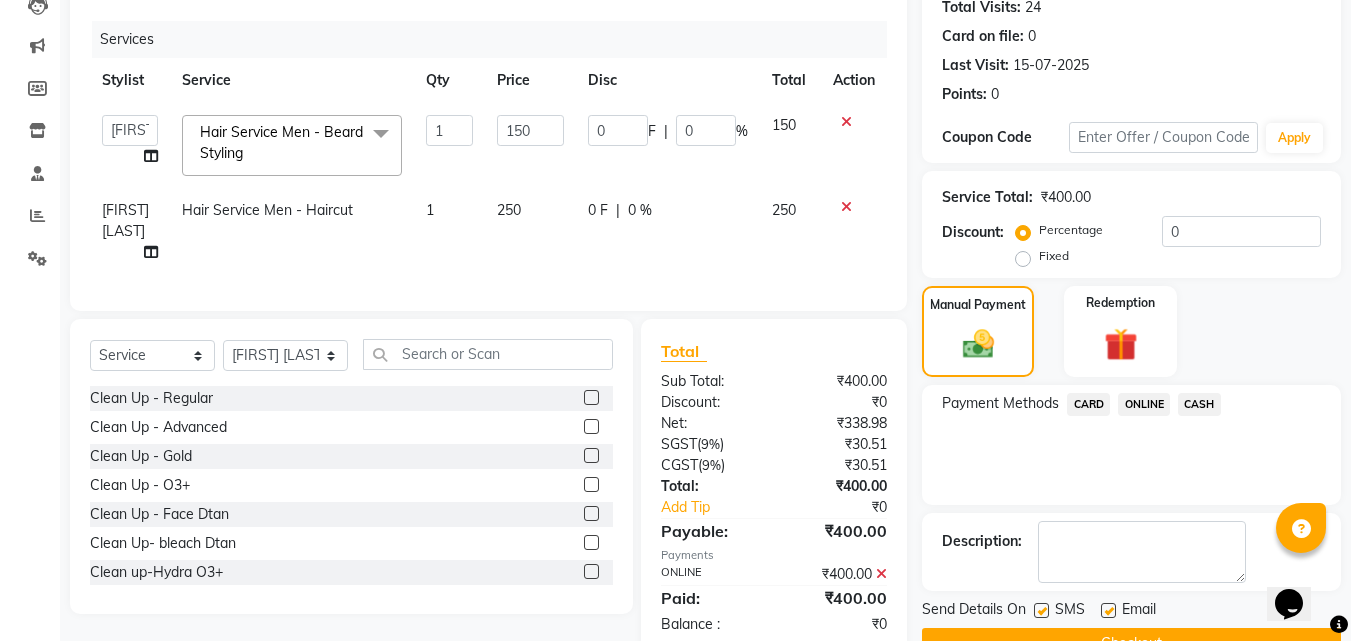 scroll, scrollTop: 275, scrollLeft: 0, axis: vertical 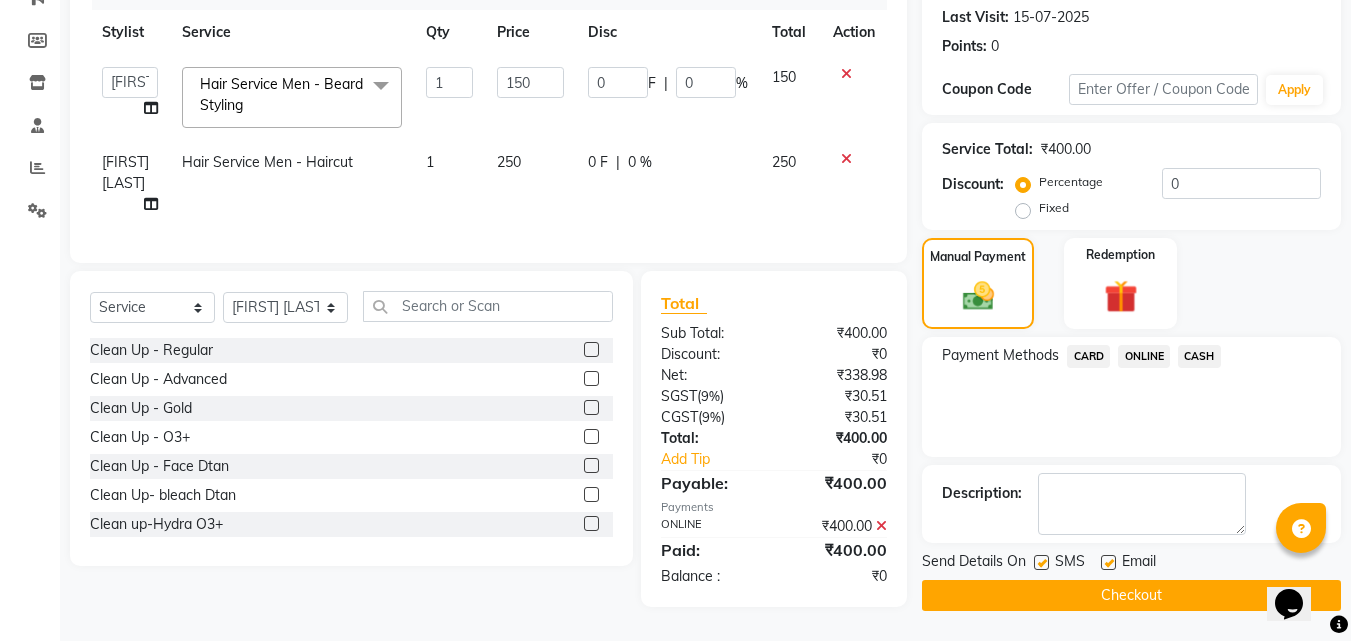 click on "Checkout" 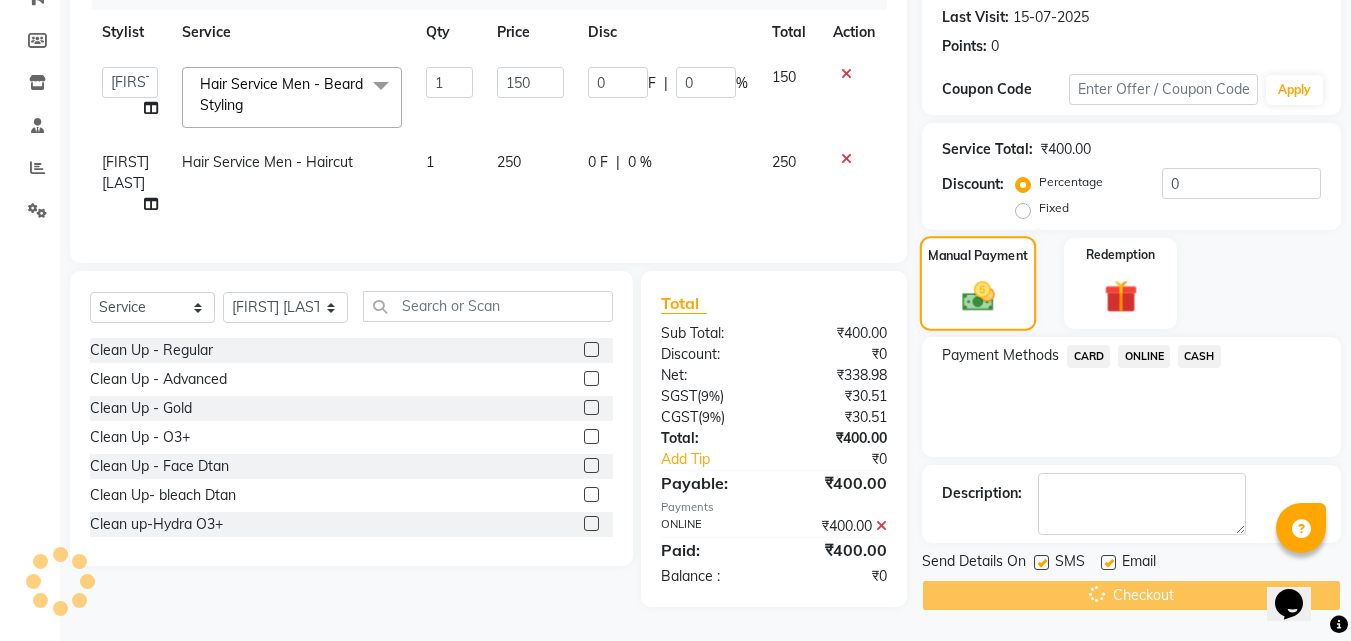 scroll, scrollTop: 0, scrollLeft: 0, axis: both 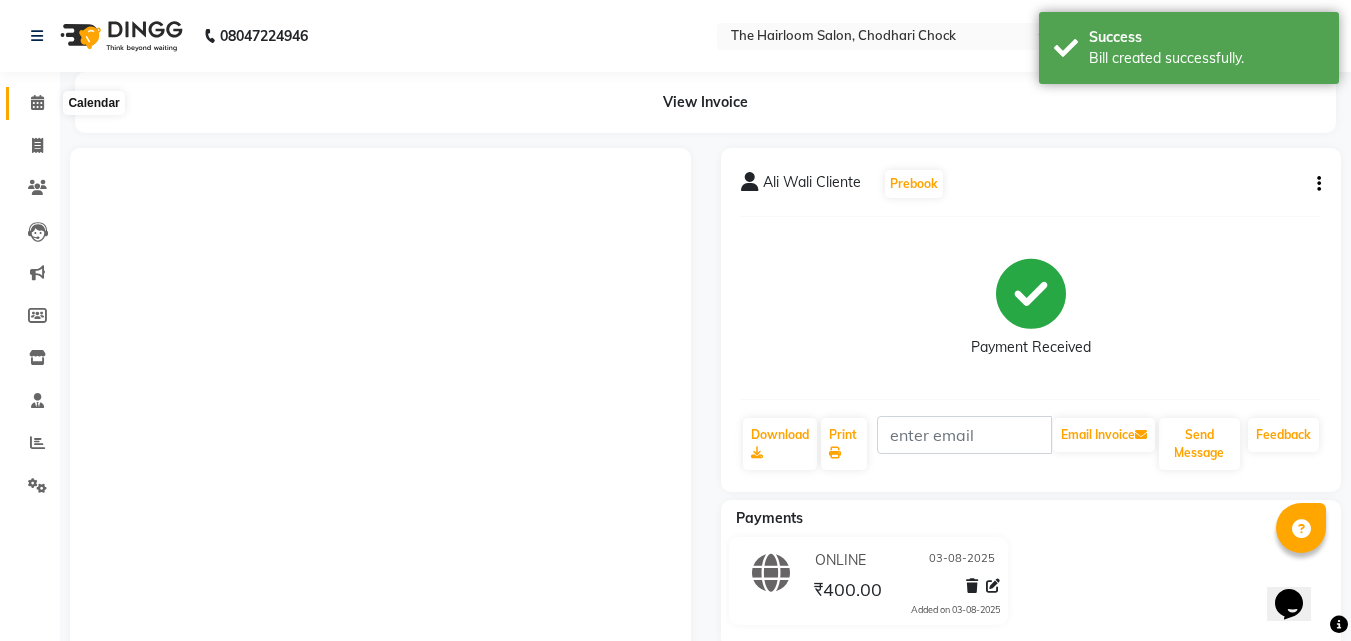 click 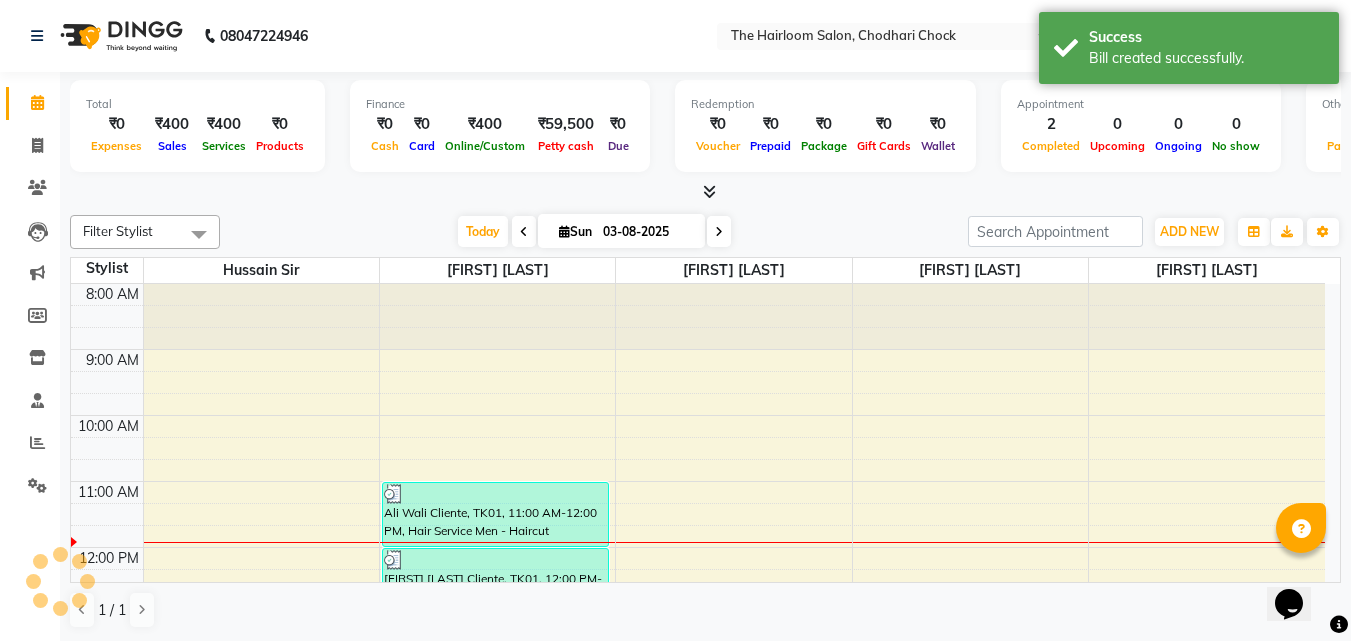 scroll, scrollTop: 0, scrollLeft: 0, axis: both 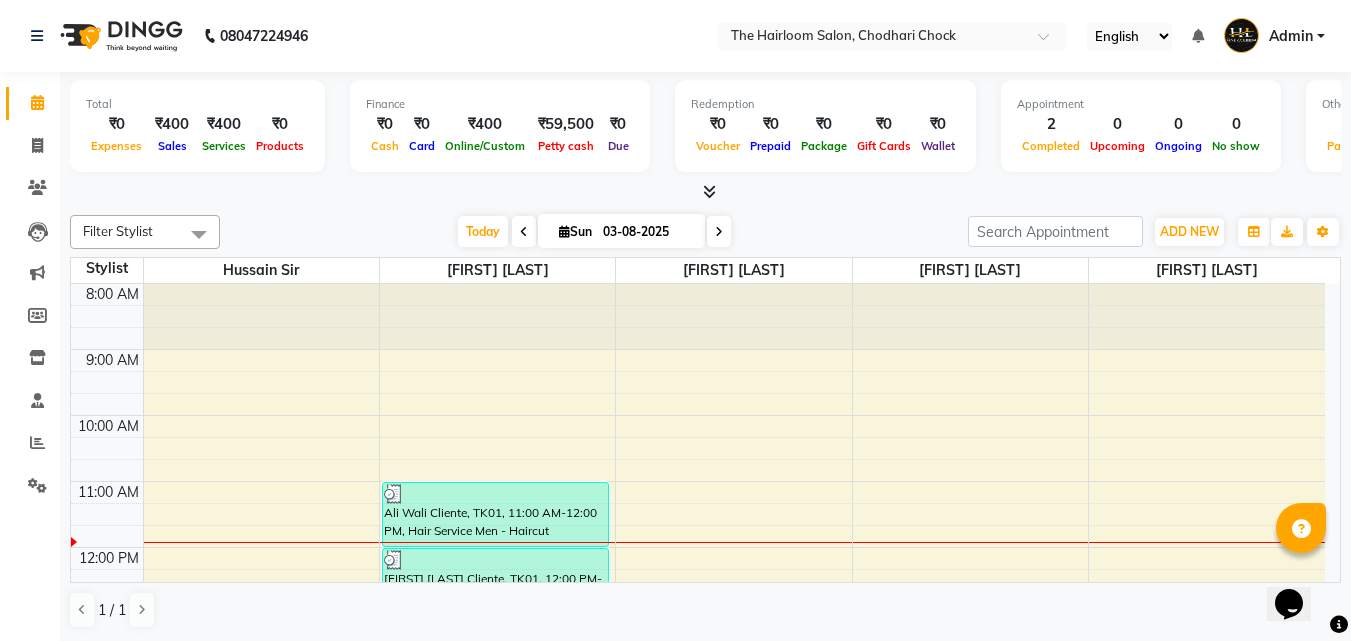 click on "8:00 AM 9:00 AM 10:00 AM 11:00 AM 12:00 PM 1:00 PM 2:00 PM 3:00 PM 4:00 PM 5:00 PM 6:00 PM 7:00 PM 8:00 PM 9:00 PM 10:00 PM 11:00 PM     [FIRST] [LAST] Cliente, TK01, [TIME]-[TIME], Hair Service Men  - Haircut     [FIRST] [LAST] Cliente, TK01, [TIME]-[TIME], Hair Service Men  - Beard Styling" at bounding box center (698, 811) 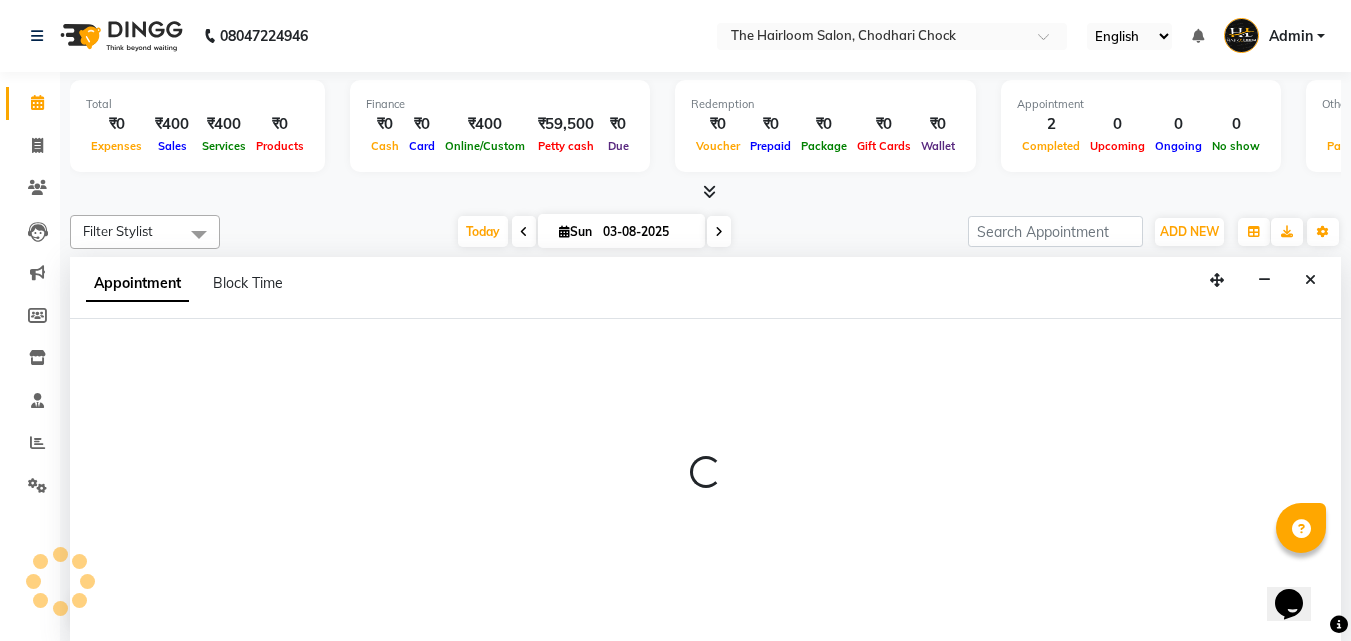 scroll, scrollTop: 1, scrollLeft: 0, axis: vertical 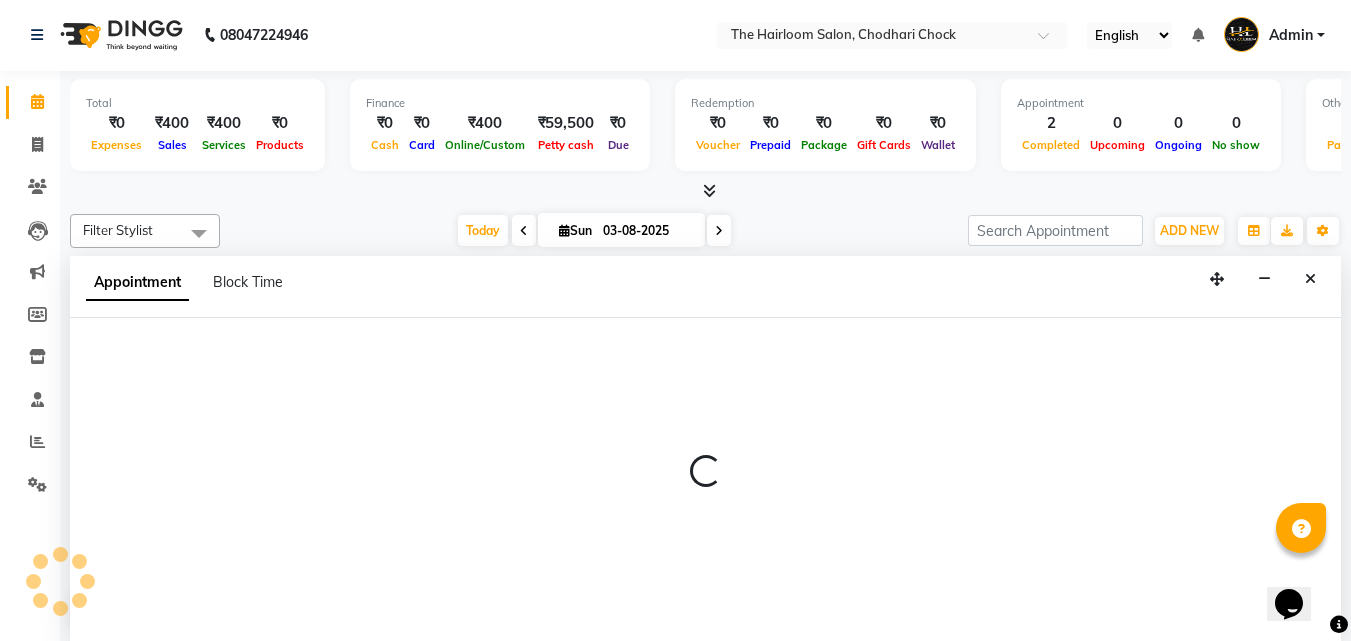 select on "41756" 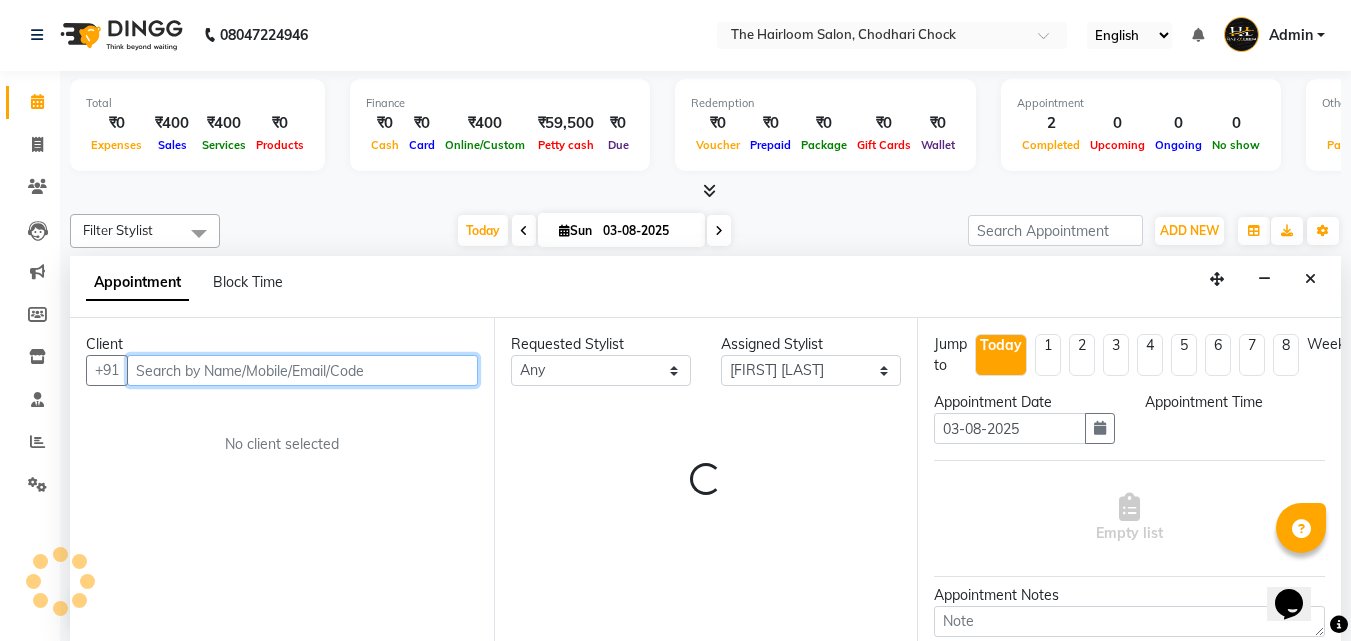 select on "540" 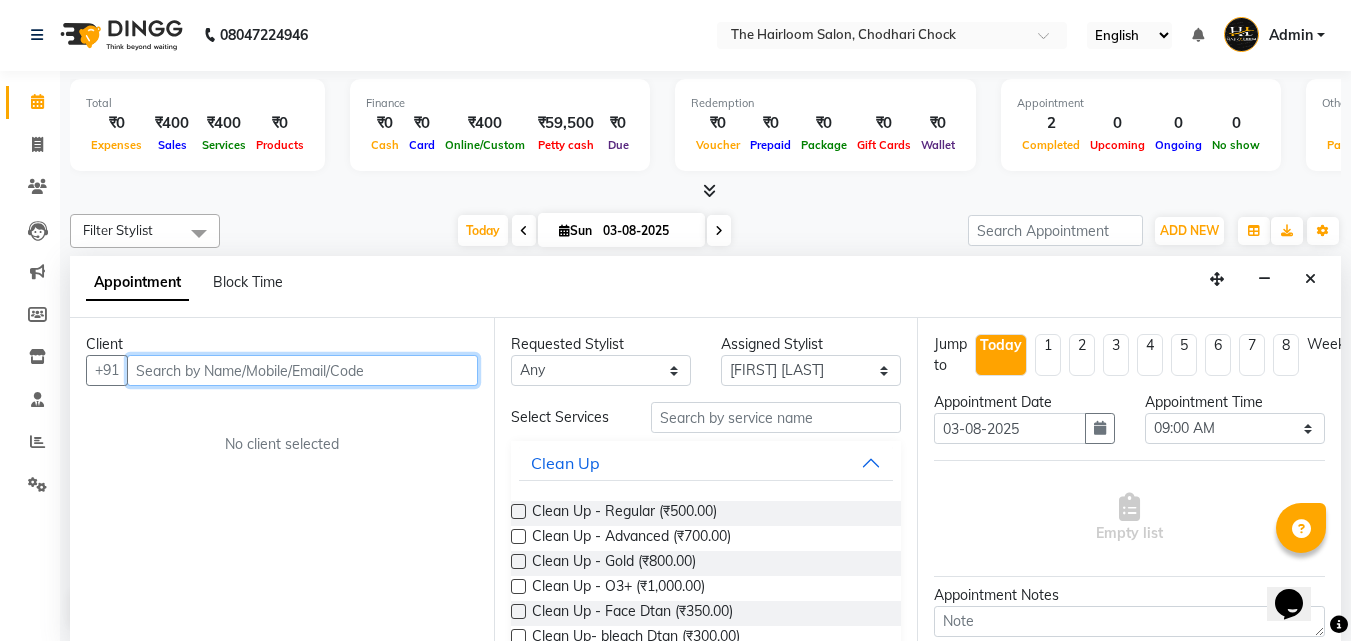 click at bounding box center (302, 370) 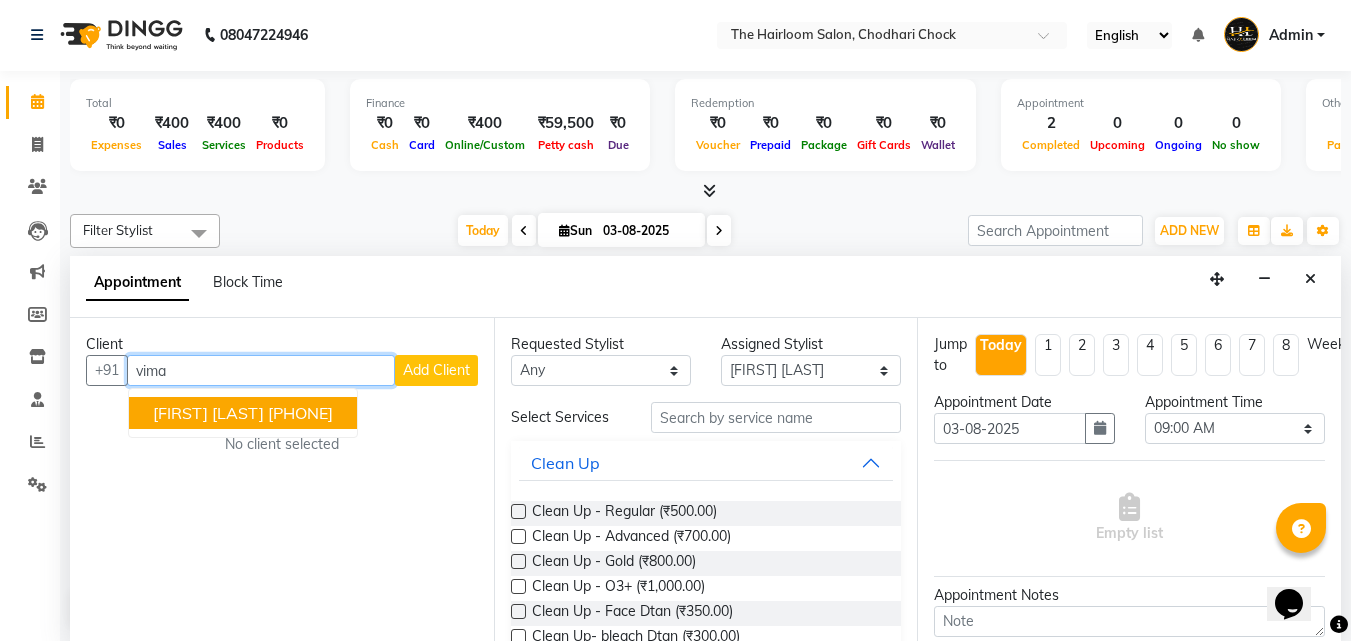 click on "[PHONE]" at bounding box center [300, 413] 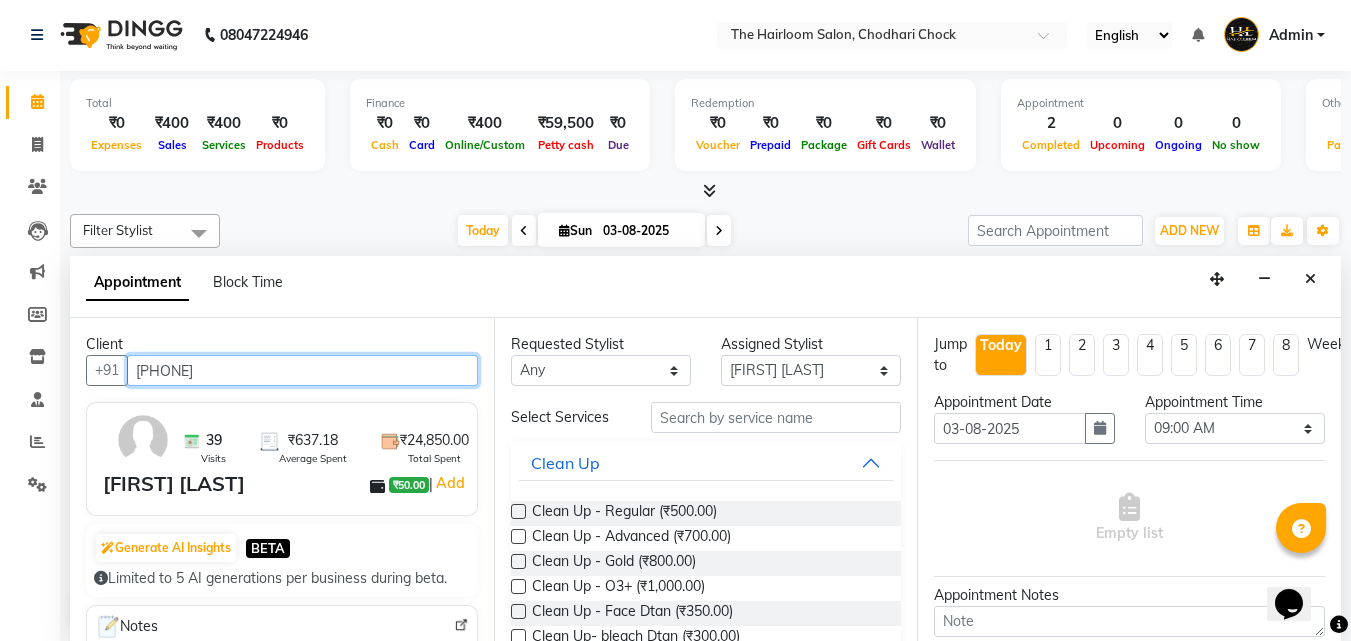 type on "[PHONE]" 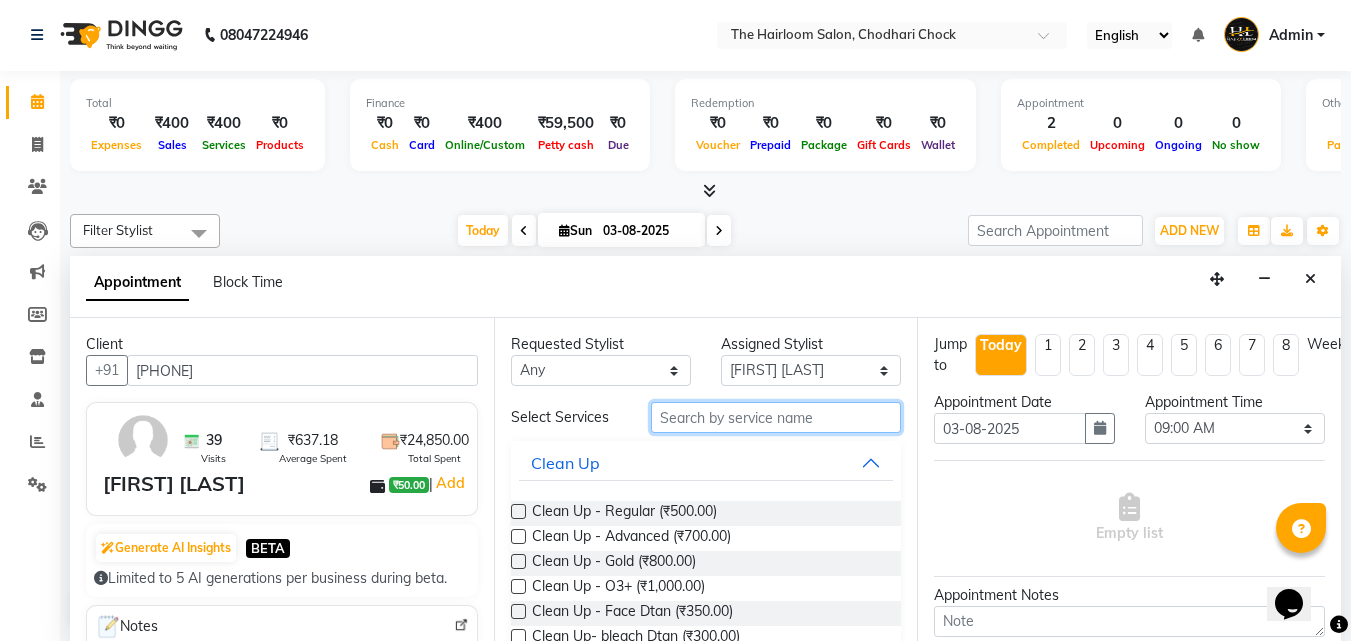 click at bounding box center [776, 417] 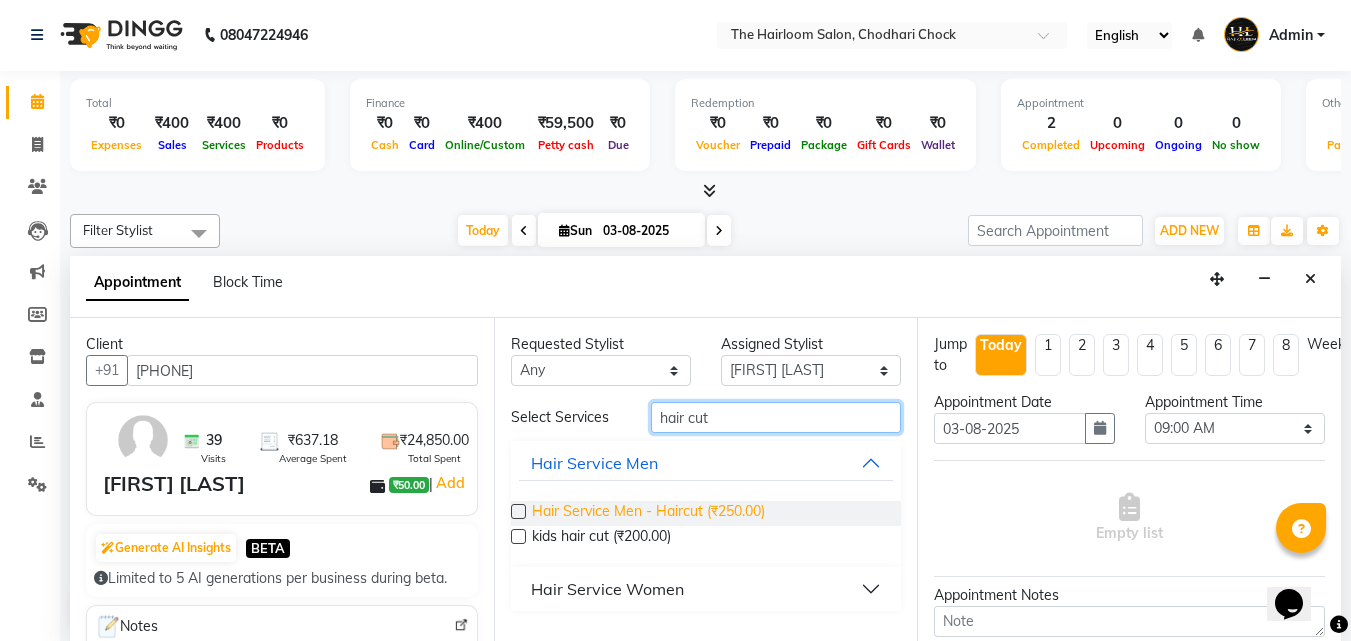 type on "hair cut" 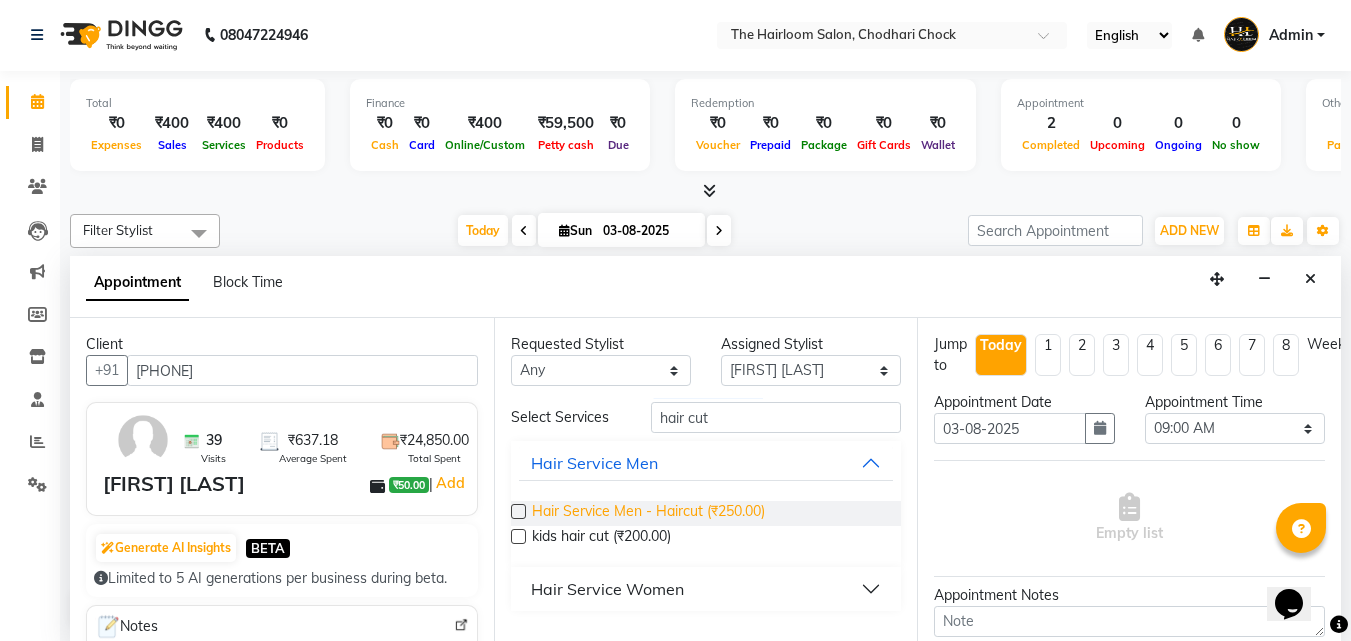 click on "Hair Service Men  - Haircut (₹250.00)" at bounding box center [648, 513] 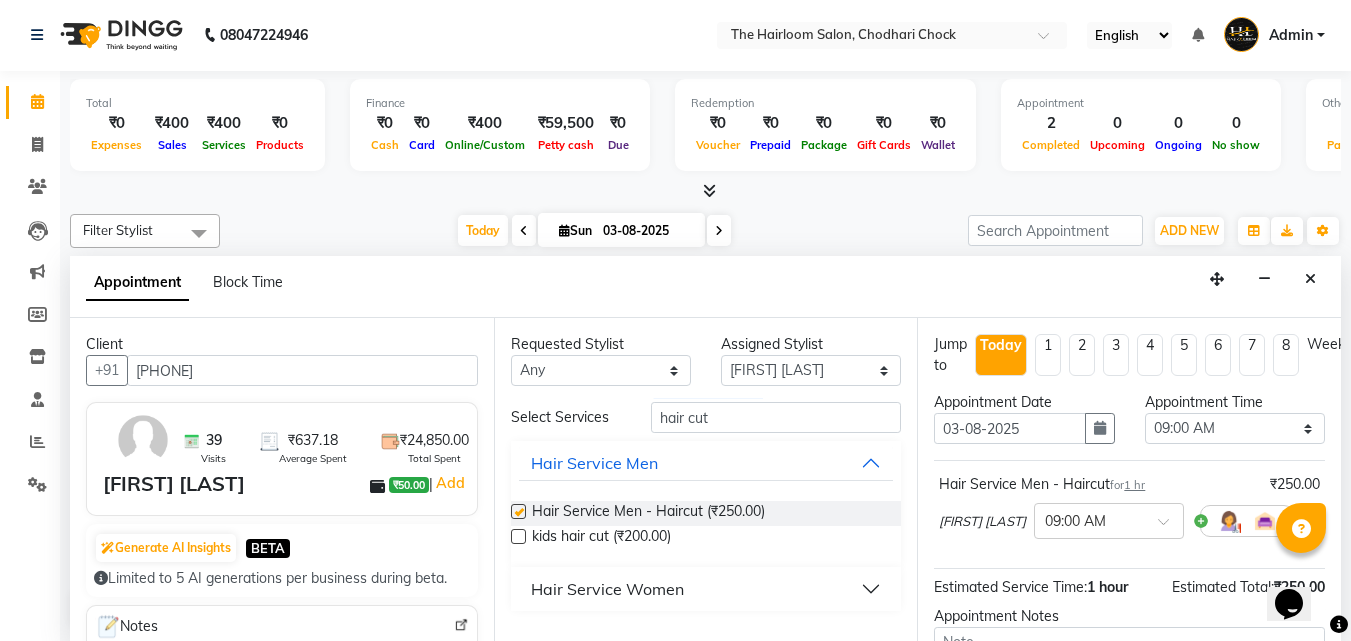 checkbox on "false" 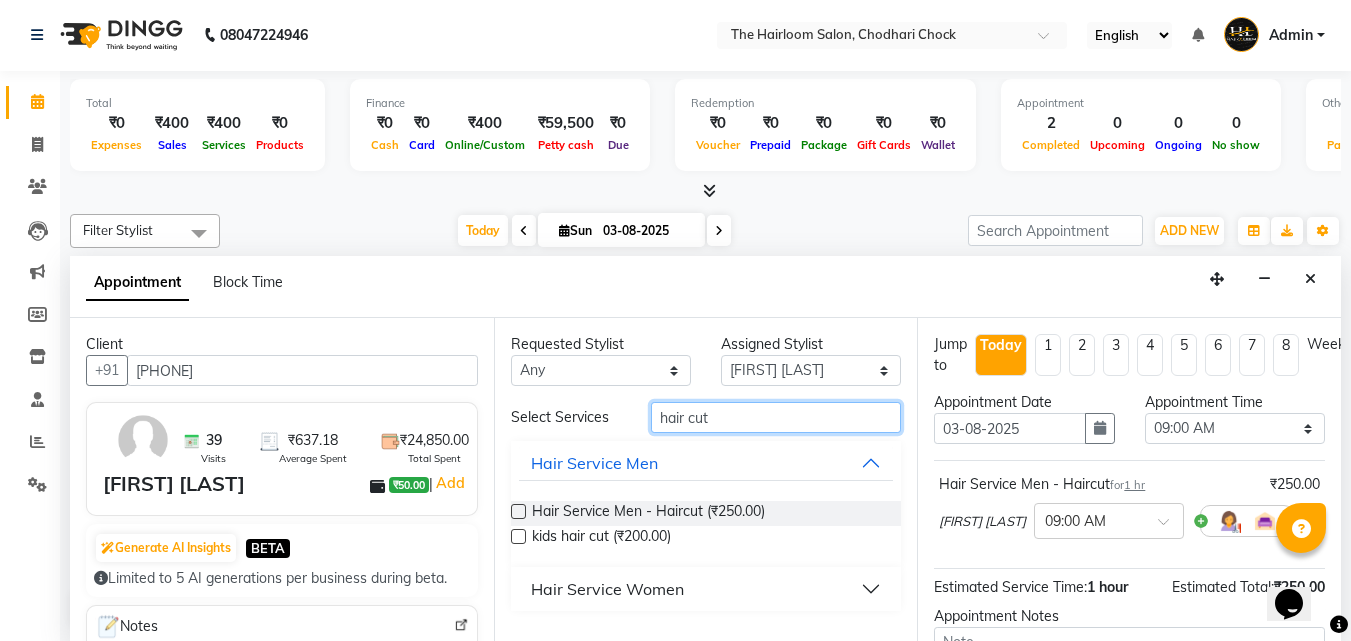 click on "hair cut" at bounding box center [776, 417] 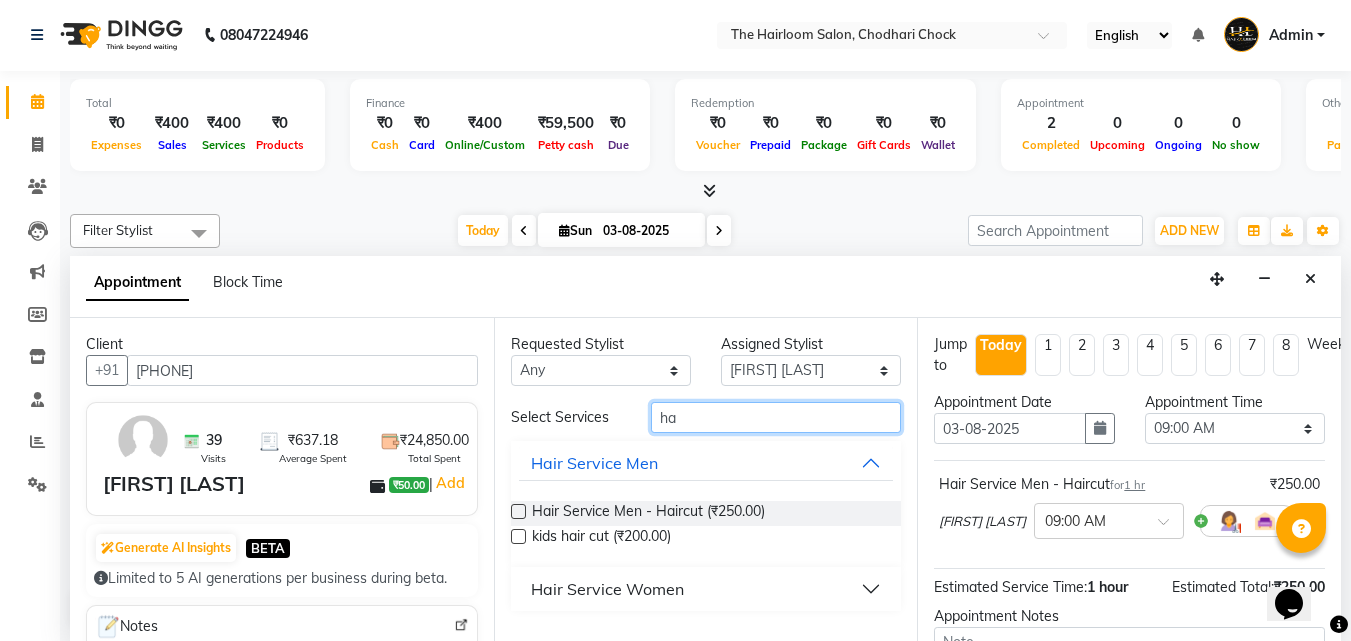 type on "h" 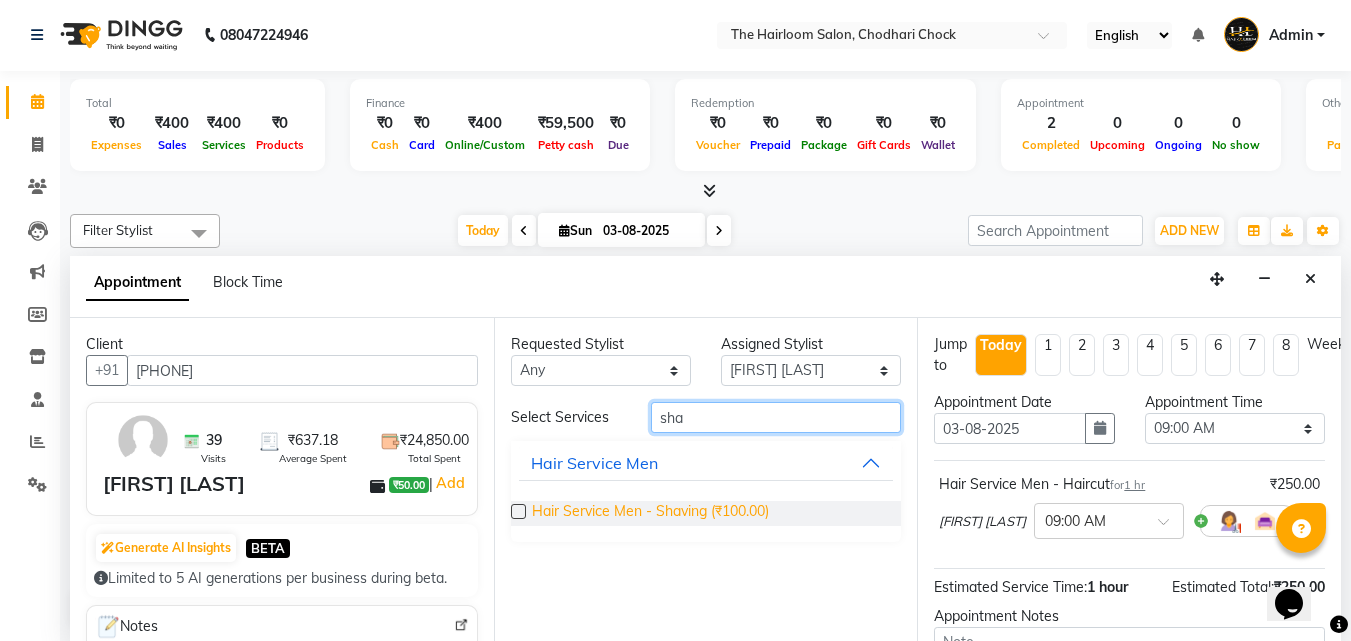 type on "sha" 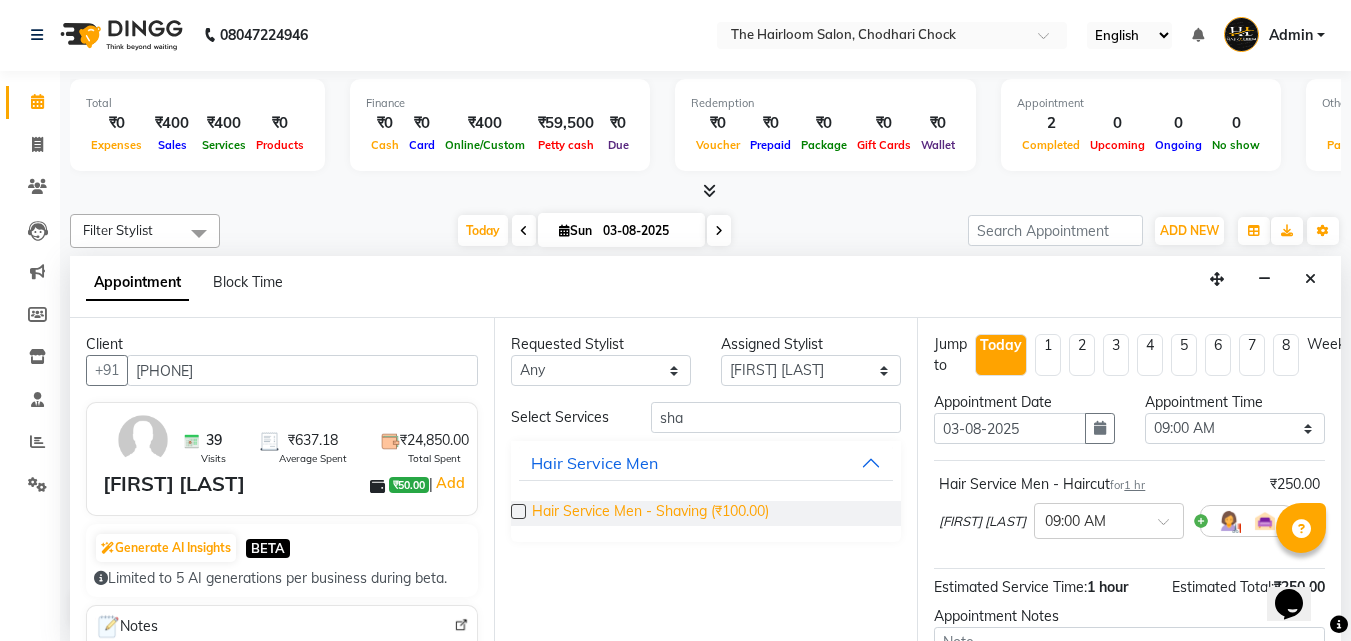 click on "Hair Service Men  - Shaving (₹100.00)" at bounding box center (650, 513) 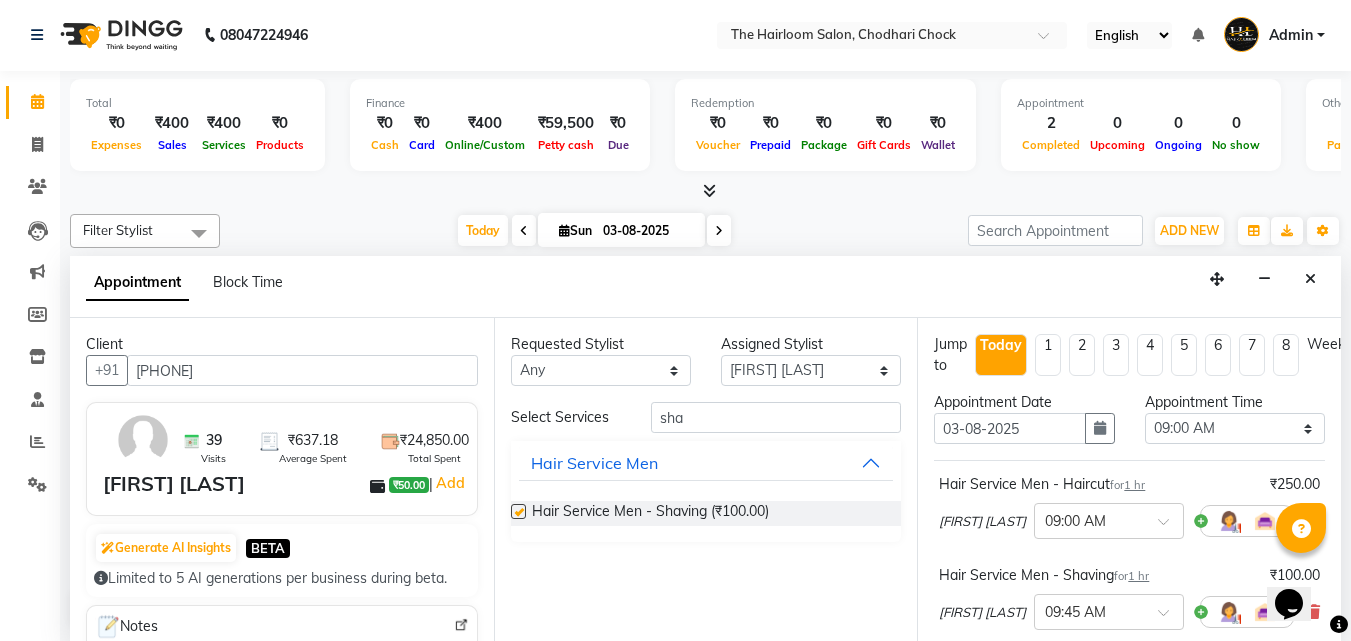 checkbox on "false" 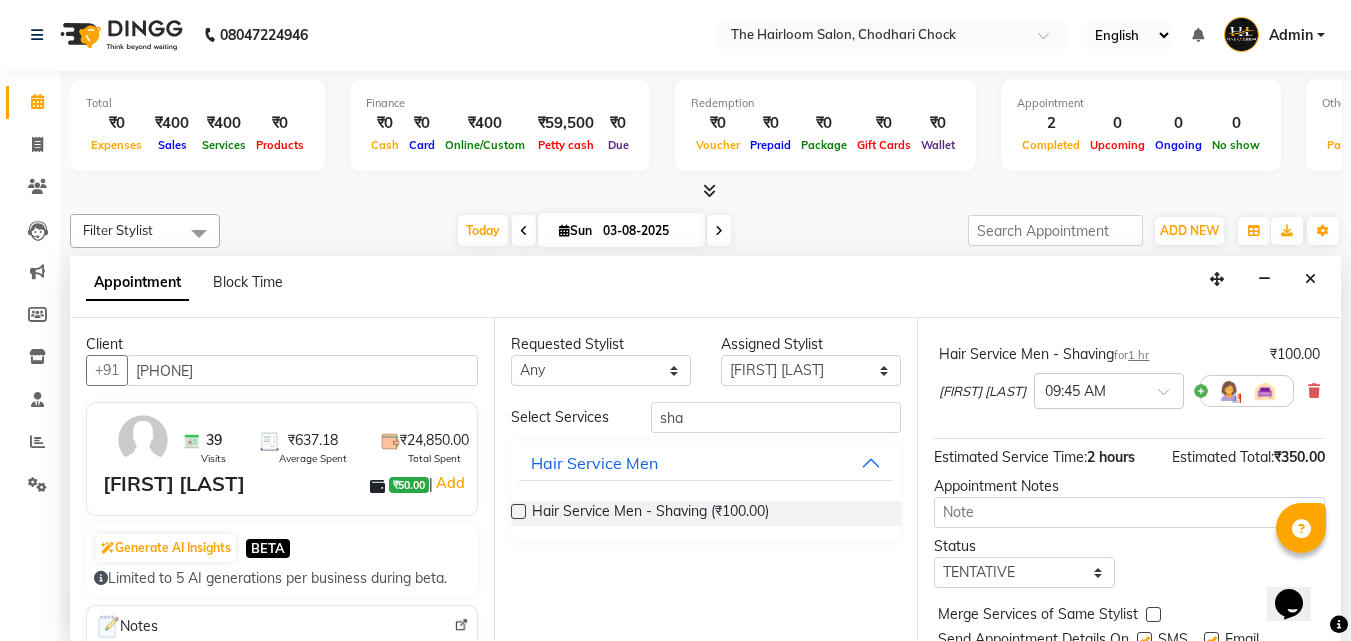 scroll, scrollTop: 309, scrollLeft: 0, axis: vertical 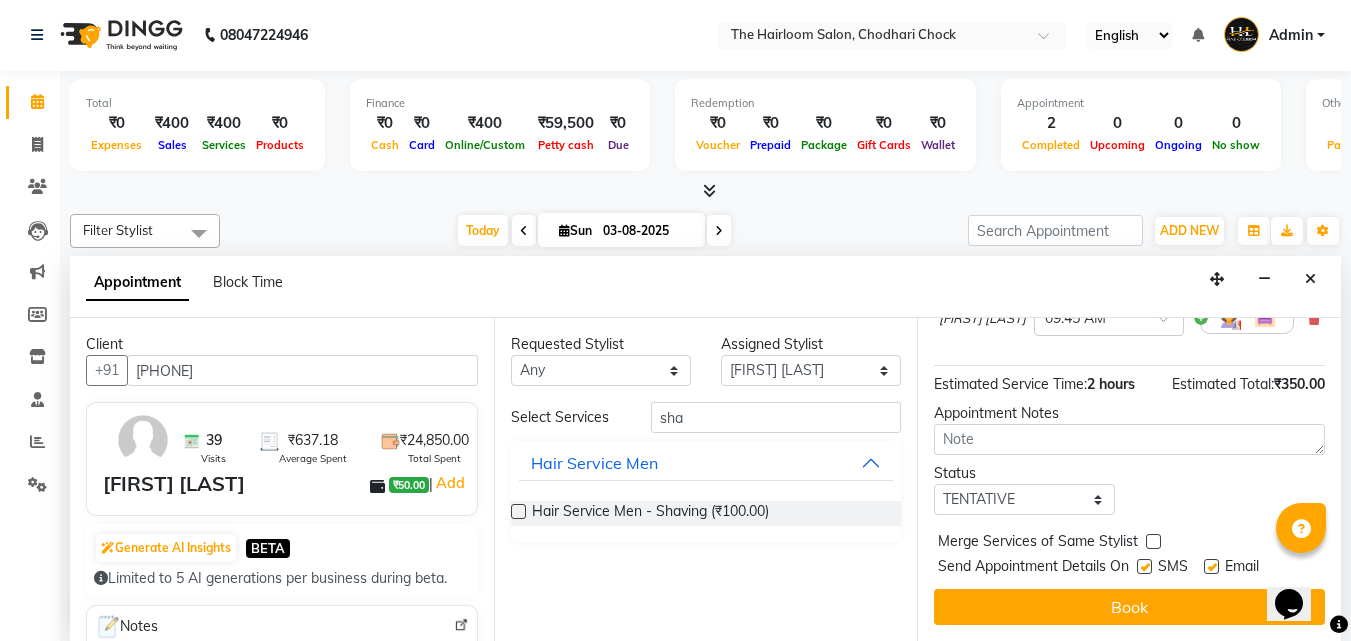 click at bounding box center [1144, 566] 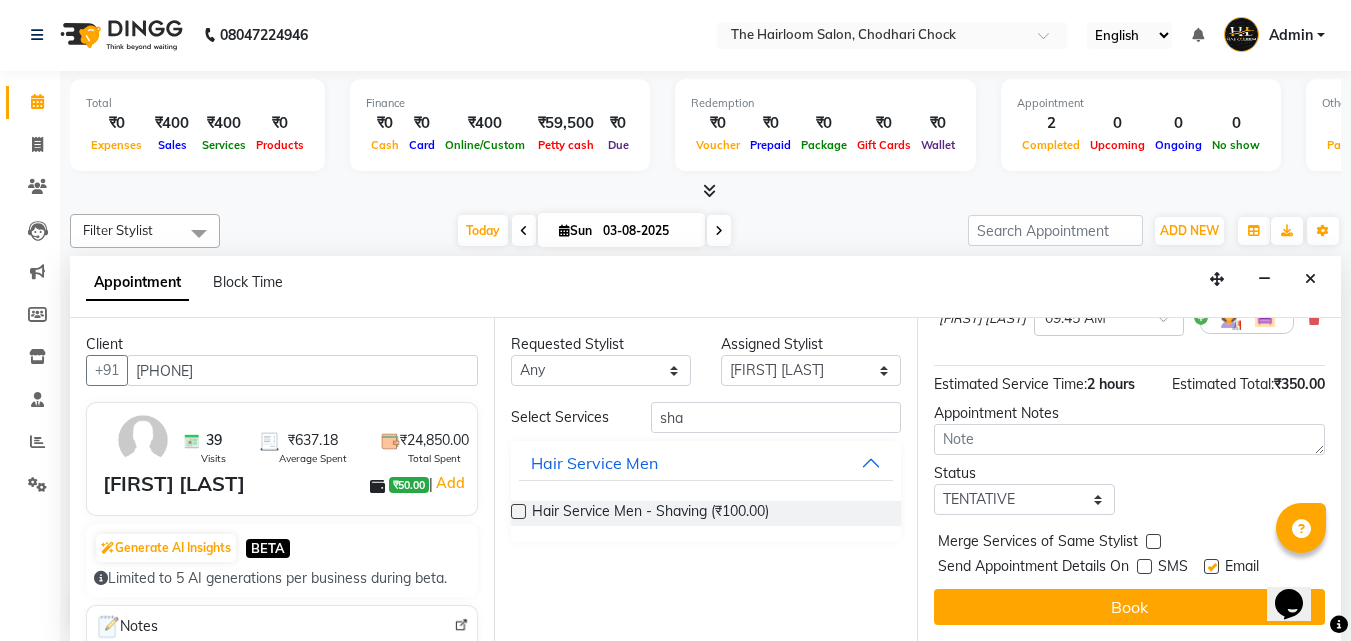 click at bounding box center (1211, 566) 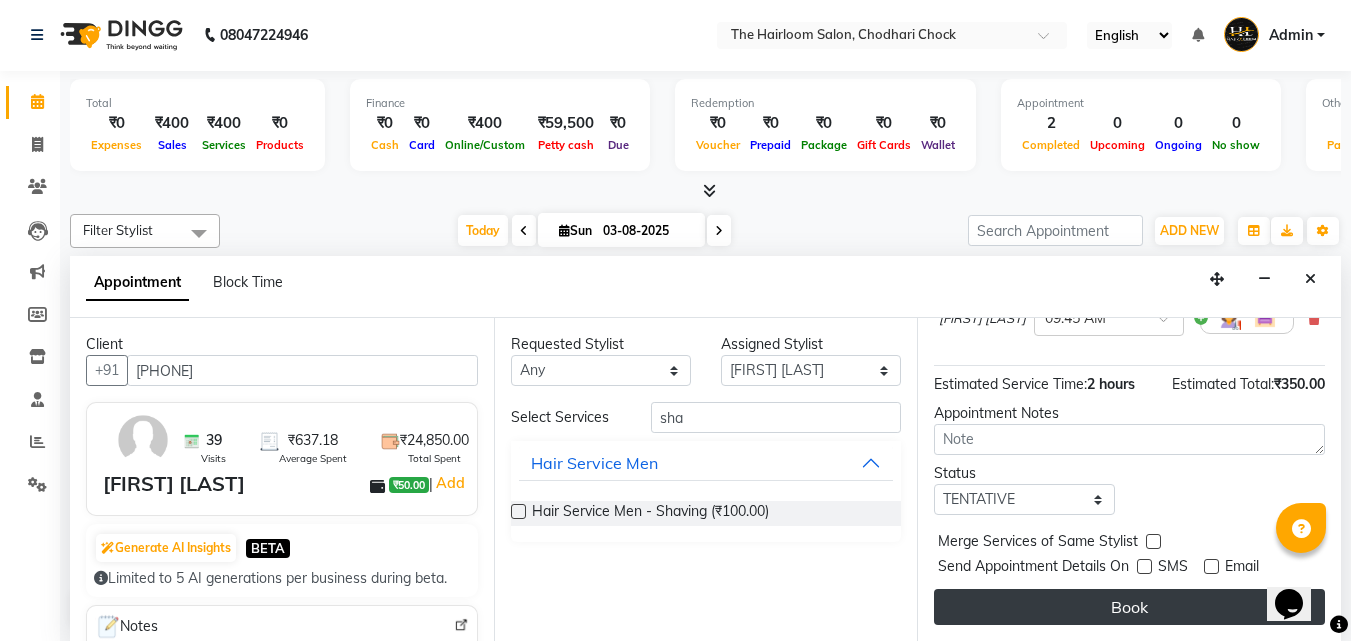 click on "Book" at bounding box center (1129, 607) 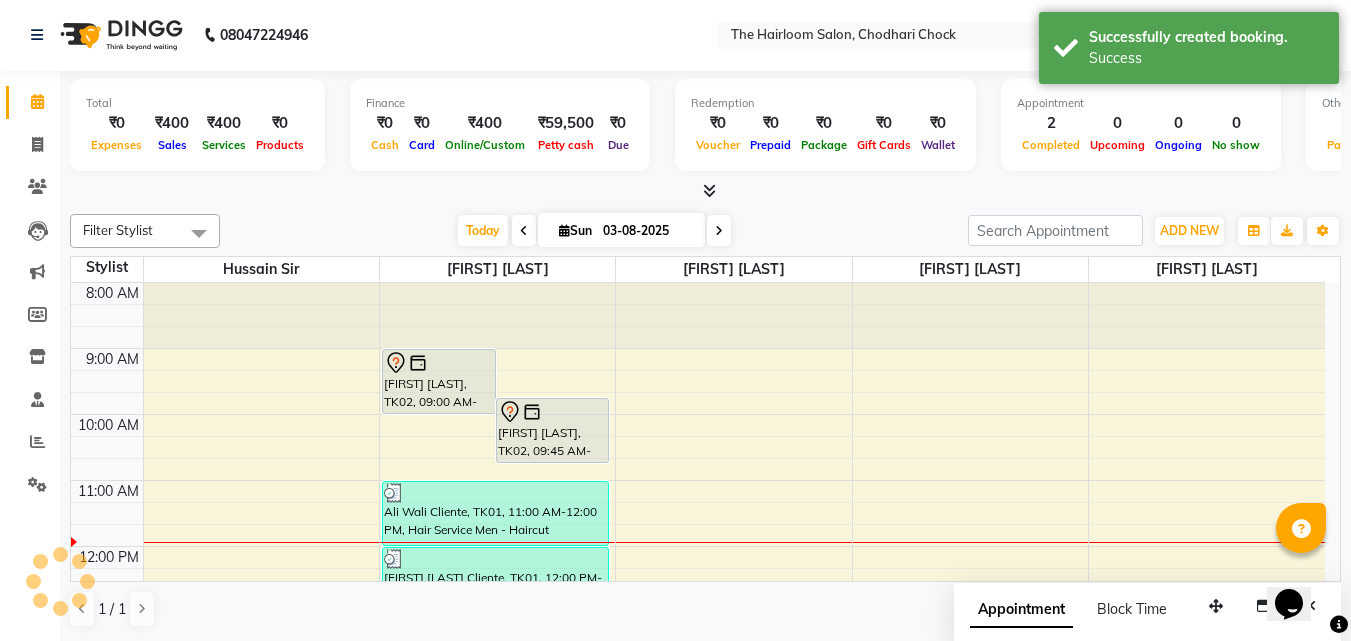 scroll, scrollTop: 0, scrollLeft: 0, axis: both 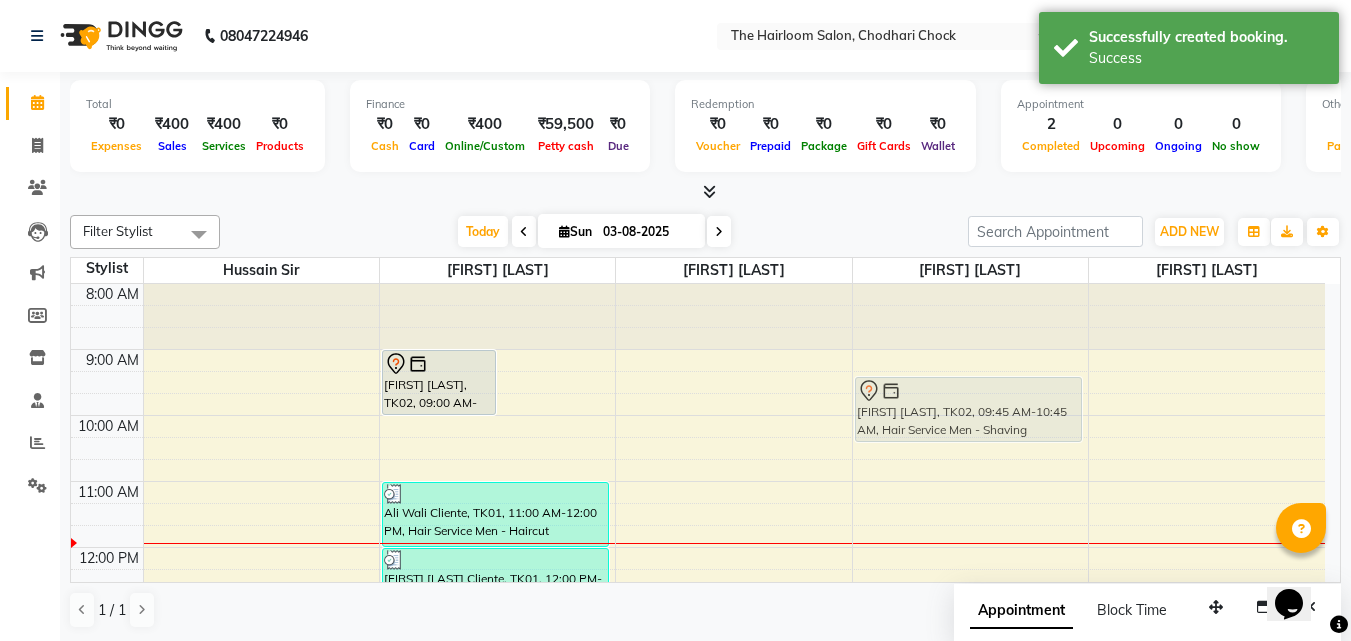 drag, startPoint x: 550, startPoint y: 441, endPoint x: 891, endPoint y: 413, distance: 342.14764 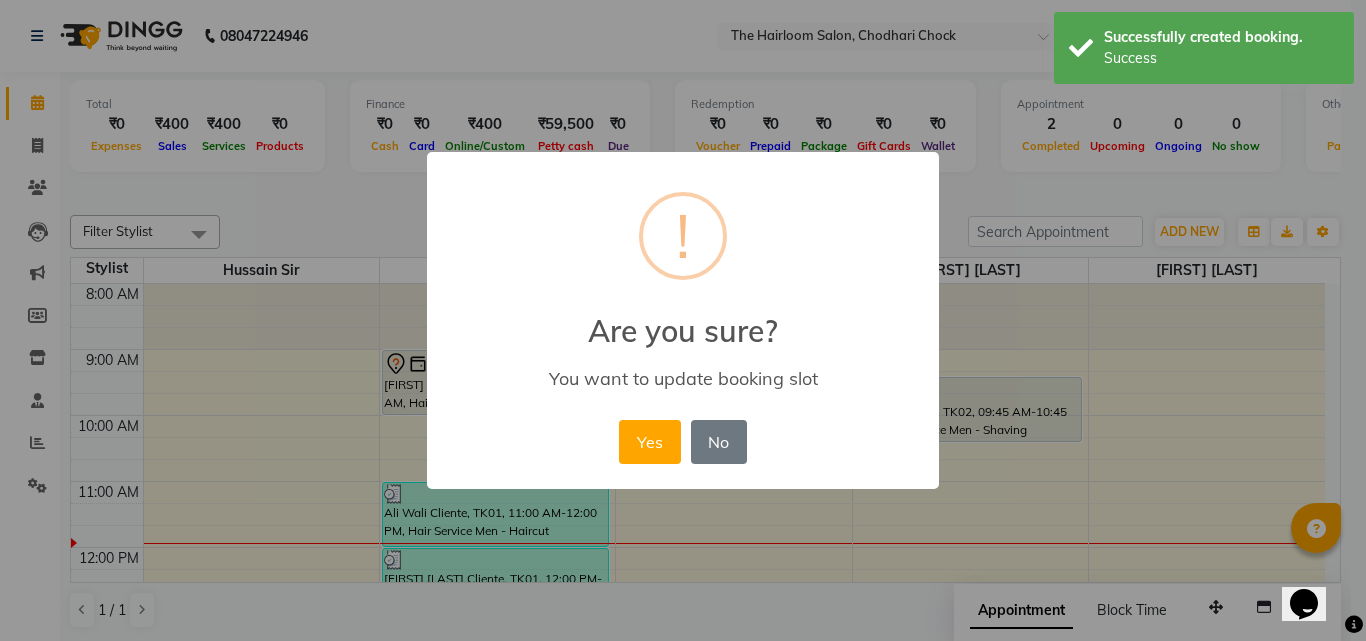 type 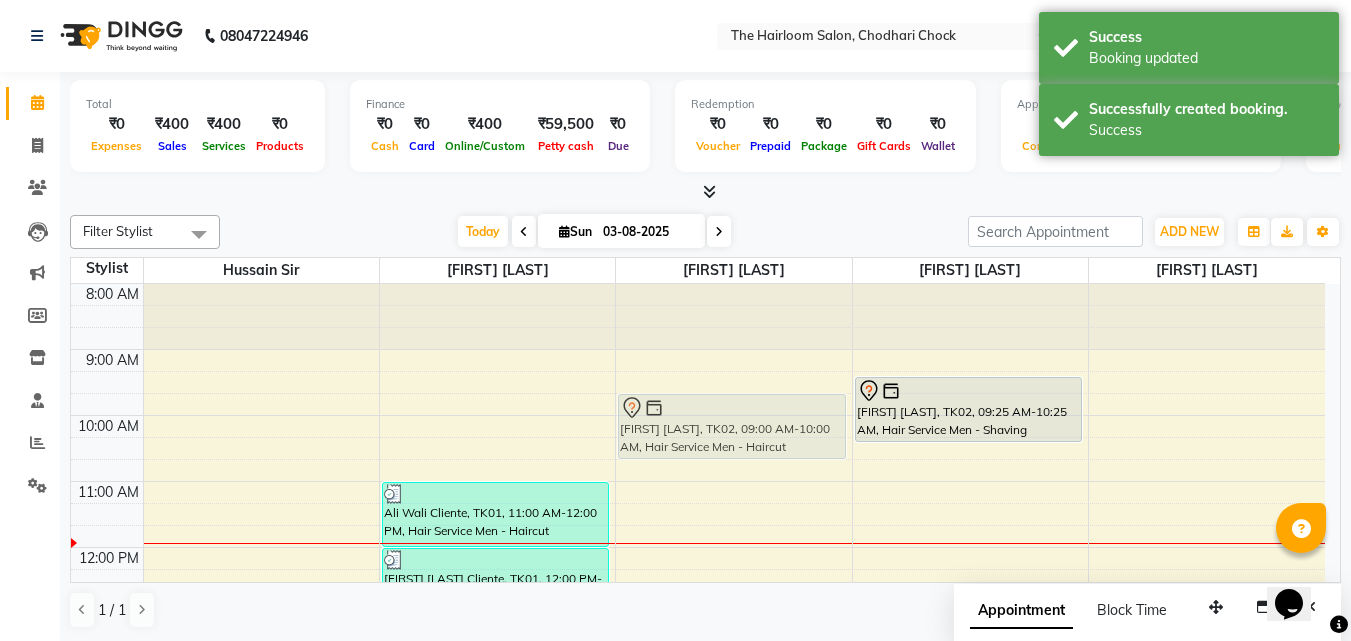 drag, startPoint x: 524, startPoint y: 378, endPoint x: 839, endPoint y: 424, distance: 318.341 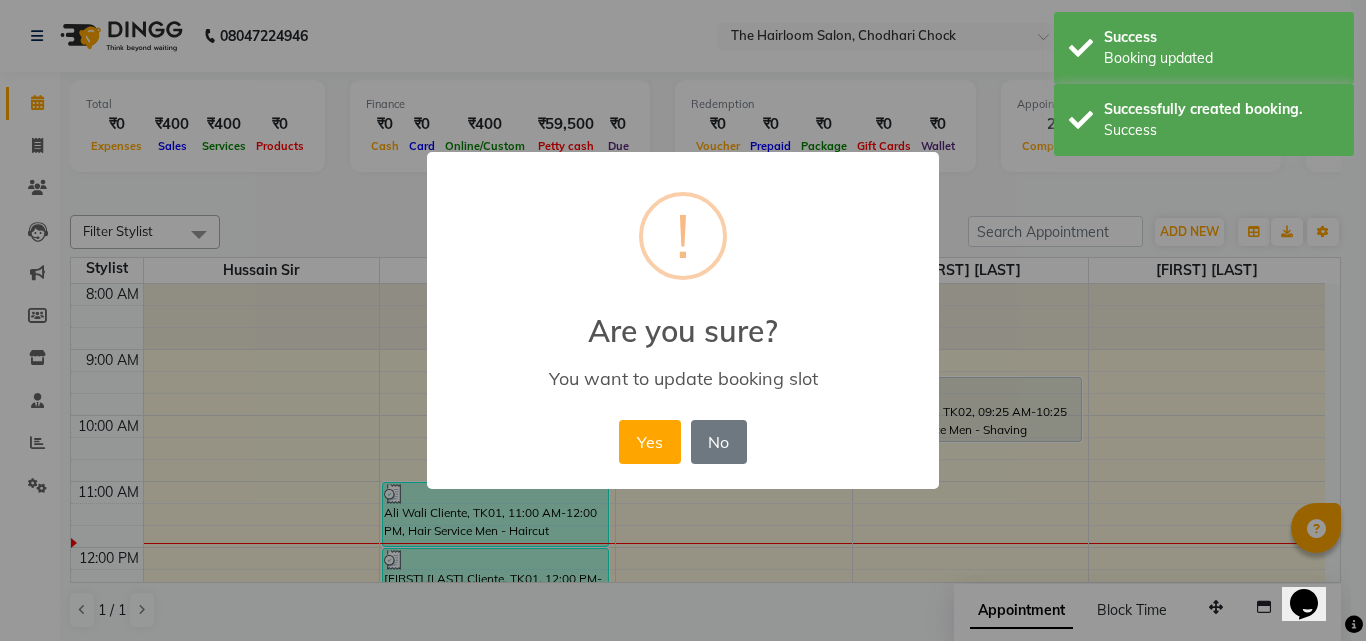 drag, startPoint x: 726, startPoint y: 447, endPoint x: 480, endPoint y: 381, distance: 254.69983 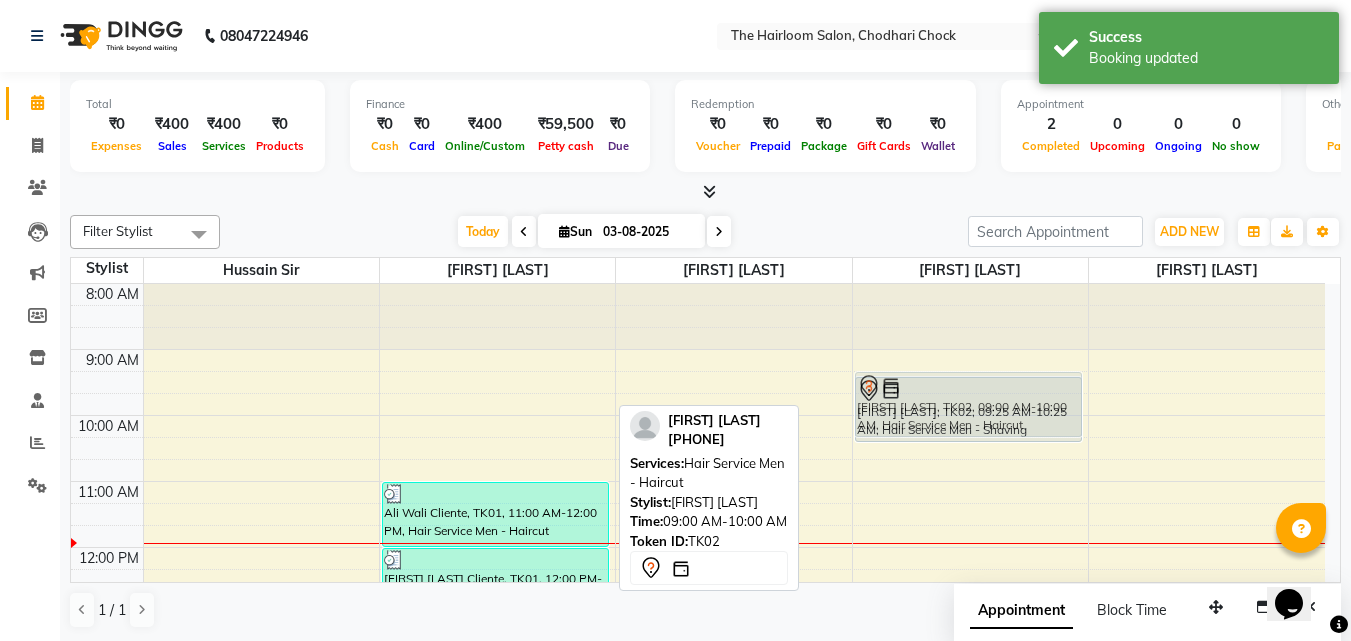 drag, startPoint x: 467, startPoint y: 376, endPoint x: 872, endPoint y: 407, distance: 406.1847 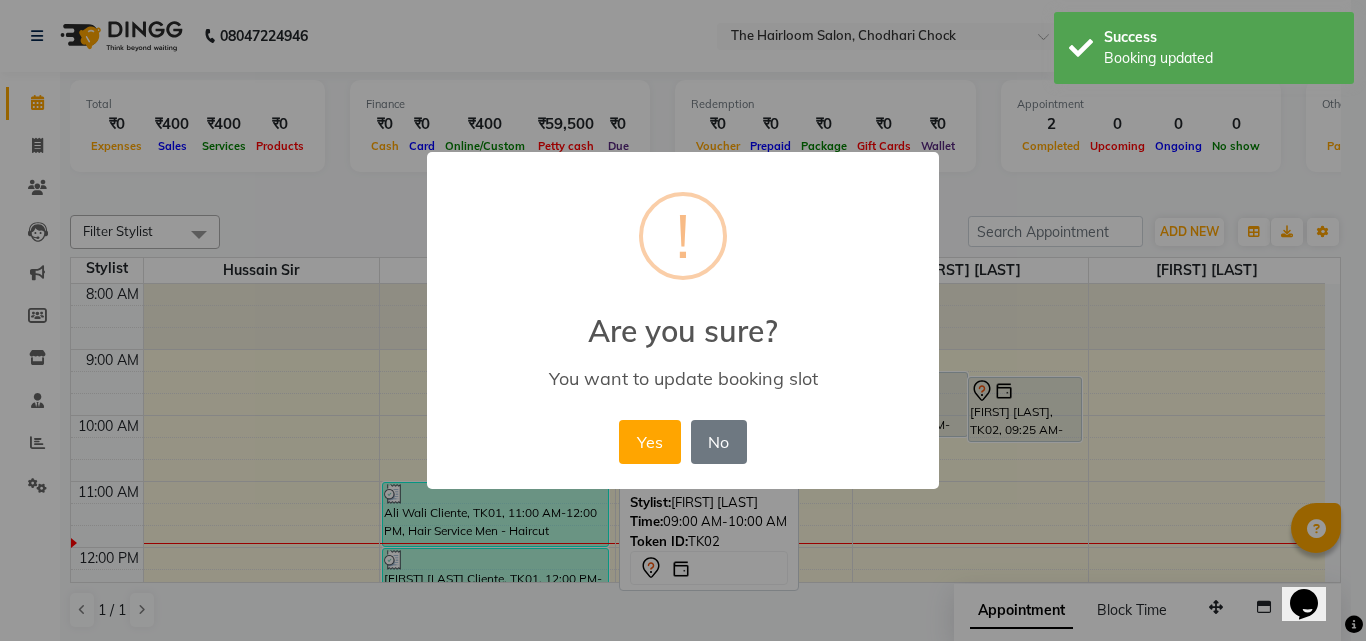 type 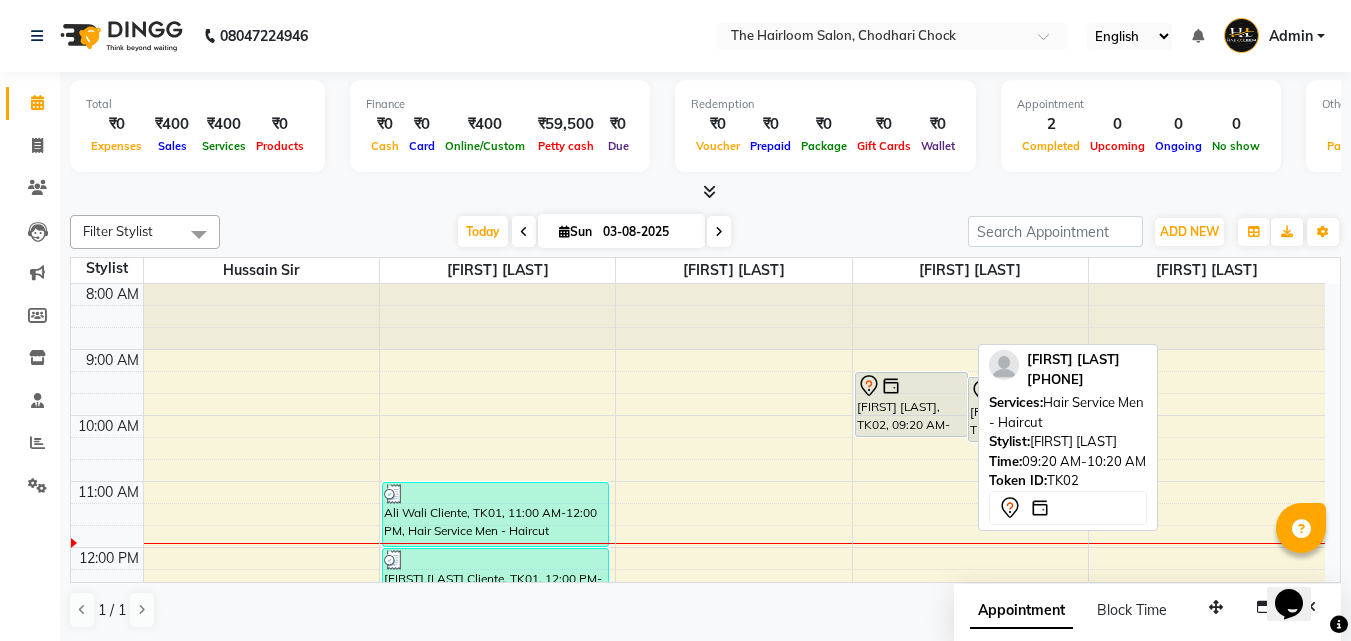 click on "[FIRST] [LAST], TK02, 09:20 AM-10:20 AM, Hair Service Men  - Haircut" at bounding box center [912, 404] 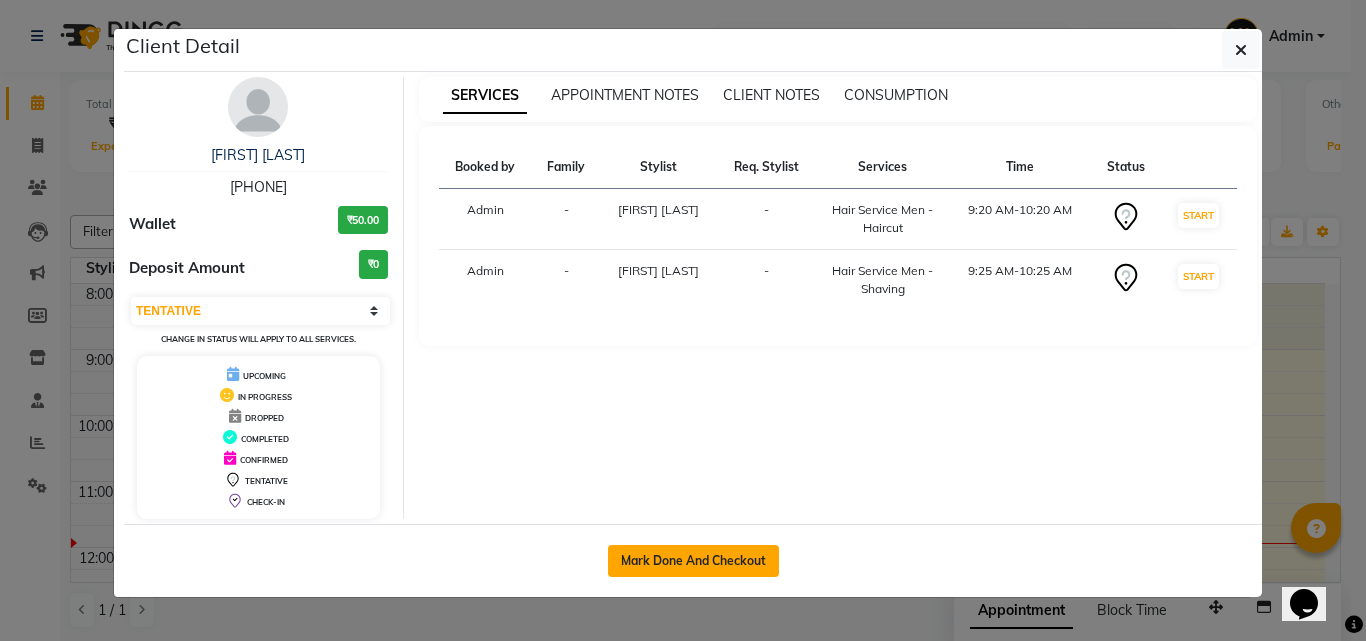 click on "Mark Done And Checkout" 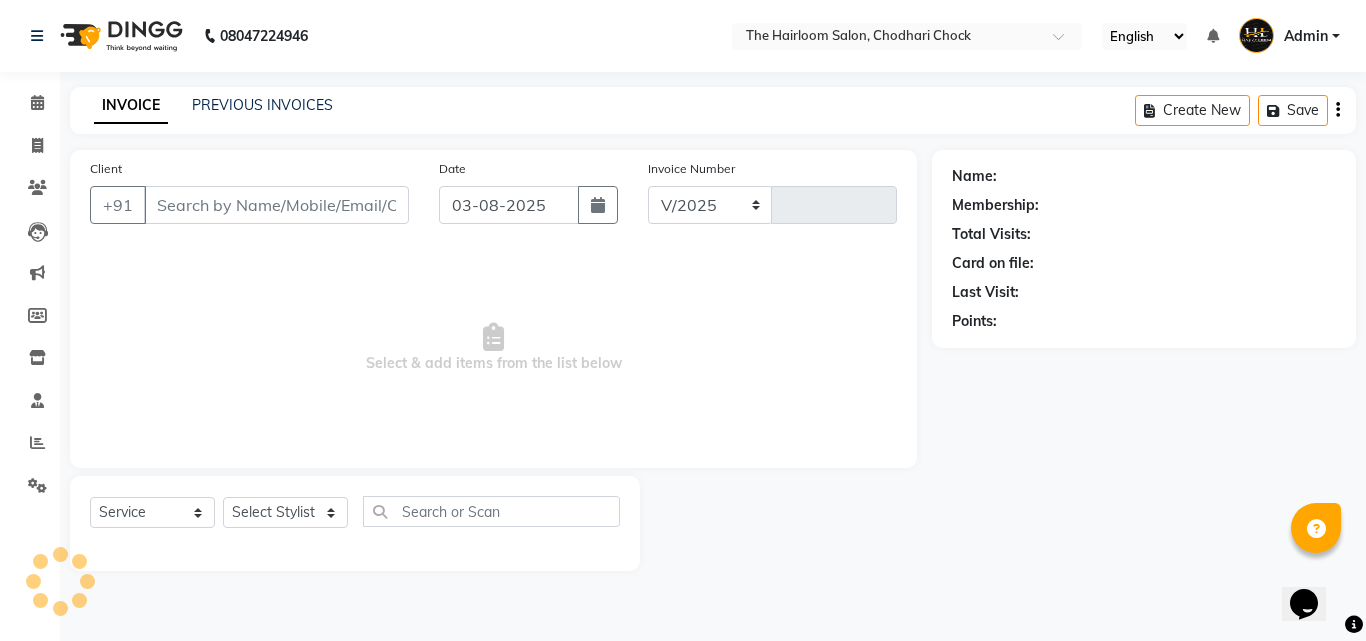 select on "5926" 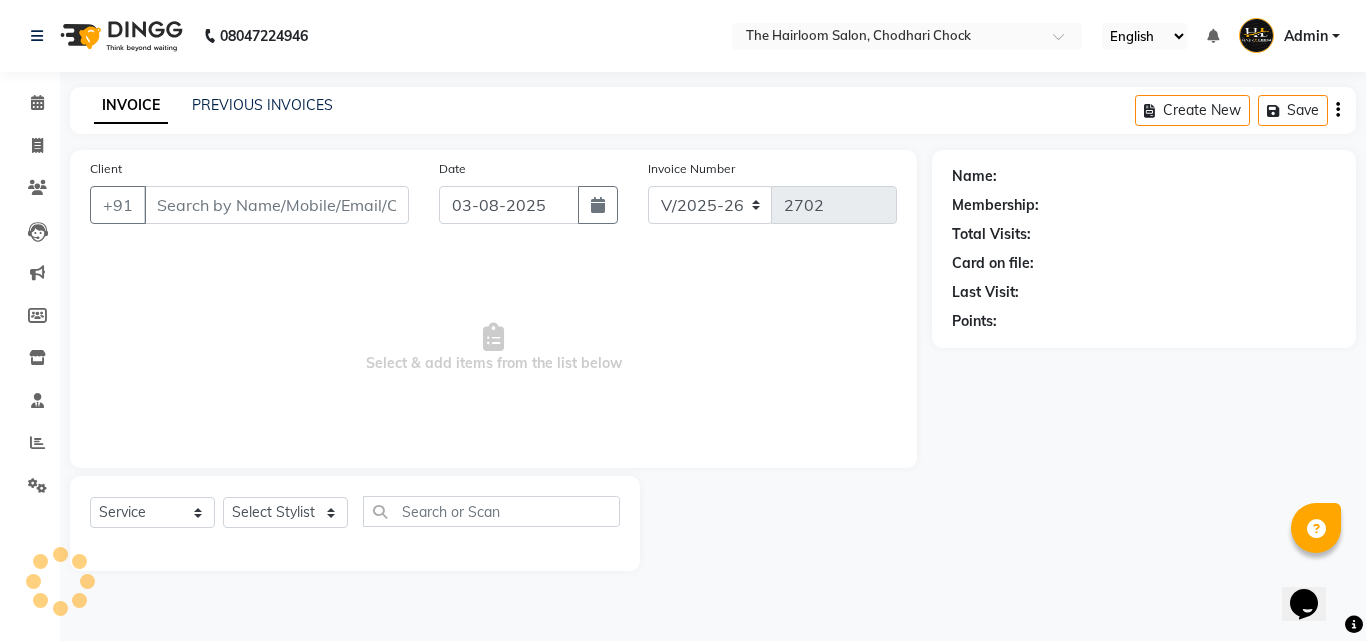 type on "[PHONE]" 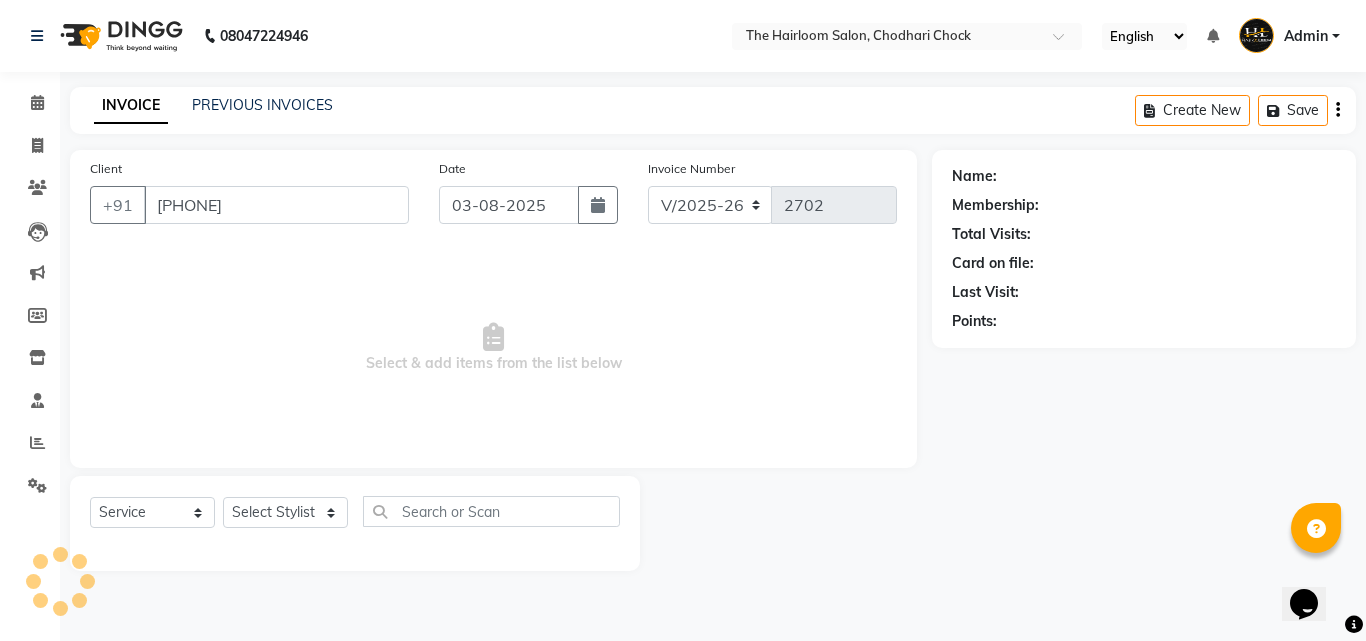 select on "41958" 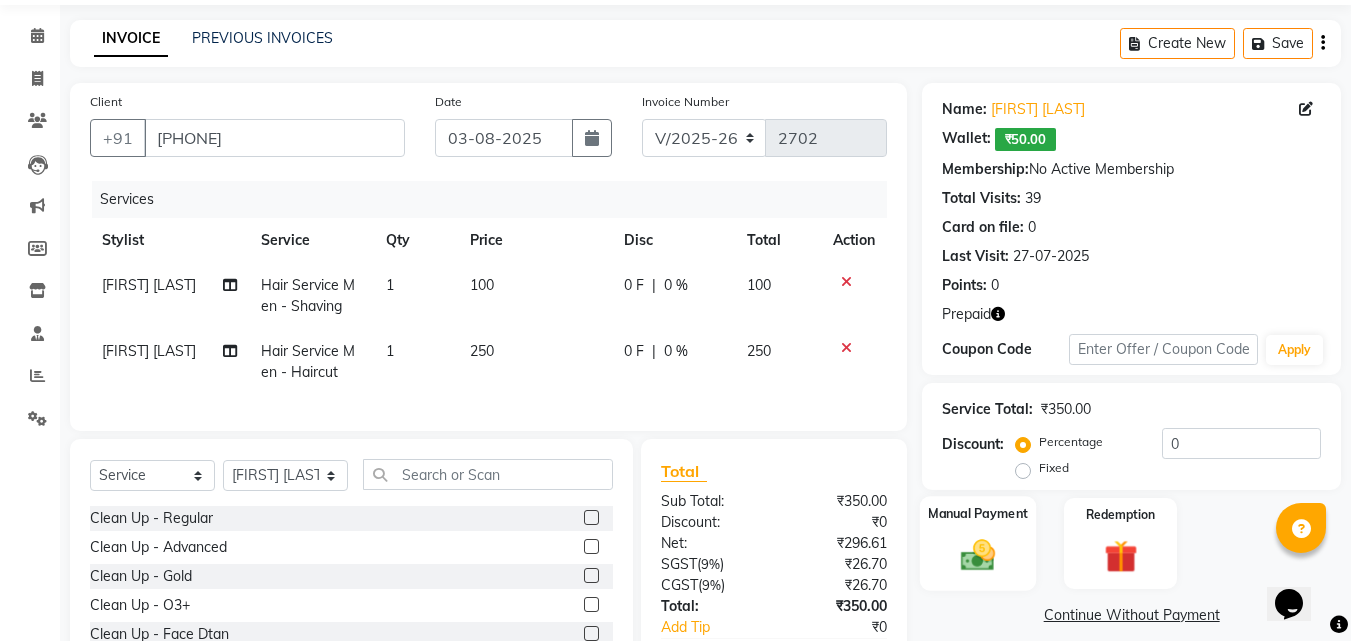 scroll, scrollTop: 200, scrollLeft: 0, axis: vertical 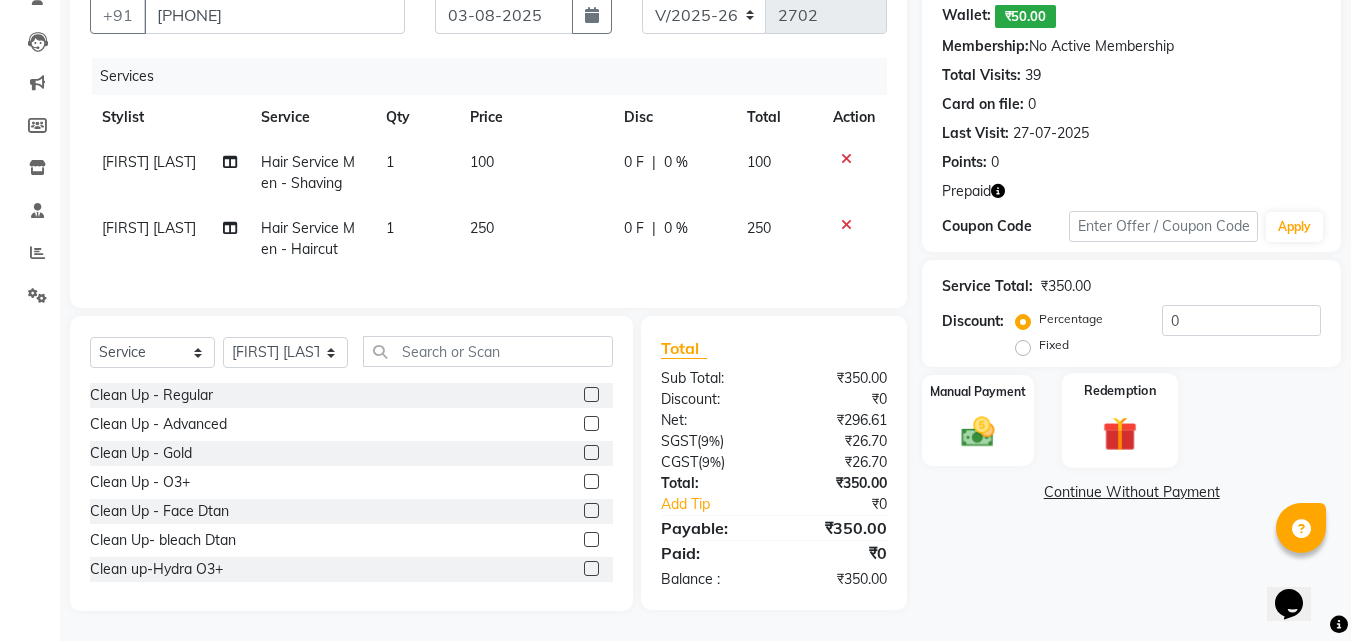 click on "Redemption" 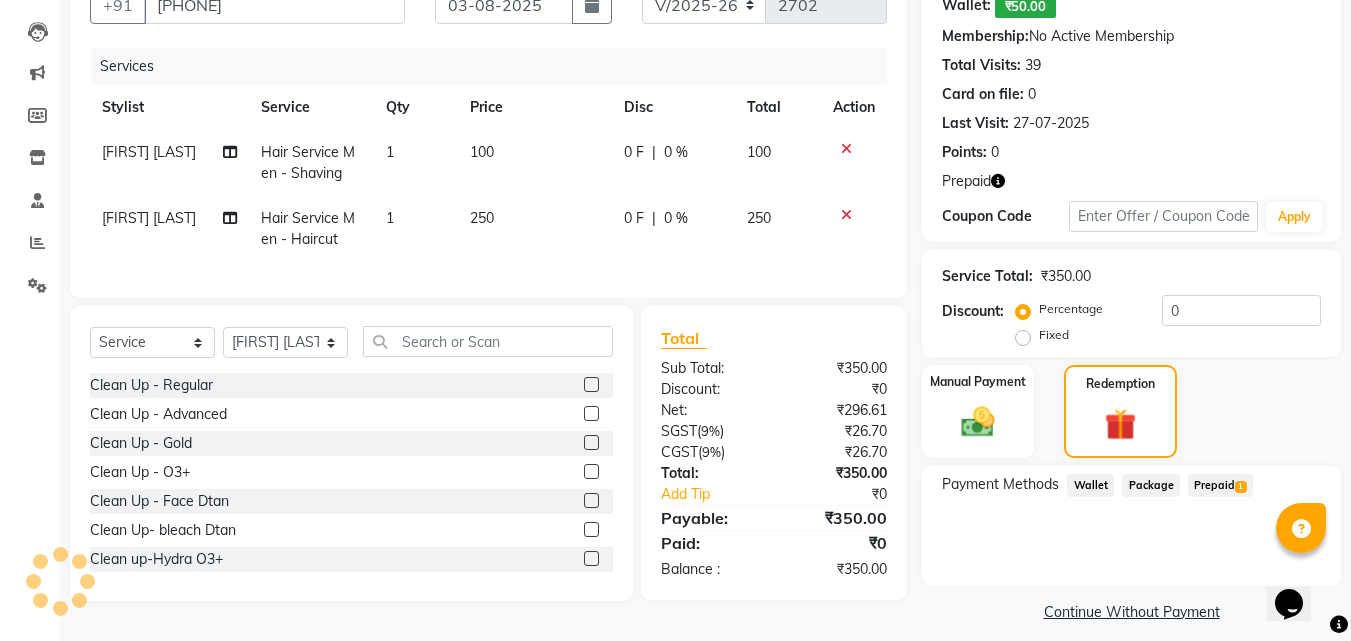 click on "Prepaid  1" 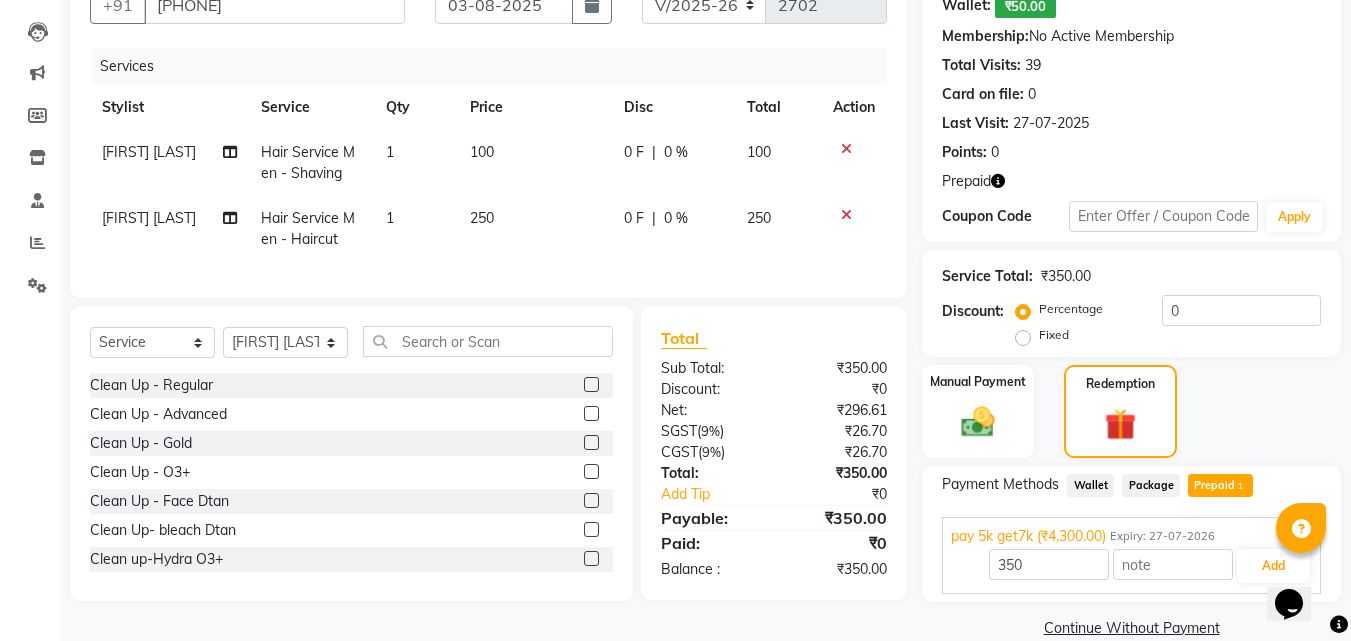 scroll, scrollTop: 232, scrollLeft: 0, axis: vertical 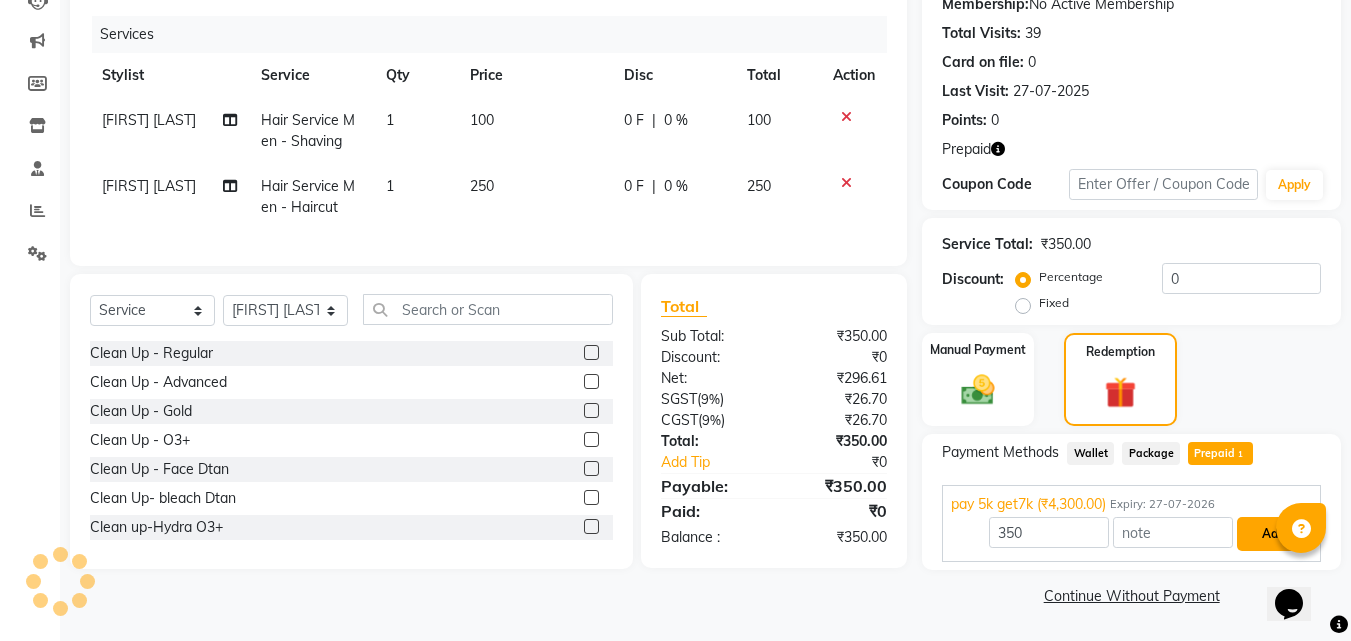 click on "Add" at bounding box center (1273, 534) 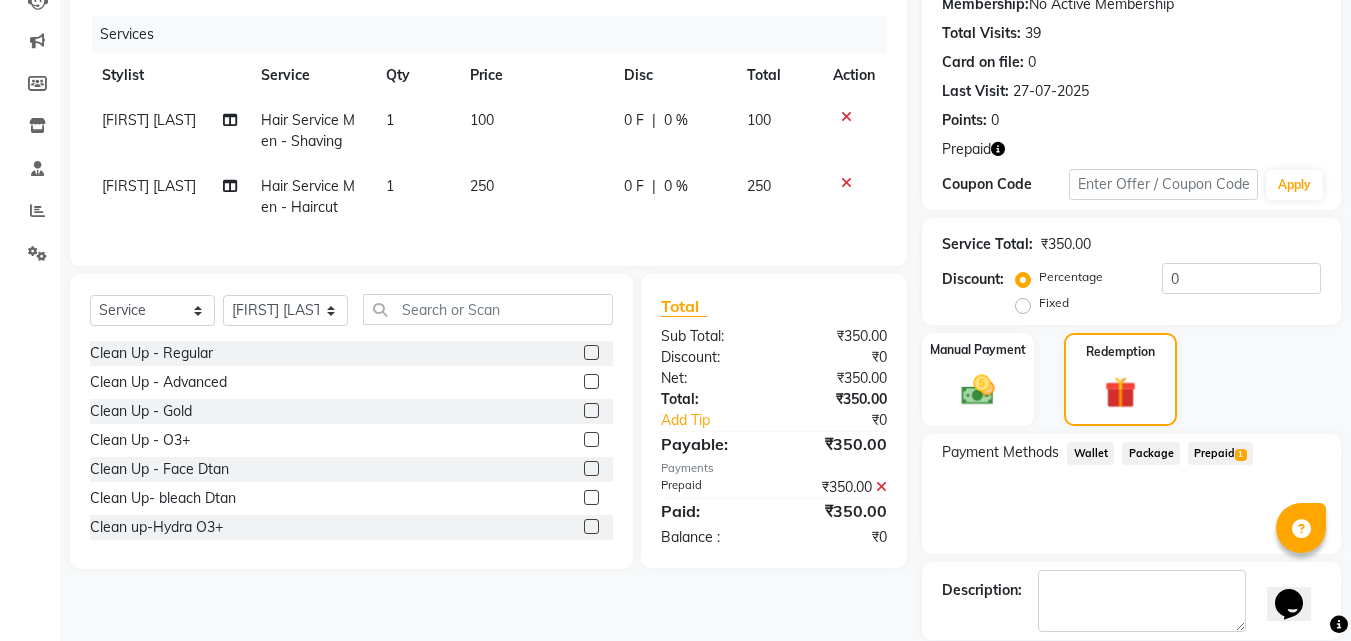 scroll, scrollTop: 329, scrollLeft: 0, axis: vertical 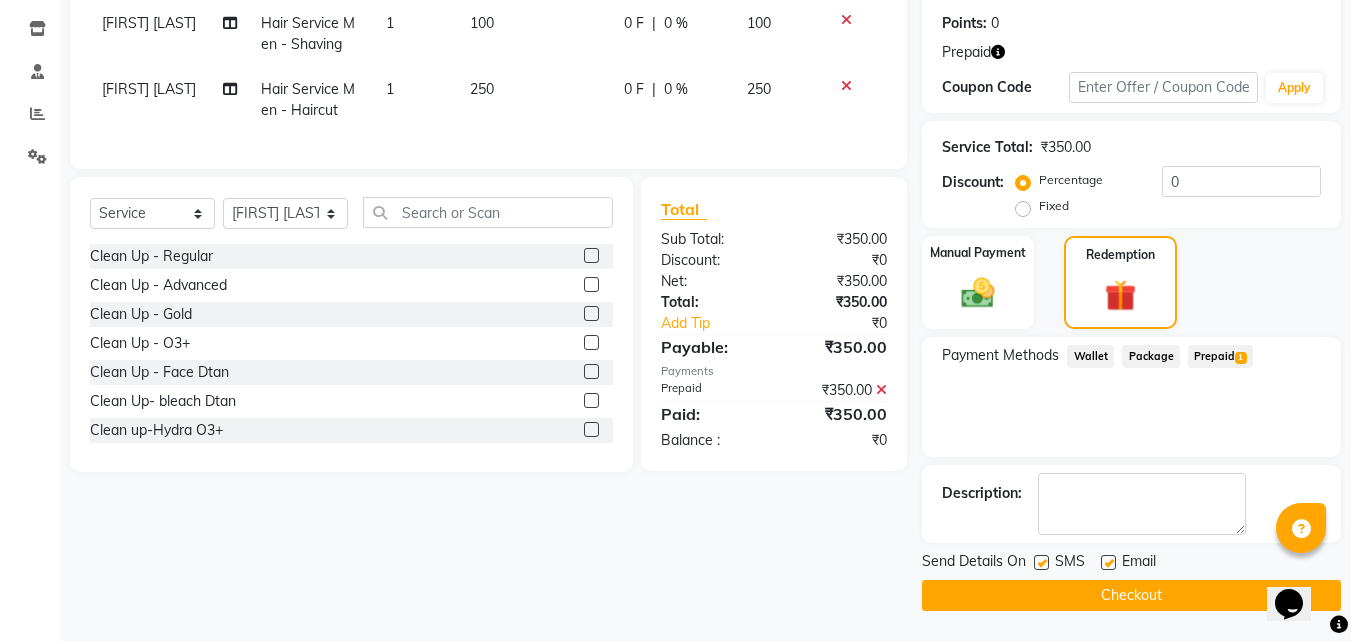 click on "Send Details On SMS Email  Checkout" 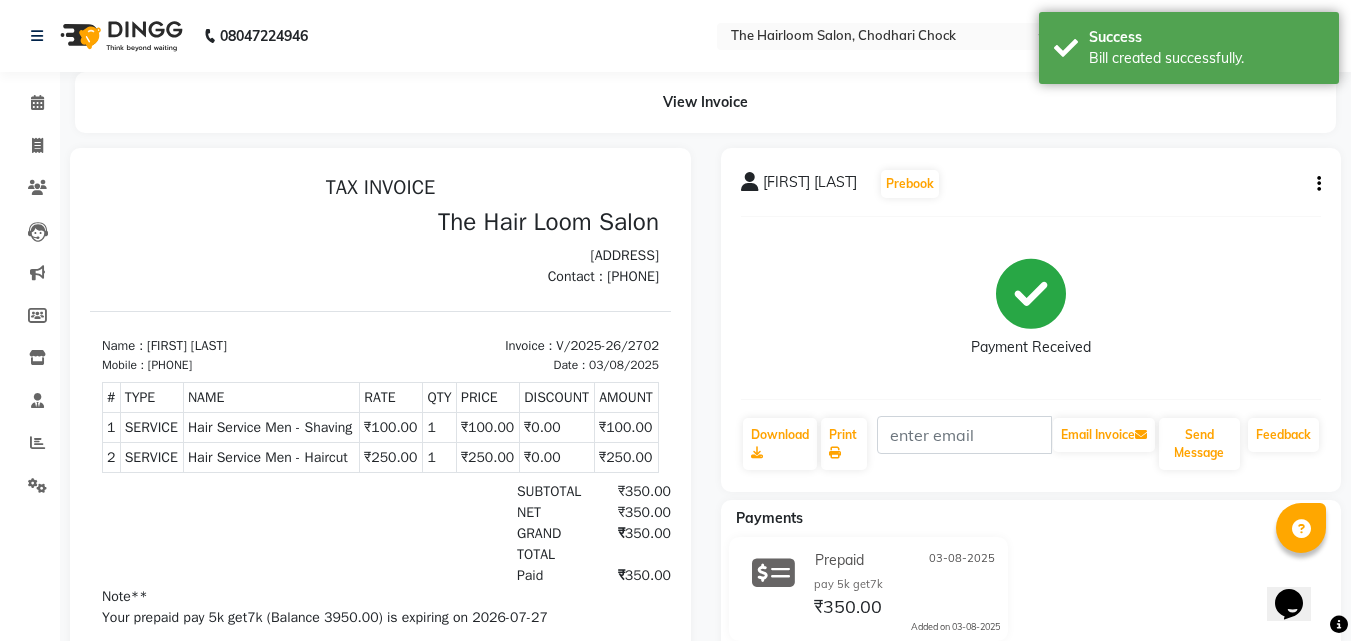 scroll, scrollTop: 0, scrollLeft: 0, axis: both 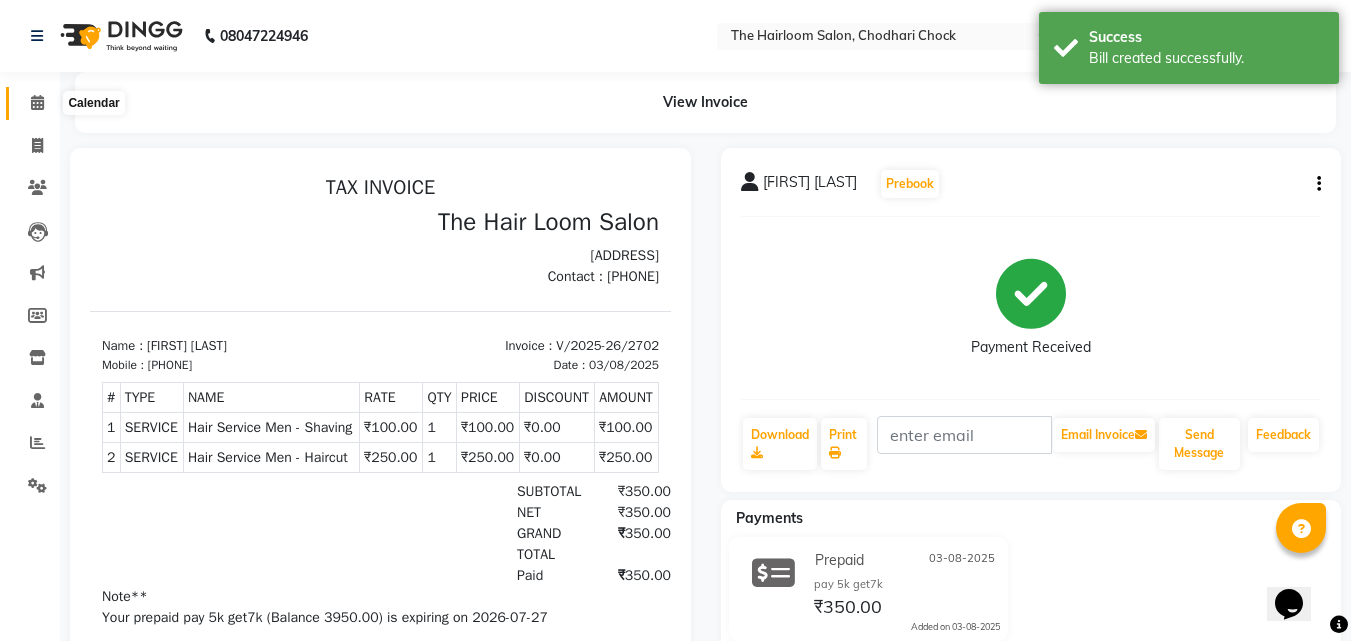 click 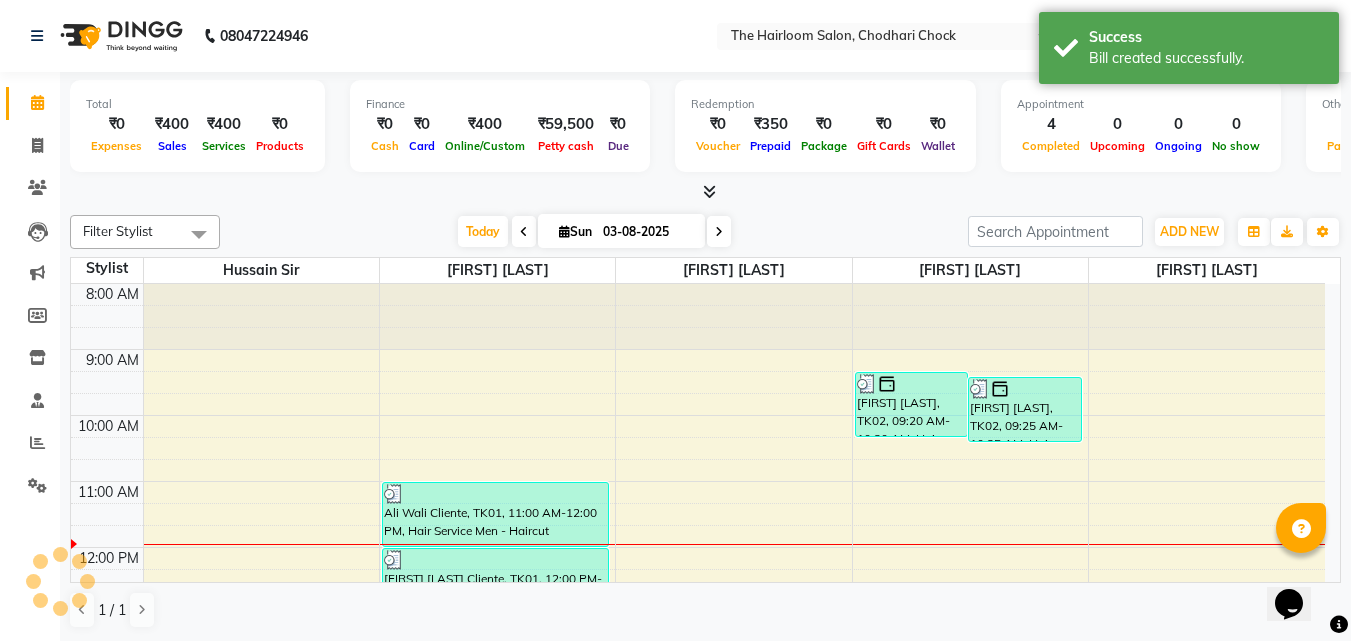 scroll, scrollTop: 0, scrollLeft: 0, axis: both 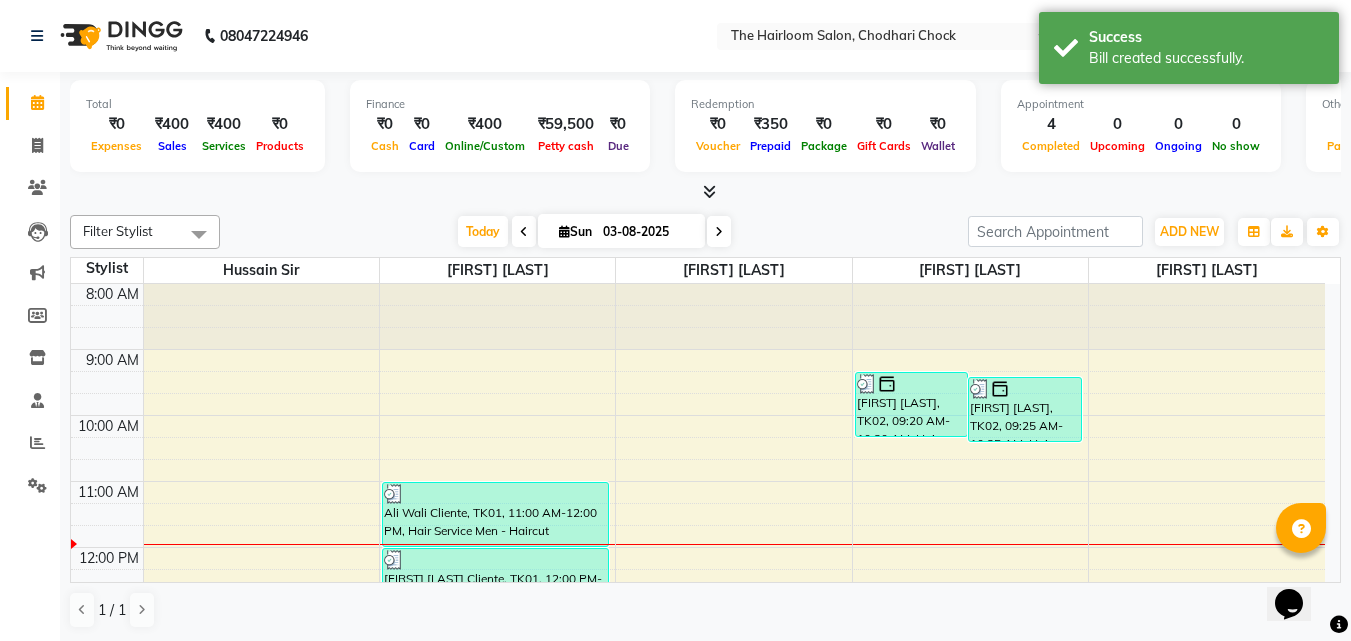 click on "8:00 AM 9:00 AM 10:00 AM 11:00 AM 12:00 PM 1:00 PM 2:00 PM 3:00 PM 4:00 PM 5:00 PM 6:00 PM 7:00 PM 8:00 PM 9:00 PM 10:00 PM 11:00 PM     [FIRST] [LAST] Cliente, TK01, [TIME]-[TIME], Hair Service Men  - Haircut     [FIRST] [LAST] Cliente, TK01, [TIME]-[TIME], Hair Service Men  - Beard Styling     [FIRST] [LAST], TK02, [TIME]-[TIME], Hair Service Men  - Haircut     [FIRST] [LAST], TK02, [TIME]-[TIME], Hair Service Men  - Shaving" at bounding box center (698, 811) 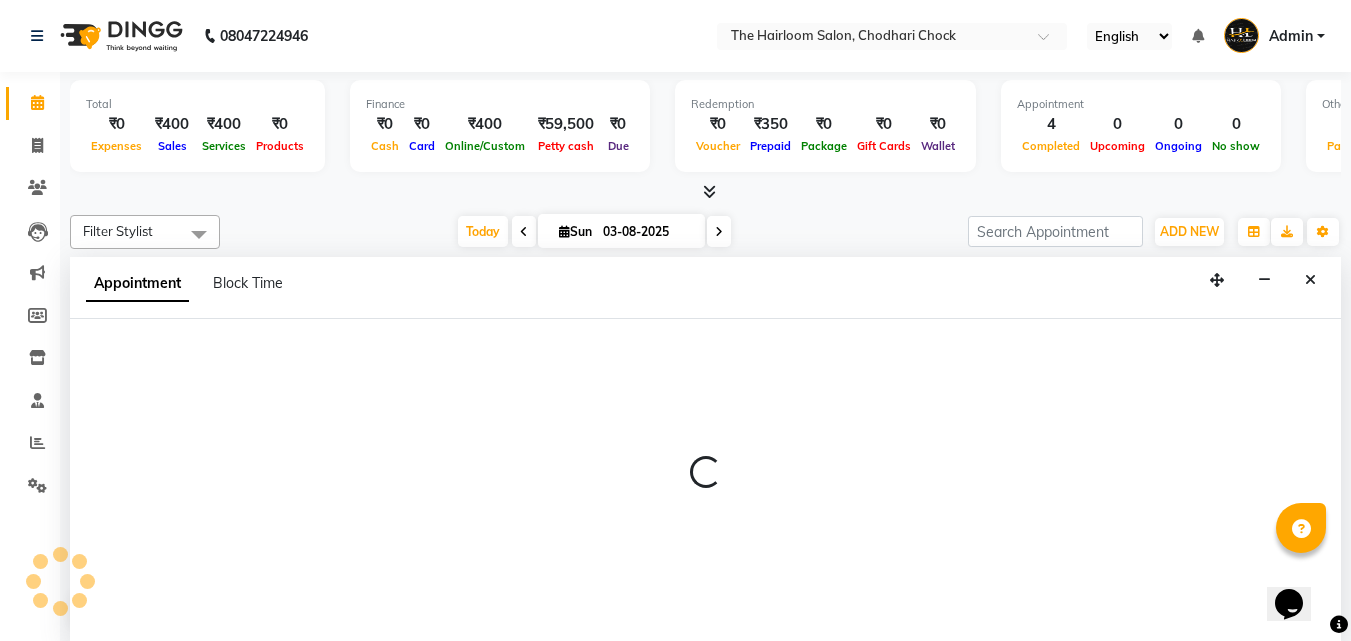 scroll, scrollTop: 1, scrollLeft: 0, axis: vertical 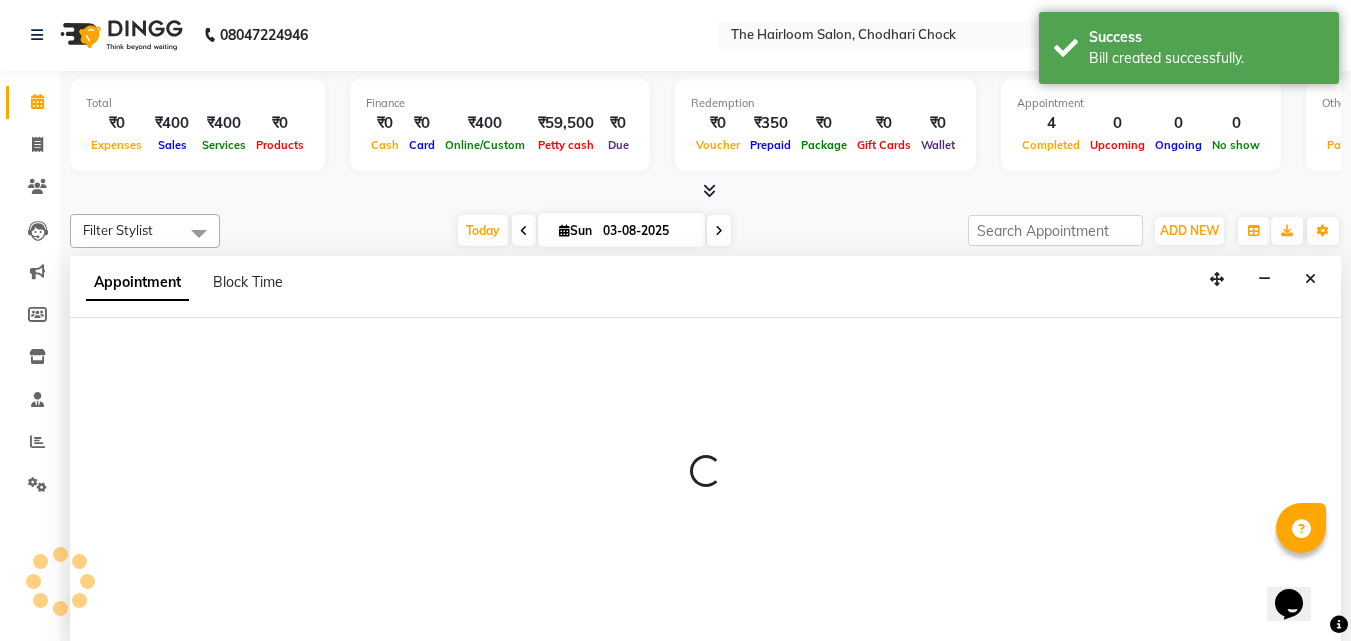 select on "41756" 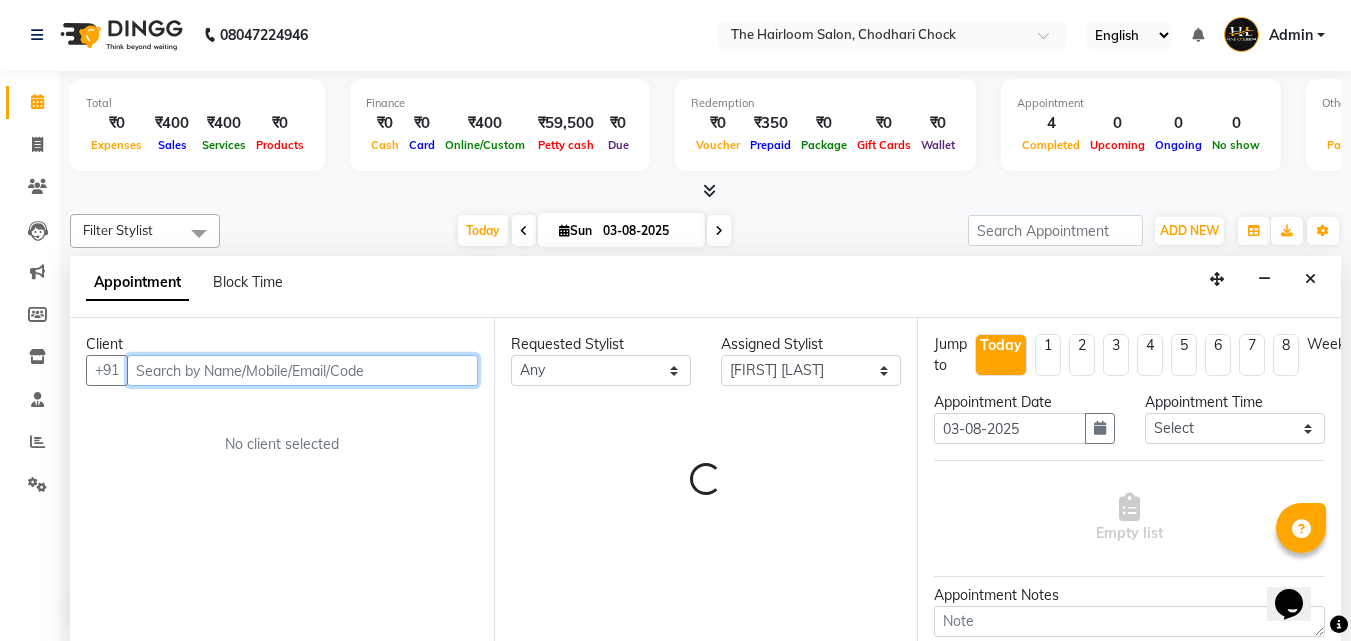 click at bounding box center (302, 370) 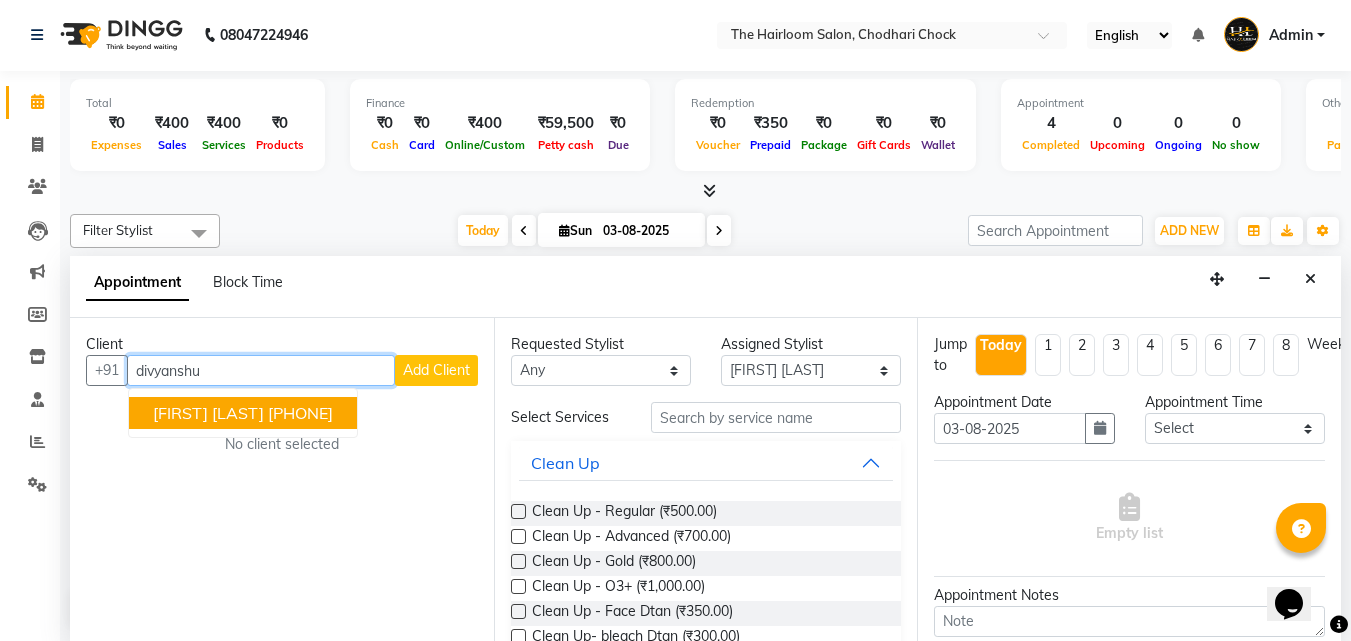 click on "[PHONE]" at bounding box center [300, 413] 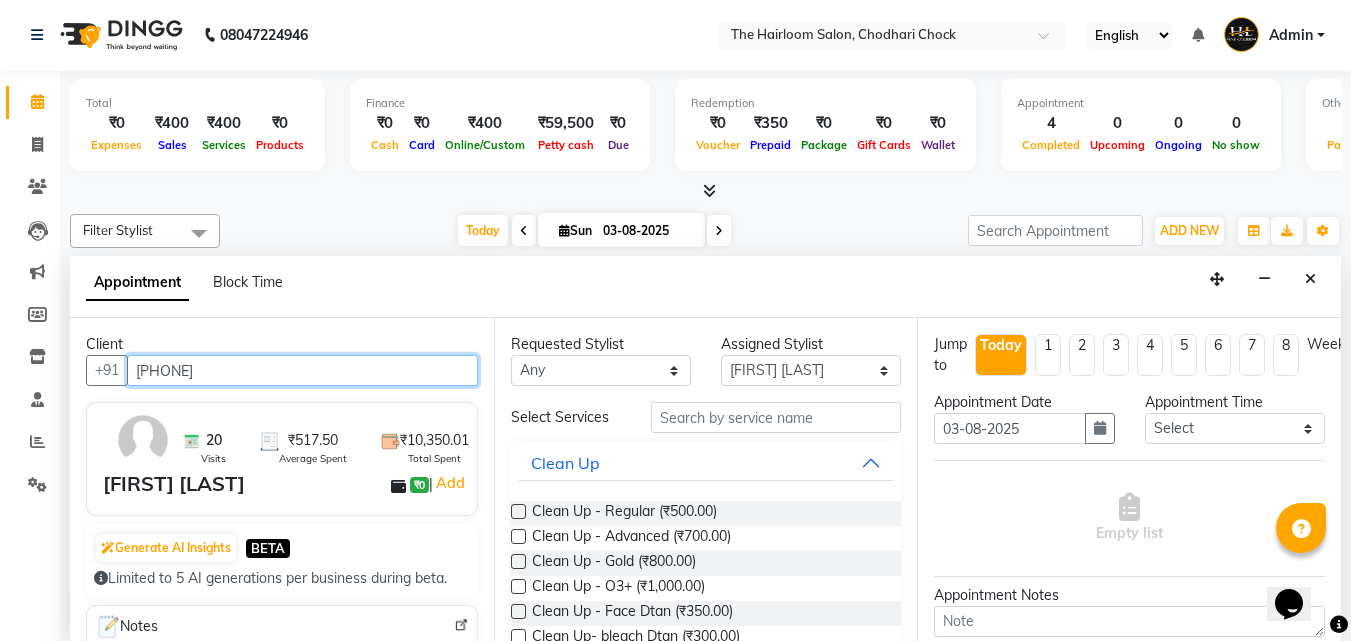 type on "[PHONE]" 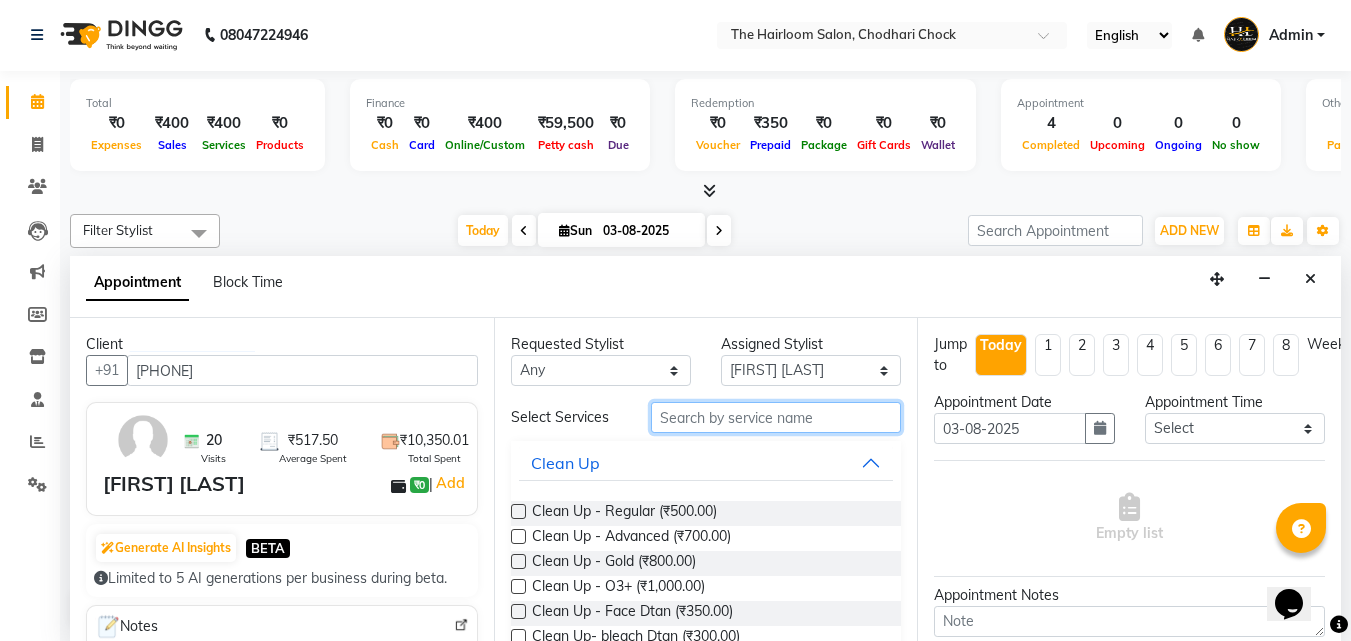 click at bounding box center (776, 417) 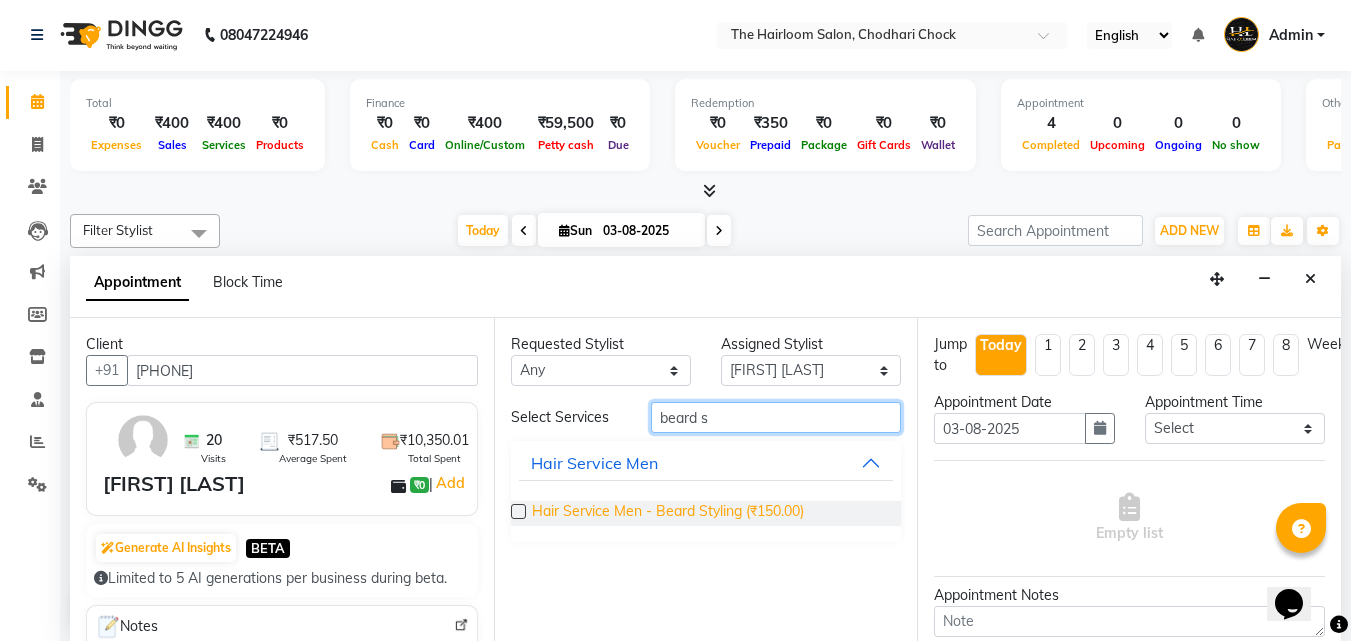 type on "beard s" 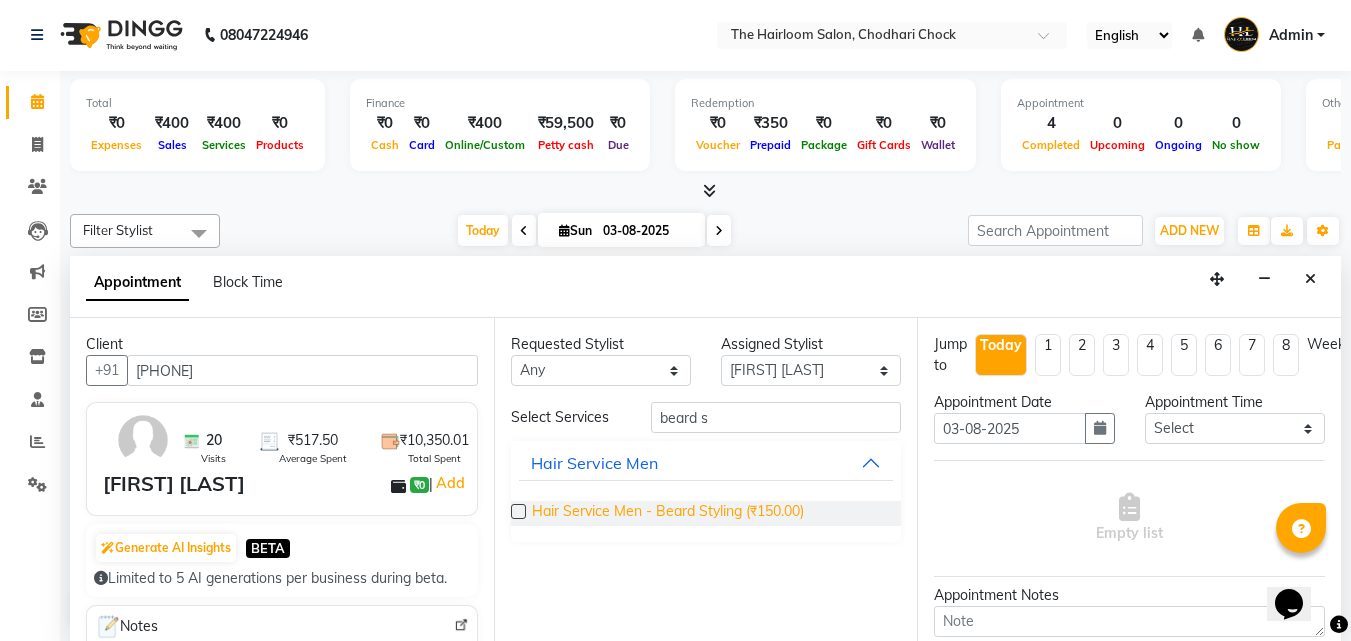 click on "Hair Service Men  - Beard Styling (₹150.00)" at bounding box center [668, 513] 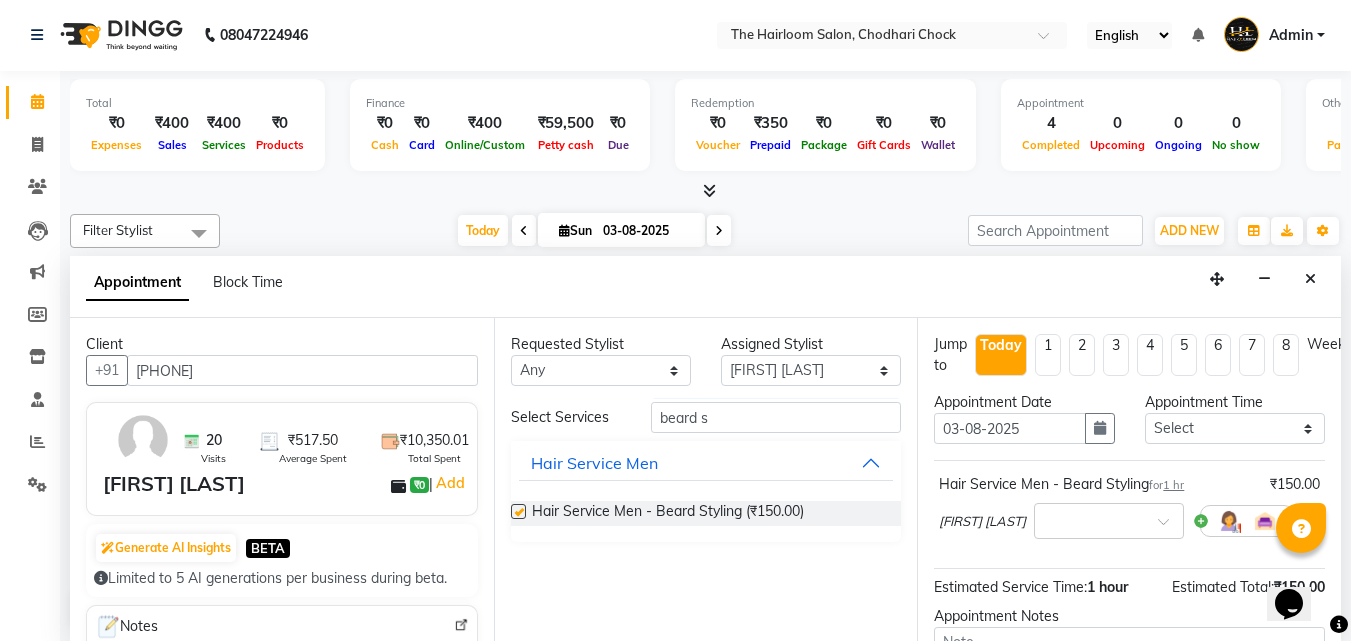 checkbox on "false" 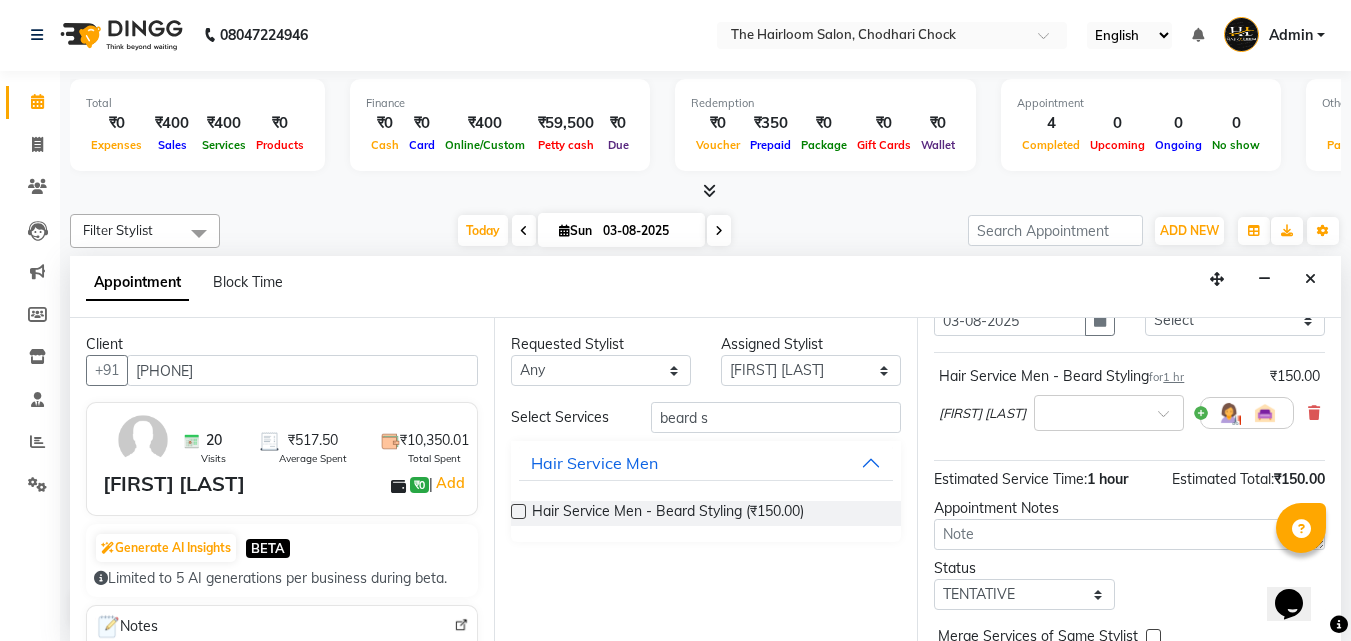 scroll, scrollTop: 200, scrollLeft: 0, axis: vertical 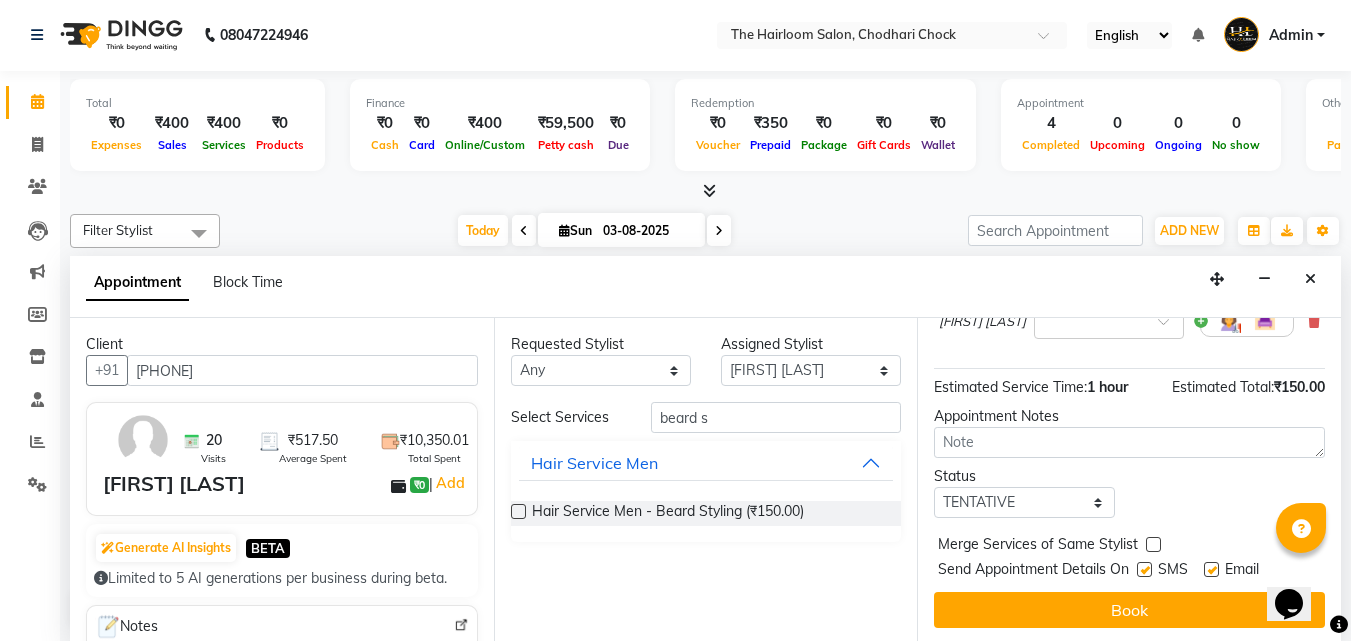 click at bounding box center (1144, 569) 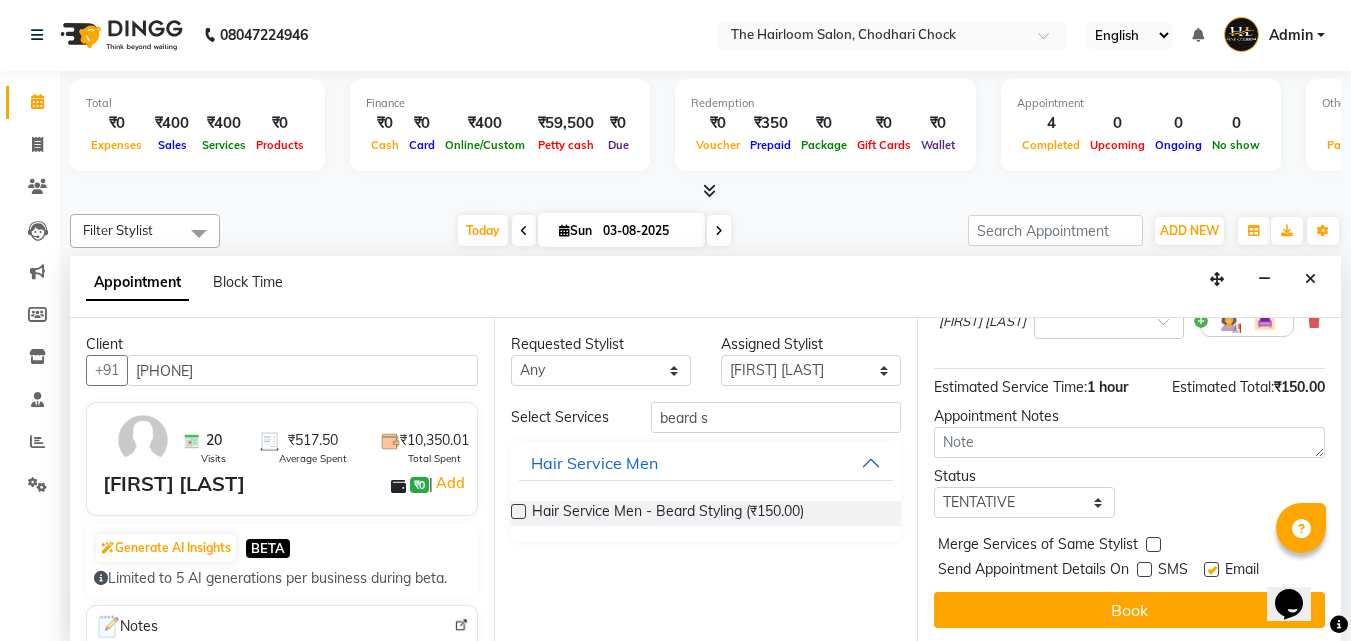 click at bounding box center [1211, 569] 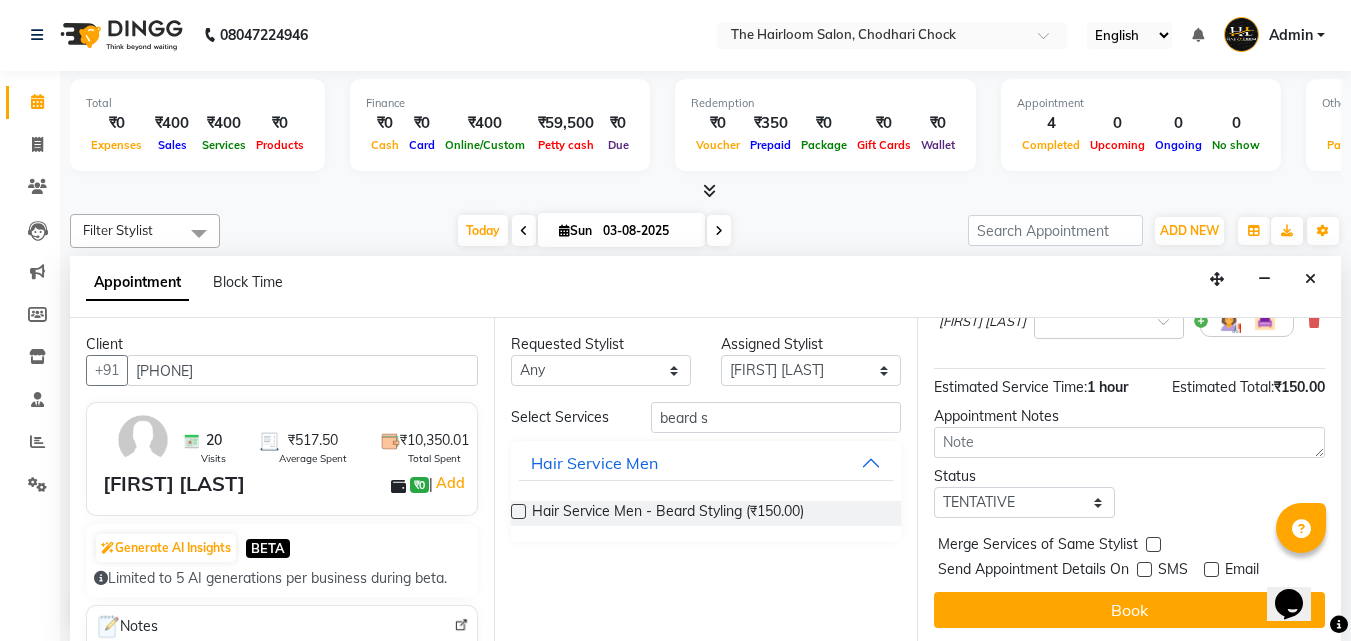 drag, startPoint x: 1142, startPoint y: 561, endPoint x: 1142, endPoint y: 574, distance: 13 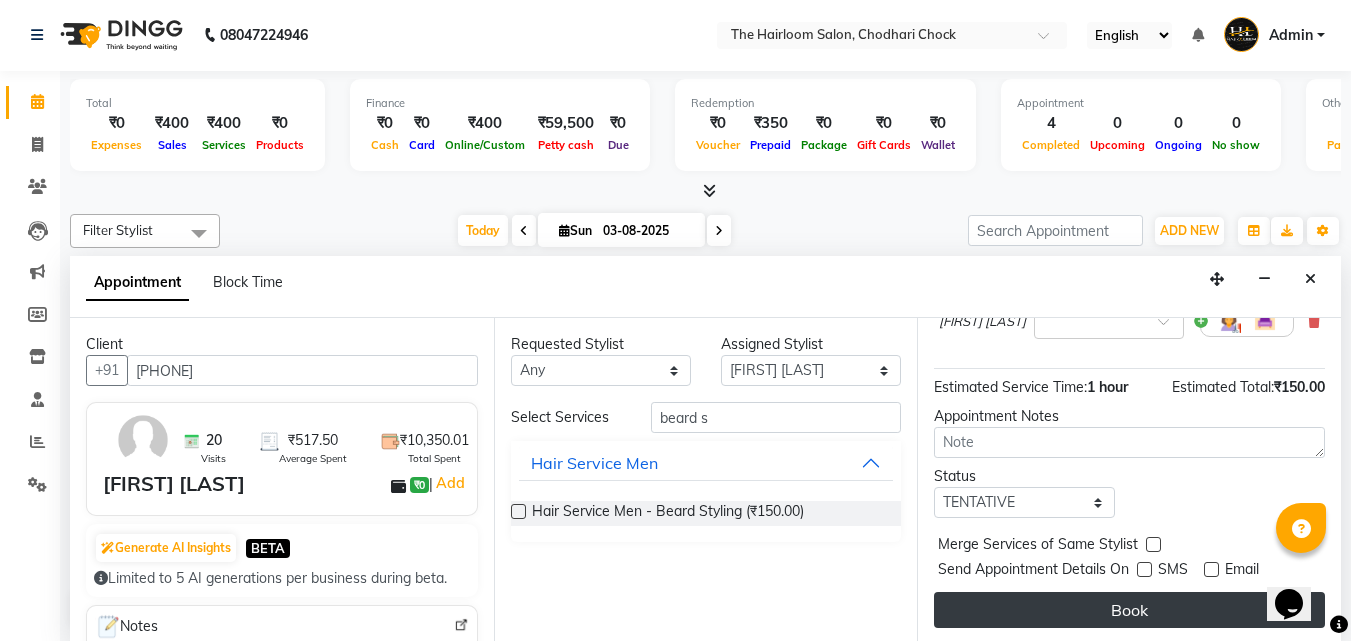 click on "Book" at bounding box center [1129, 610] 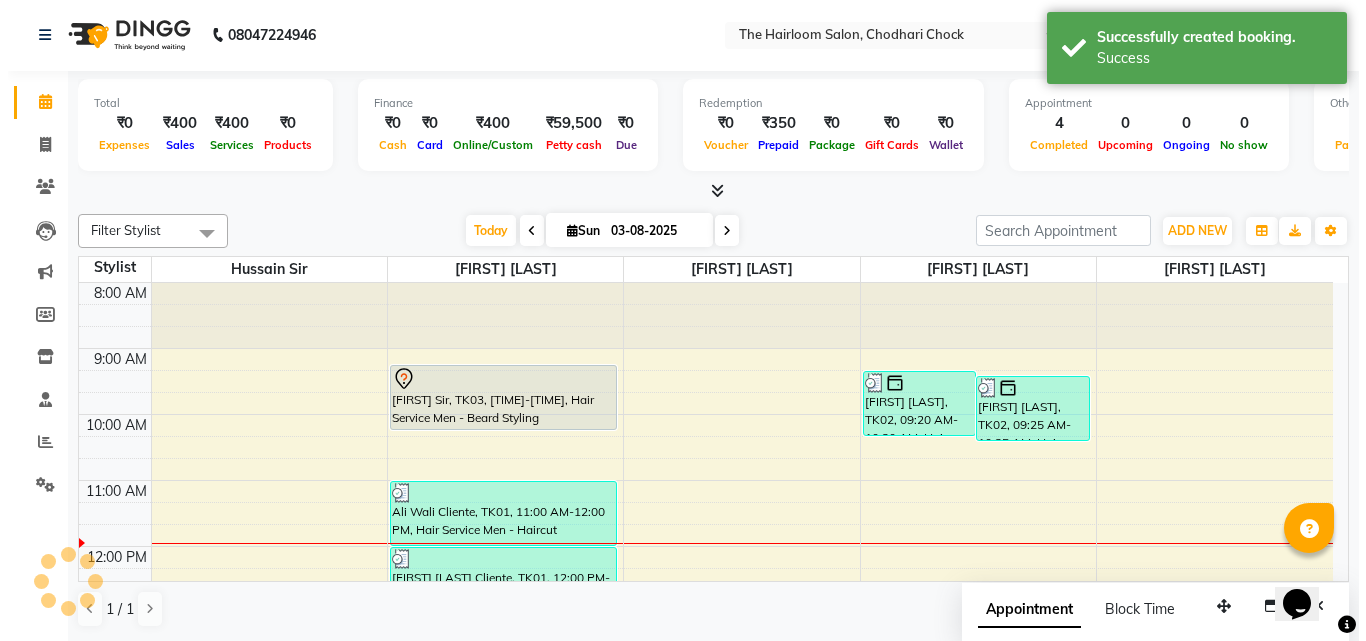 scroll, scrollTop: 0, scrollLeft: 0, axis: both 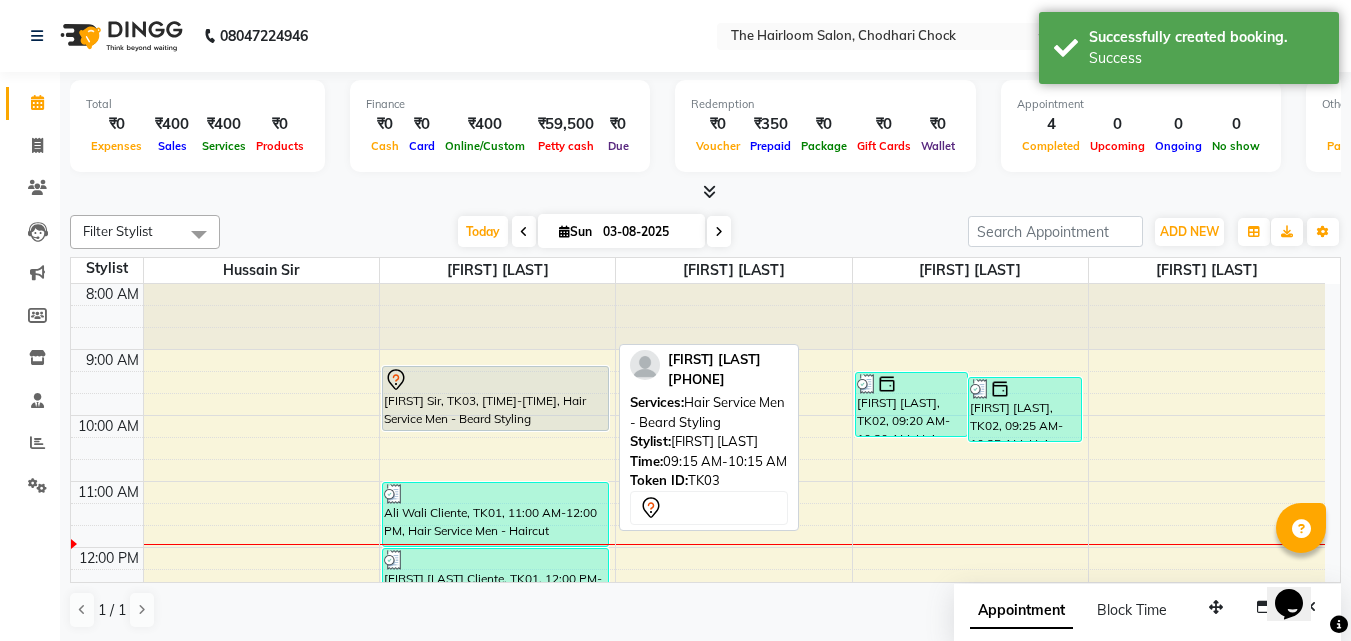 click on "[FIRST] Sir, TK03, [TIME]-[TIME], Hair Service Men  - Beard Styling" at bounding box center (496, 398) 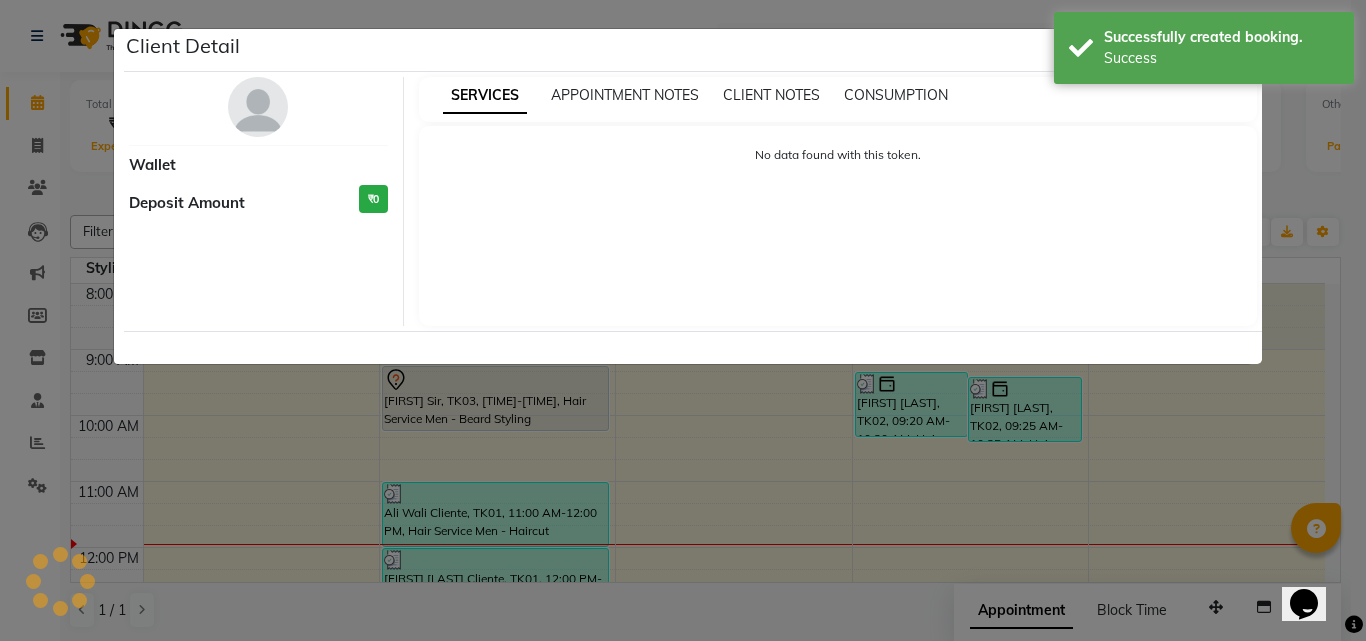 select on "7" 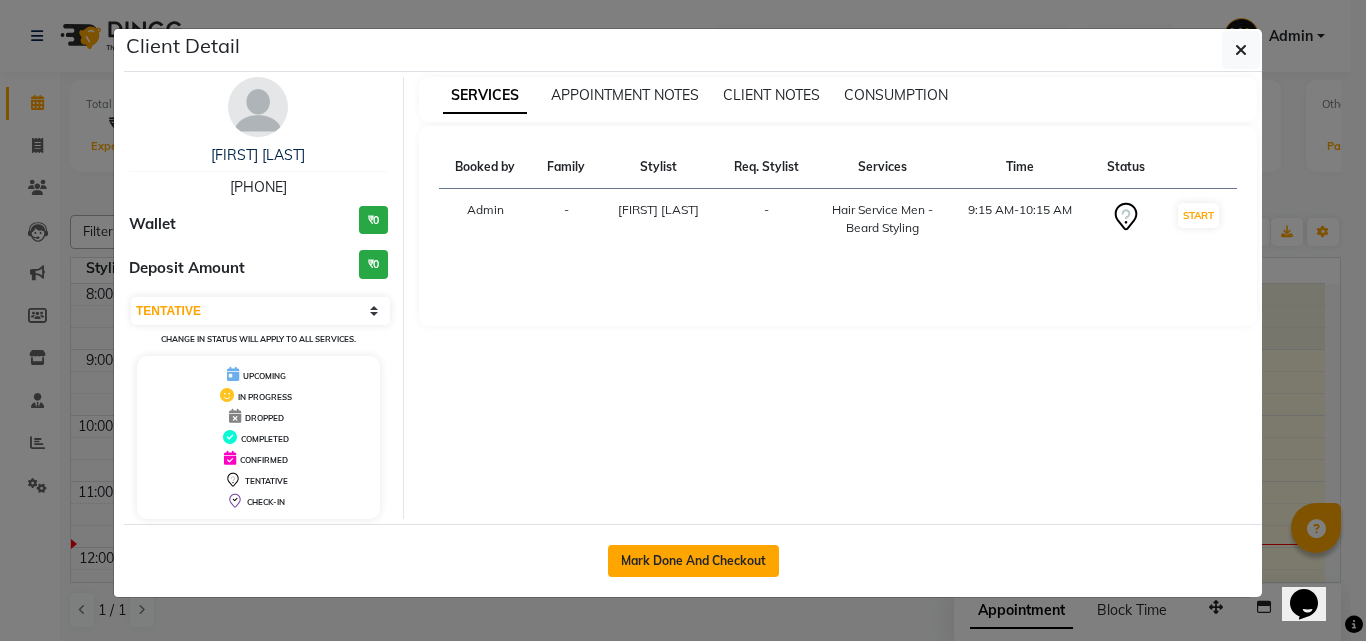click on "Mark Done And Checkout" 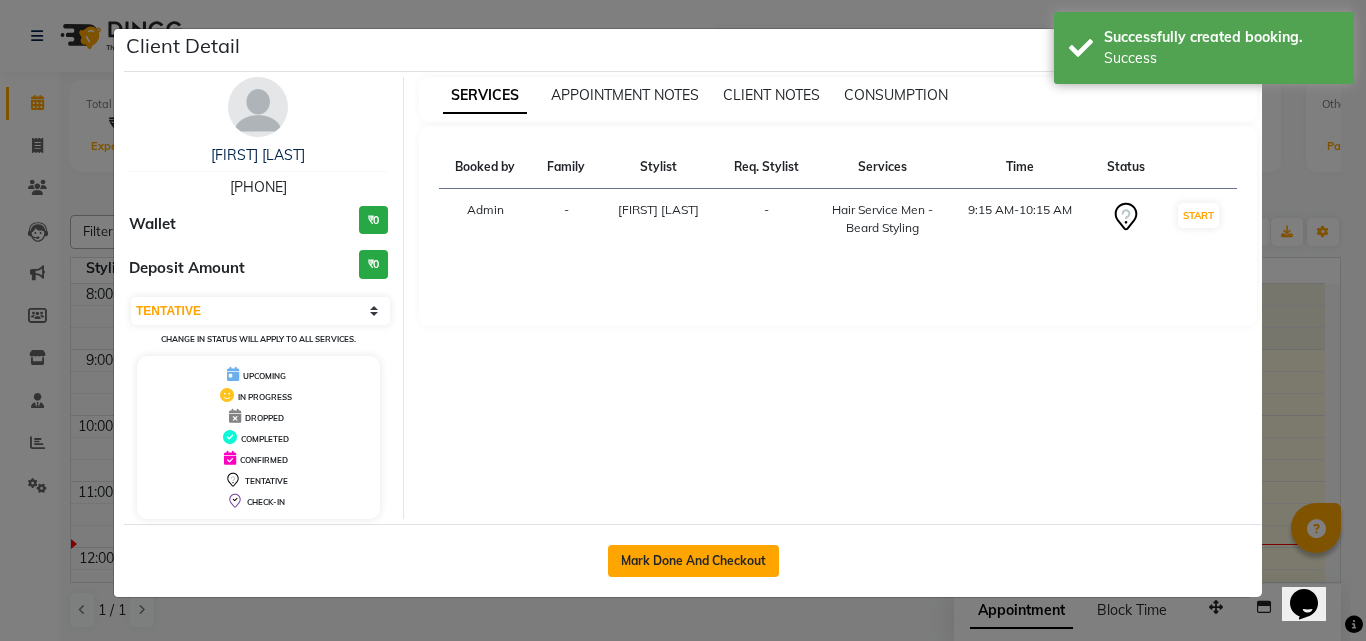 select on "service" 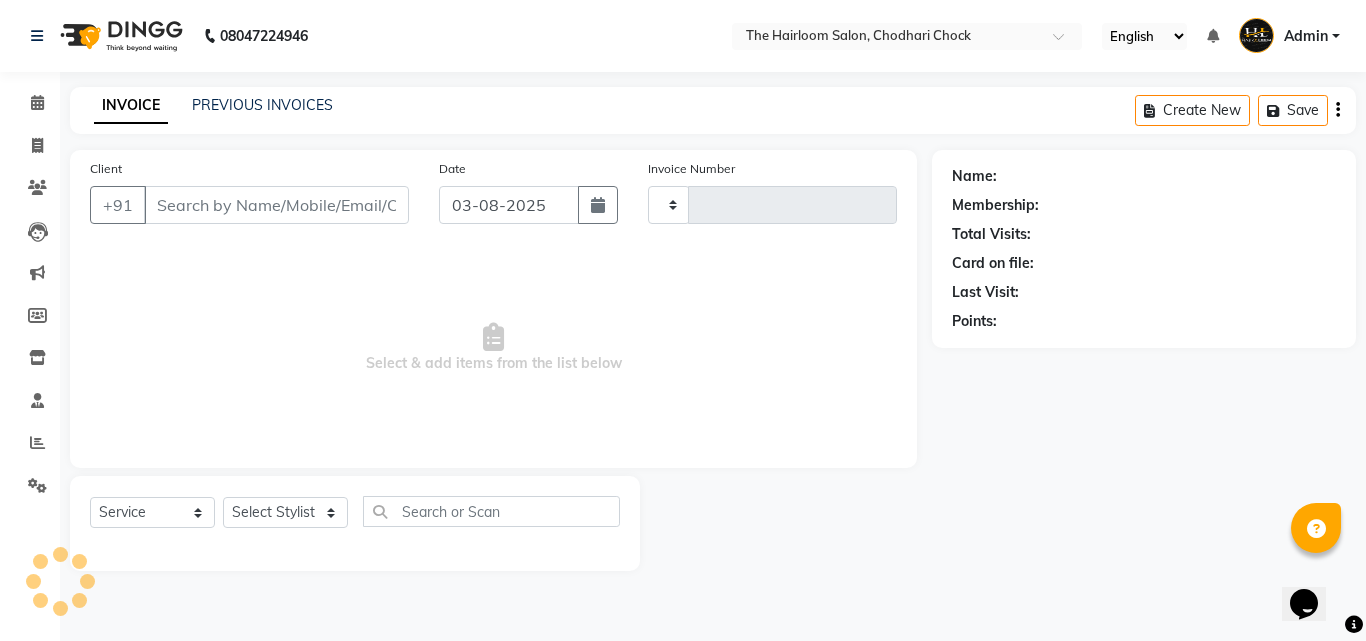type on "2703" 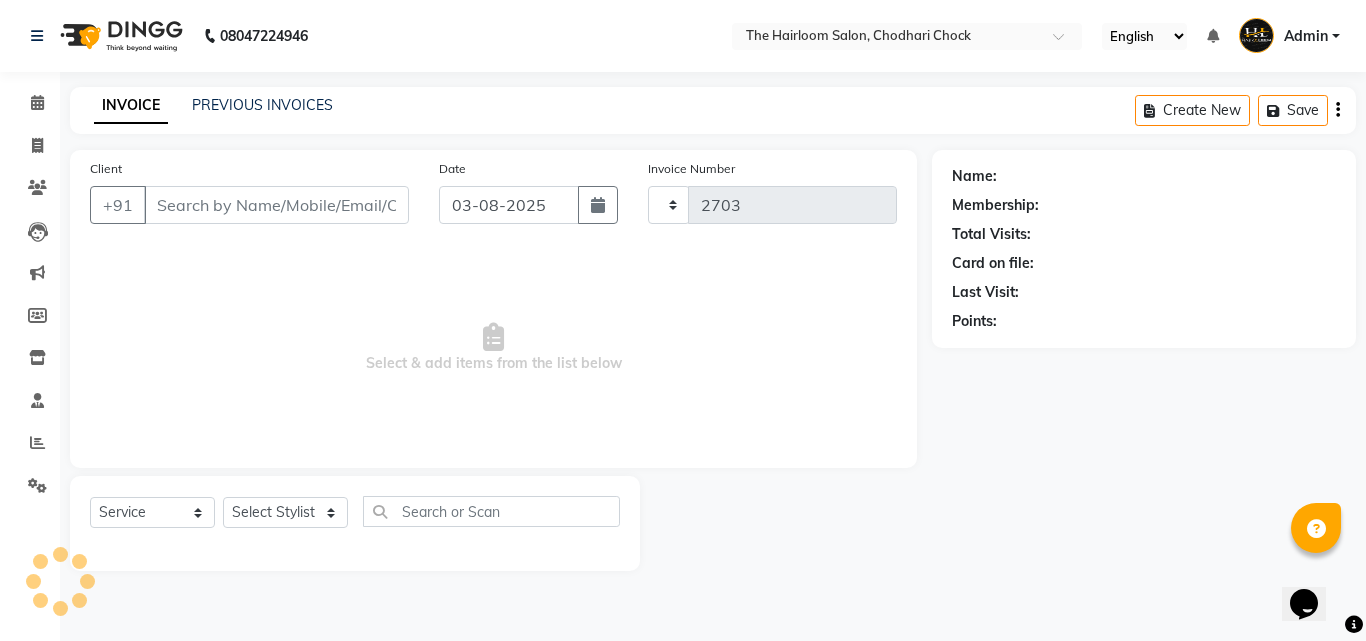 select on "5926" 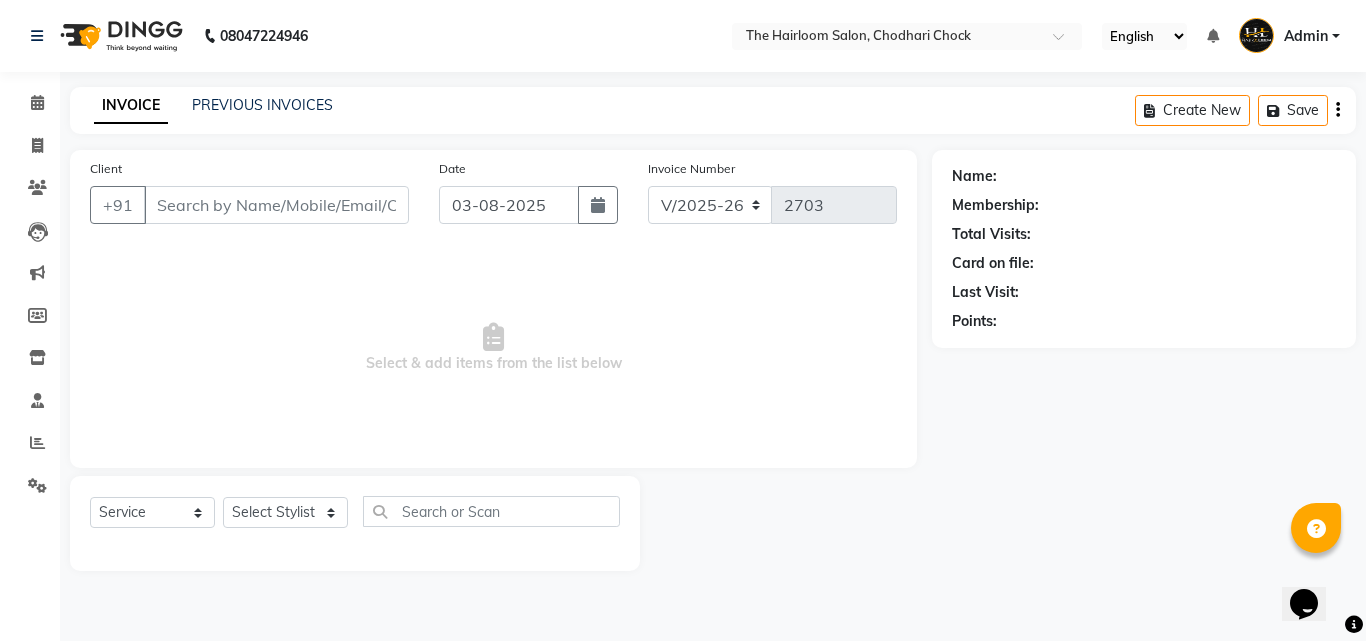 type on "[PHONE]" 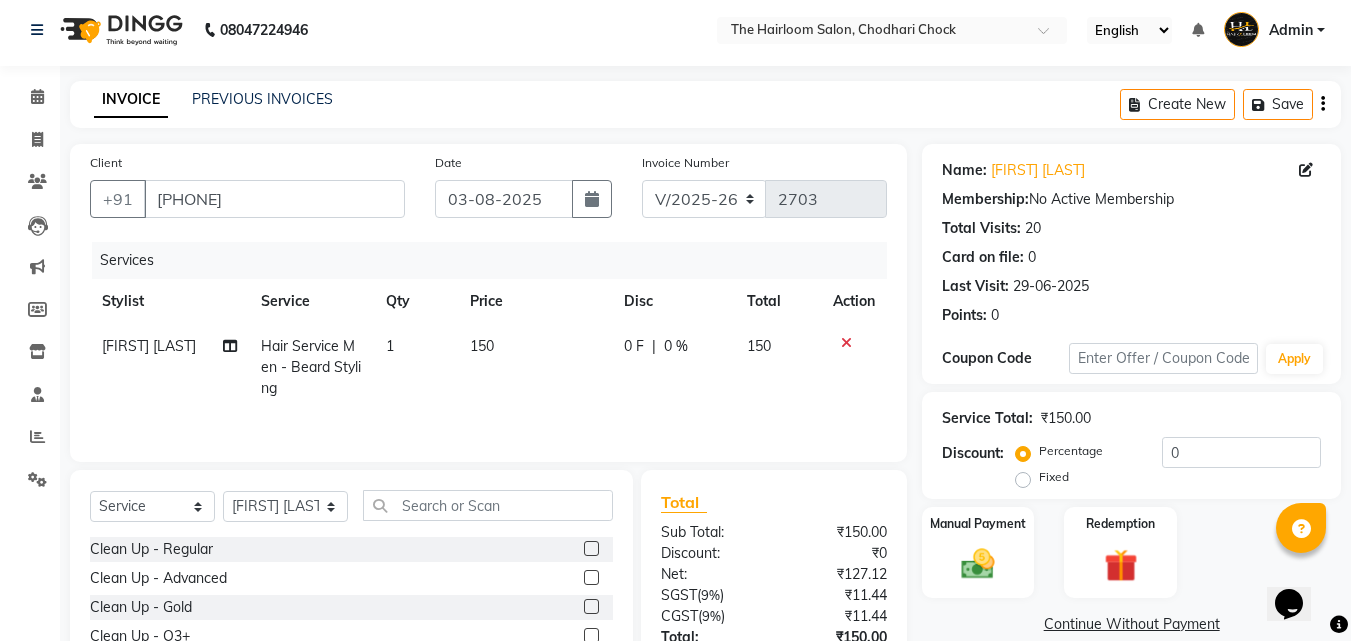 scroll, scrollTop: 160, scrollLeft: 0, axis: vertical 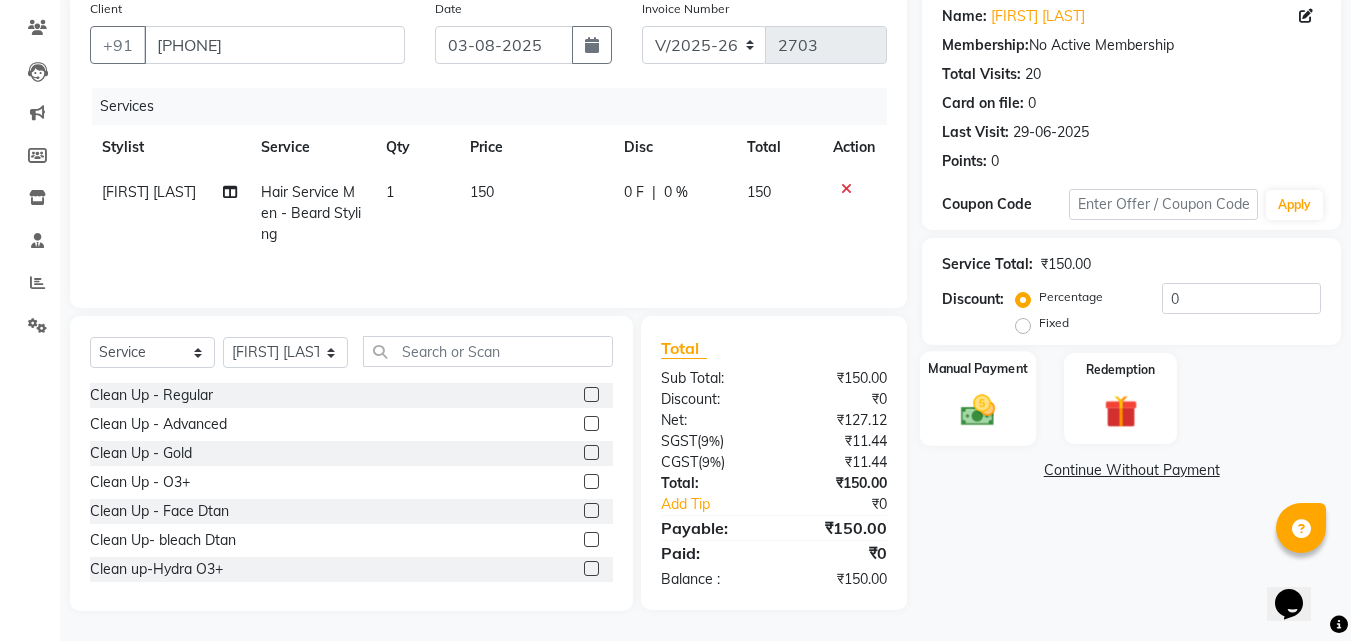 click 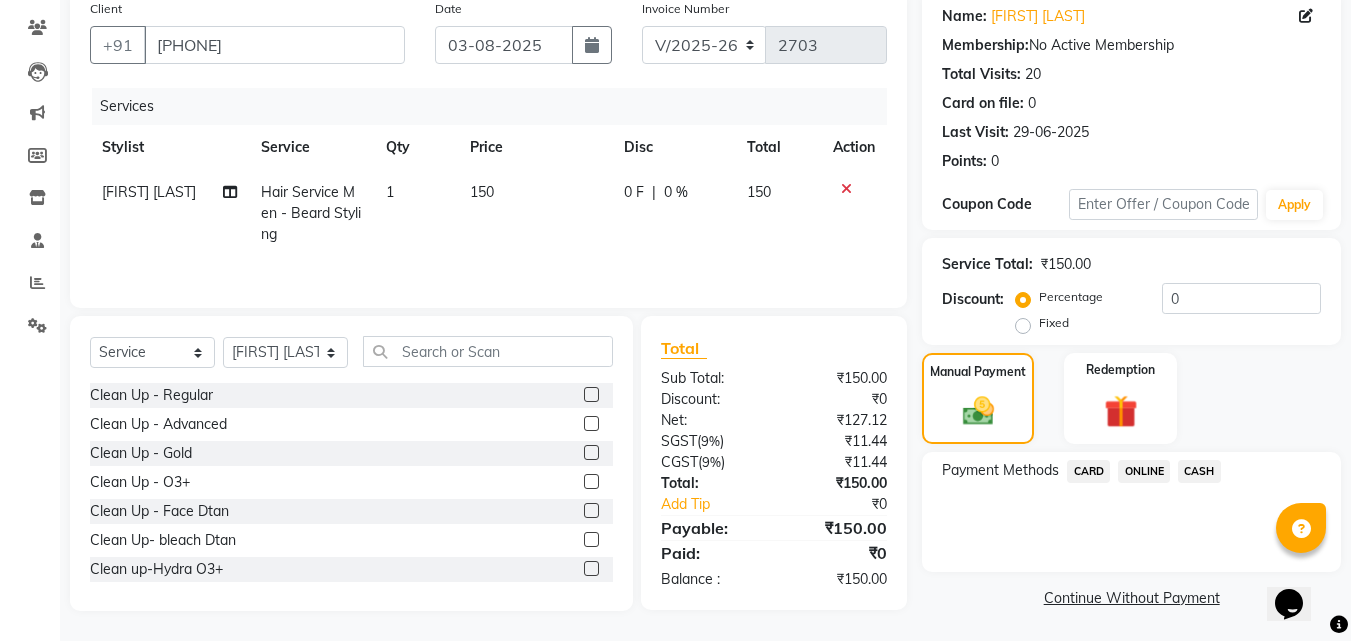 click on "CASH" 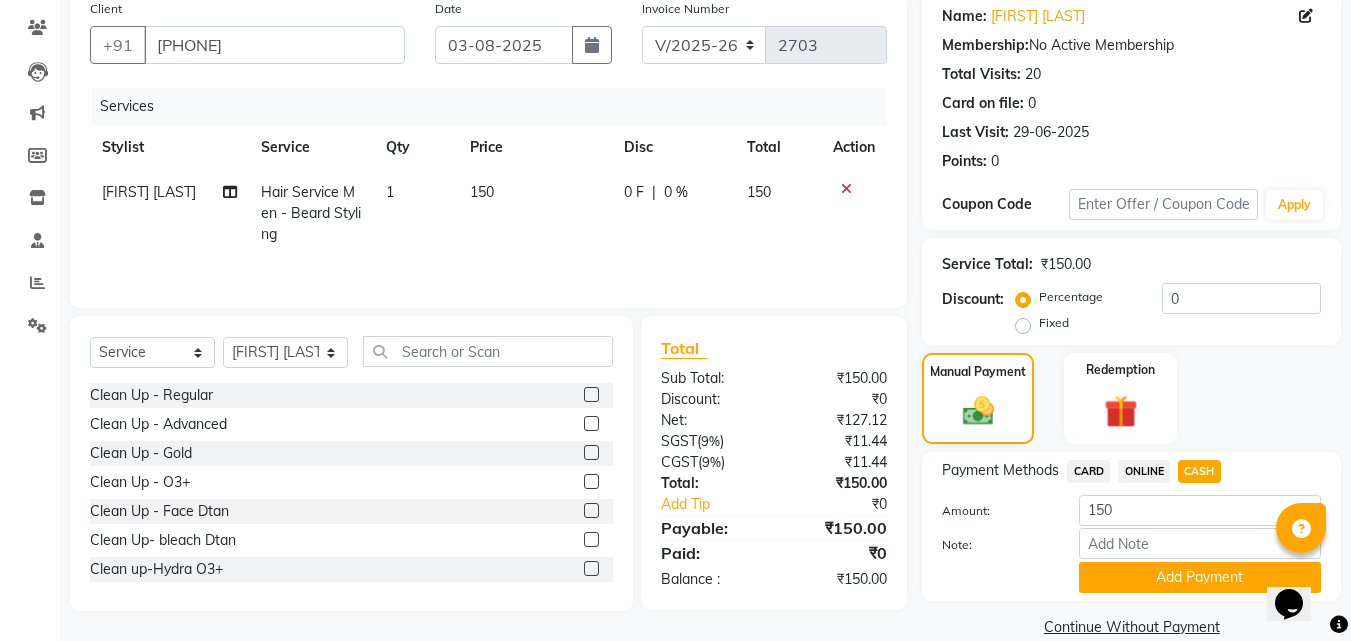 click on "ONLINE" 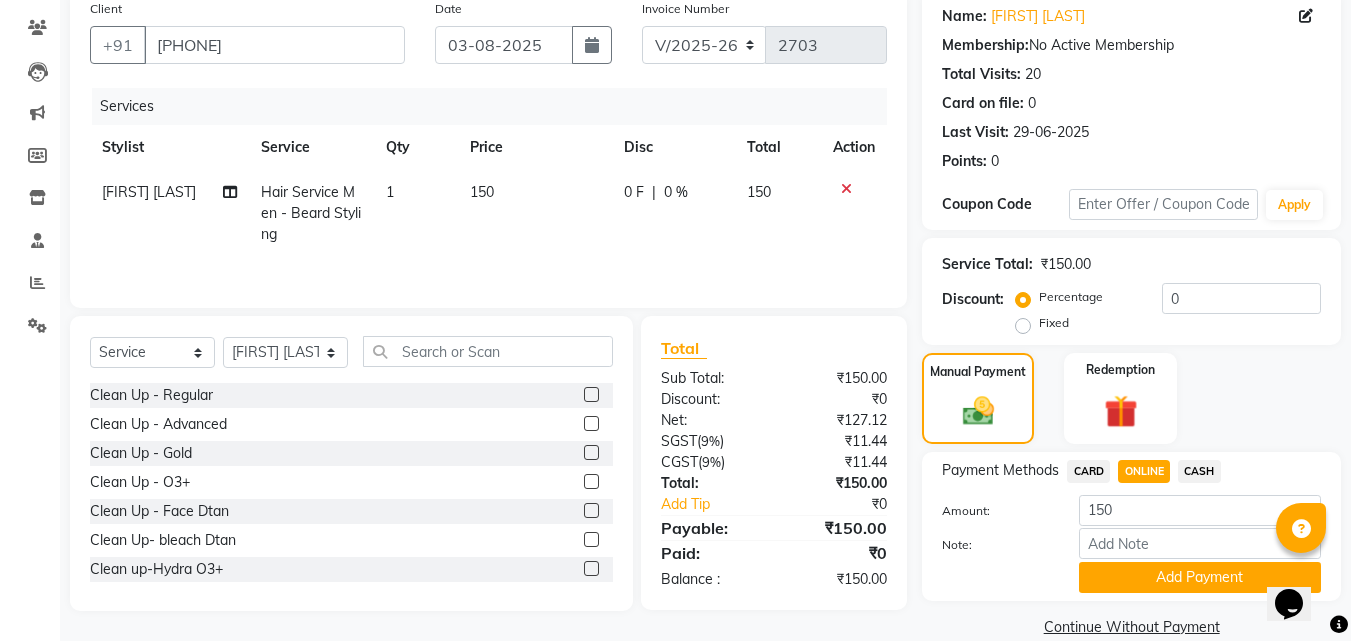 click on "Note:" 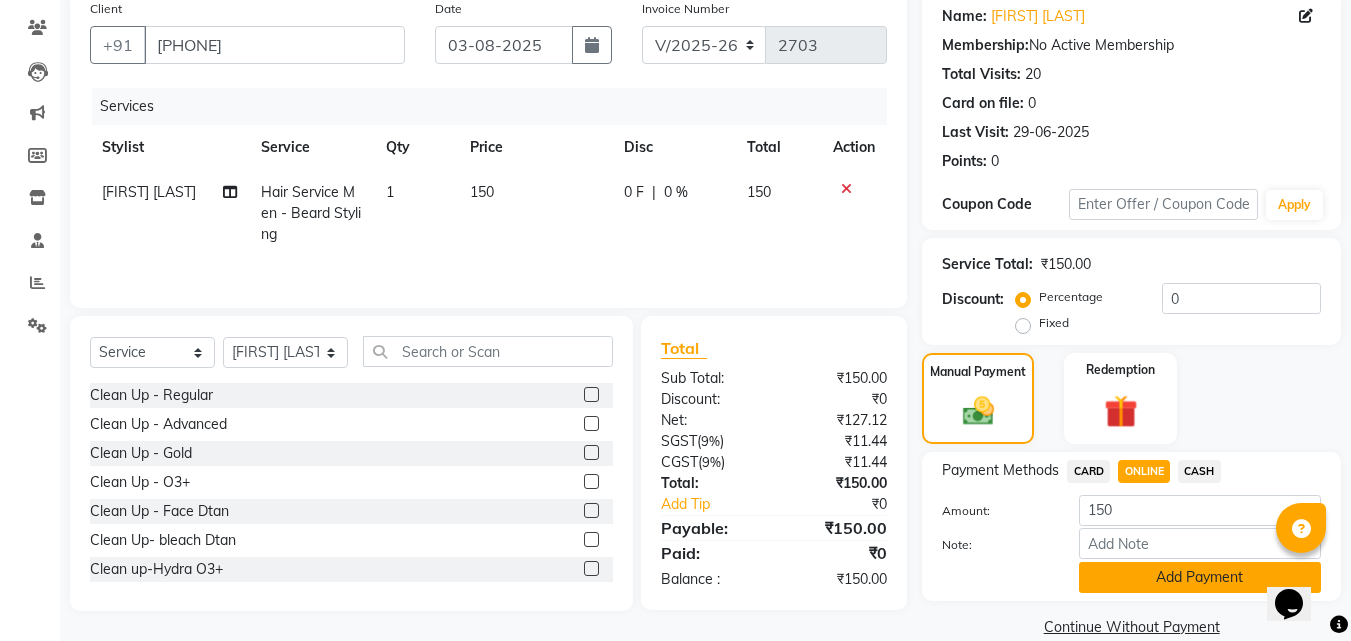 click on "Add Payment" 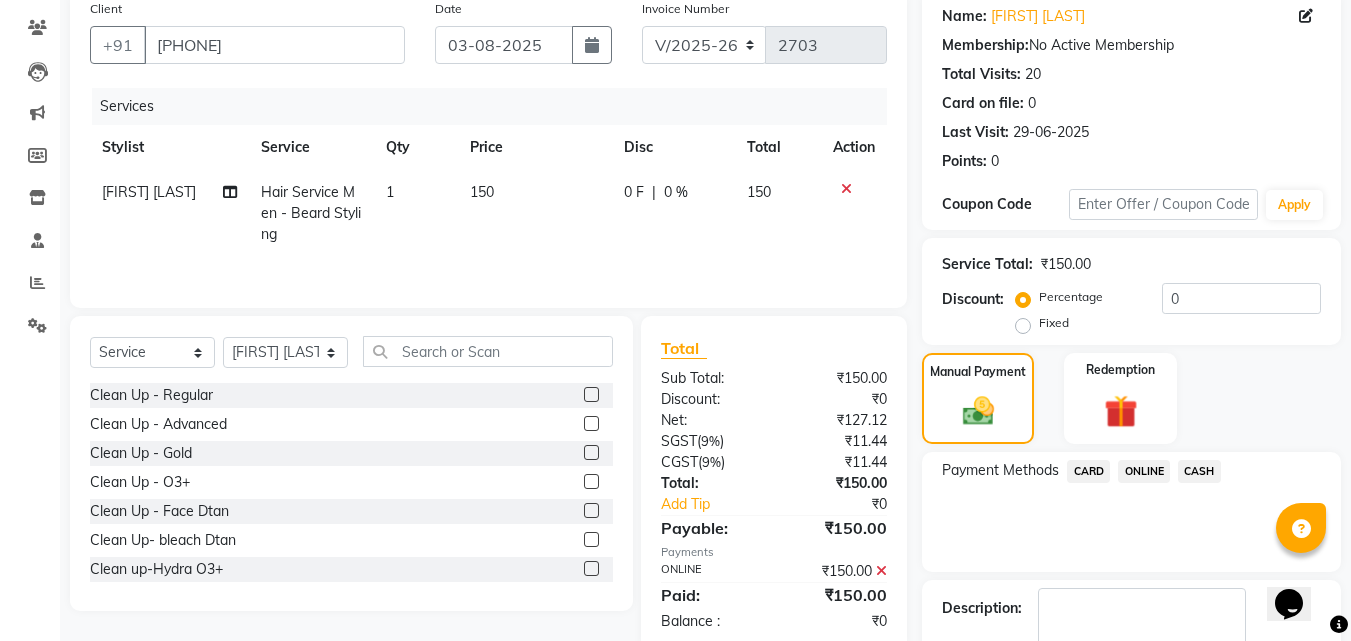 scroll, scrollTop: 275, scrollLeft: 0, axis: vertical 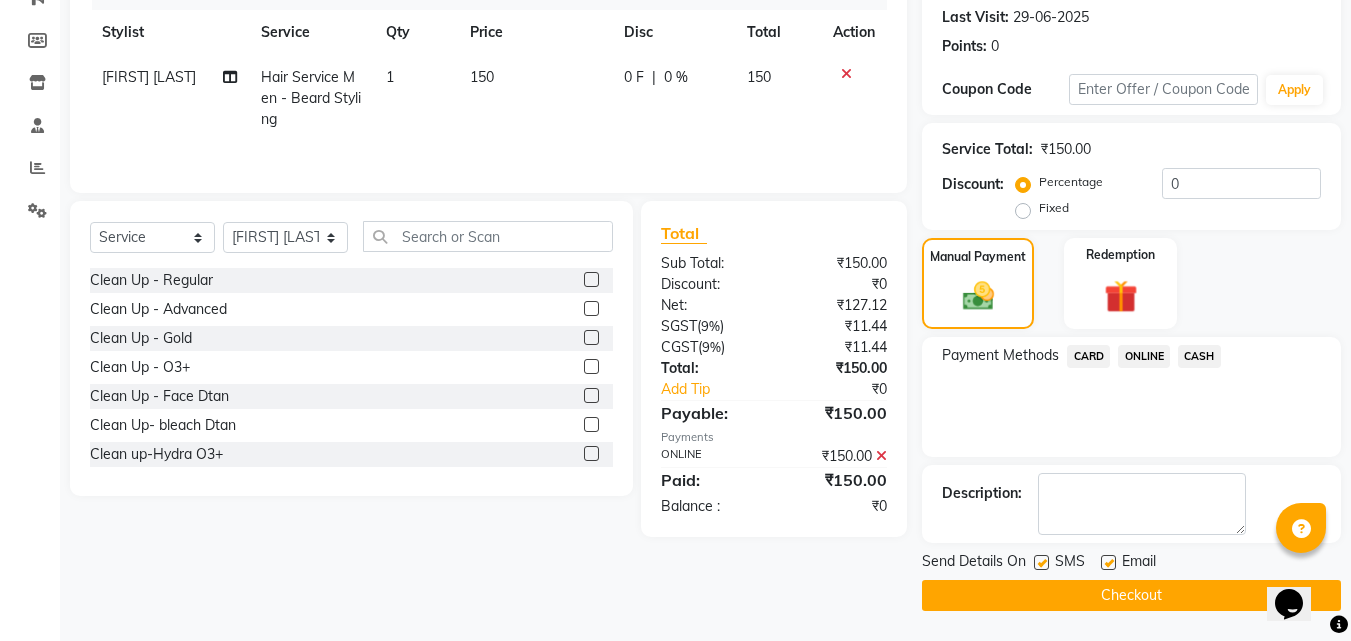 click on "Checkout" 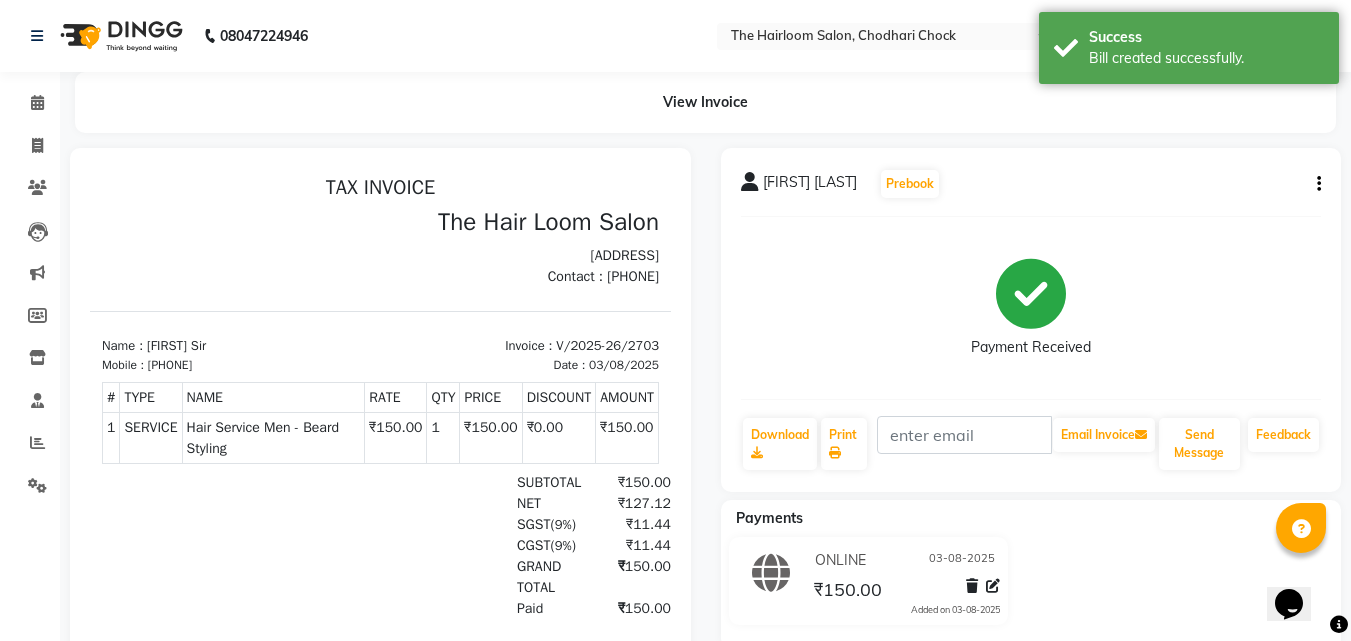 scroll, scrollTop: 0, scrollLeft: 0, axis: both 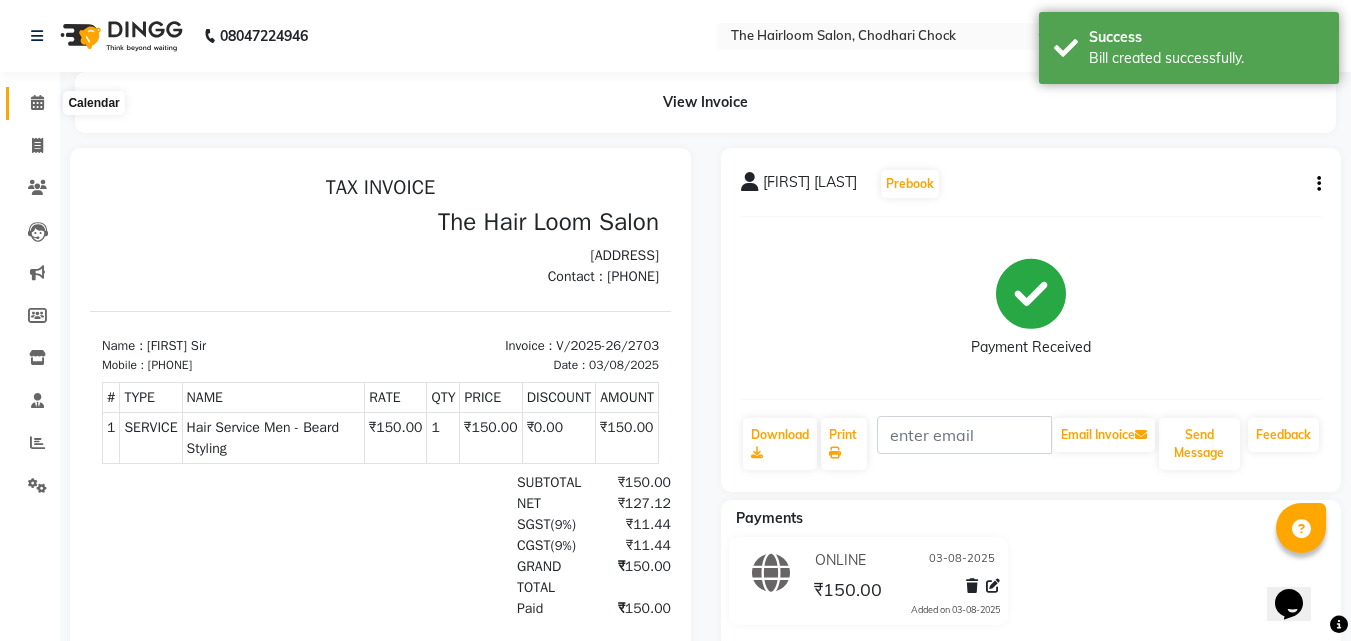 click 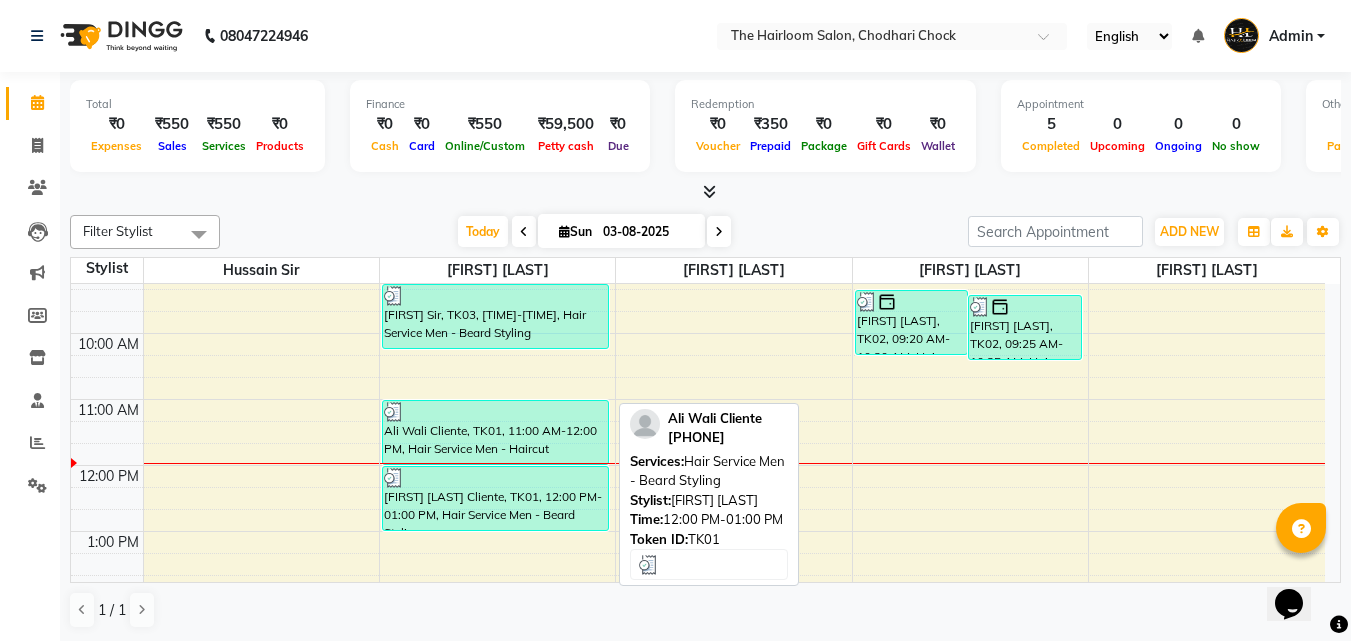 scroll, scrollTop: 200, scrollLeft: 0, axis: vertical 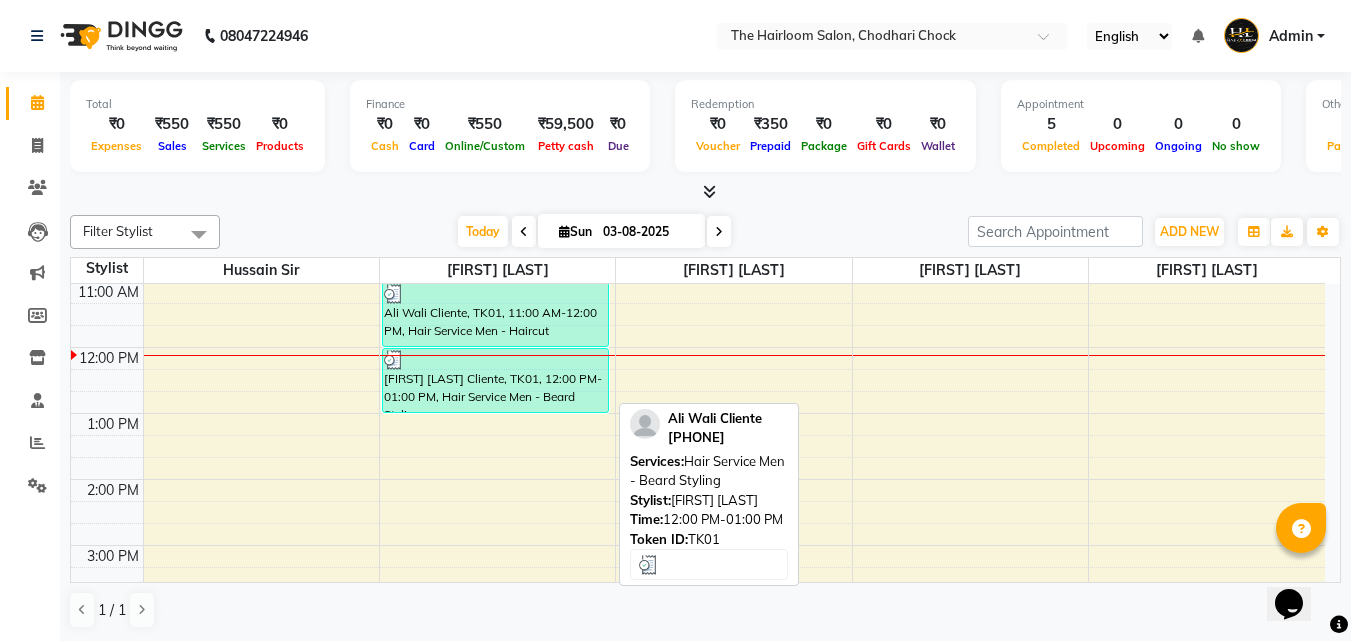 click on "[FIRST] [LAST] Cliente, TK01, 12:00 PM-01:00 PM, Hair Service Men  - Beard Styling" at bounding box center [496, 380] 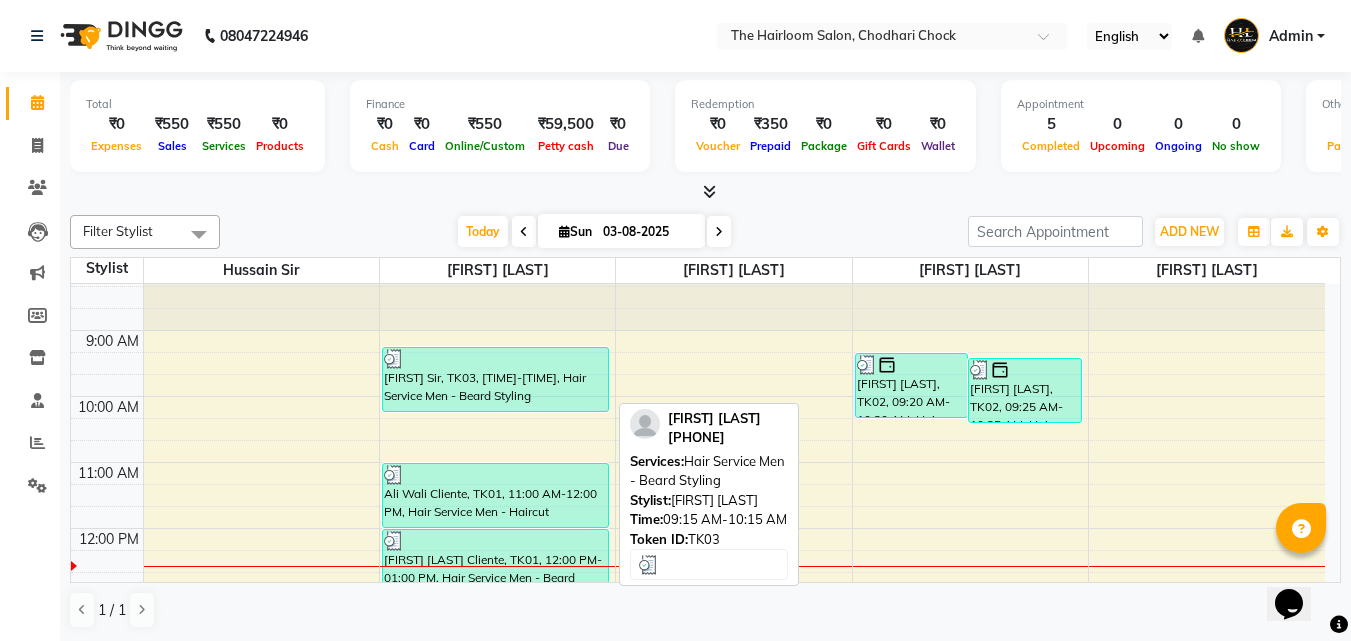 scroll, scrollTop: 0, scrollLeft: 0, axis: both 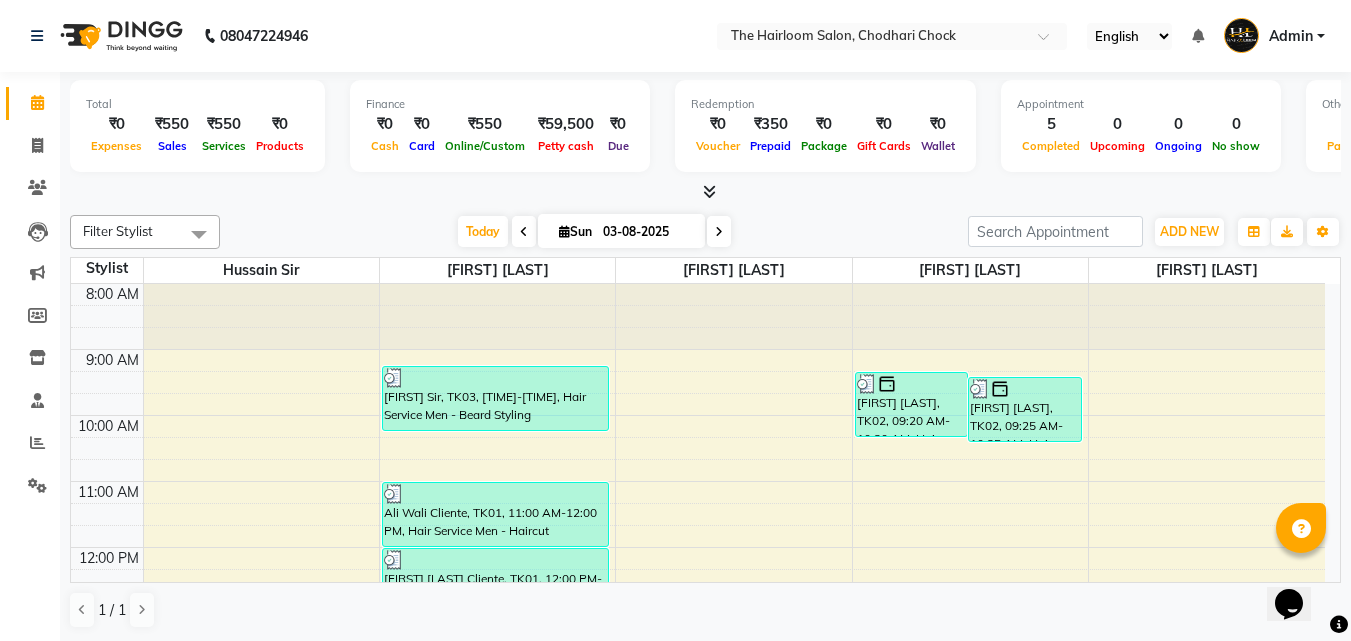 click on "8:00 AM 9:00 AM 10:00 AM 11:00 AM 12:00 PM 1:00 PM 2:00 PM 3:00 PM 4:00 PM 5:00 PM 6:00 PM 7:00 PM 8:00 PM 9:00 PM 10:00 PM 11:00 PM     [FIRST] Sir, TK03, [TIME]-[TIME], Hair Service Men  - Beard Styling     [FIRST] [LAST] Cliente, TK01, [TIME]-[TIME], Hair Service Men  - Haircut     [FIRST] [LAST] Cliente, TK01, [TIME]-[TIME], Hair Service Men  - Beard Styling     [FIRST] [LAST], TK02, [TIME]-[TIME], Hair Service Men  - Haircut     [FIRST] [LAST], TK02, [TIME]-[TIME], Hair Service Men  - Shaving" at bounding box center [698, 811] 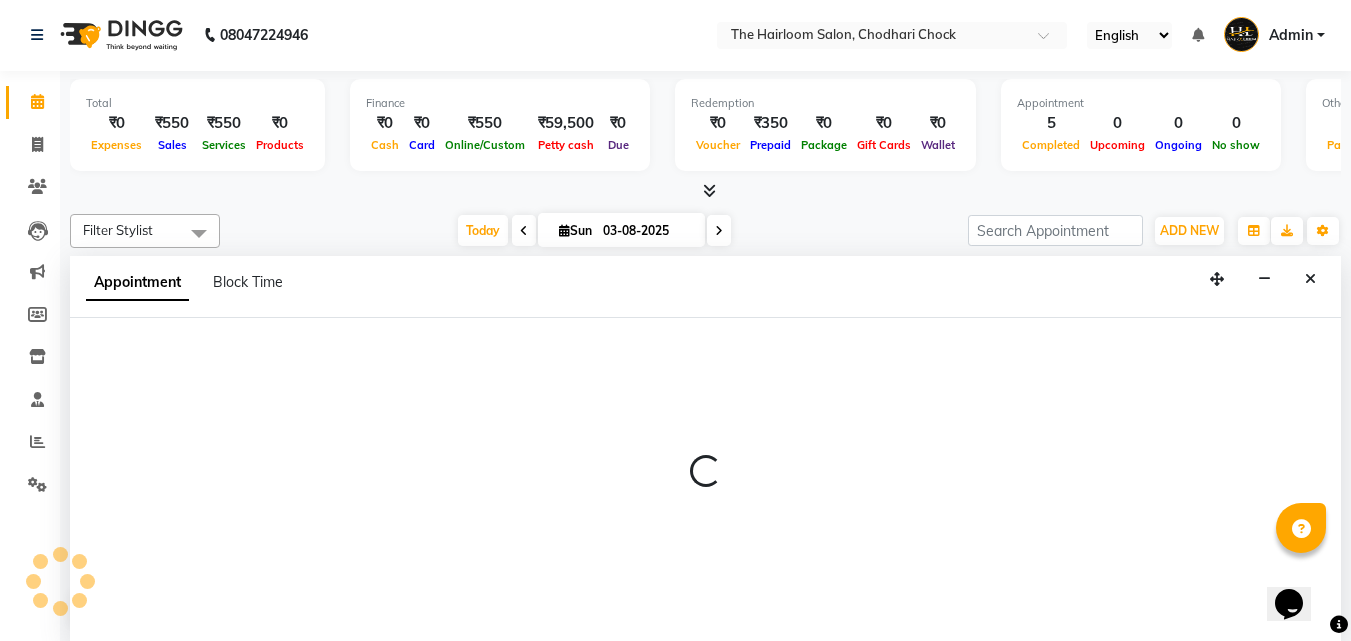 scroll, scrollTop: 0, scrollLeft: 0, axis: both 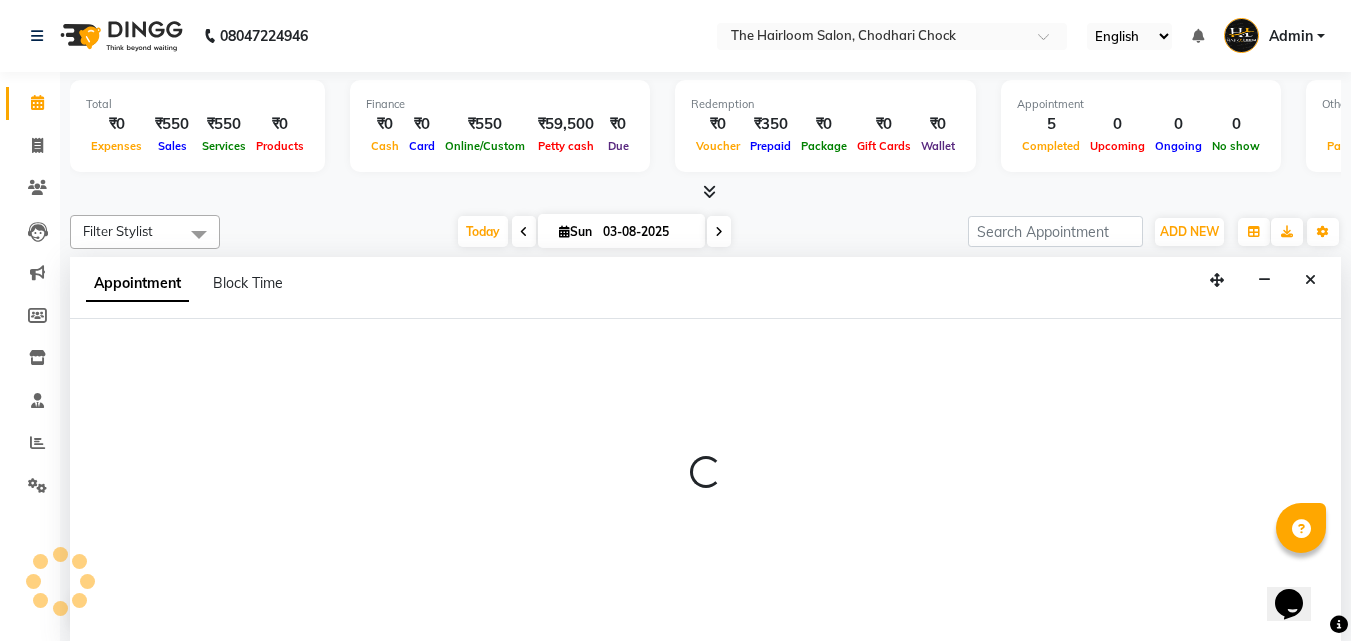 select on "41958" 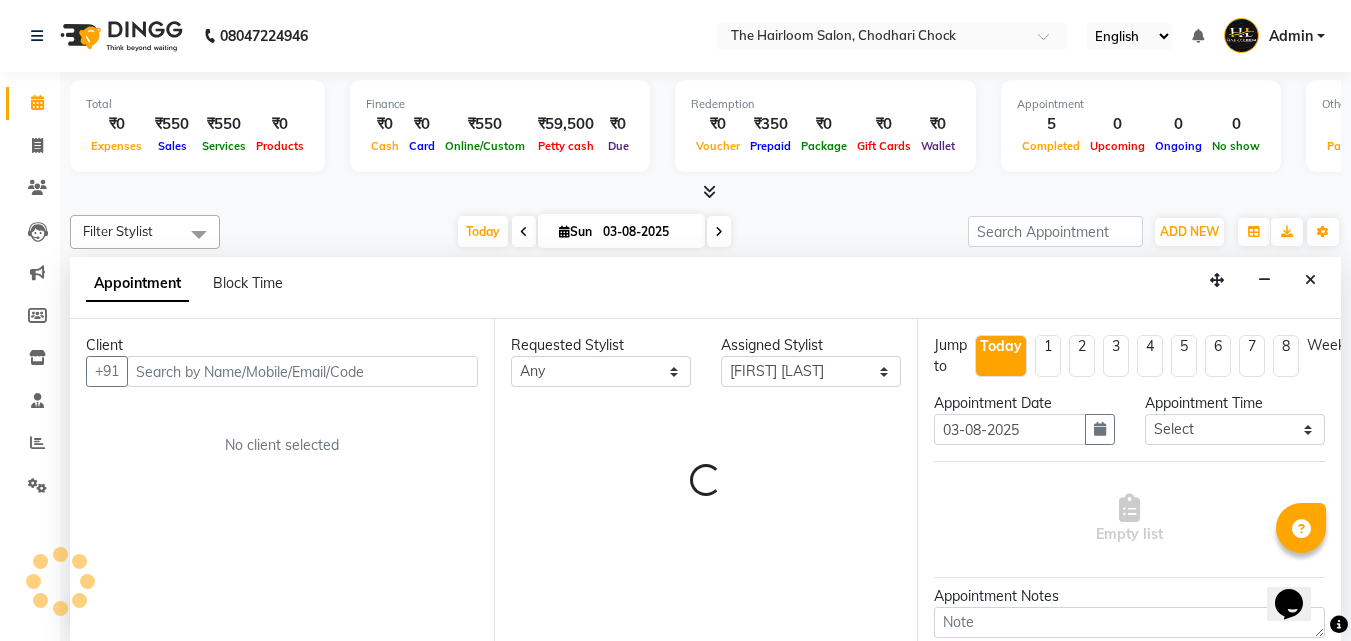 click at bounding box center [302, 371] 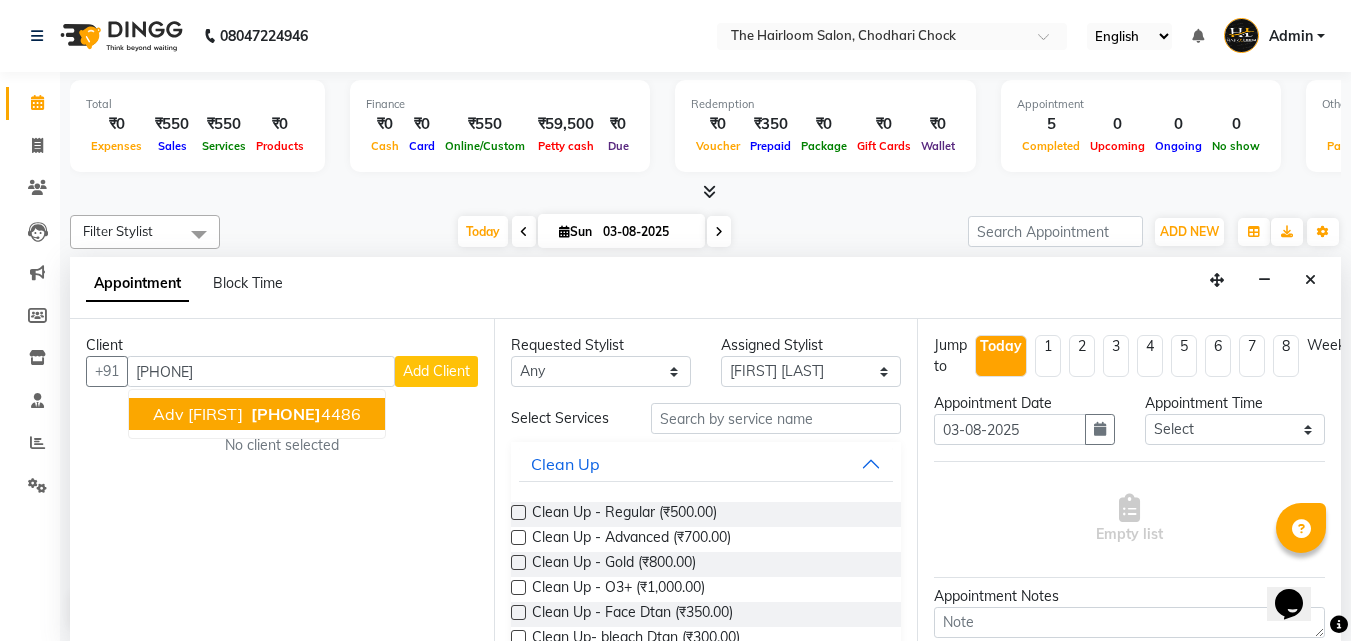click on "[PHONE]" at bounding box center (286, 414) 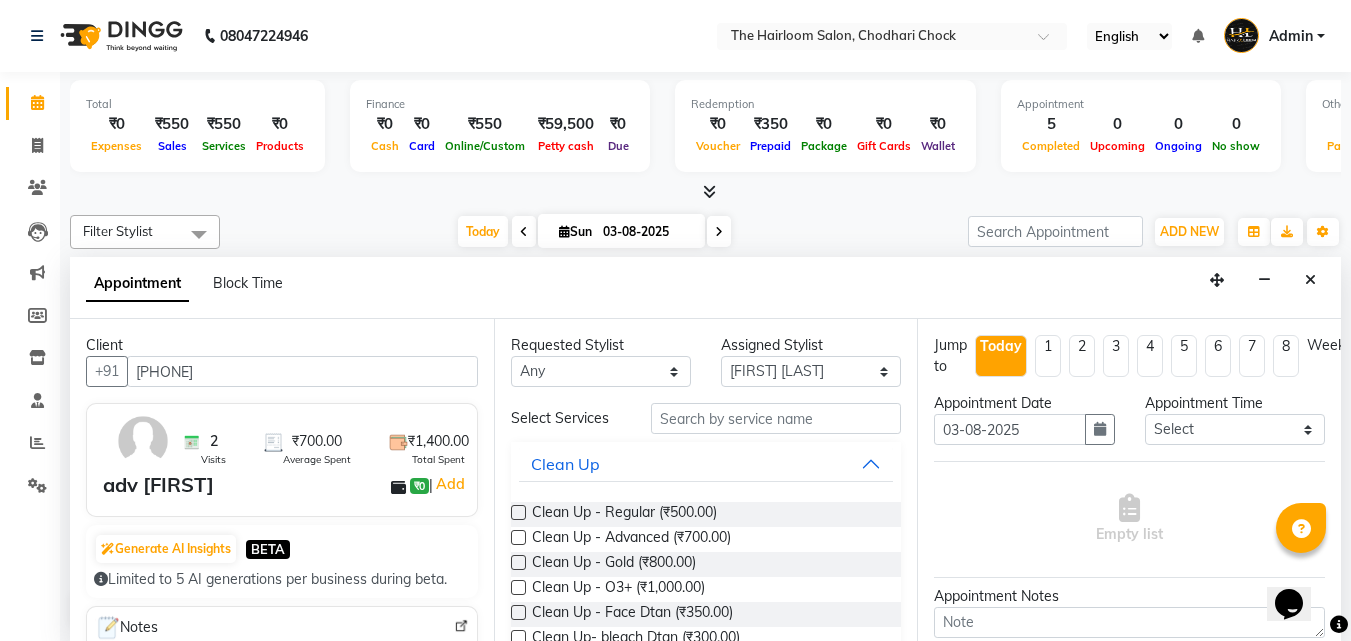 type on "[PHONE]" 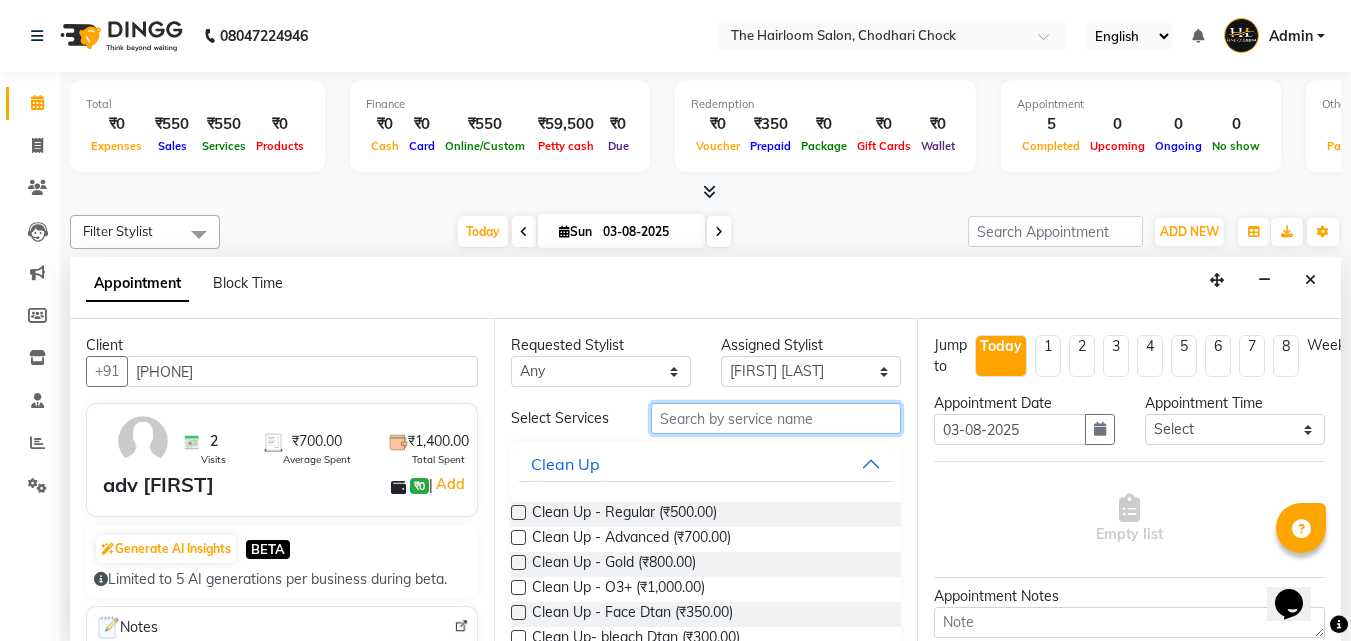 click at bounding box center (776, 418) 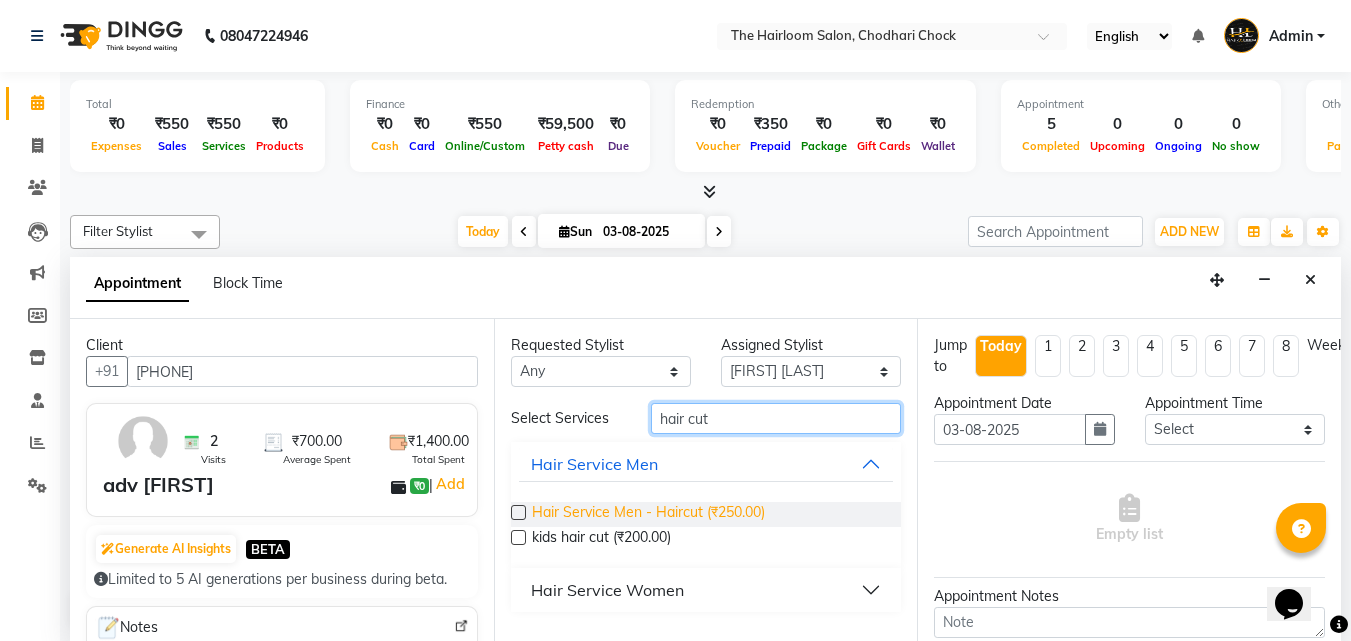 type on "hair cut" 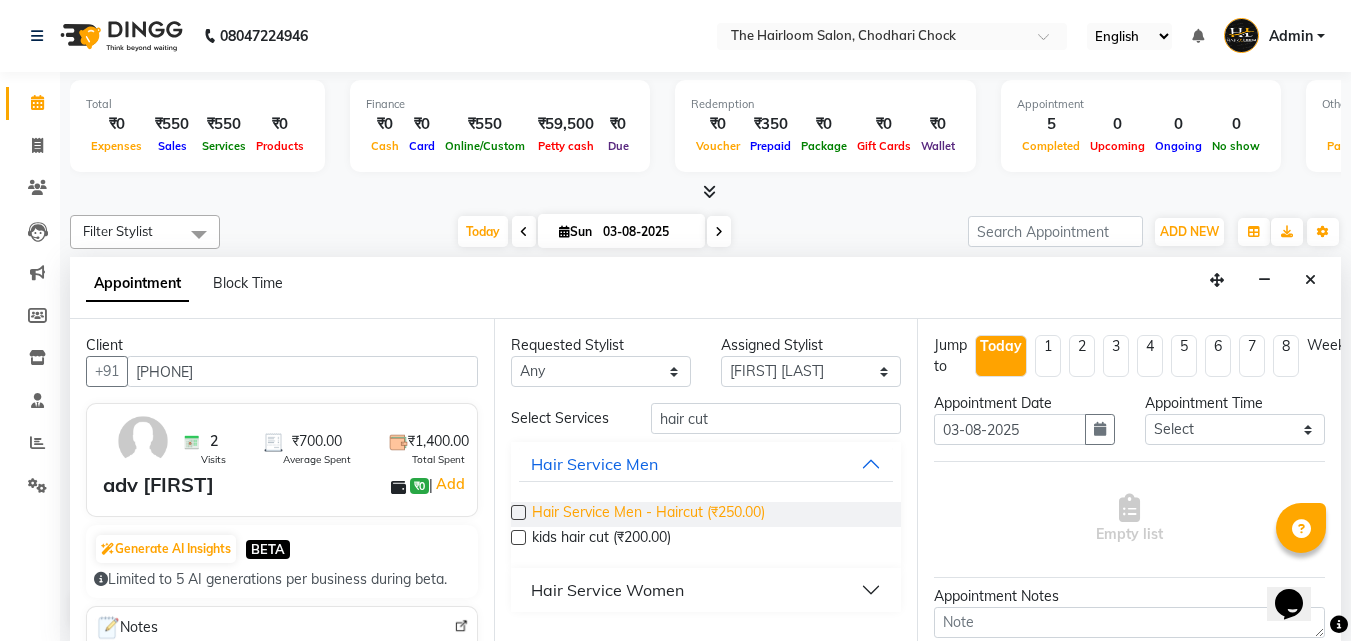 click on "Hair Service Men  - Haircut (₹250.00)" at bounding box center [648, 514] 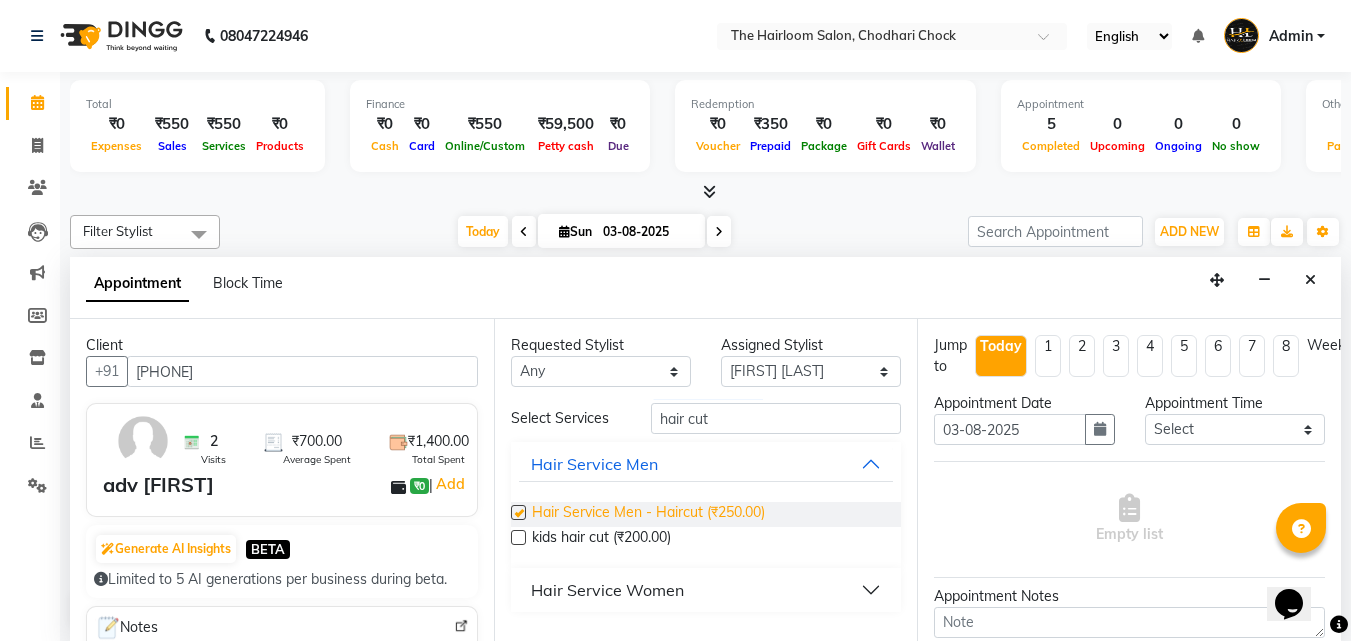 checkbox on "false" 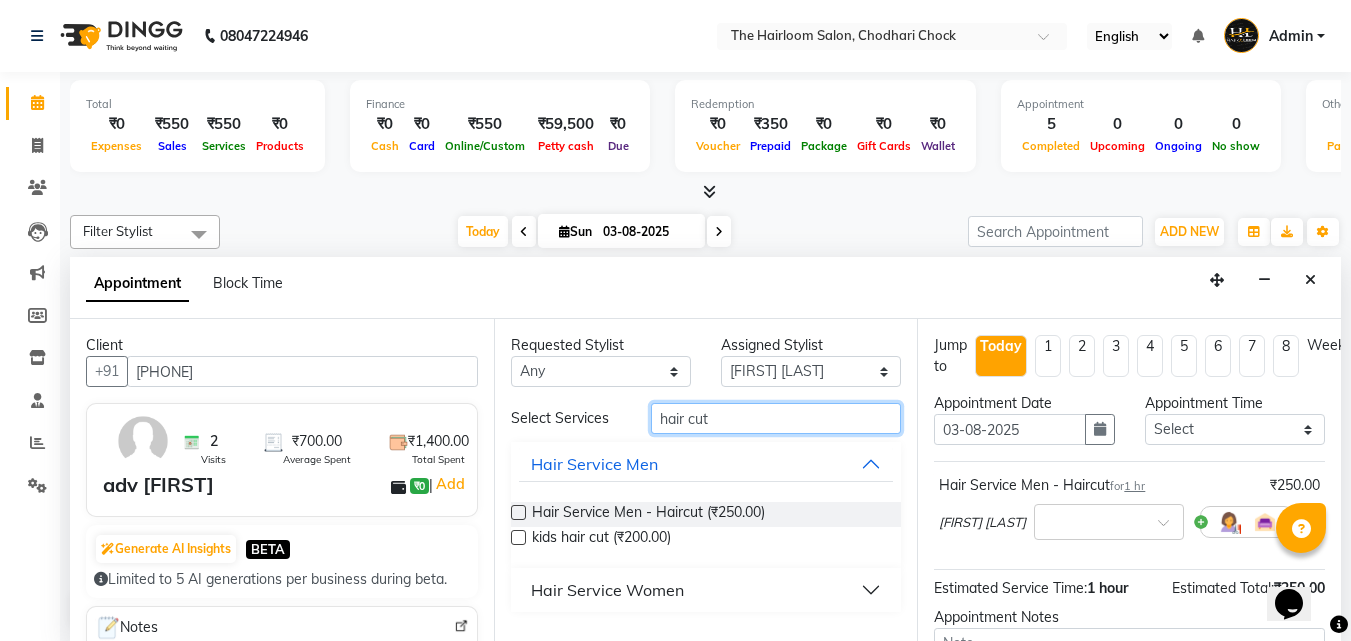 click on "hair cut" at bounding box center [776, 418] 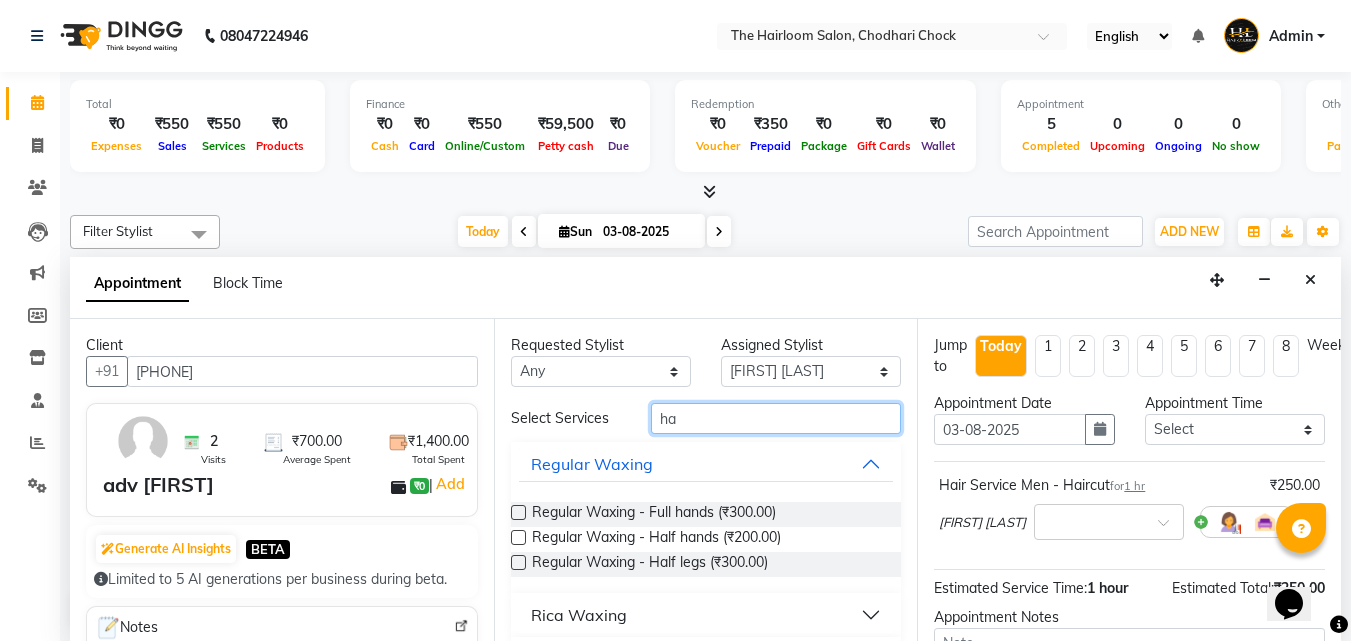 type on "h" 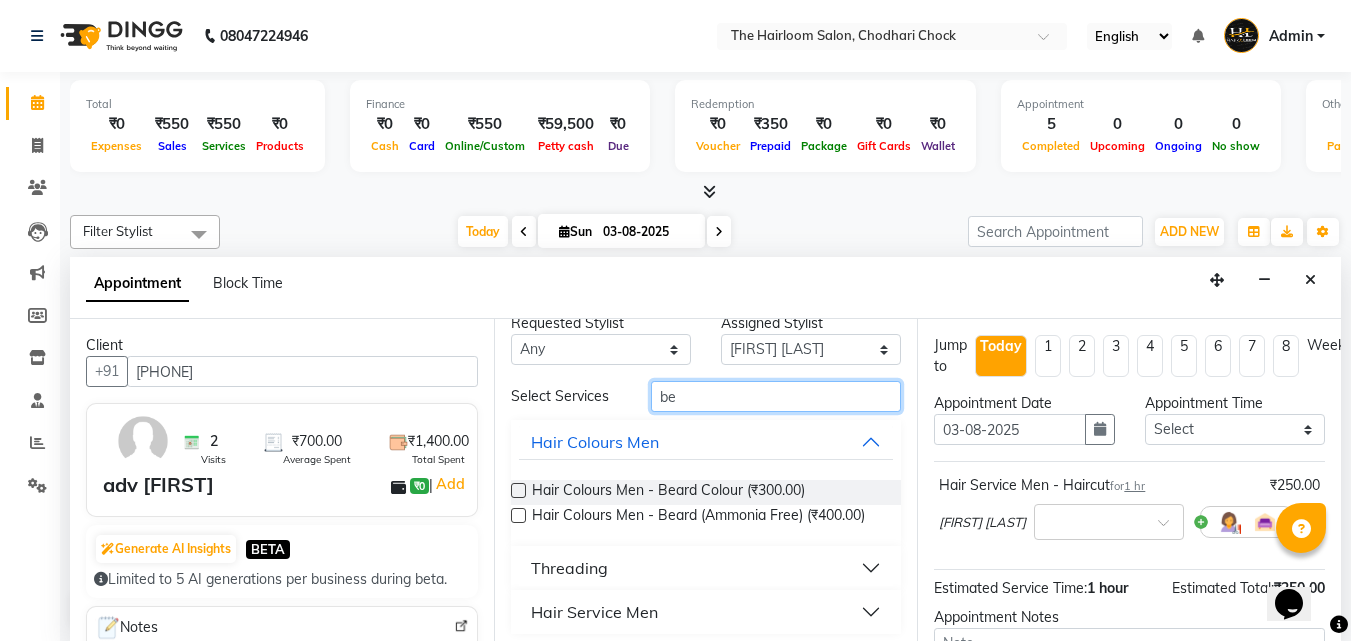 scroll, scrollTop: 30, scrollLeft: 0, axis: vertical 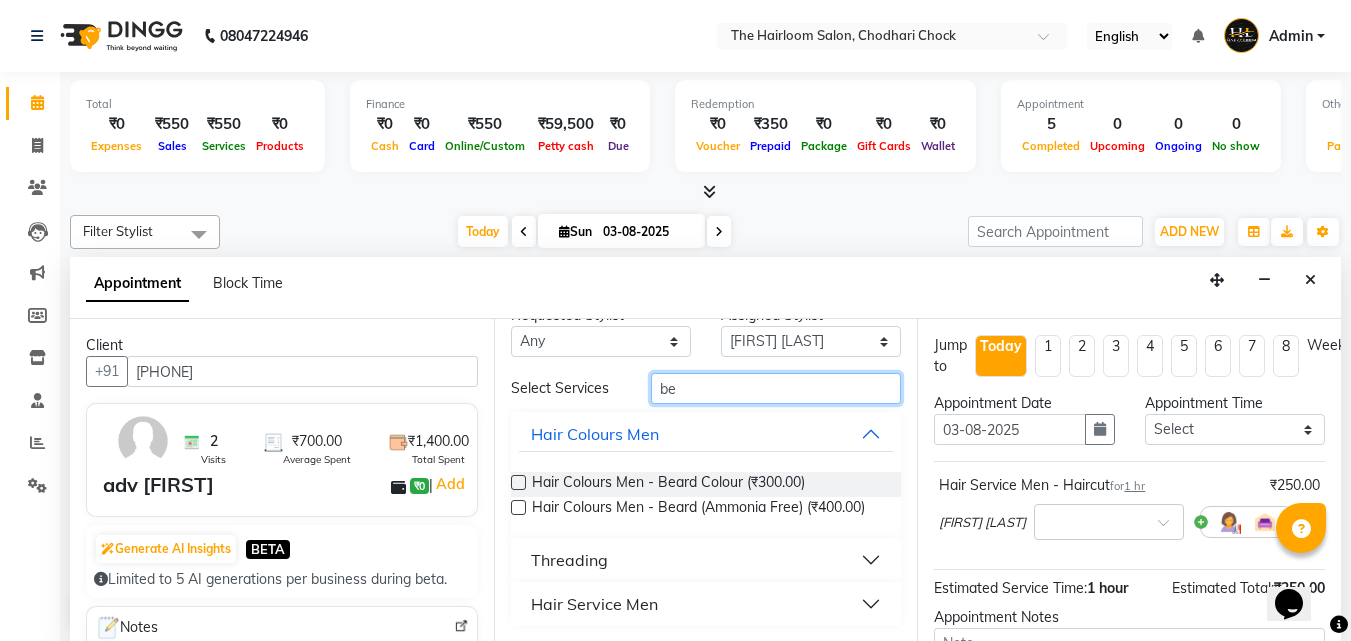 type on "be" 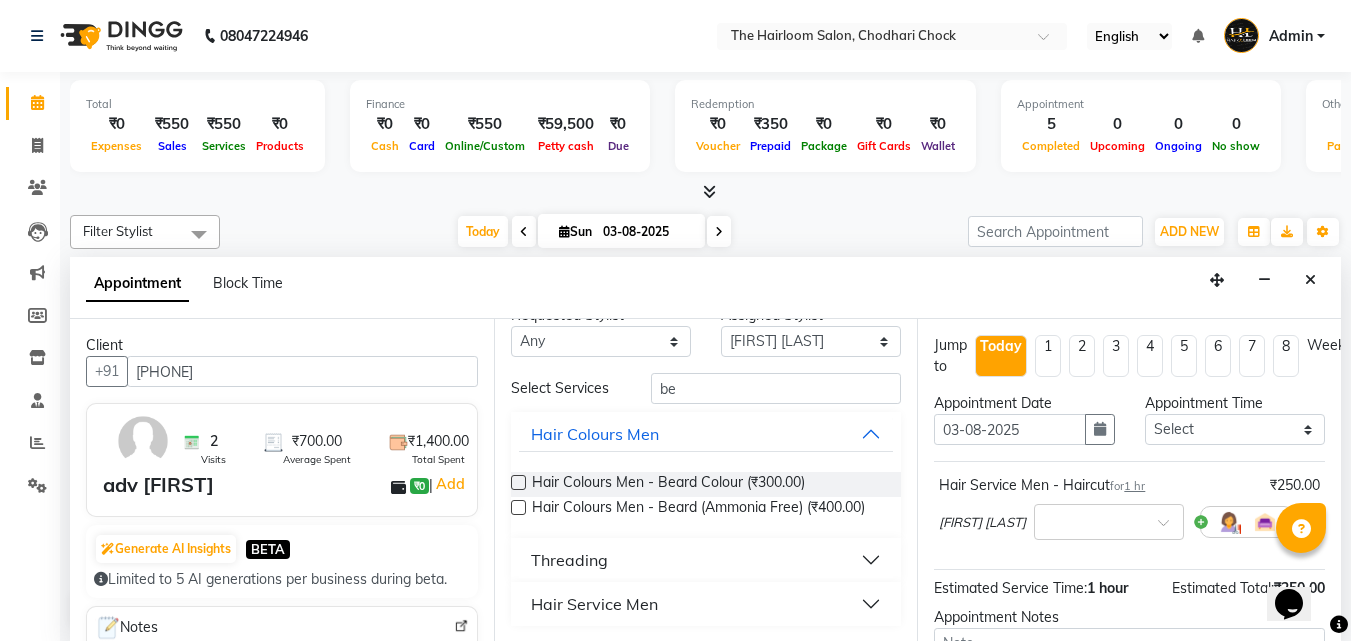 click on "Hair Service Men" at bounding box center [594, 604] 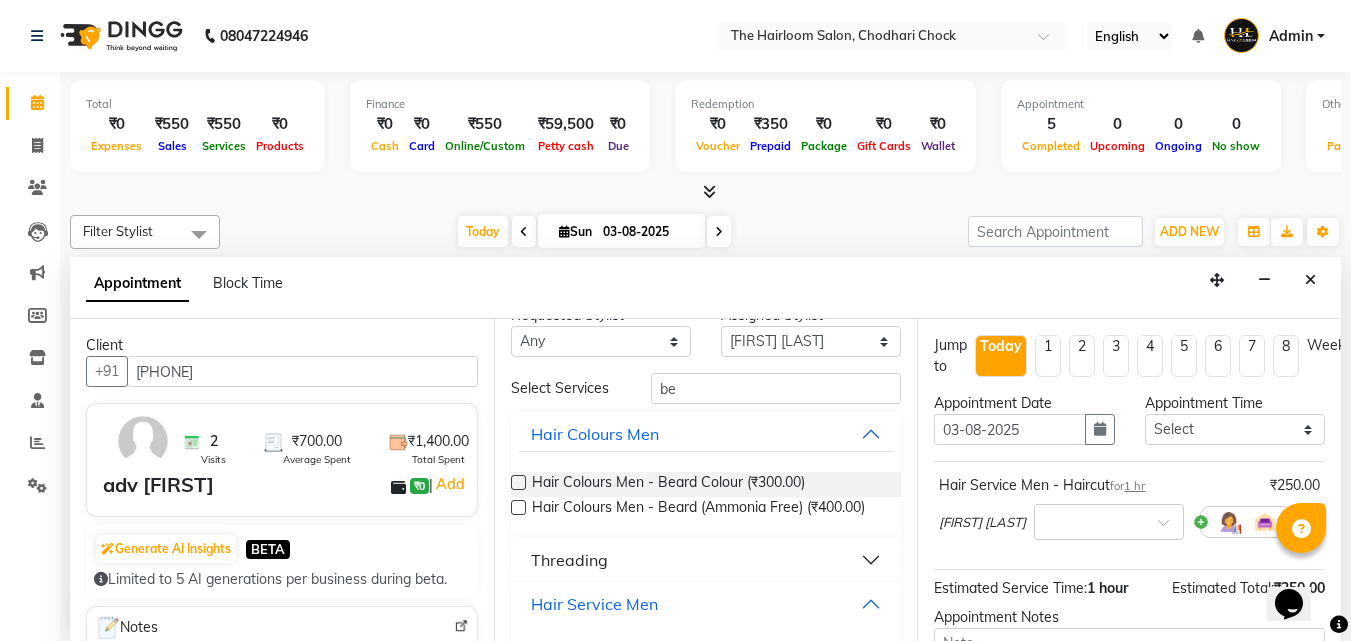scroll, scrollTop: 80, scrollLeft: 0, axis: vertical 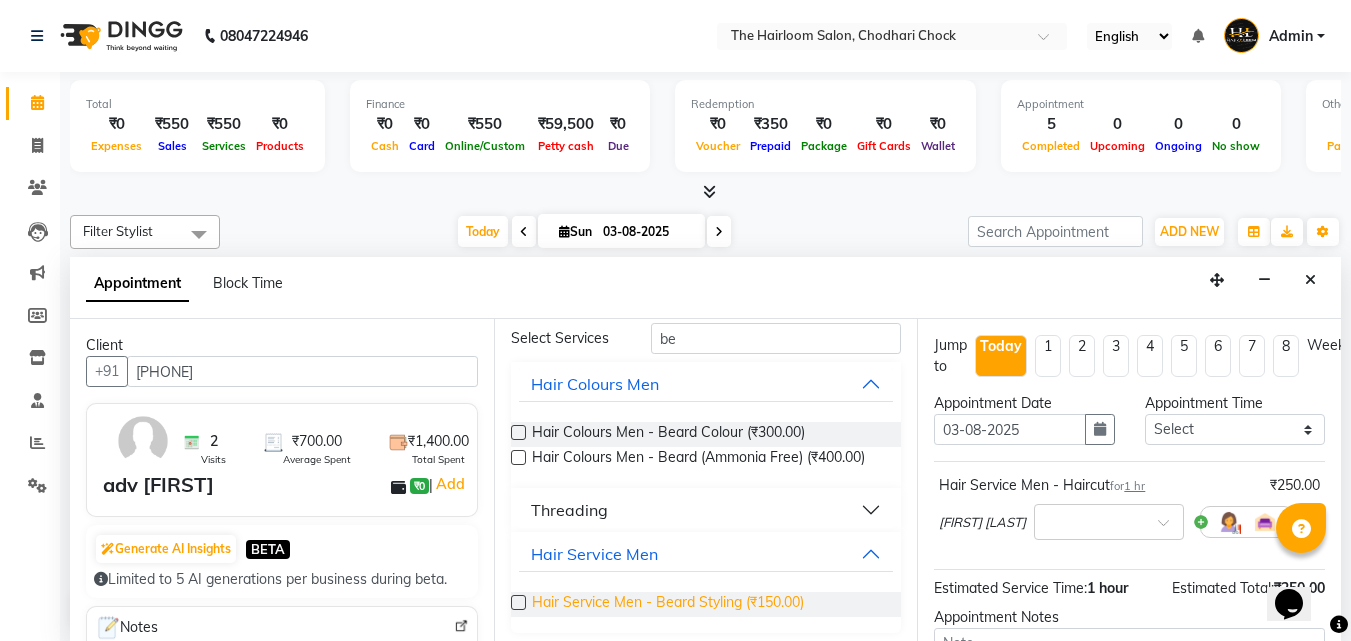 click on "Hair Service Men  - Beard Styling (₹150.00)" at bounding box center [668, 604] 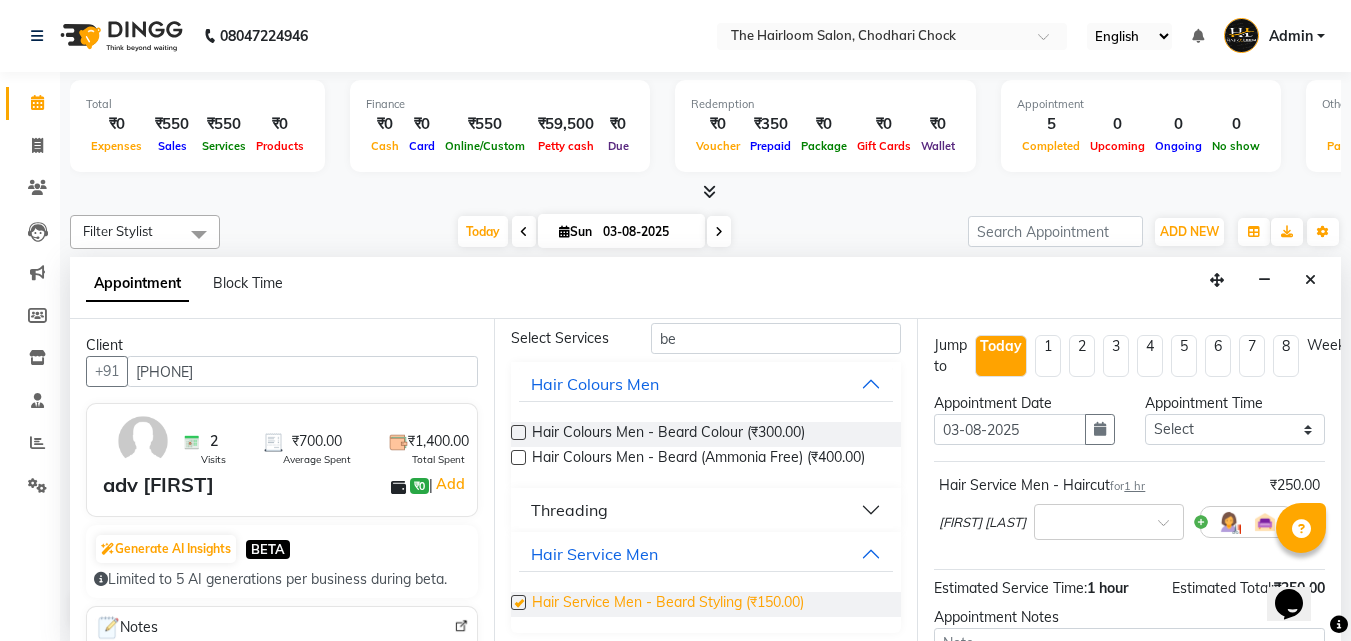 checkbox on "false" 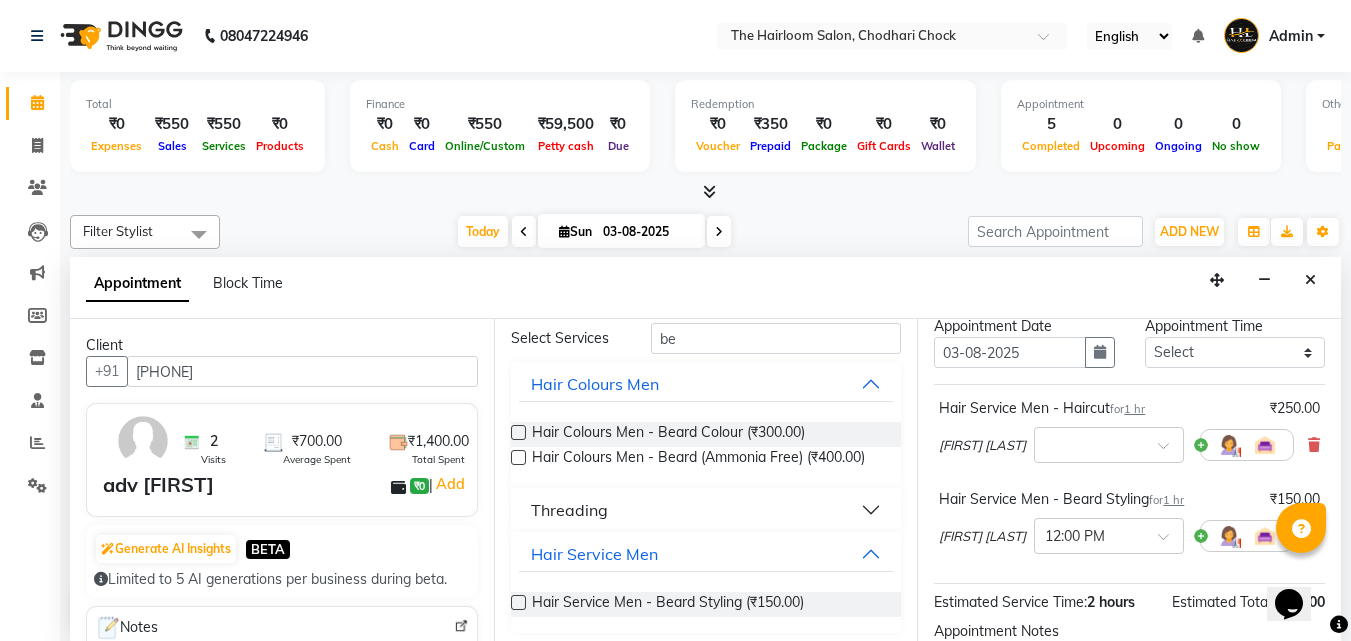 scroll, scrollTop: 300, scrollLeft: 0, axis: vertical 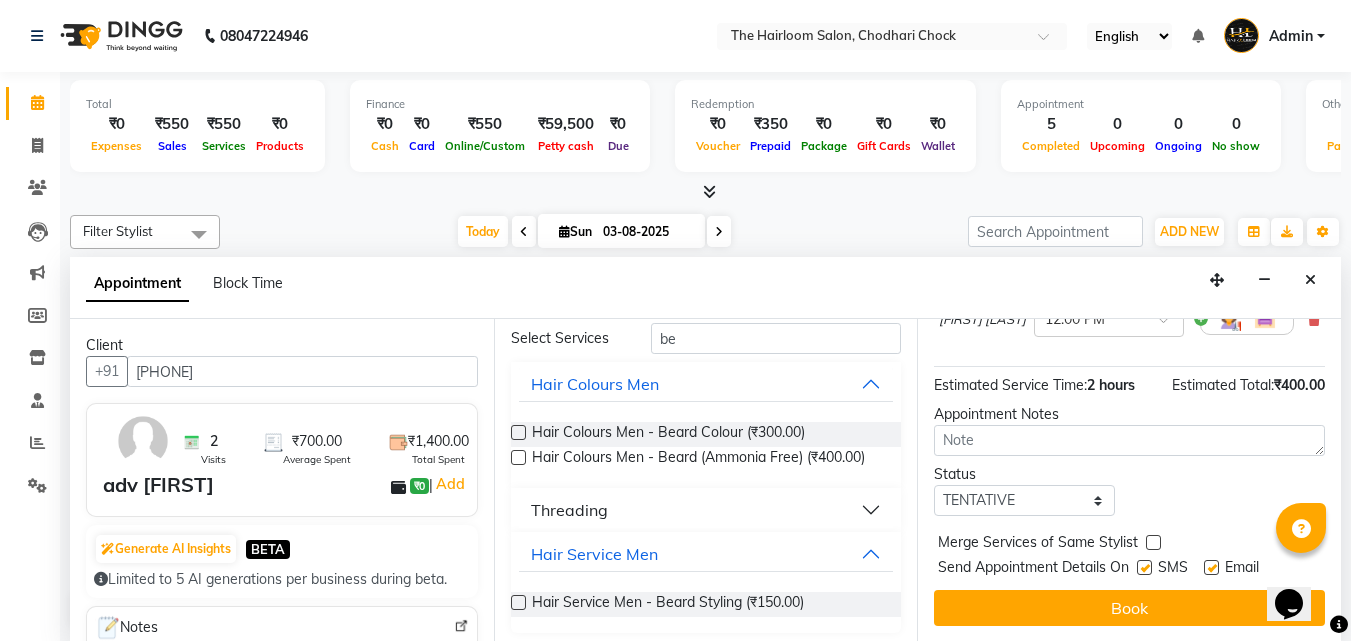 click at bounding box center [1144, 567] 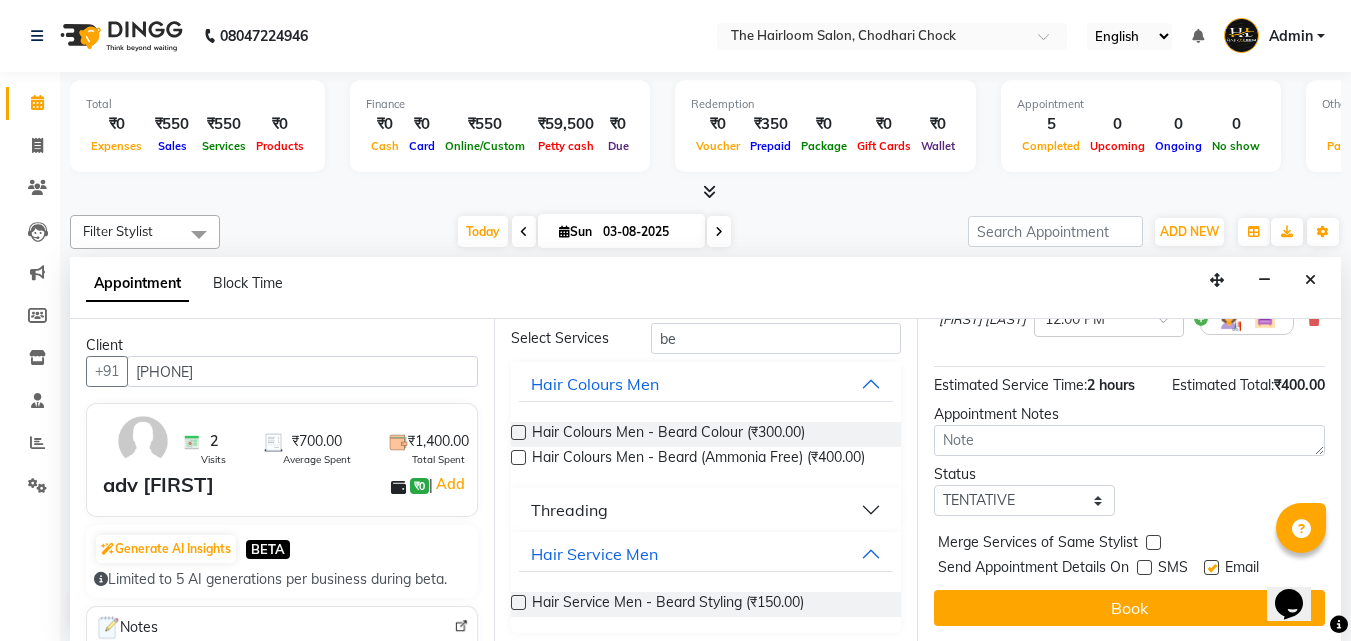 drag, startPoint x: 1216, startPoint y: 566, endPoint x: 1215, endPoint y: 584, distance: 18.027756 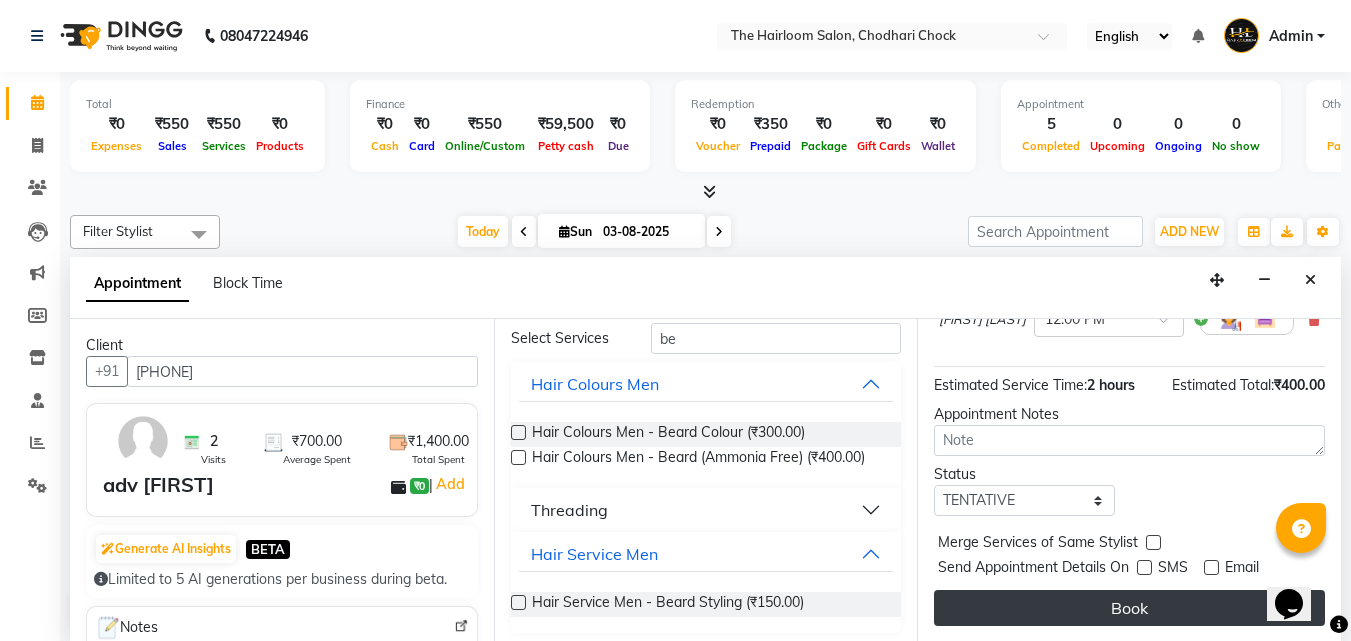 click on "Book" at bounding box center (1129, 608) 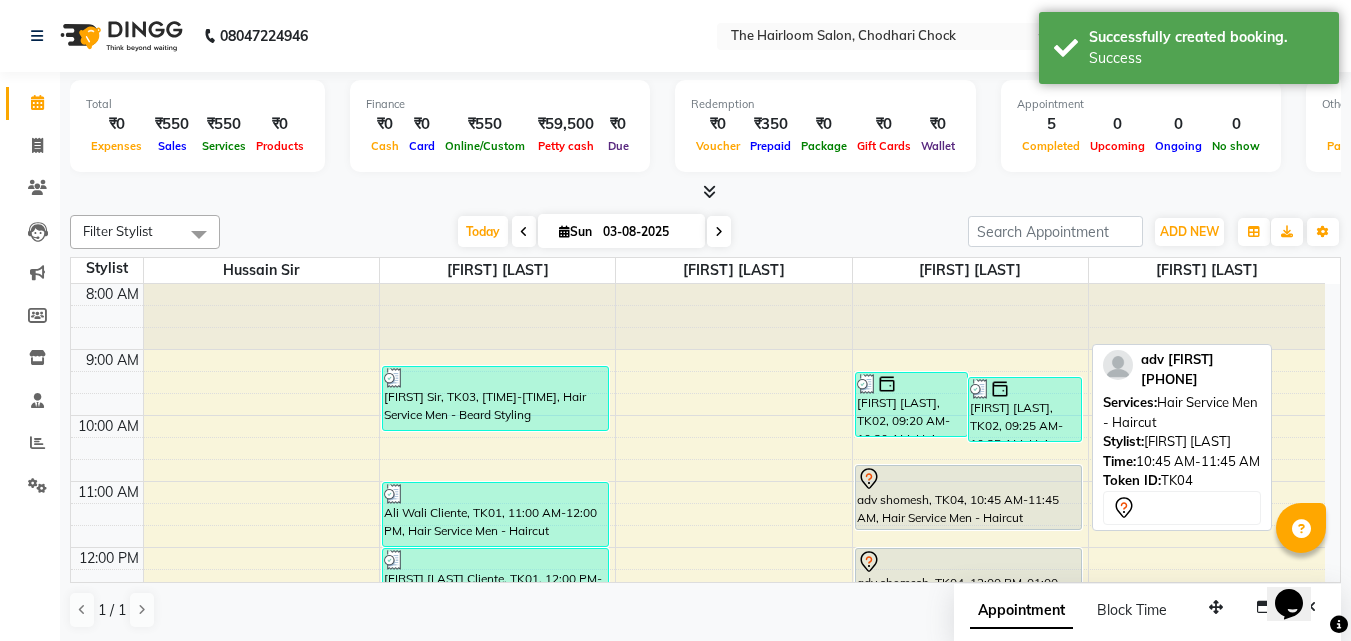 click on "adv shomesh, TK04, 10:45 AM-11:45 AM, Hair Service Men  - Haircut" at bounding box center (969, 497) 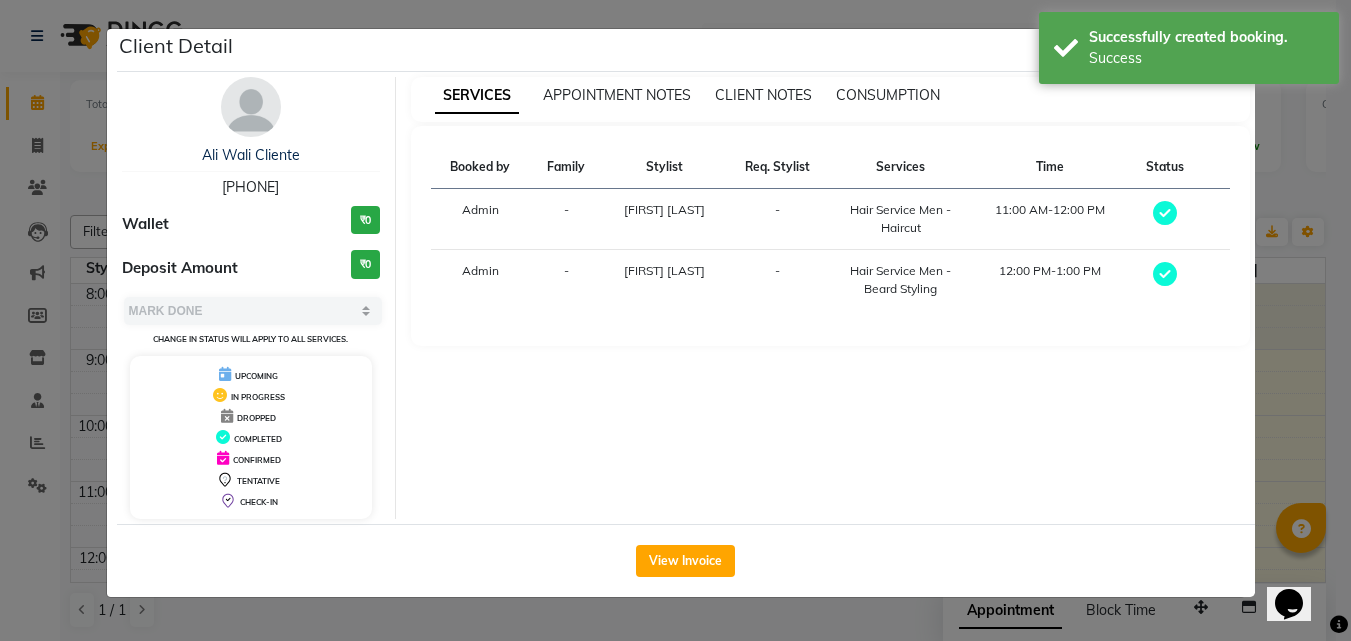 select on "7" 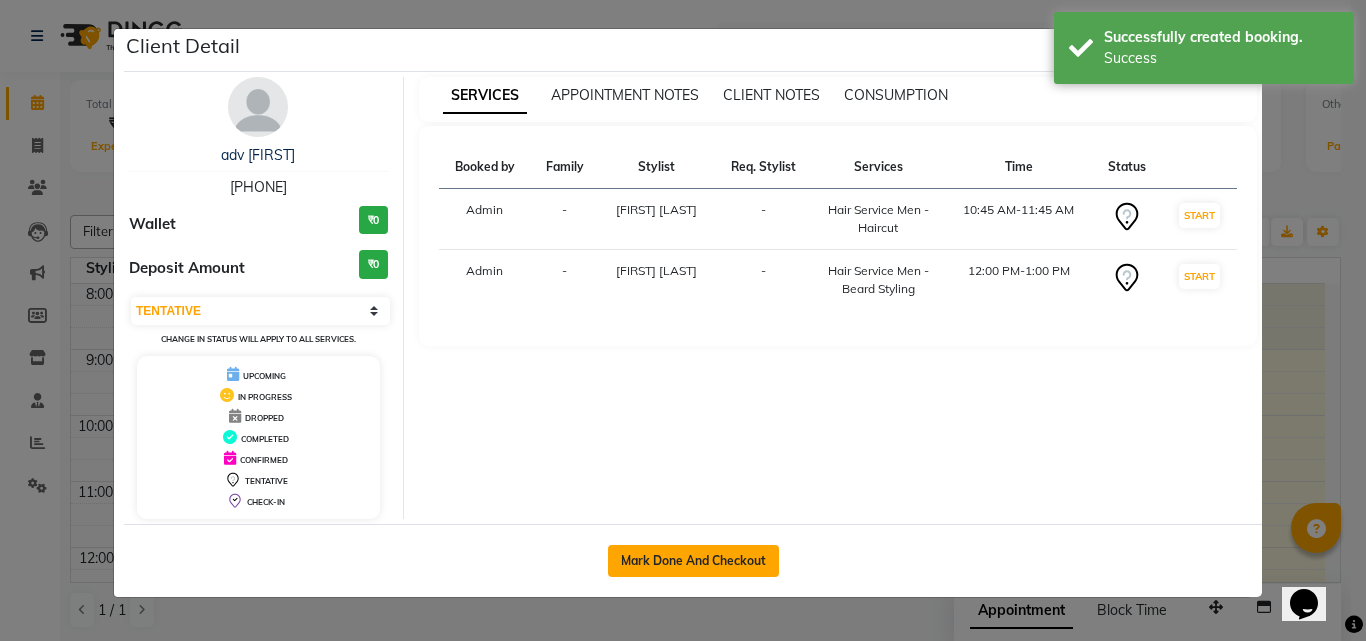 click on "Mark Done And Checkout" 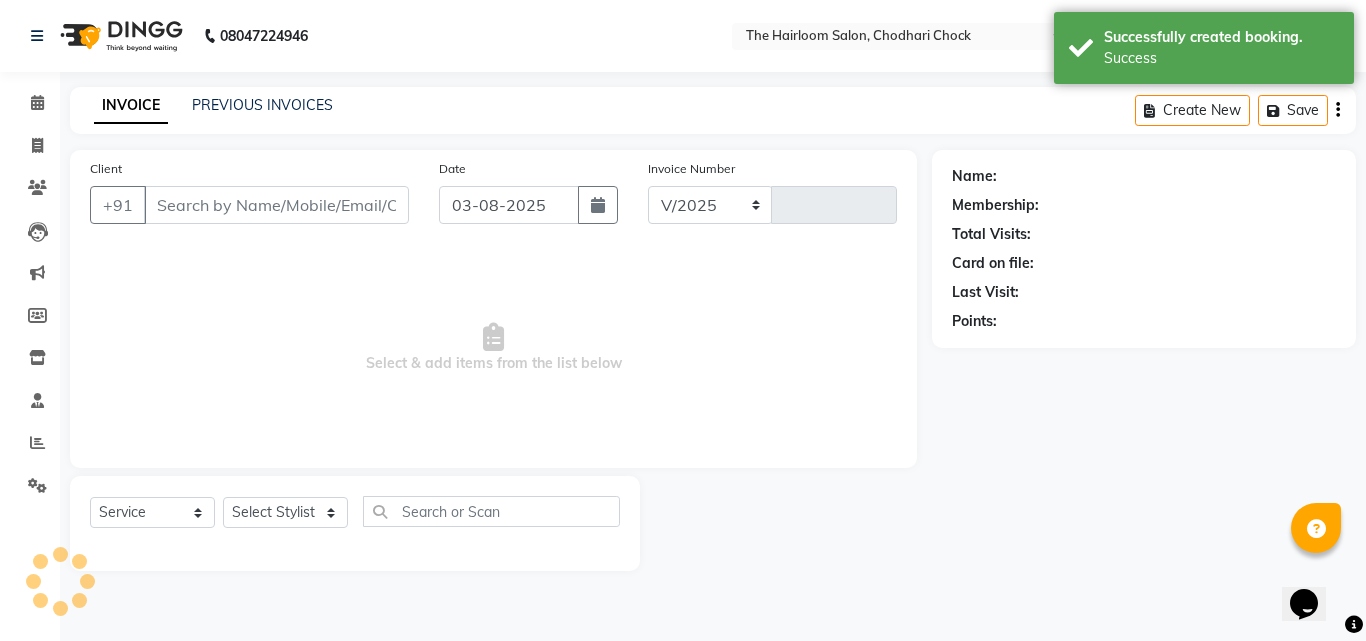 select on "5926" 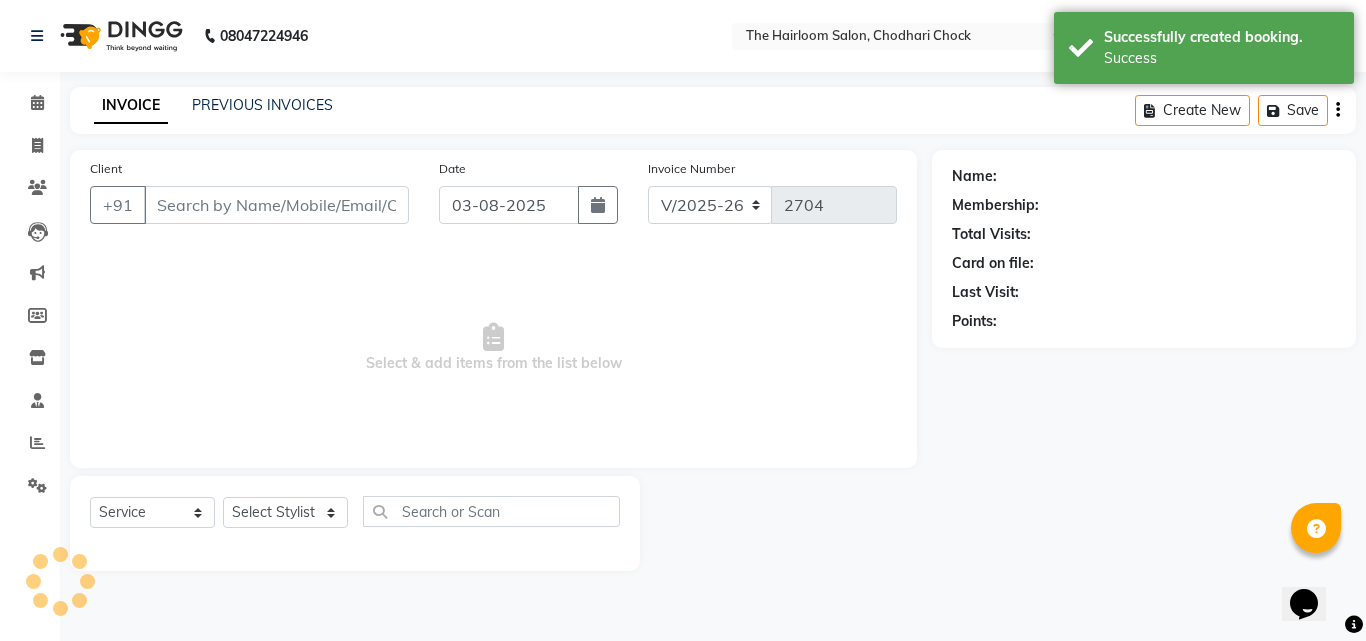 type on "[PHONE]" 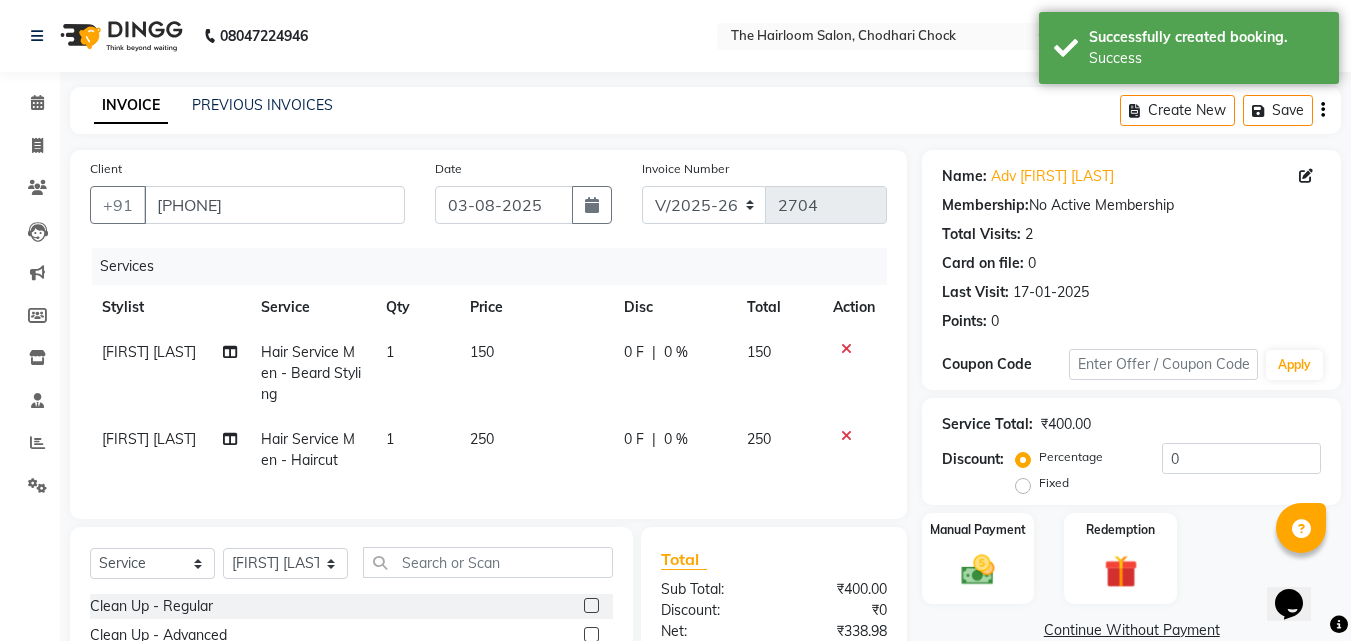 click on "250" 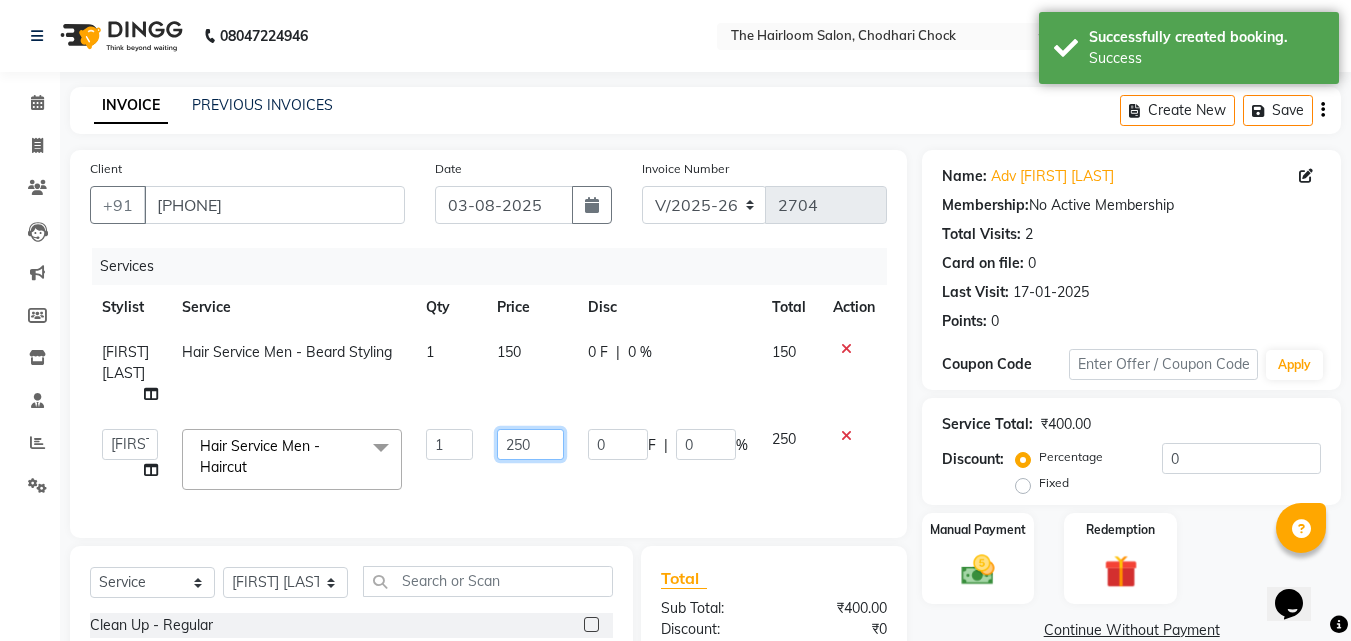 click on "250" 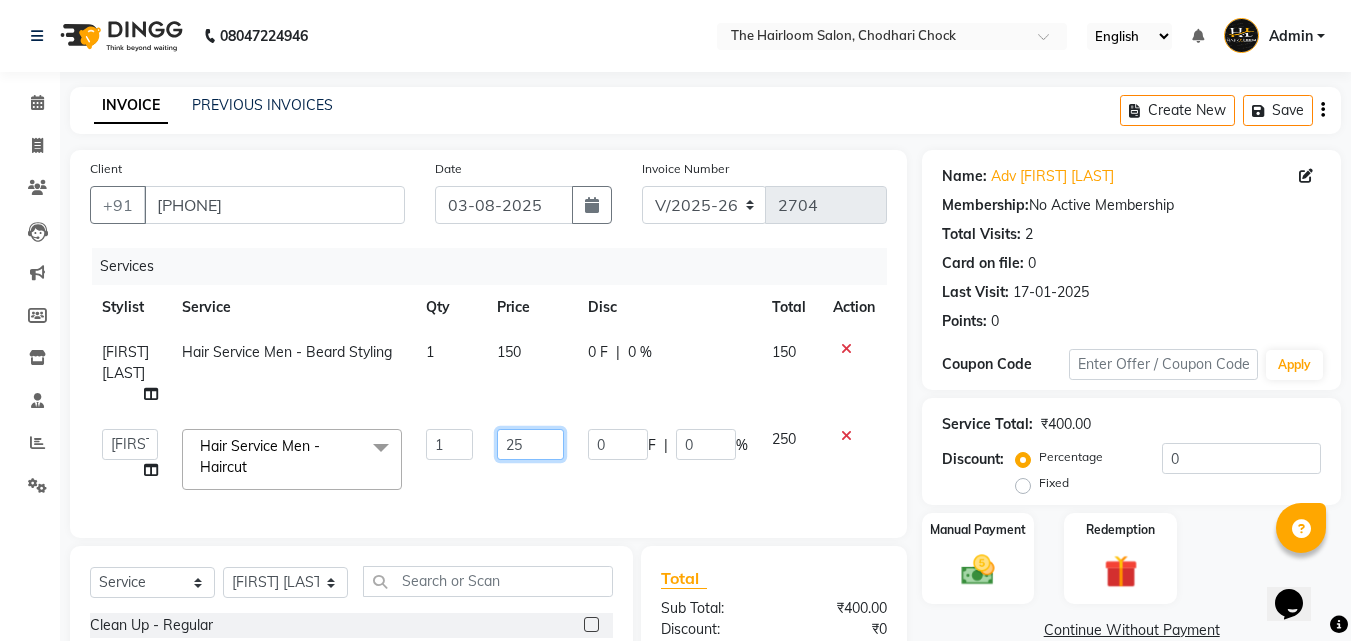type on "2" 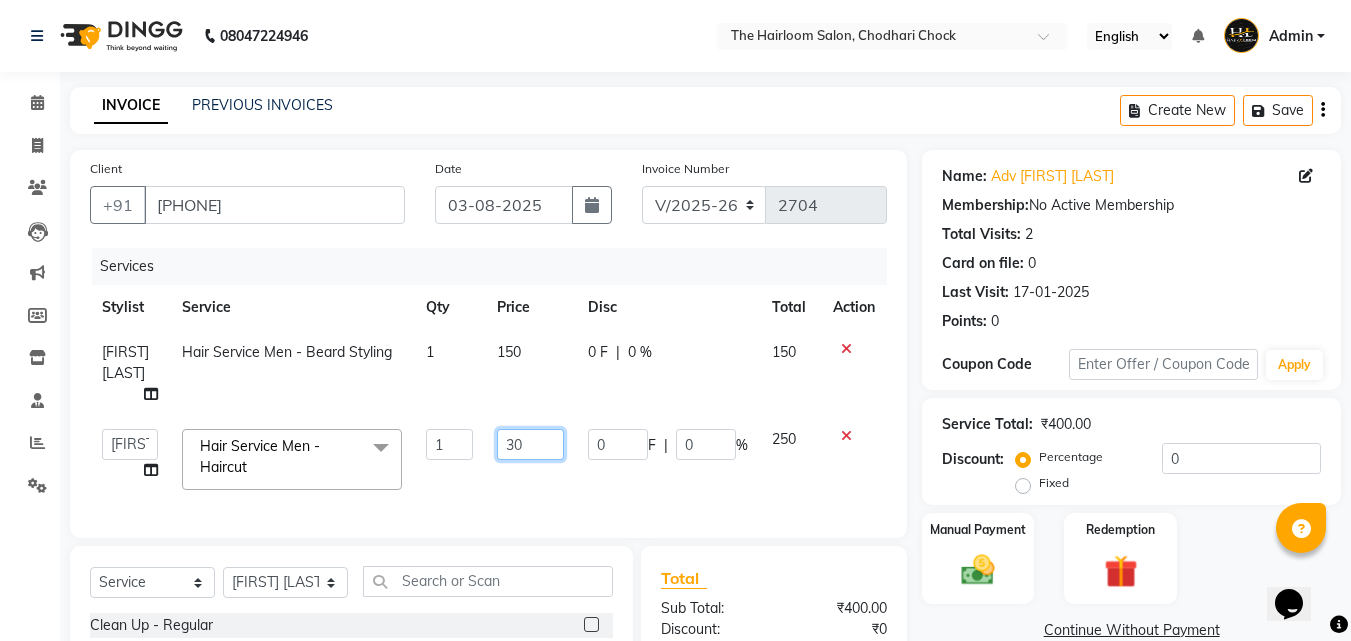 type on "300" 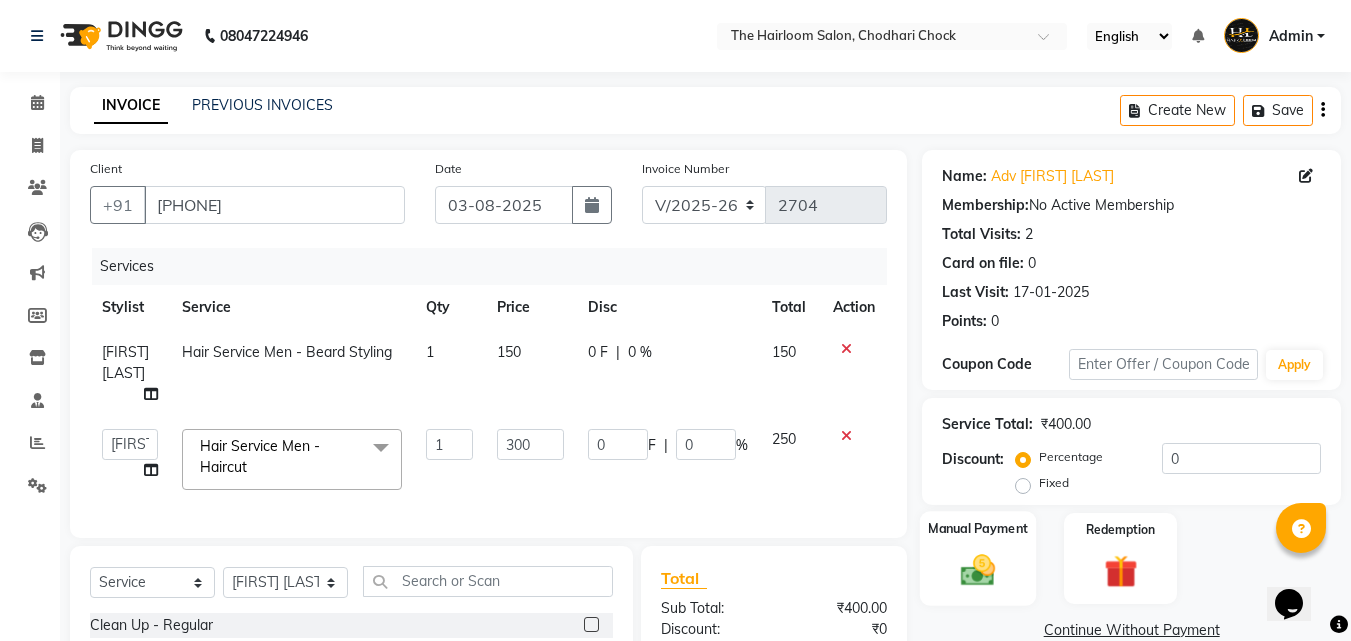 click 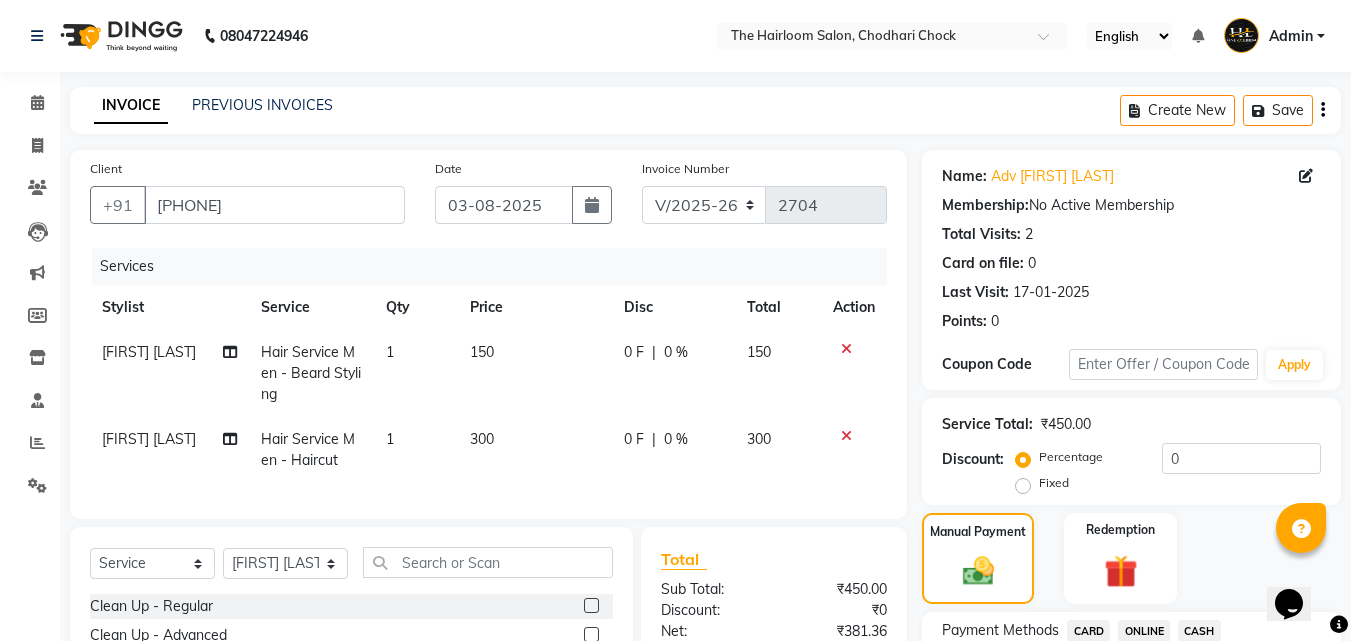 scroll, scrollTop: 100, scrollLeft: 0, axis: vertical 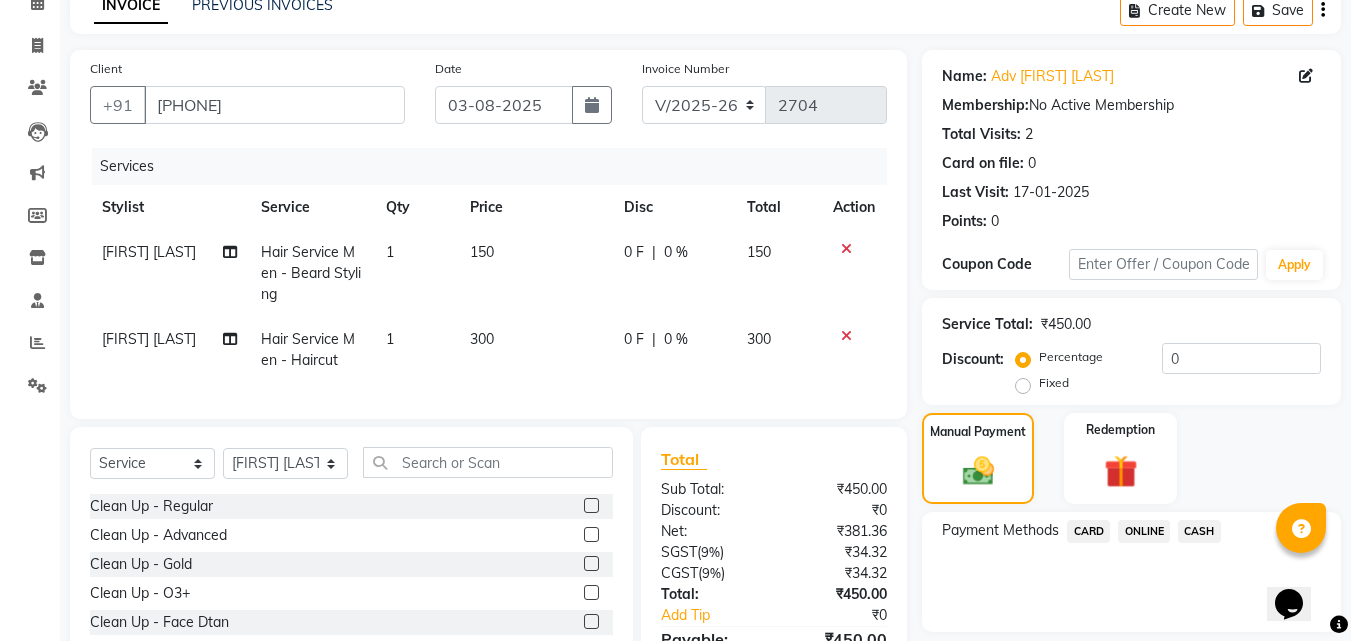 click on "CASH" 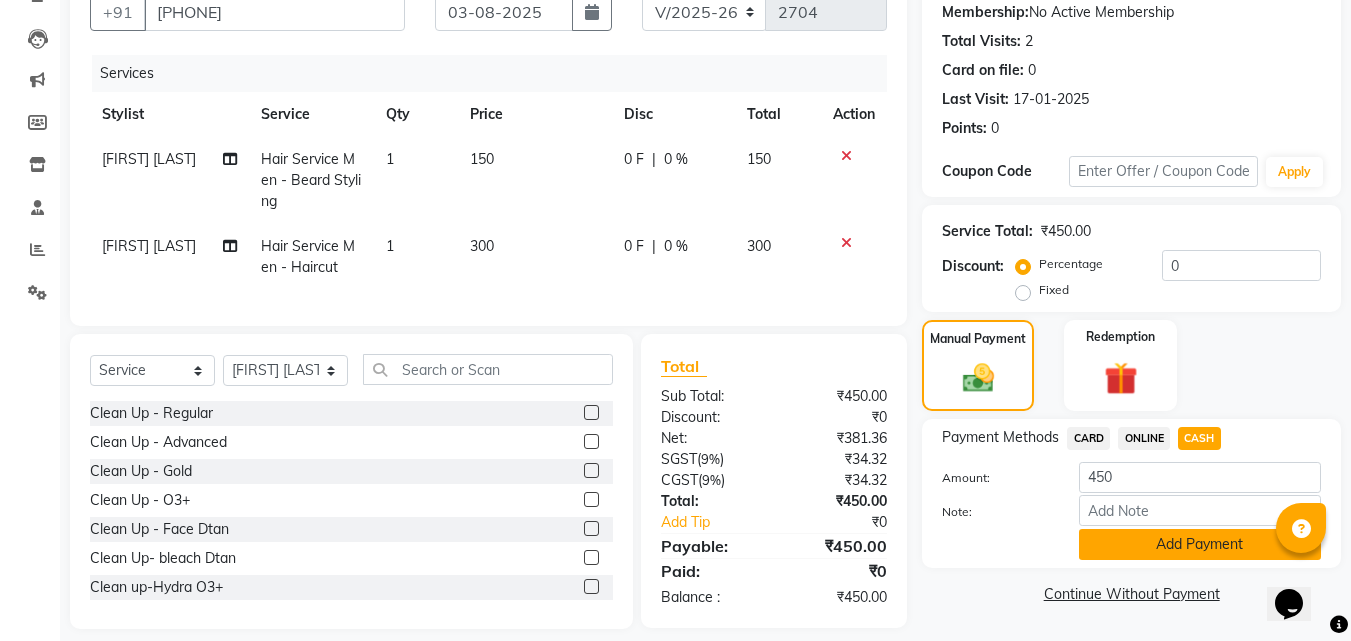 scroll, scrollTop: 226, scrollLeft: 0, axis: vertical 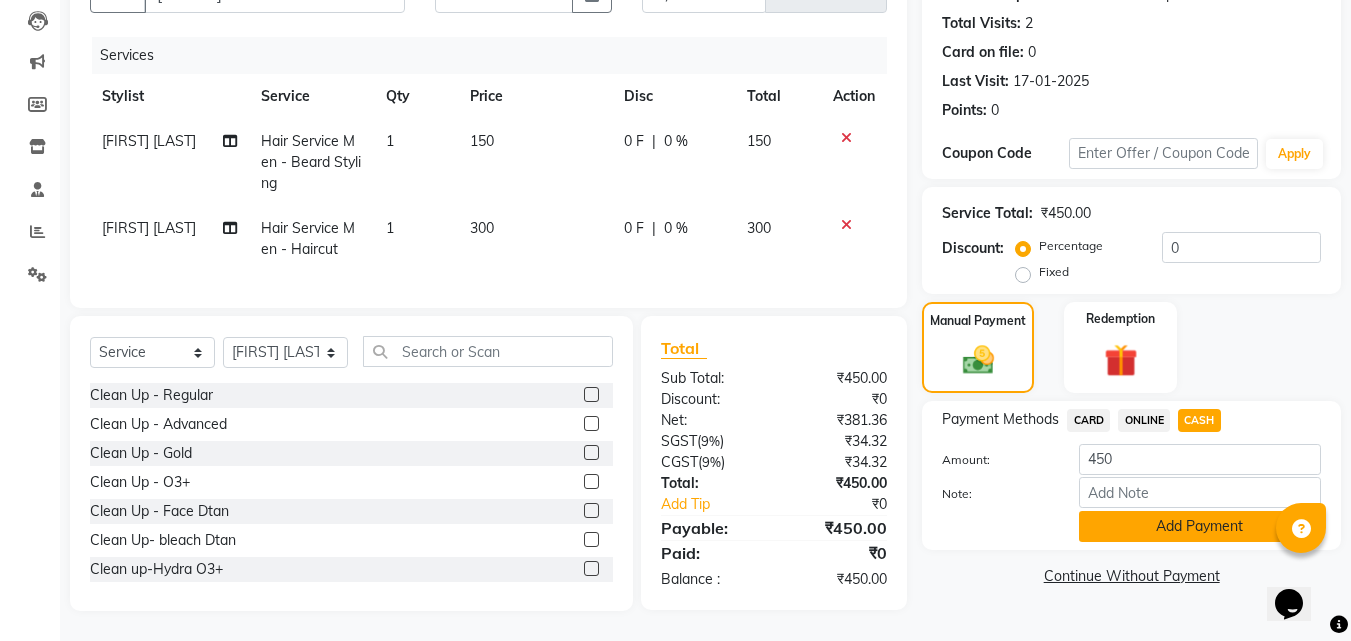 click on "Add Payment" 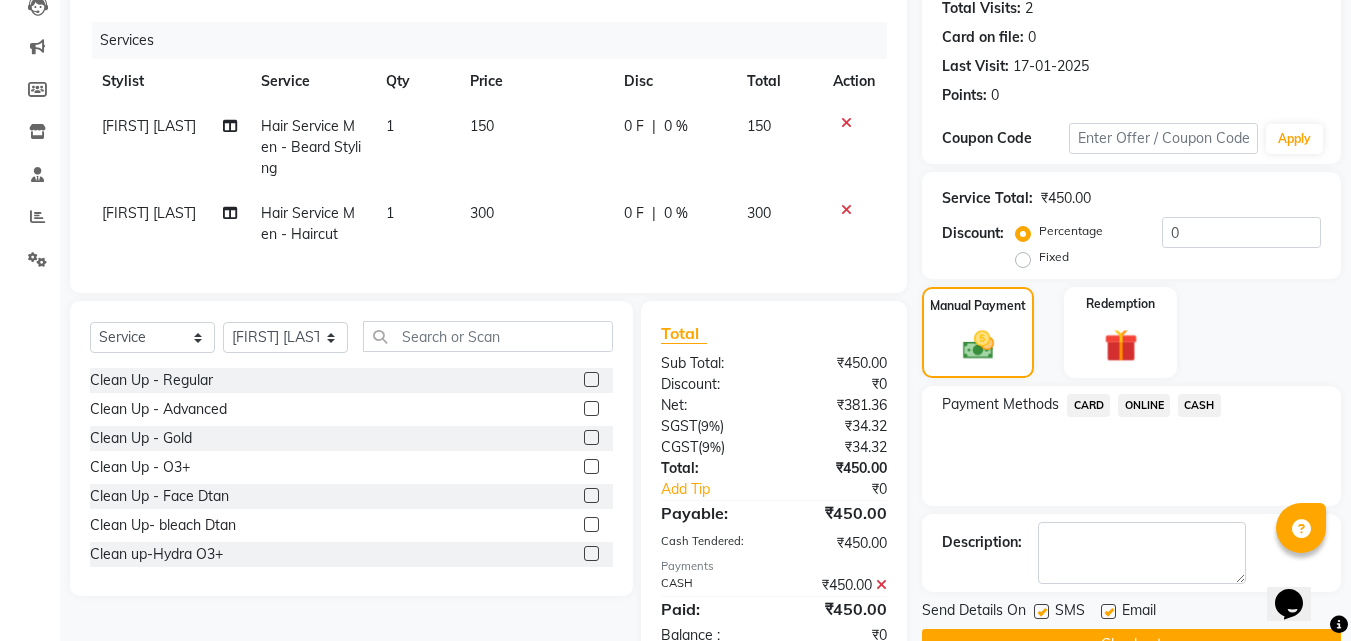 scroll, scrollTop: 296, scrollLeft: 0, axis: vertical 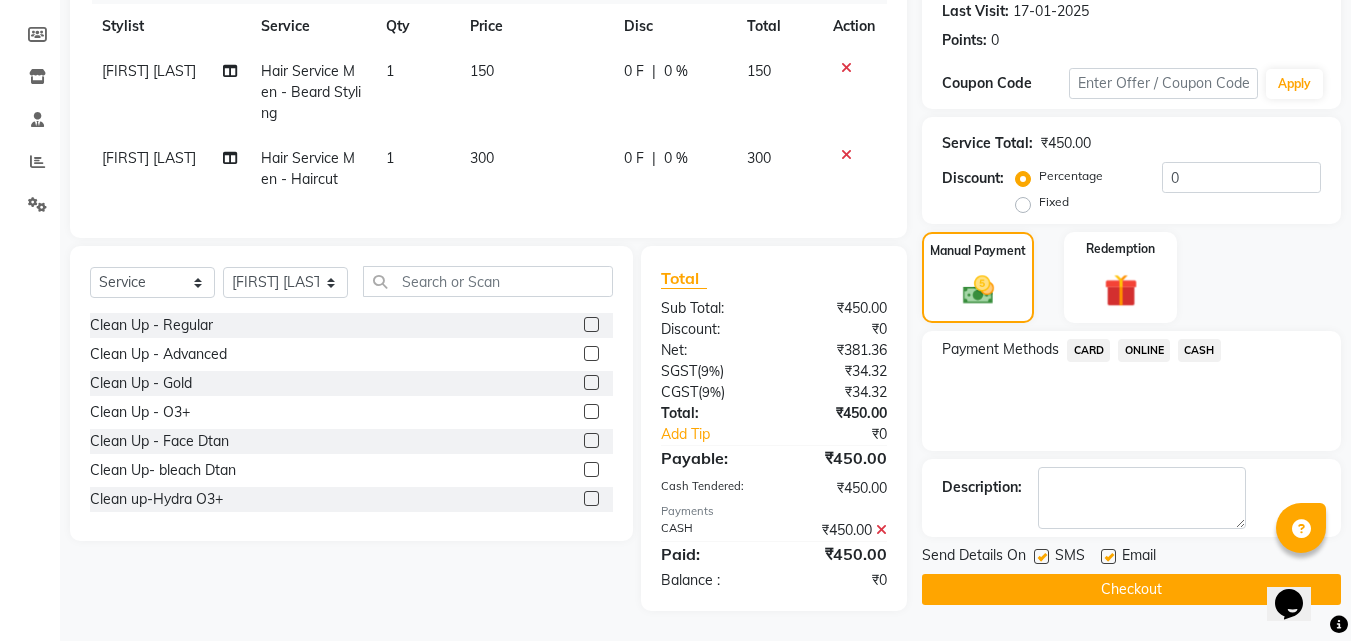 click 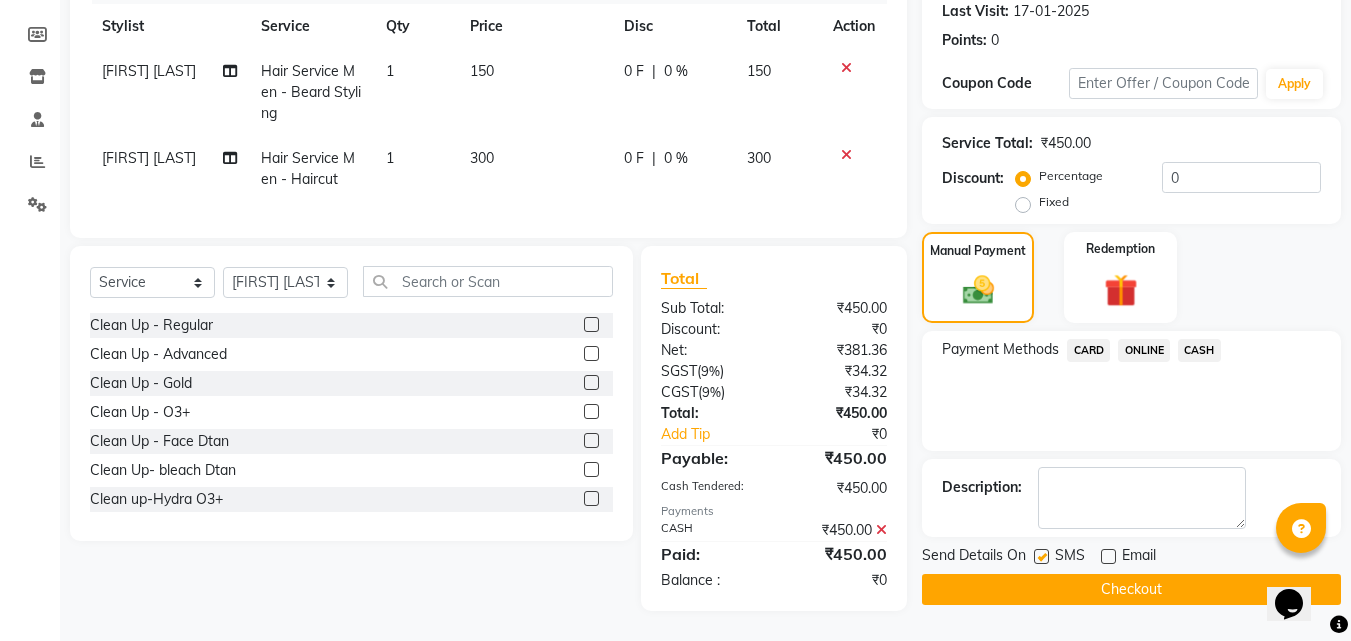 click 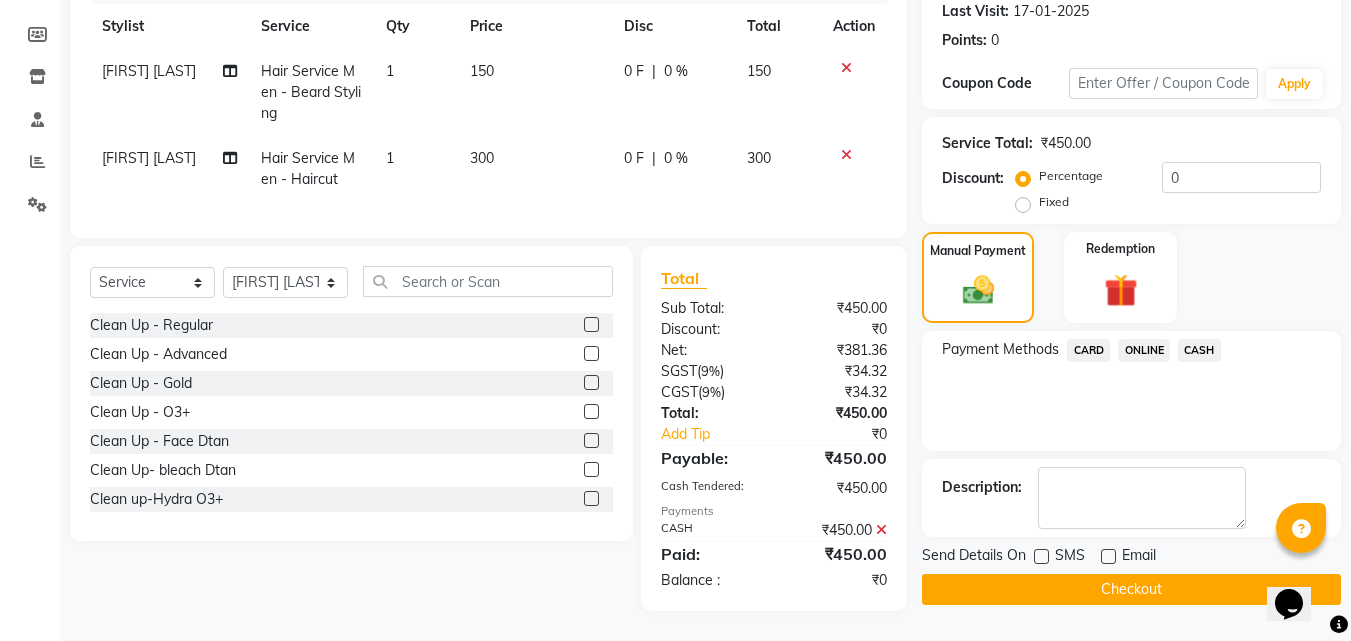 click on "Checkout" 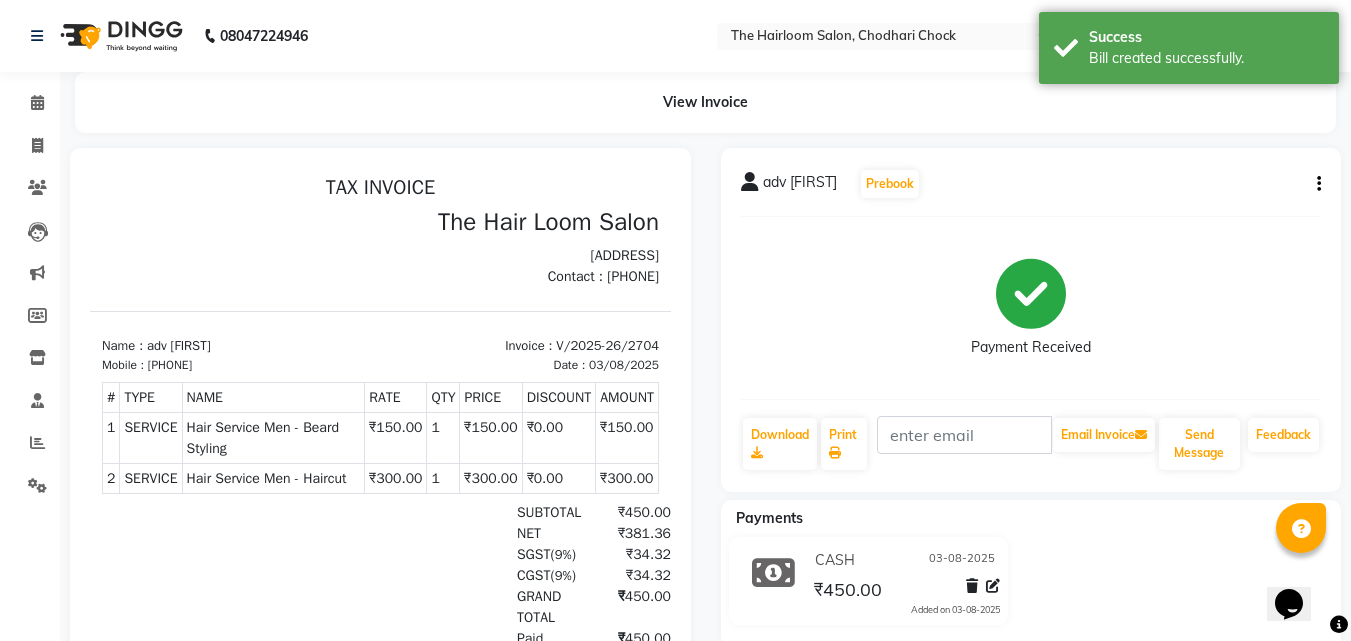 scroll, scrollTop: 0, scrollLeft: 0, axis: both 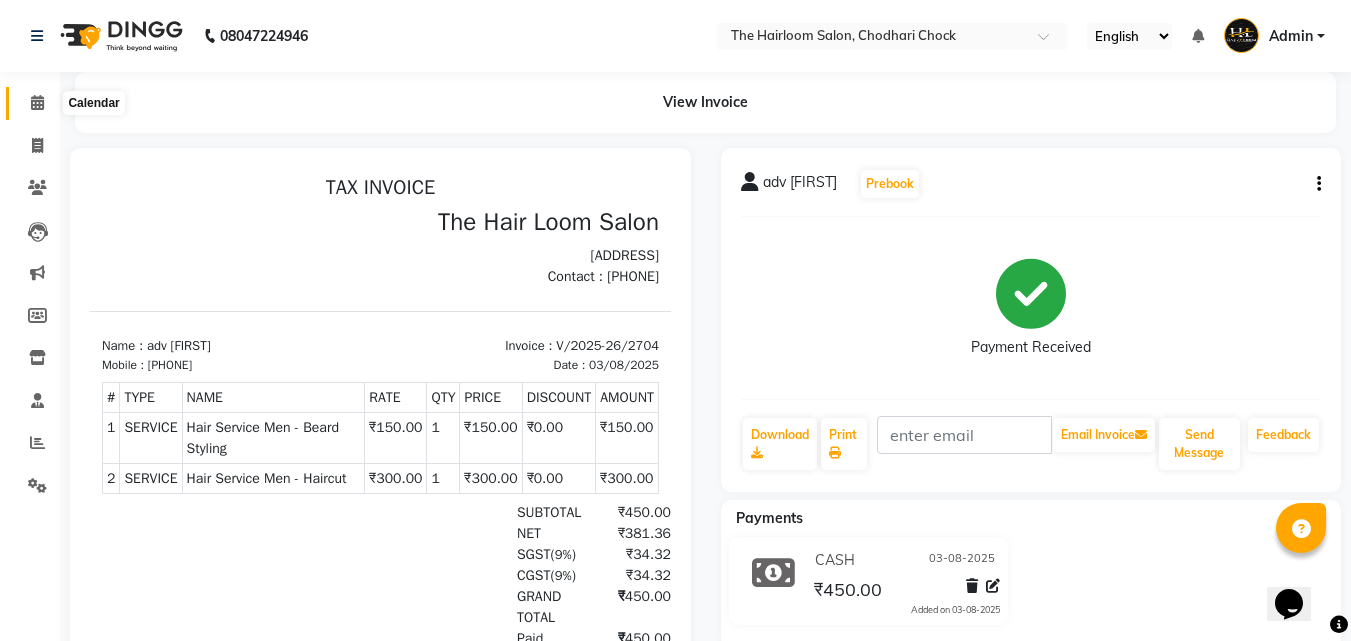 click 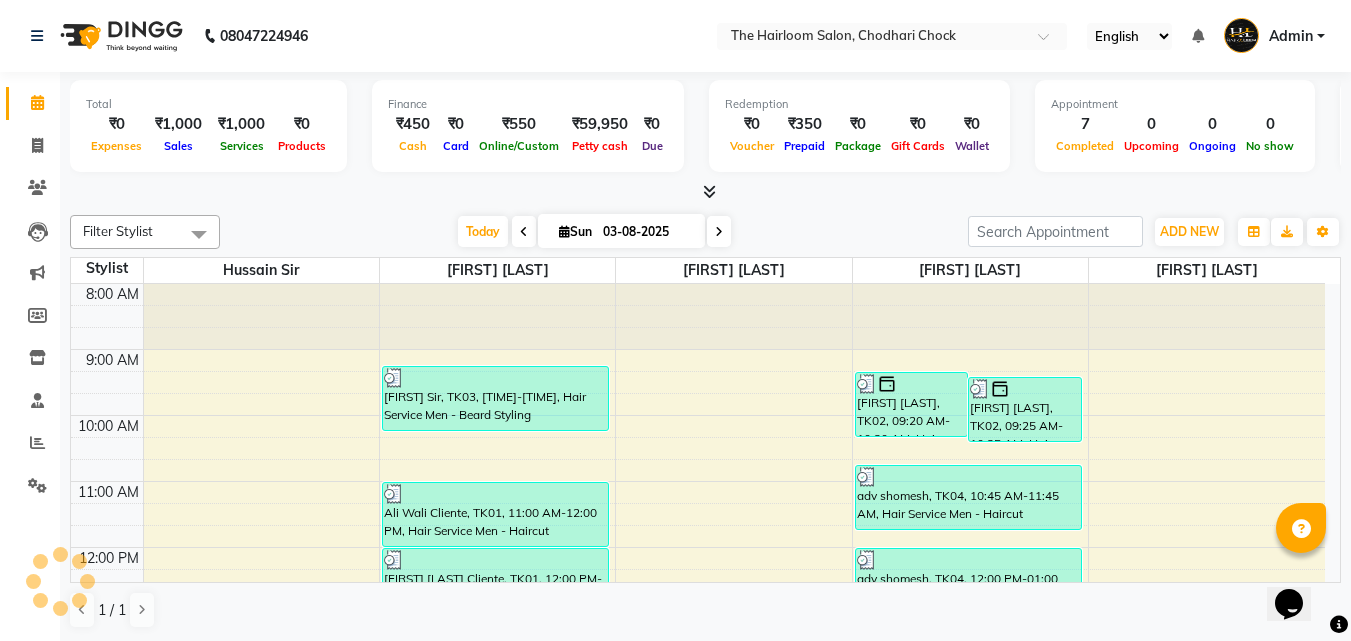 scroll, scrollTop: 0, scrollLeft: 0, axis: both 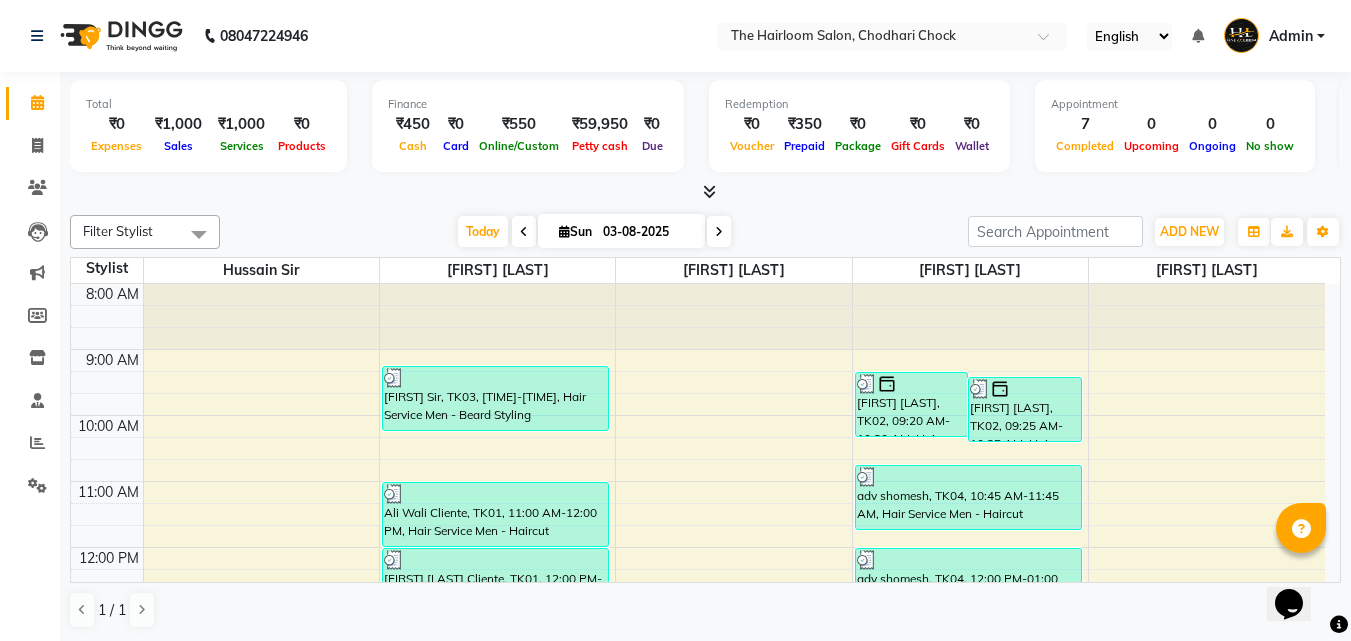 click on "8:00 AM 9:00 AM 10:00 AM 11:00 AM 12:00 PM 1:00 PM 2:00 PM 3:00 PM 4:00 PM 5:00 PM 6:00 PM 7:00 PM 8:00 PM 9:00 PM 10:00 PM 11:00 PM     Divyanshu Sir, TK03, 09:15 AM-10:15 AM, Hair Service Men  - Beard Styling     Ali Wali Cliente, TK01, 11:00 AM-12:00 PM, Hair Service Men  - Haircut     Ali Wali Cliente, TK01, 12:00 PM-01:00 PM, Hair Service Men  - Beard Styling     [FIRST] [LAST], TK02, 09:20 AM-10:20 AM, Hair Service Men  - Haircut     [FIRST] [LAST], TK02, 09:25 AM-10:25 AM, Hair Service Men  - Shaving     adv shomesh, TK04, 10:45 AM-11:45 AM, Hair Service Men  - Haircut     adv shomesh, TK04, 12:00 PM-01:00 PM, Hair Service Men  - Beard Styling" at bounding box center [698, 811] 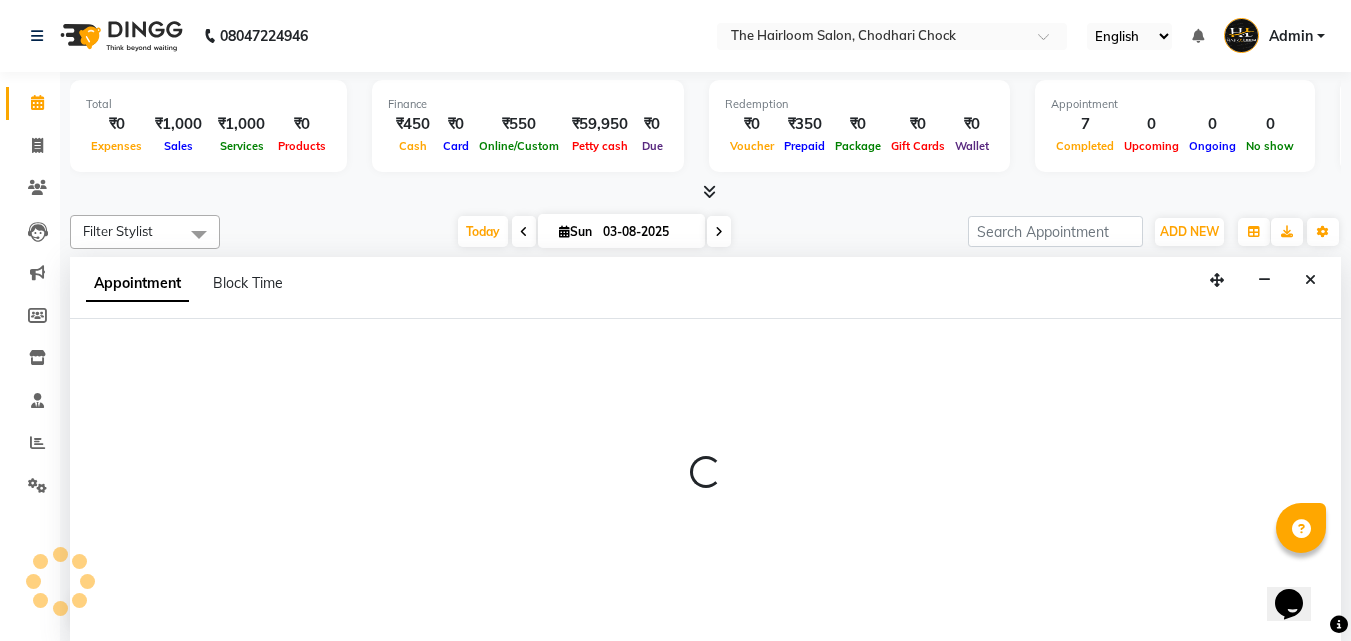 select on "41755" 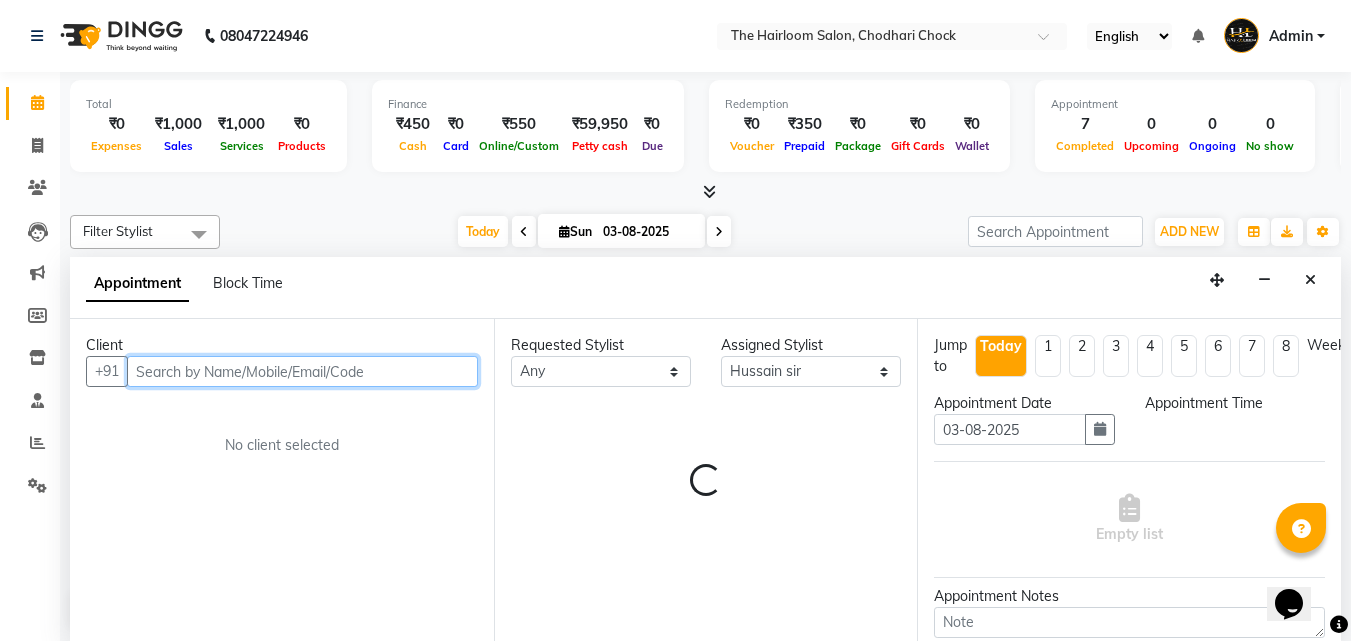 select on "585" 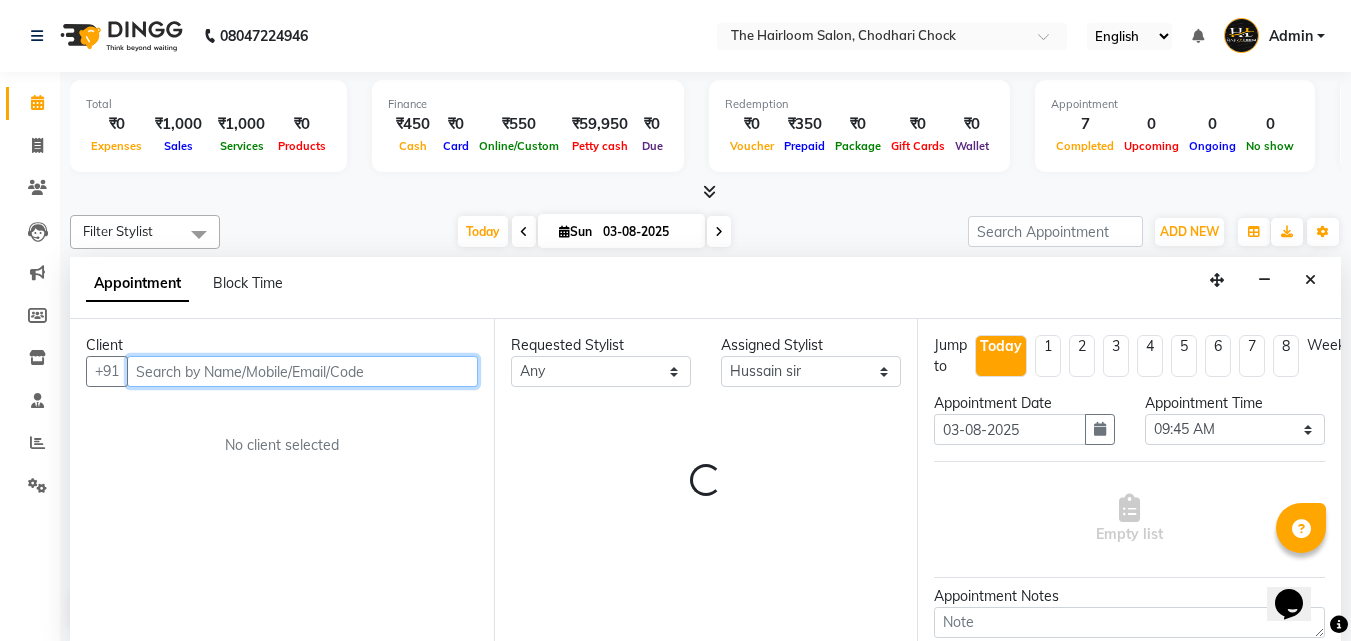 scroll, scrollTop: 1, scrollLeft: 0, axis: vertical 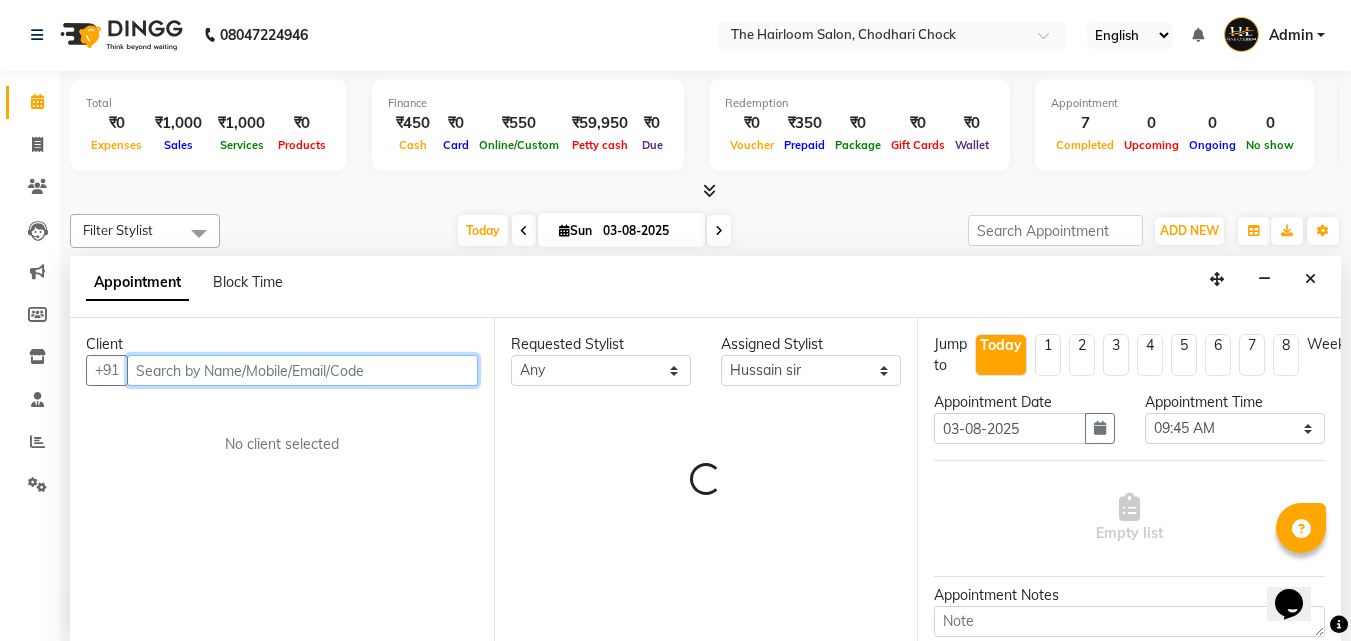 click at bounding box center (302, 370) 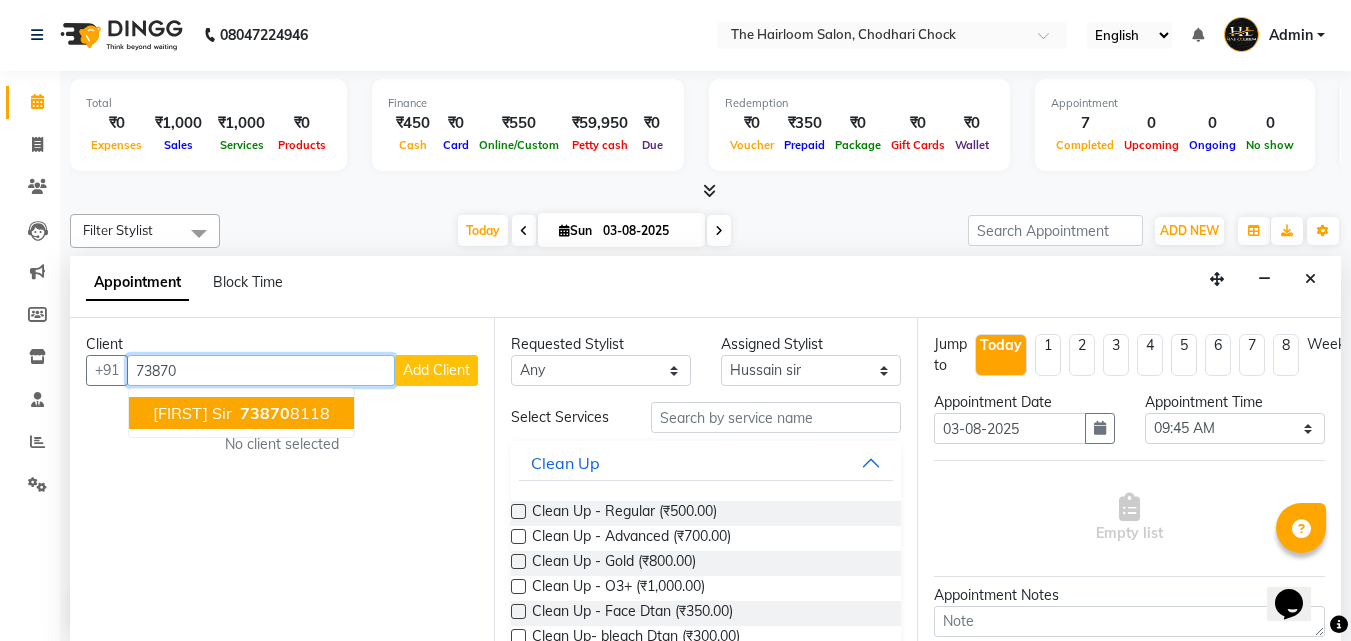 click on "[LAST] sir   [NUMBER]" at bounding box center (241, 413) 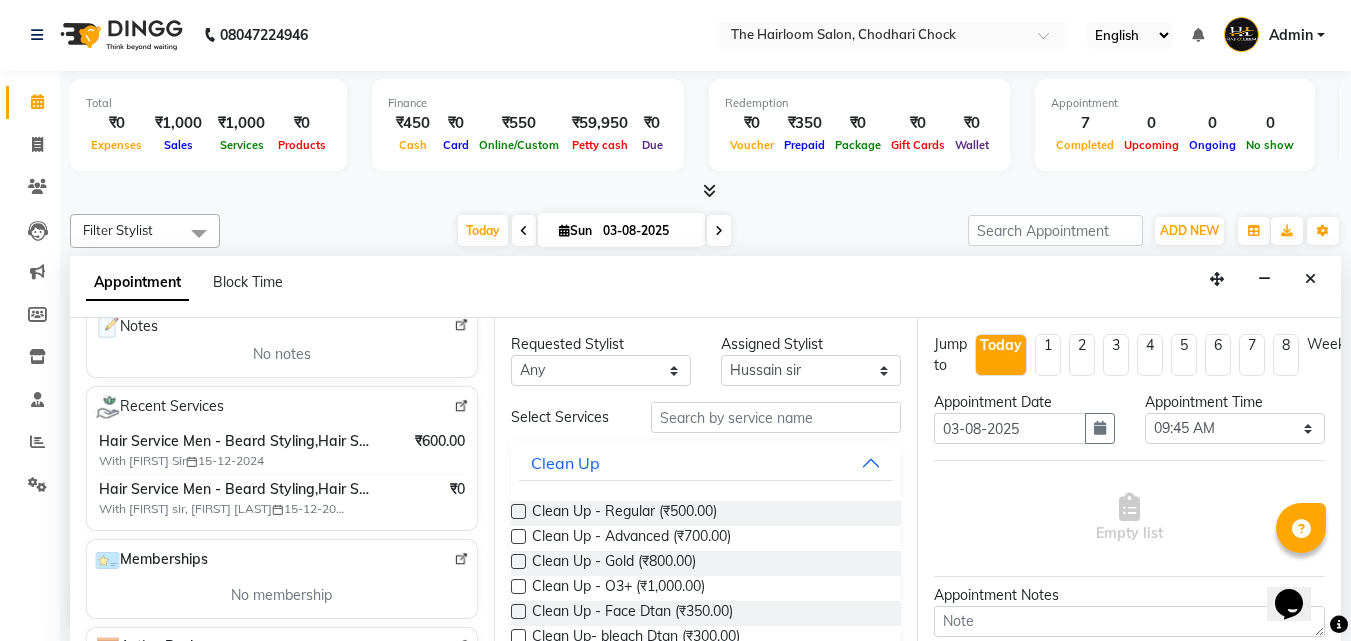 scroll, scrollTop: 200, scrollLeft: 0, axis: vertical 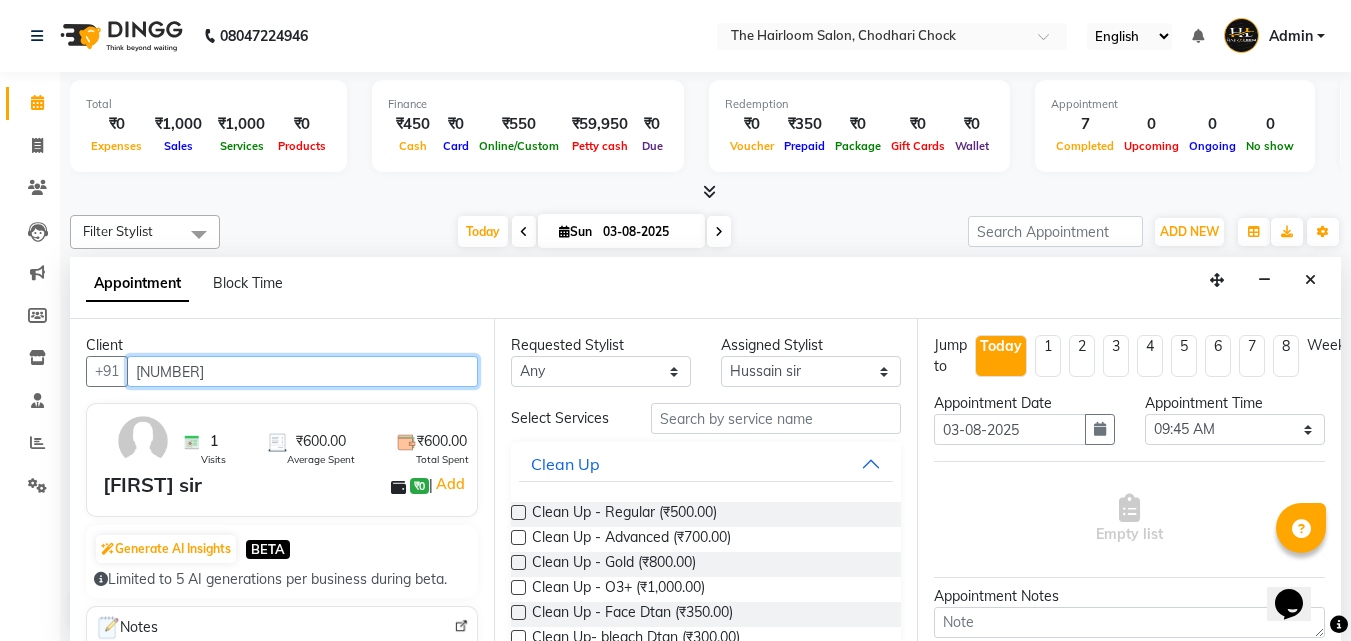 type on "[NUMBER]" 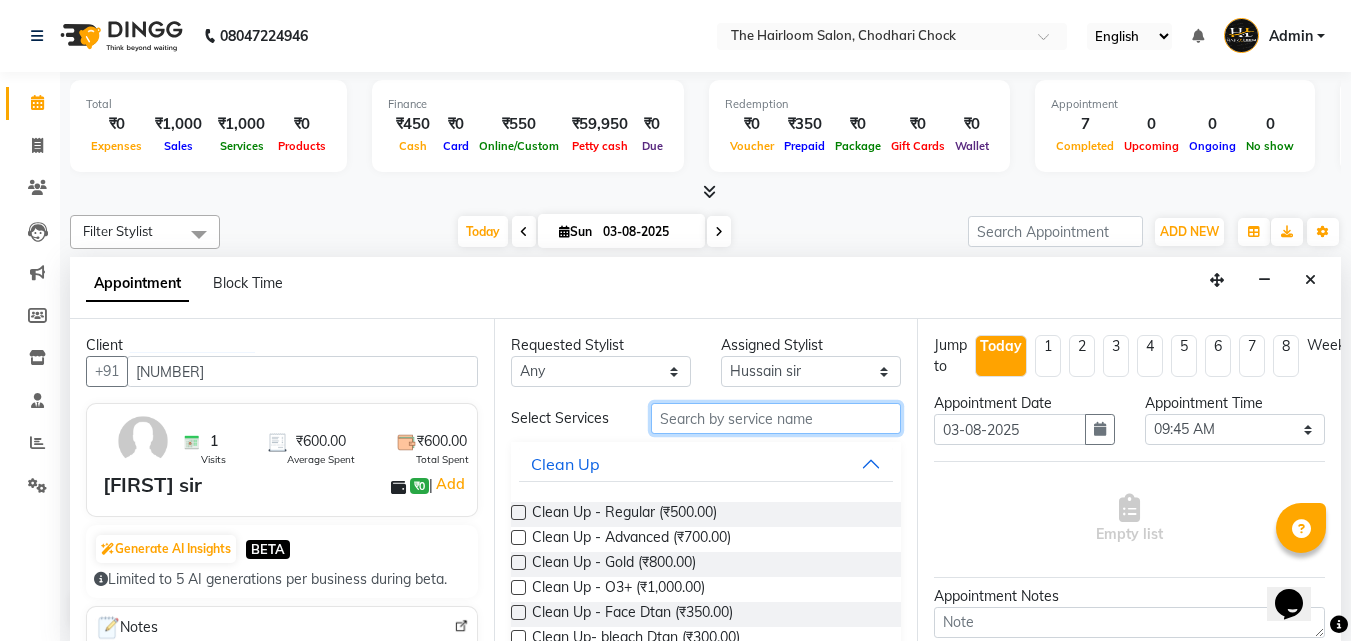 click at bounding box center [776, 418] 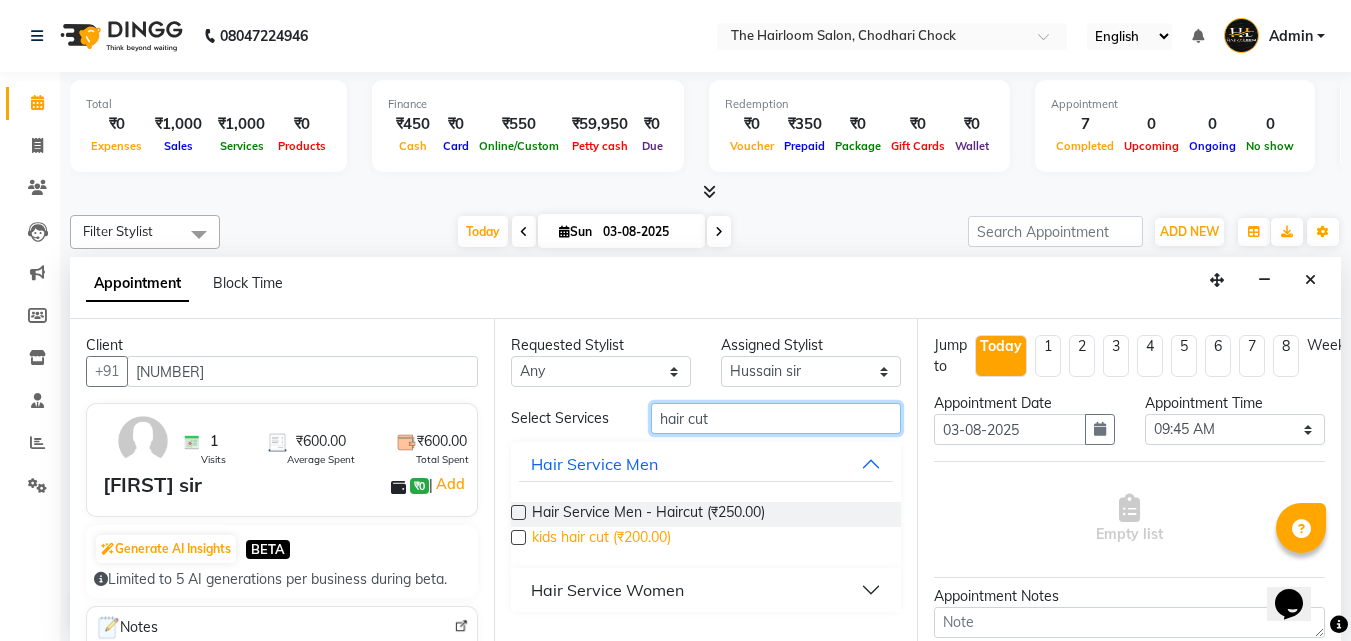 type on "hair cut" 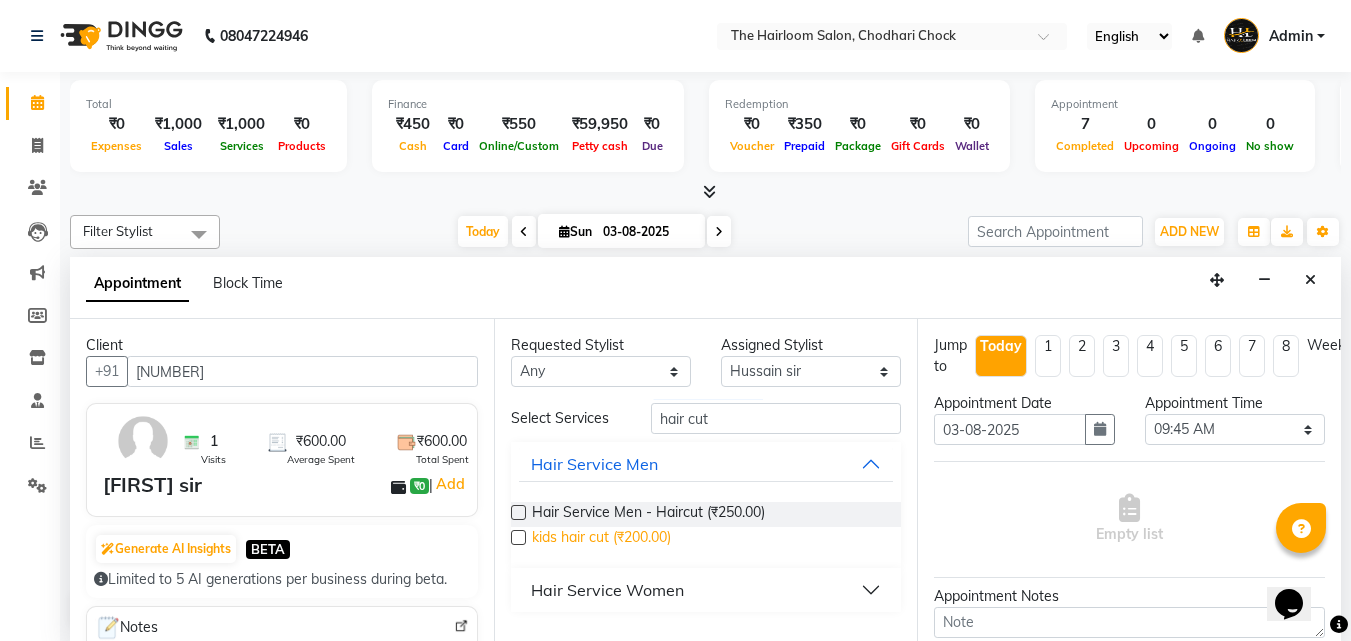click on "kids hair cut (₹200.00)" at bounding box center (601, 539) 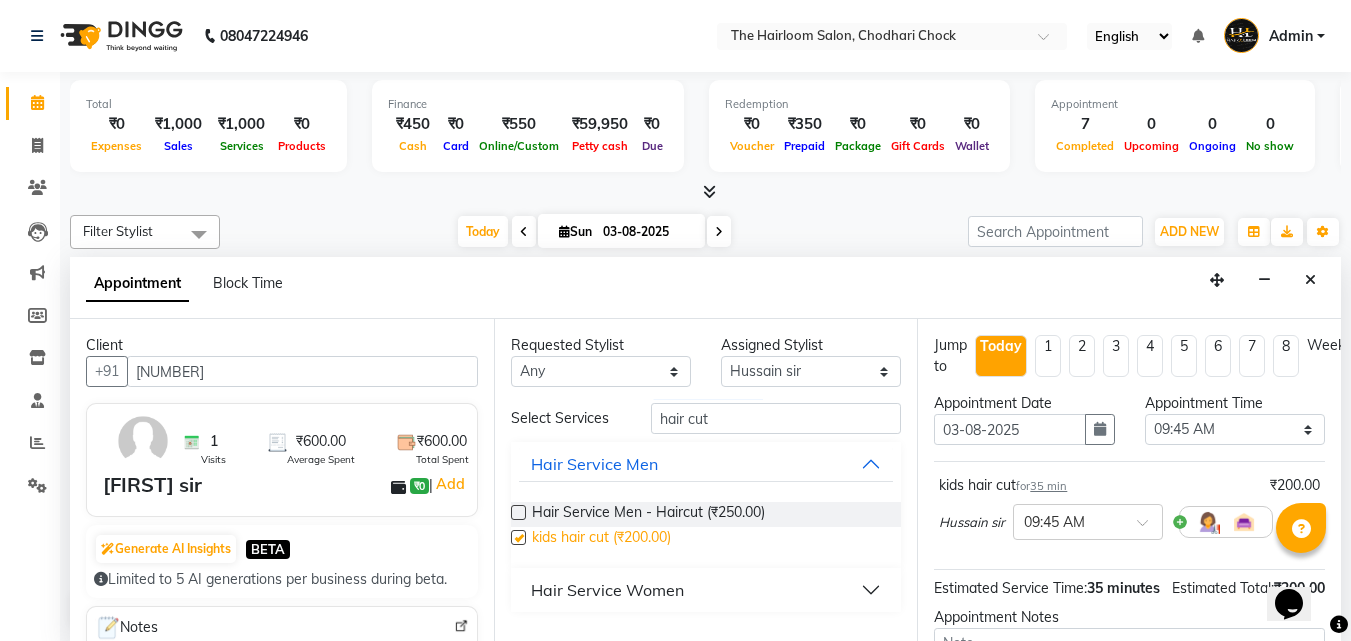 checkbox on "false" 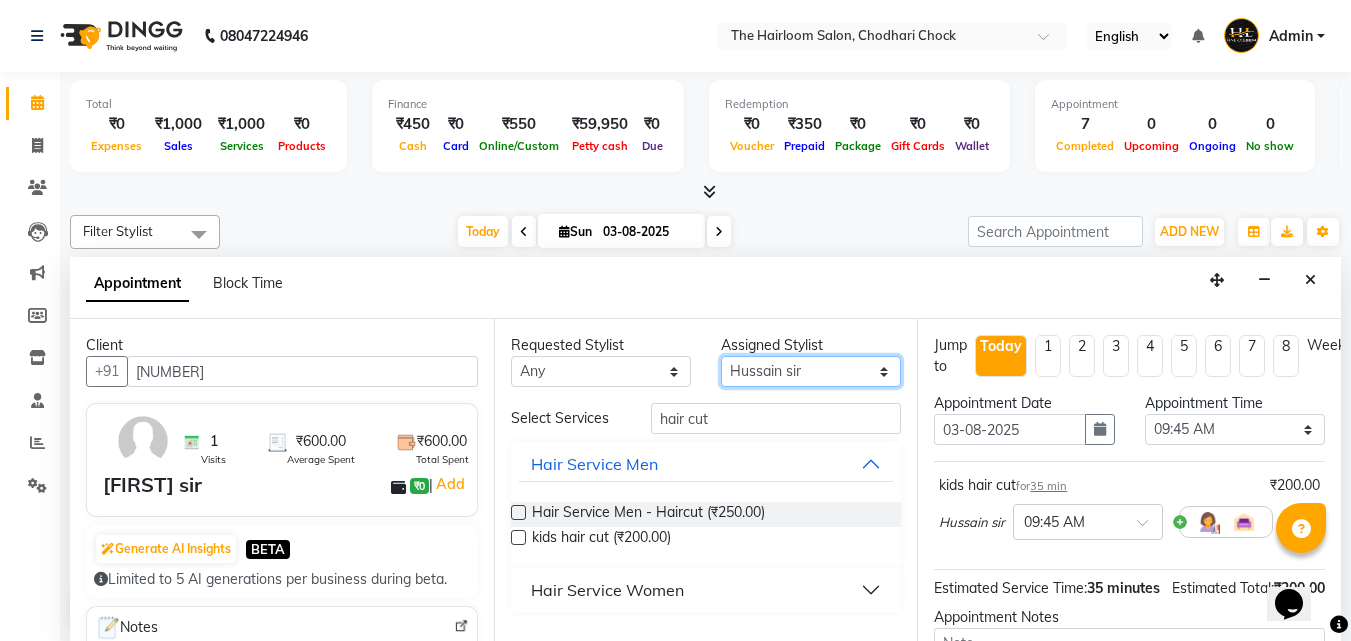 click on "Select [FIRST] [LAST] [LAST] [FIRST] [LAST] [FIRST] [LAST] [FIRST] [LAST]" at bounding box center (811, 371) 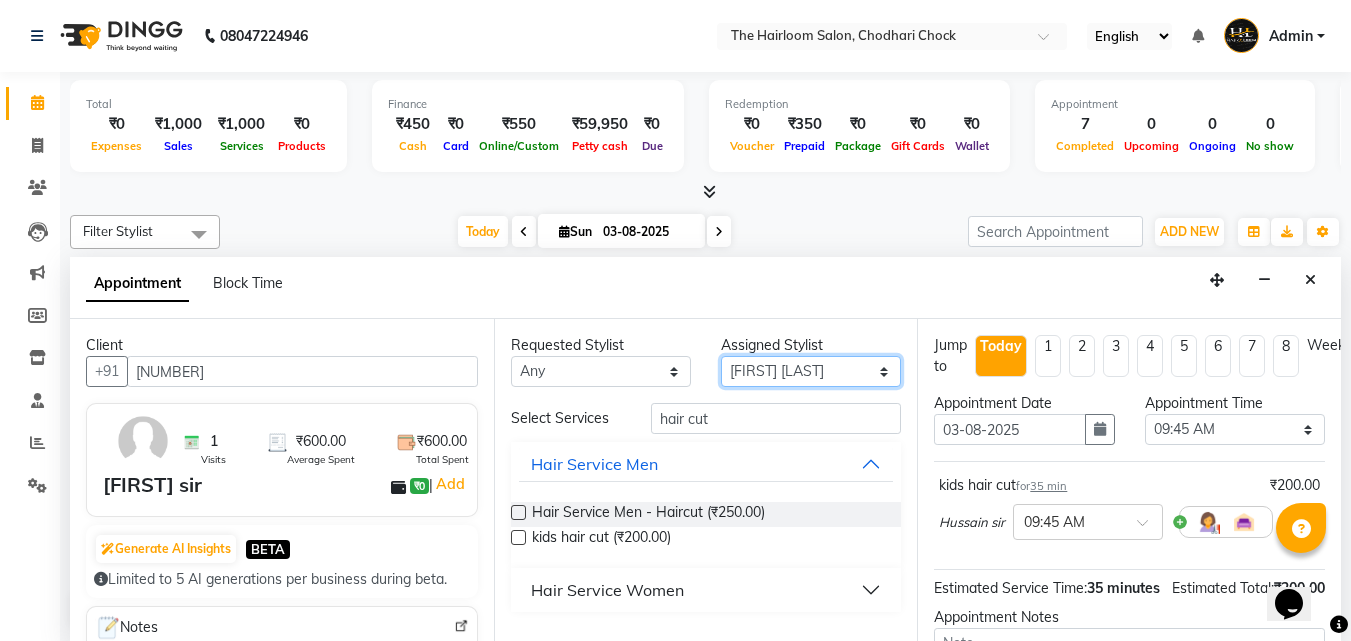click on "Select [FIRST] [LAST] [LAST] [FIRST] [LAST] [FIRST] [LAST] [FIRST] [LAST]" at bounding box center [811, 371] 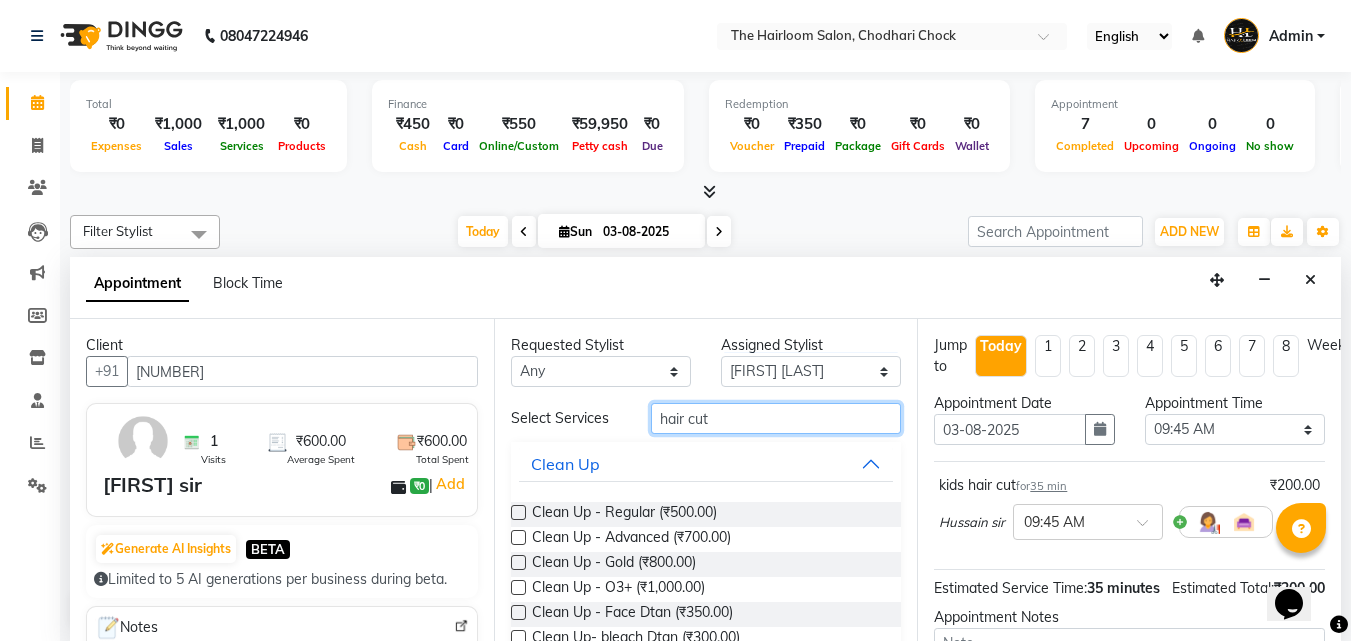 click on "hair cut" at bounding box center [776, 418] 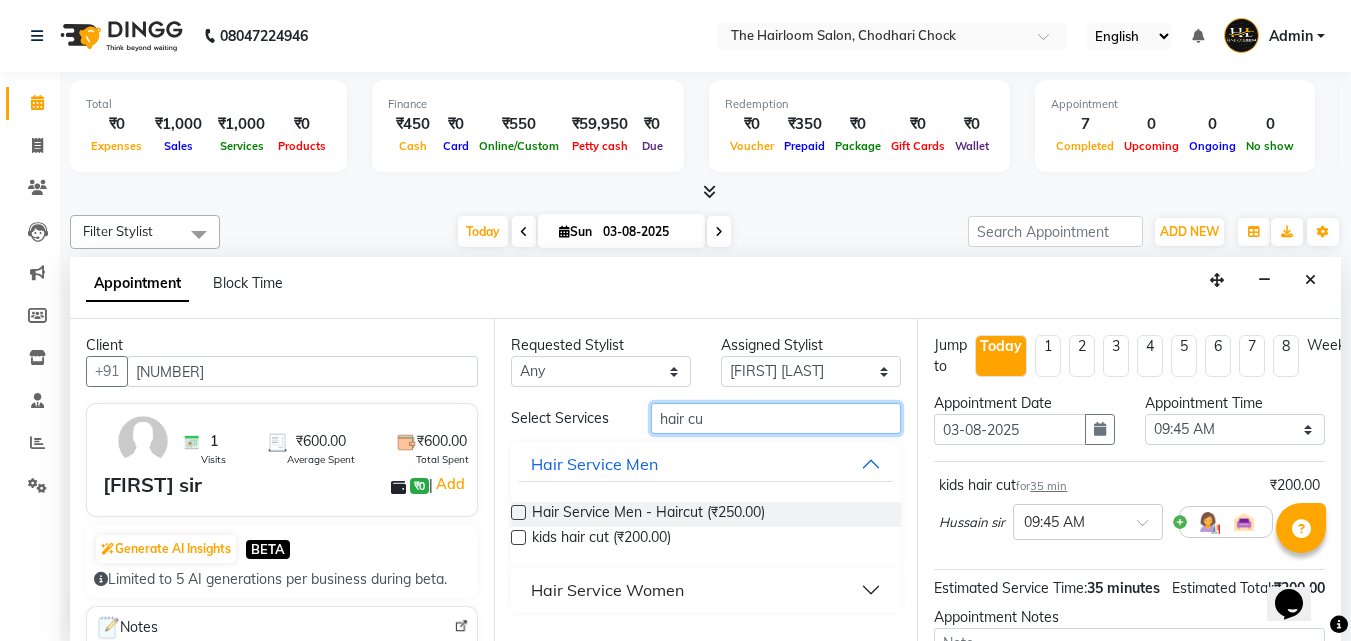 type on "hair cut" 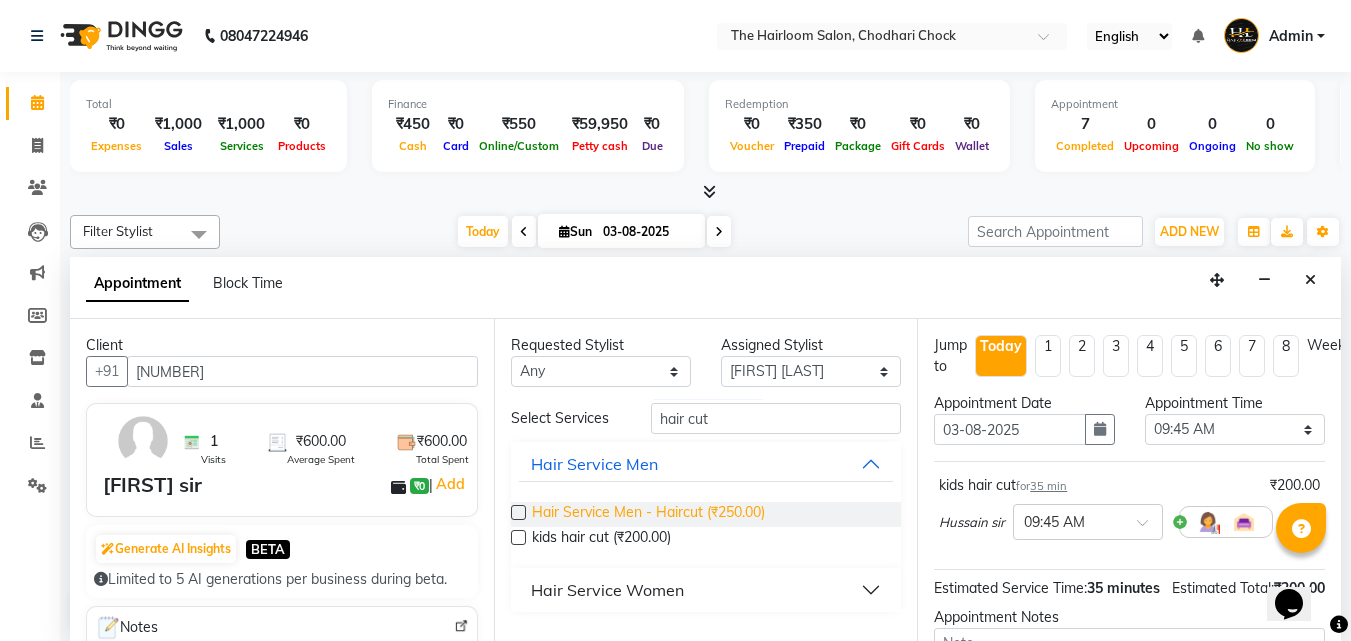 click on "Hair Service Men  - Haircut (₹250.00)" at bounding box center (648, 514) 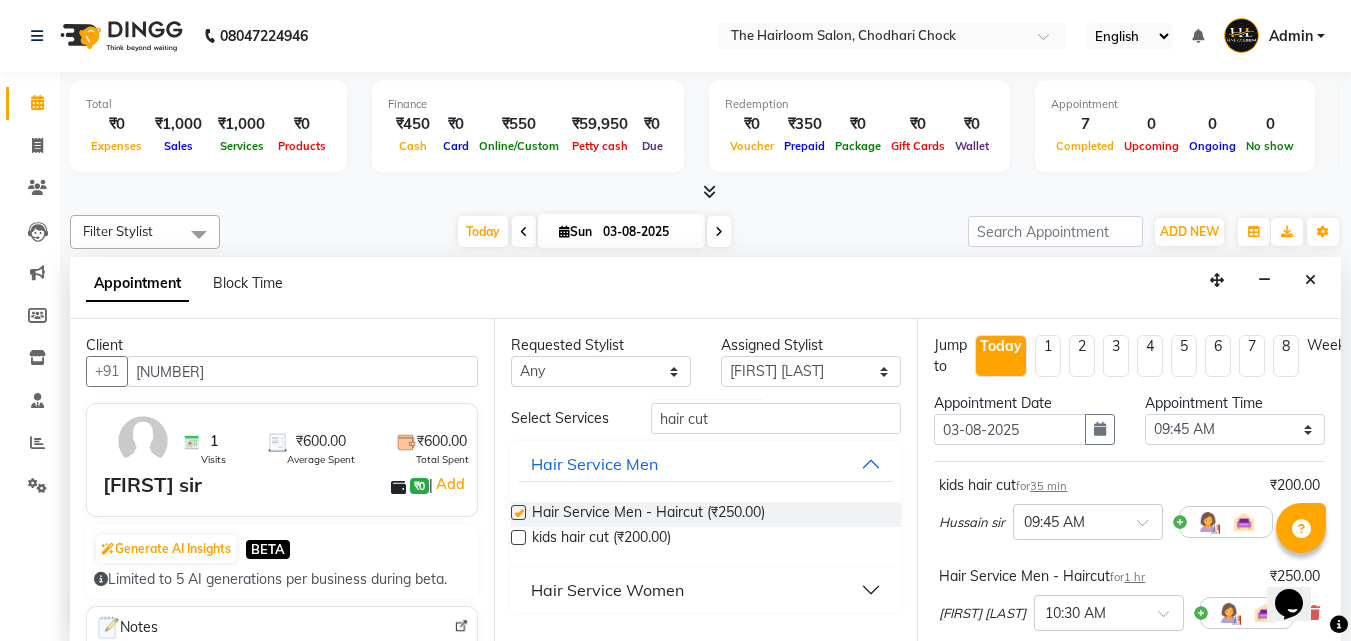 checkbox on "false" 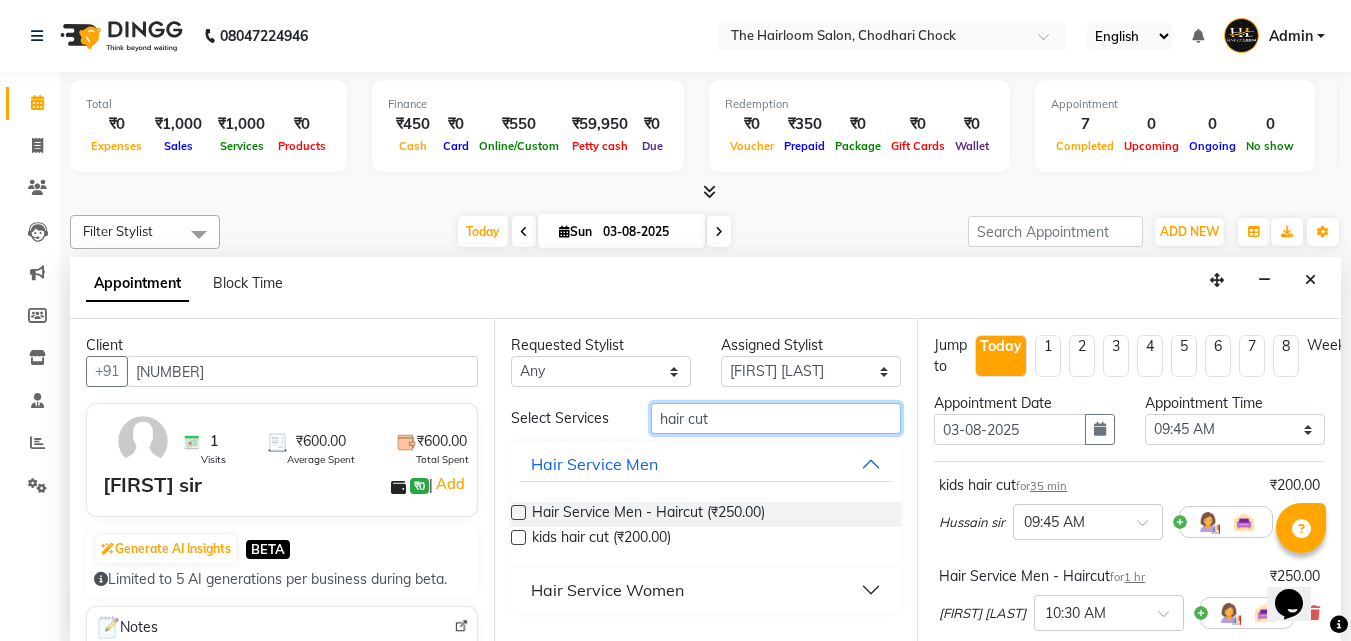 click on "hair cut" at bounding box center [776, 418] 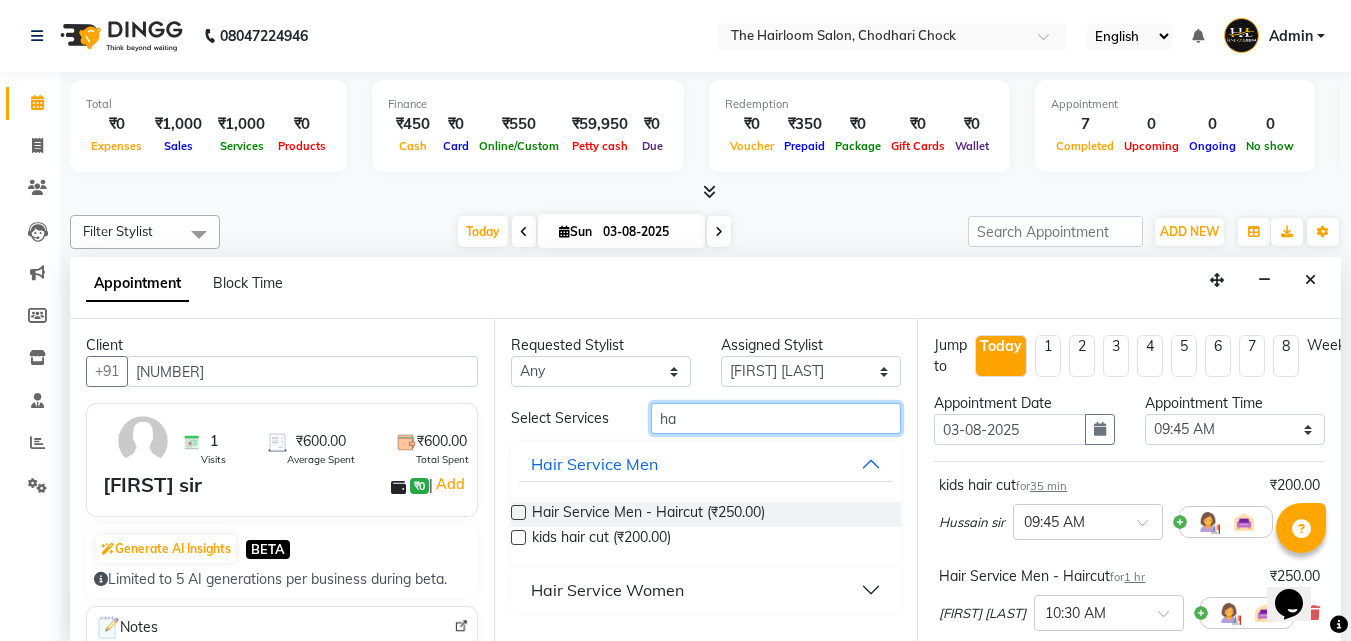 type on "h" 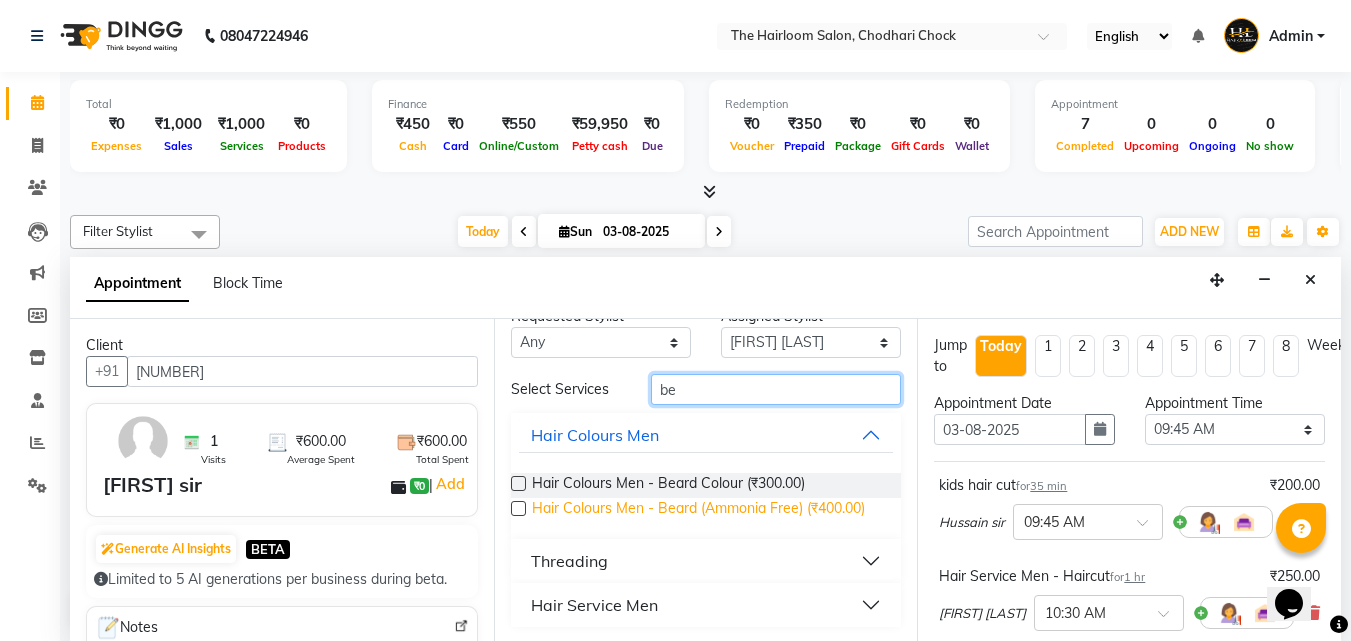 scroll, scrollTop: 30, scrollLeft: 0, axis: vertical 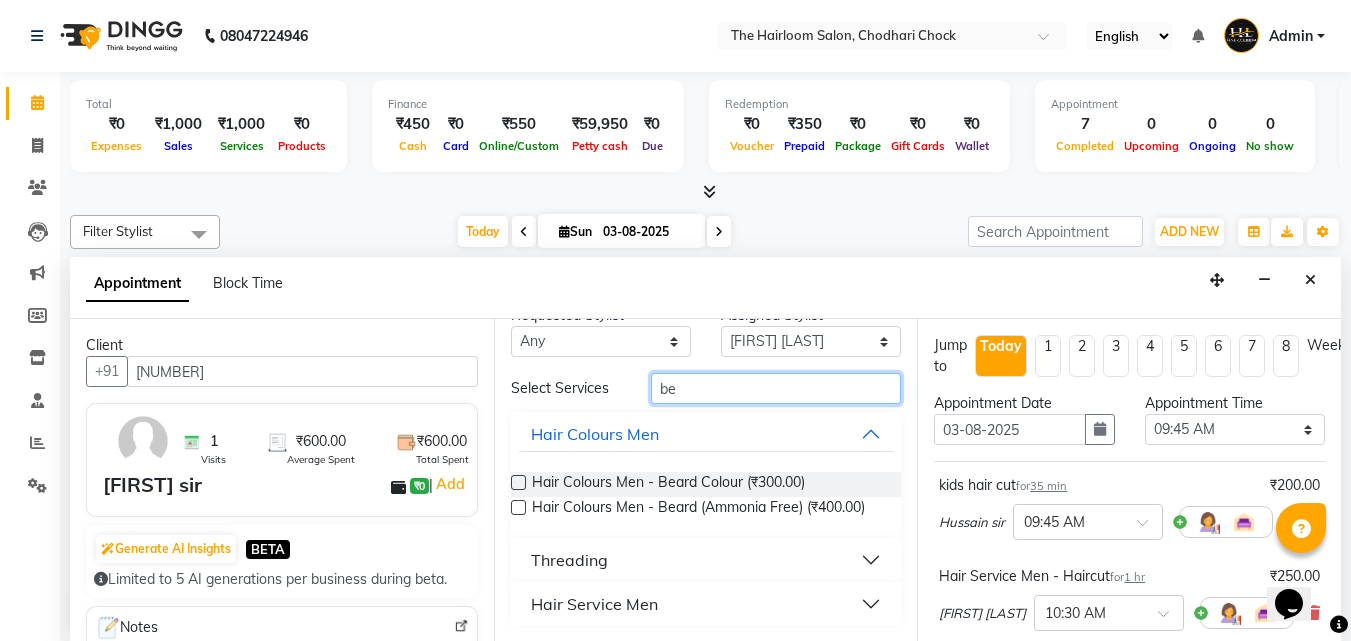 type on "be" 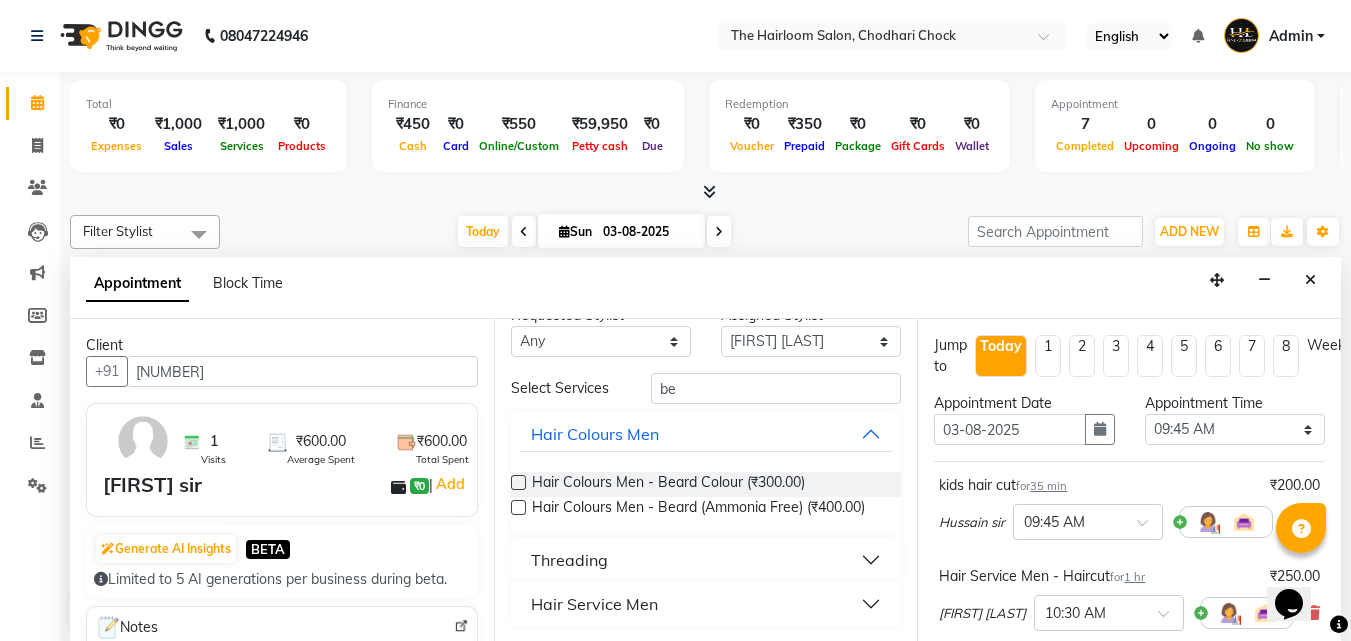 click on "Hair Service Men" at bounding box center [594, 604] 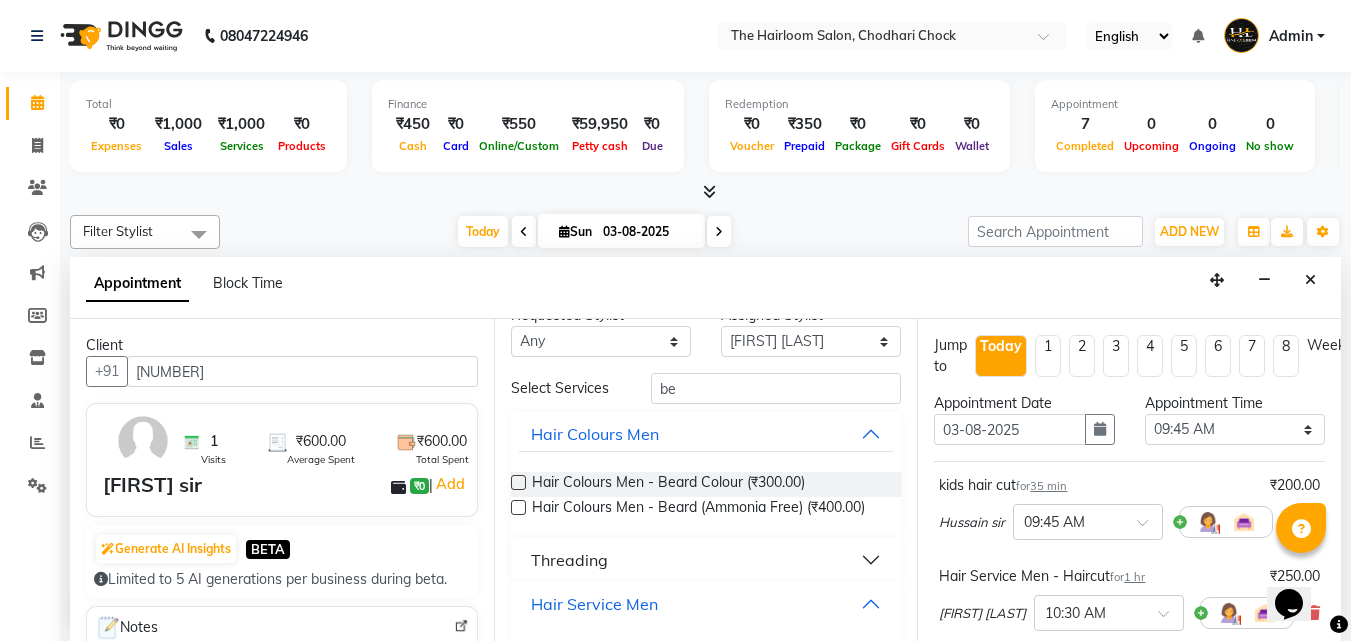 scroll, scrollTop: 58, scrollLeft: 0, axis: vertical 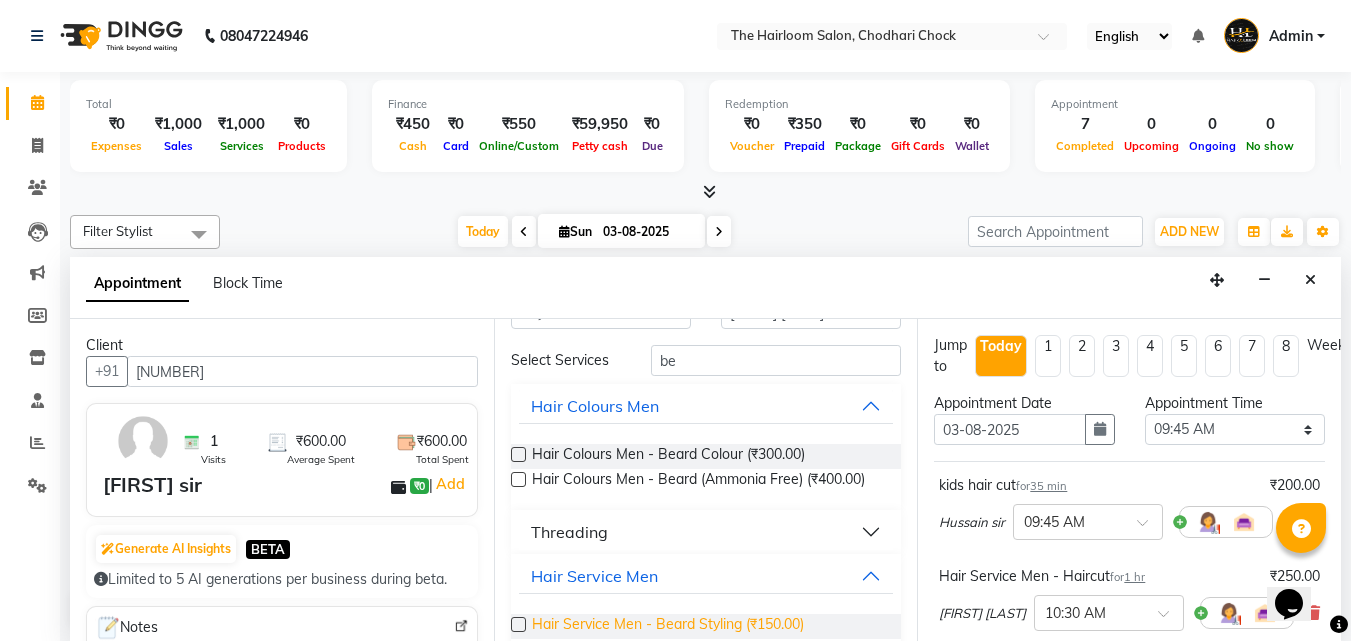 click on "Hair Service Men  - Beard Styling (₹150.00)" at bounding box center [668, 626] 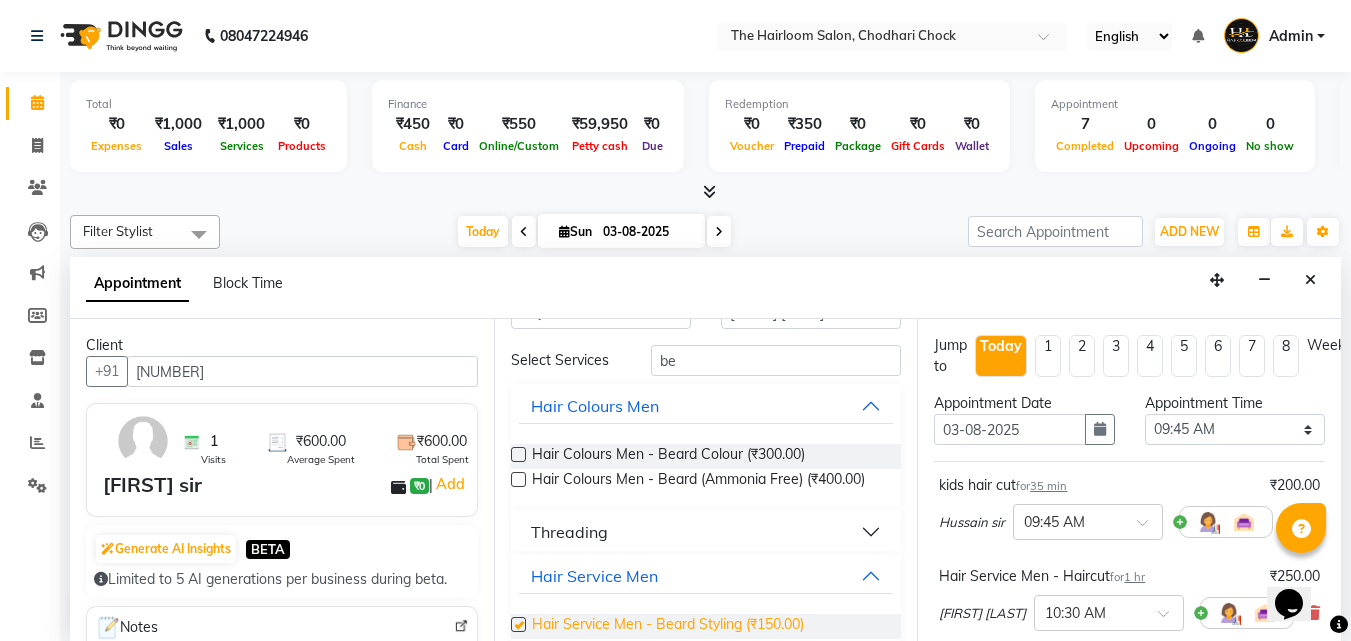 checkbox on "false" 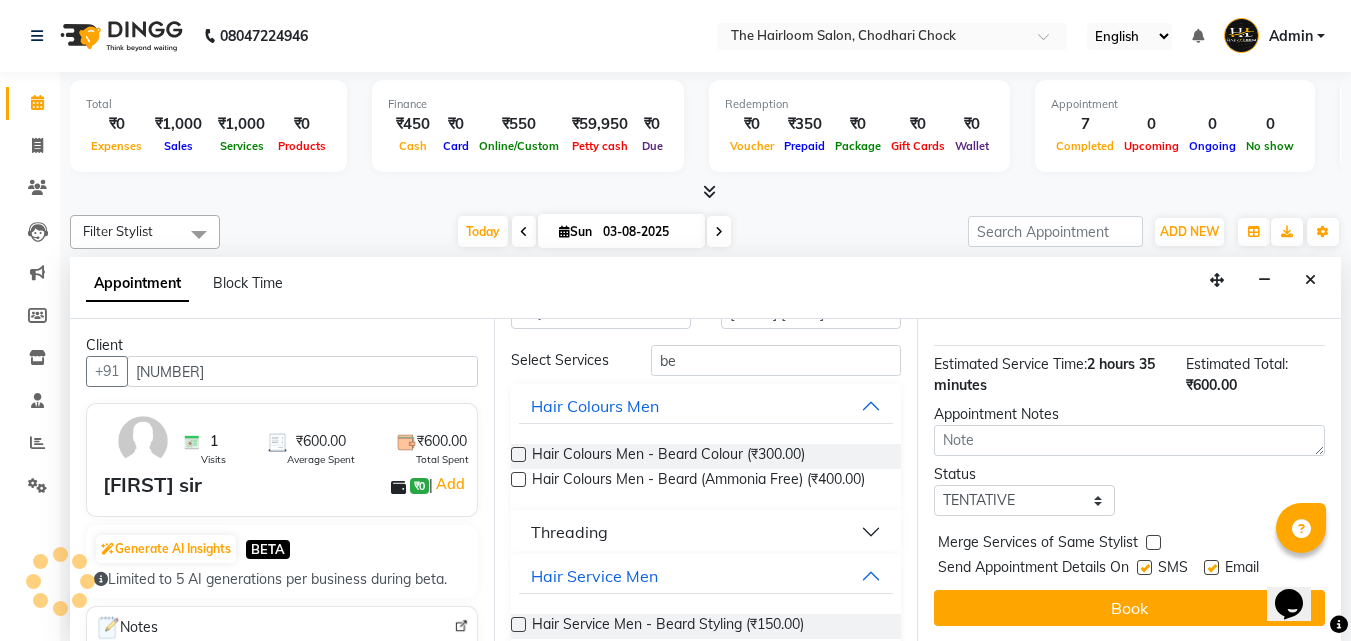 scroll, scrollTop: 427, scrollLeft: 0, axis: vertical 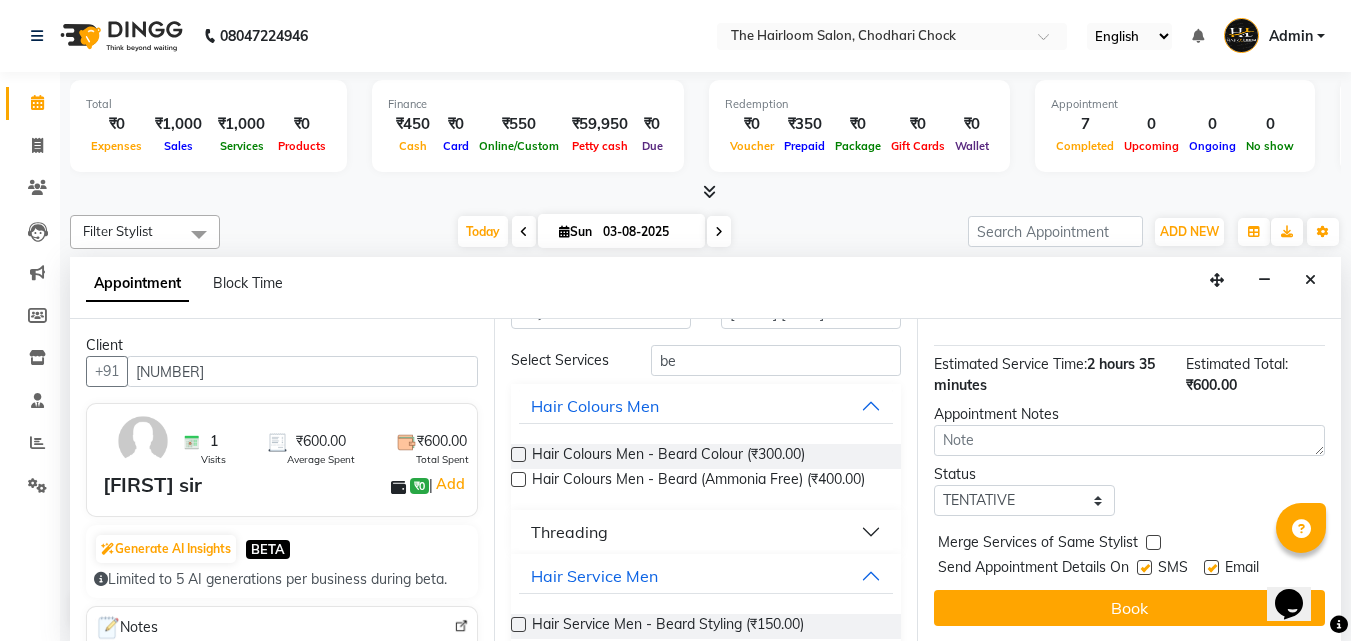 click at bounding box center (1144, 567) 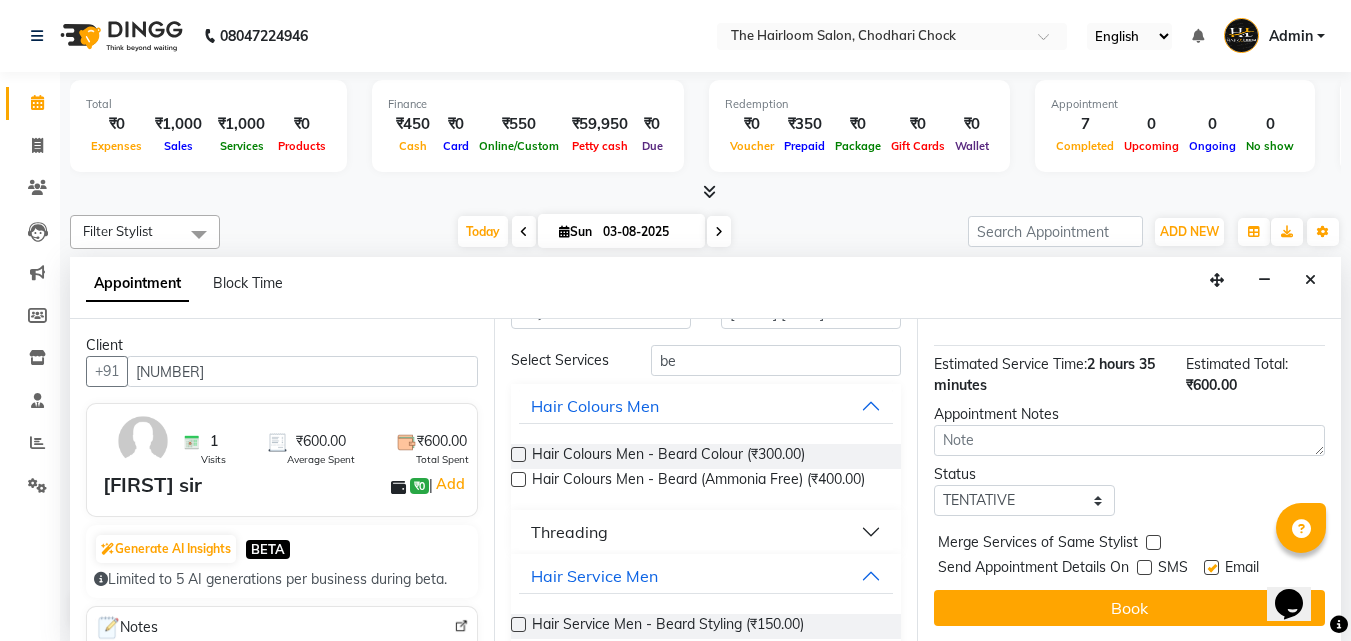 click at bounding box center [1211, 567] 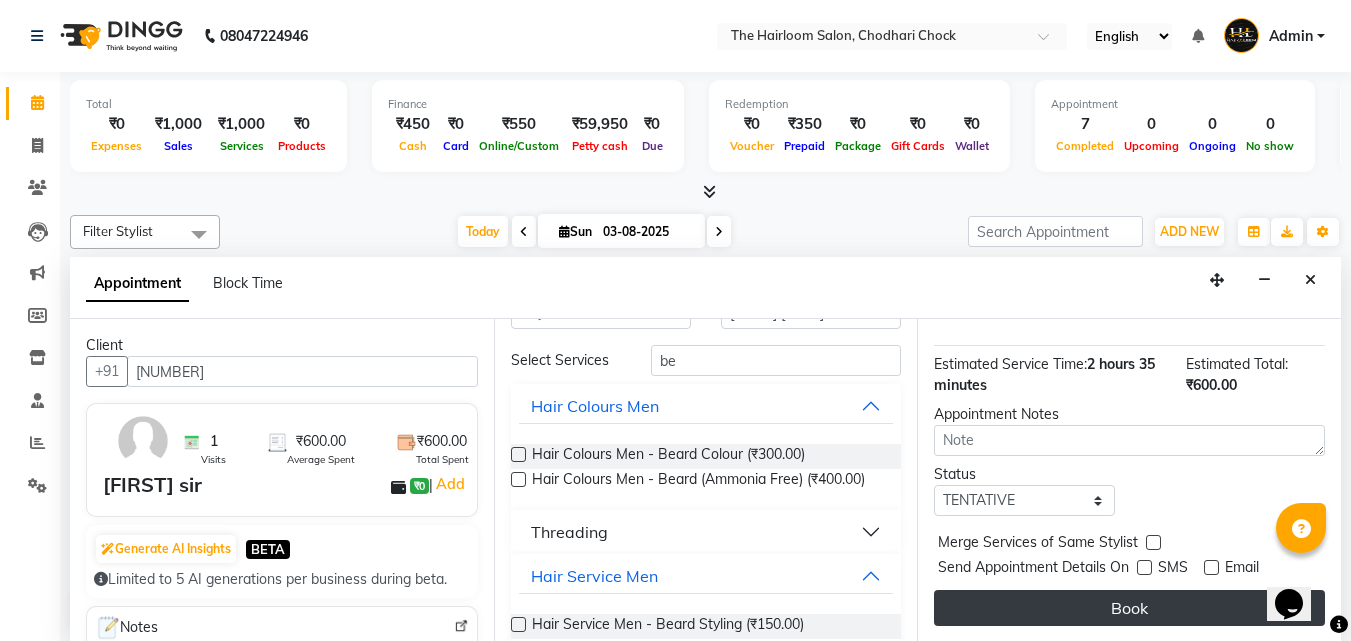 click on "Book" at bounding box center (1129, 608) 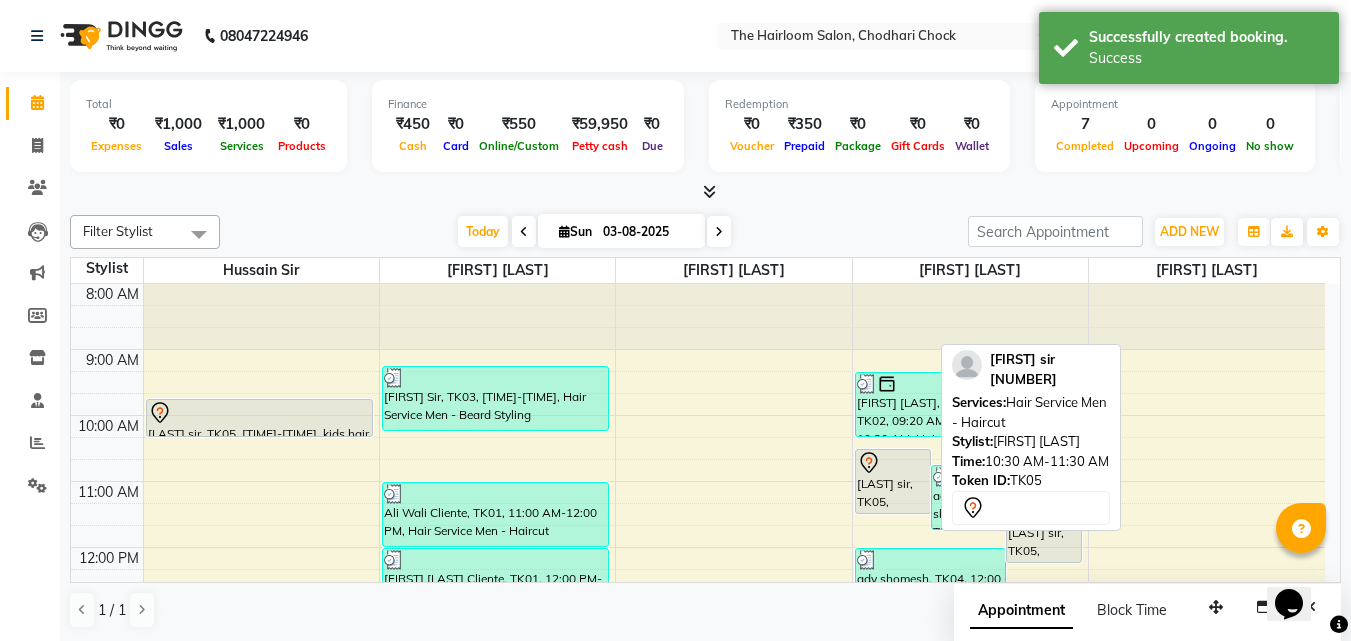 click on "[LAST] sir, TK05, [TIME]-[TIME], Hair Service Men  - Haircut" at bounding box center (893, 481) 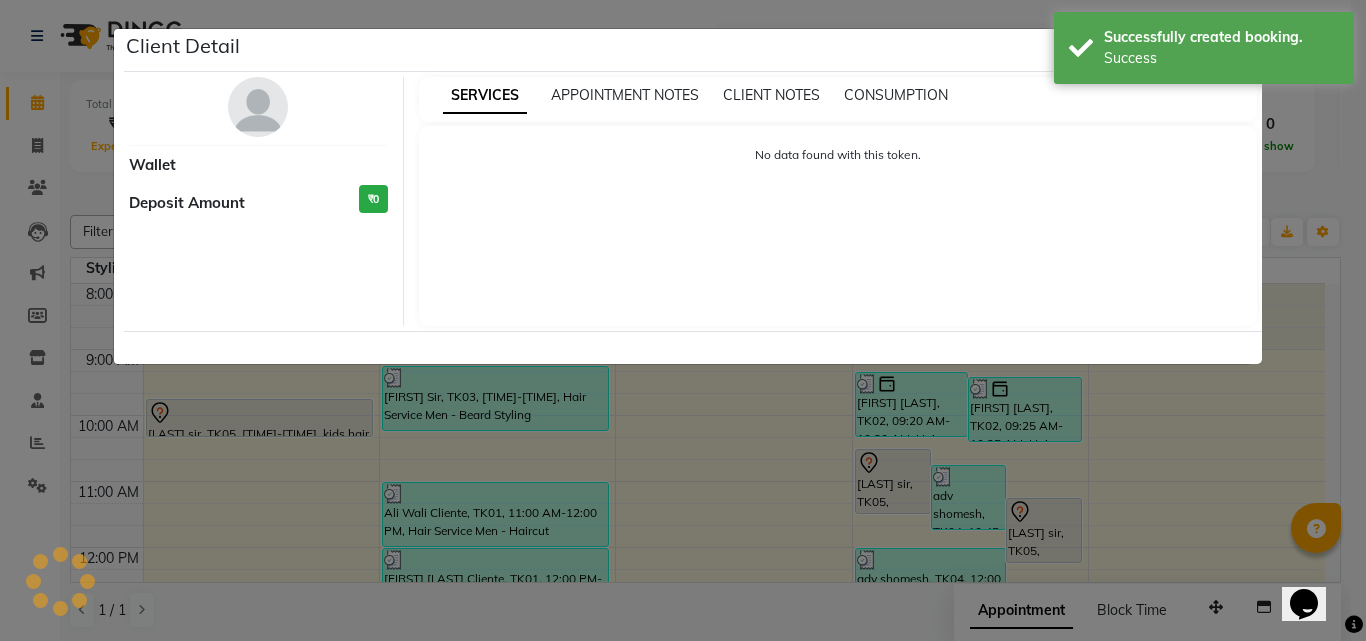 select on "7" 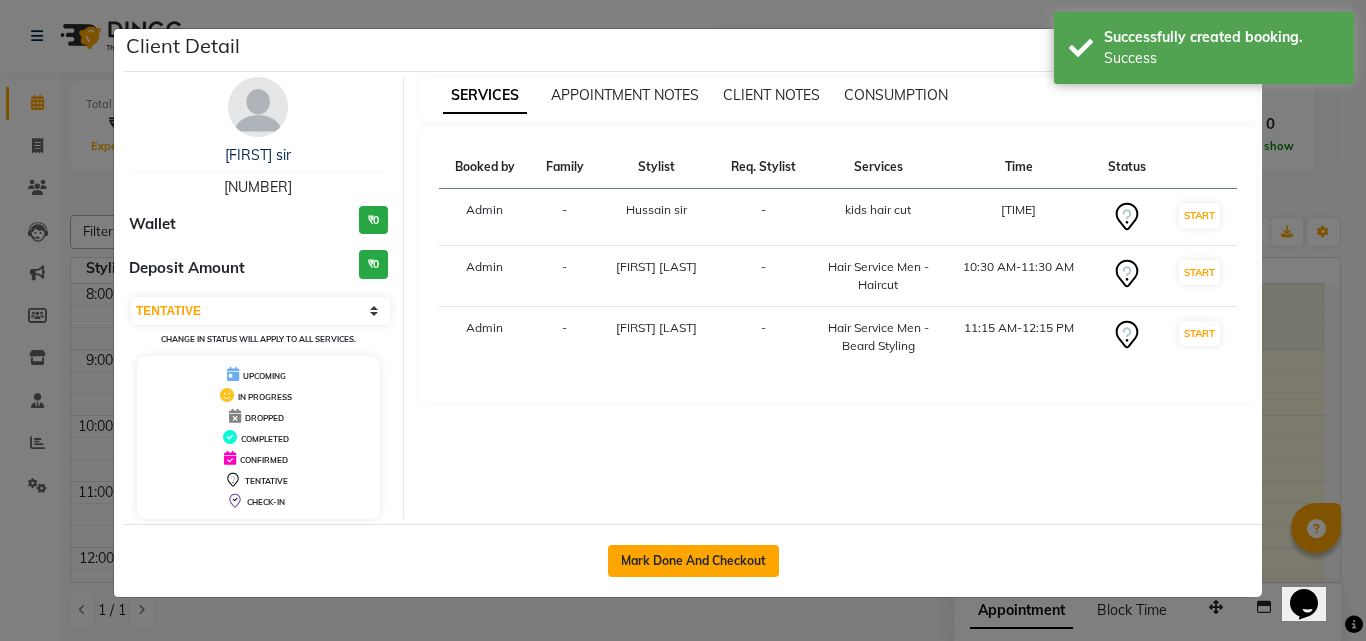 click on "Mark Done And Checkout" 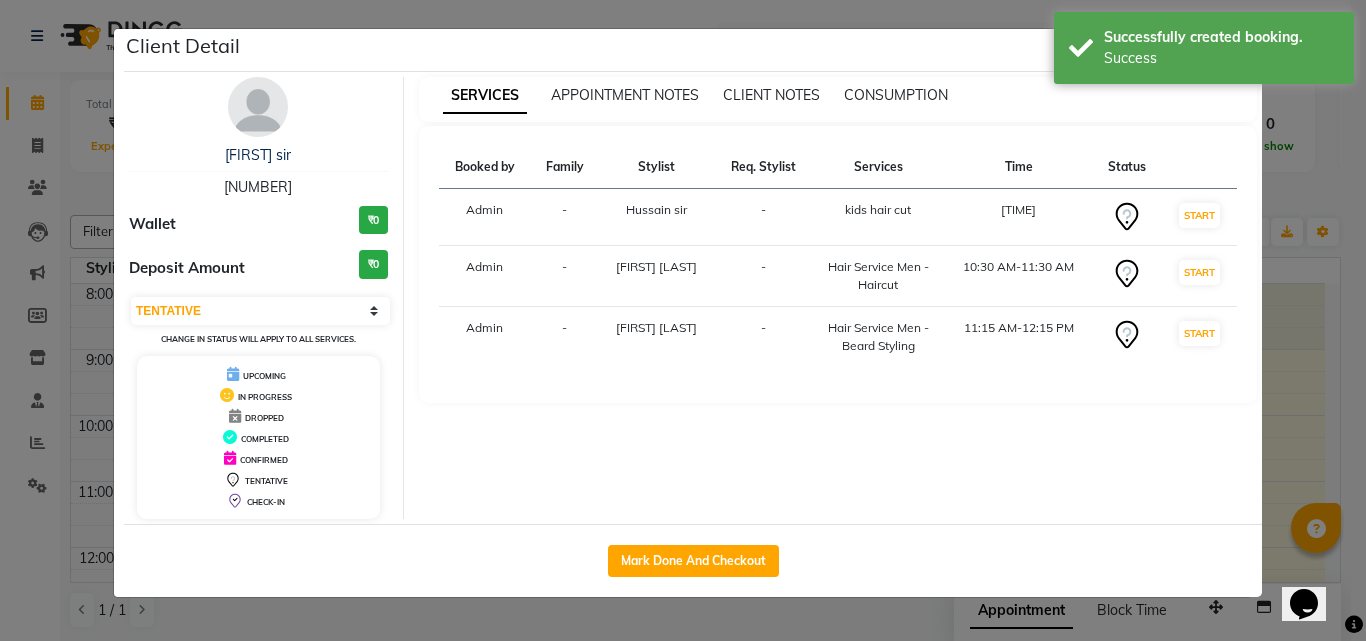 select on "service" 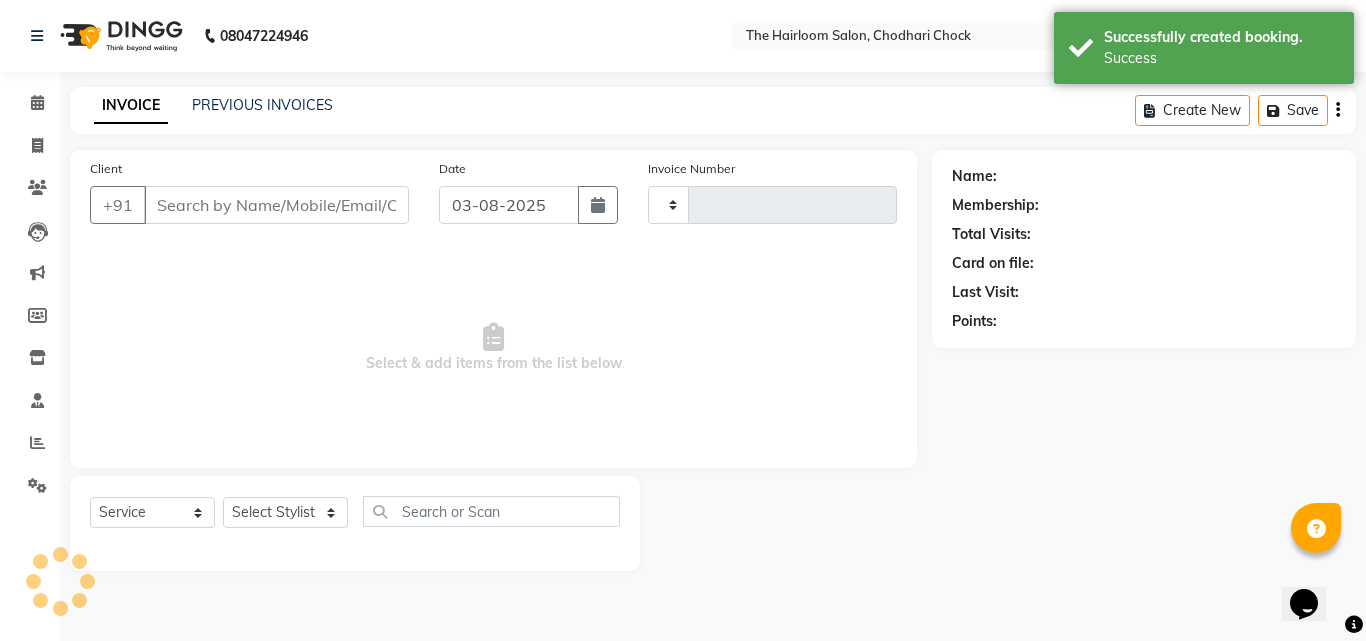 type on "2705" 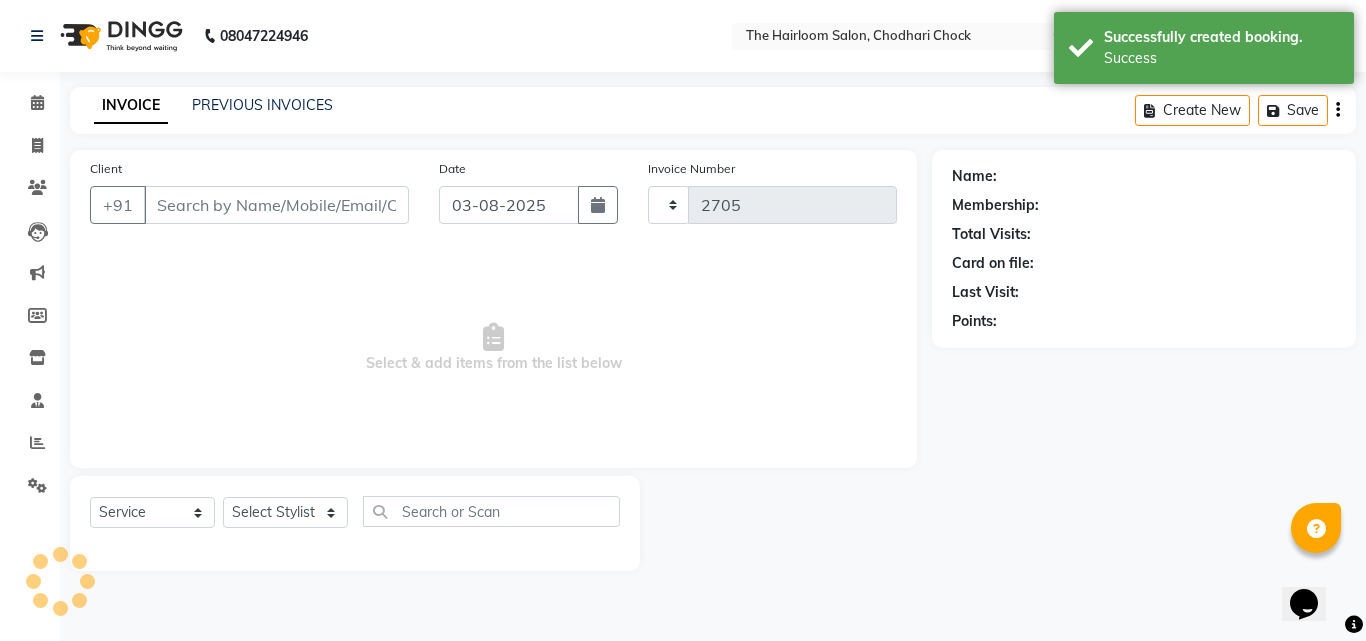 select on "5926" 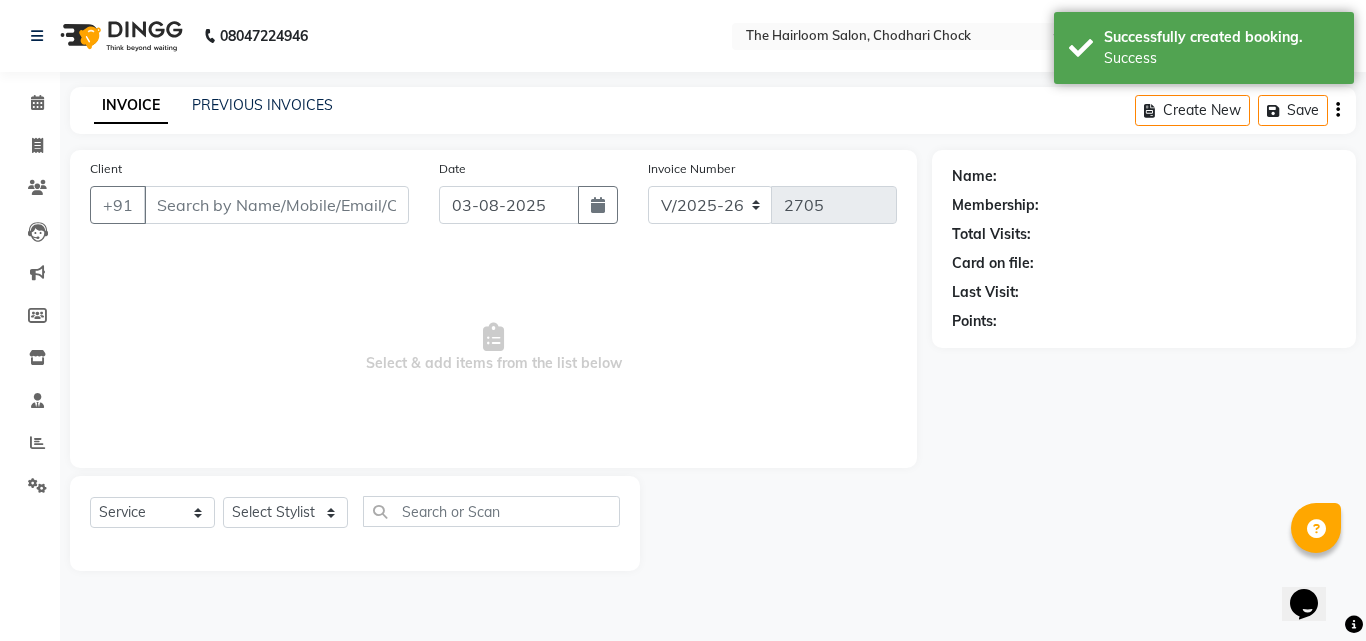 type on "[NUMBER]" 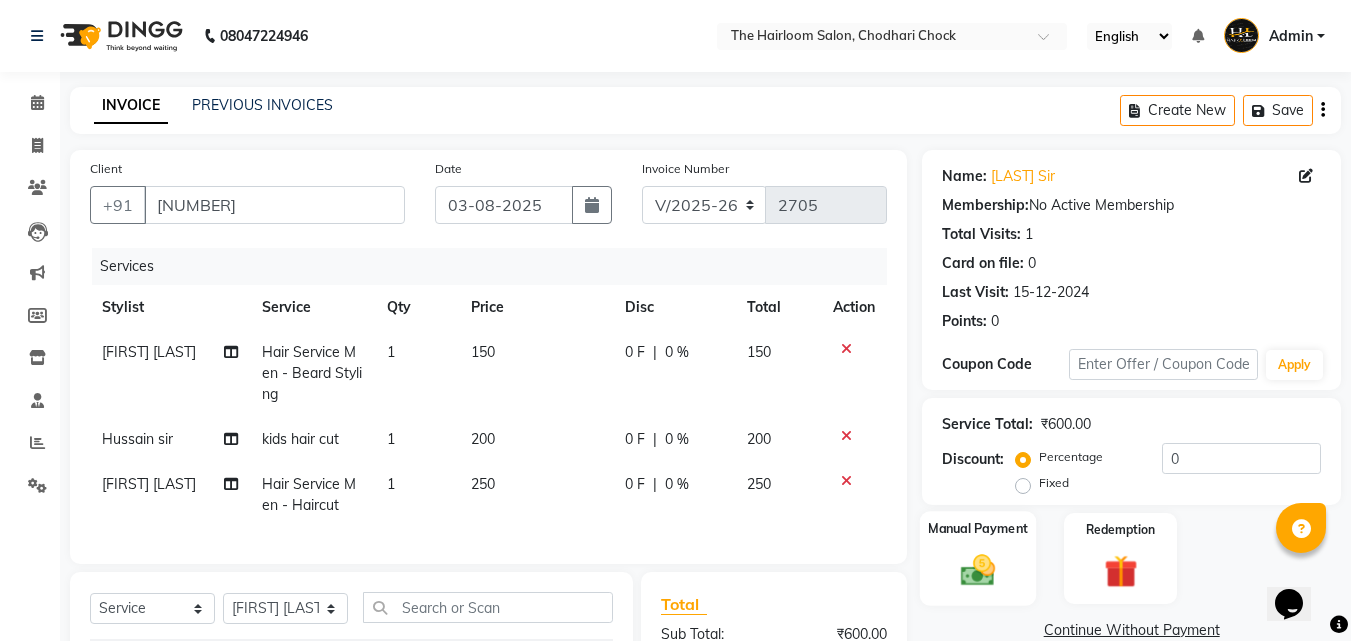 click 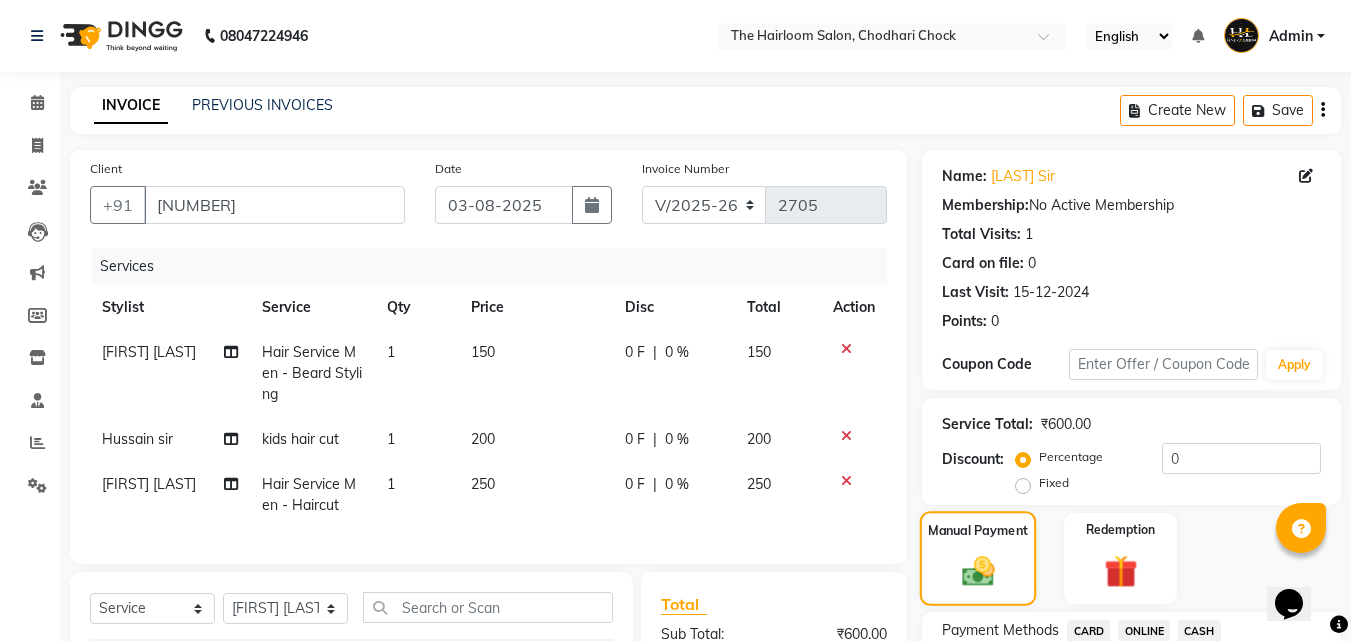 scroll, scrollTop: 100, scrollLeft: 0, axis: vertical 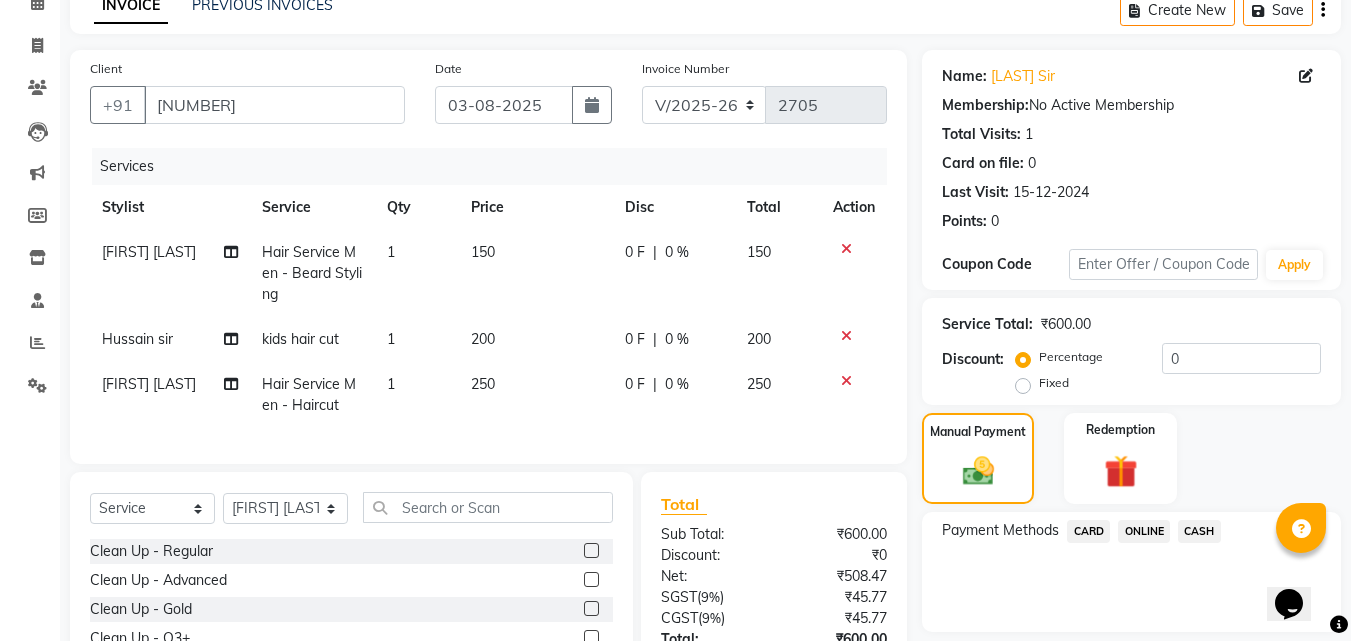 click on "CASH" 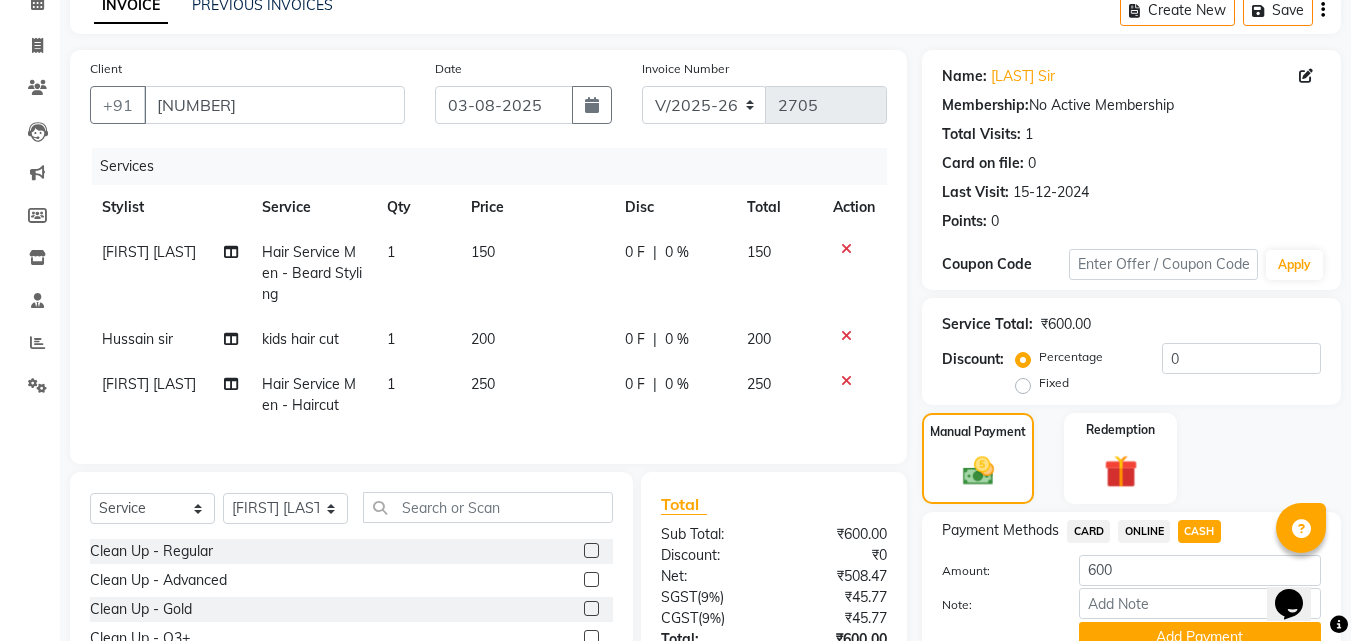 scroll, scrollTop: 271, scrollLeft: 0, axis: vertical 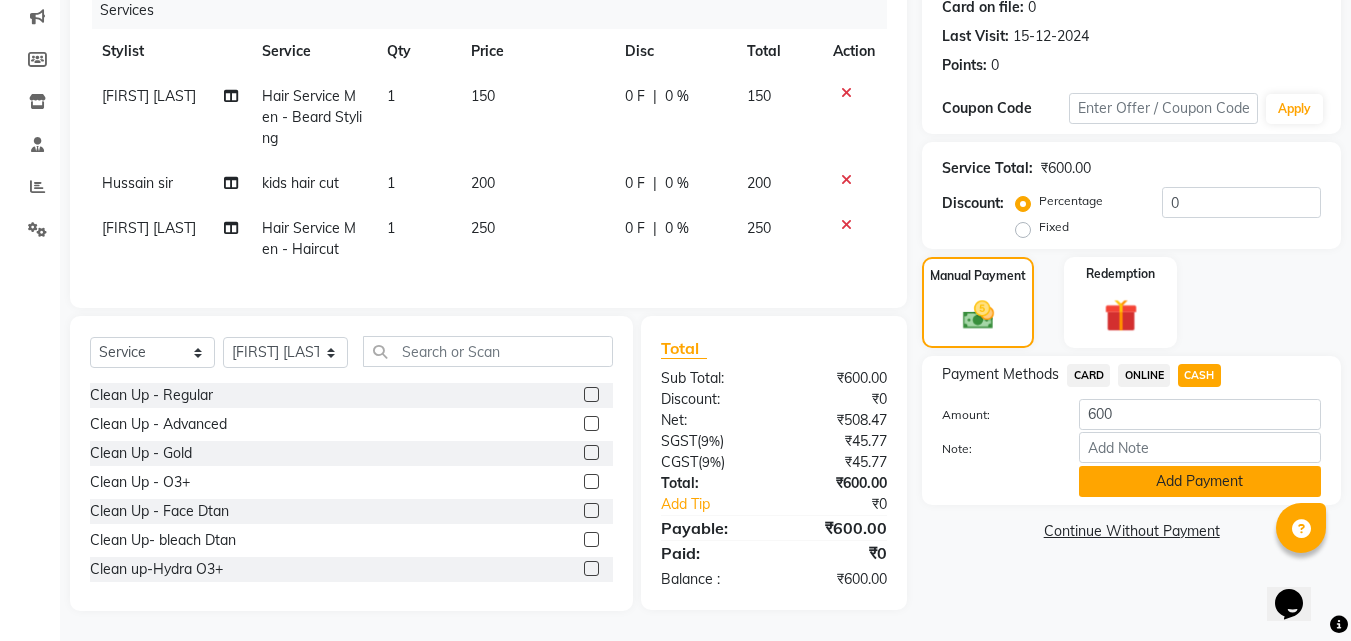 click on "Add Payment" 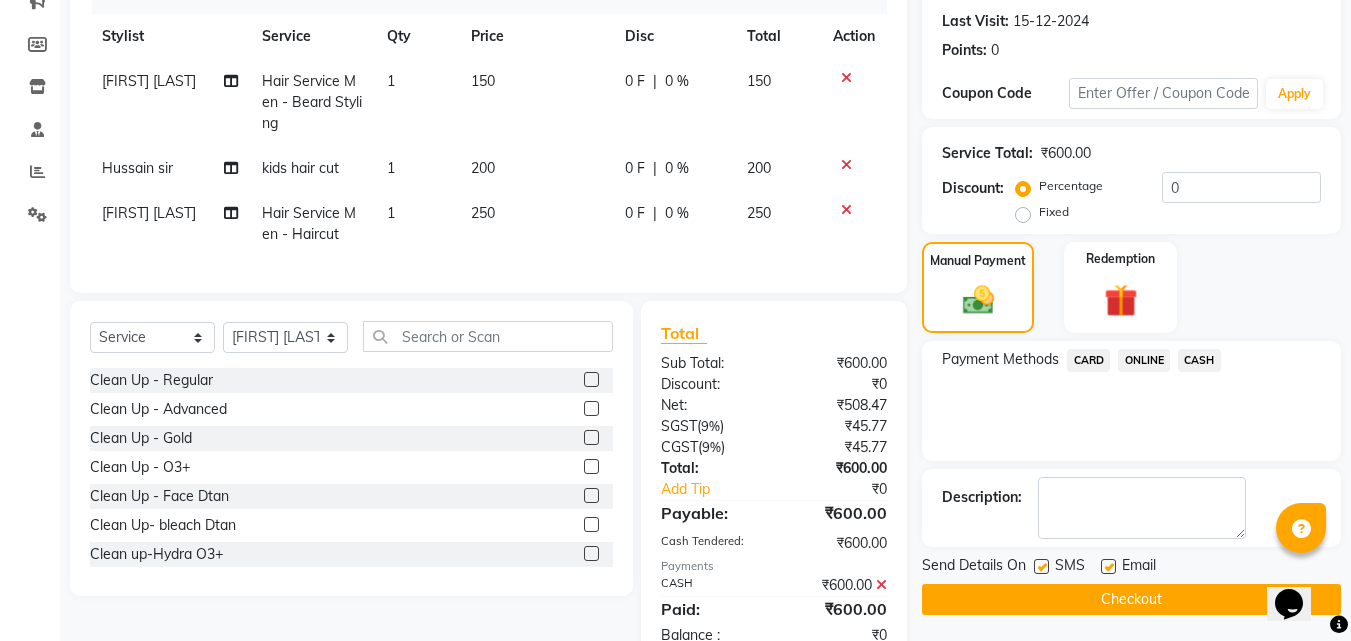scroll, scrollTop: 341, scrollLeft: 0, axis: vertical 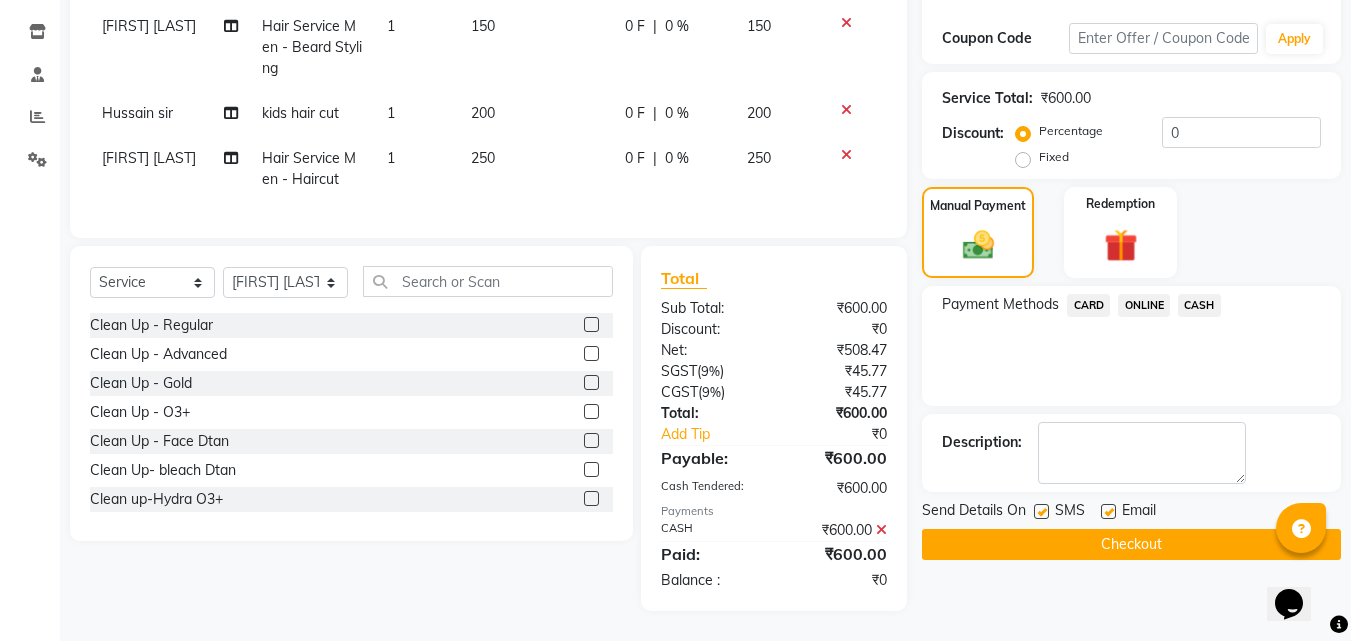 click 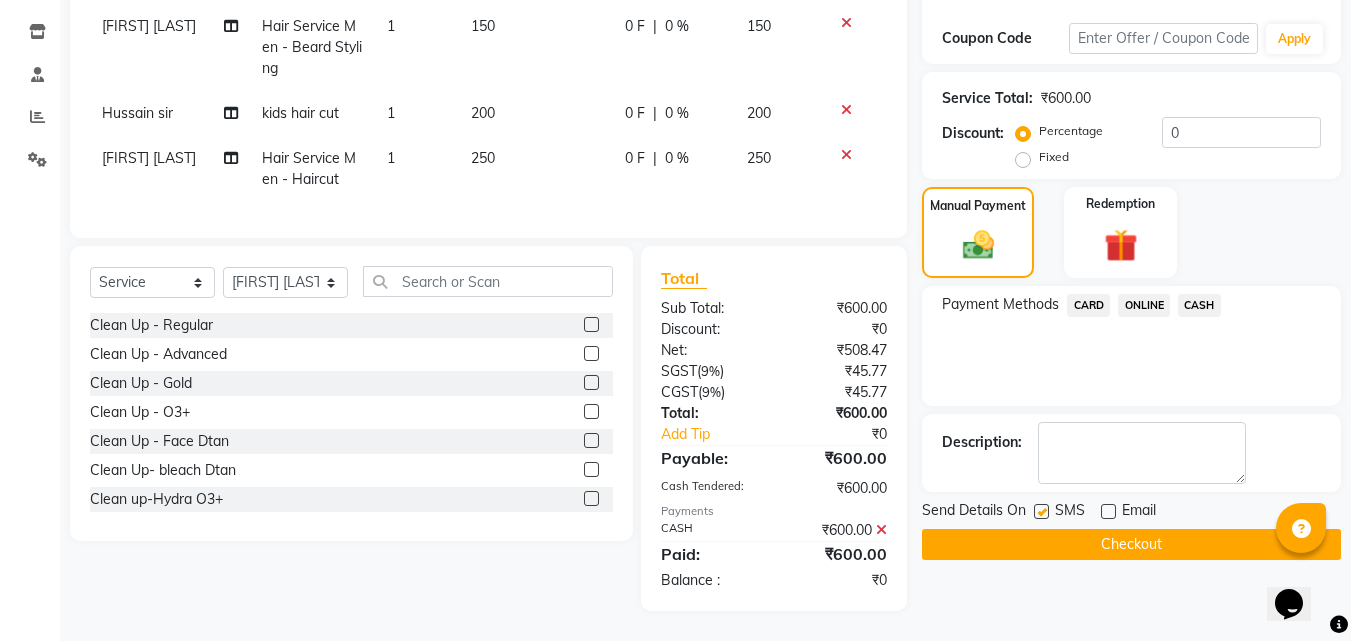 click 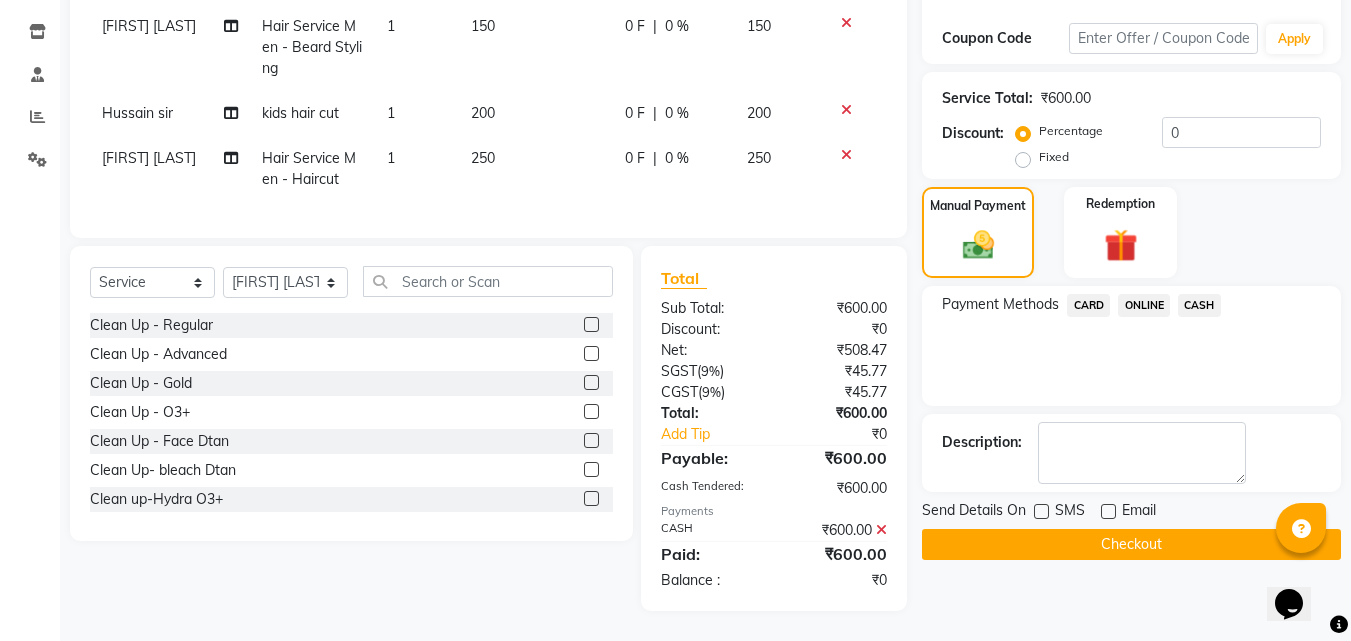 click on "Checkout" 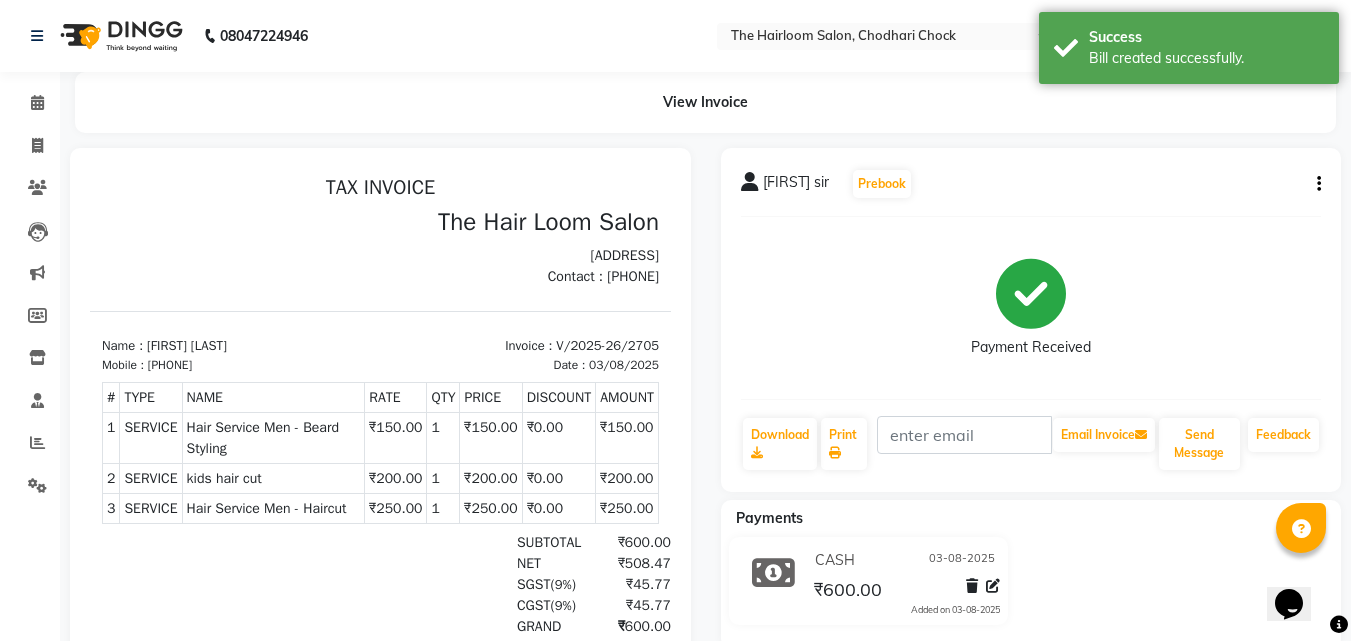 scroll, scrollTop: 0, scrollLeft: 0, axis: both 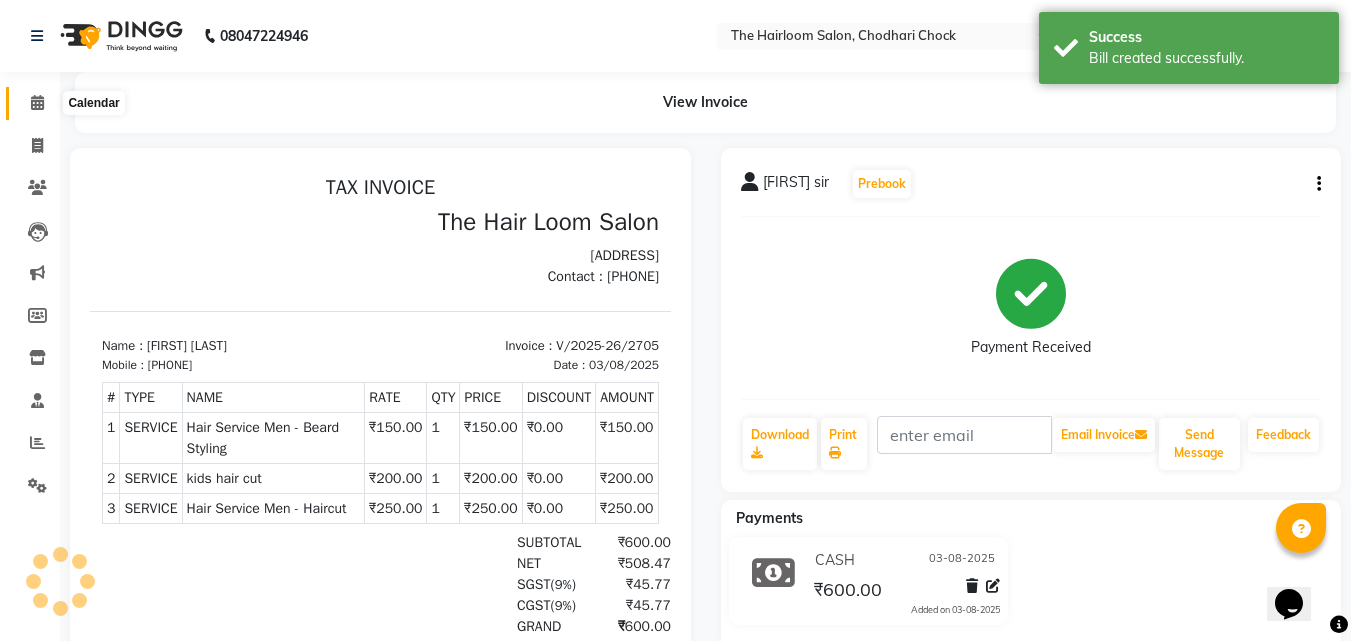 click 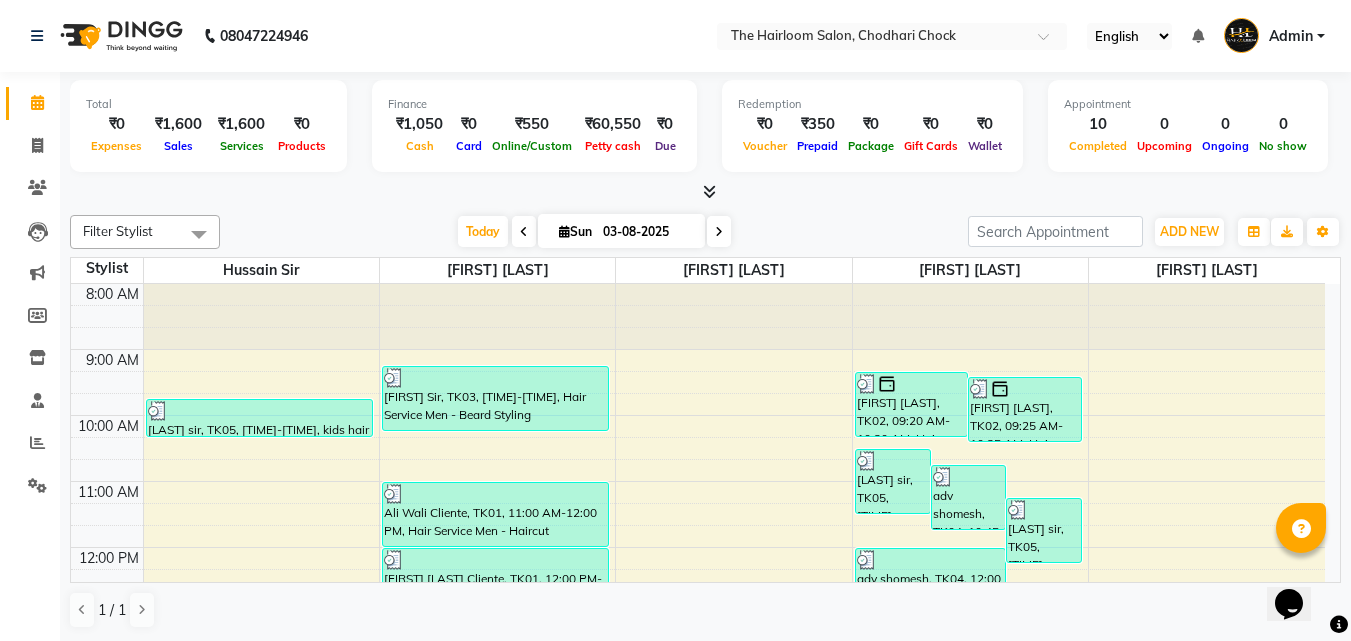 click on "8:00 AM 9:00 AM 10:00 AM 11:00 AM 12:00 PM 1:00 PM 2:00 PM 3:00 PM 4:00 PM 5:00 PM 6:00 PM 7:00 PM 8:00 PM 9:00 PM 10:00 PM 11:00 PM     [FIRST] sir, TK05, 09:45 AM-10:20 AM, kids hair cut     [FIRST] Sir, TK03, 09:15 AM-10:15 AM, Hair Service Men  - Beard Styling     [FIRST] [LAST] Cliente, TK01, 11:00 AM-12:00 PM, Hair Service Men  - Haircut     [FIRST] [LAST] Cliente, TK01, 12:00 PM-01:00 PM, Hair Service Men  - Beard Styling     [FIRST] sir, TK05, 10:30 AM-11:30 AM, Hair Service Men  - Haircut     [FIRST] sir, TK04, 10:45 AM-11:45 AM, Hair Service Men  - Haircut     [FIRST] sir, TK05, 11:15 AM-12:15 PM, Hair Service Men  - Beard Styling     [FIRST] [LAST], TK02, 09:20 AM-10:20 AM, Hair Service Men  - Haircut     [FIRST] [LAST], TK02, 09:25 AM-10:25 AM, Hair Service Men  - Shaving     [FIRST] sir, TK04, 12:00 PM-01:00 PM, Hair Service Men  - Beard Styling" at bounding box center (698, 811) 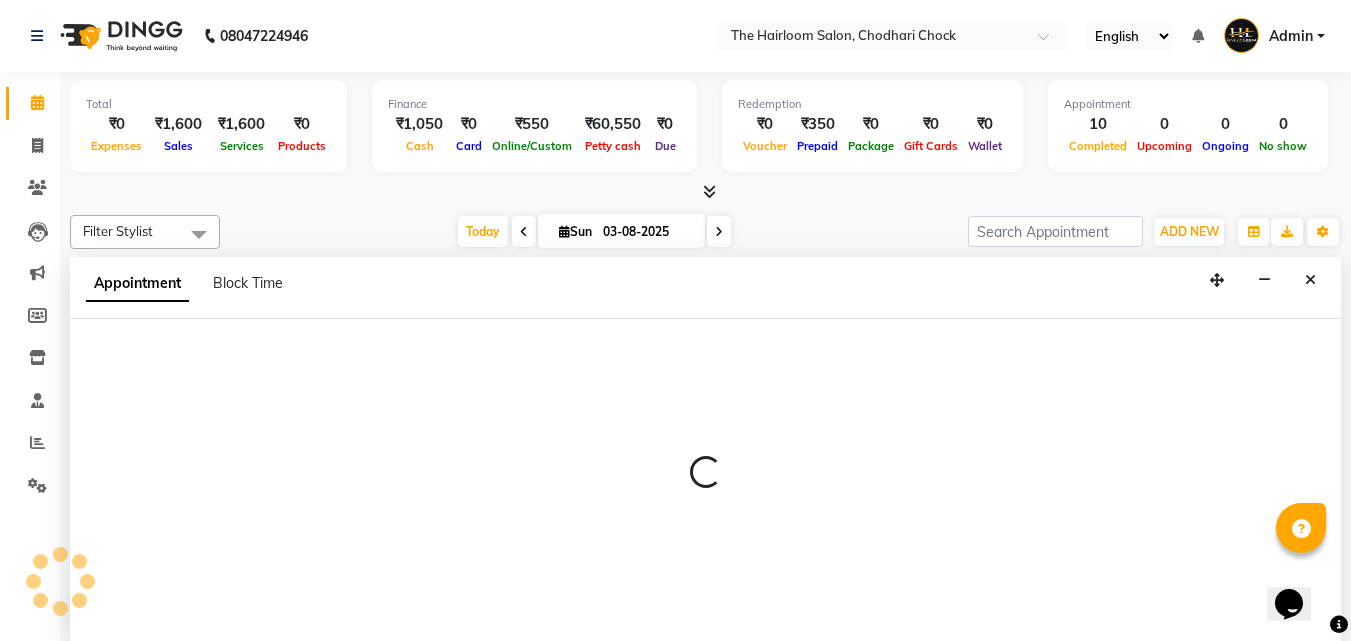 select on "41755" 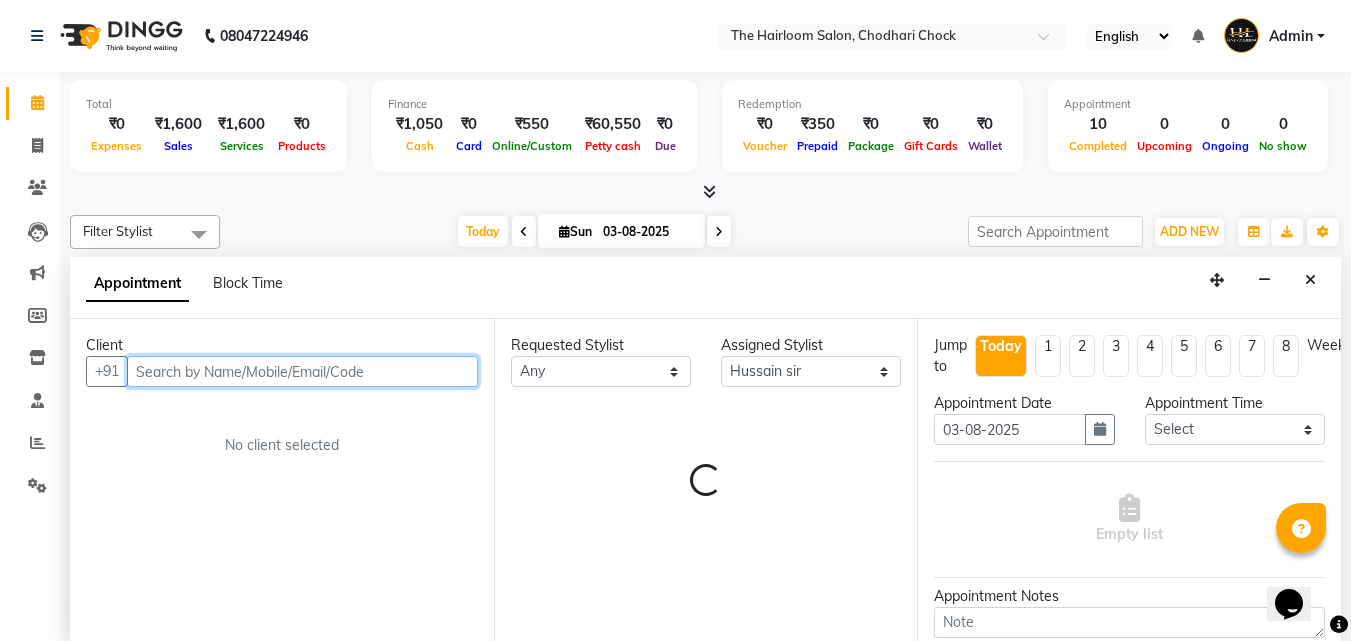 scroll, scrollTop: 1, scrollLeft: 0, axis: vertical 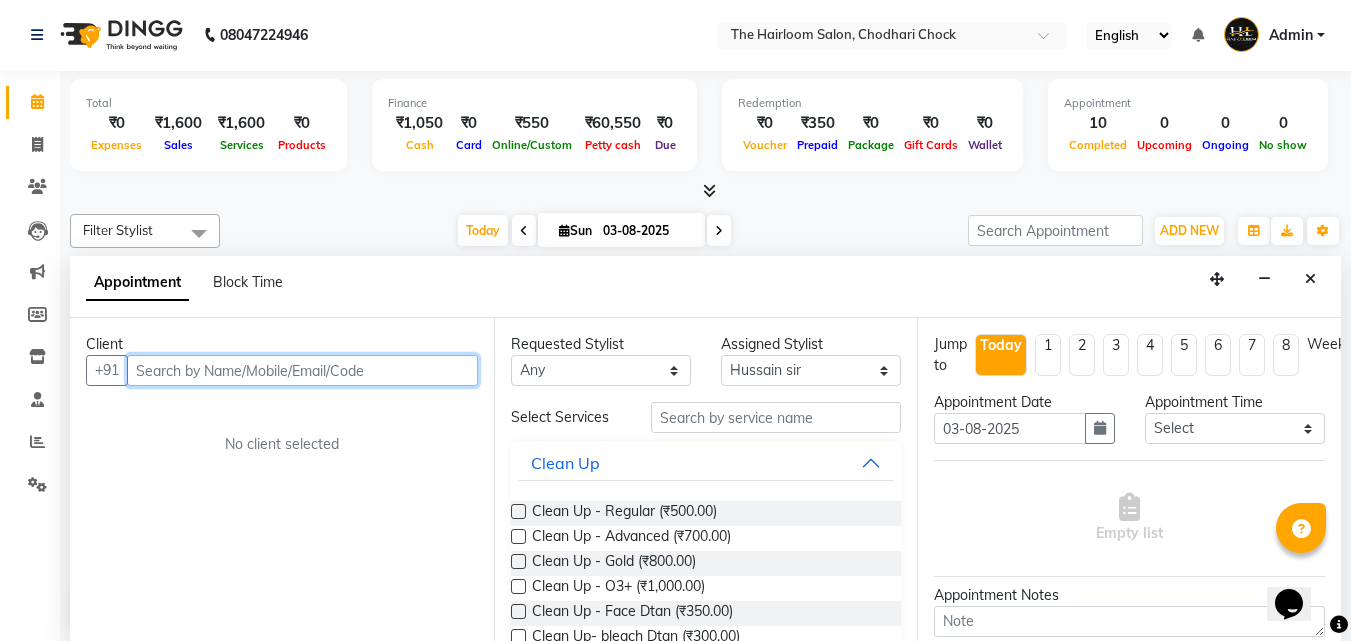 click at bounding box center (302, 370) 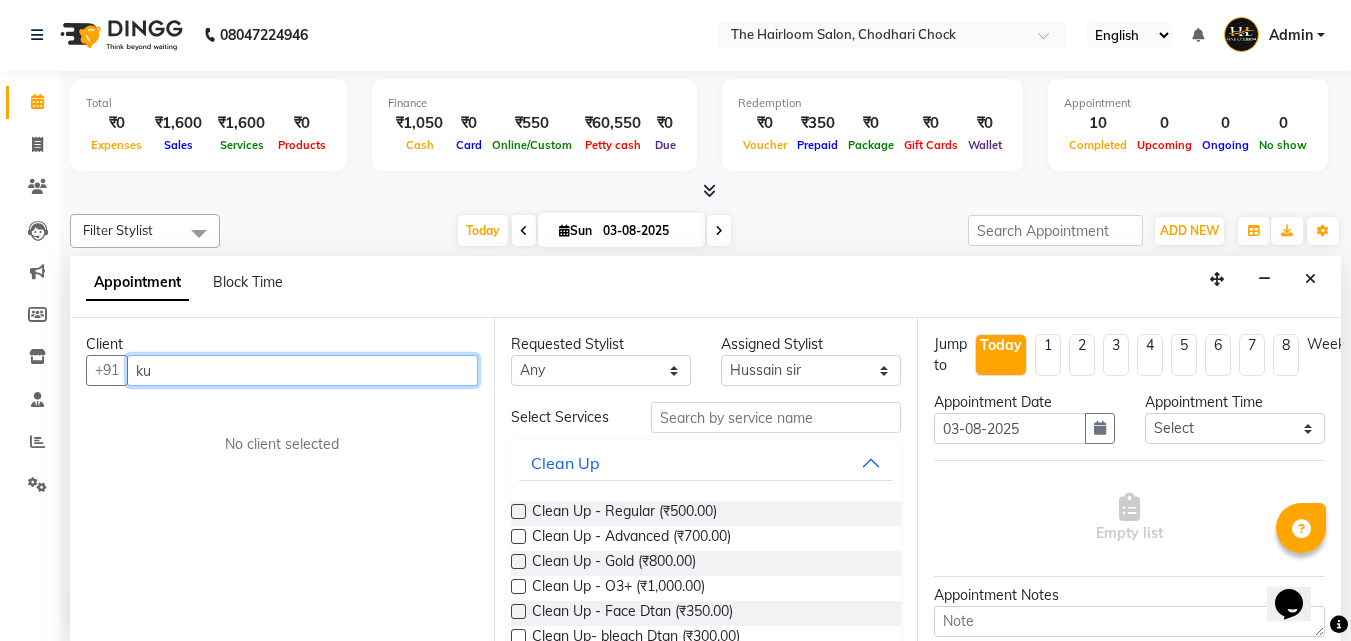 type on "k" 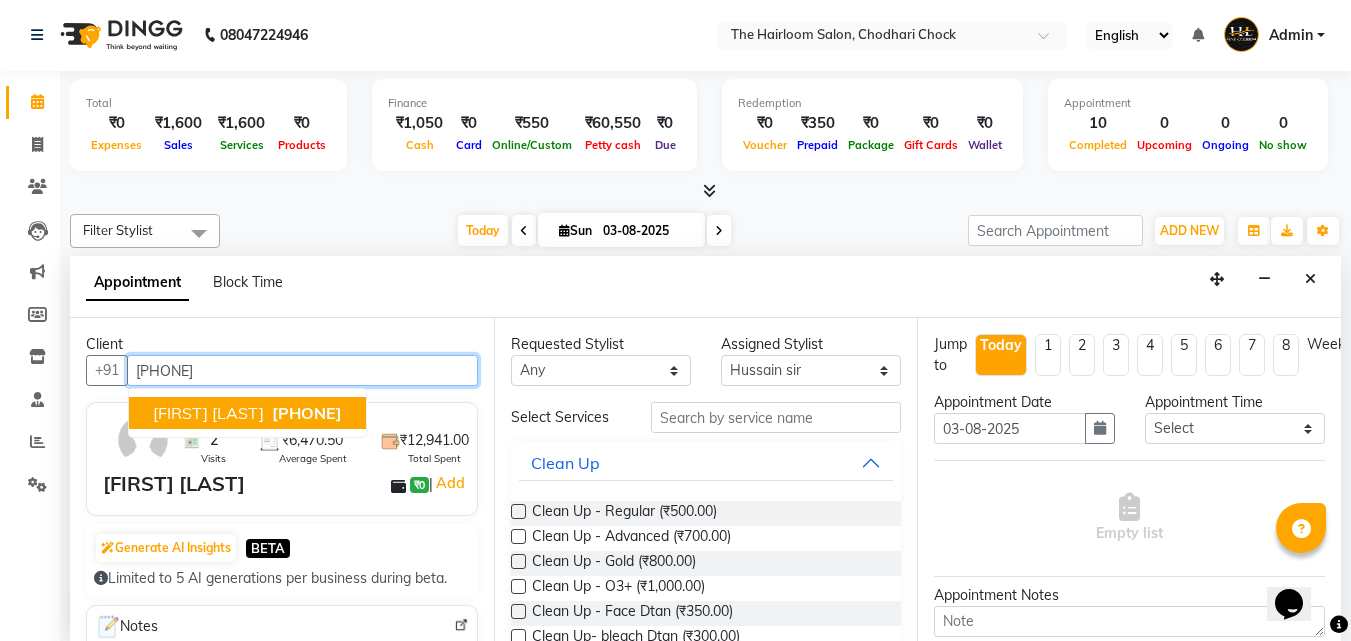 click on "[FIRST] [LAST]" at bounding box center [208, 413] 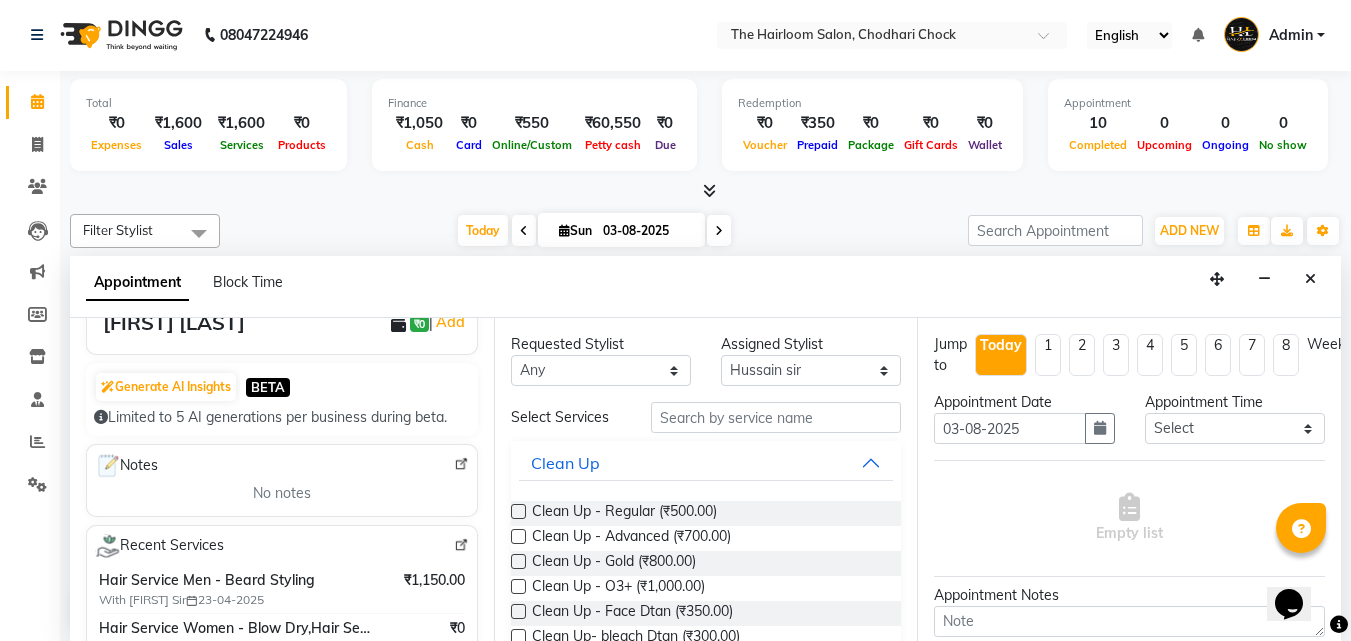 scroll, scrollTop: 200, scrollLeft: 0, axis: vertical 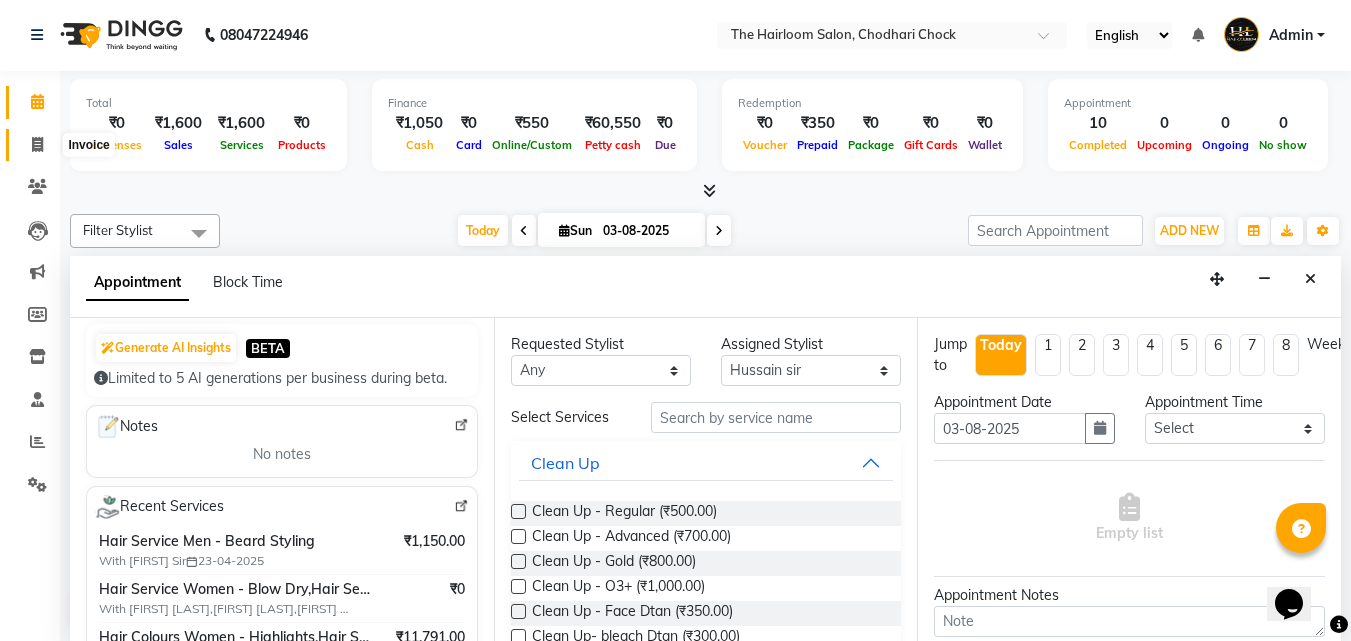 type on "[PHONE]" 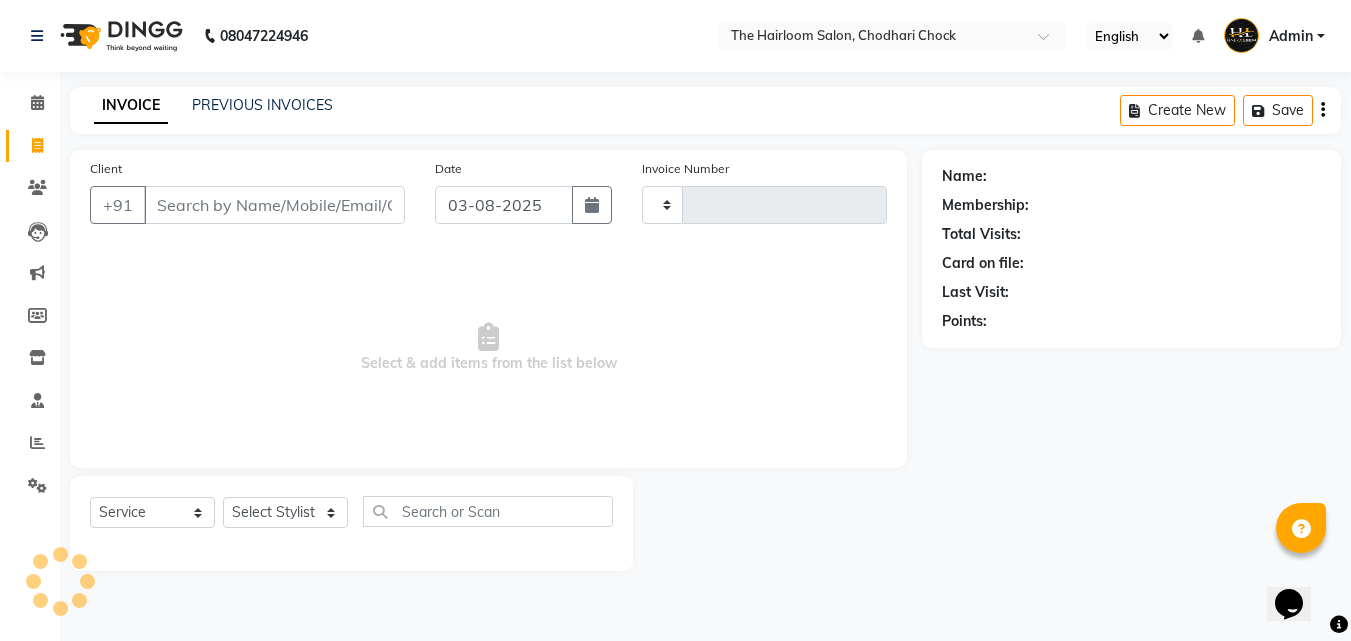 scroll, scrollTop: 0, scrollLeft: 0, axis: both 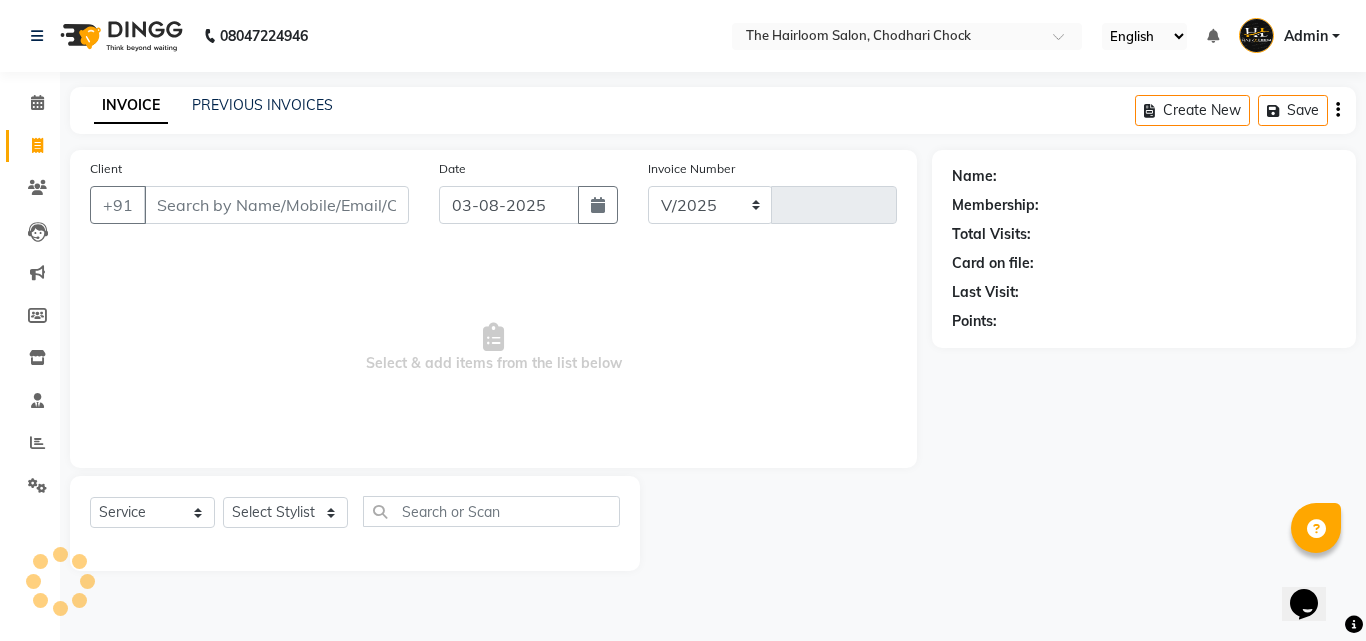 select on "5926" 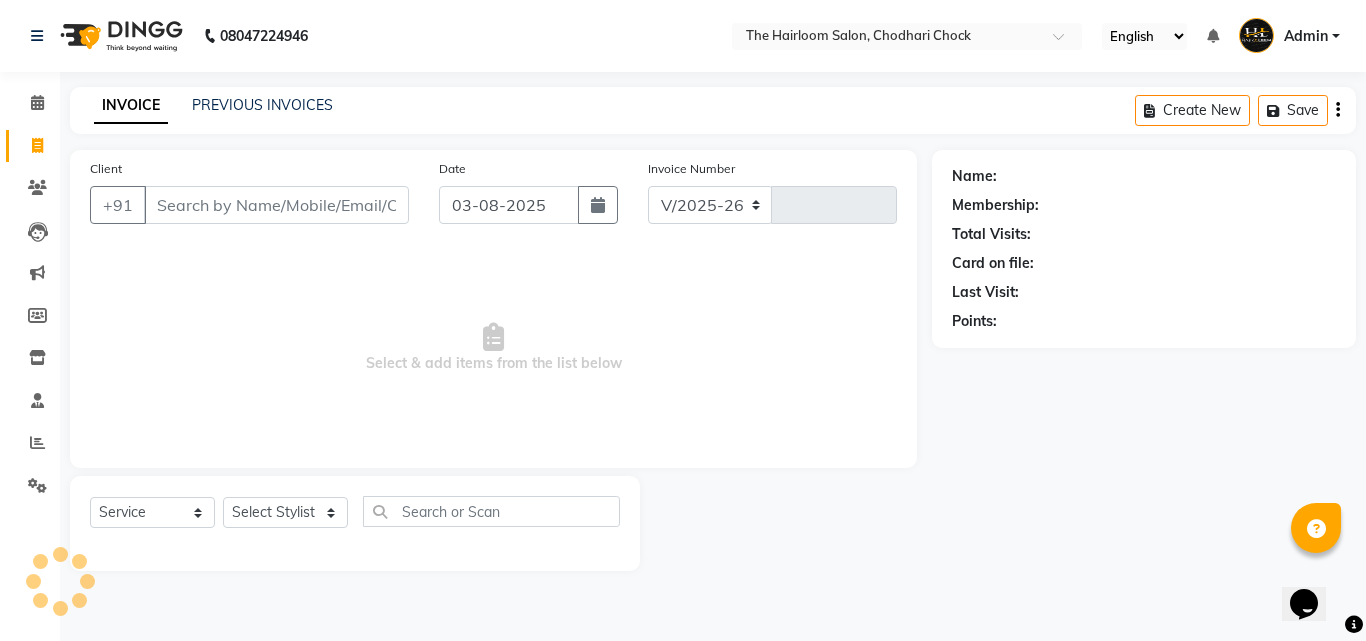 type on "2706" 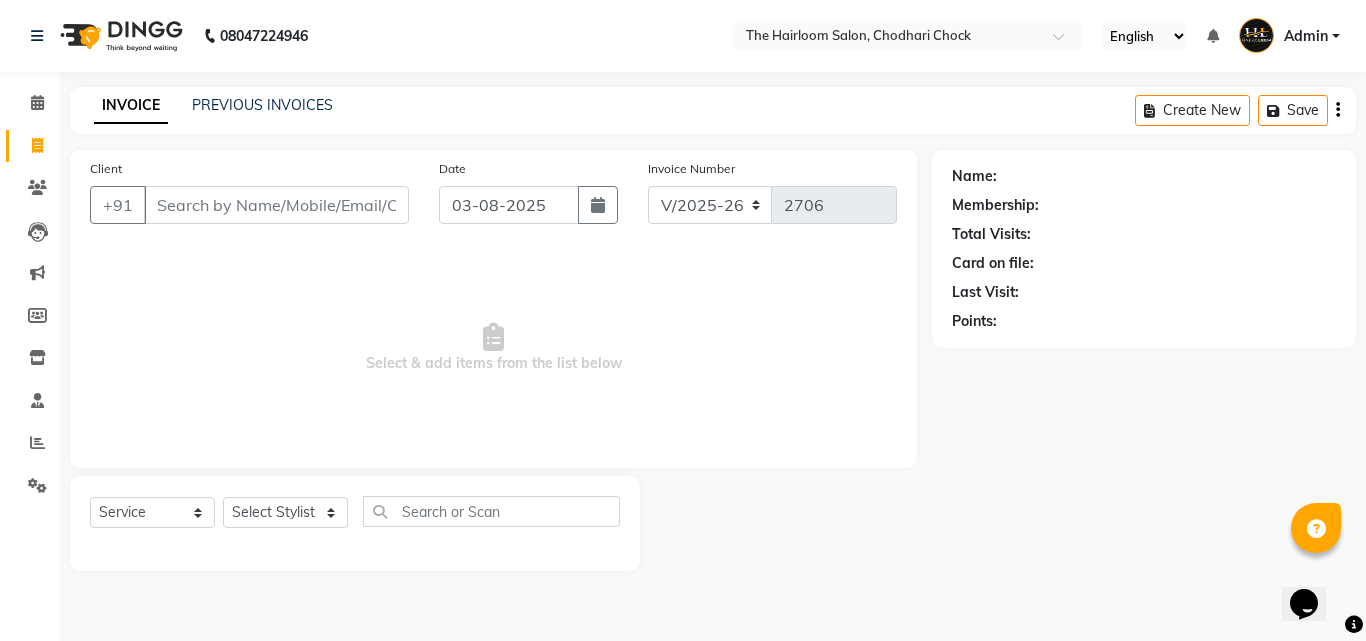 click on "Client" at bounding box center (276, 205) 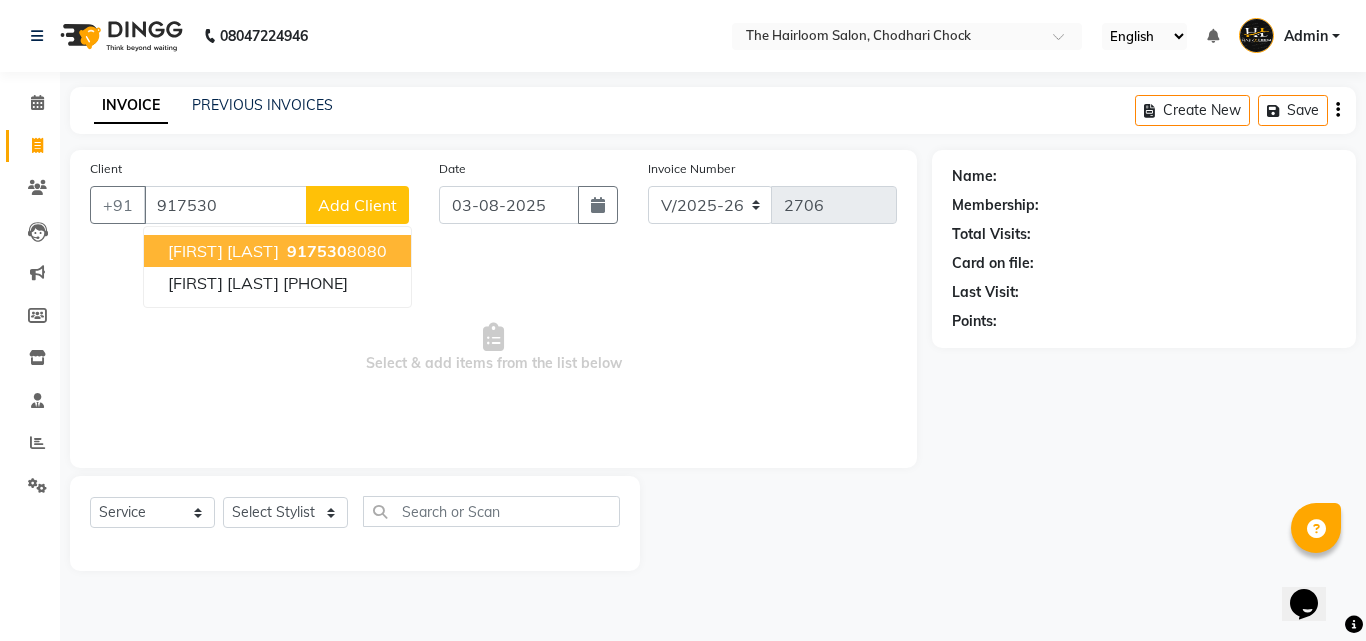click on "[FIRST] [LAST]" at bounding box center [223, 251] 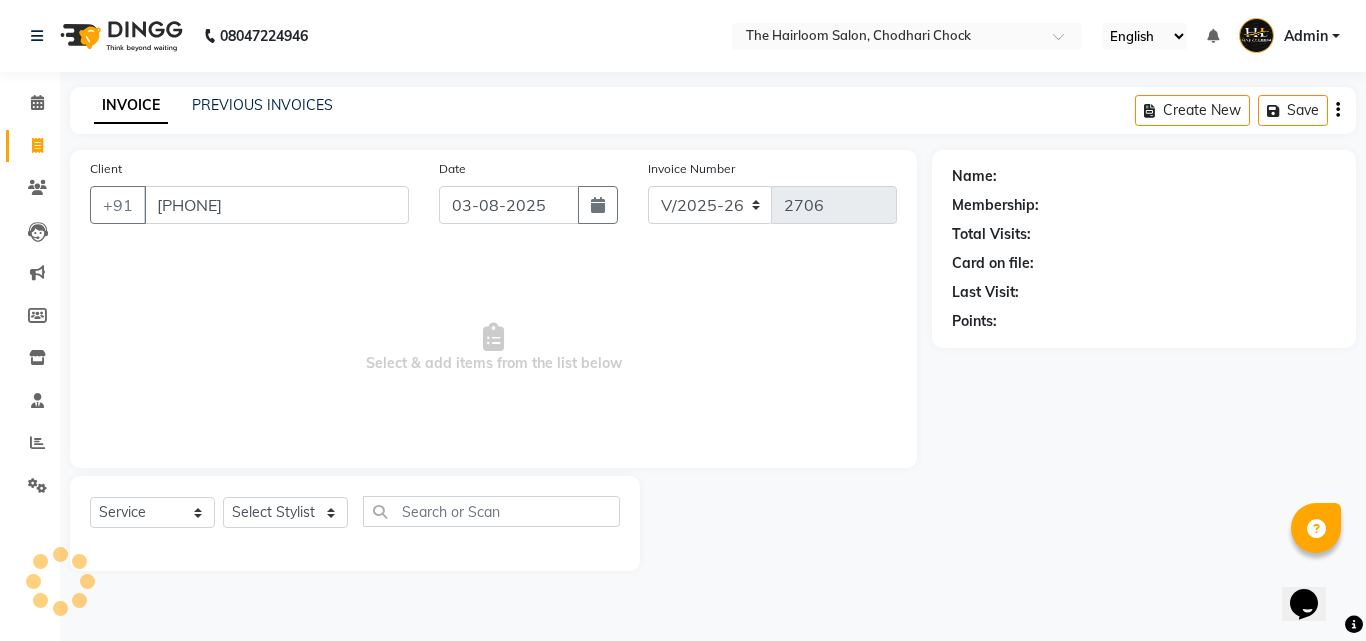 type on "[PHONE]" 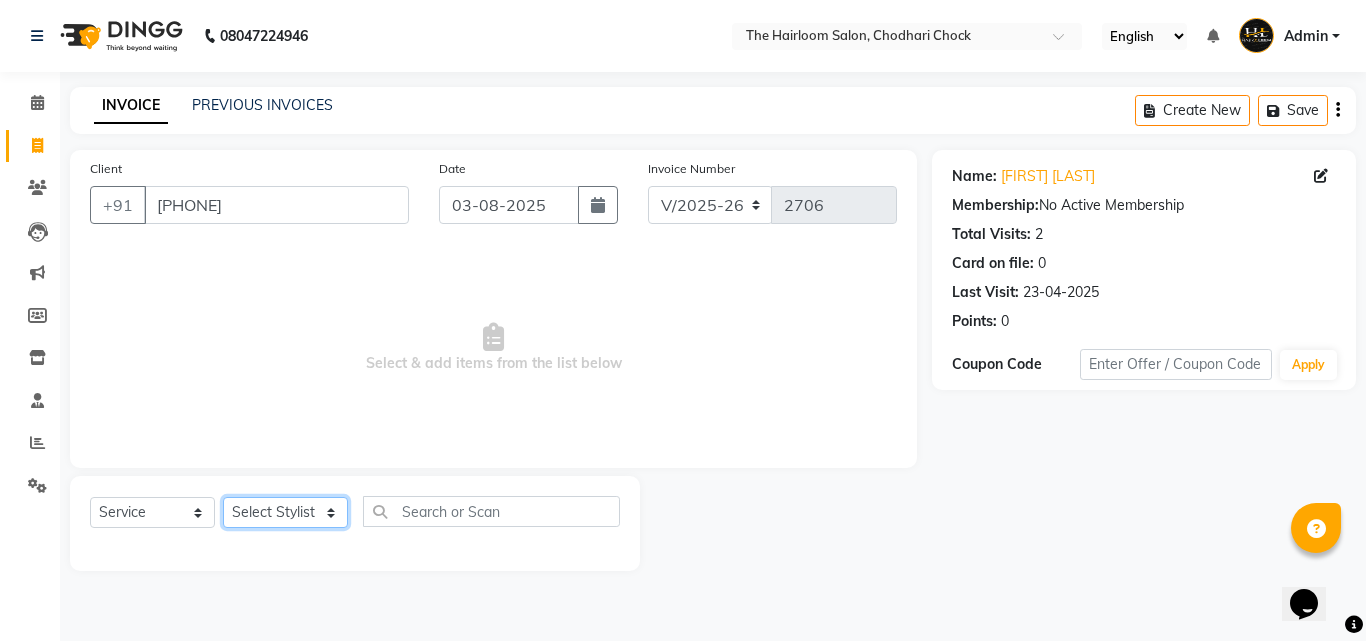 click on "Select Stylist [FIRST] [LAST] [LAST] [FIRST] [LAST] [FIRST] [LAST] [FIRST] [LAST]" 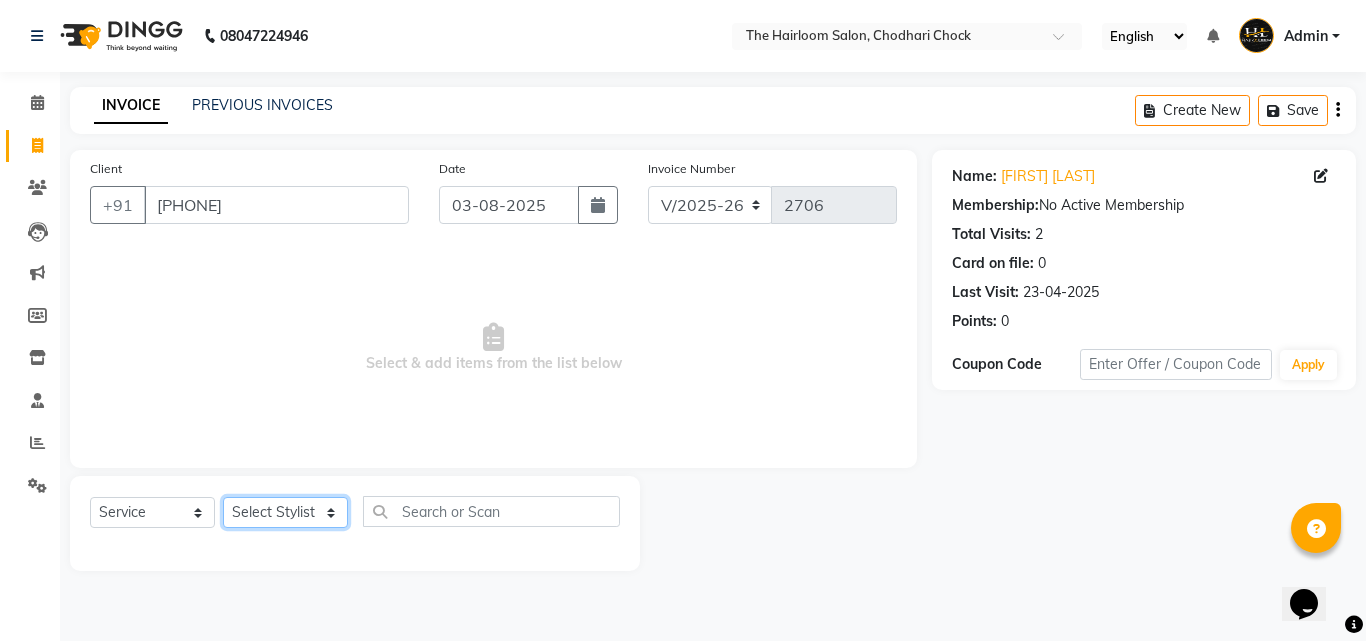 select on "41755" 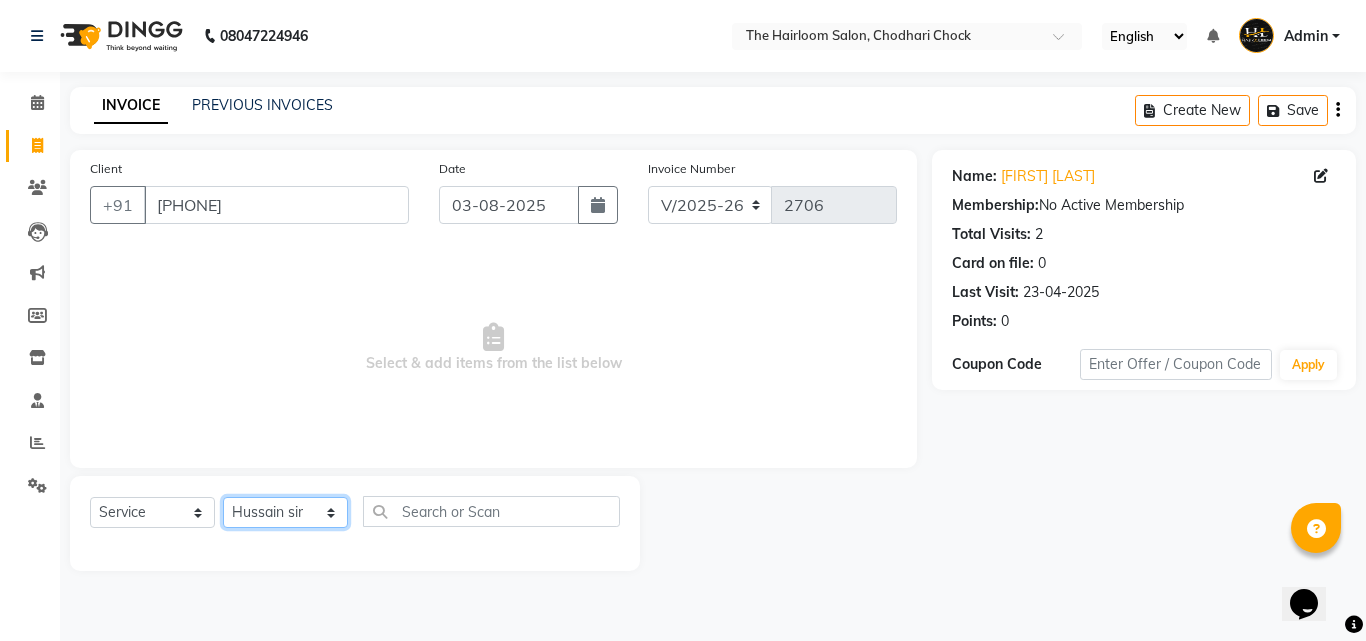 click on "Select Stylist [FIRST] [LAST] [LAST] [FIRST] [LAST] [FIRST] [LAST] [FIRST] [LAST]" 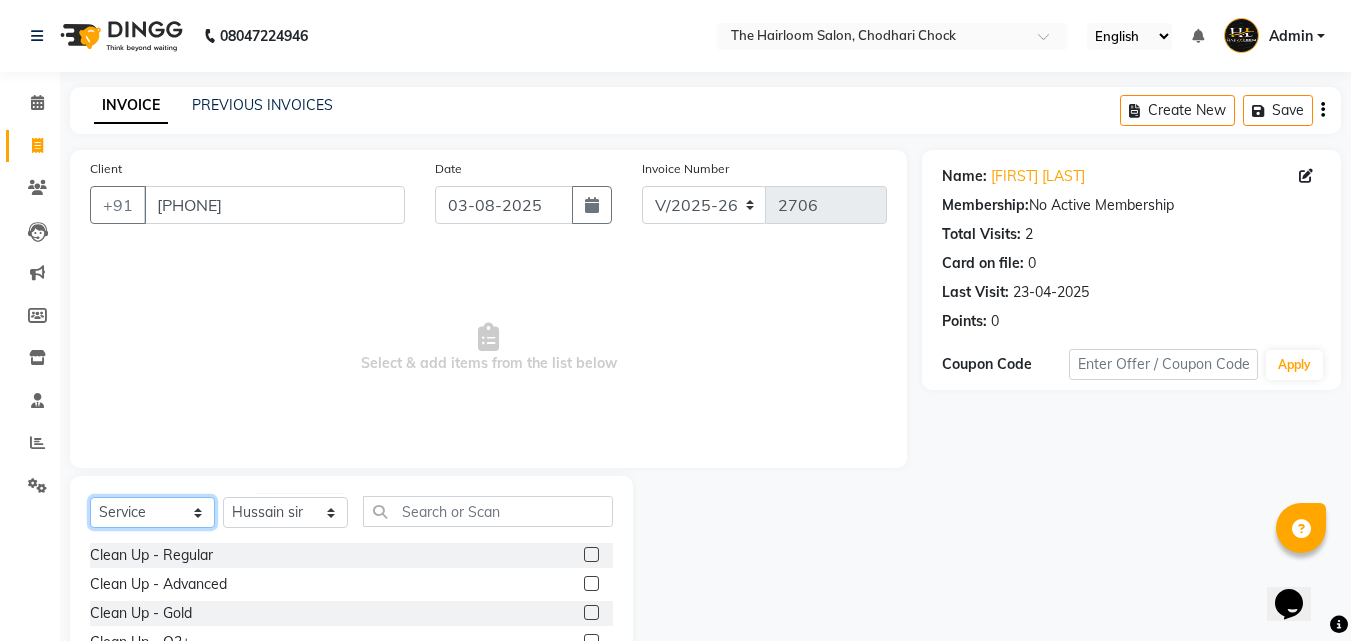click on "Select  Service  Product  Membership  Package Voucher Prepaid Gift Card" 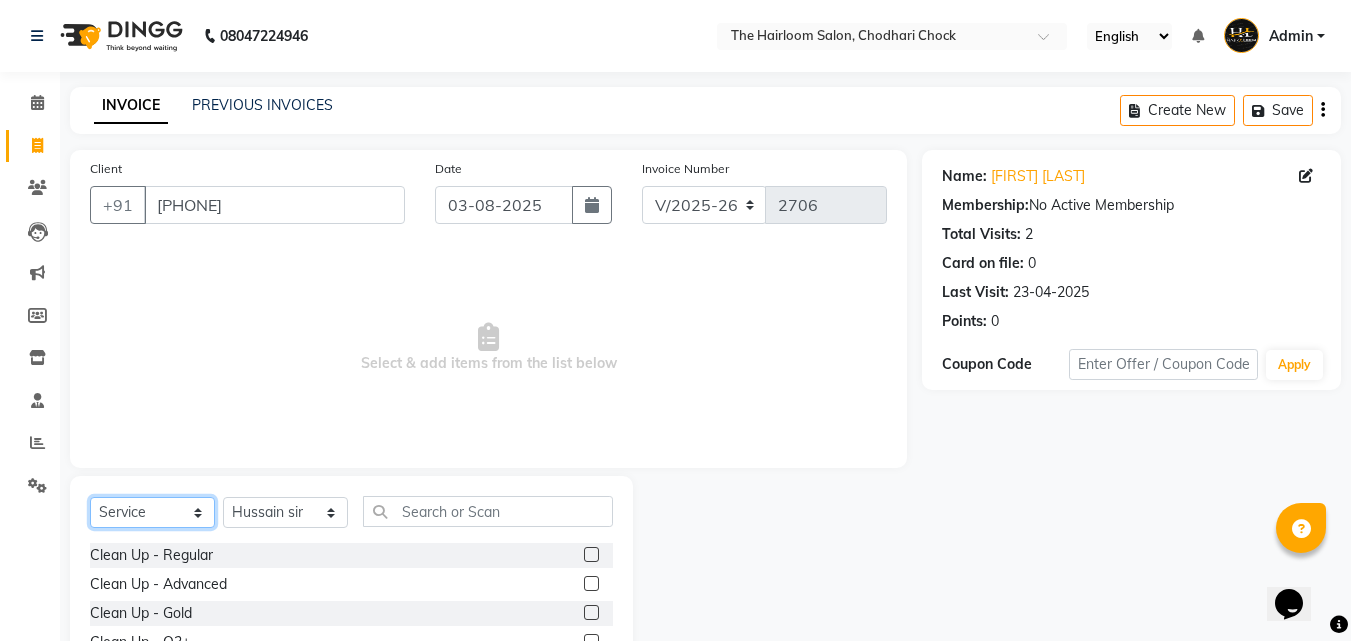 select on "product" 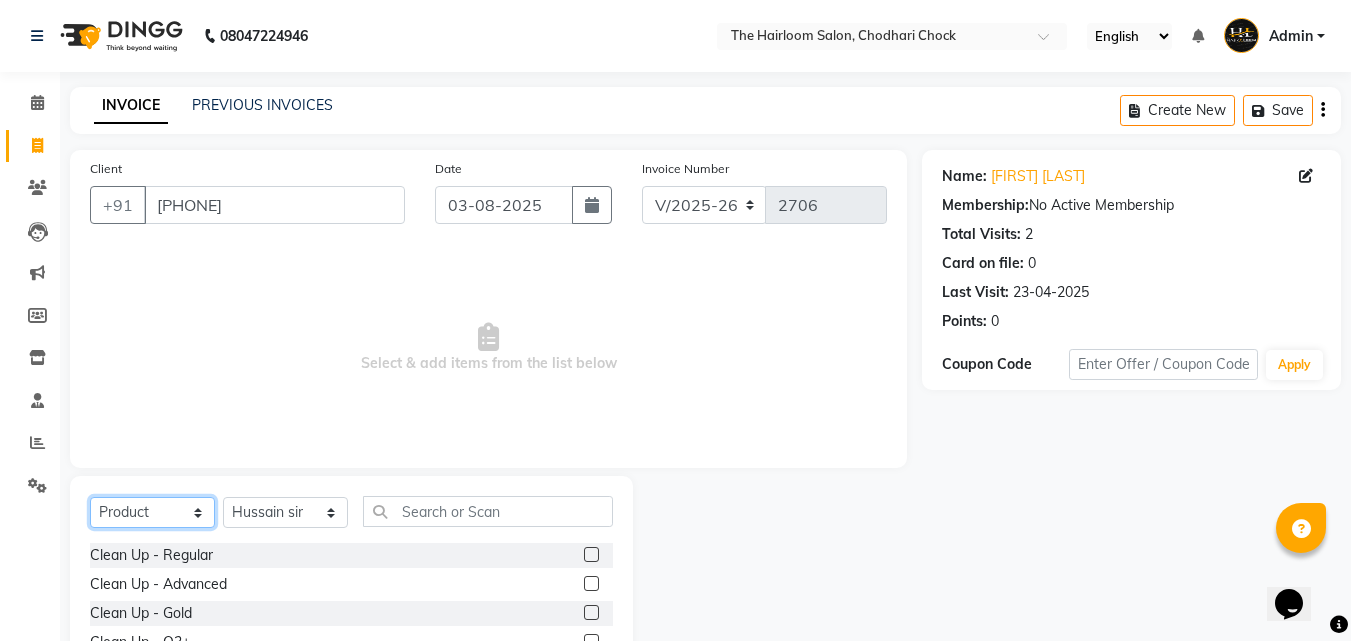 click on "Select  Service  Product  Membership  Package Voucher Prepaid Gift Card" 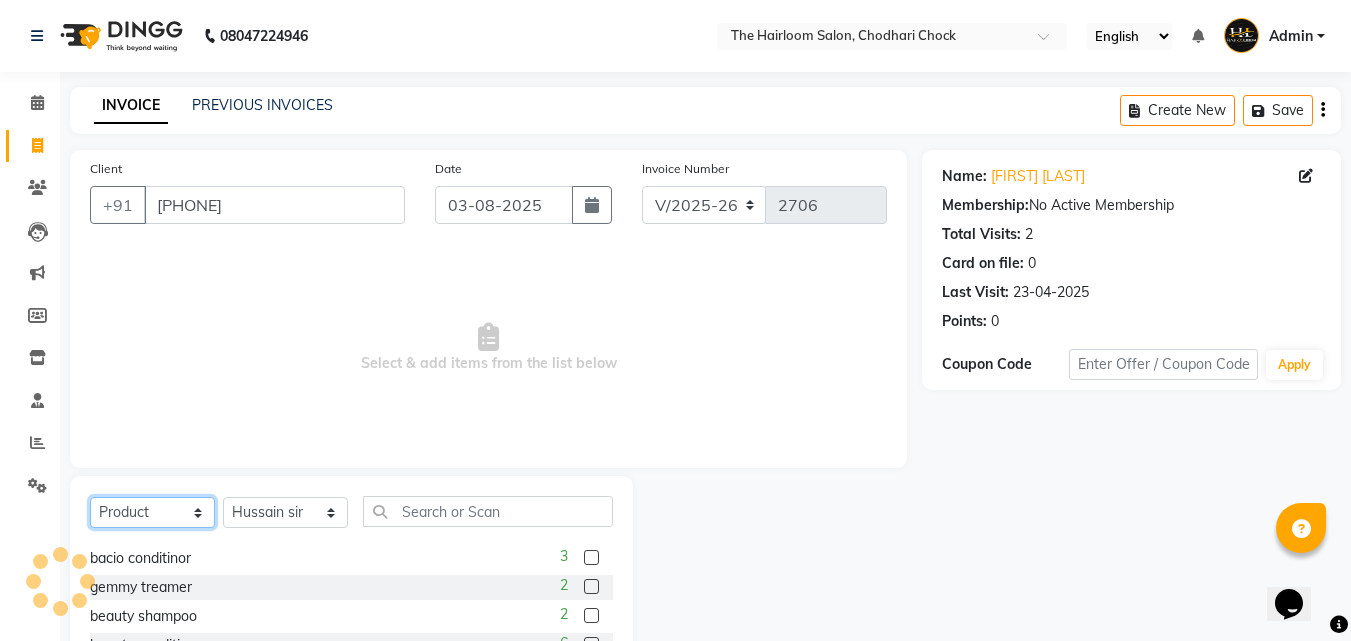 scroll, scrollTop: 235, scrollLeft: 0, axis: vertical 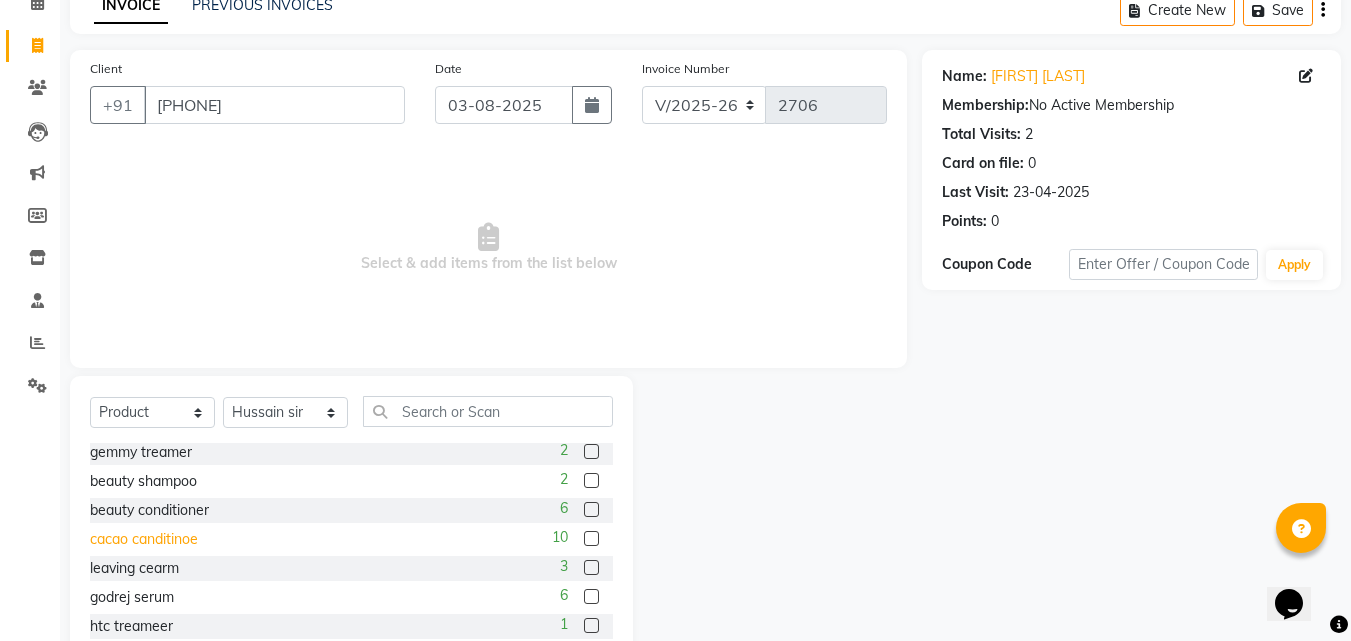 click on "cacao canditinoe" 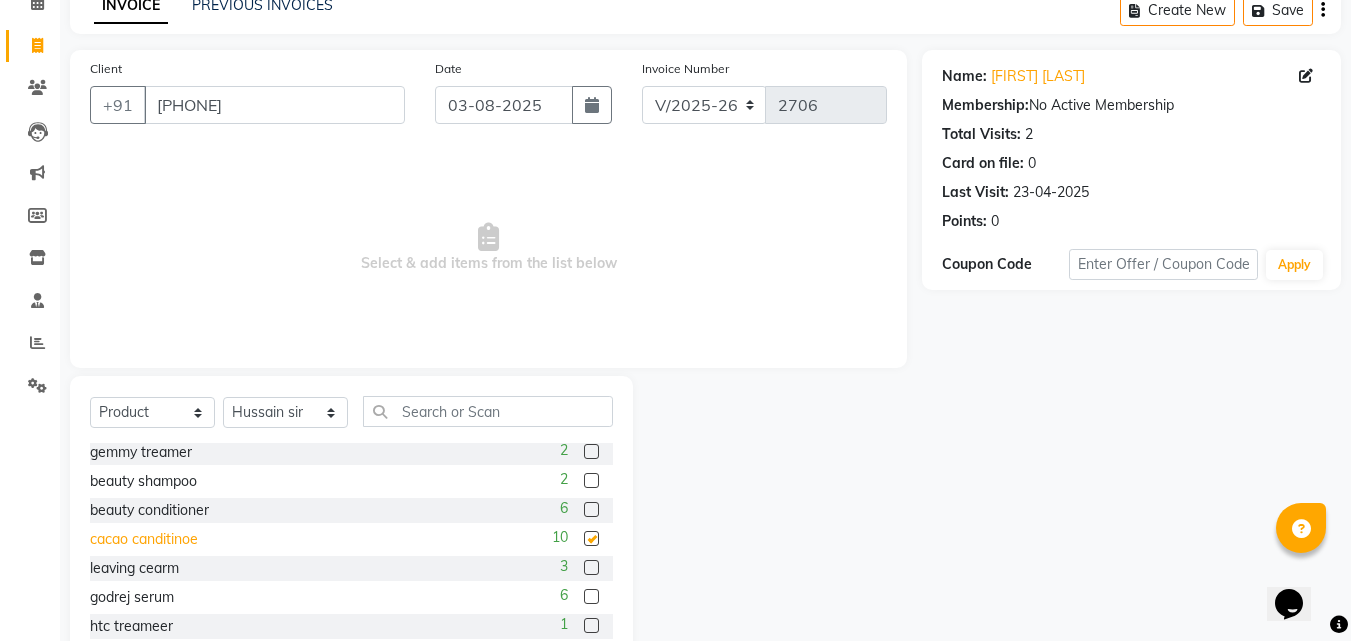 checkbox on "false" 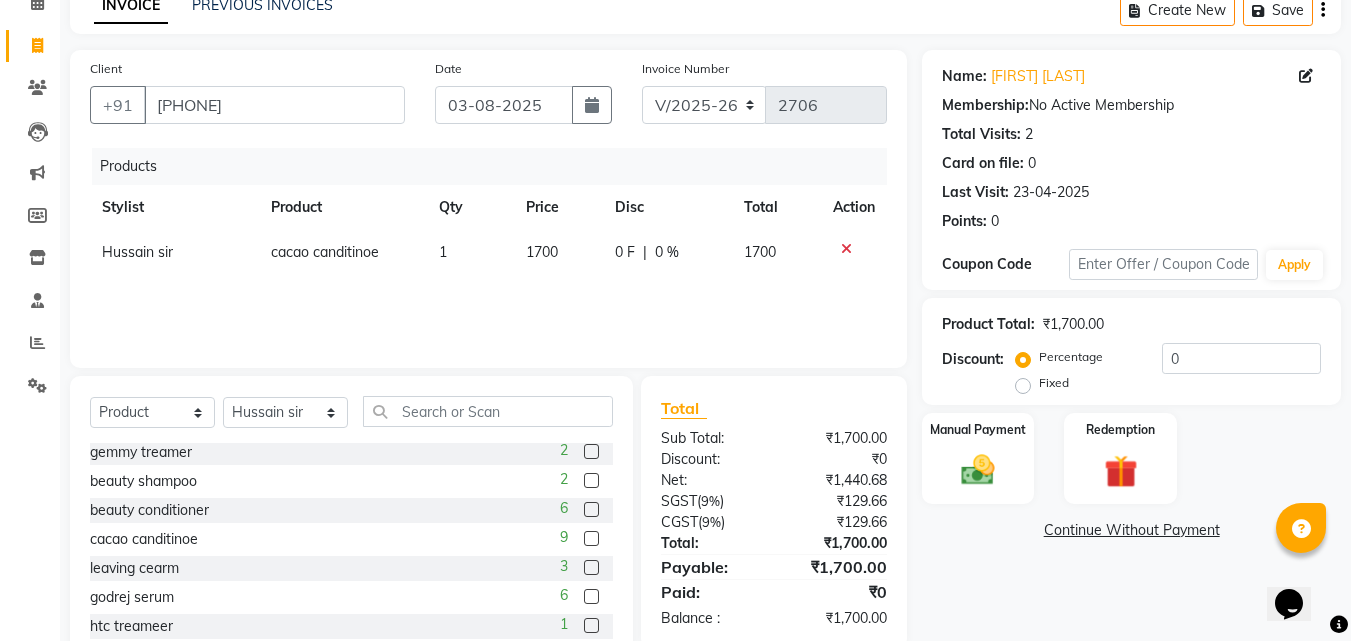 scroll, scrollTop: 160, scrollLeft: 0, axis: vertical 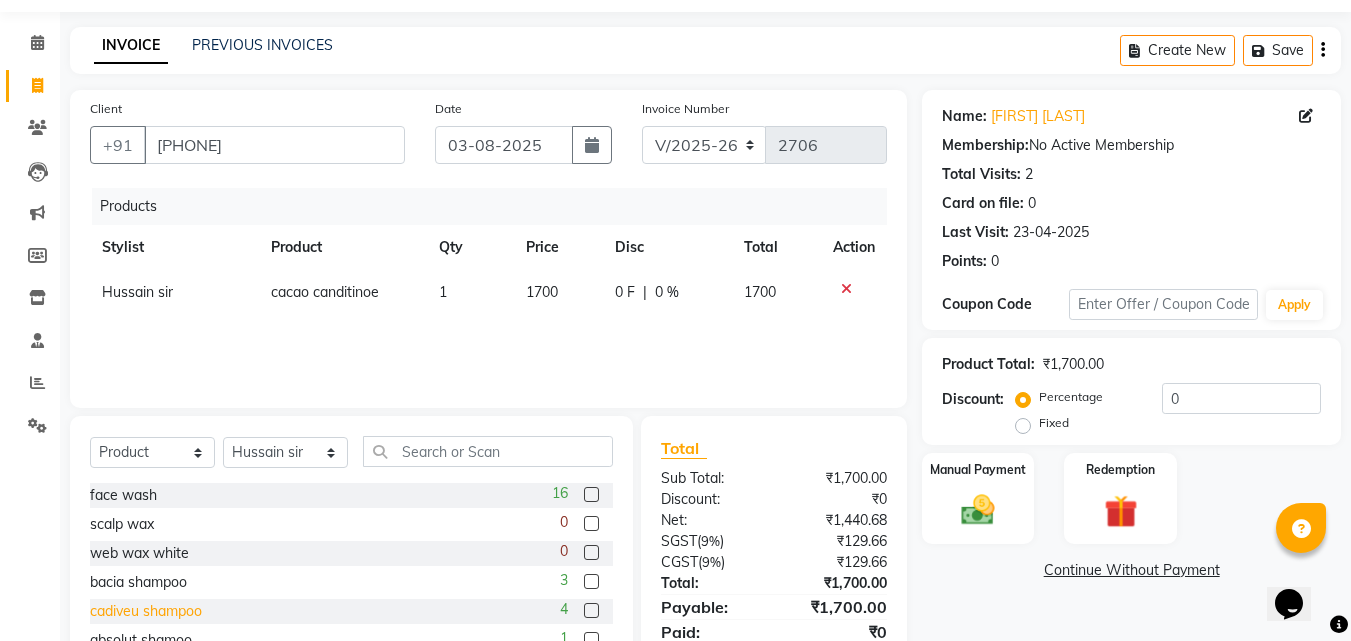 click on "cadiveu shampoo" 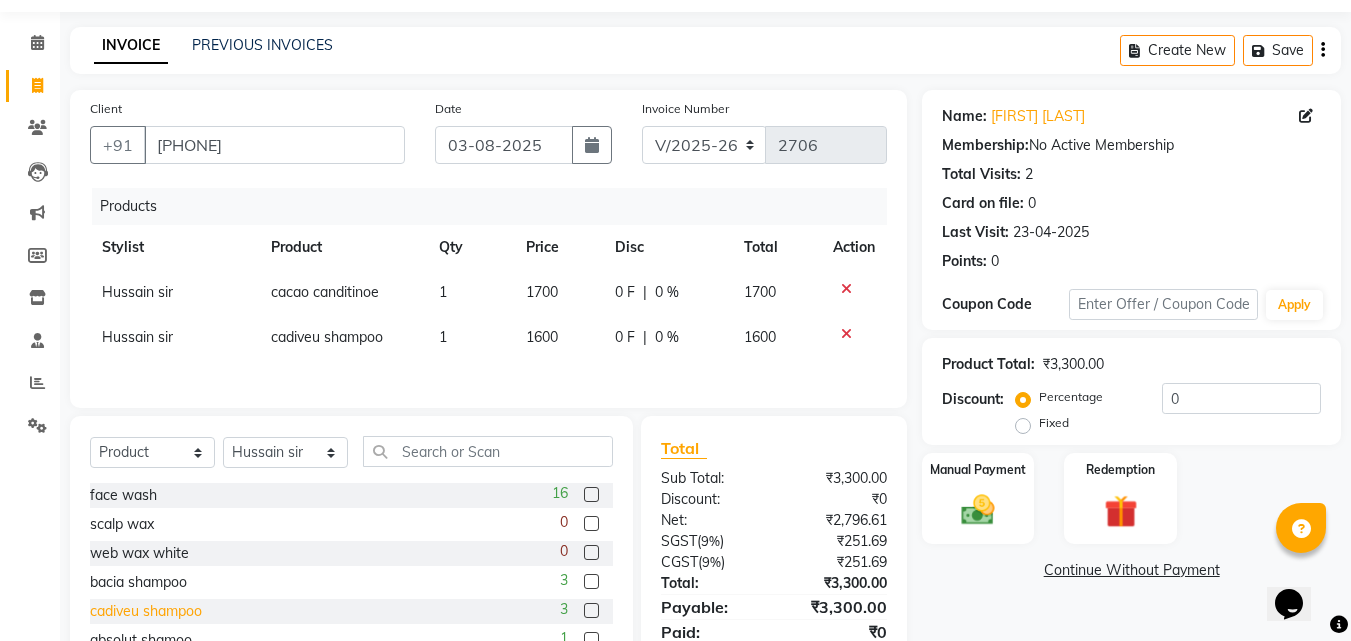 click on "cadiveu shampoo" 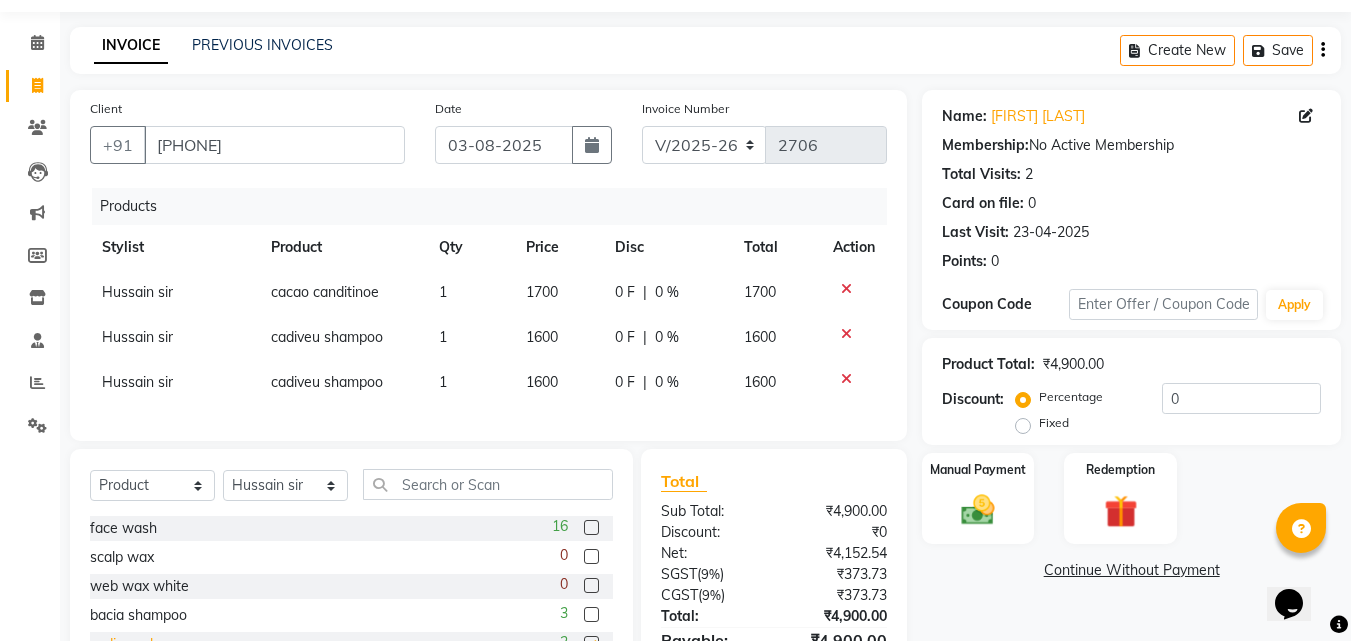 checkbox on "false" 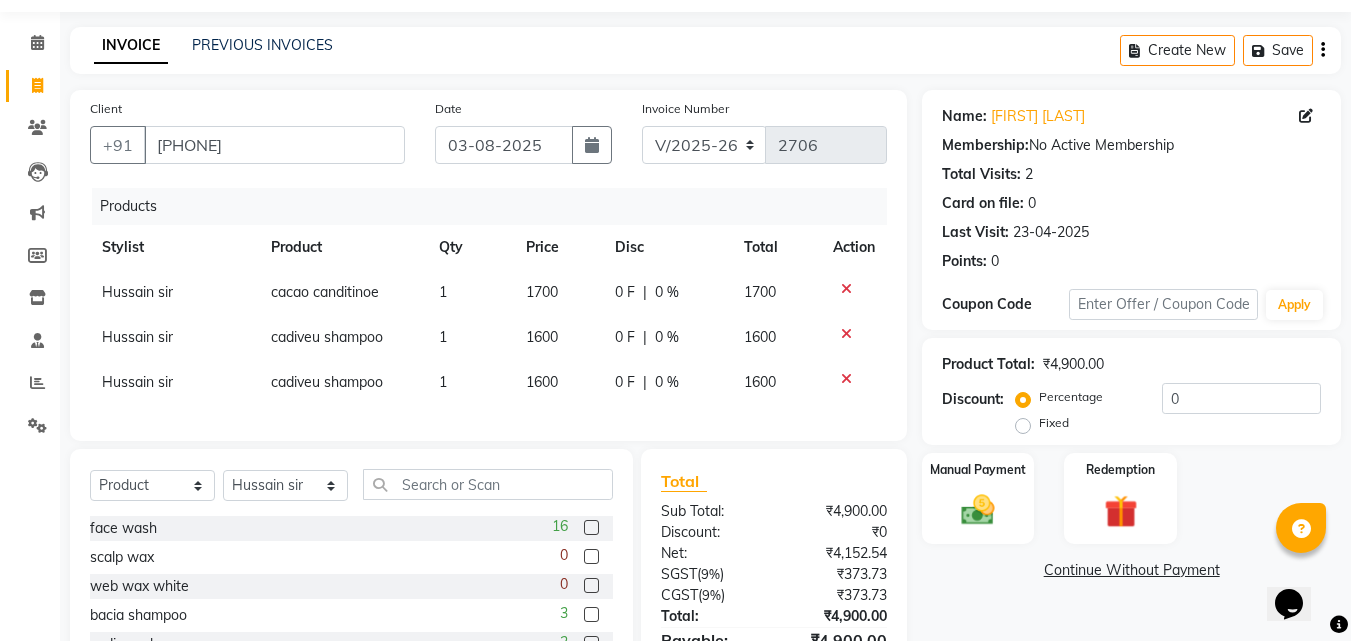 scroll, scrollTop: 208, scrollLeft: 0, axis: vertical 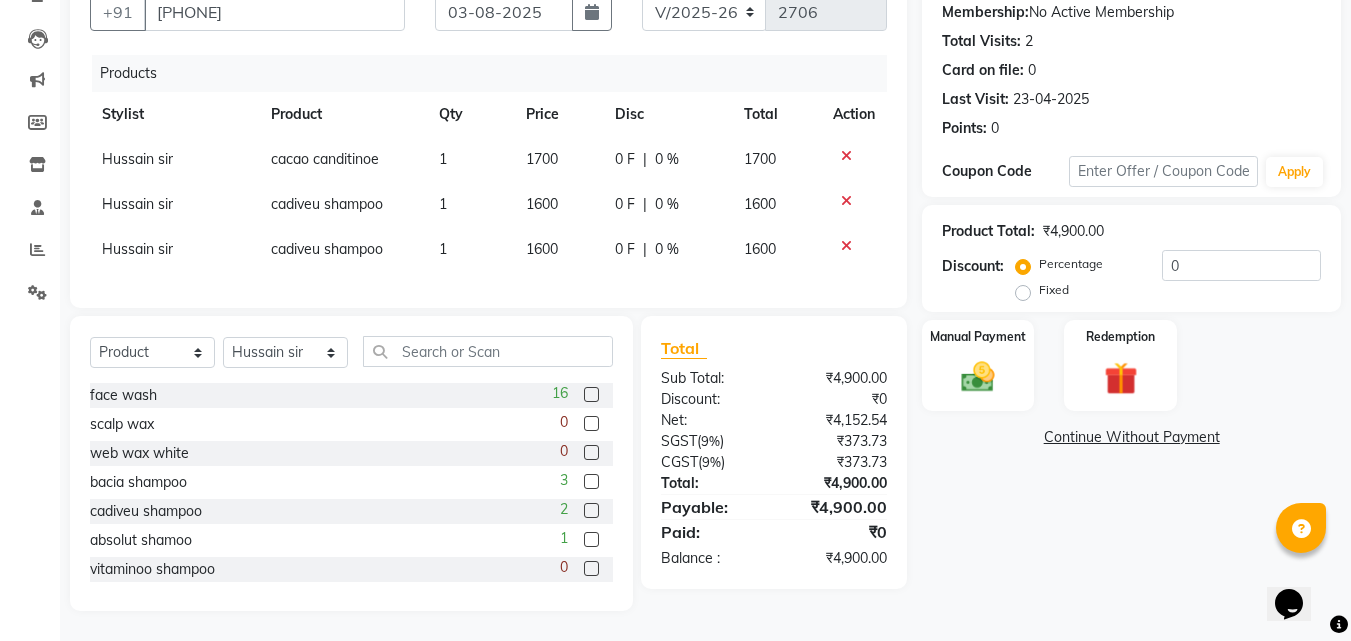 click on "1700" 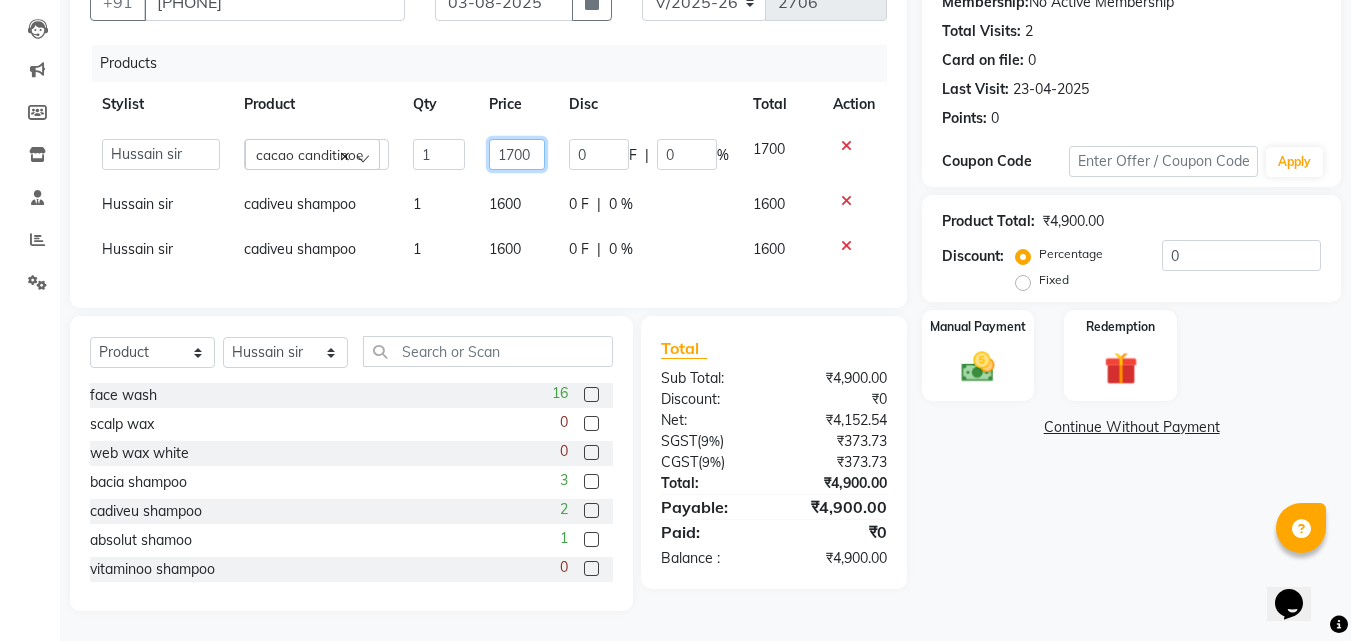 click on "1700" 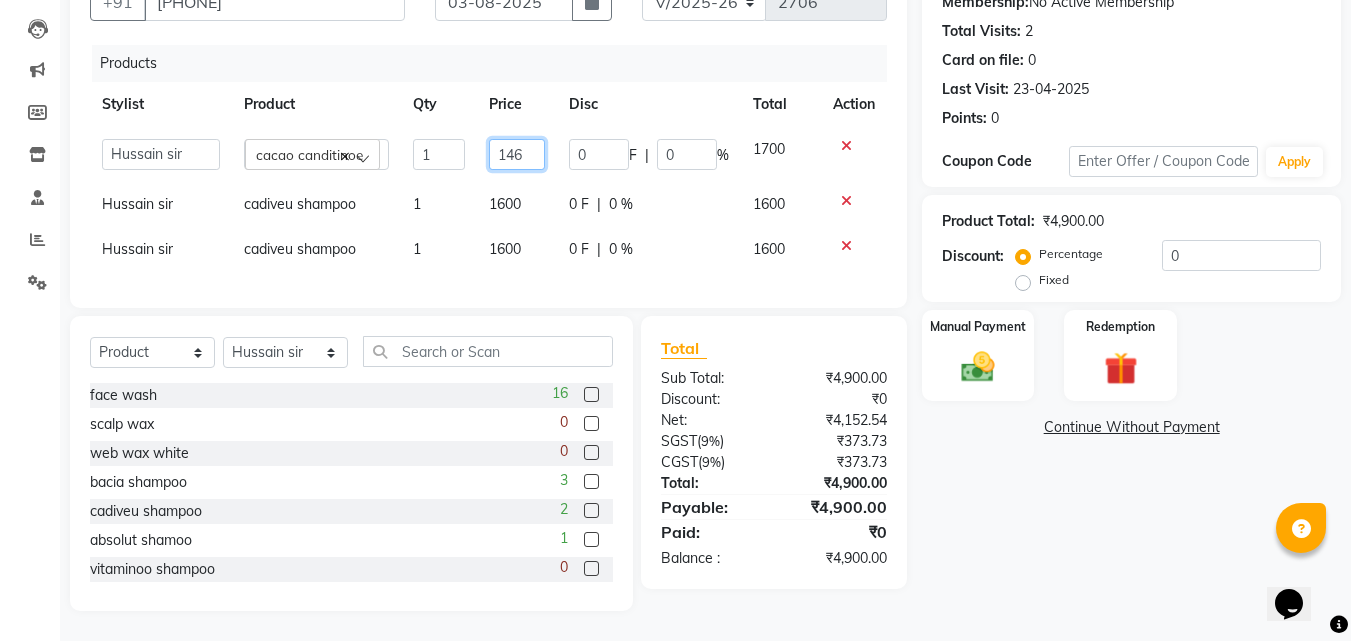 type on "1465" 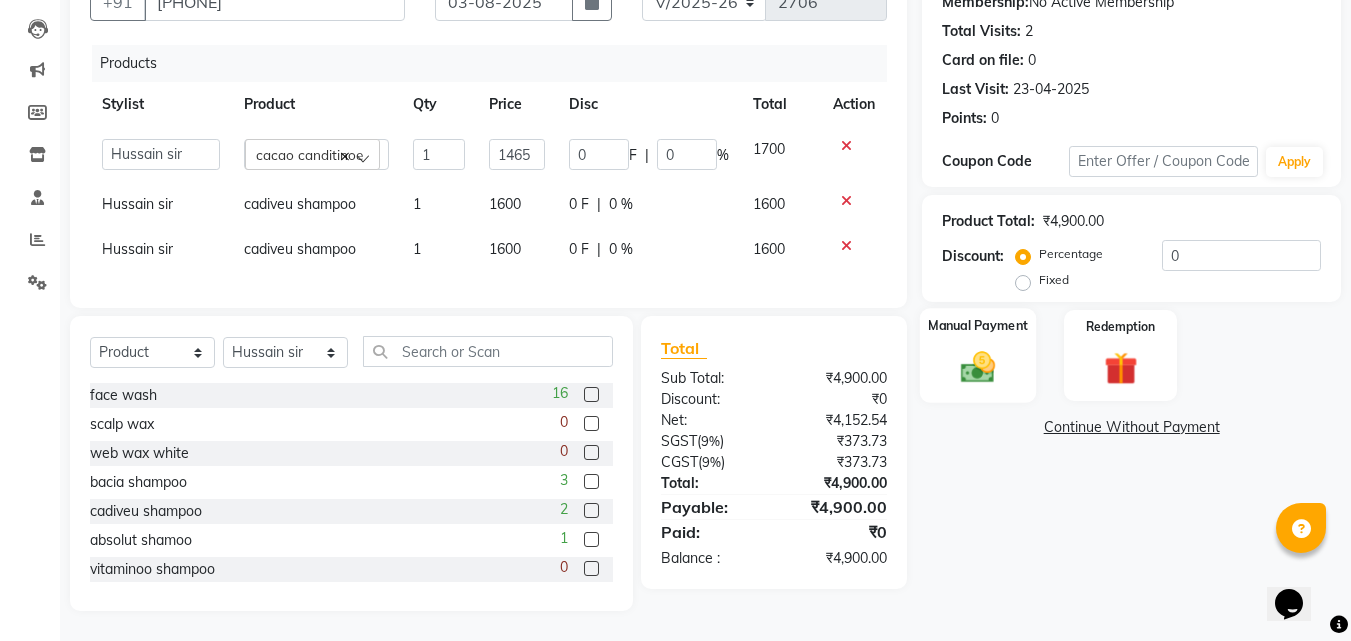 click on "Manual Payment" 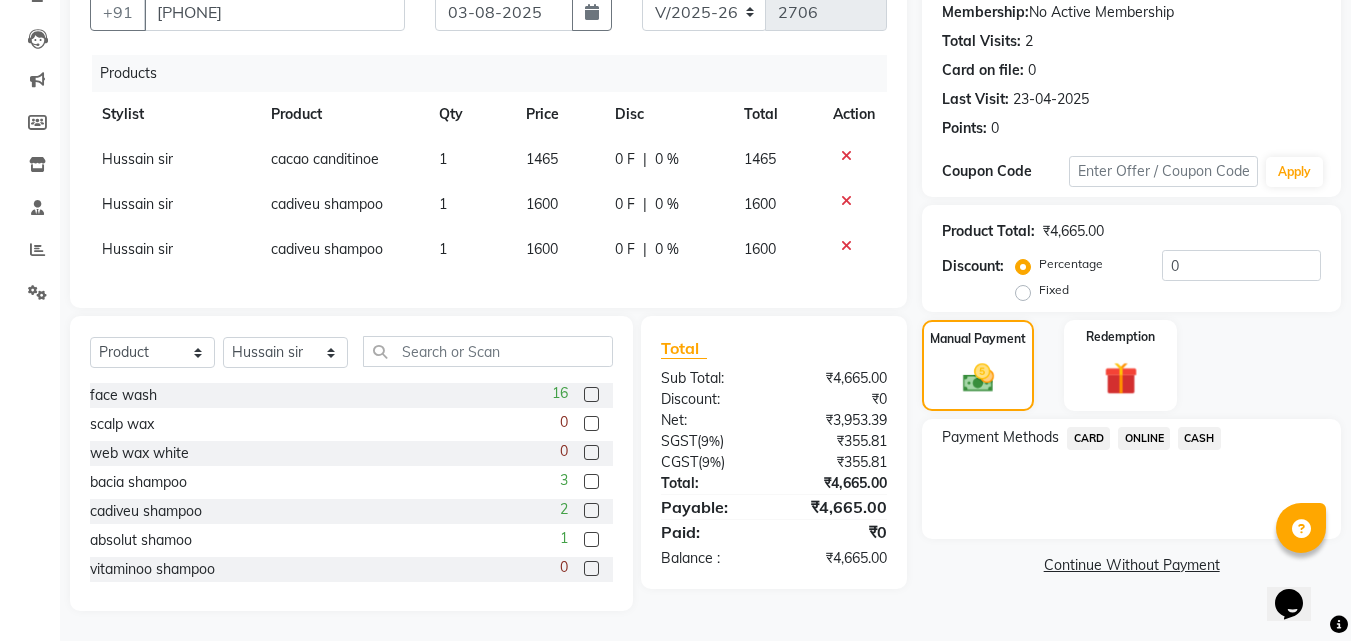 click on "1465" 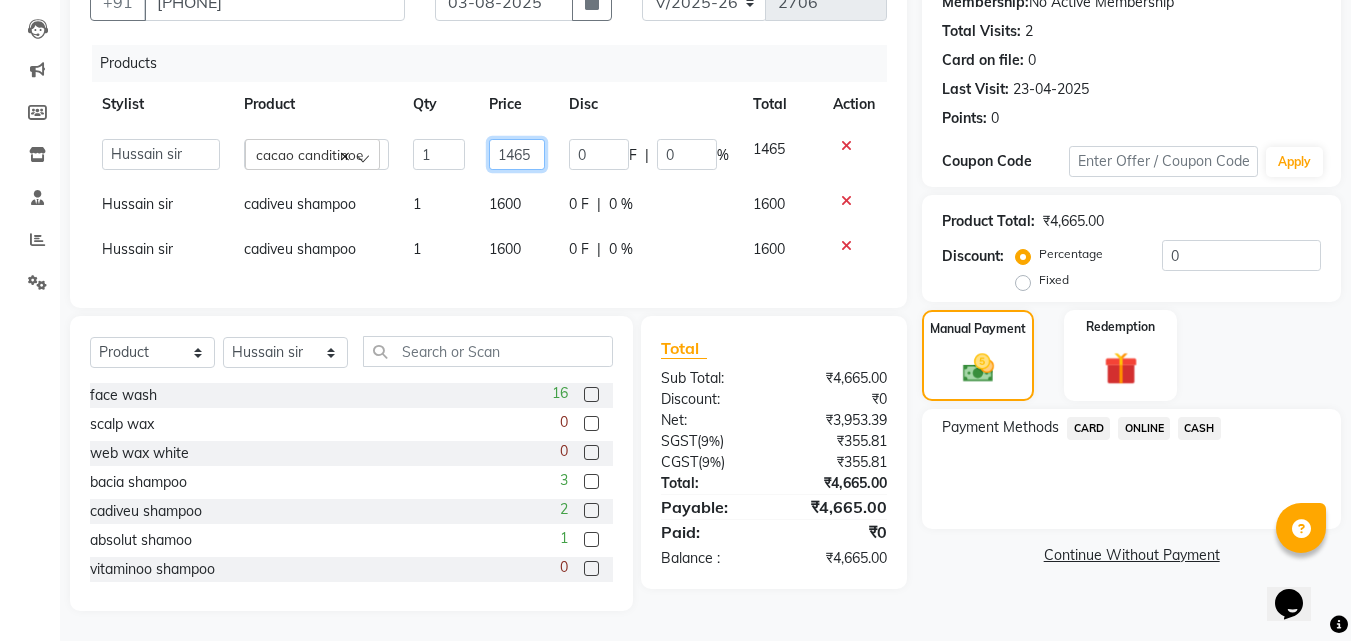click on "1465" 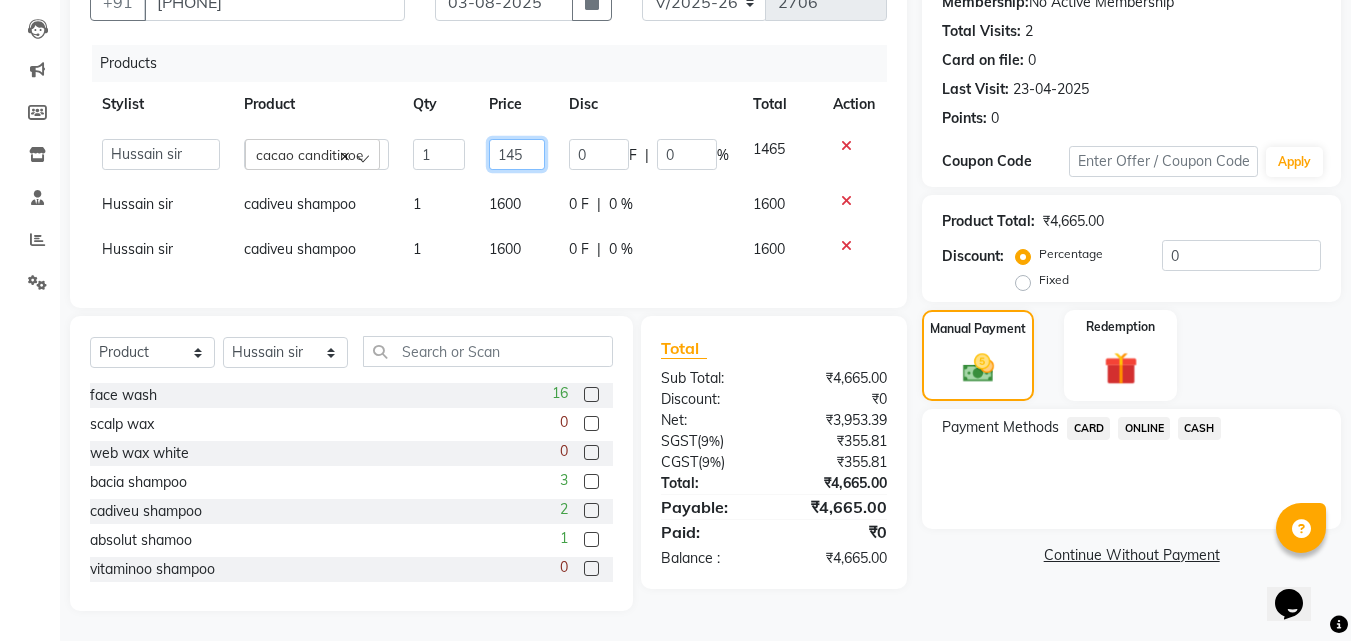 type on "1455" 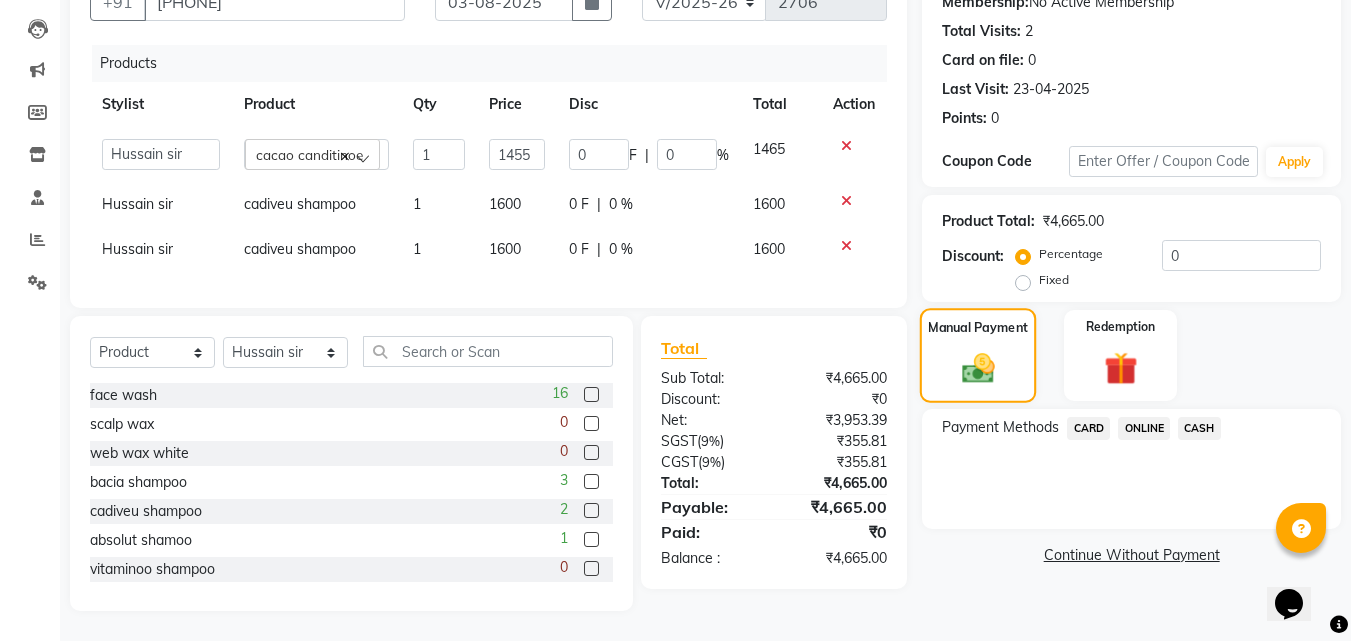 click 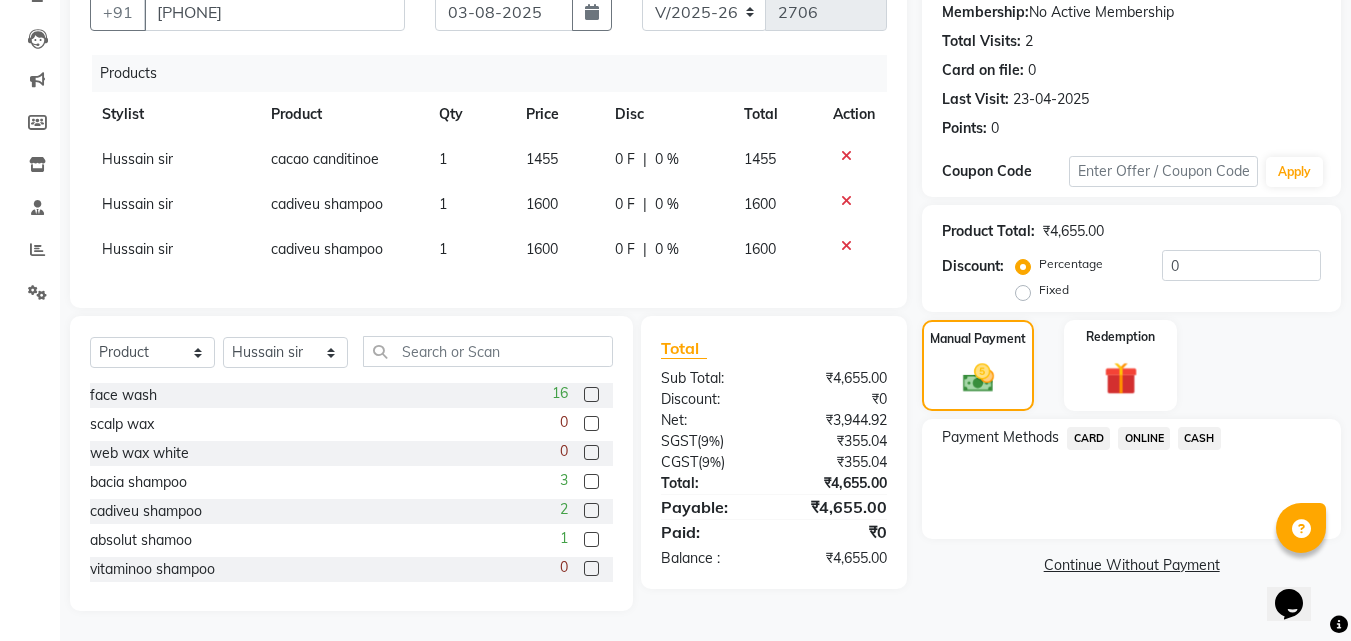 click on "ONLINE" 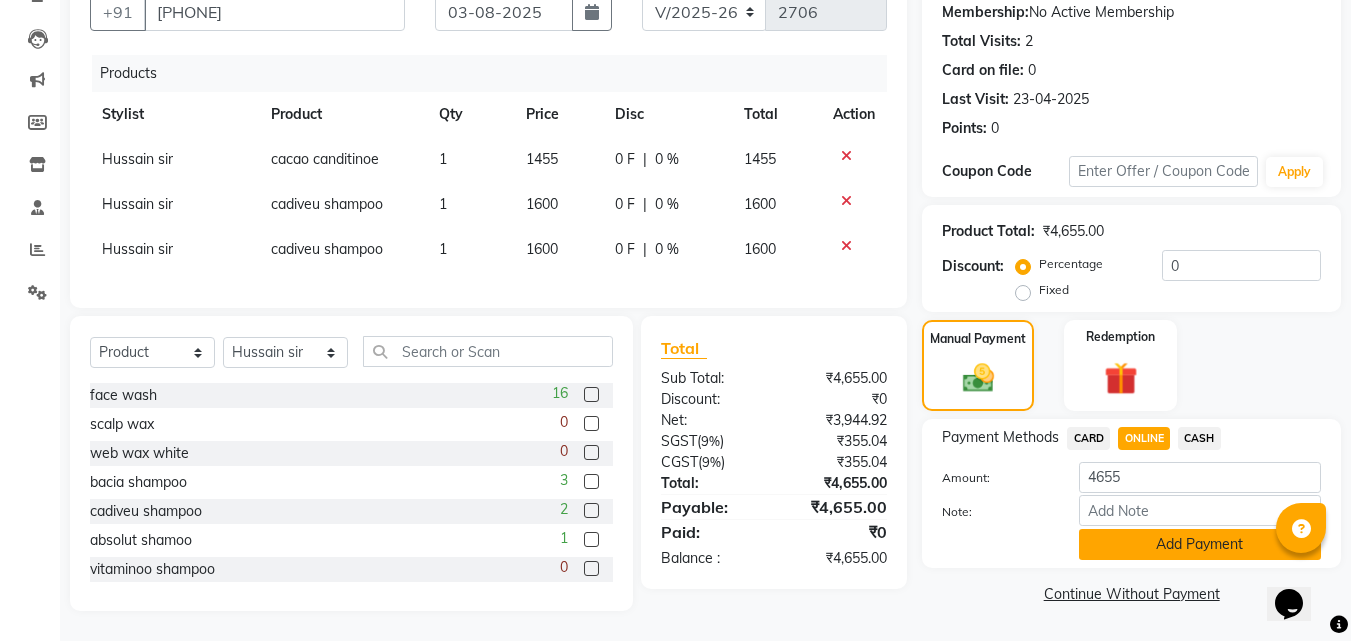 click on "Add Payment" 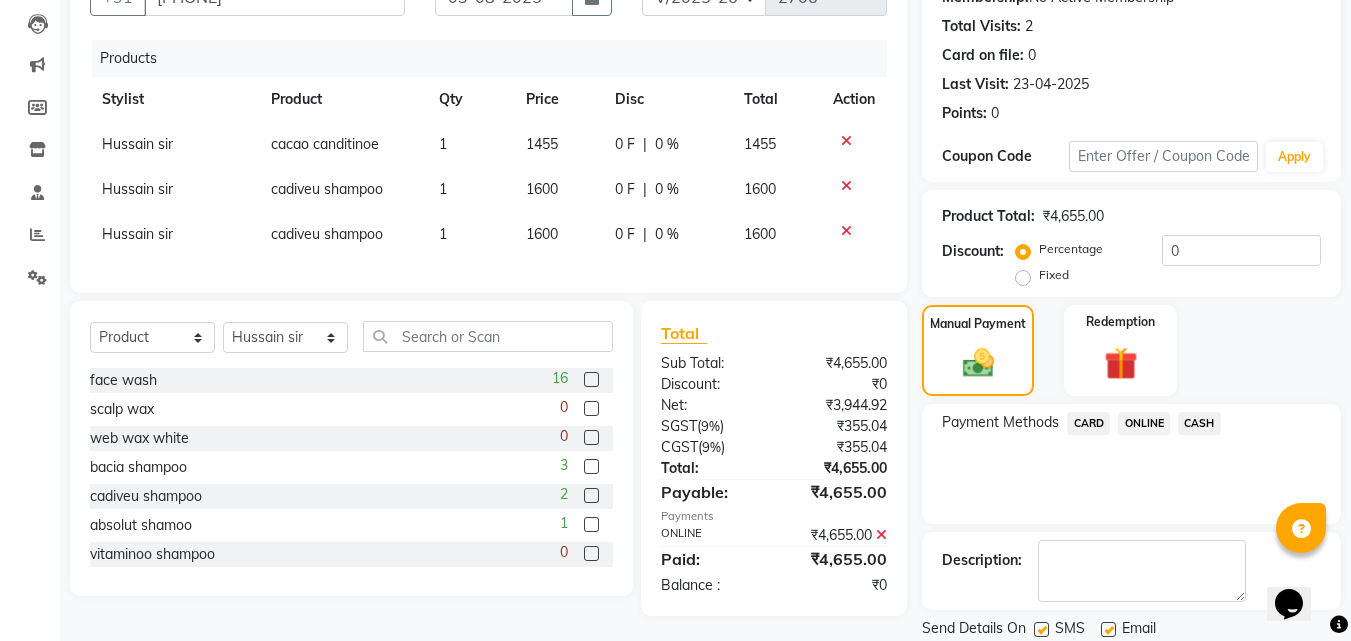 scroll, scrollTop: 275, scrollLeft: 0, axis: vertical 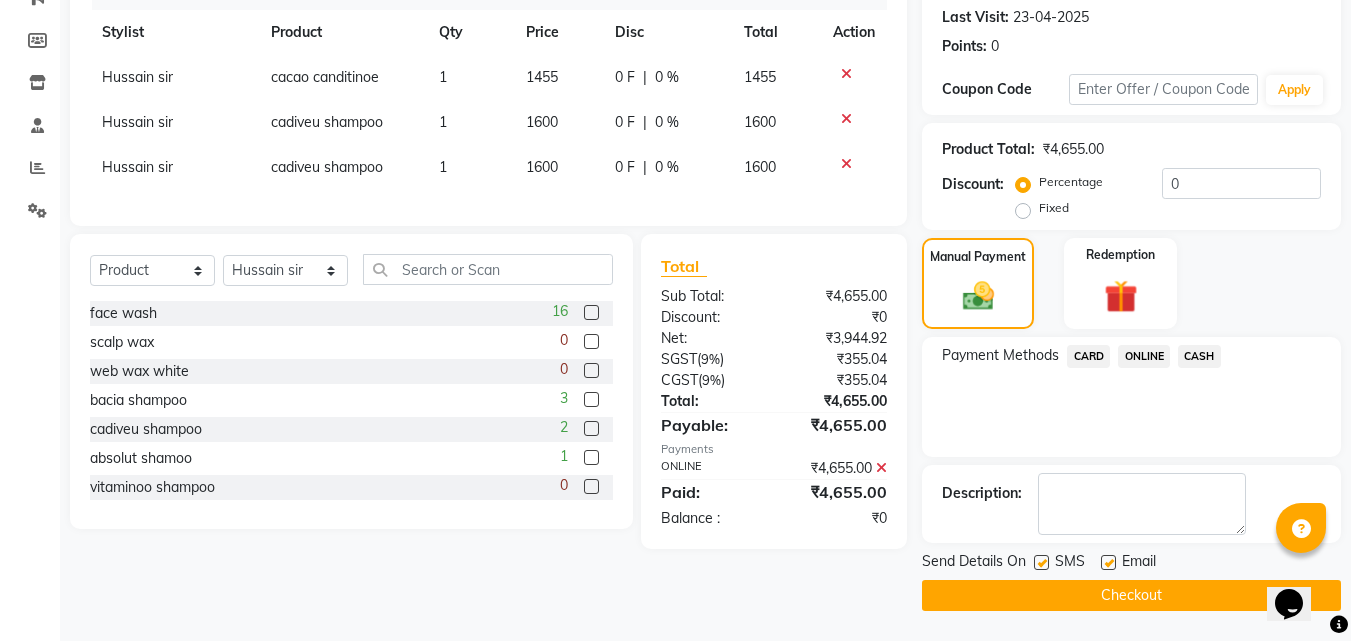 click 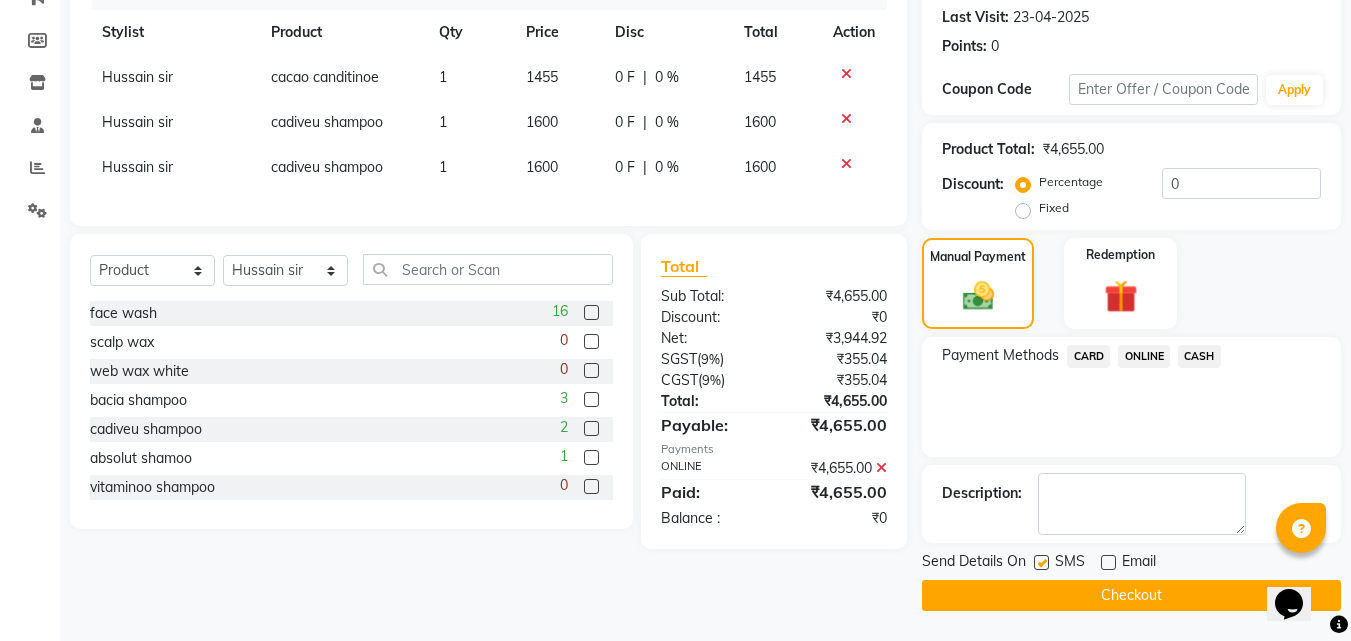 click 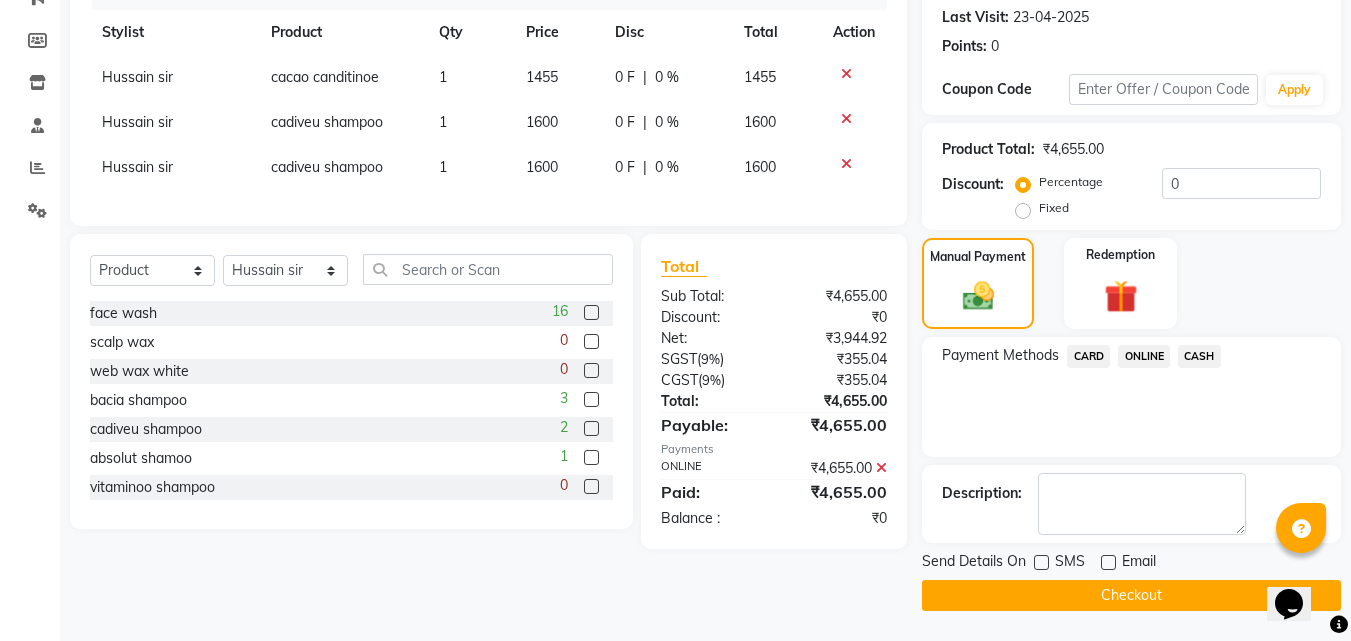 click on "Checkout" 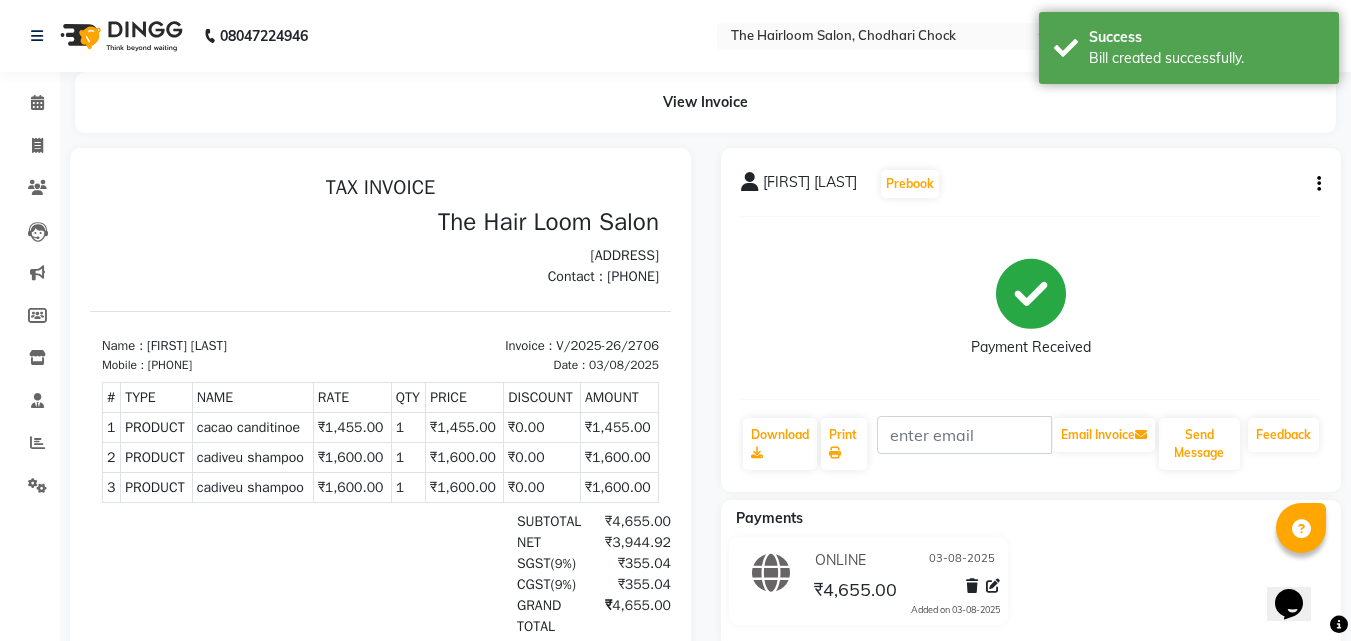 scroll, scrollTop: 0, scrollLeft: 0, axis: both 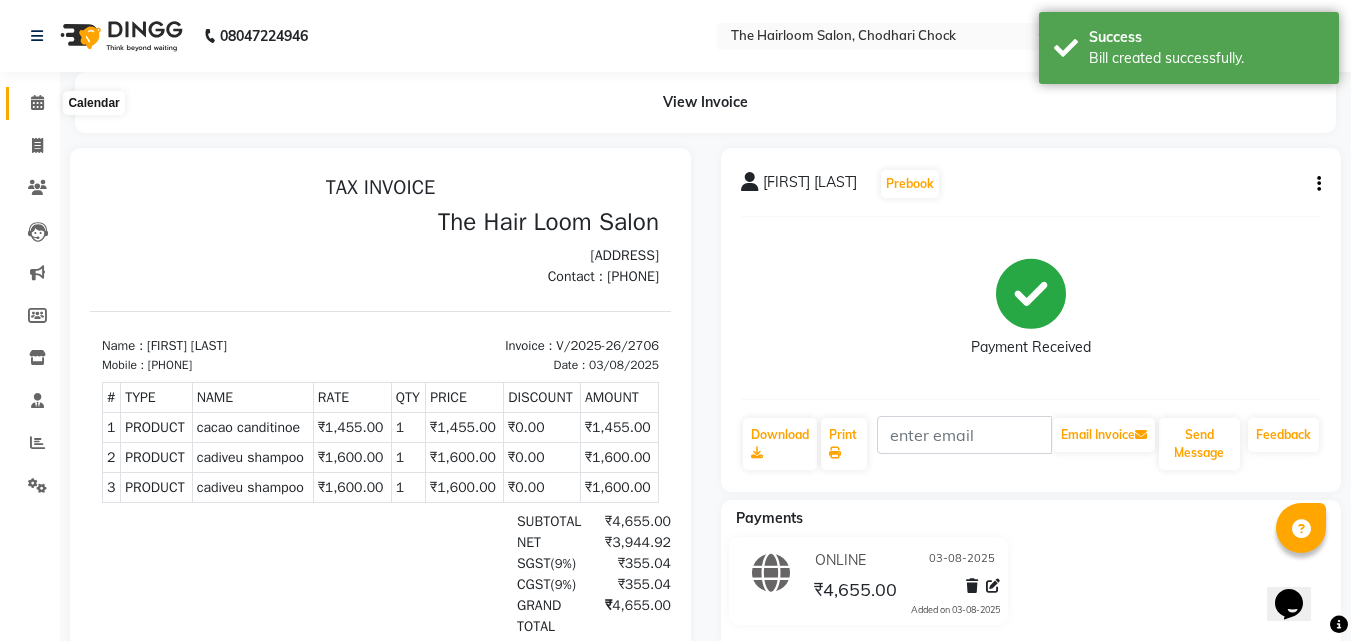 click 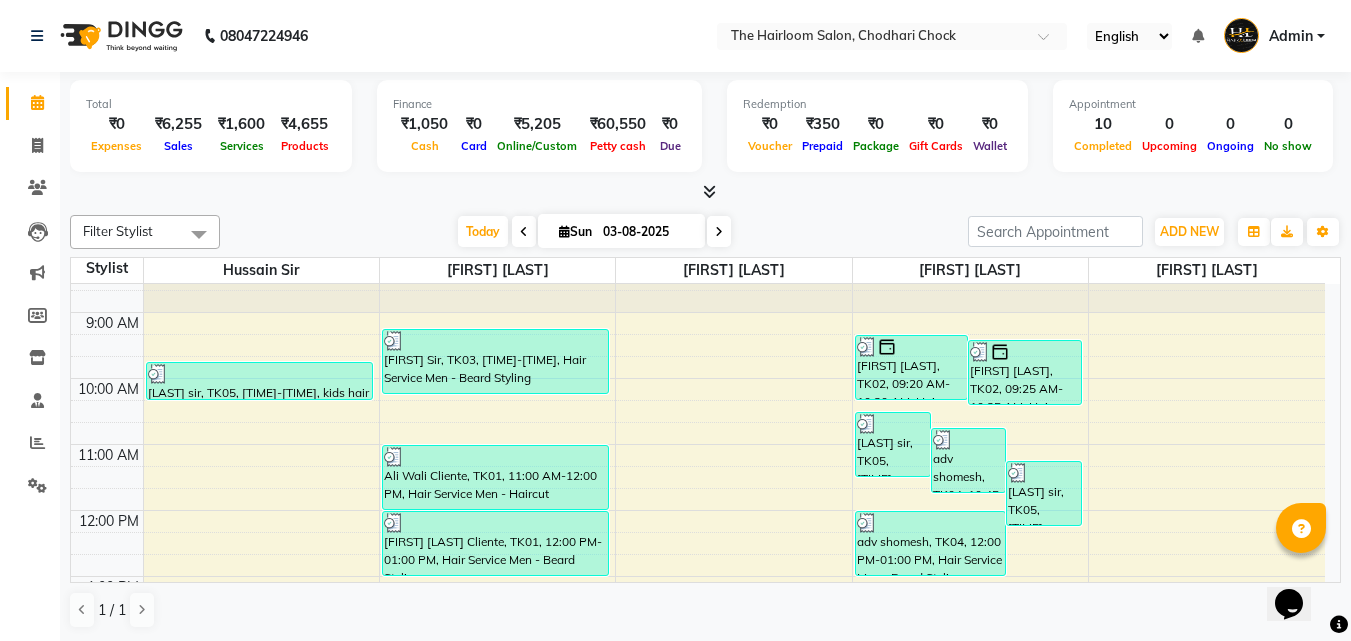 scroll, scrollTop: 0, scrollLeft: 0, axis: both 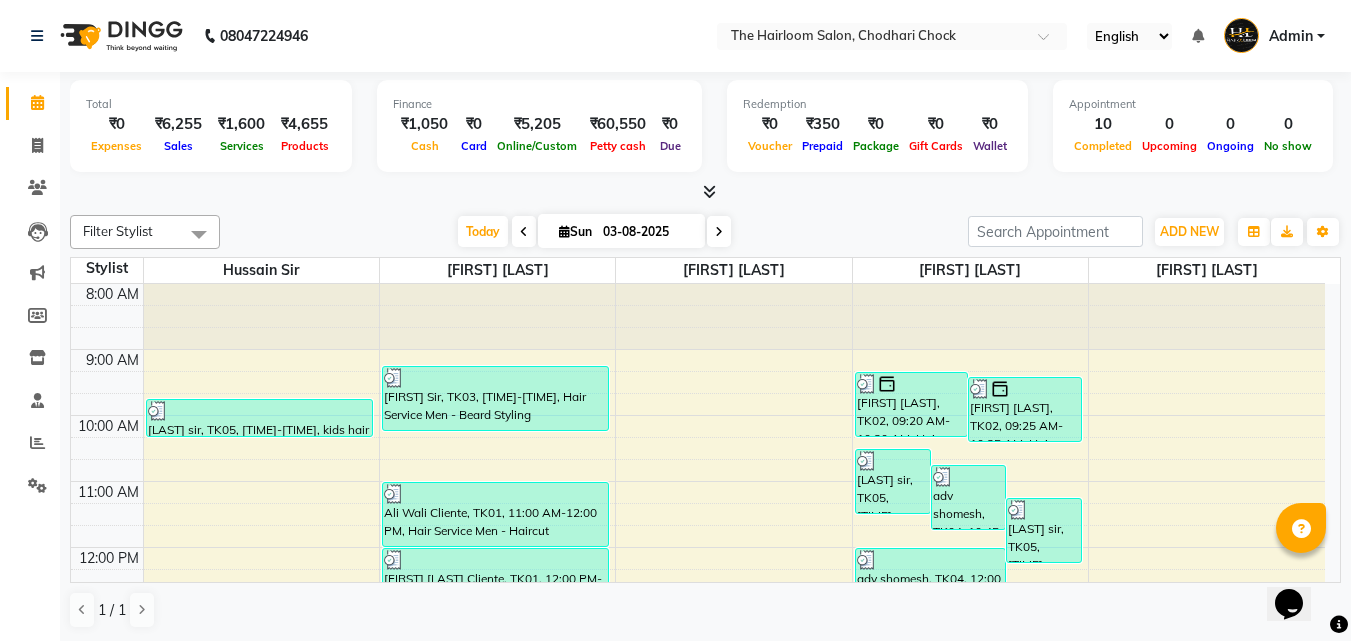 click on "8:00 AM 9:00 AM 10:00 AM 11:00 AM 12:00 PM 1:00 PM 2:00 PM 3:00 PM 4:00 PM 5:00 PM 6:00 PM 7:00 PM 8:00 PM 9:00 PM 10:00 PM 11:00 PM     [FIRST] sir, TK05, 09:45 AM-10:20 AM, kids hair cut     [FIRST] Sir, TK03, 09:15 AM-10:15 AM, Hair Service Men  - Beard Styling     [FIRST] [LAST] Cliente, TK01, 11:00 AM-12:00 PM, Hair Service Men  - Haircut     [FIRST] [LAST] Cliente, TK01, 12:00 PM-01:00 PM, Hair Service Men  - Beard Styling     [FIRST] sir, TK05, 10:30 AM-11:30 AM, Hair Service Men  - Haircut     [FIRST] sir, TK04, 10:45 AM-11:45 AM, Hair Service Men  - Haircut     [FIRST] sir, TK05, 11:15 AM-12:15 PM, Hair Service Men  - Beard Styling     [FIRST] [LAST], TK02, 09:20 AM-10:20 AM, Hair Service Men  - Haircut     [FIRST] [LAST], TK02, 09:25 AM-10:25 AM, Hair Service Men  - Shaving     [FIRST] sir, TK04, 12:00 PM-01:00 PM, Hair Service Men  - Beard Styling" at bounding box center [698, 811] 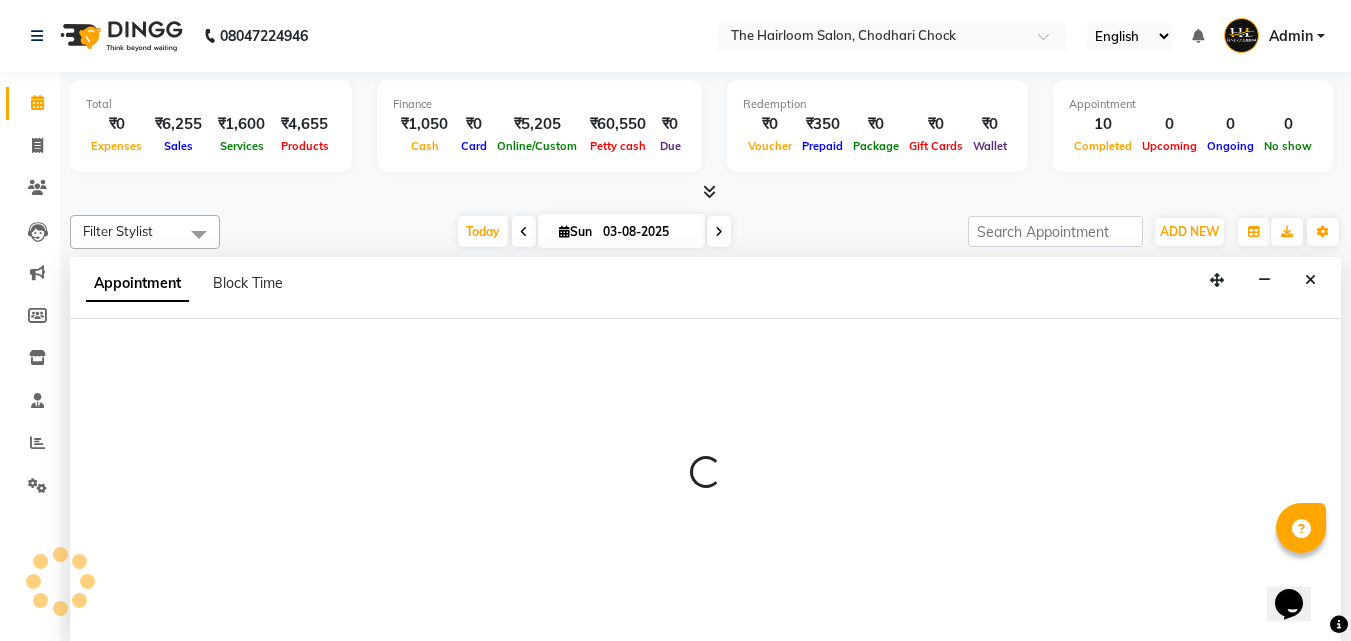 scroll, scrollTop: 1, scrollLeft: 0, axis: vertical 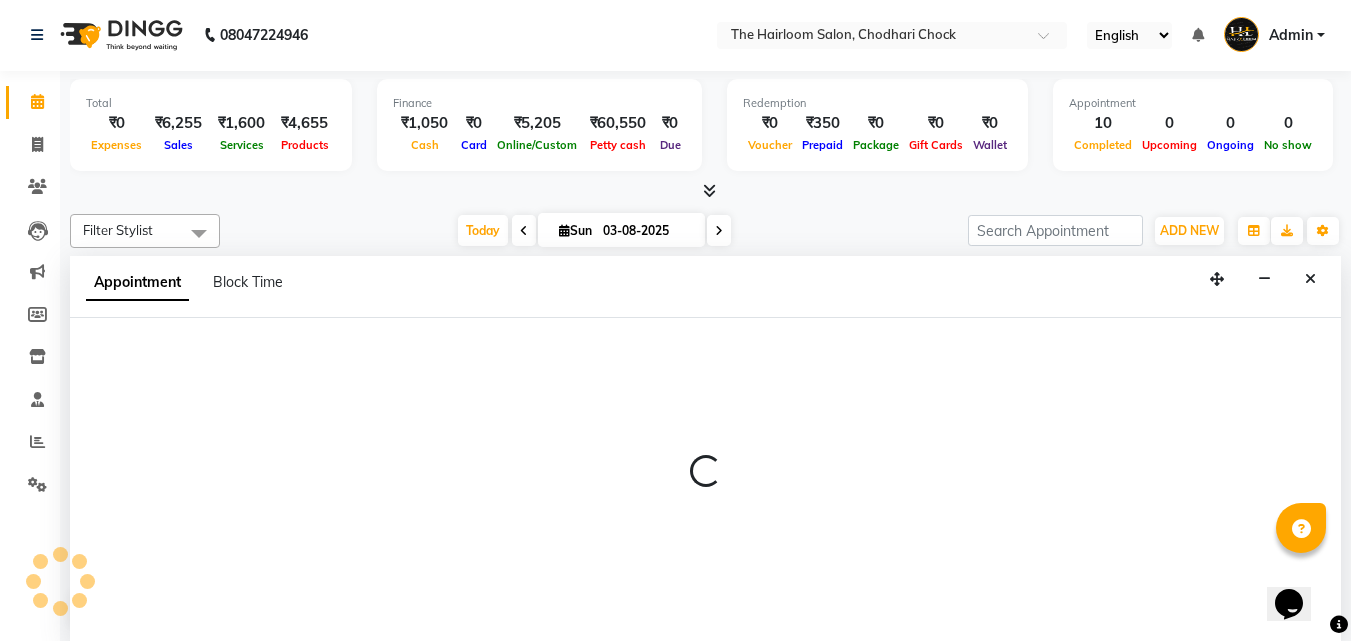 select on "41757" 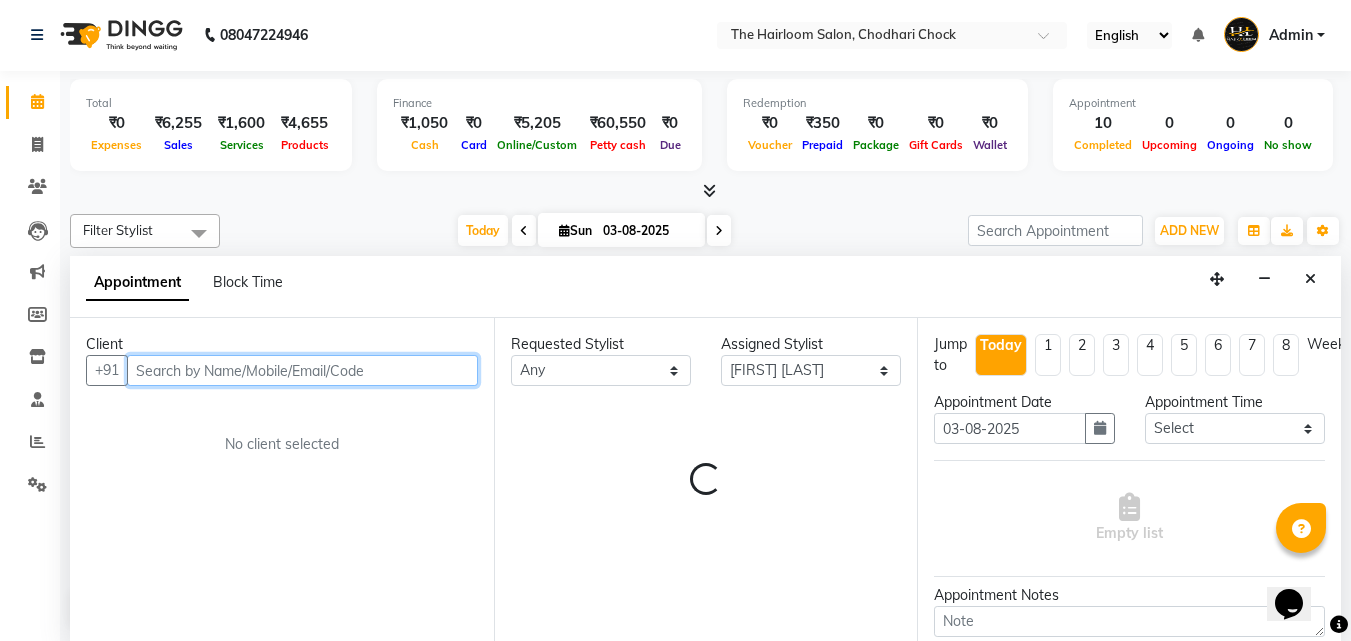 click at bounding box center [302, 370] 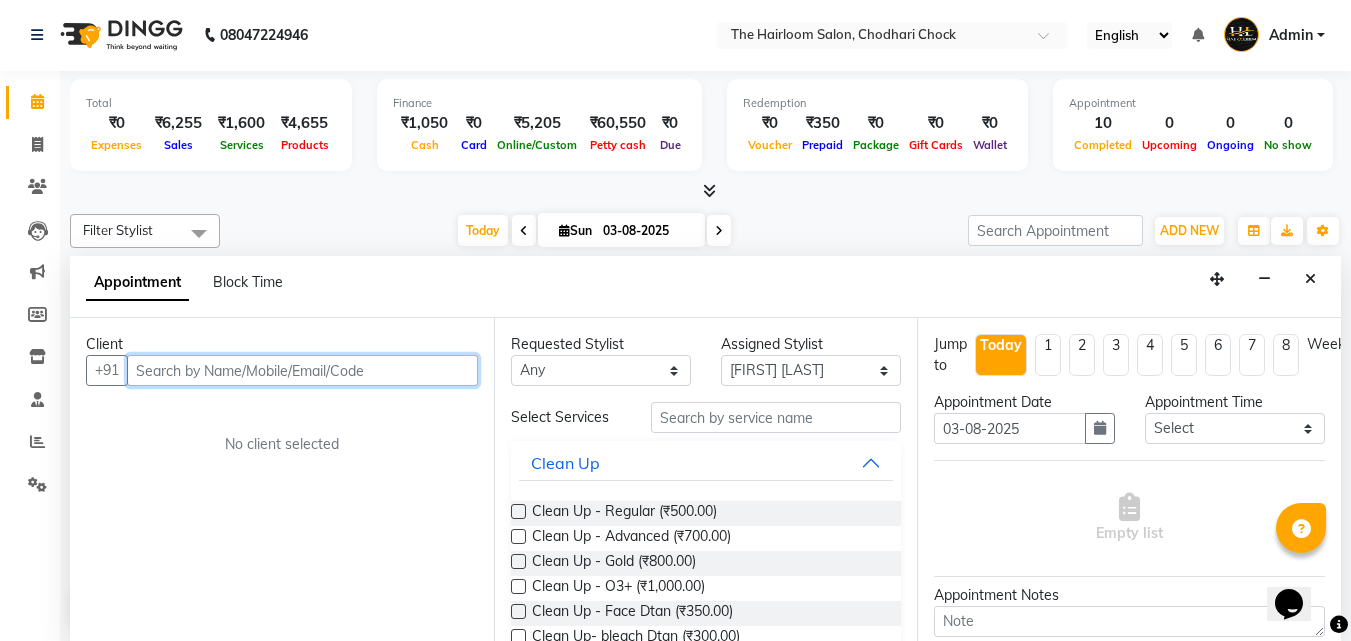 click at bounding box center (302, 370) 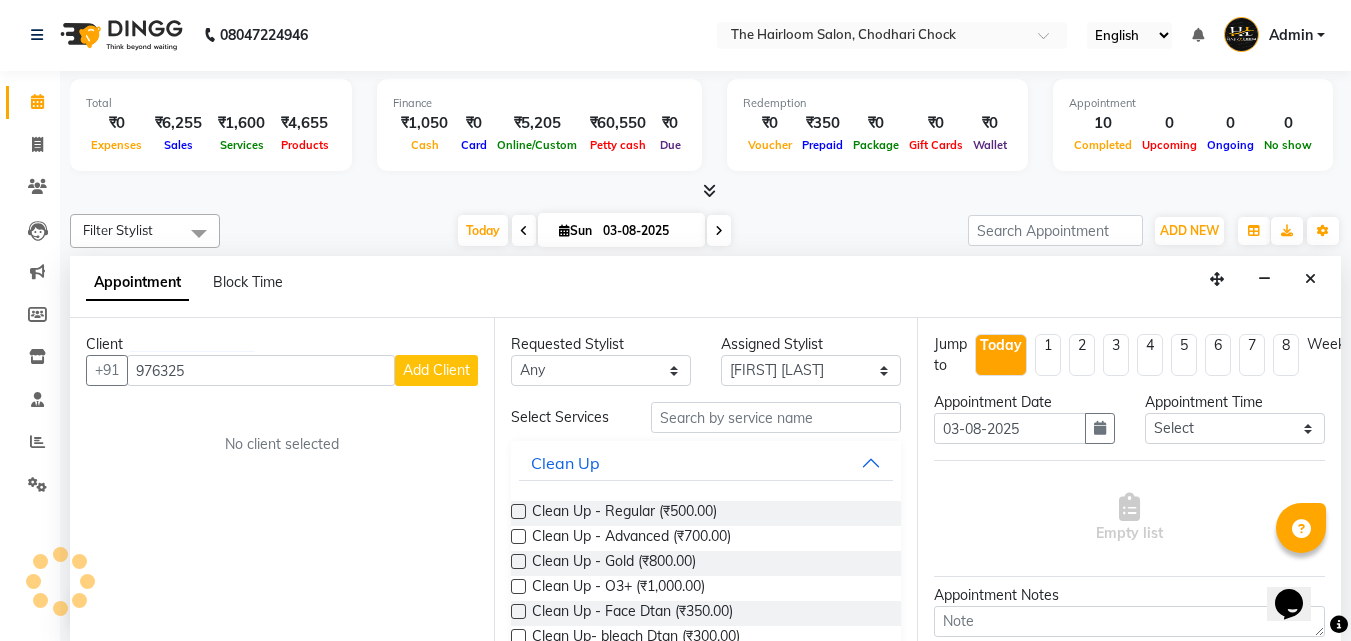 click on "Client +[PHONE] Add Client  No client selected" at bounding box center [282, 479] 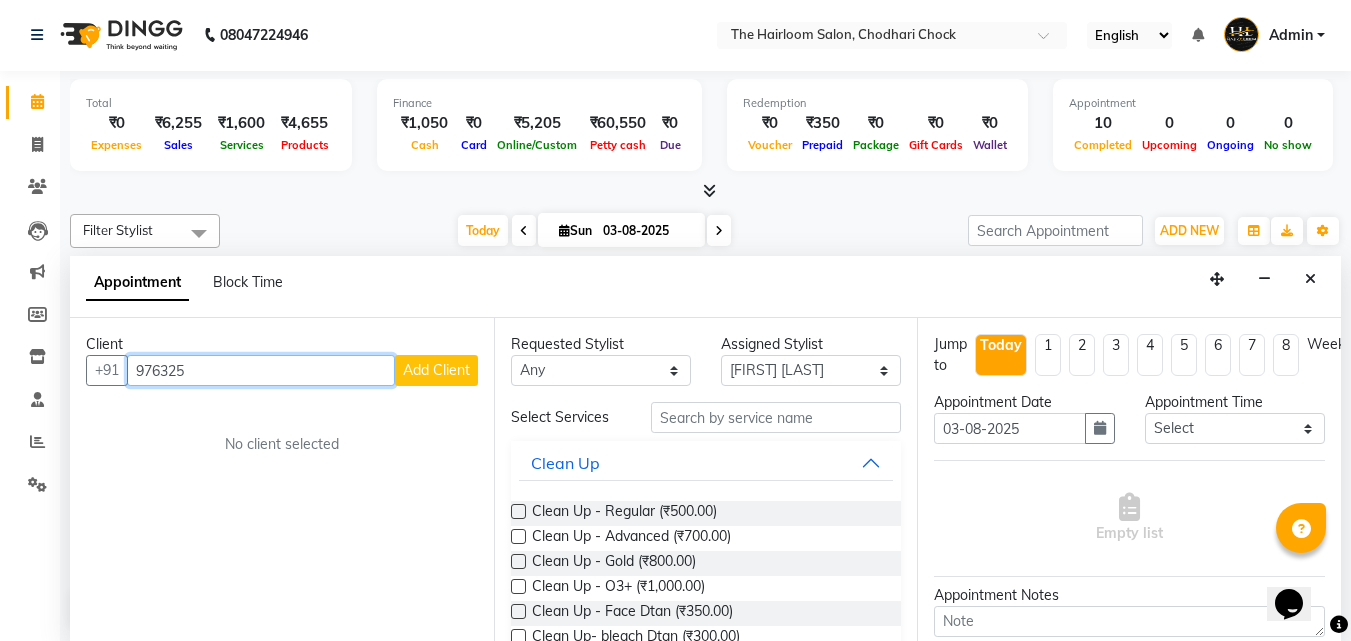 click on "976325" at bounding box center [261, 370] 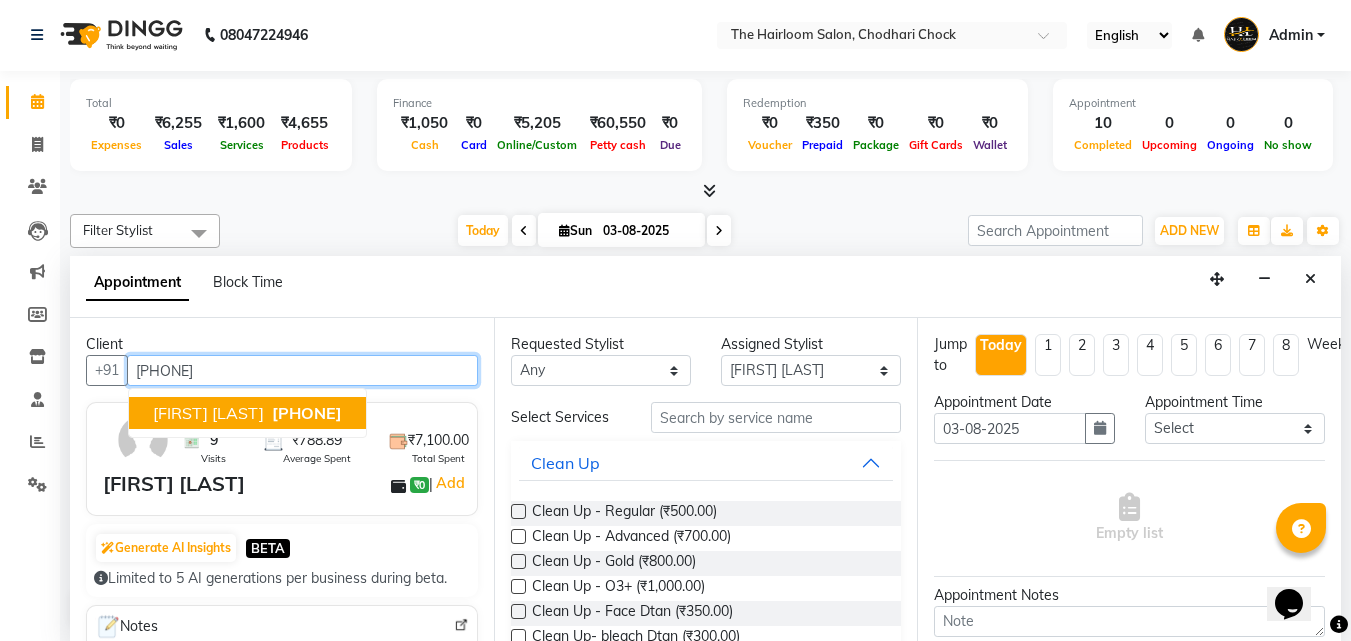click on "[PHONE]" at bounding box center (307, 413) 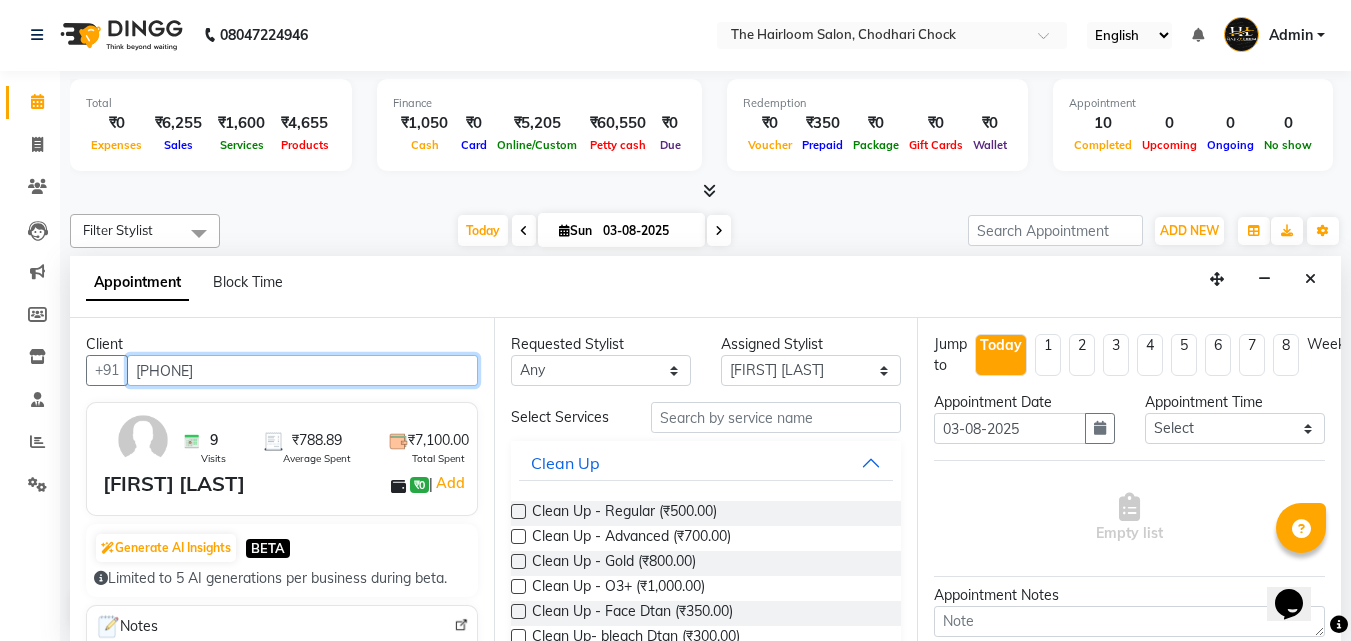 type on "[PHONE]" 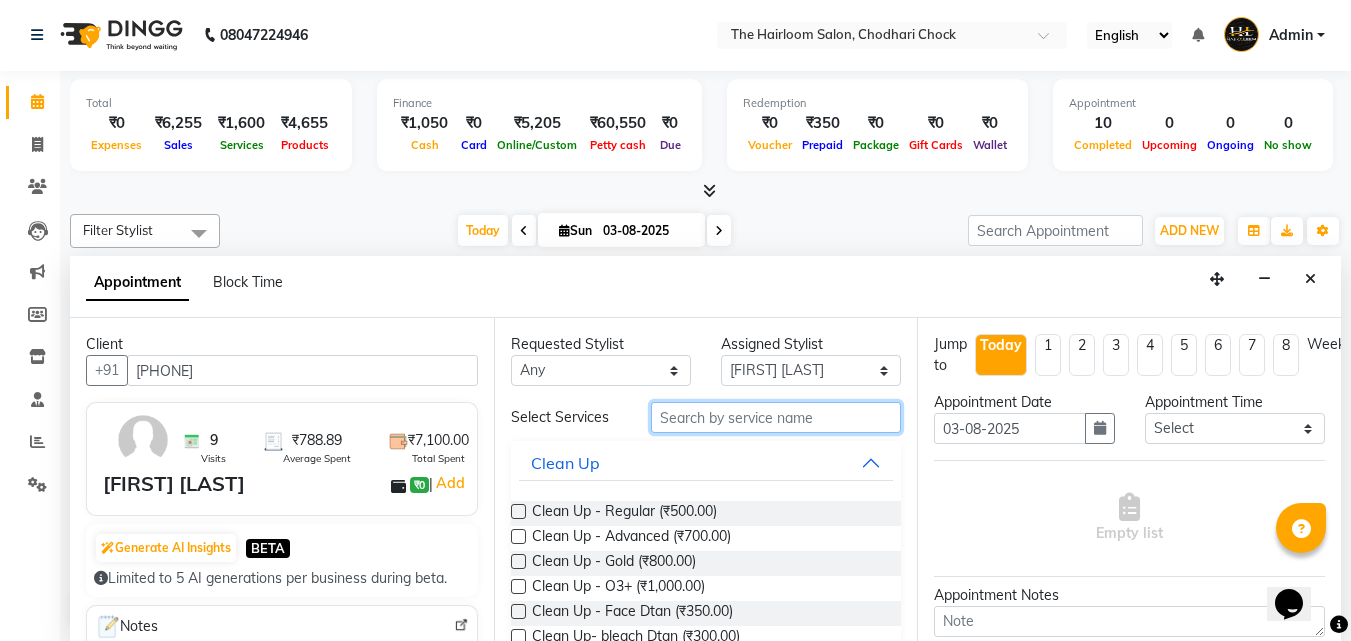 click at bounding box center [776, 417] 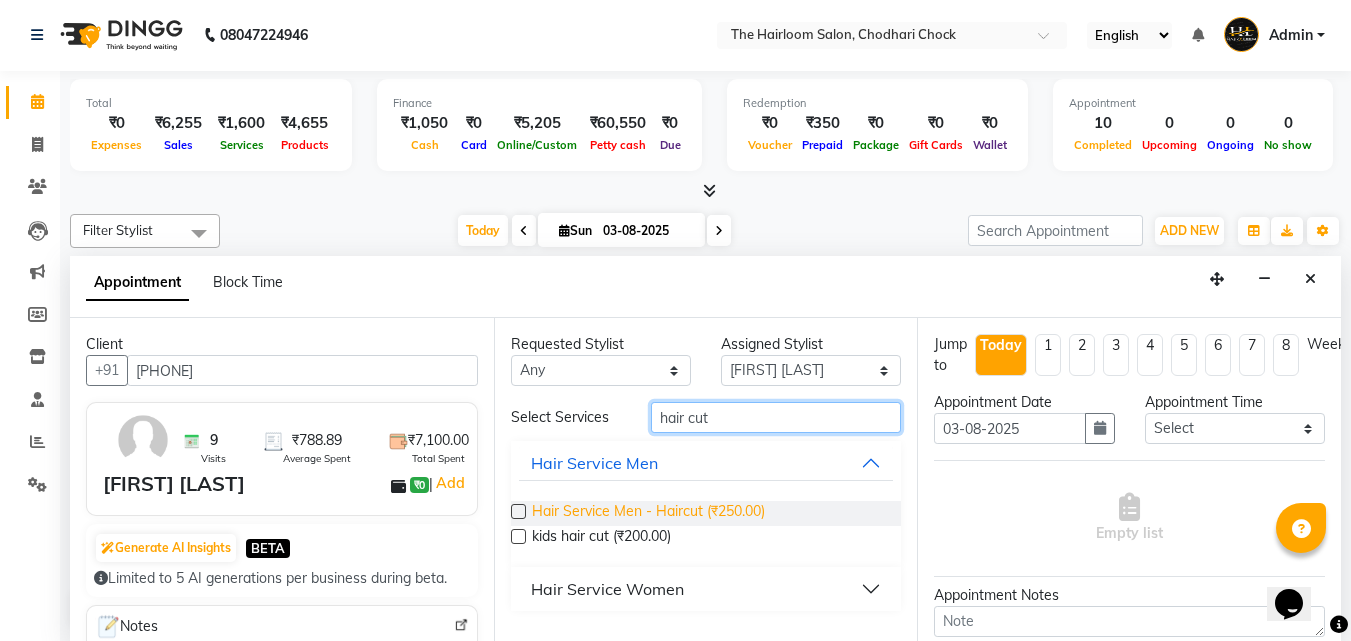 type on "hair cut" 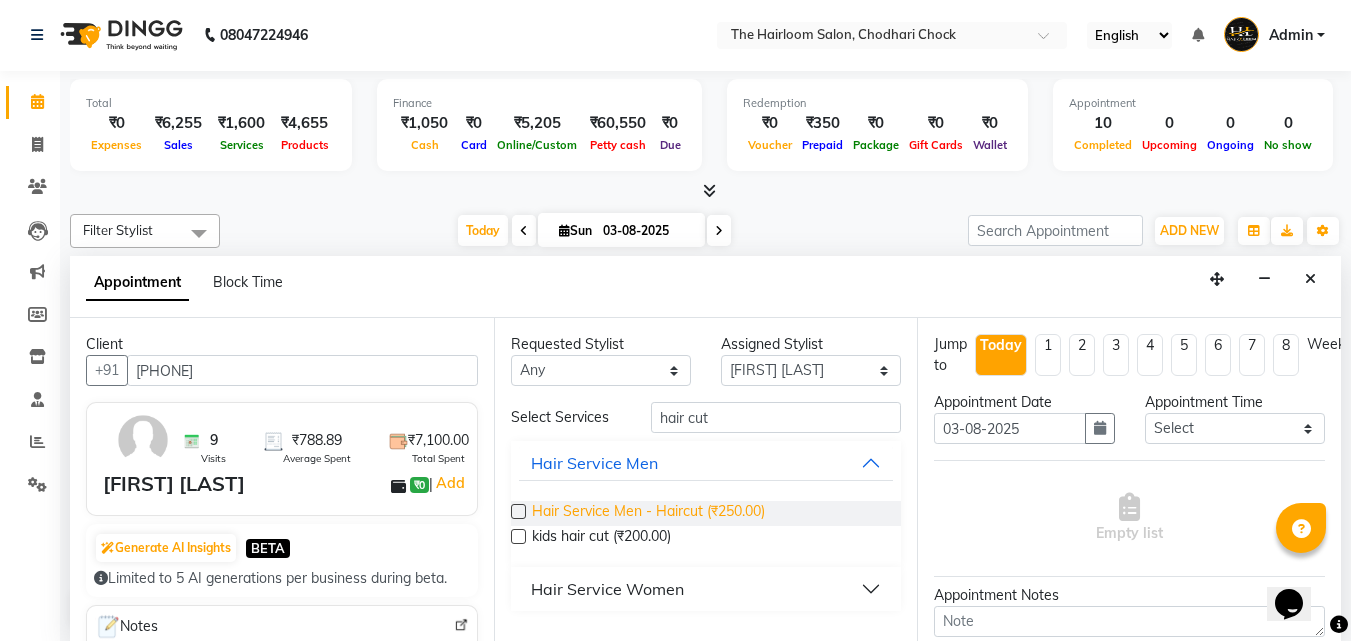 click on "Hair Service Men  - Haircut (₹250.00)" at bounding box center (648, 513) 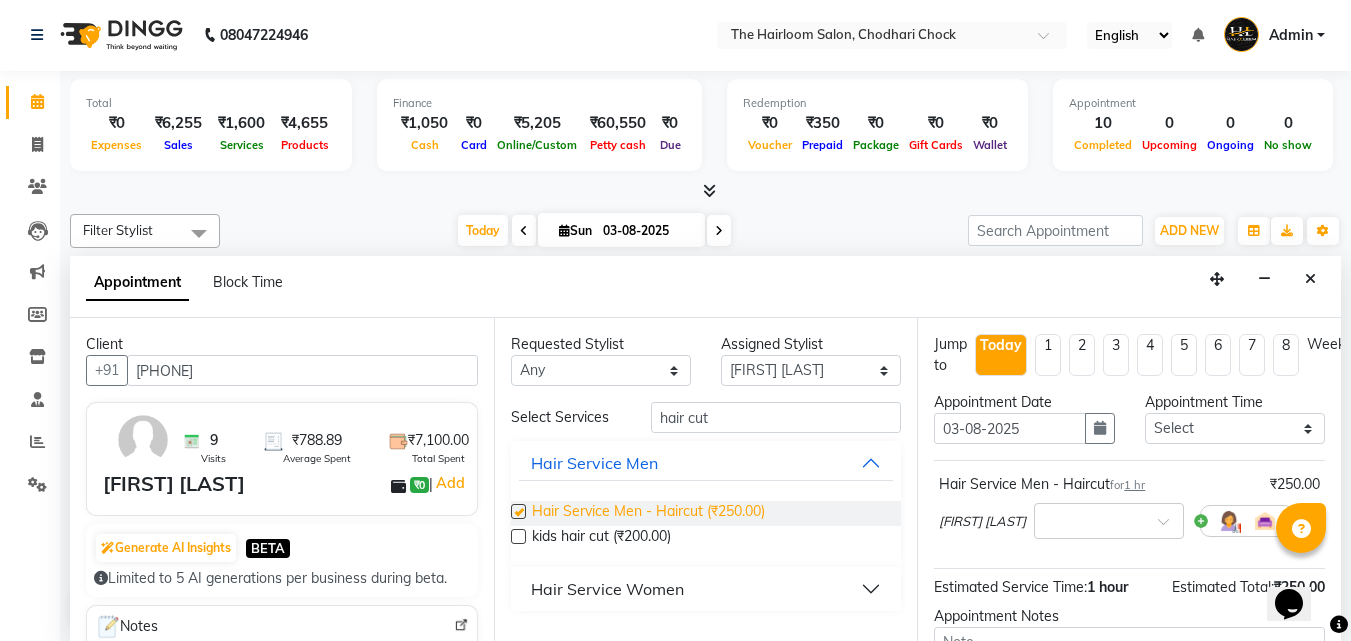 checkbox on "false" 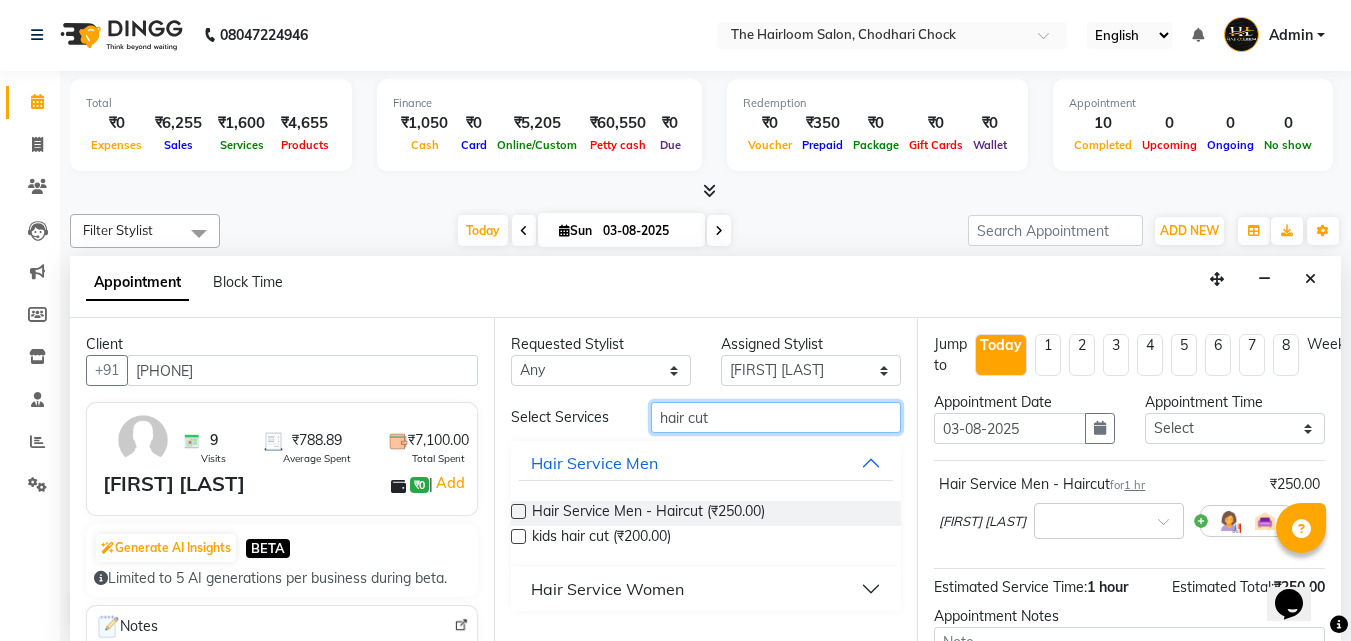 click on "hair cut" at bounding box center (776, 417) 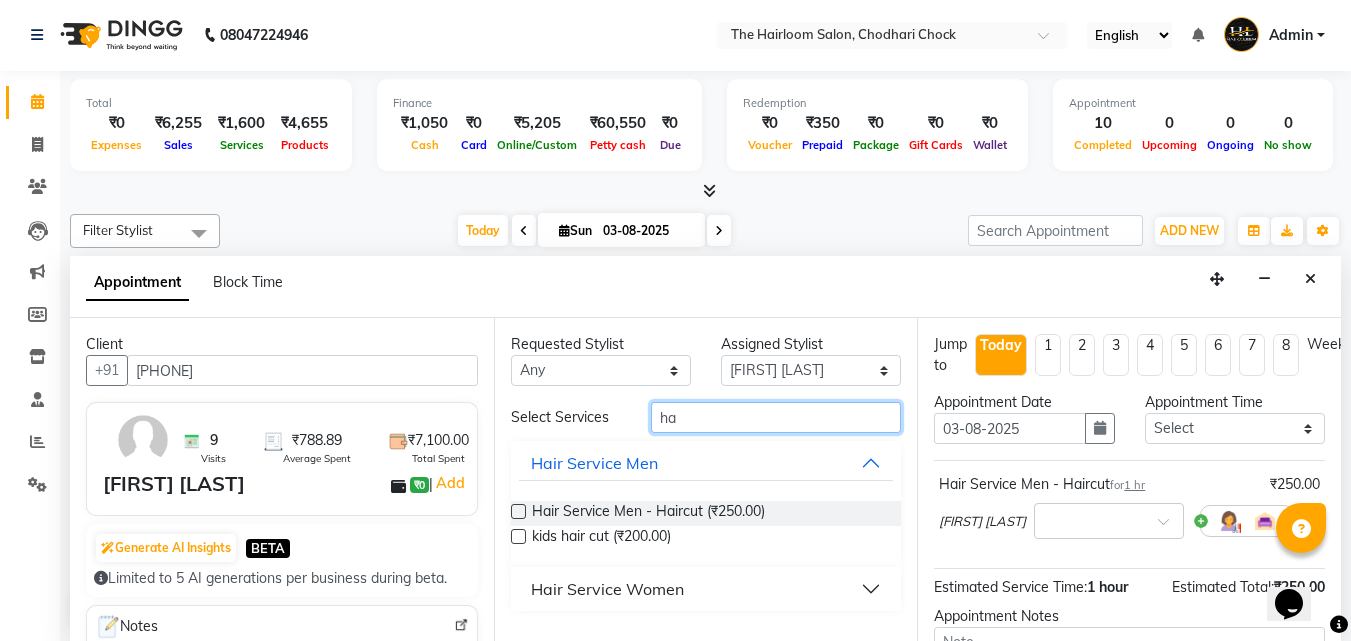 type on "h" 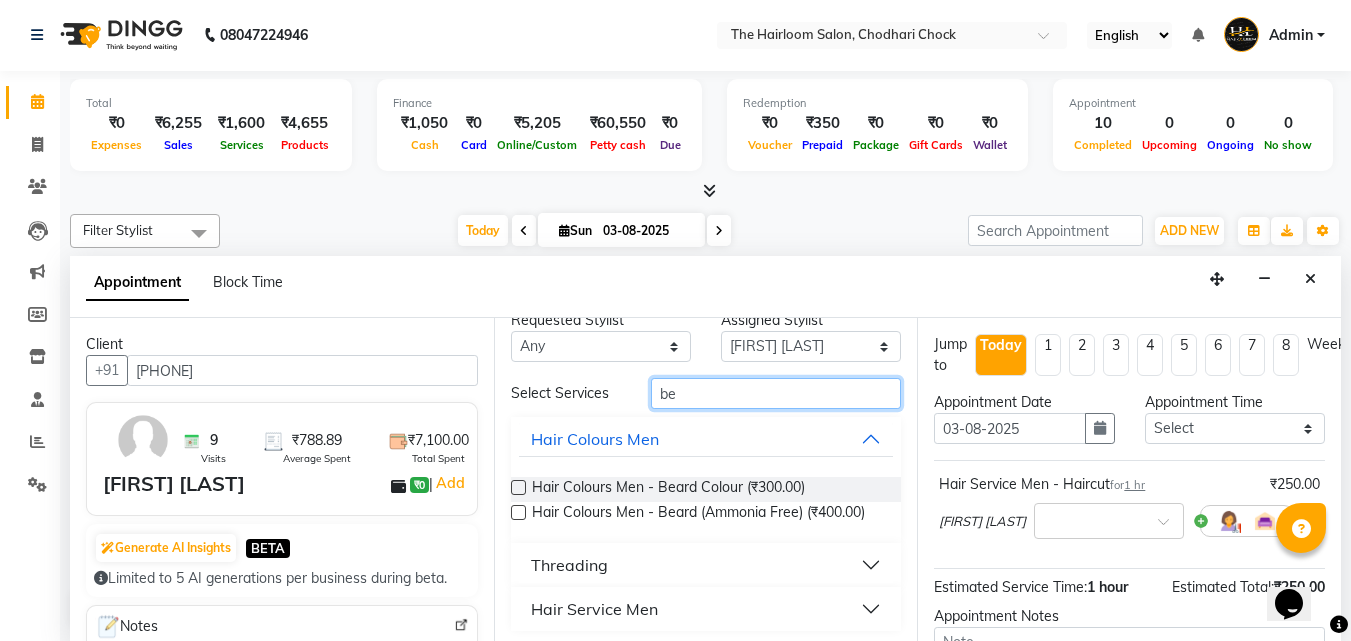 scroll, scrollTop: 30, scrollLeft: 0, axis: vertical 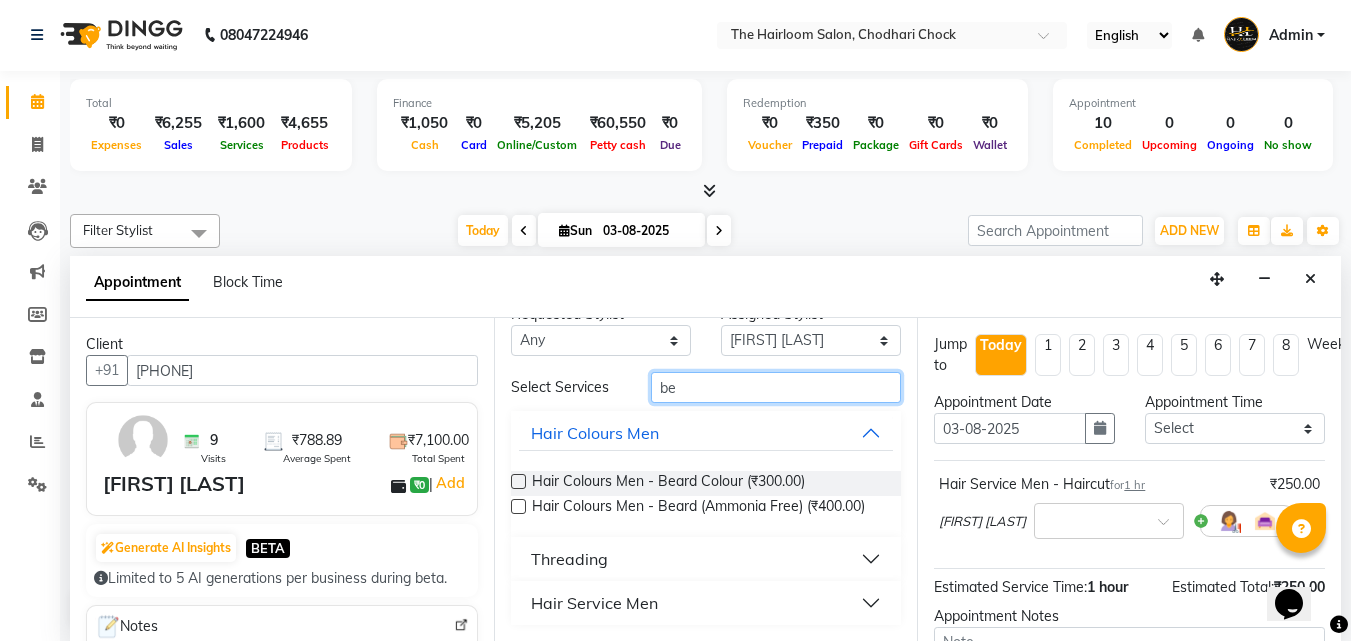 type on "be" 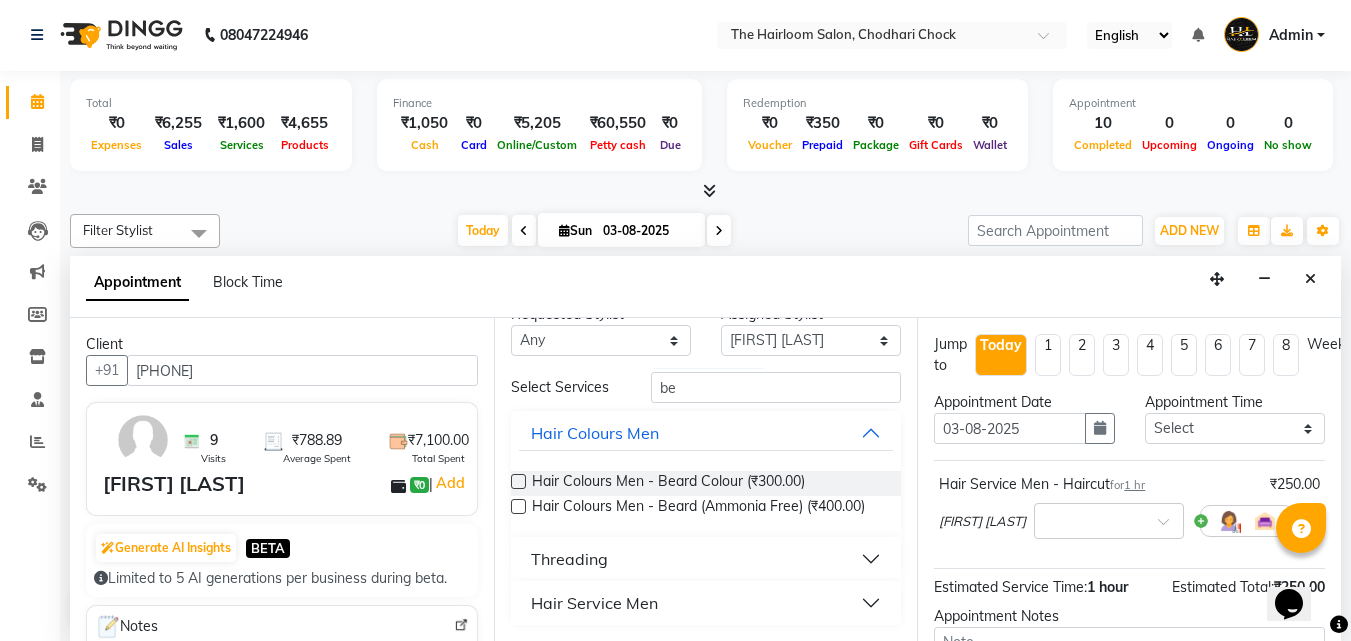 click on "Hair Service Men" at bounding box center (594, 603) 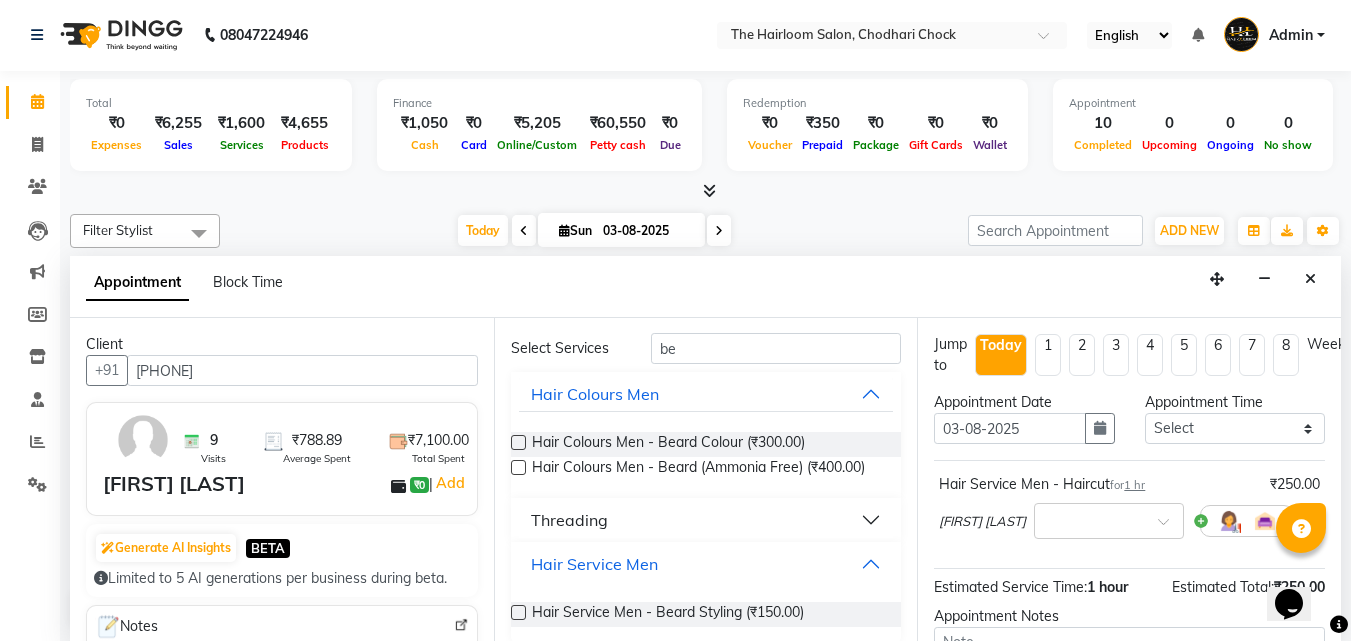 scroll, scrollTop: 87, scrollLeft: 0, axis: vertical 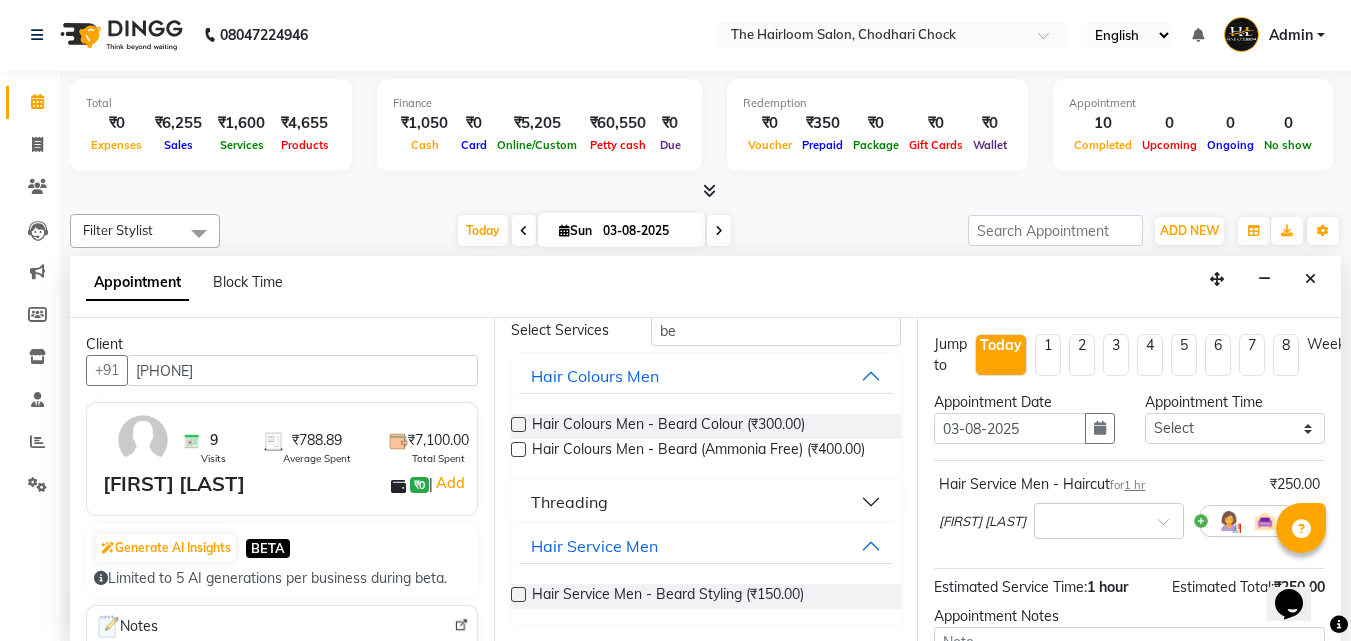 click on "Hair Service Men  - Beard Styling (₹150.00)" at bounding box center (668, 596) 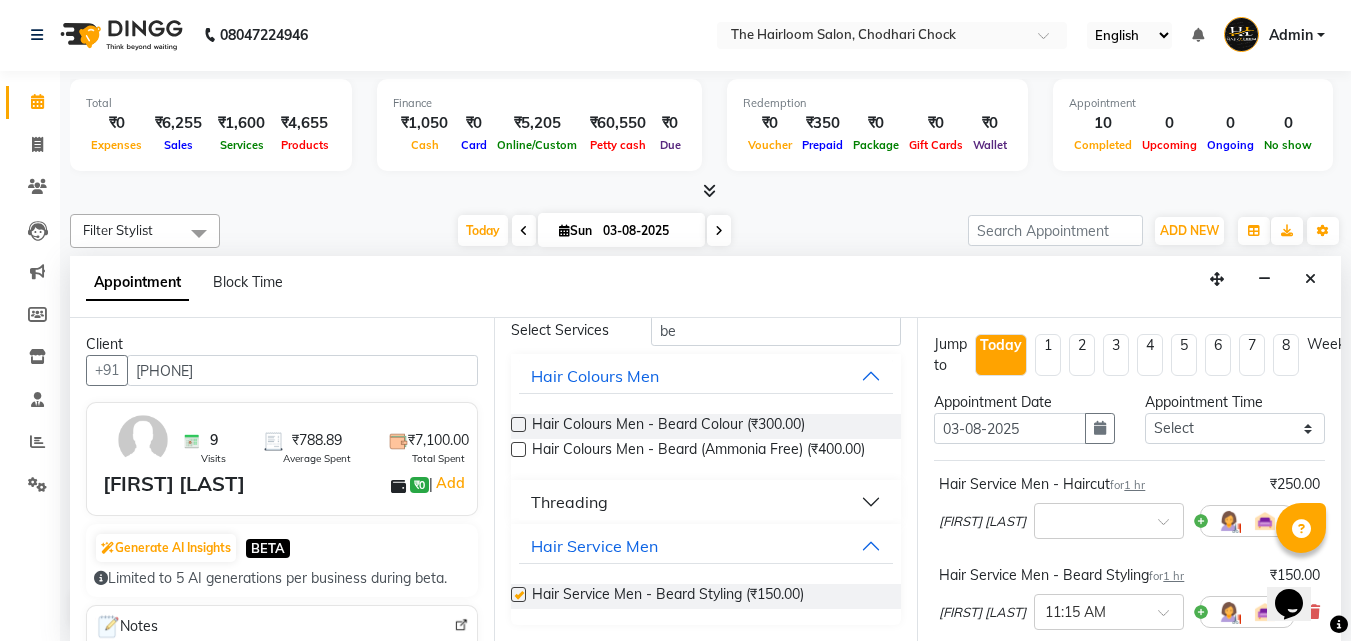 checkbox on "false" 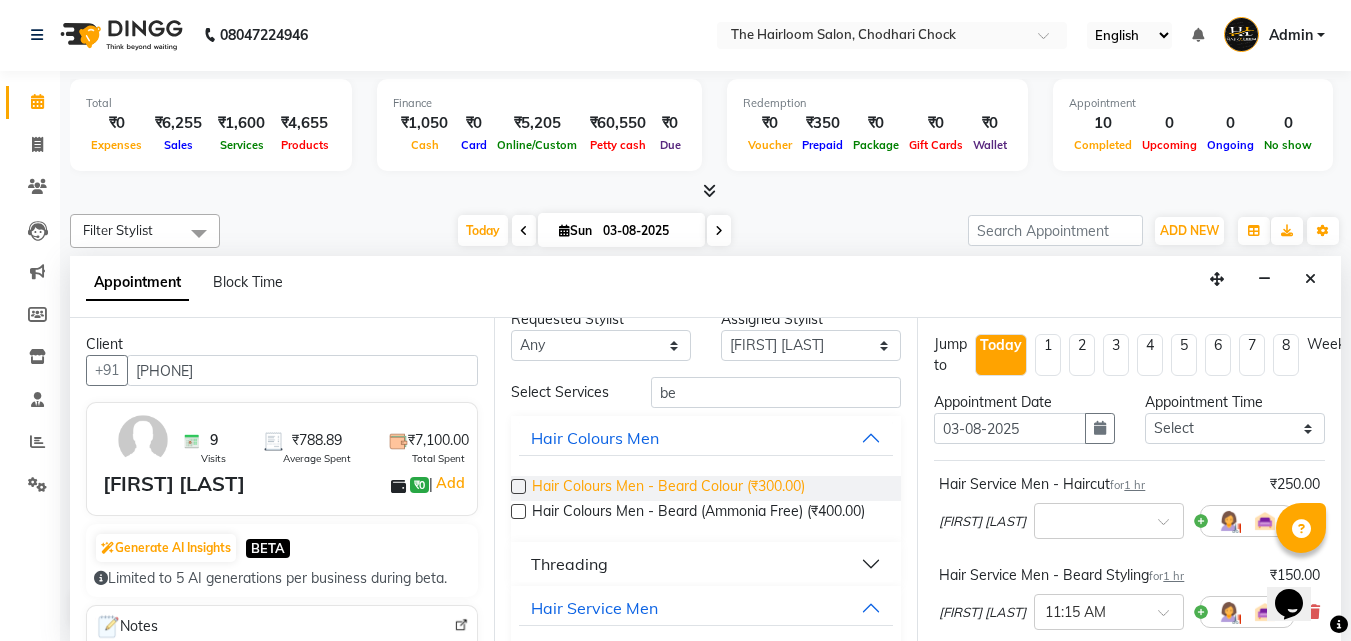 scroll, scrollTop: 0, scrollLeft: 0, axis: both 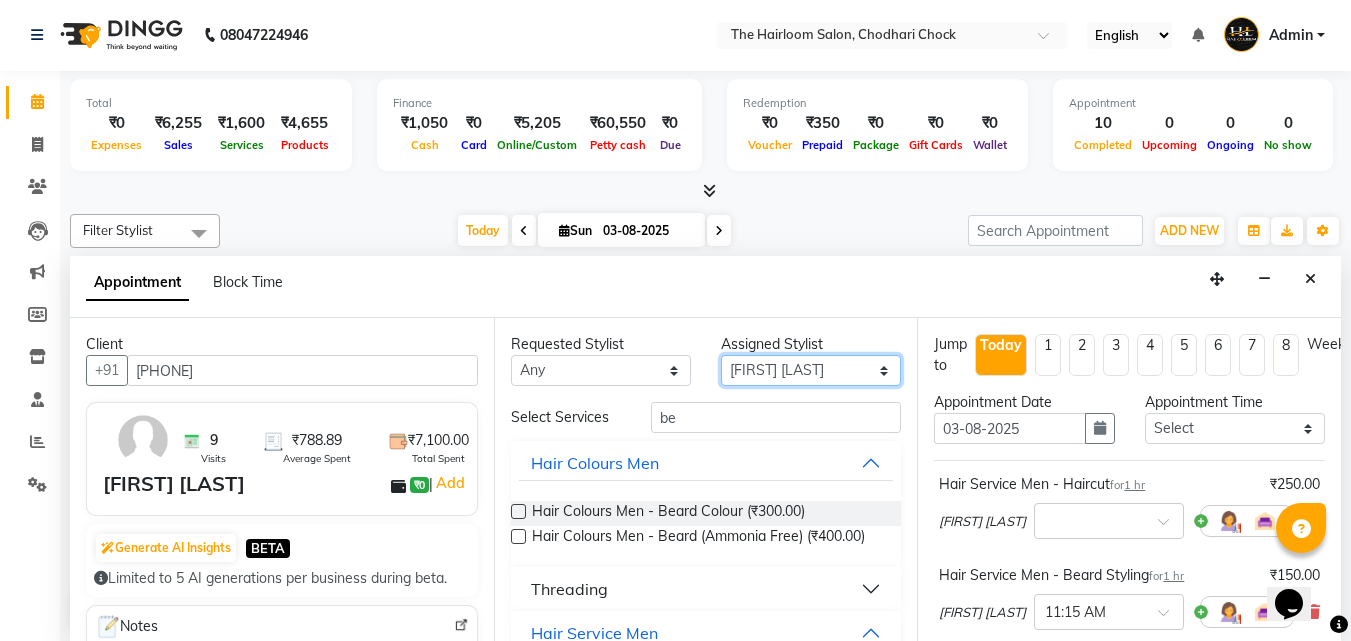click on "Select [FIRST] [LAST] [LAST] [FIRST] [LAST] [FIRST] [LAST] [FIRST] [LAST]" at bounding box center [811, 370] 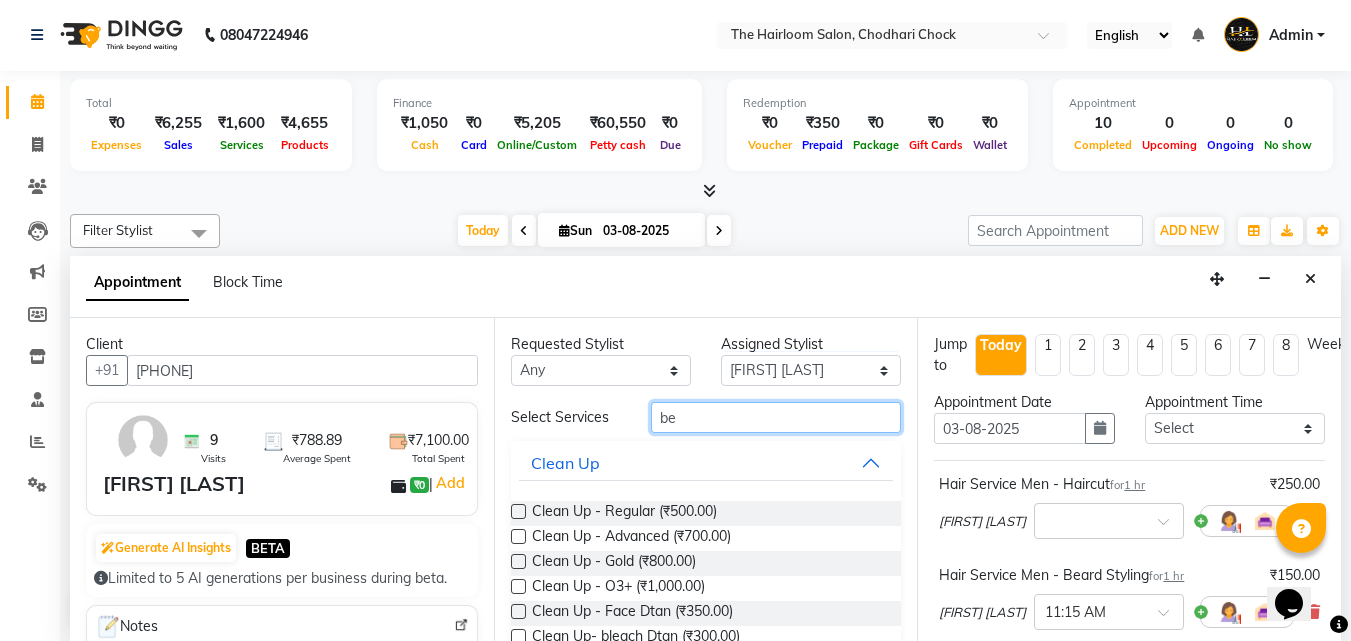 click on "be" at bounding box center (776, 417) 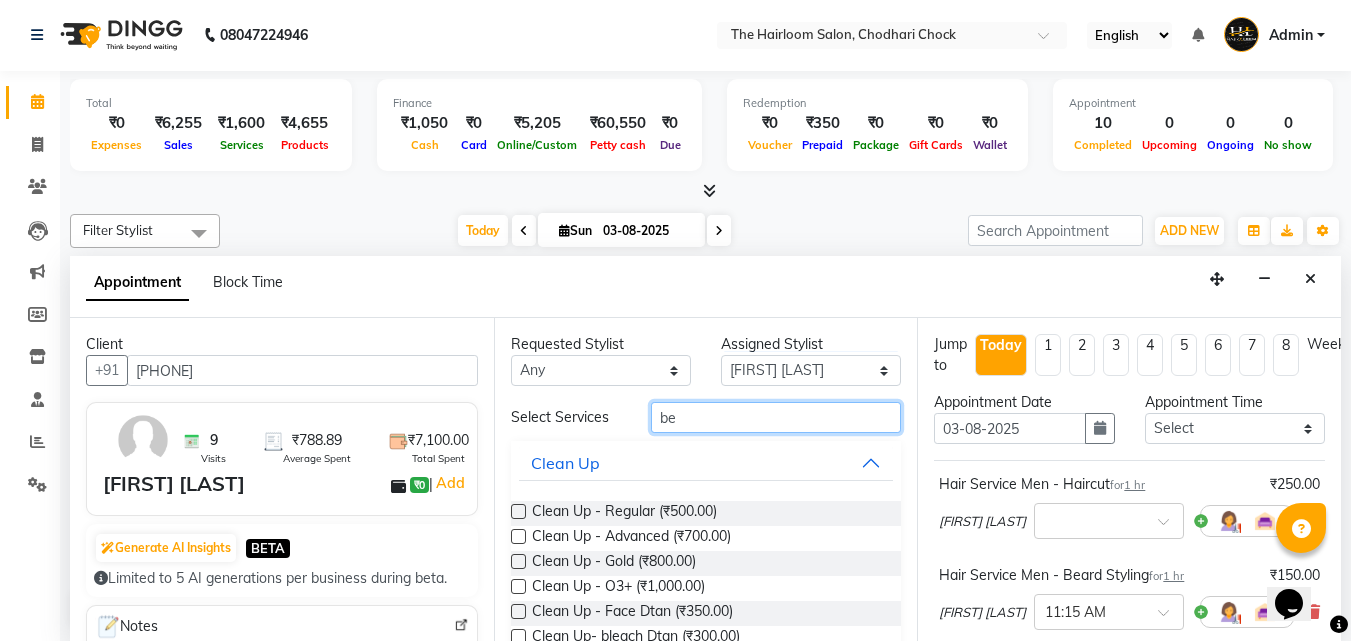 type on "b" 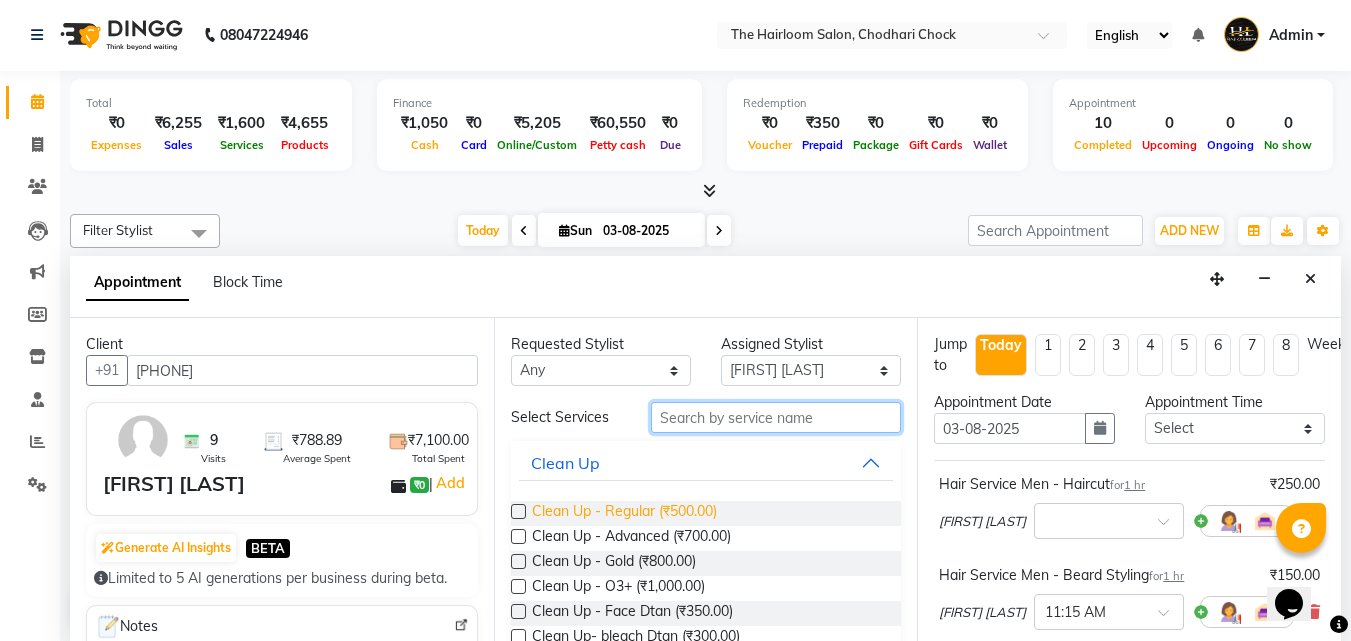 type 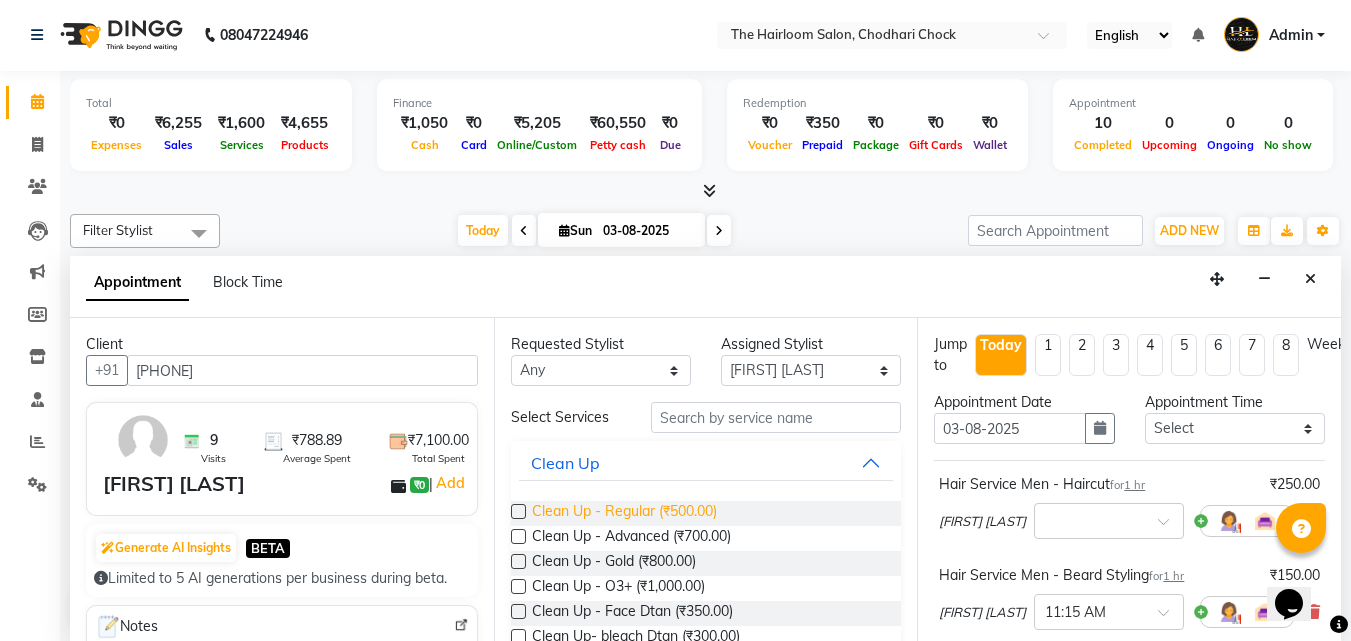 click on "Clean Up - Regular (₹500.00)" at bounding box center [624, 513] 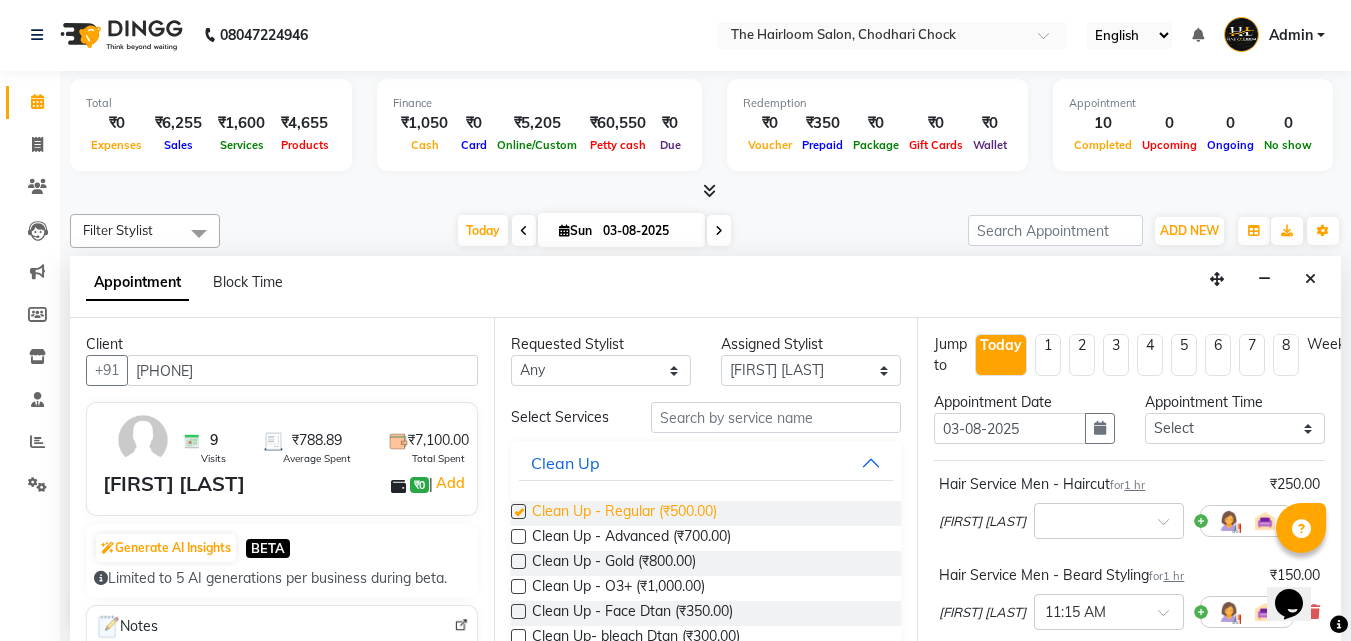 checkbox on "false" 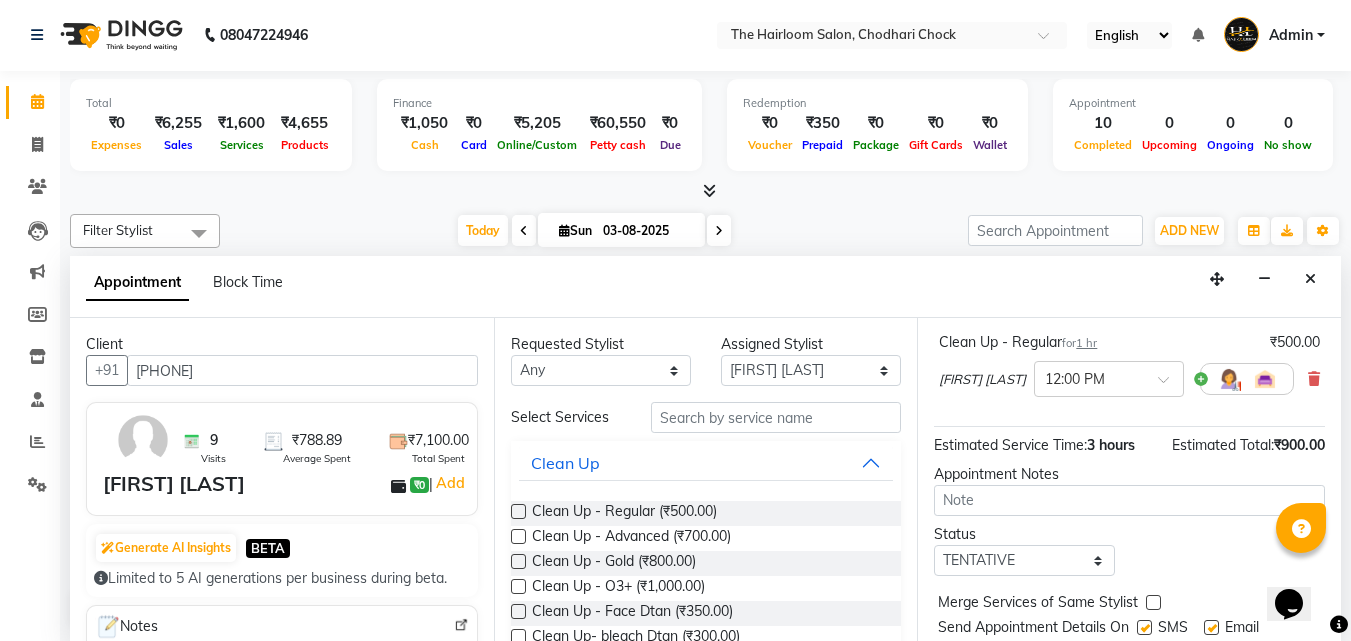 scroll, scrollTop: 400, scrollLeft: 0, axis: vertical 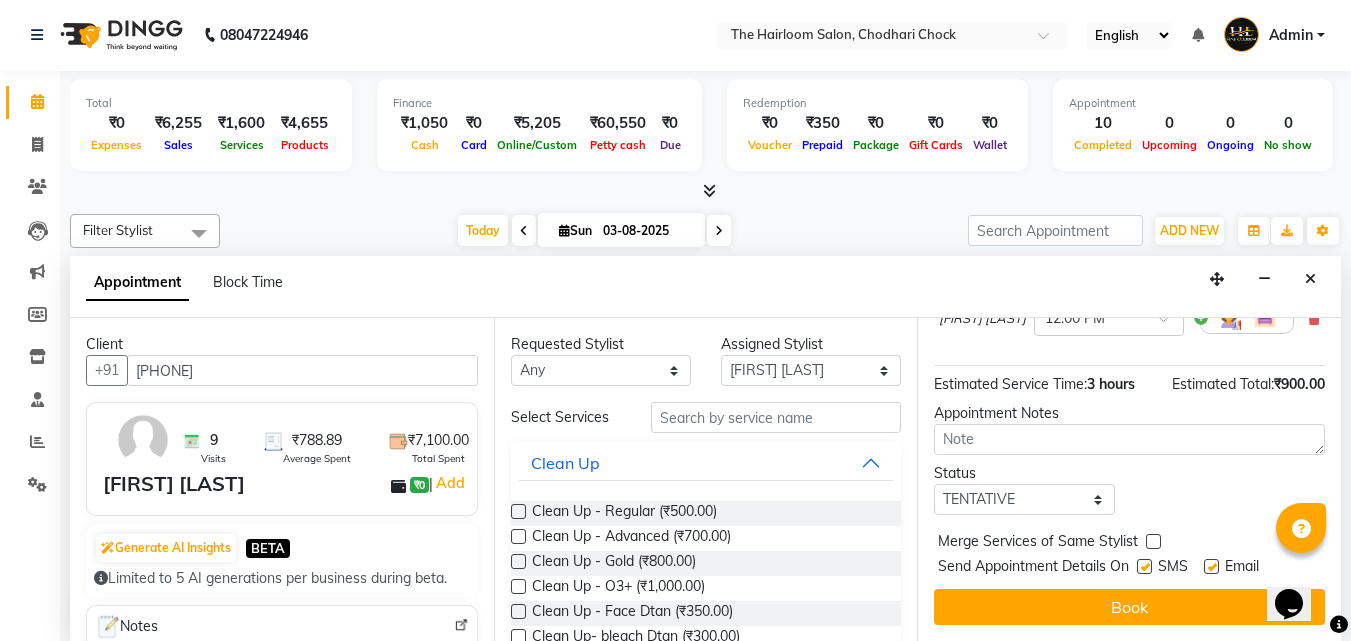 click at bounding box center [1144, 566] 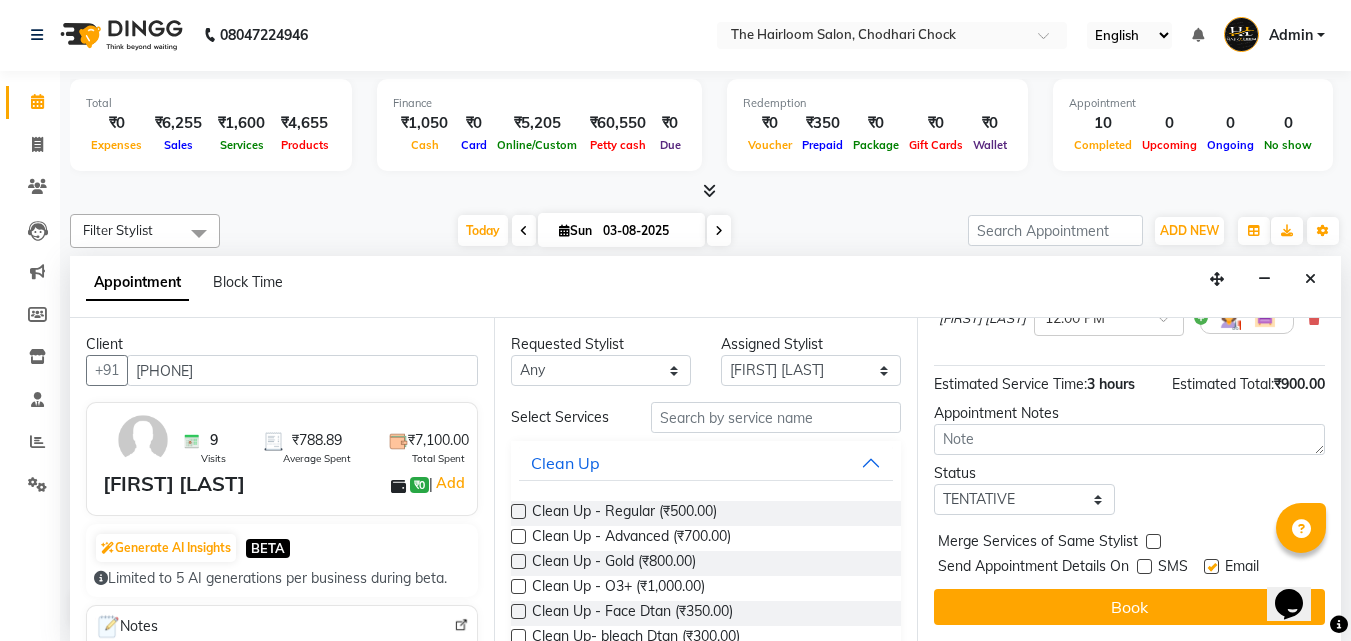 click at bounding box center (1211, 566) 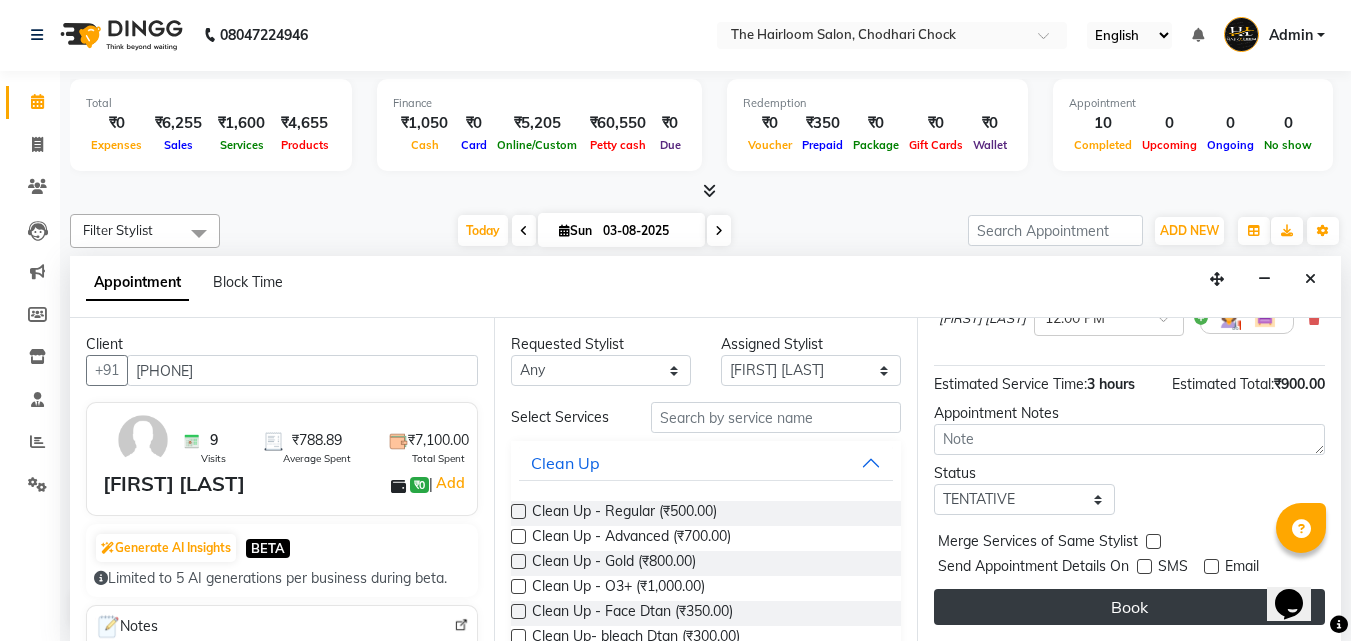 click on "Book" at bounding box center (1129, 607) 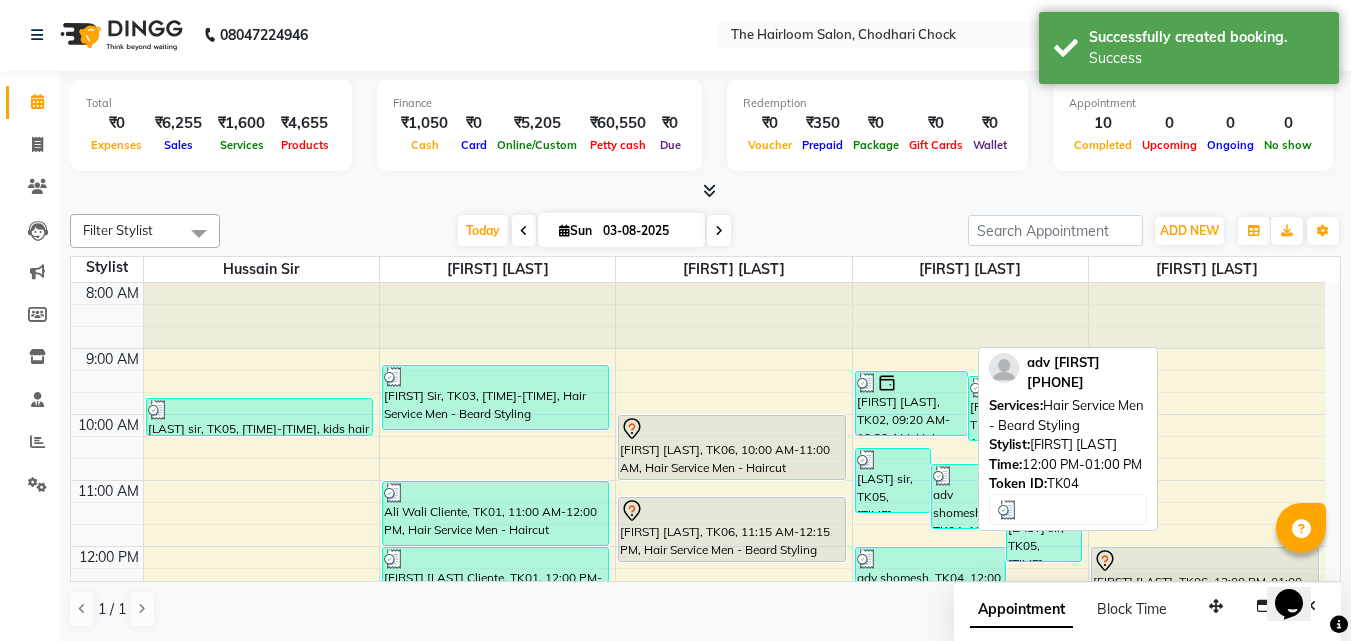 scroll, scrollTop: 0, scrollLeft: 0, axis: both 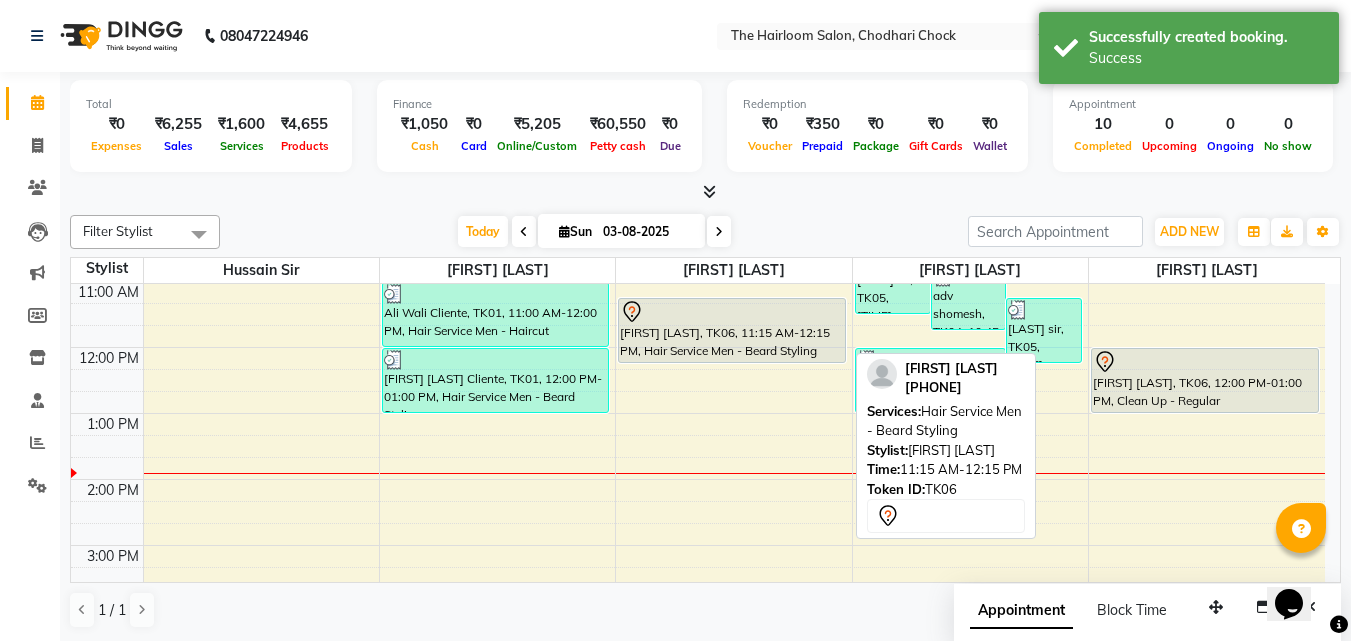 click on "[FIRST] [LAST], TK06, 11:15 AM-12:15 PM, Hair Service Men  - Beard Styling" at bounding box center [732, 330] 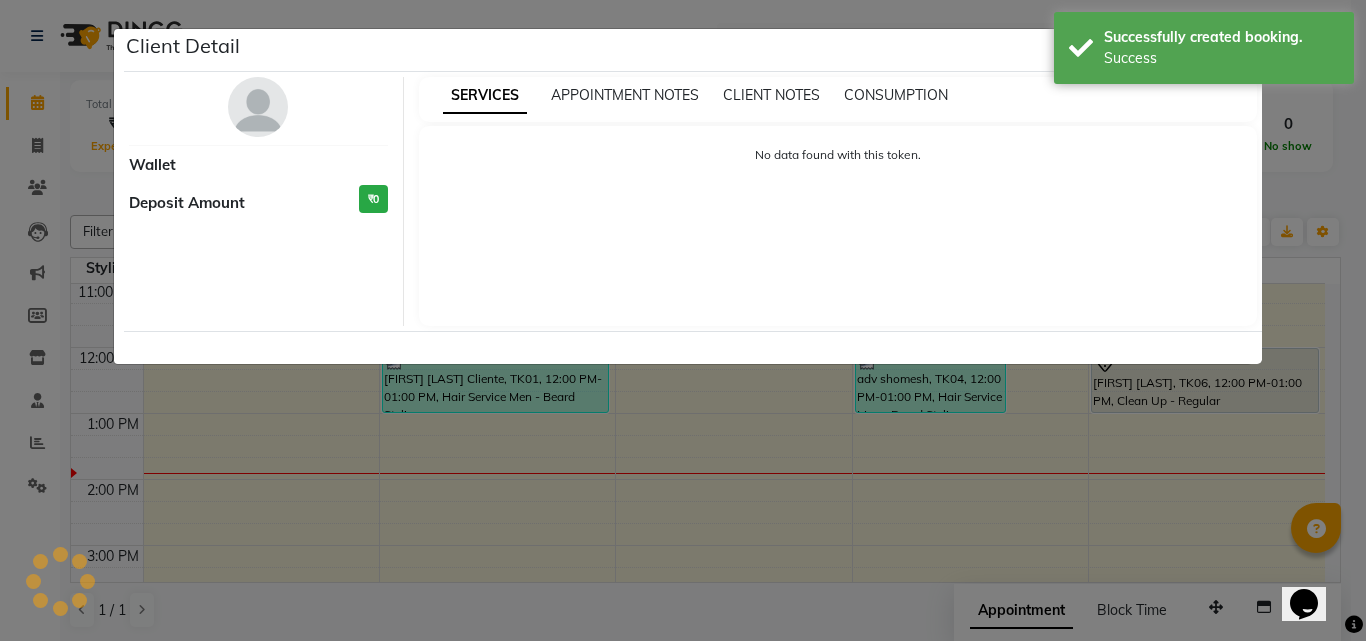 select on "7" 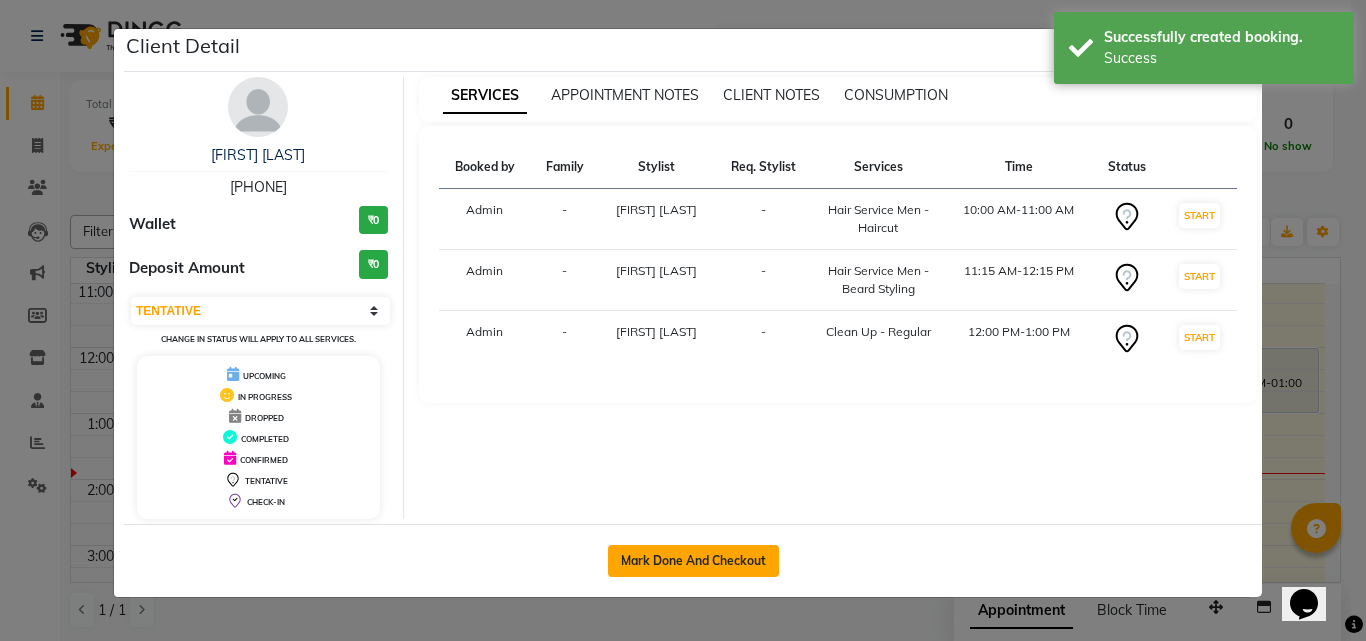 click on "Mark Done And Checkout" 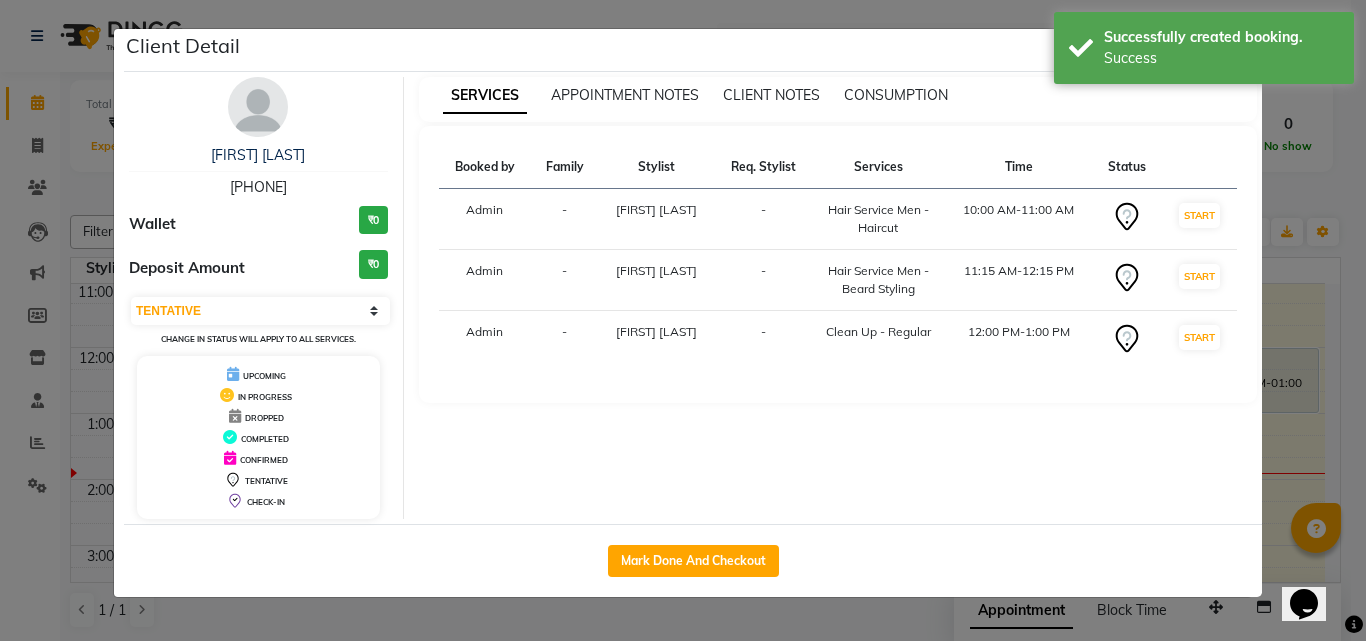 select on "service" 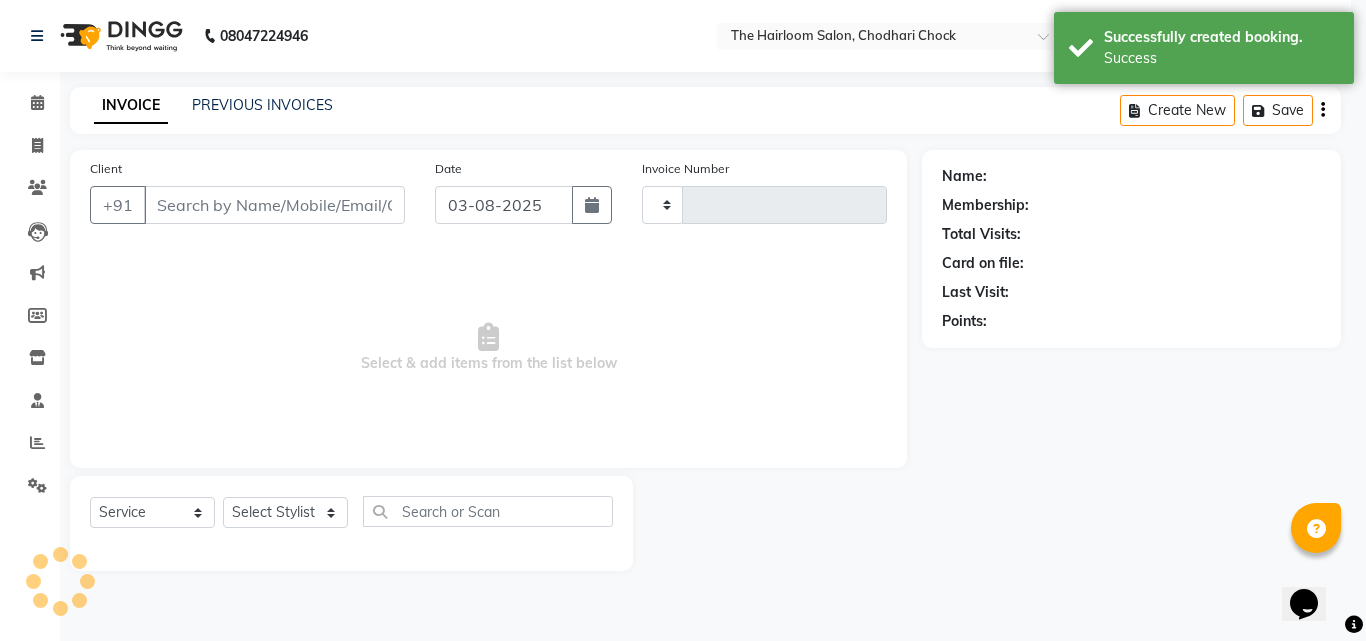 type on "2707" 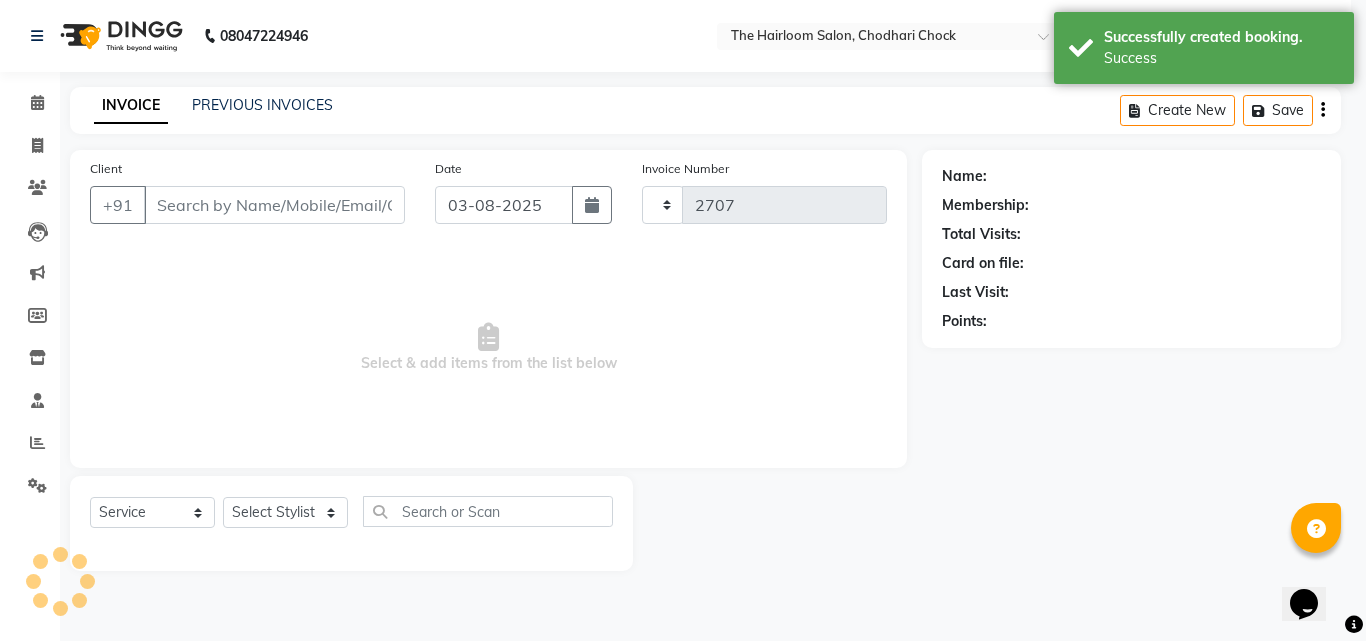 select on "5926" 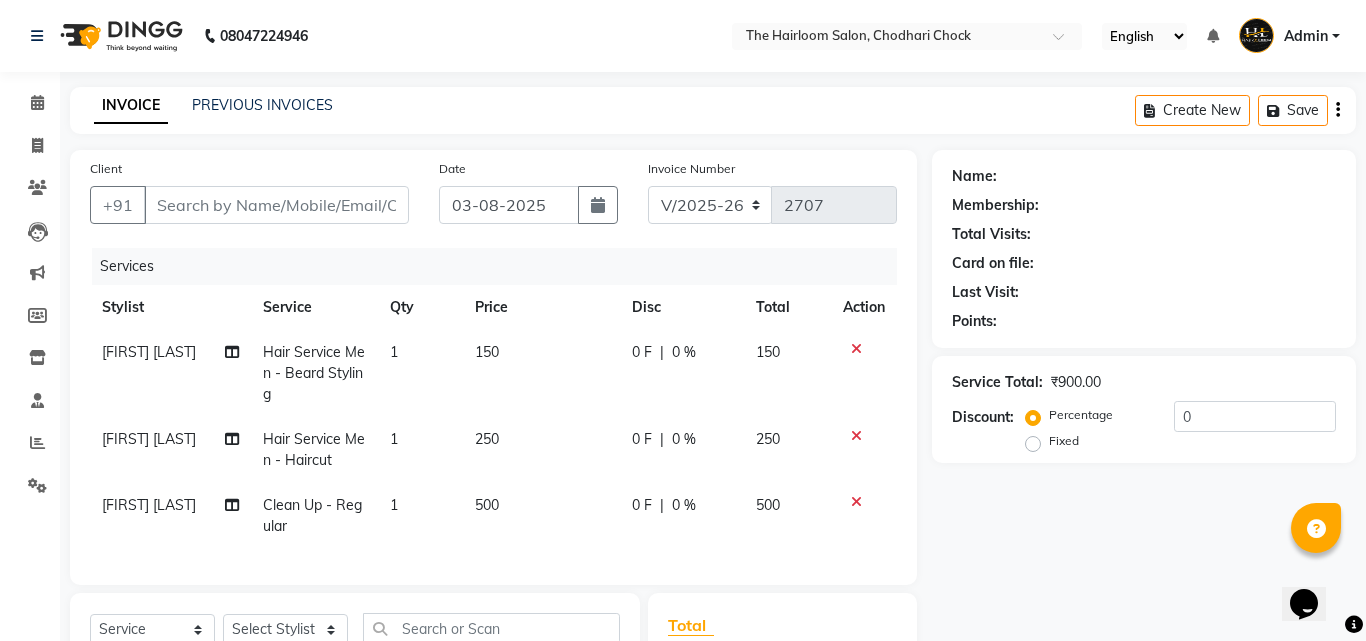 type on "[PHONE]" 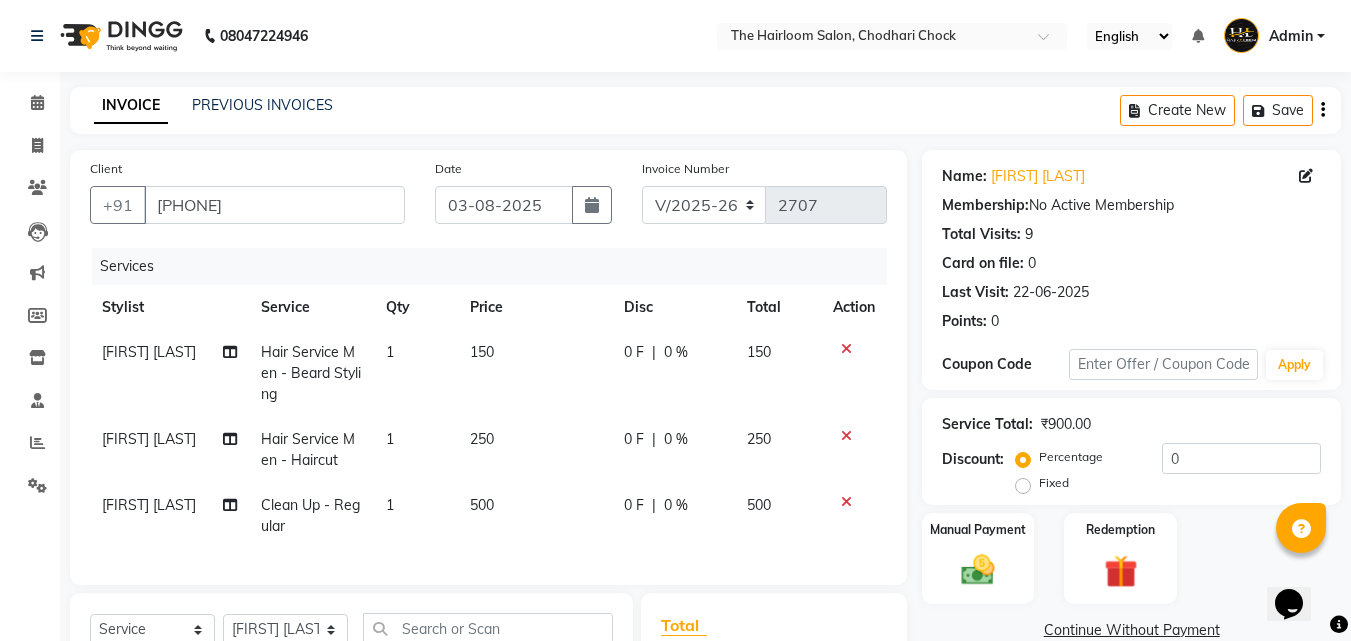 click on "250" 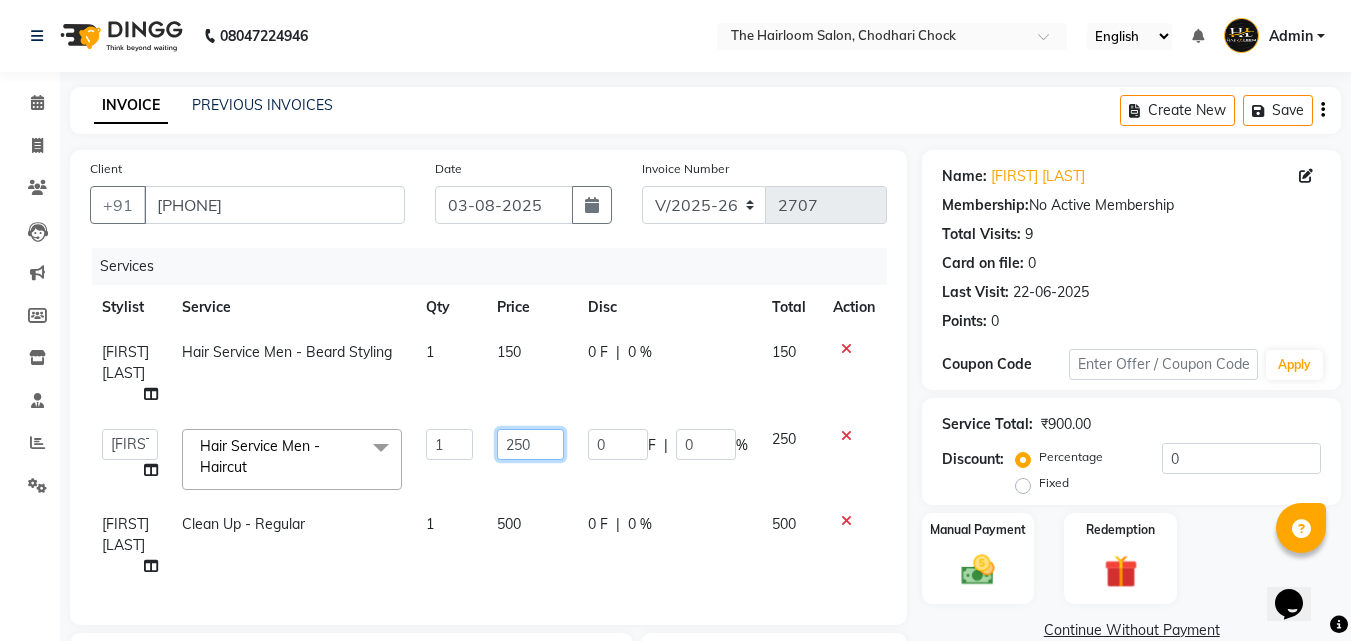 click on "250" 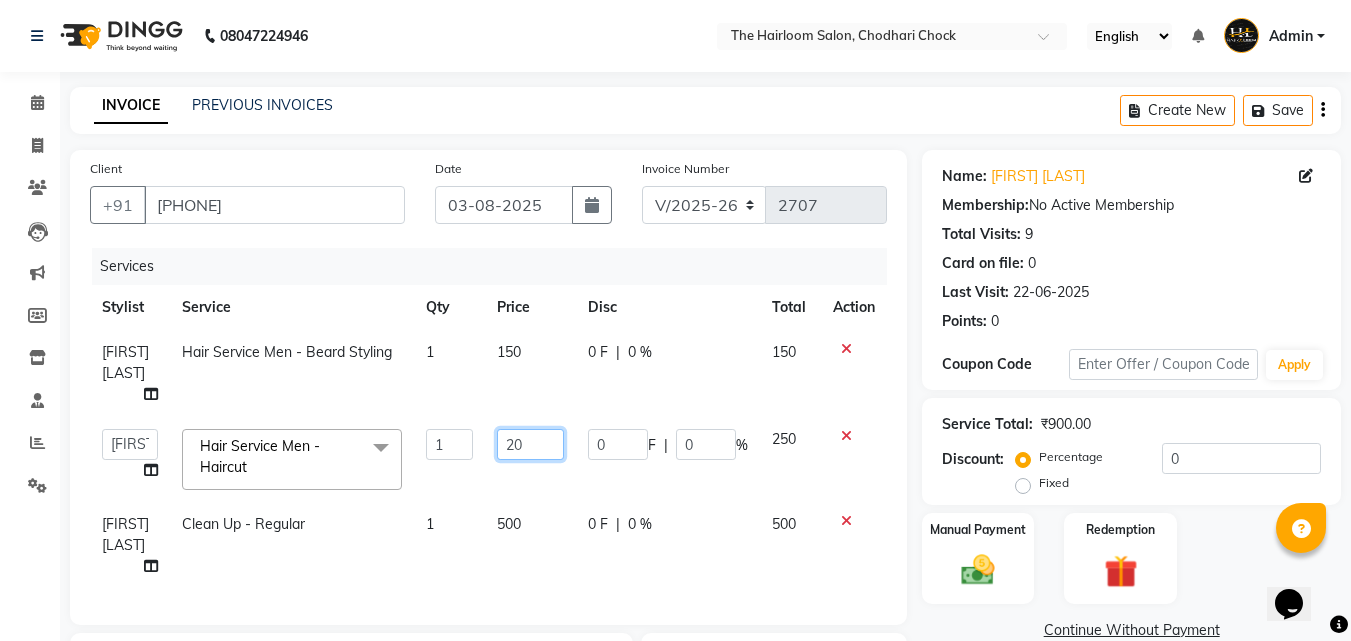 type on "200" 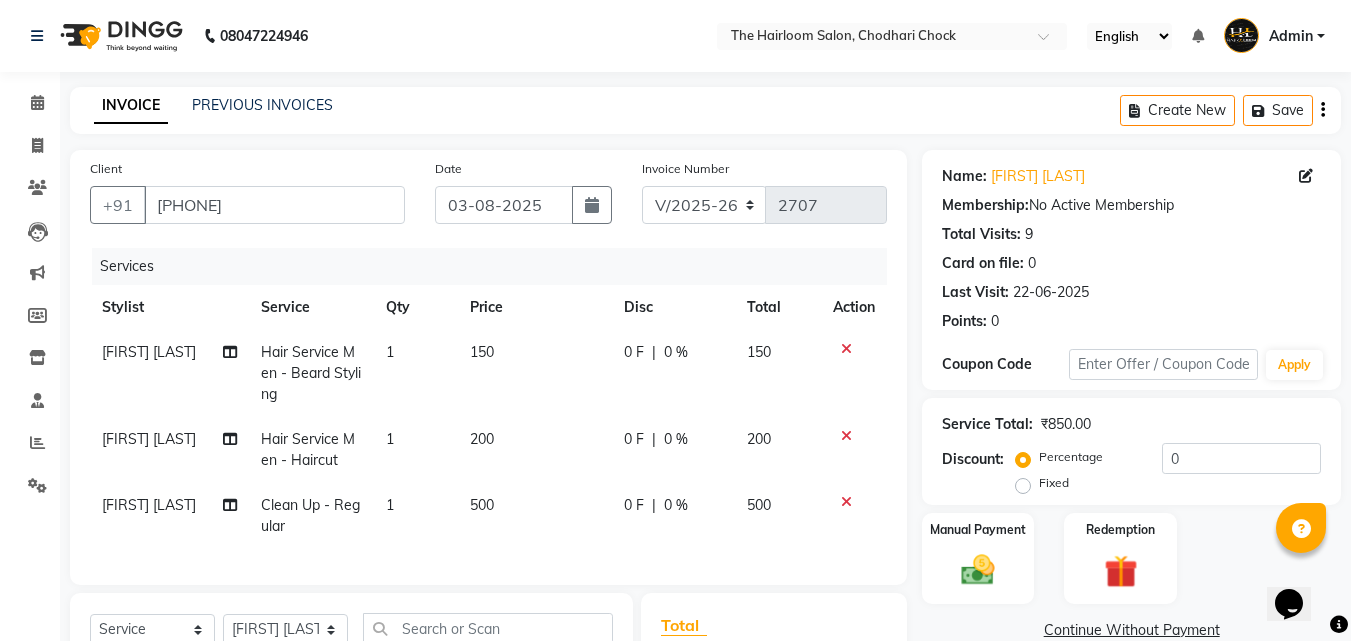 click on "150" 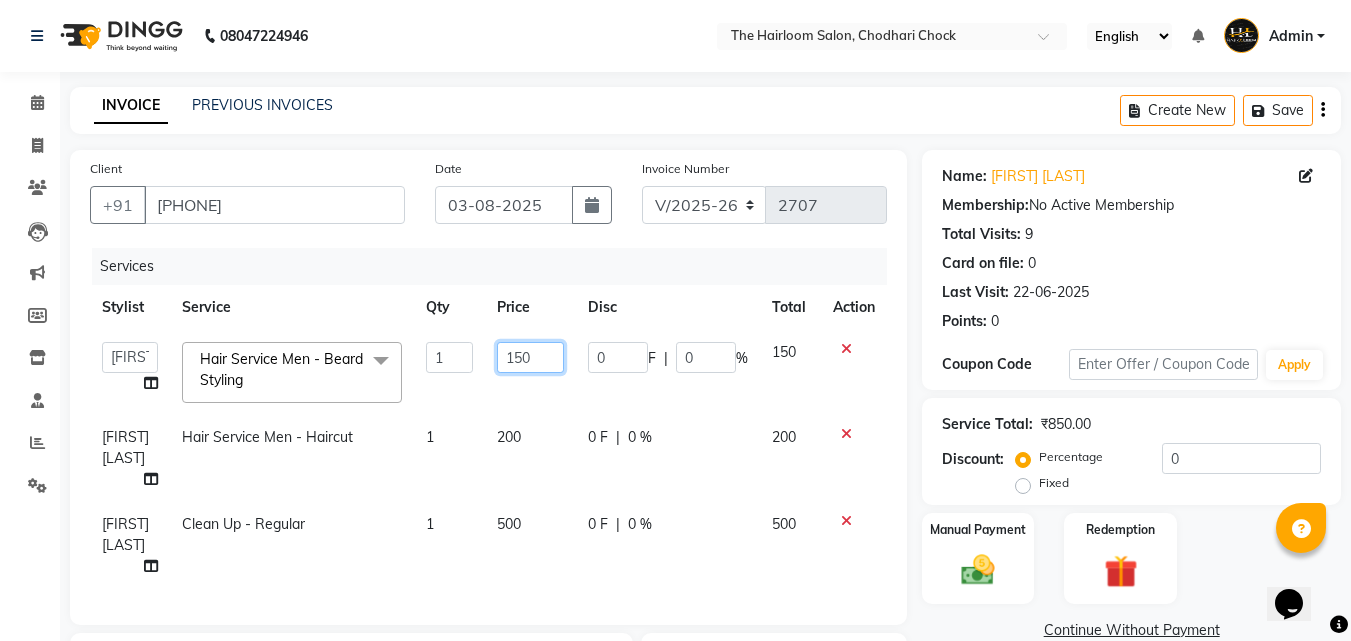 click on "150" 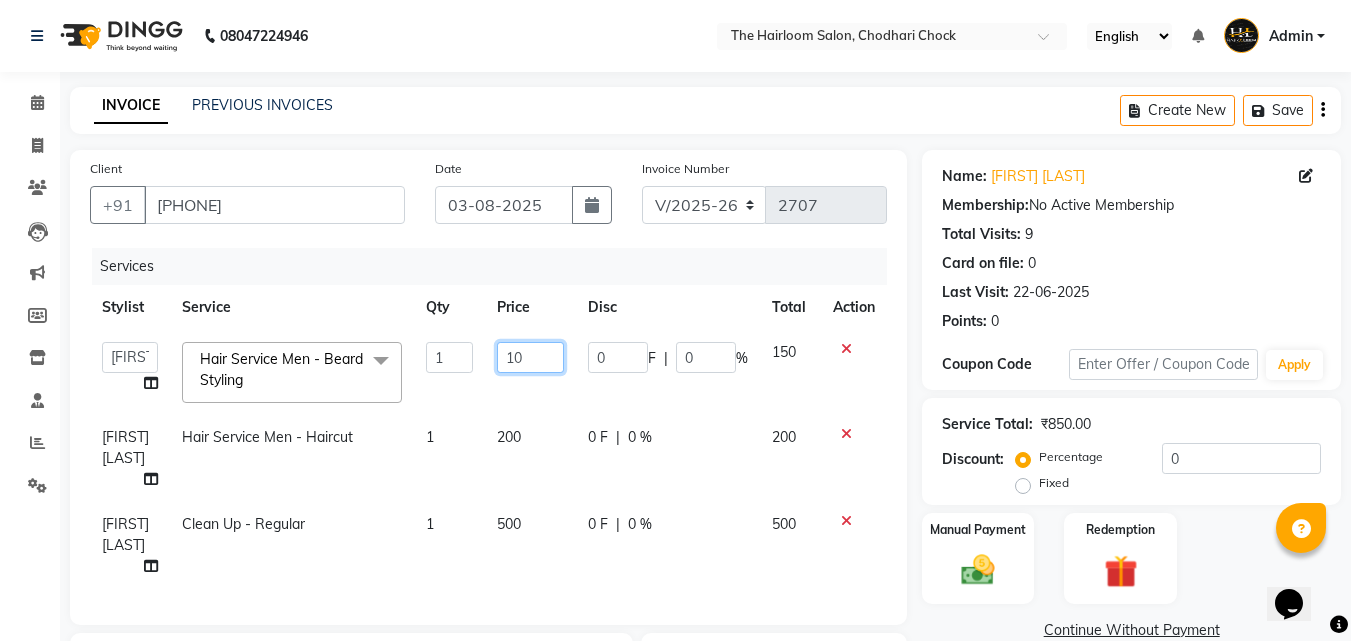 type on "100" 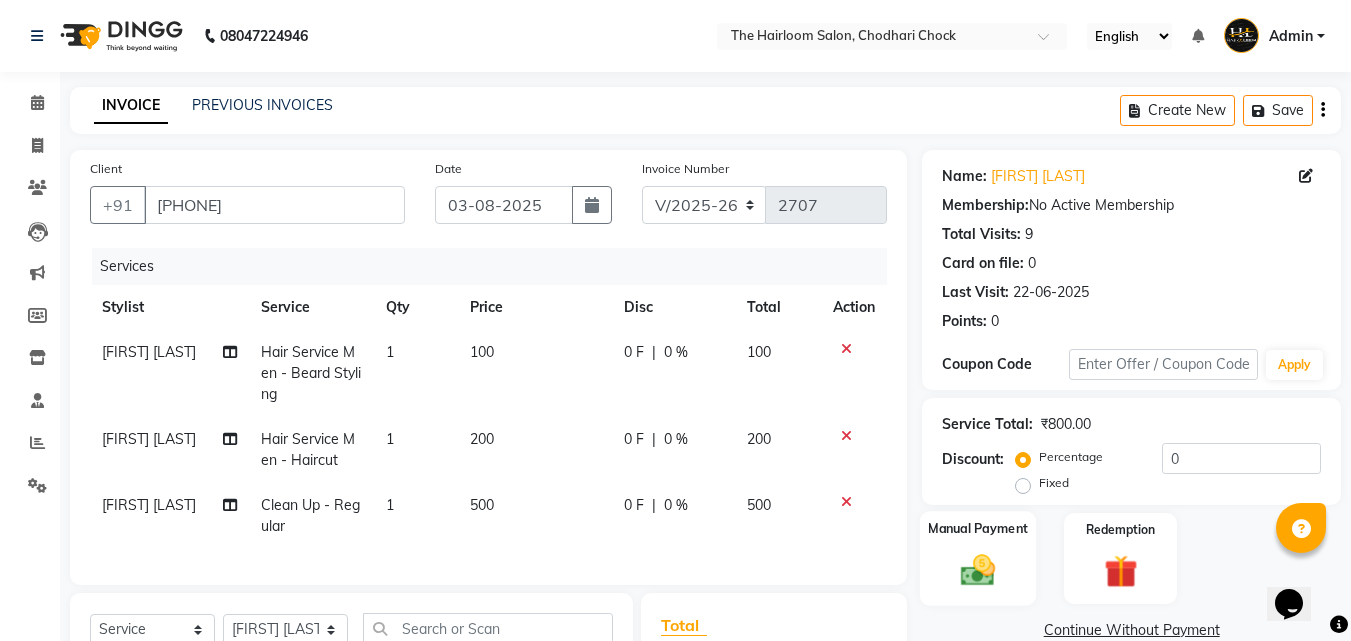 click 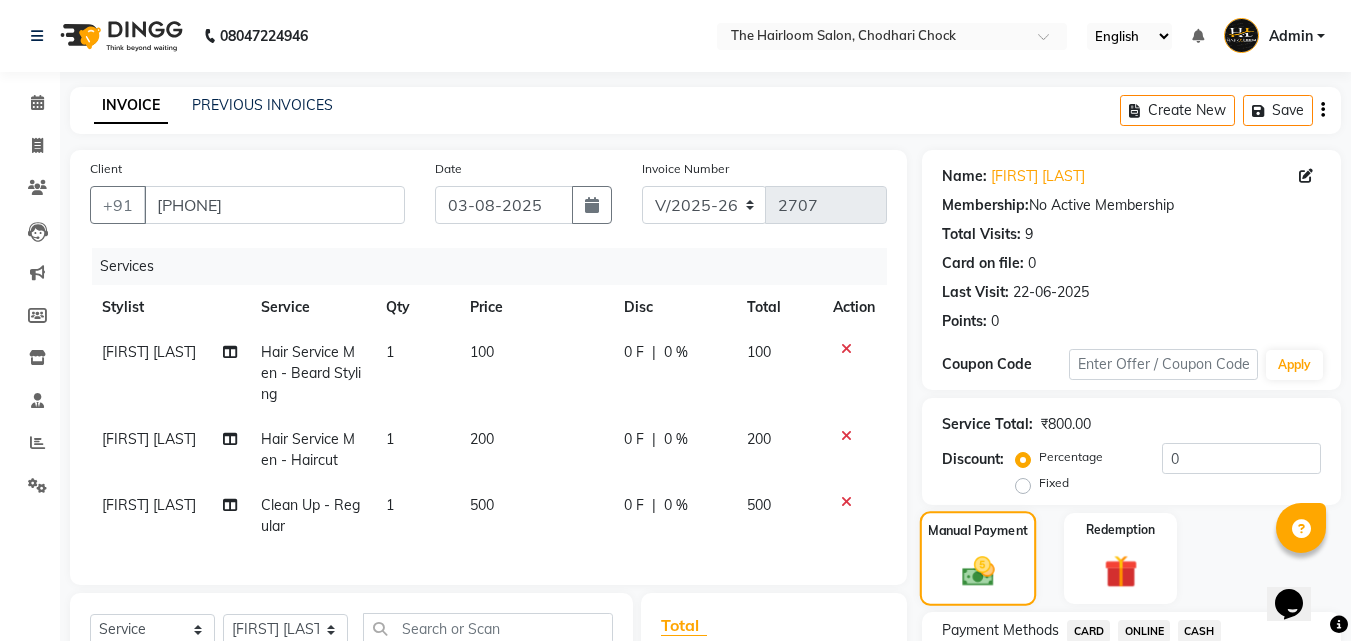 scroll, scrollTop: 200, scrollLeft: 0, axis: vertical 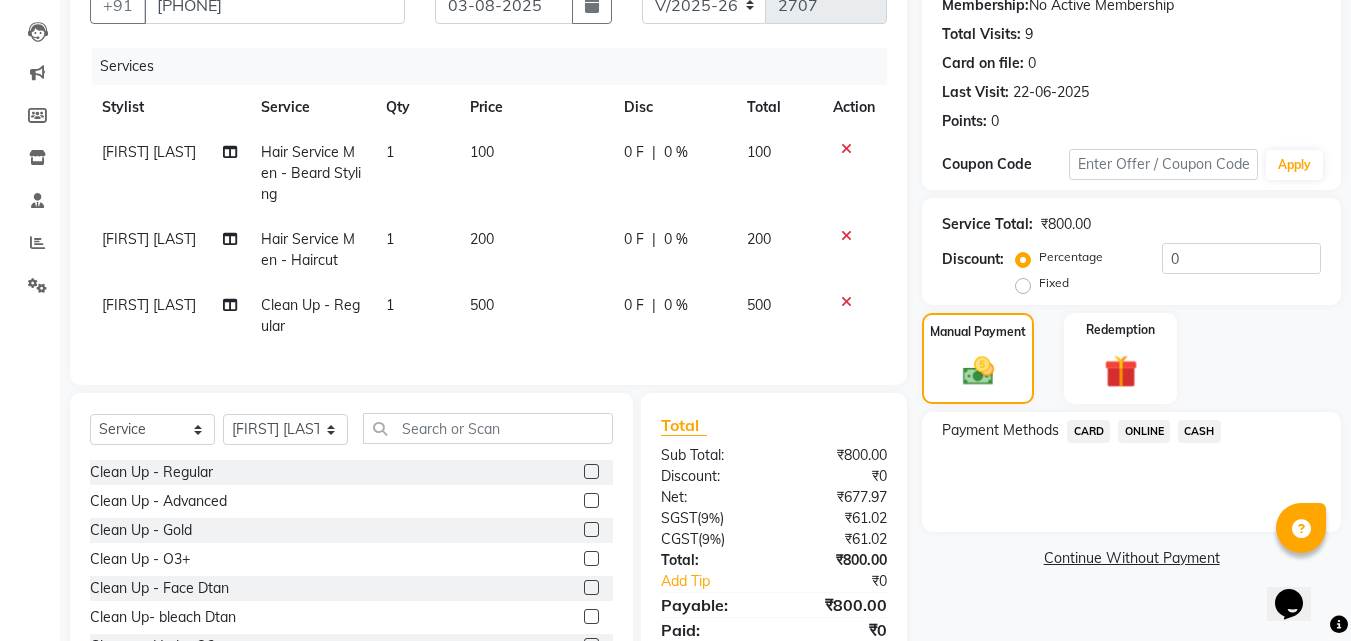 click on "CARD" 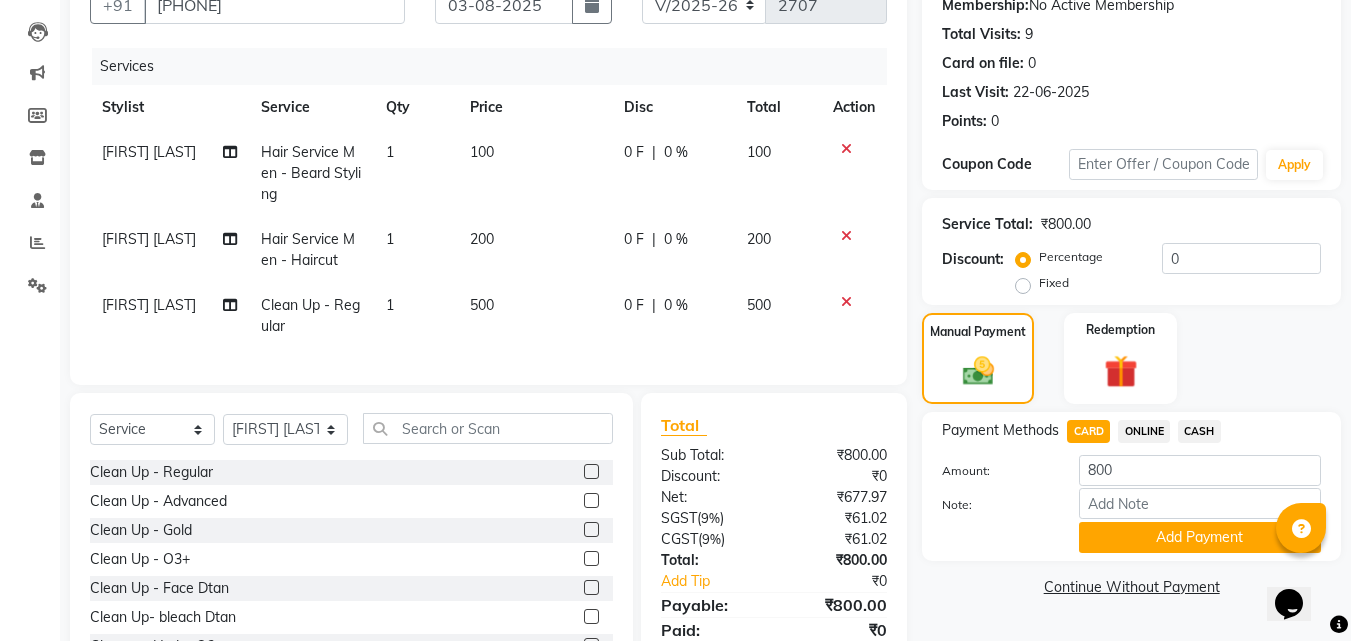click on "Payment Methods  CARD   ONLINE   CASH  Amount: 800 Note: Add Payment" 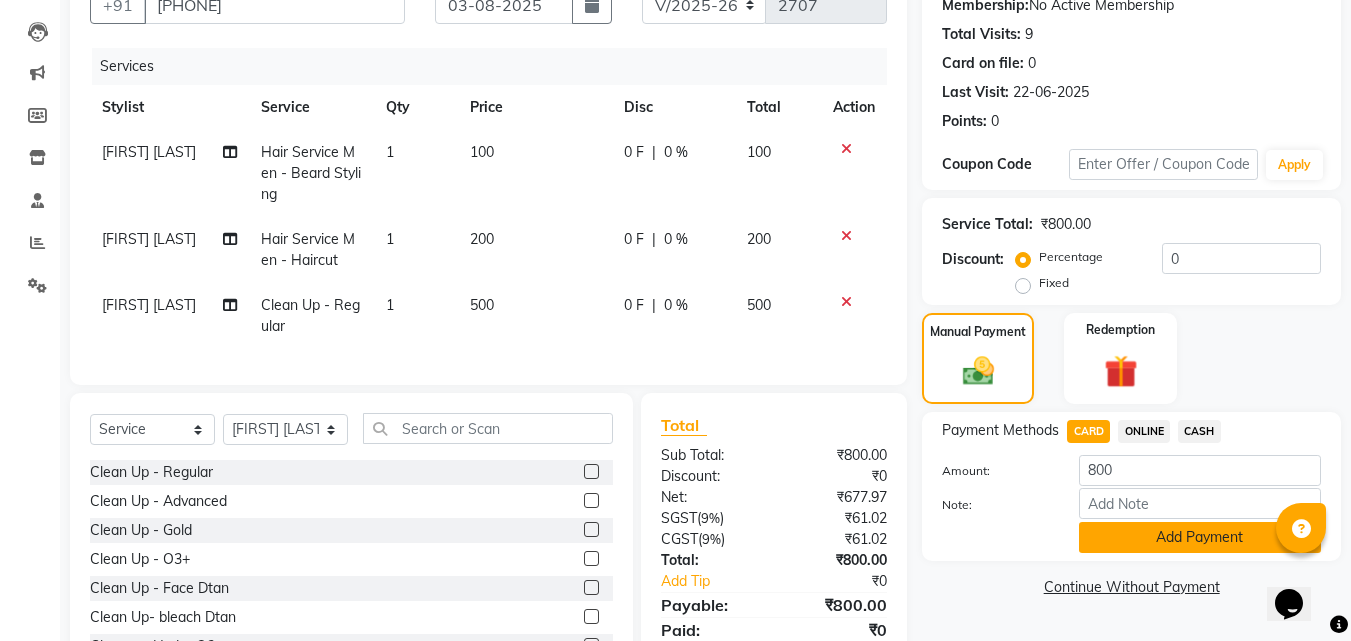 click on "Add Payment" 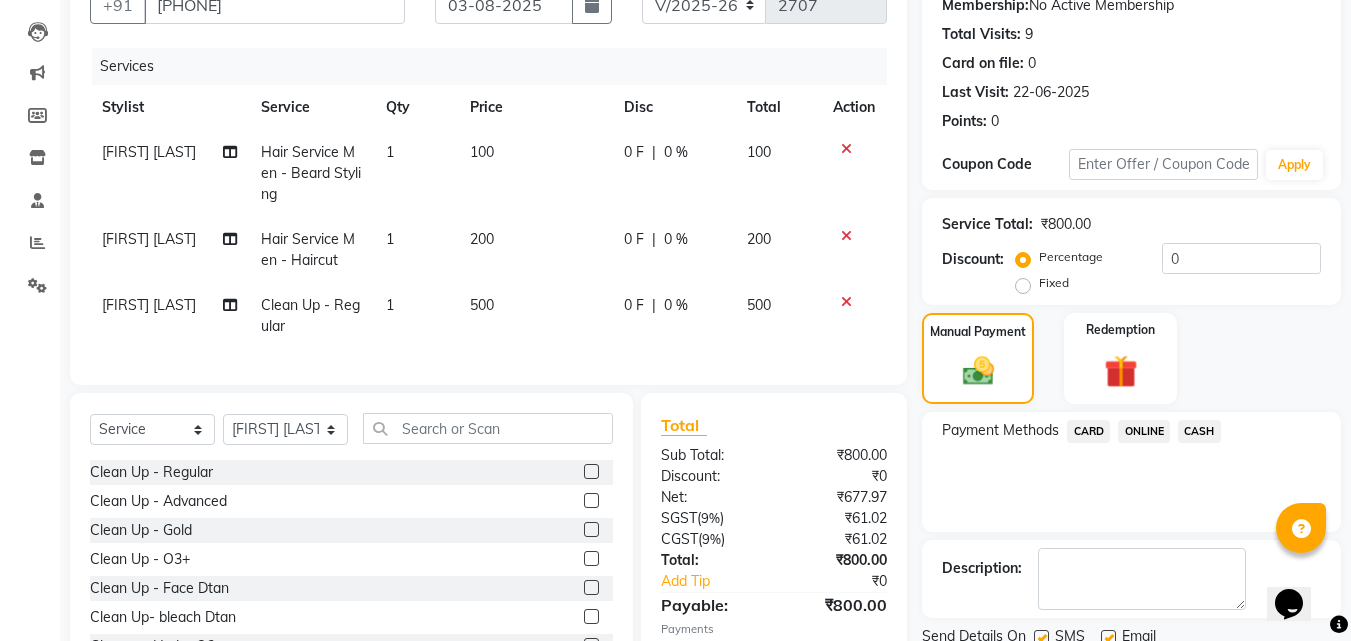 scroll, scrollTop: 333, scrollLeft: 0, axis: vertical 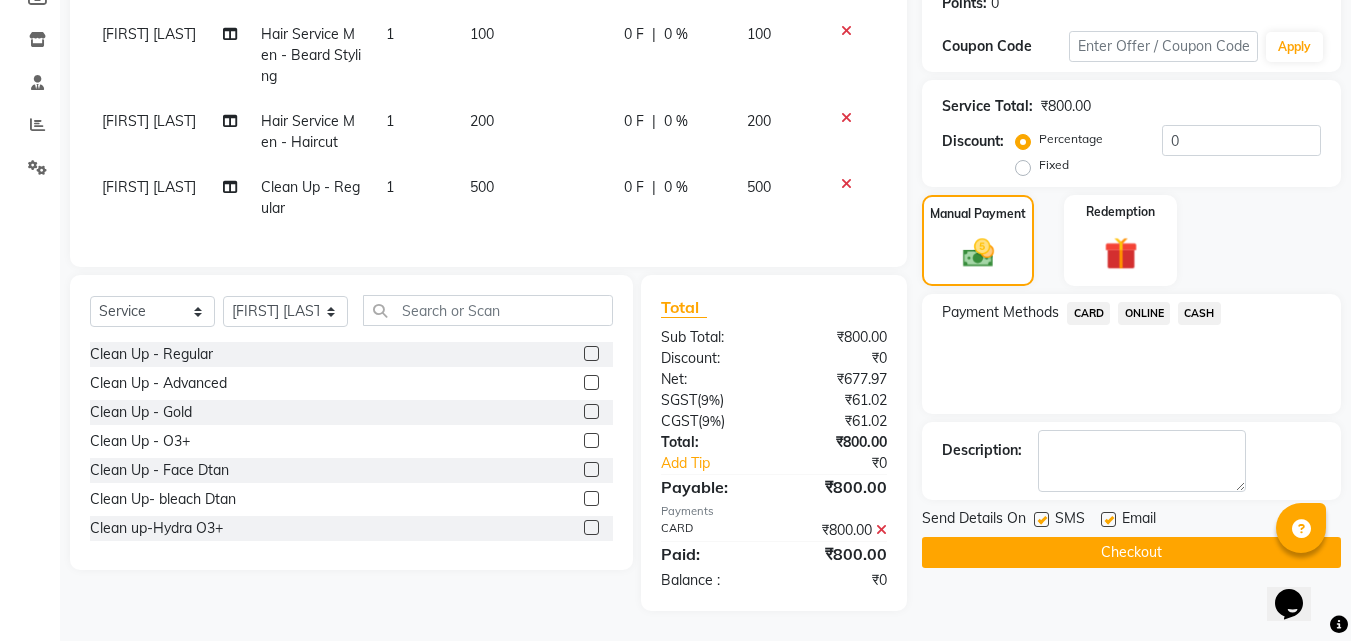 click 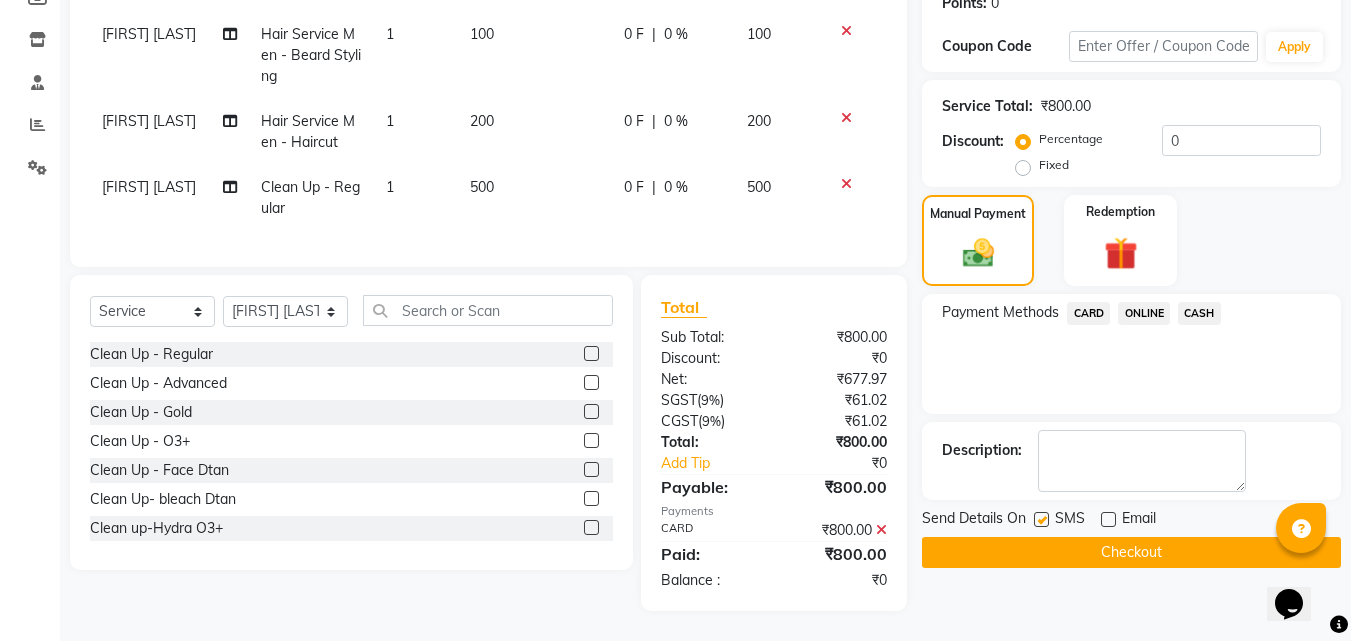 drag, startPoint x: 1042, startPoint y: 502, endPoint x: 1032, endPoint y: 546, distance: 45.122055 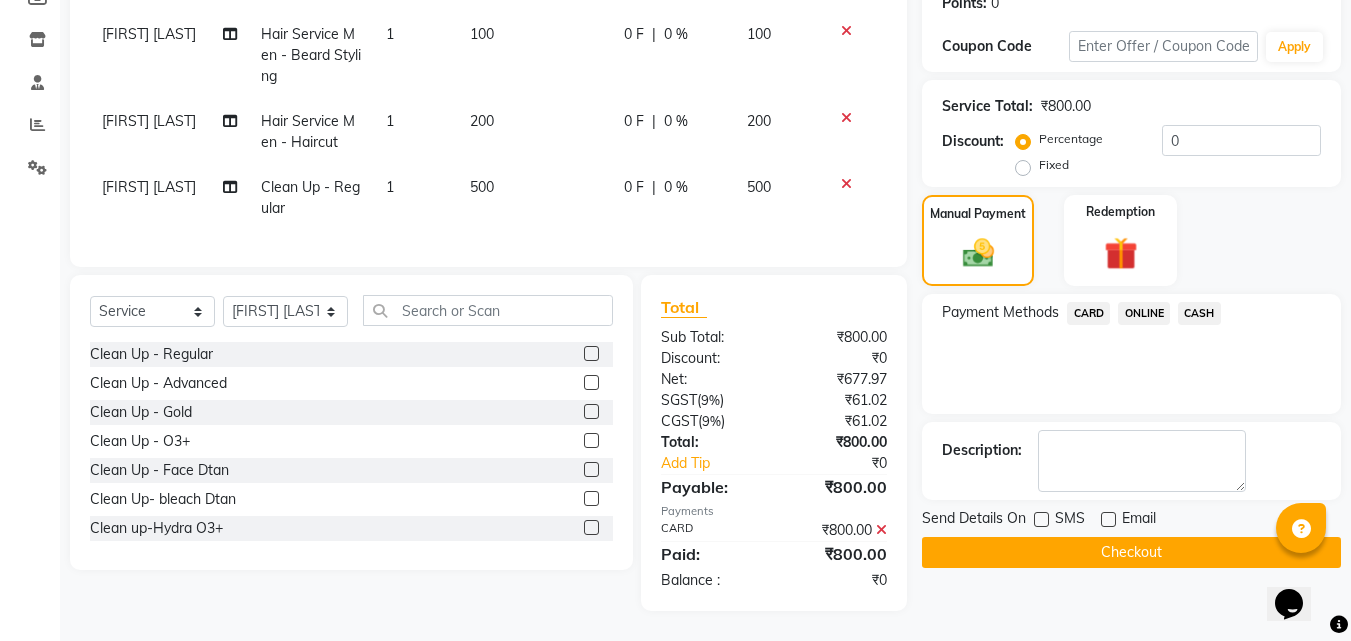 click on "Checkout" 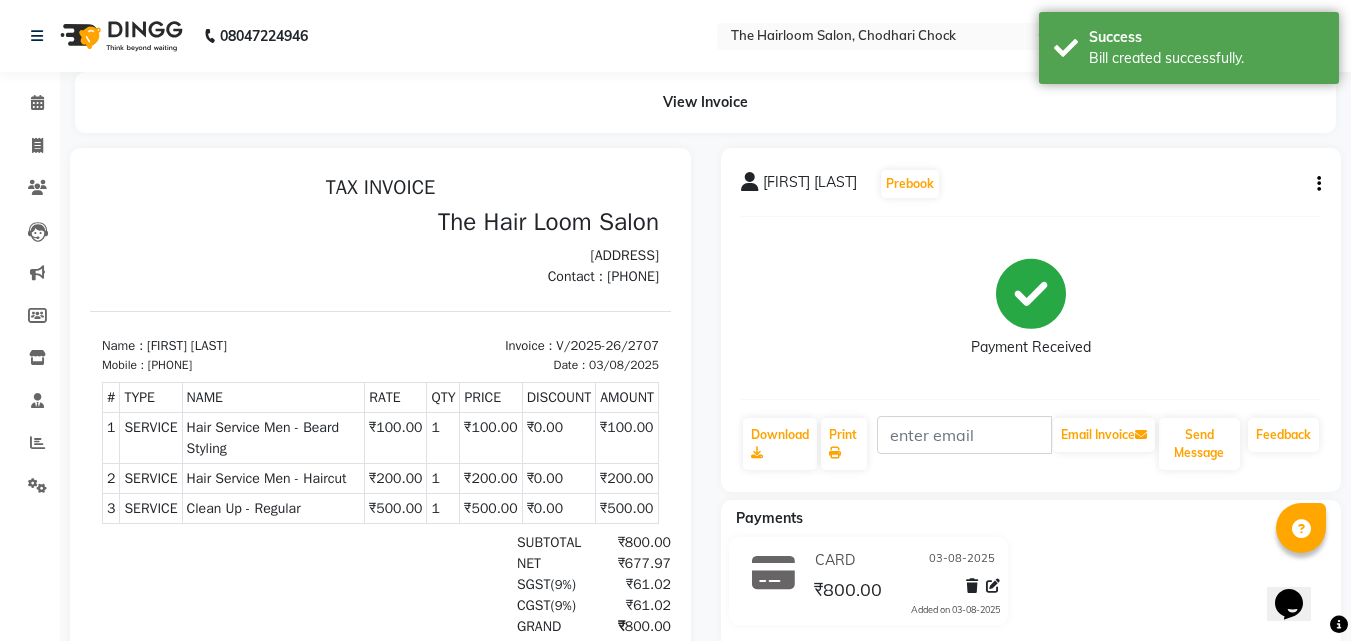 scroll, scrollTop: 0, scrollLeft: 0, axis: both 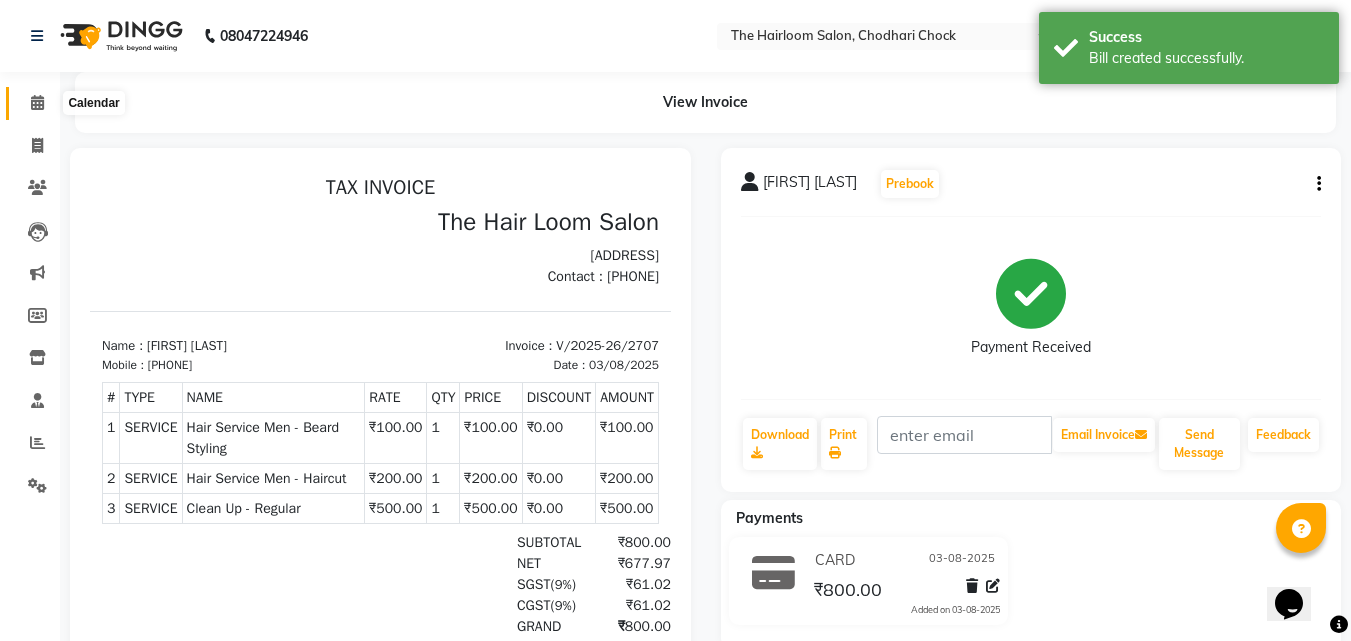 click 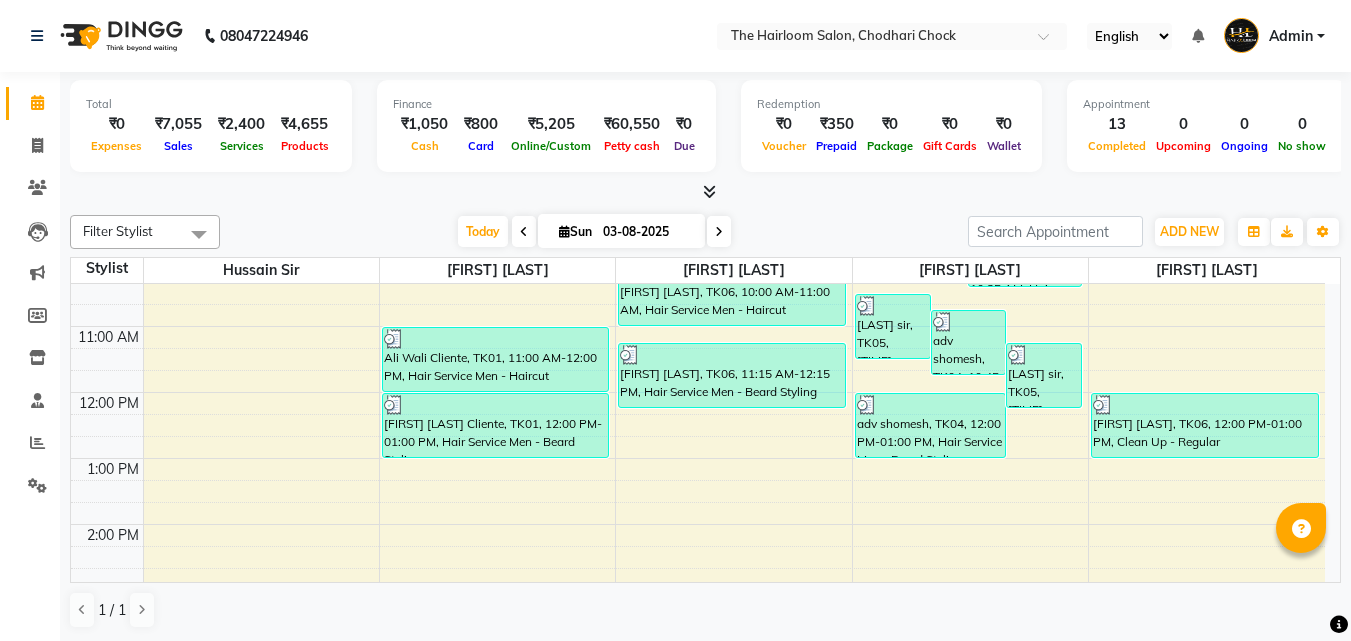 scroll, scrollTop: 200, scrollLeft: 0, axis: vertical 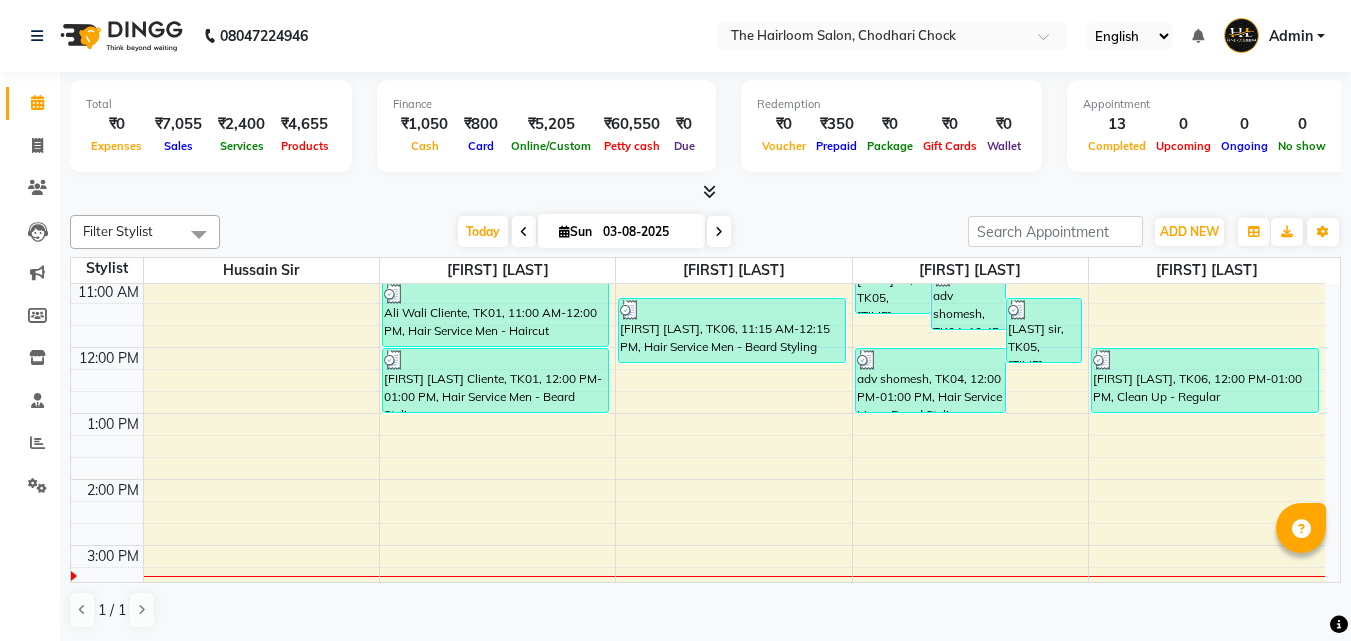 click on "8:00 AM 9:00 AM 10:00 AM 11:00 AM 12:00 PM 1:00 PM 2:00 PM 3:00 PM 4:00 PM 5:00 PM 6:00 PM 7:00 PM 8:00 PM 9:00 PM 10:00 PM 11:00 PM     [FIRST] sir, TK05, 09:45 AM-10:20 AM, kids hair cut     [FIRST] Sir, TK03, 09:15 AM-10:15 AM, Hair Service Men  - Beard Styling     [FIRST] [LAST] Cliente, TK01, 11:00 AM-12:00 PM, Hair Service Men  - Haircut     [FIRST] [LAST] Cliente, TK01, 12:00 PM-01:00 PM, Hair Service Men  - Beard Styling     [FIRST] [LAST], TK06, 10:00 AM-11:00 AM, Hair Service Men  - Haircut     [FIRST] [LAST], TK06, 11:15 AM-12:15 PM, Hair Service Men  - Beard Styling     [FIRST] sir, TK05, 10:30 AM-11:30 AM, Hair Service Men  - Haircut     [FIRST] sir, TK04, 10:45 AM-11:45 AM, Hair Service Men  - Haircut     [FIRST] sir, TK05, 11:15 AM-12:15 PM, Hair Service Men  - Beard Styling     [FIRST] [LAST], TK02, 09:20 AM-10:20 AM, Hair Service Men  - Haircut     [FIRST] [LAST], TK02, 09:25 AM-10:25 AM, Hair Service Men  - Shaving     [FIRST] sir, TK04, 12:00 PM-01:00 PM, Hair Service Men  - Beard Styling" at bounding box center (698, 611) 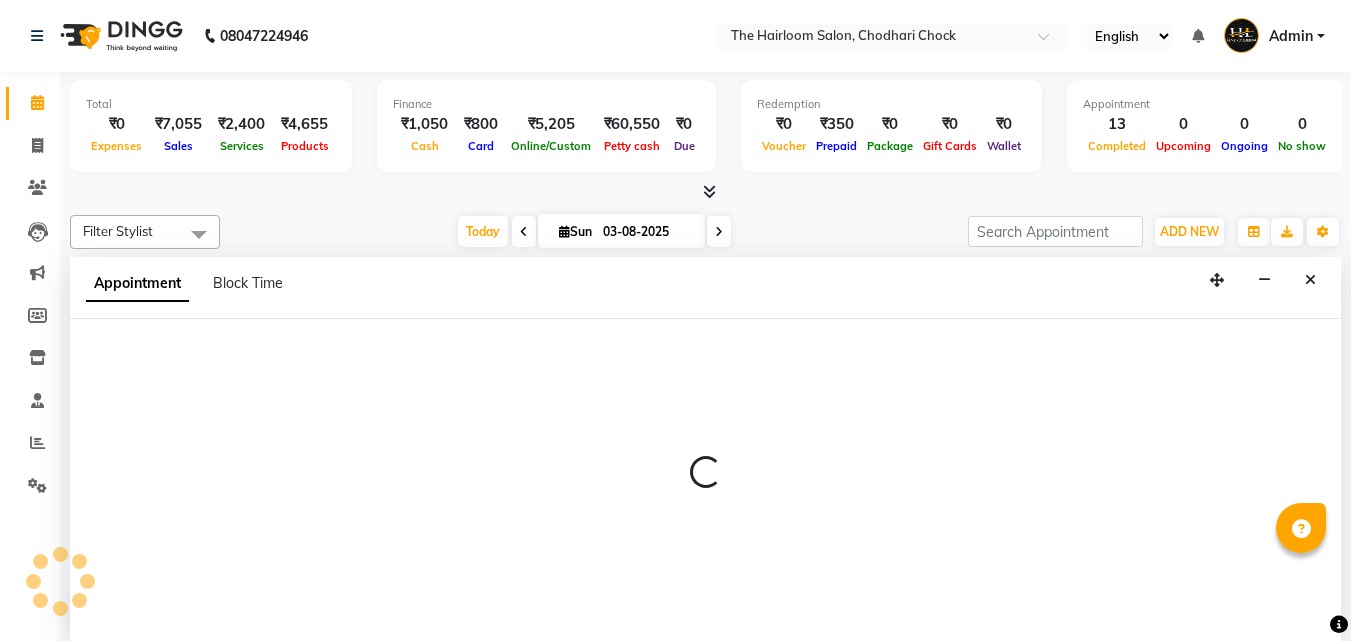 select on "41757" 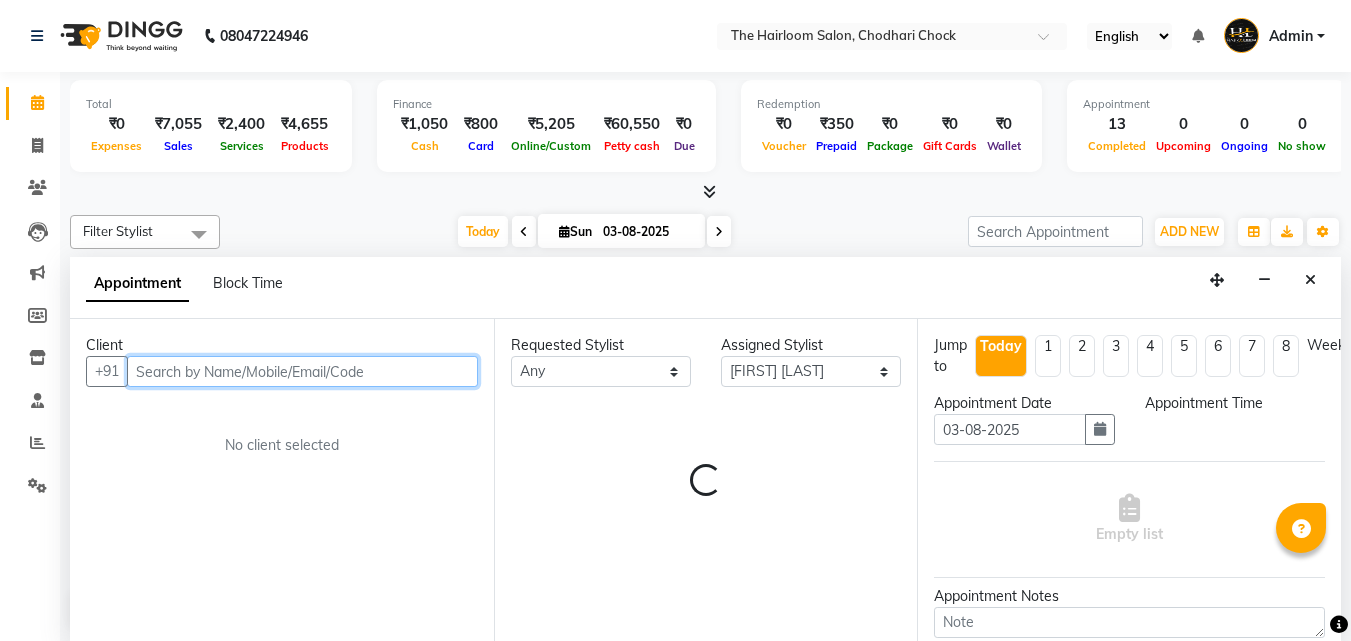 select on "765" 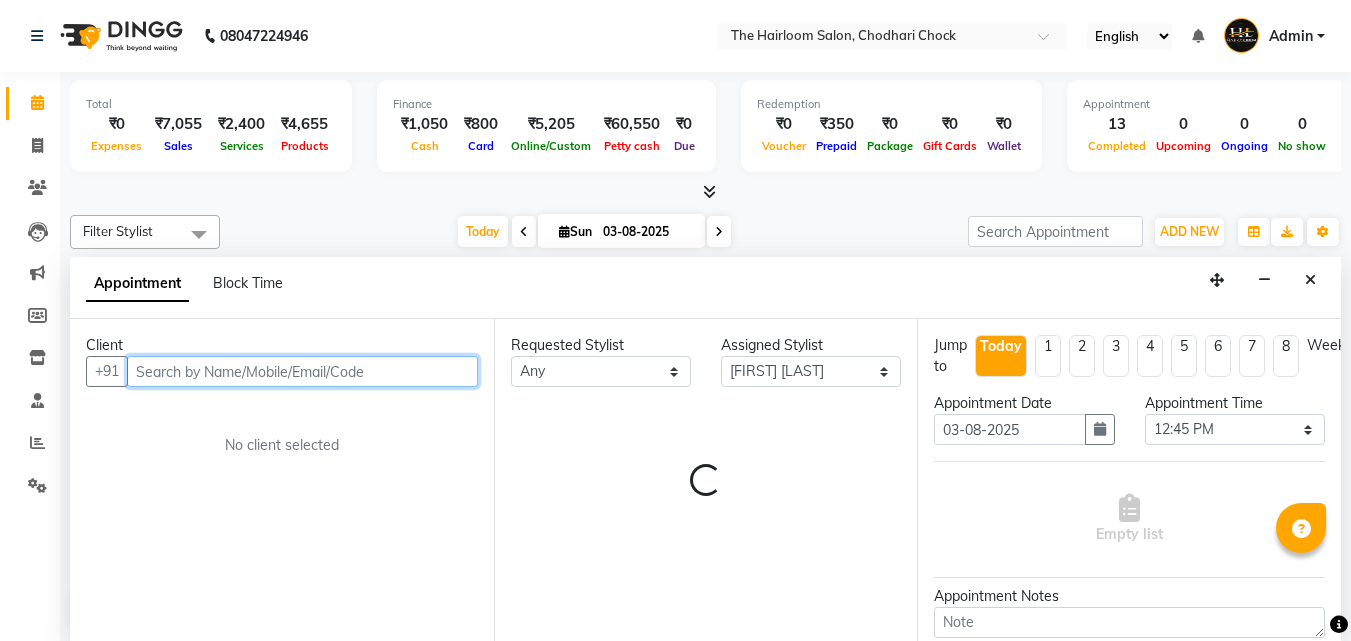 scroll, scrollTop: 1, scrollLeft: 0, axis: vertical 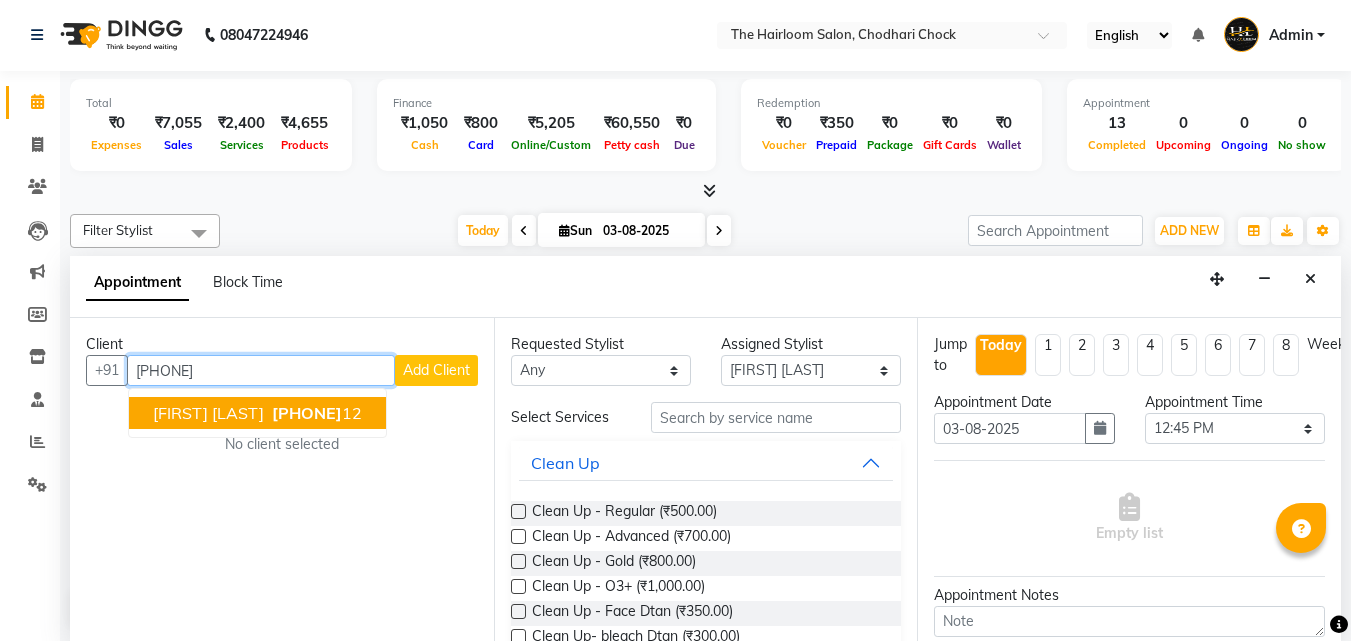 click on "[FIRST] [LAST]" at bounding box center [208, 413] 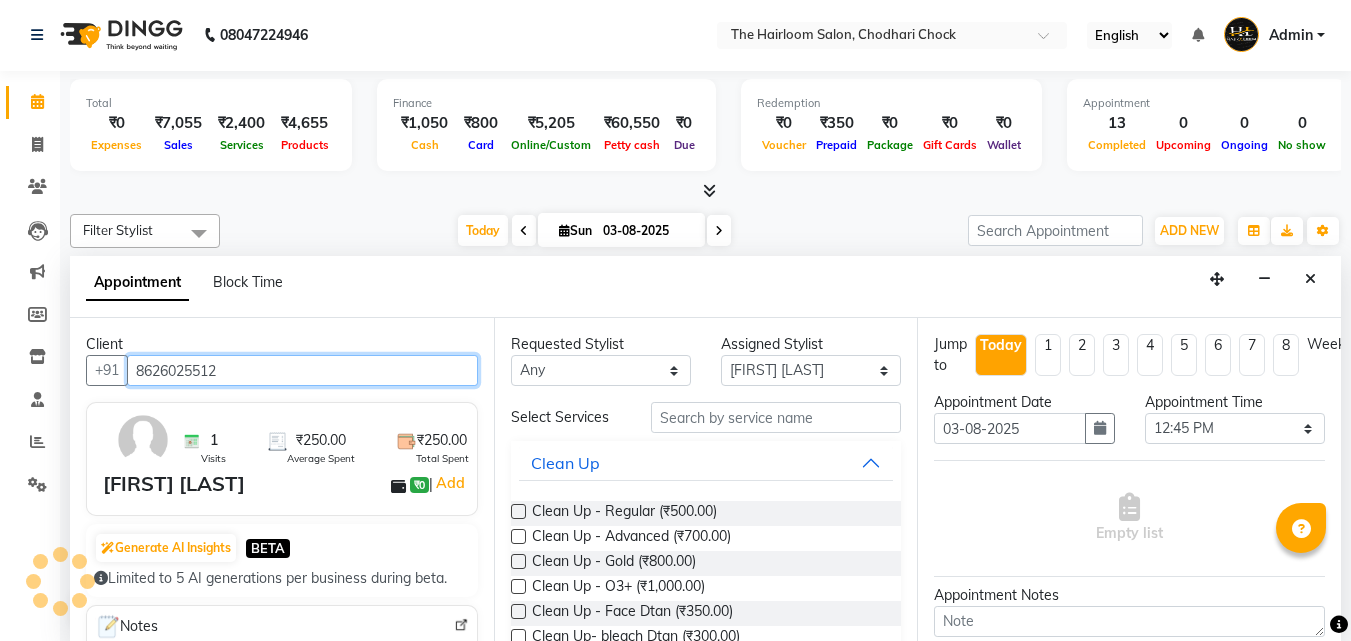 type on "8626025512" 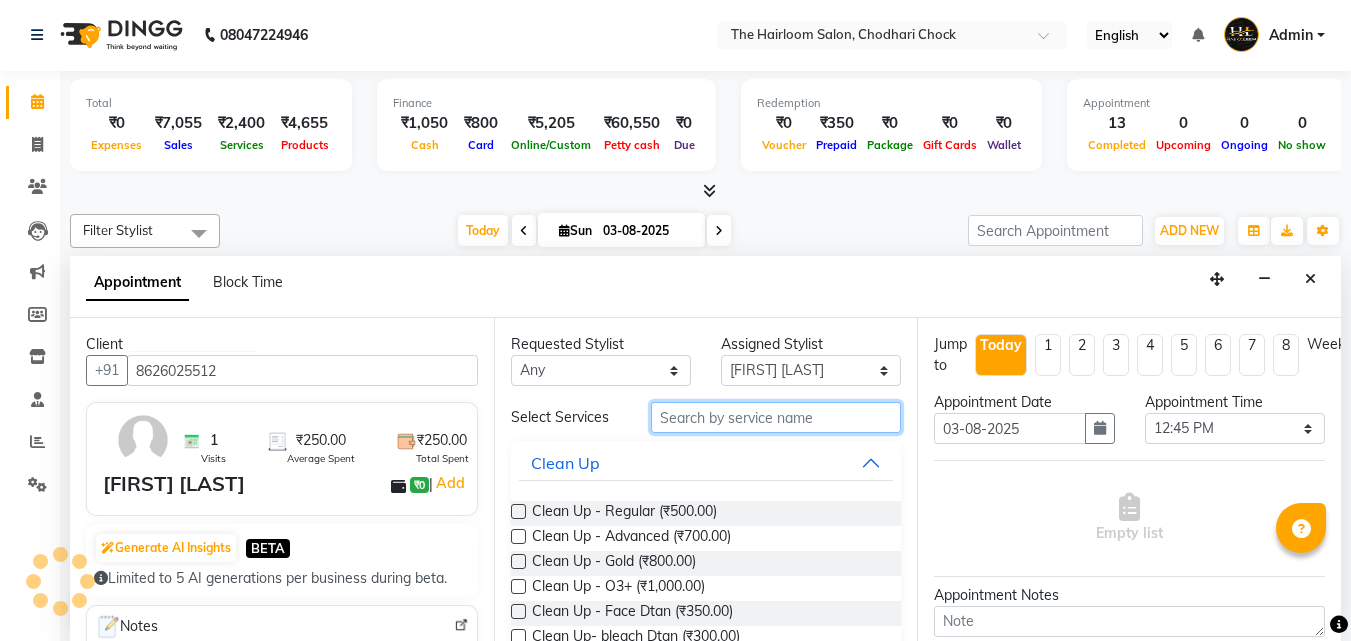 click at bounding box center (776, 417) 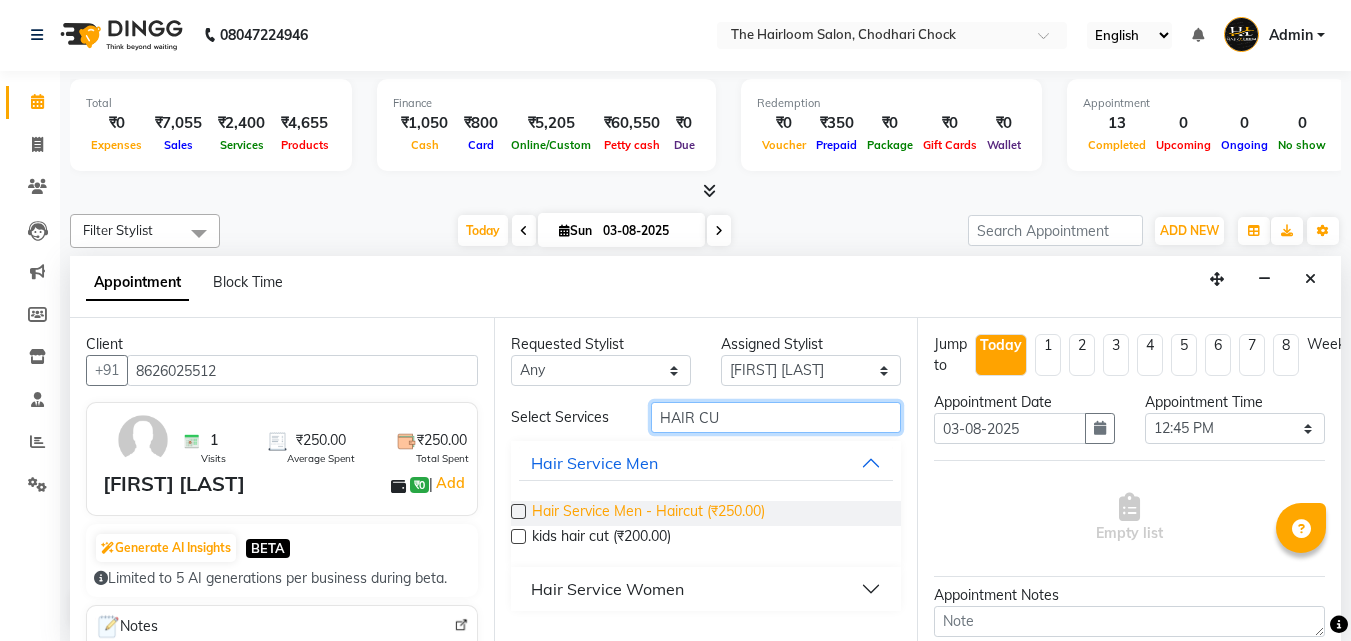 type on "HAIR CU" 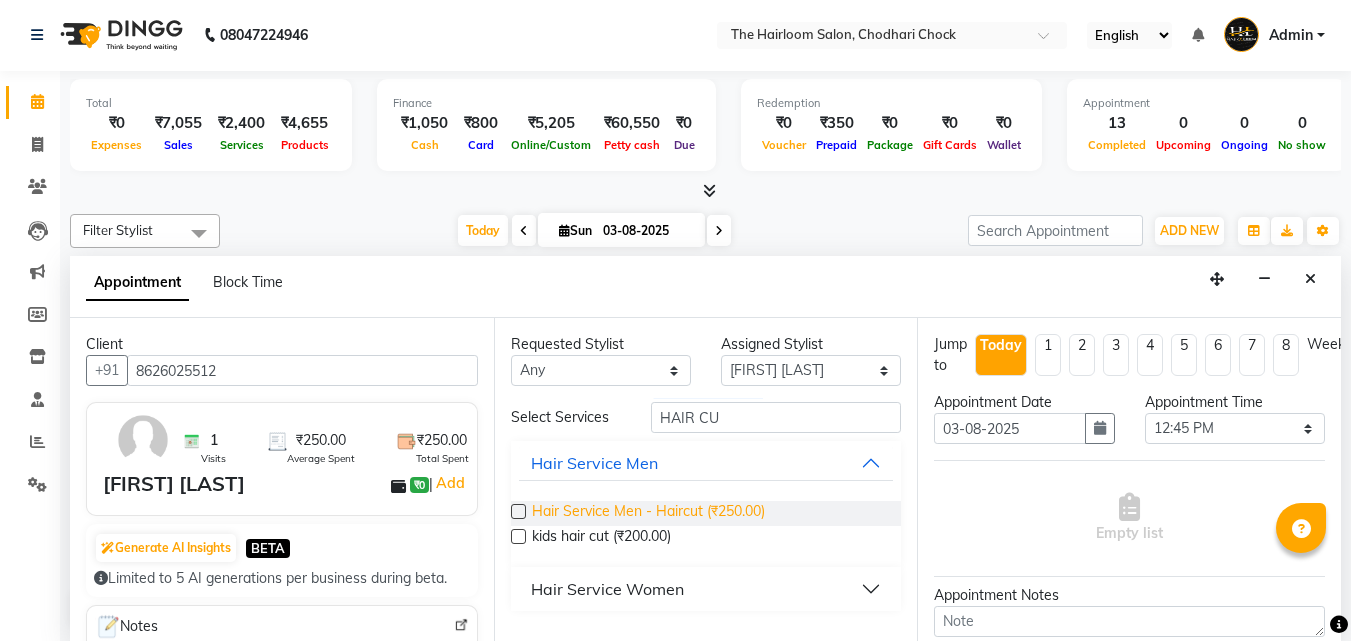 click on "Hair Service Men  - Haircut (₹250.00)" at bounding box center [648, 513] 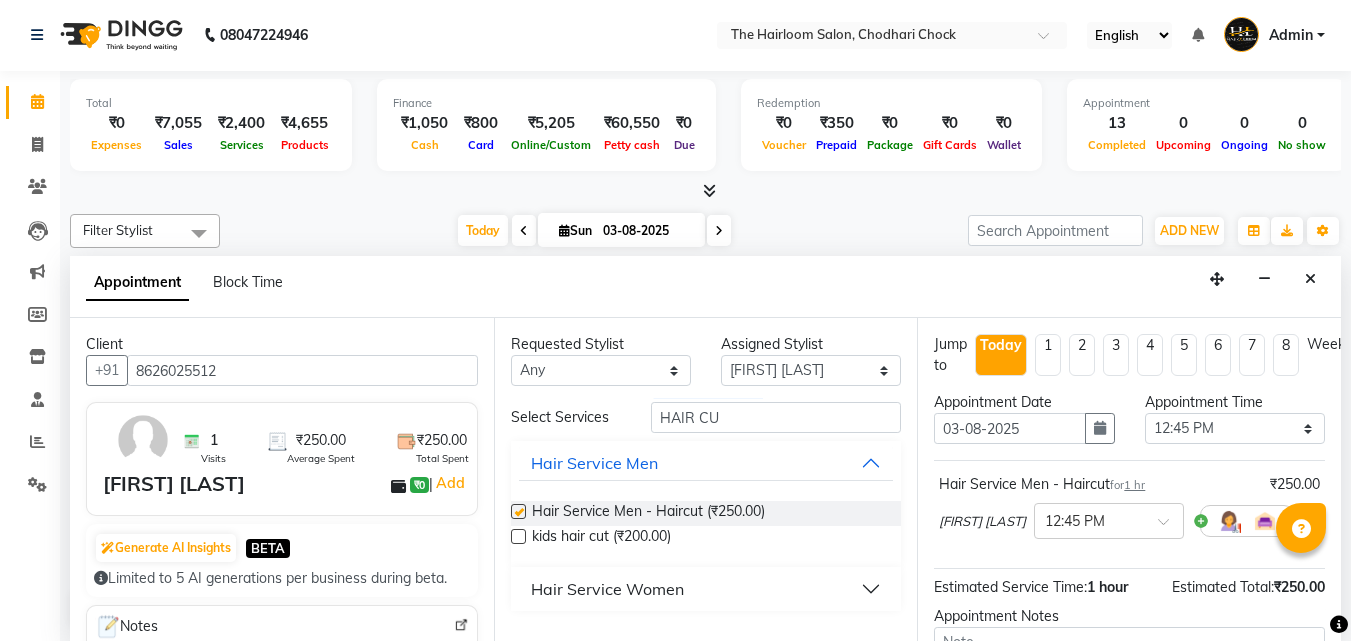 checkbox on "false" 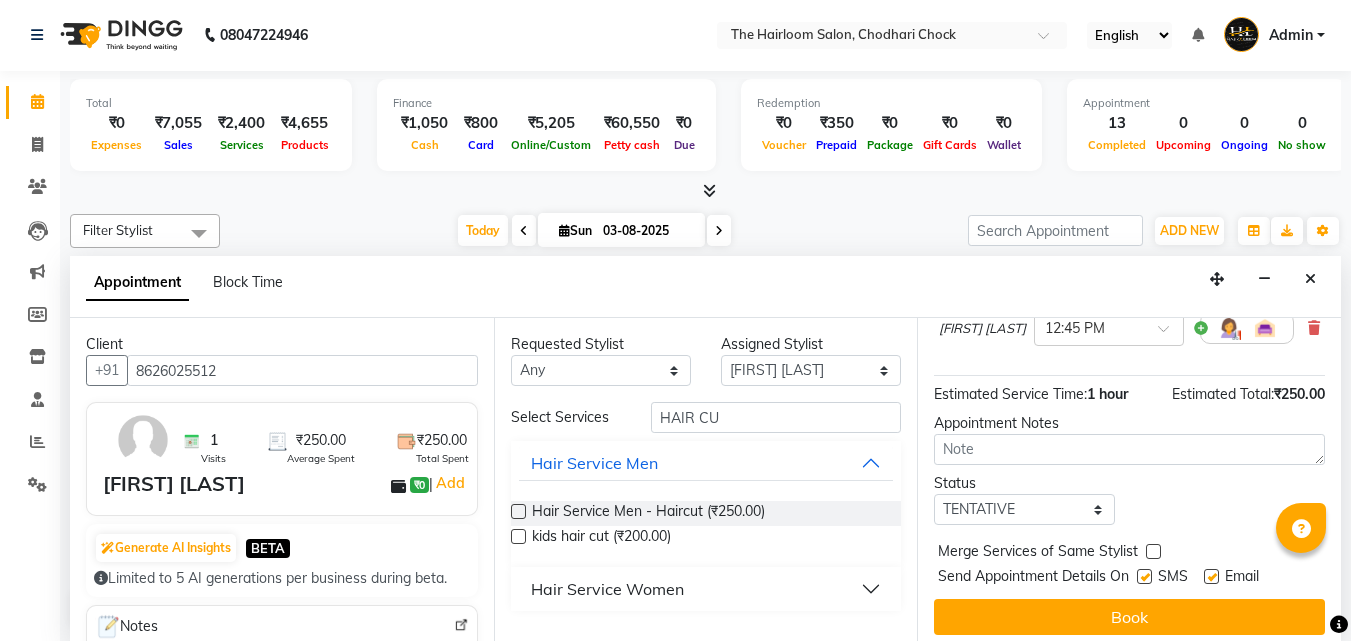 scroll, scrollTop: 221, scrollLeft: 0, axis: vertical 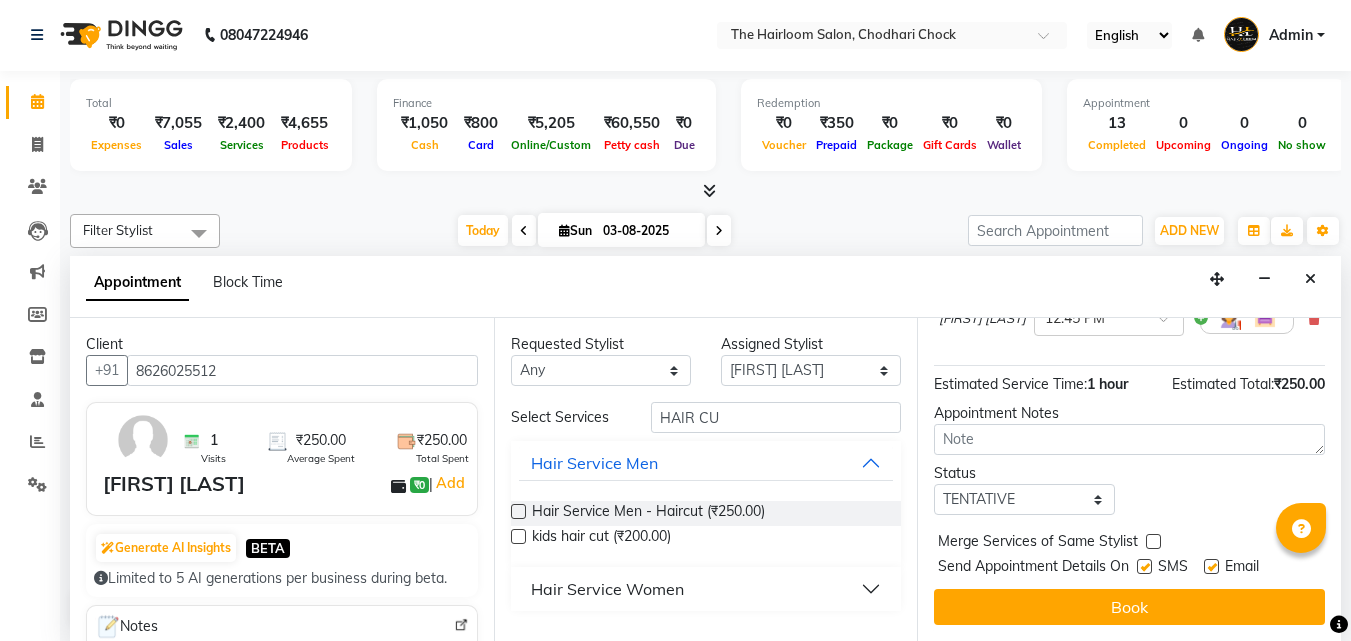 click at bounding box center (1144, 566) 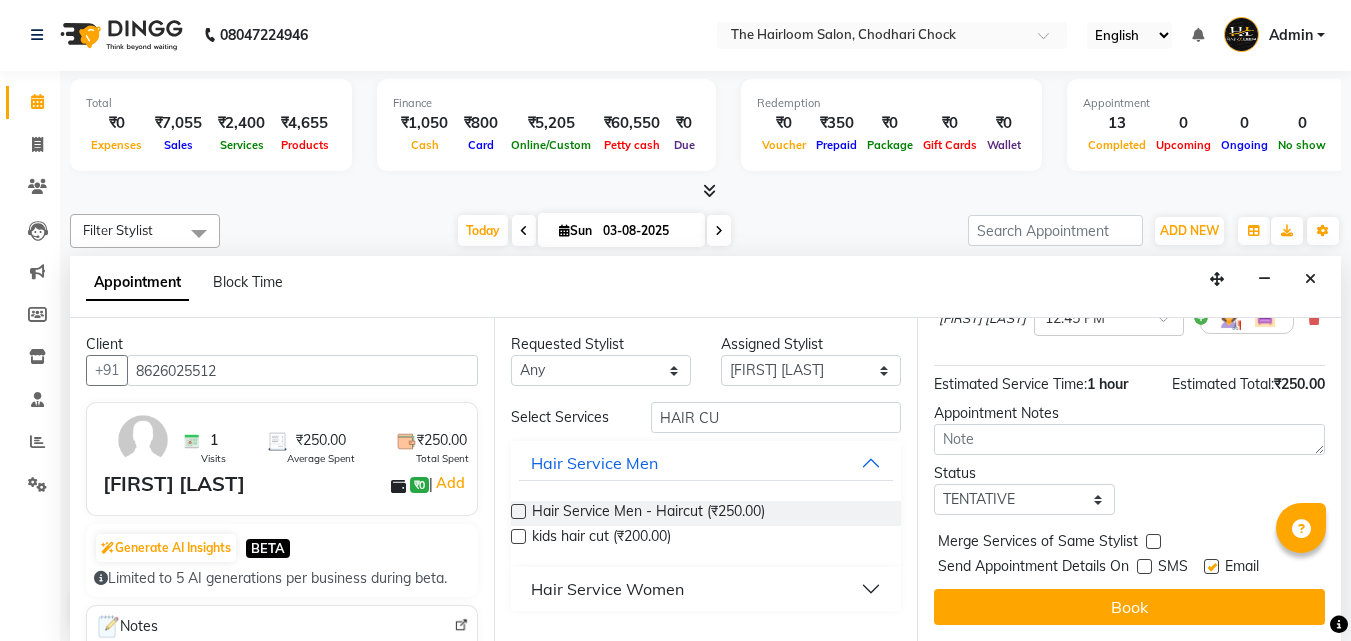 click at bounding box center [1211, 566] 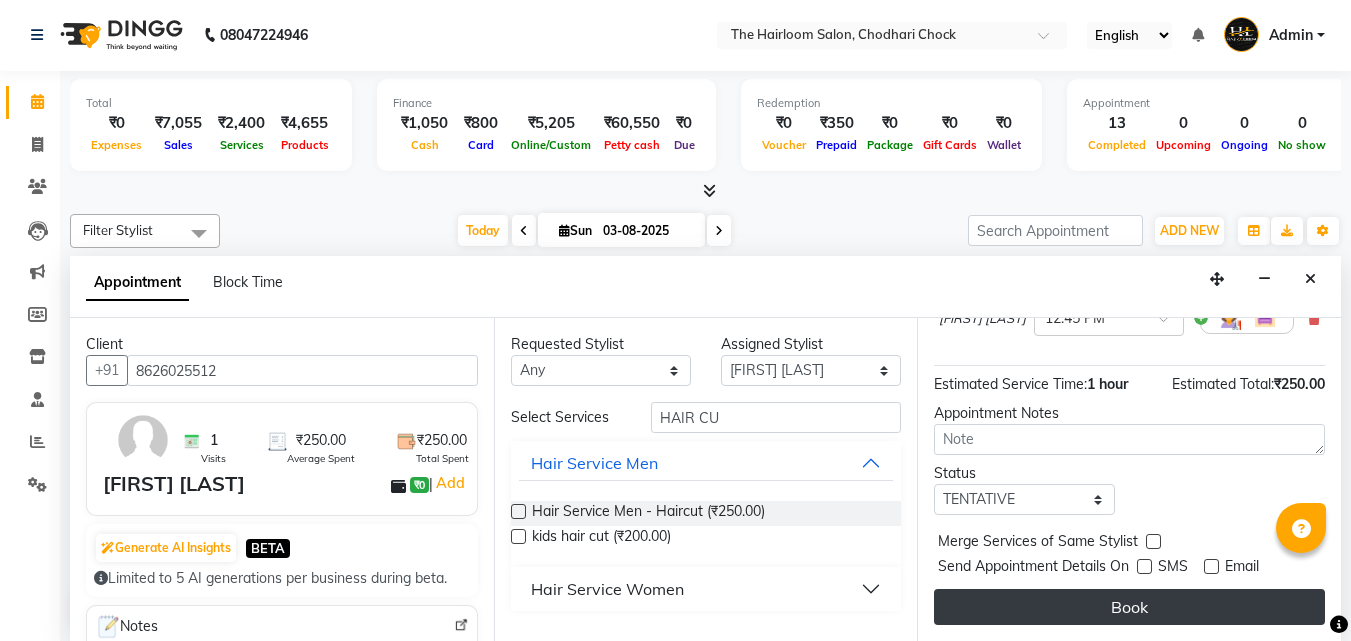 click on "Book" at bounding box center (1129, 607) 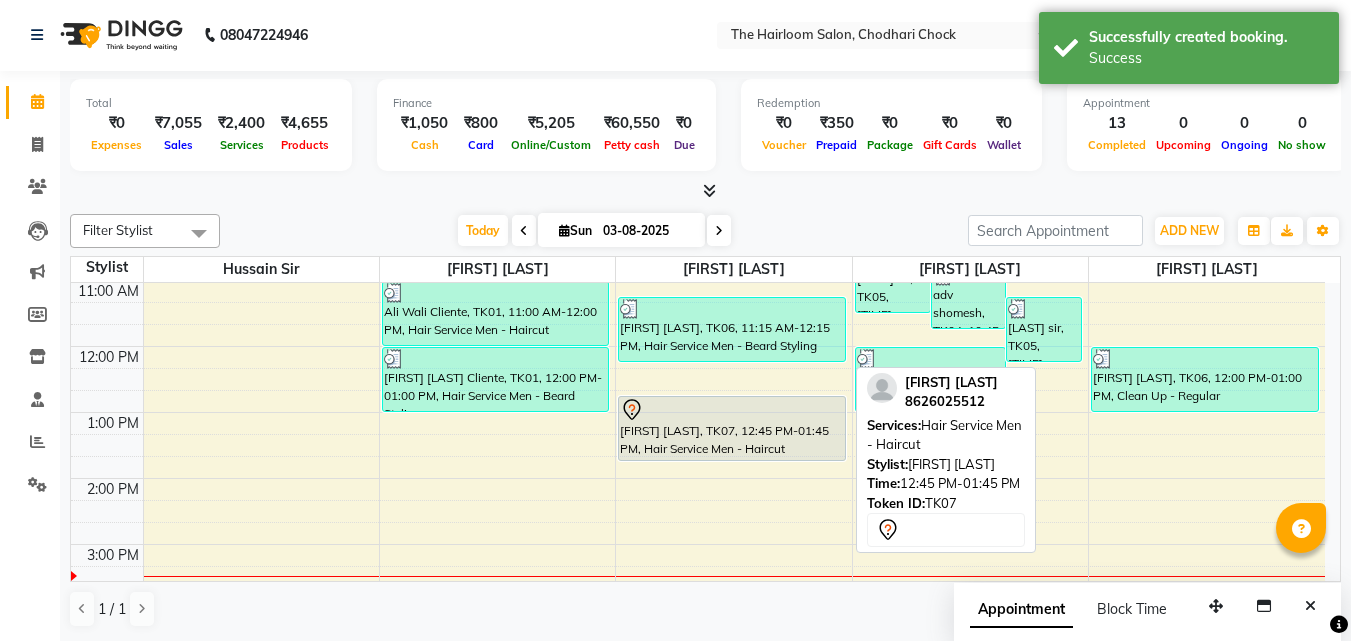 scroll, scrollTop: 0, scrollLeft: 0, axis: both 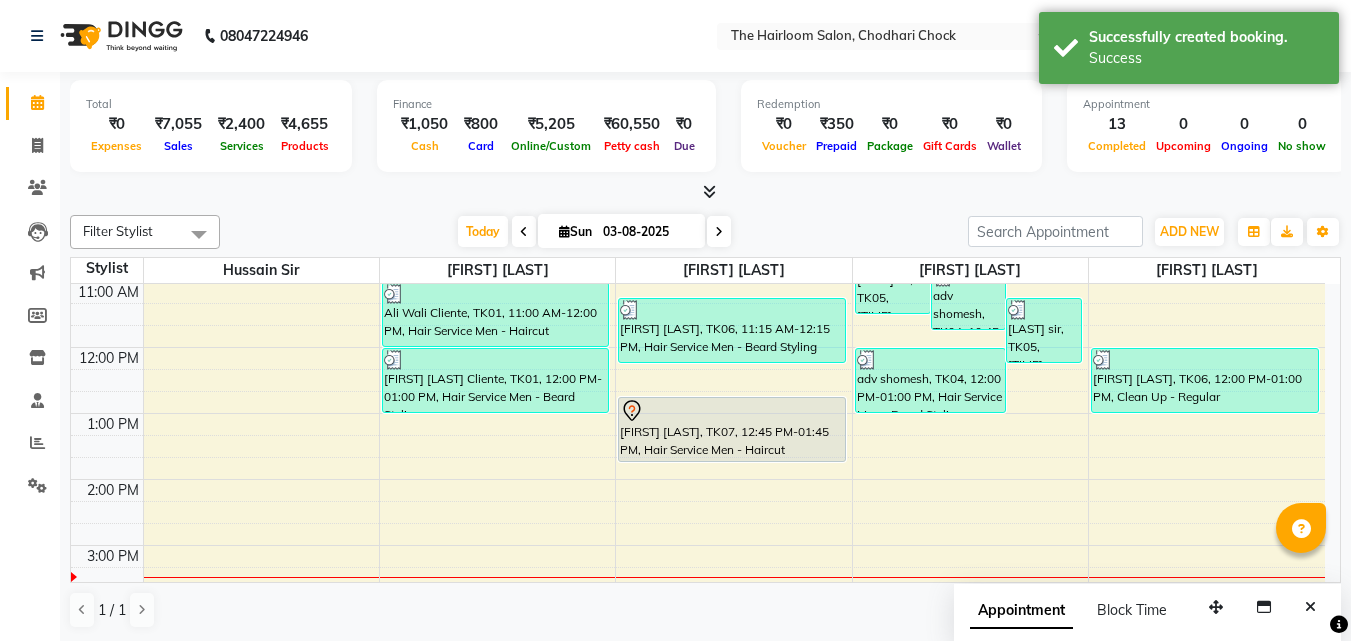 click on "8:00 AM 9:00 AM 10:00 AM 11:00 AM 12:00 PM 1:00 PM 2:00 PM 3:00 PM 4:00 PM 5:00 PM 6:00 PM 7:00 PM 8:00 PM 9:00 PM 10:00 PM 11:00 PM     jagdesh sir, TK05, 09:45 AM-10:20 AM, kids hair cut     Divyanshu Sir, TK03, 09:15 AM-10:15 AM, Hair Service Men  - Beard Styling     Ali Wali Cliente, TK01, 11:00 AM-12:00 PM, Hair Service Men  - Haircut     Ali Wali Cliente, TK01, 12:00 PM-01:00 PM, Hair Service Men  - Beard Styling     raju thosre, TK06, 10:00 AM-11:00 AM, Hair Service Men  - Haircut     raju thosre, TK06, 11:15 AM-12:15 PM, Hair Service Men  - Beard Styling             honey shakya, TK07, 12:45 PM-01:45 PM, Hair Service Men  - Haircut     jagdesh sir, TK05, 10:30 AM-11:30 AM, Hair Service Men  - Haircut     adv shomesh, TK04, 10:45 AM-11:45 AM, Hair Service Men  - Haircut     jagdesh sir, TK05, 11:15 AM-12:15 PM, Hair Service Men  - Beard Styling     [FIRST] [LAST], TK02, 09:20 AM-10:20 AM, Hair Service Men  - Haircut     [FIRST] [LAST], TK02, 09:25 AM-10:25 AM, Hair Service Men  - Shaving" at bounding box center [698, 611] 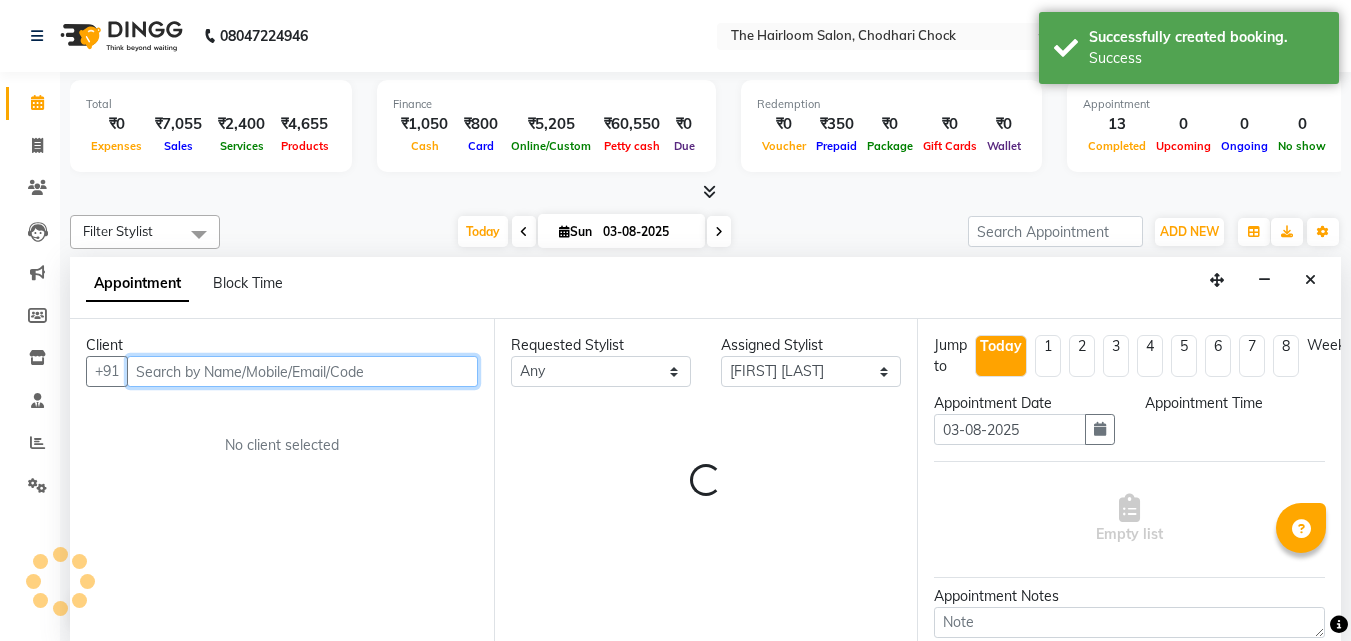 select on "855" 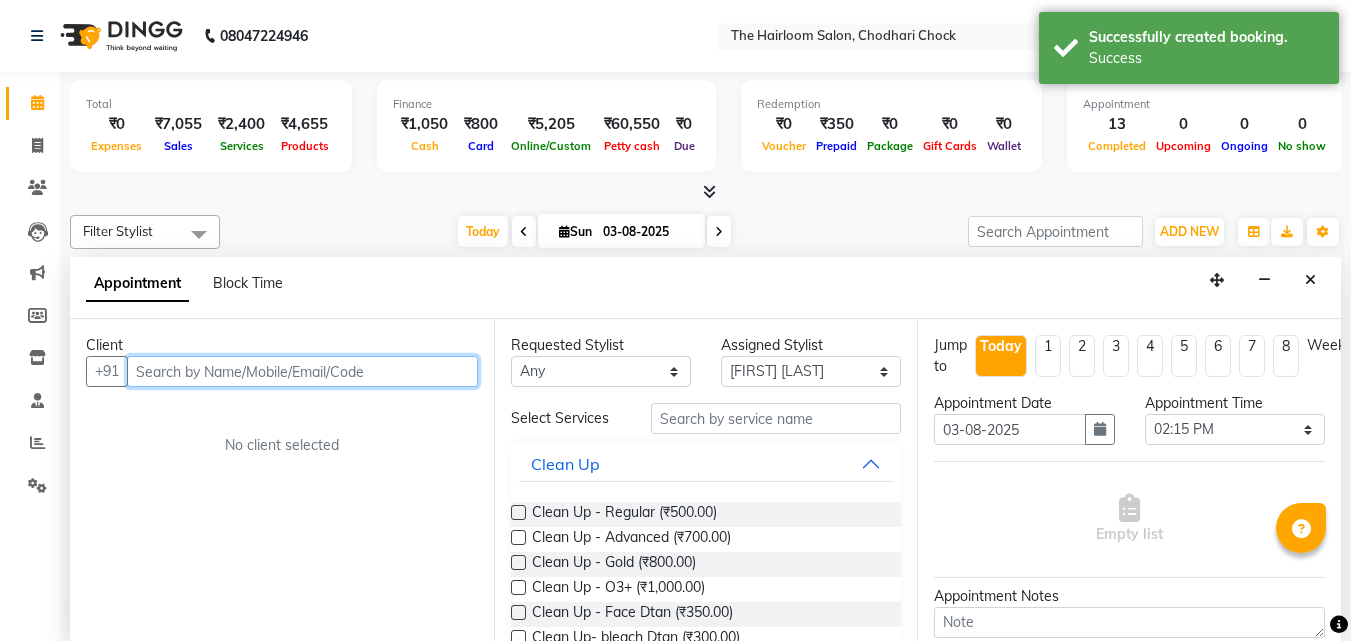 scroll, scrollTop: 1, scrollLeft: 0, axis: vertical 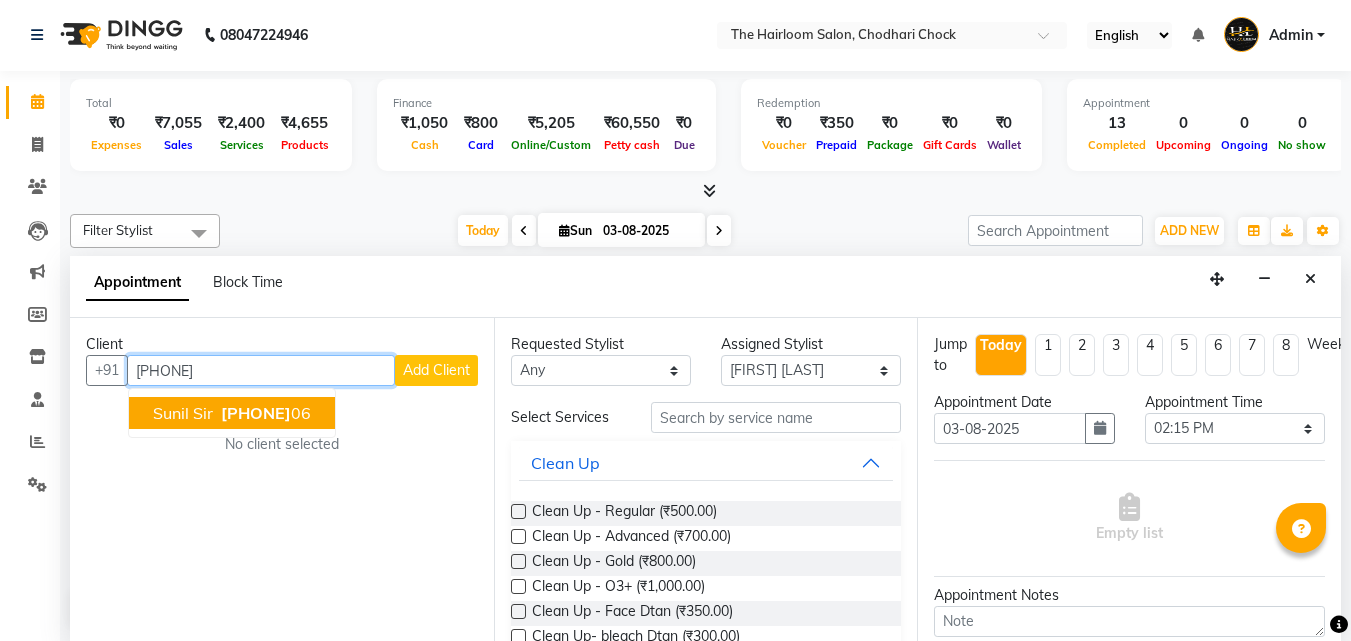 click on "sunil sir" at bounding box center (183, 413) 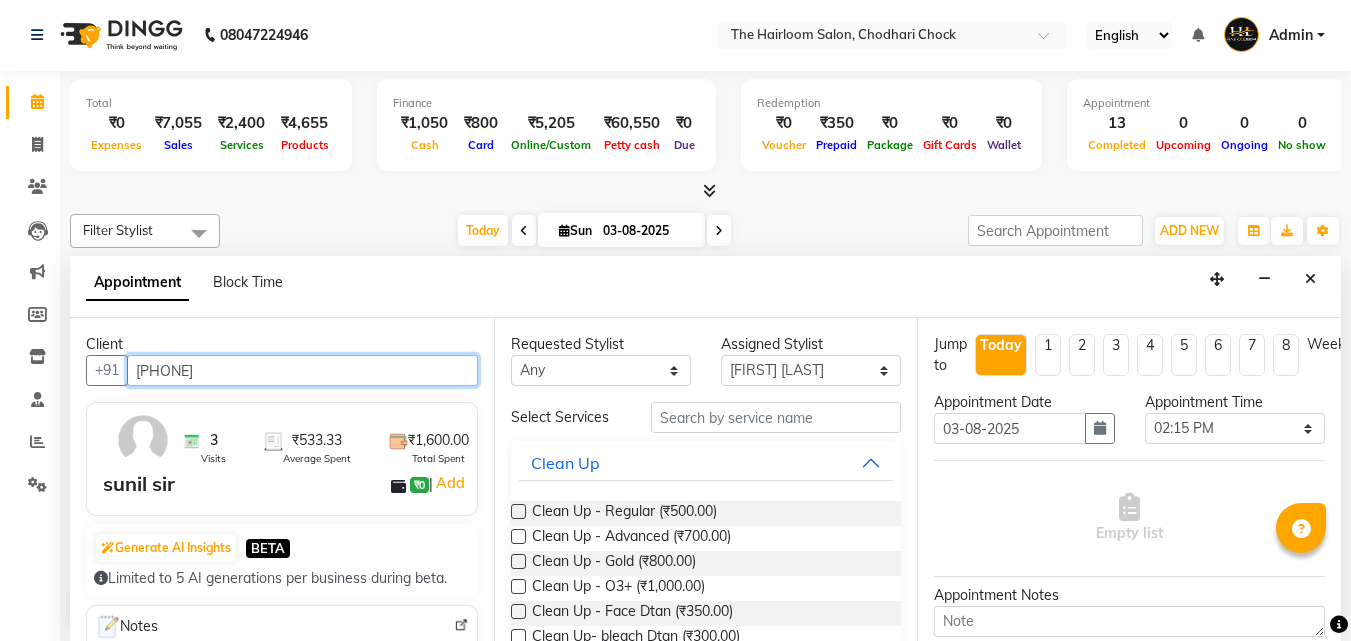 type on "[PHONE]" 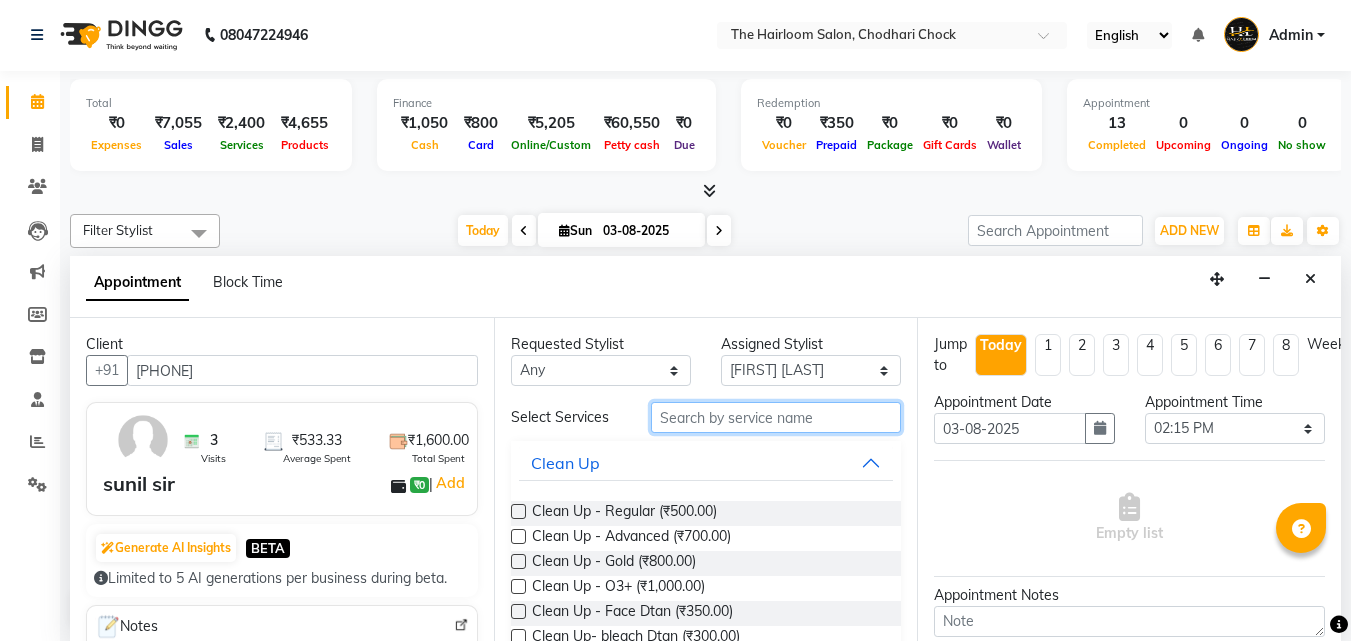 click at bounding box center [776, 417] 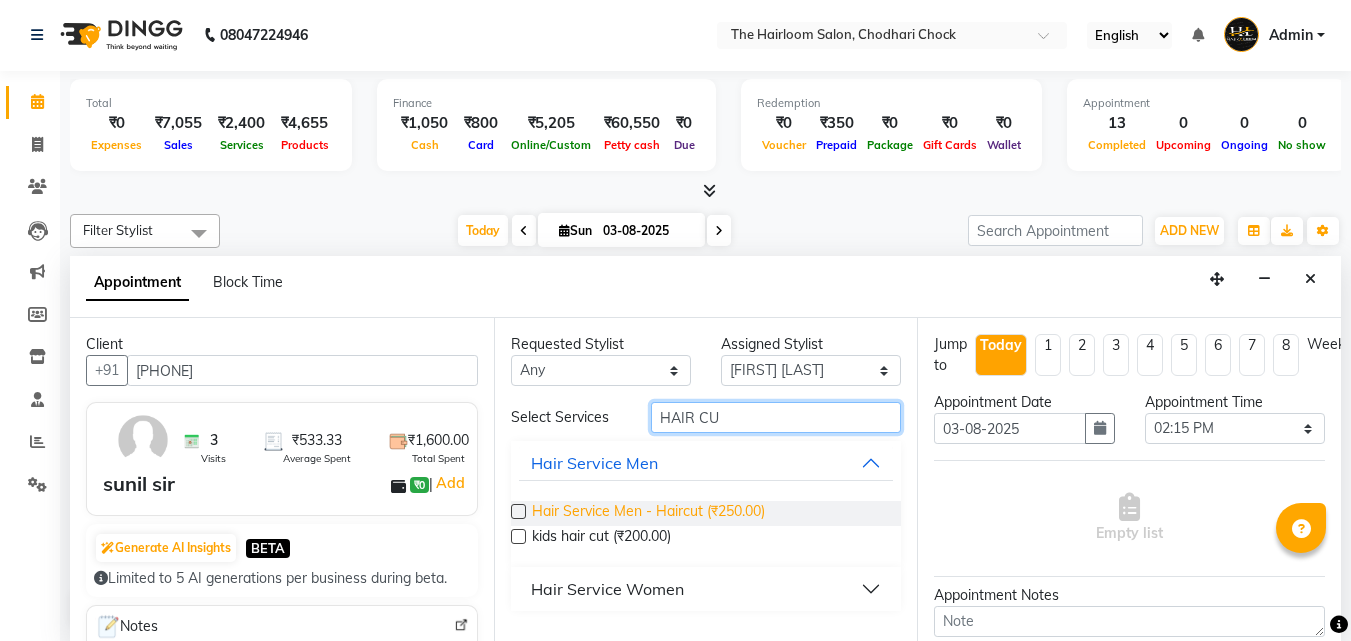 type on "HAIR CU" 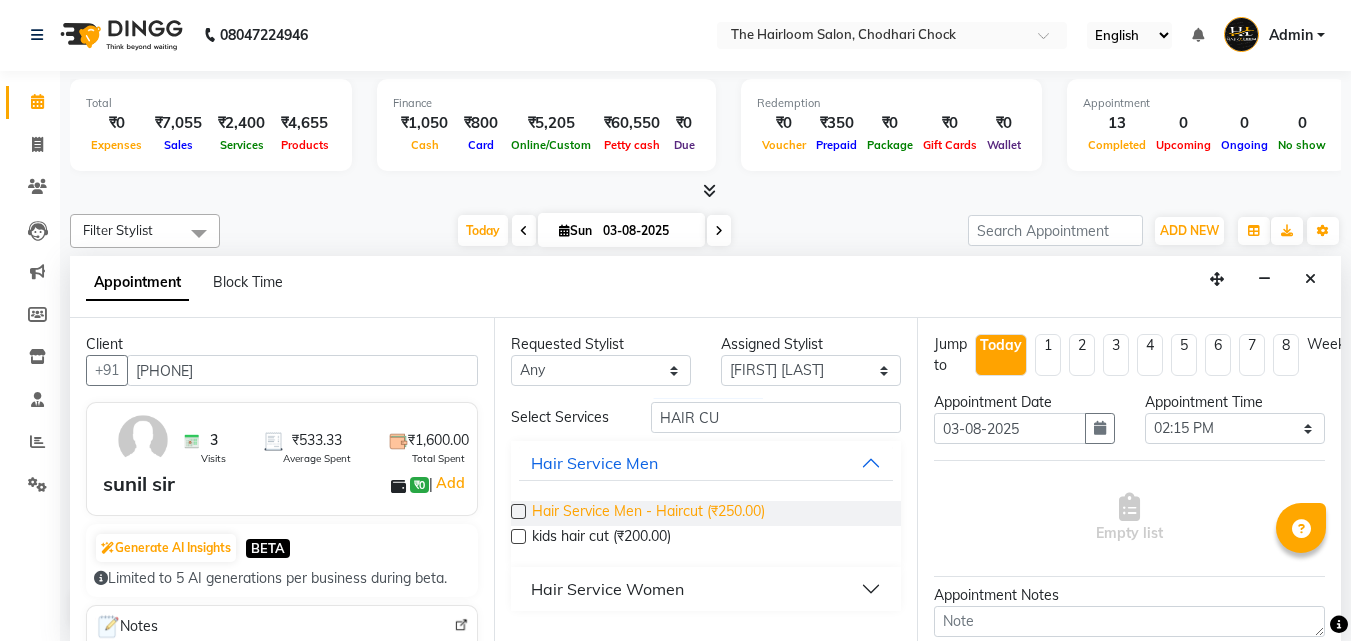 click on "Hair Service Men  - Haircut (₹250.00)" at bounding box center (648, 513) 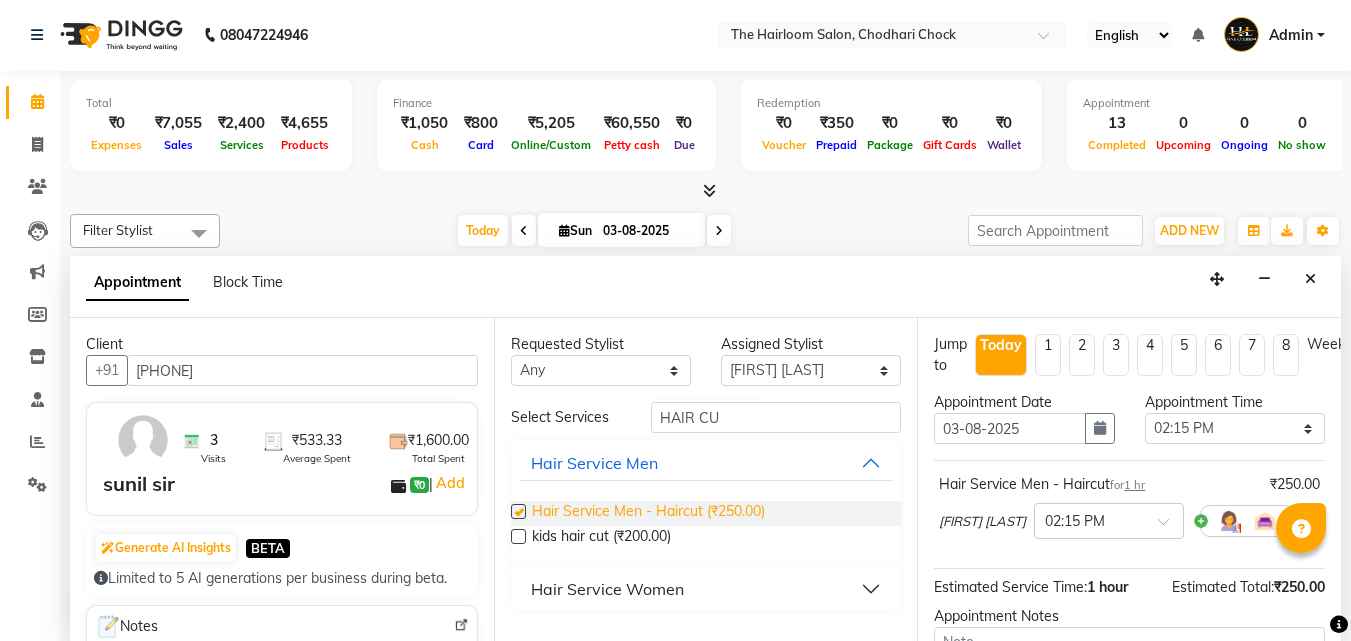 checkbox on "false" 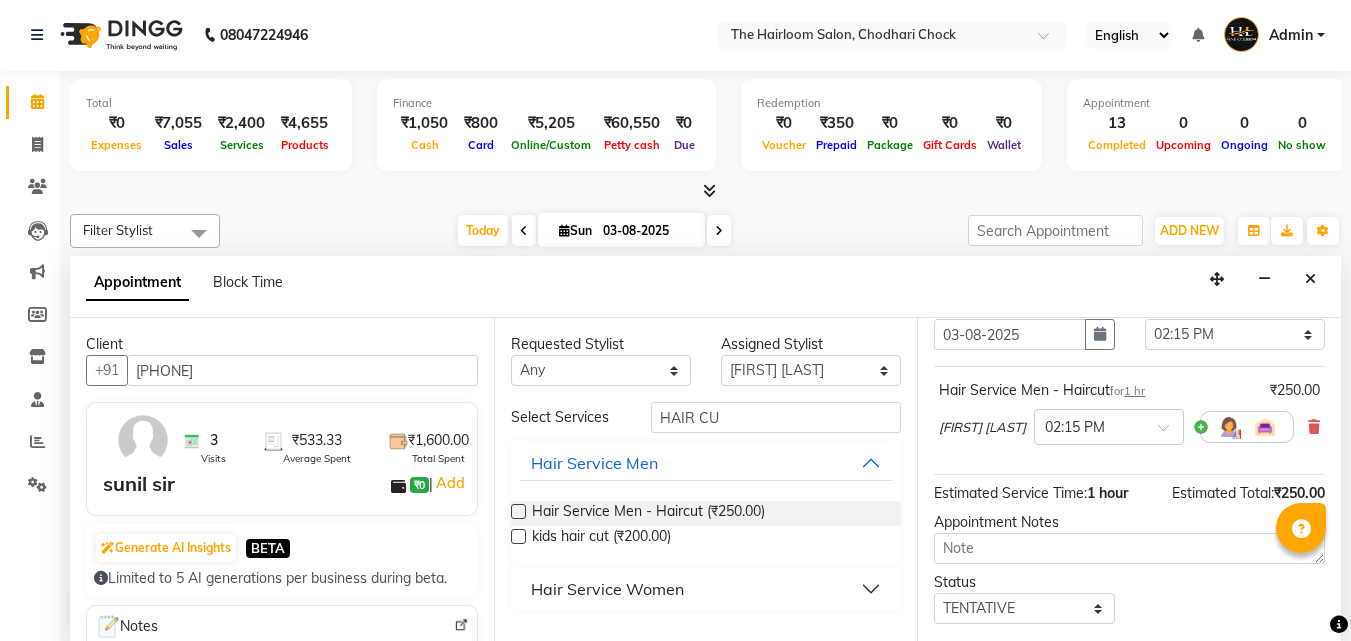 scroll, scrollTop: 221, scrollLeft: 0, axis: vertical 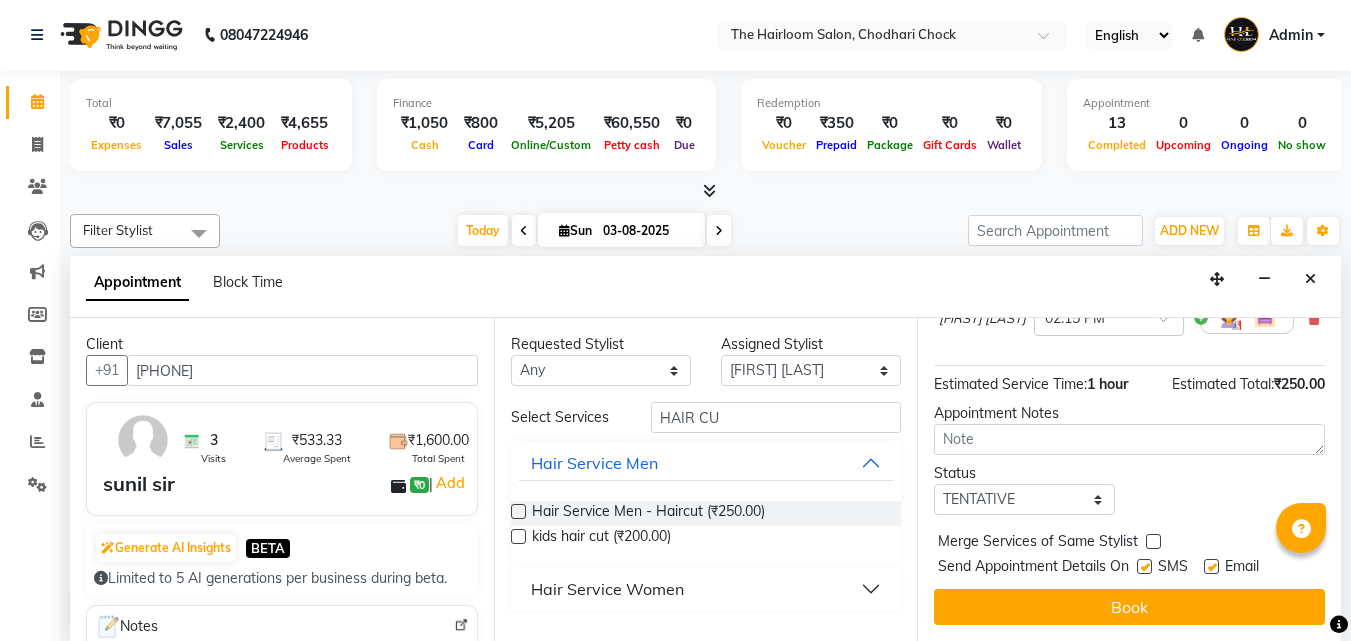 drag, startPoint x: 1146, startPoint y: 550, endPoint x: 1164, endPoint y: 549, distance: 18.027756 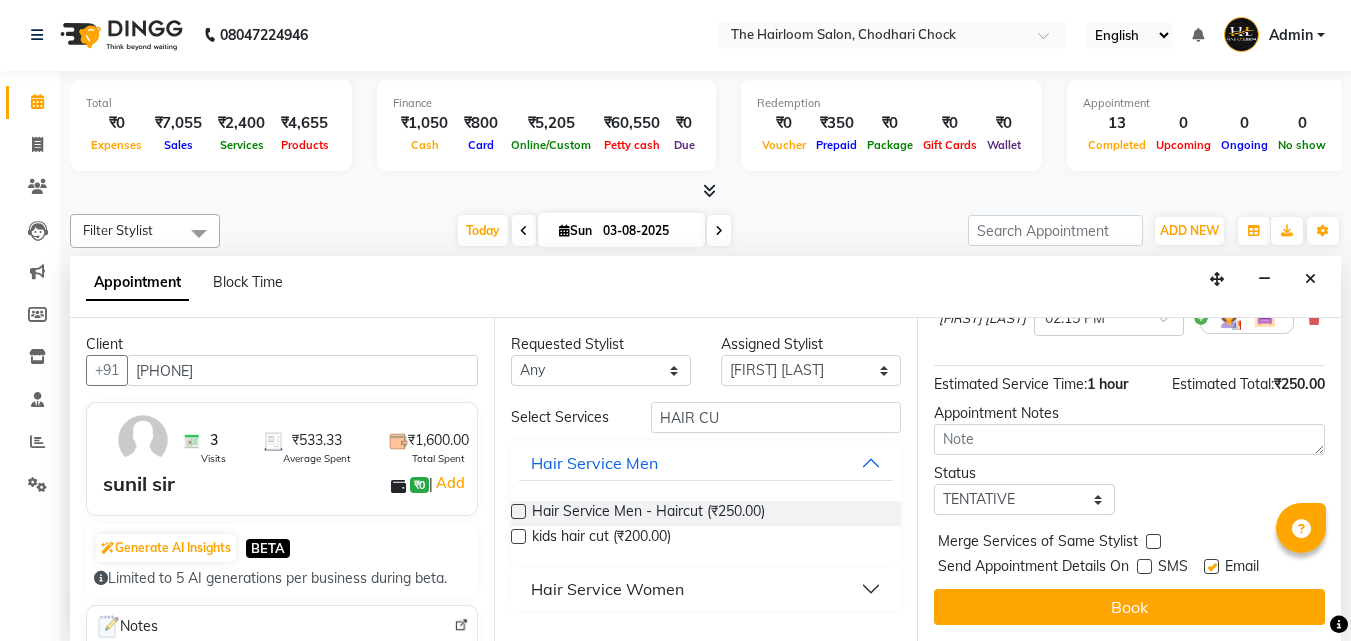 click at bounding box center [1211, 566] 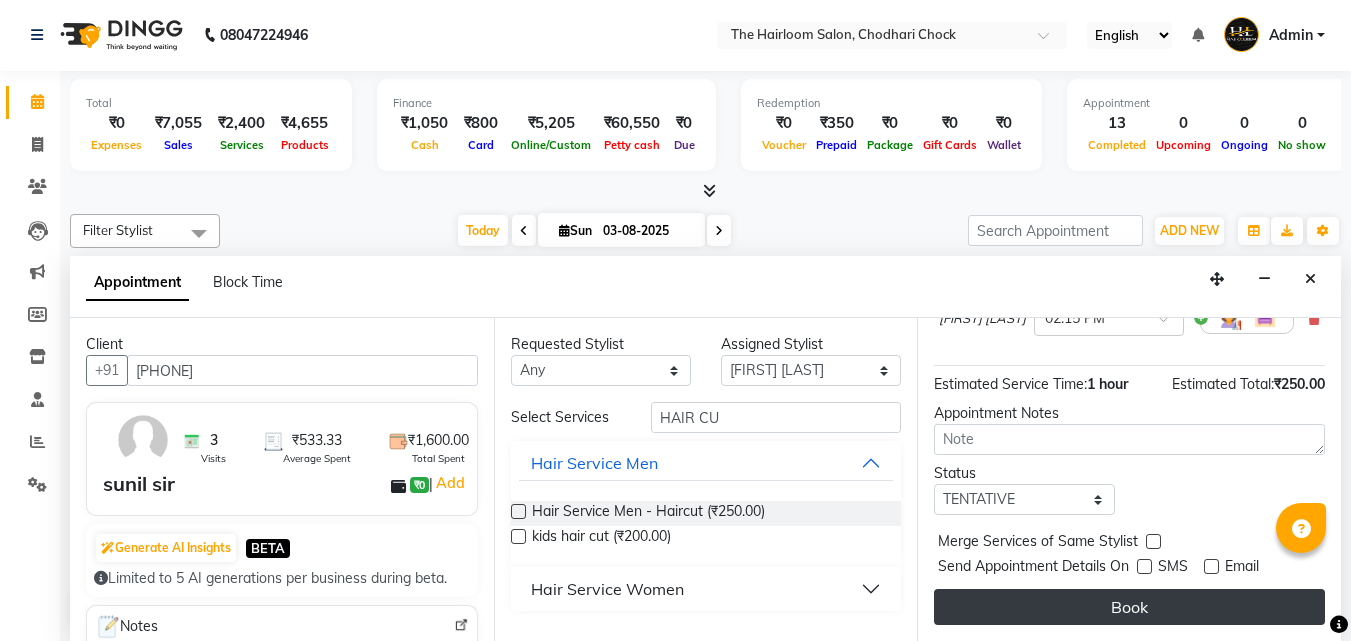 click on "Book" at bounding box center [1129, 607] 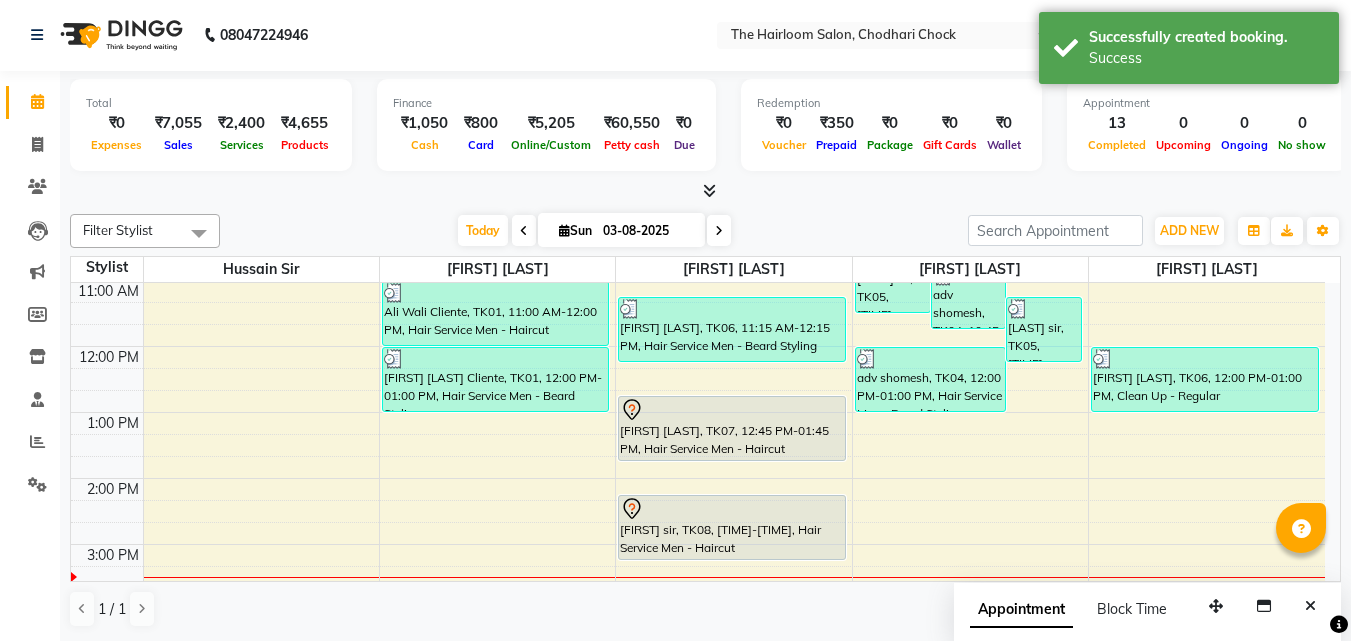 scroll, scrollTop: 0, scrollLeft: 0, axis: both 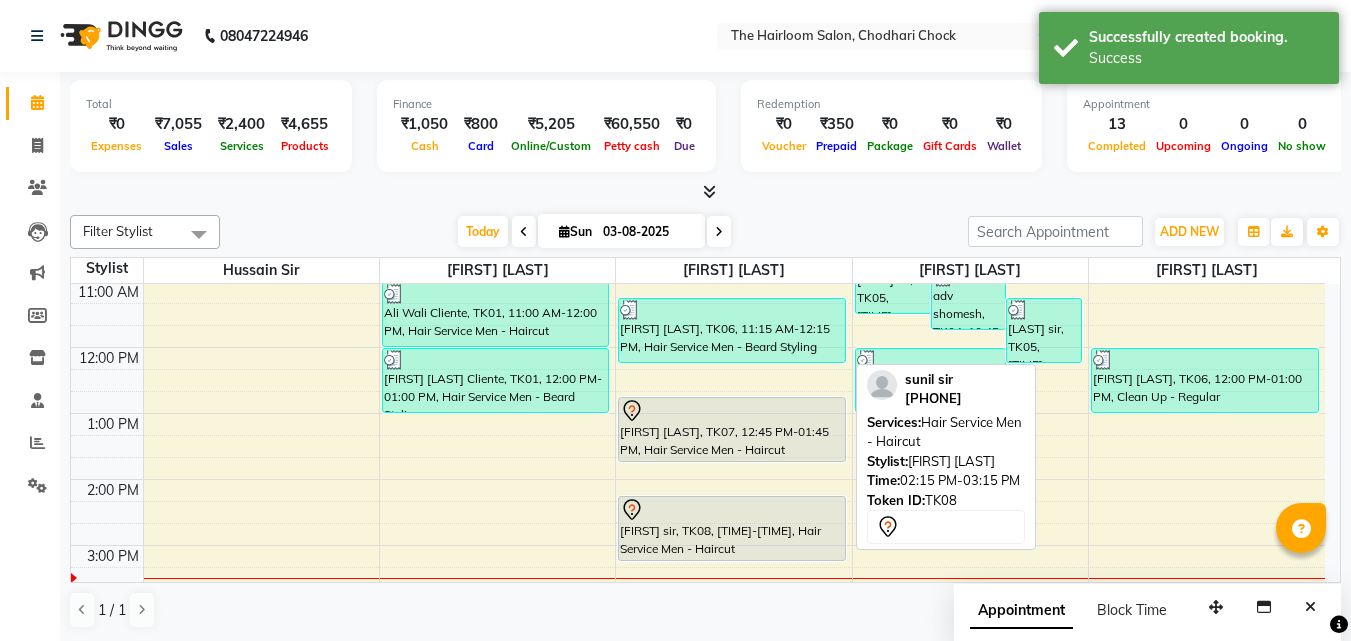 click on "[FIRST] sir, TK08, [TIME]-[TIME], Hair Service Men  - Haircut" at bounding box center (732, 528) 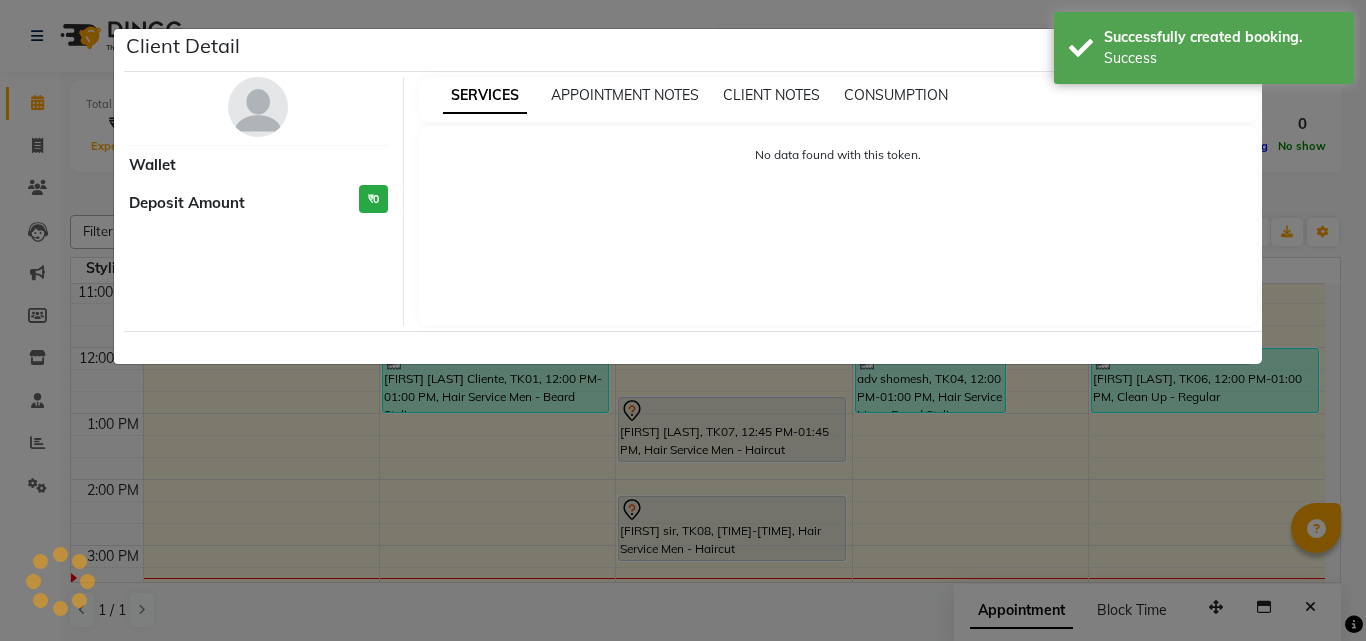 select on "7" 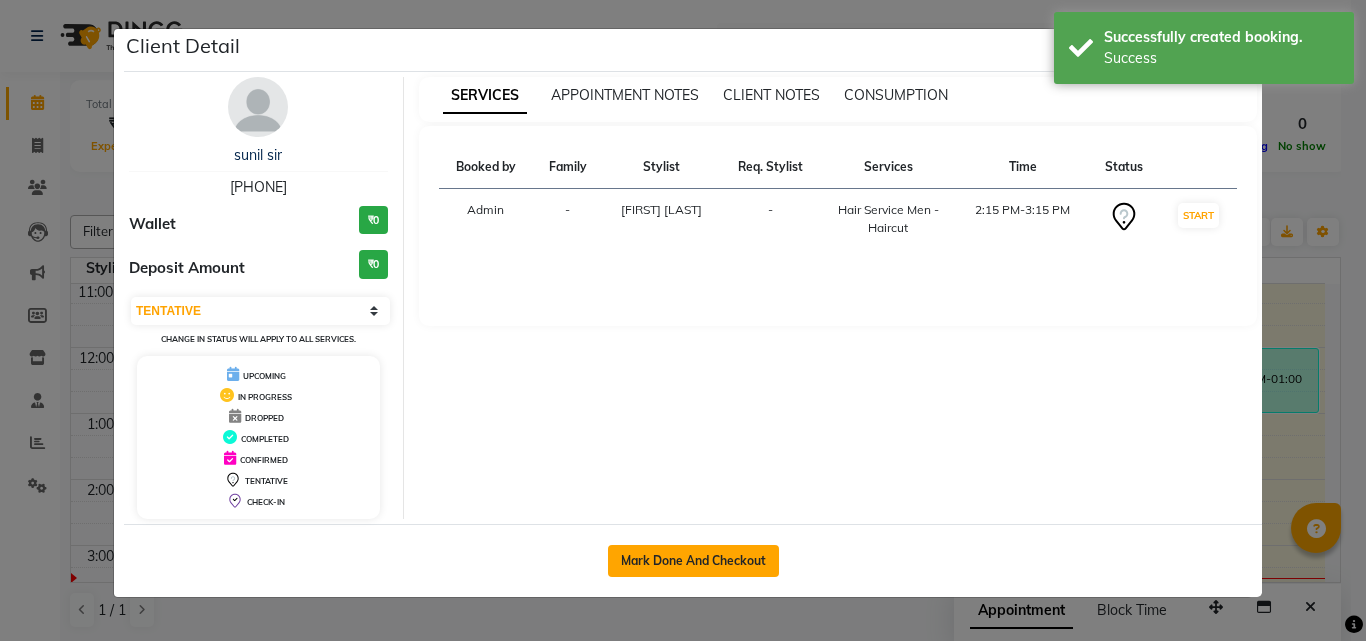 click on "Mark Done And Checkout" 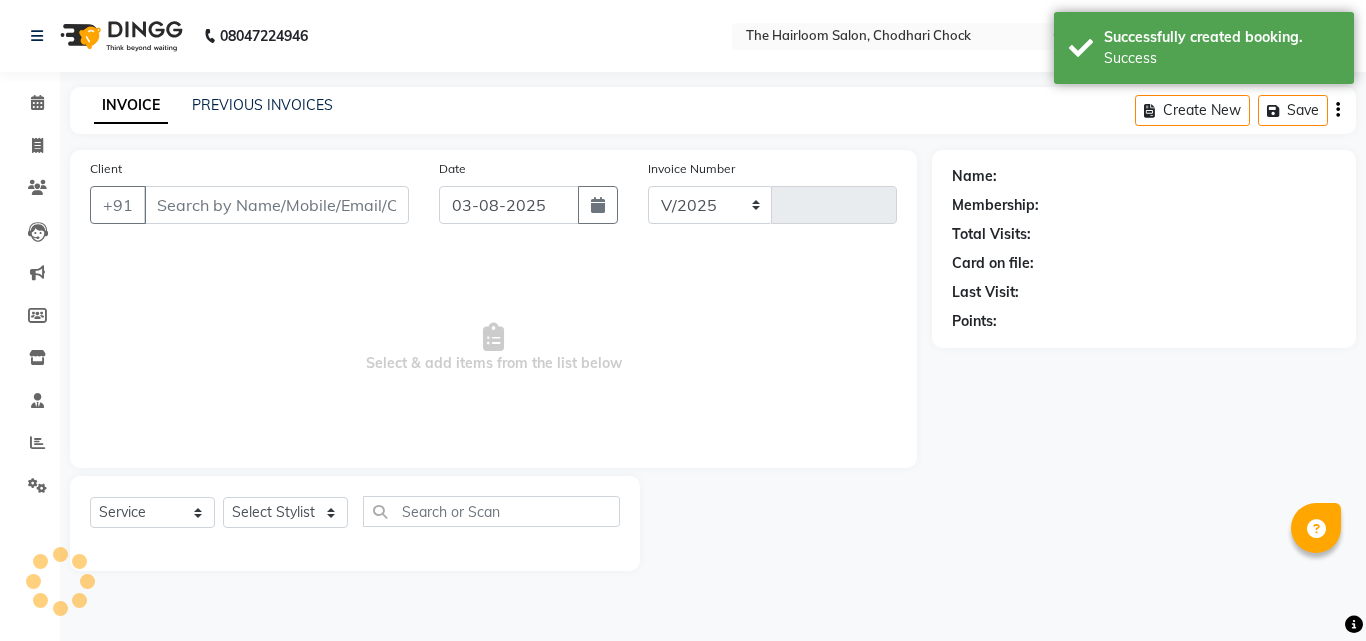 select on "5926" 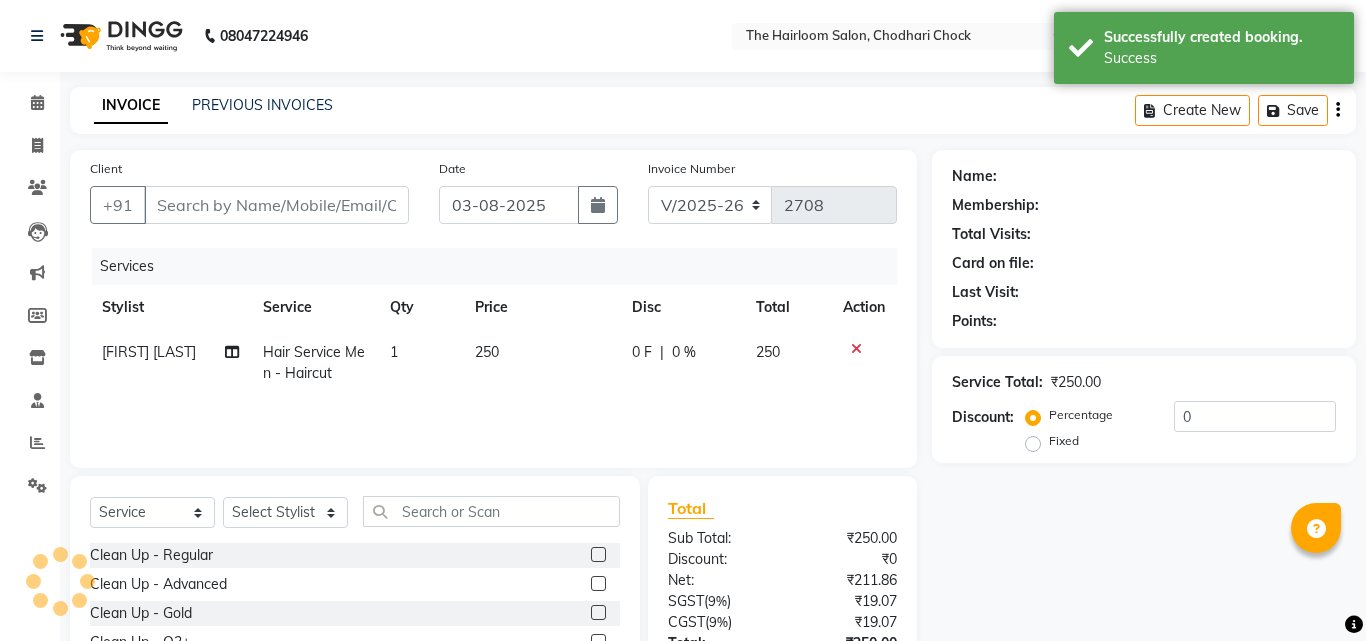 type on "[PHONE]" 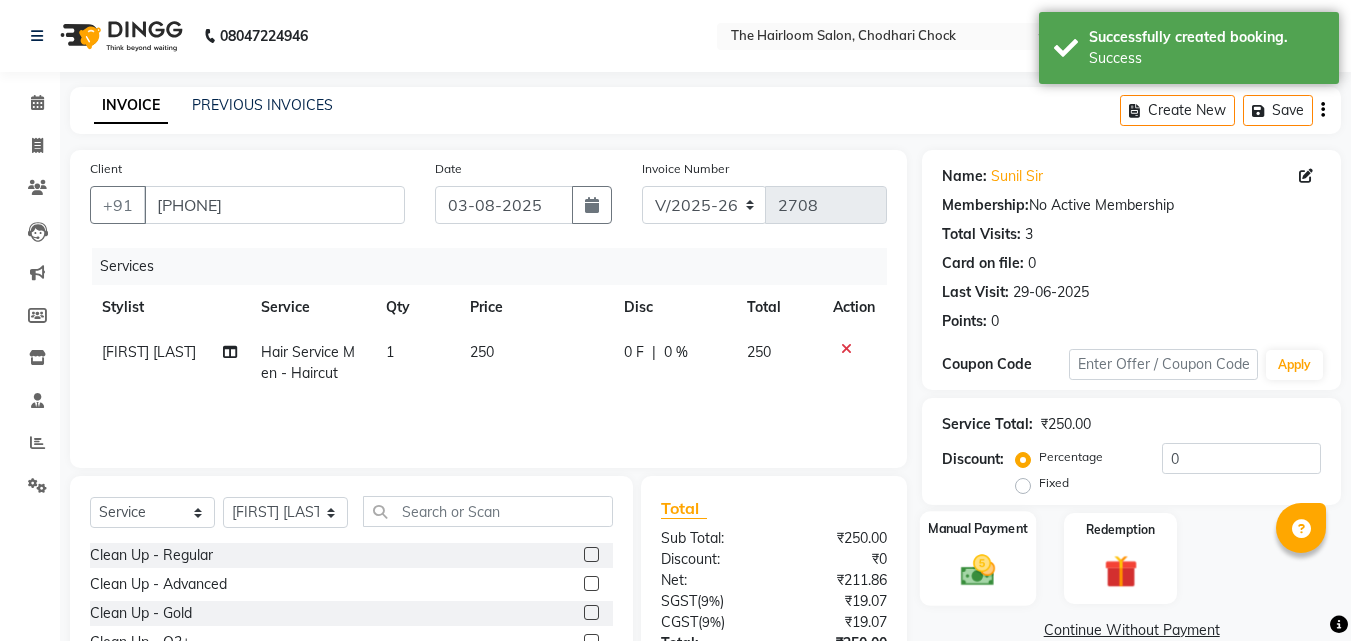 click 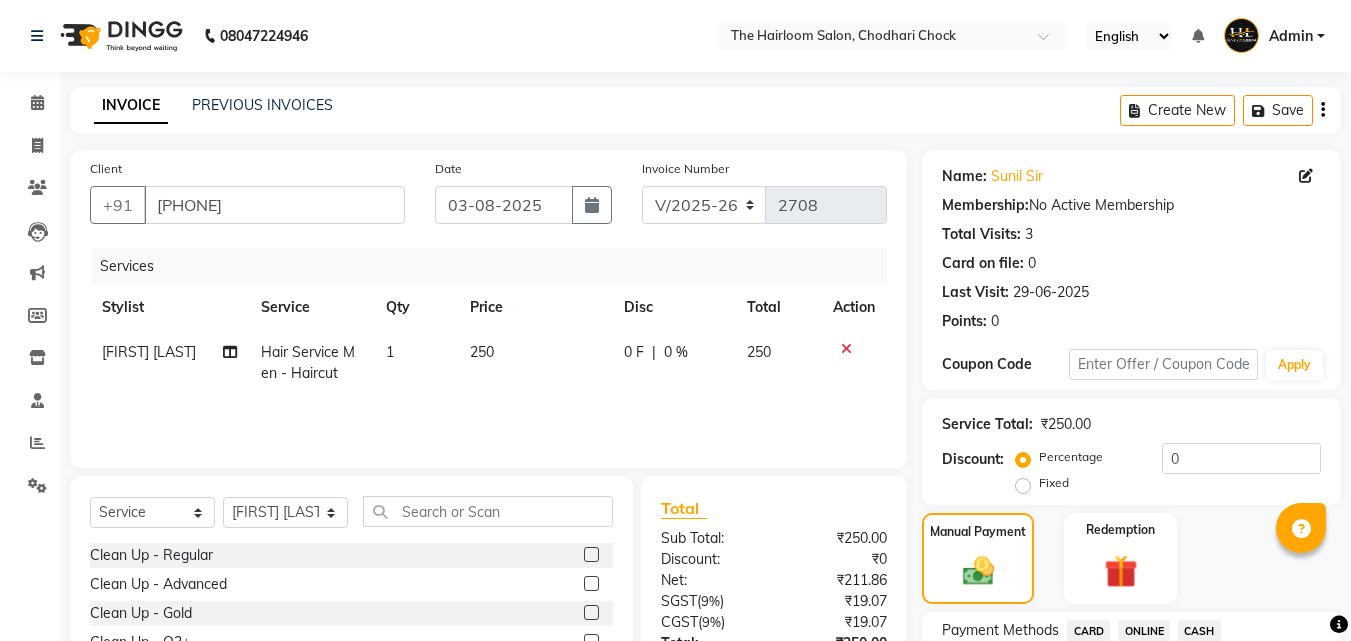 scroll, scrollTop: 162, scrollLeft: 0, axis: vertical 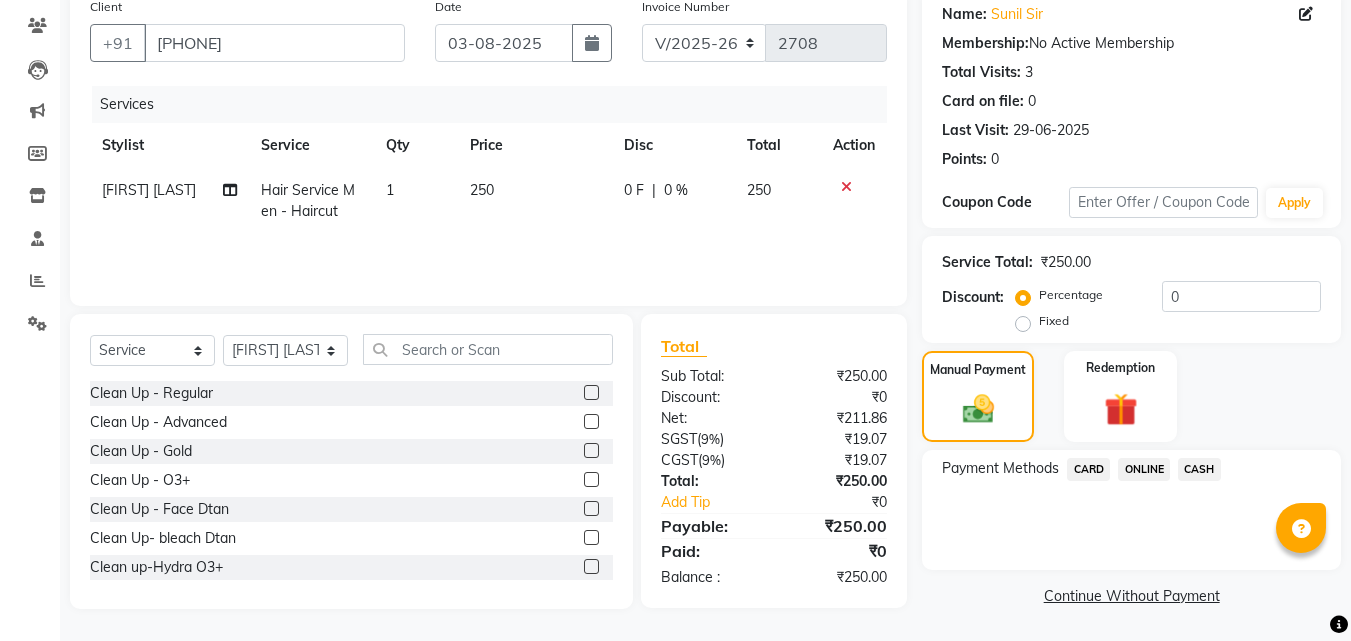 click on "CASH" 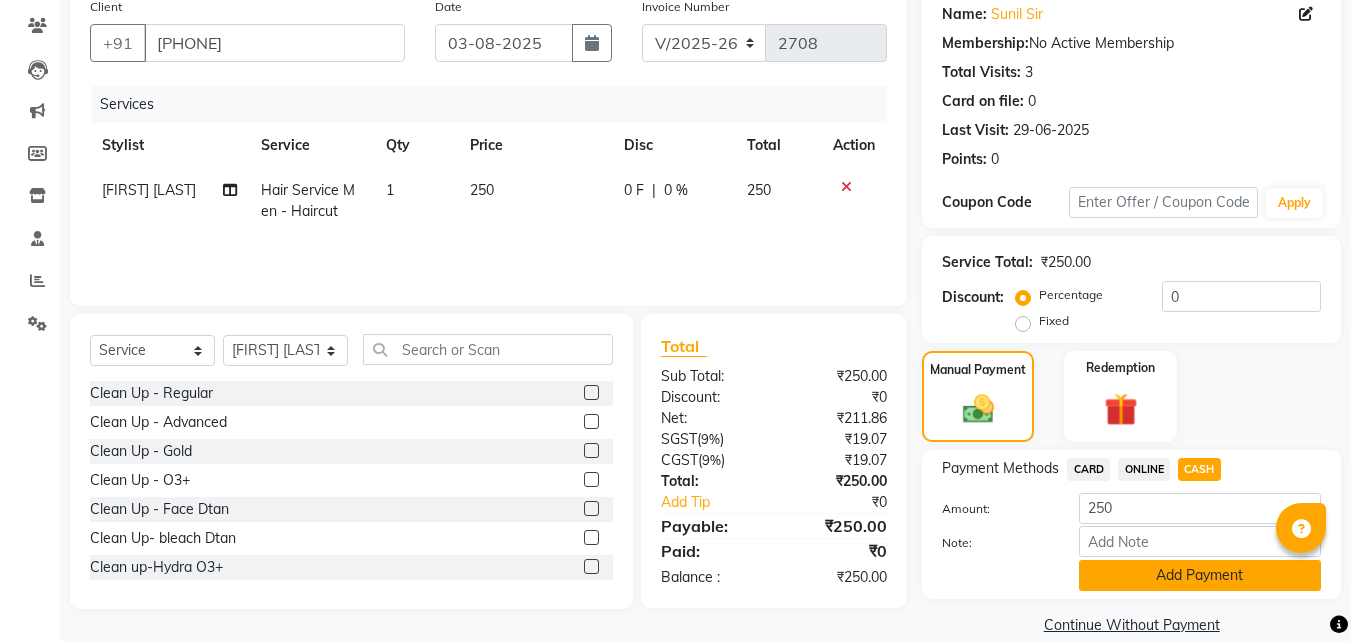 click on "Add Payment" 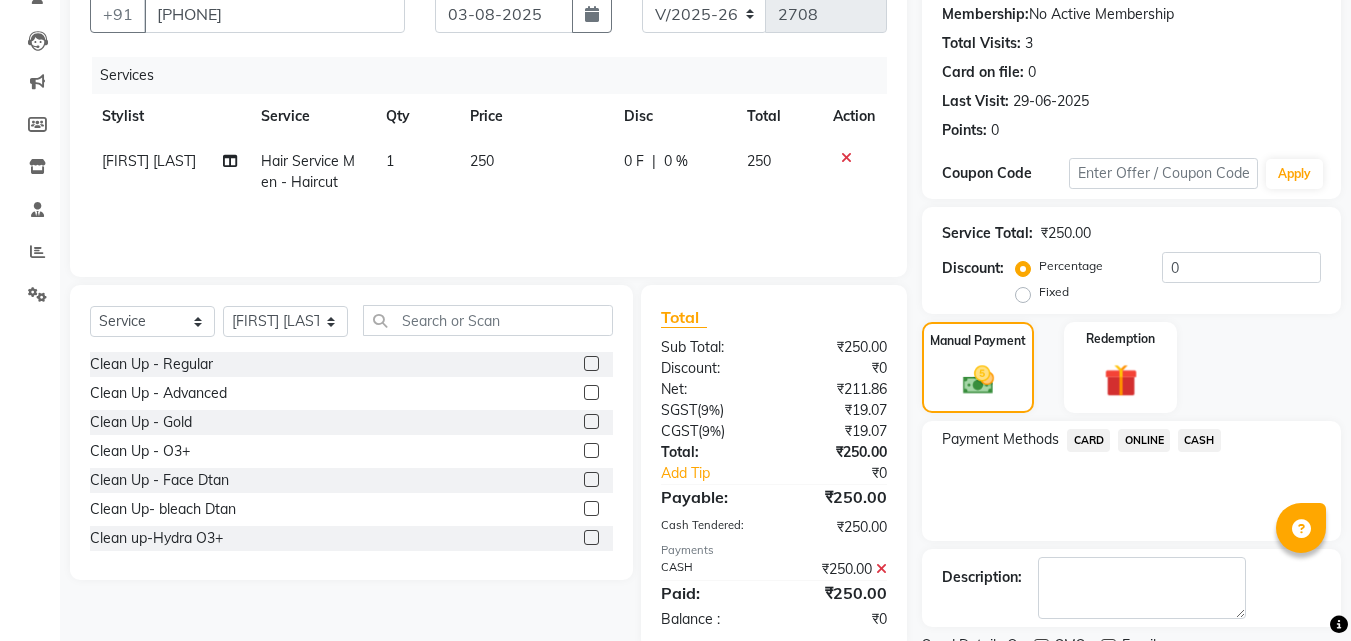 scroll, scrollTop: 275, scrollLeft: 0, axis: vertical 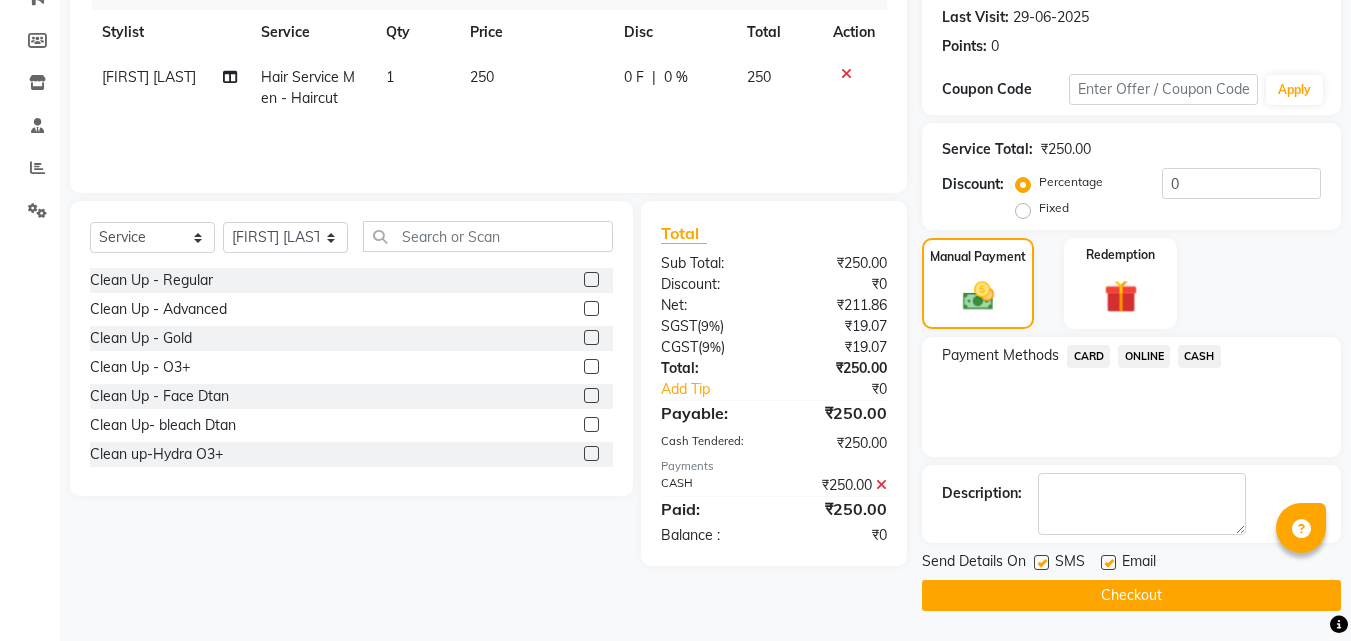 click 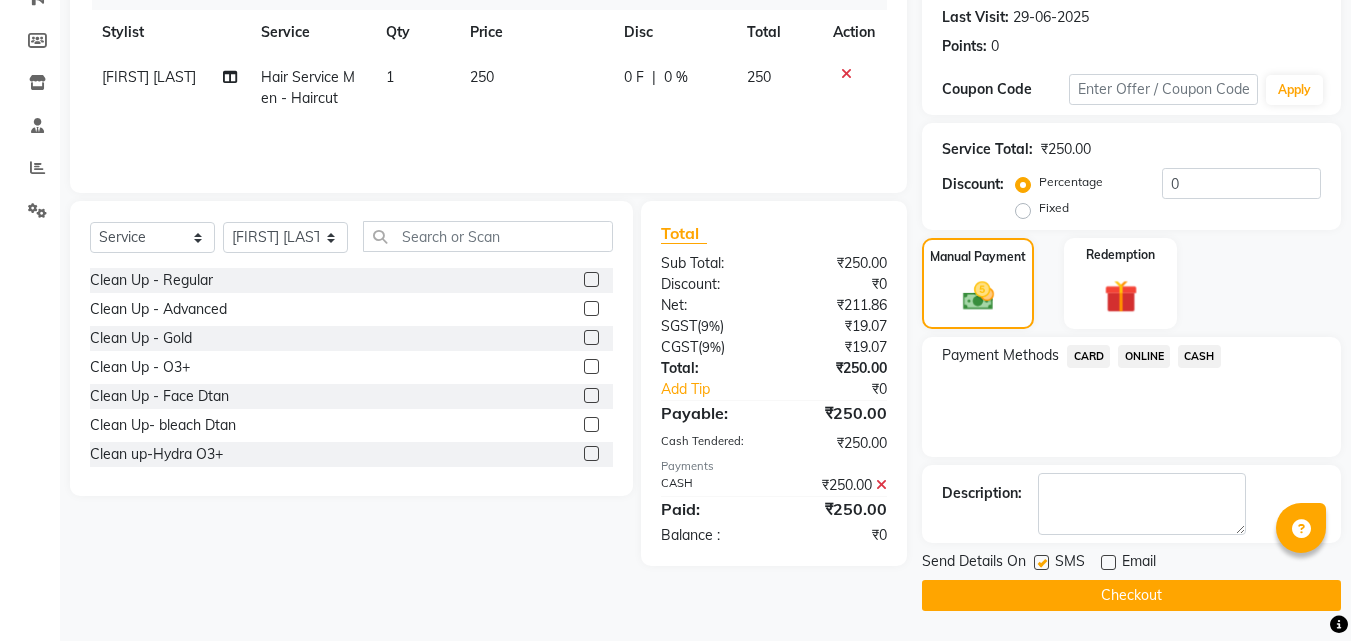 click 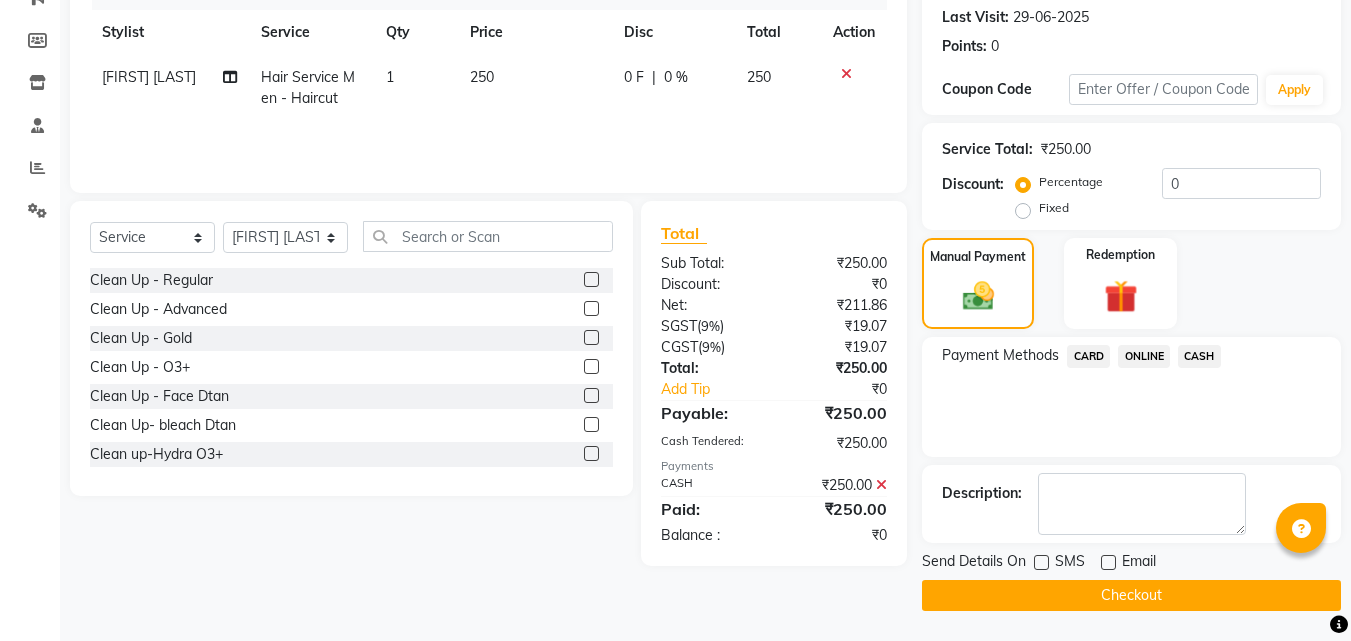 click on "Checkout" 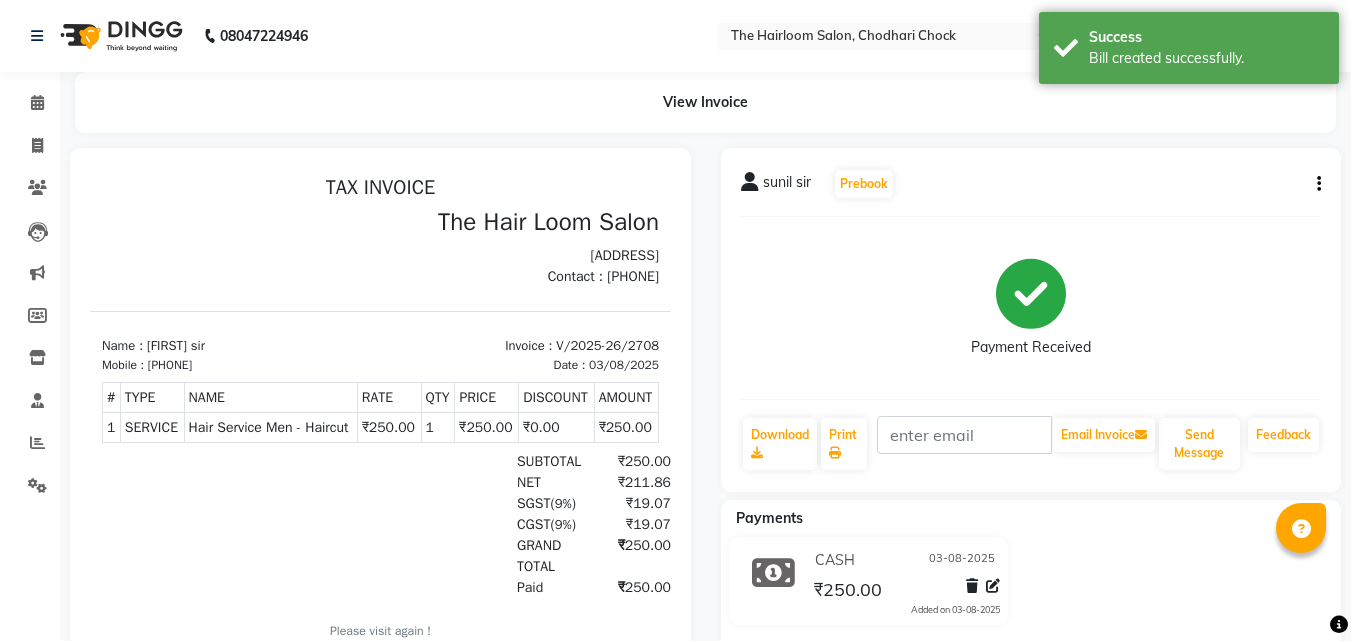 scroll, scrollTop: 0, scrollLeft: 0, axis: both 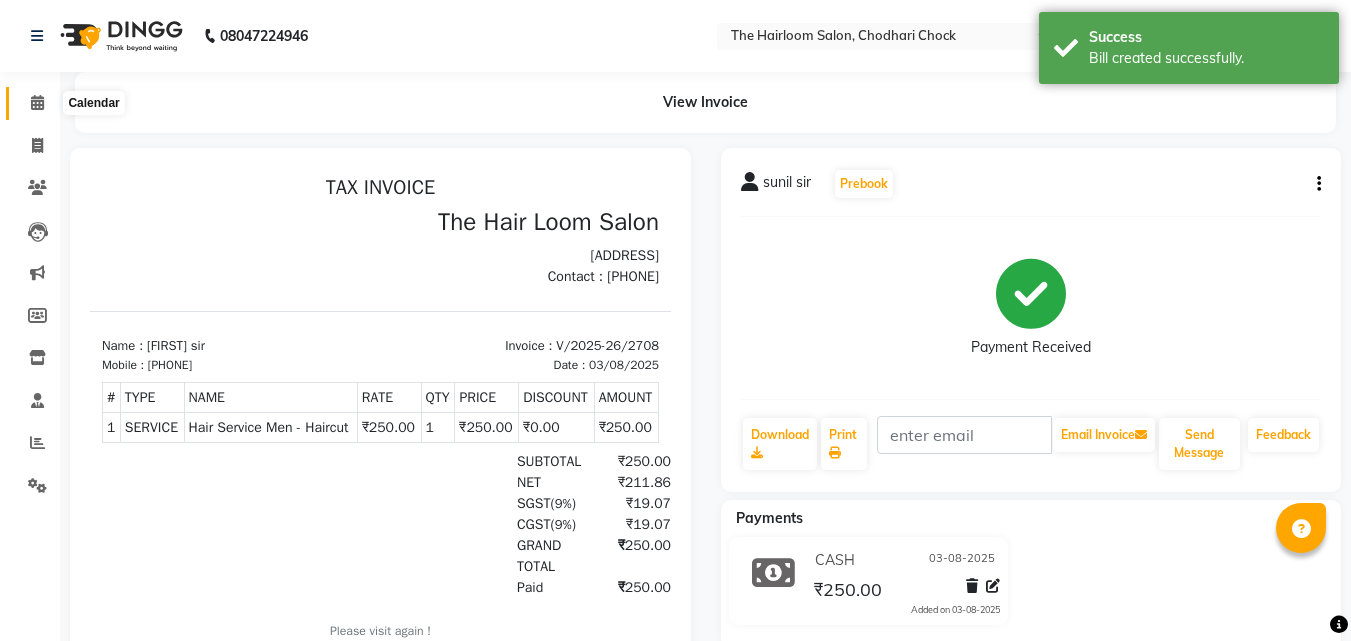 click 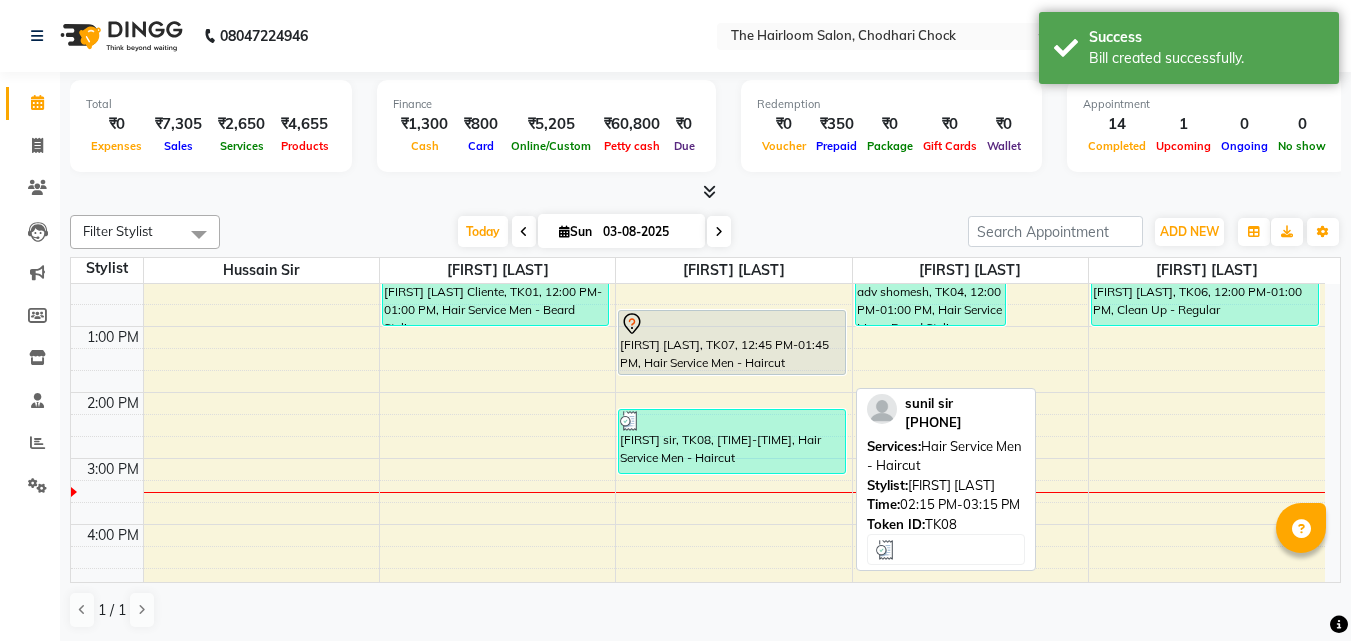 scroll, scrollTop: 263, scrollLeft: 0, axis: vertical 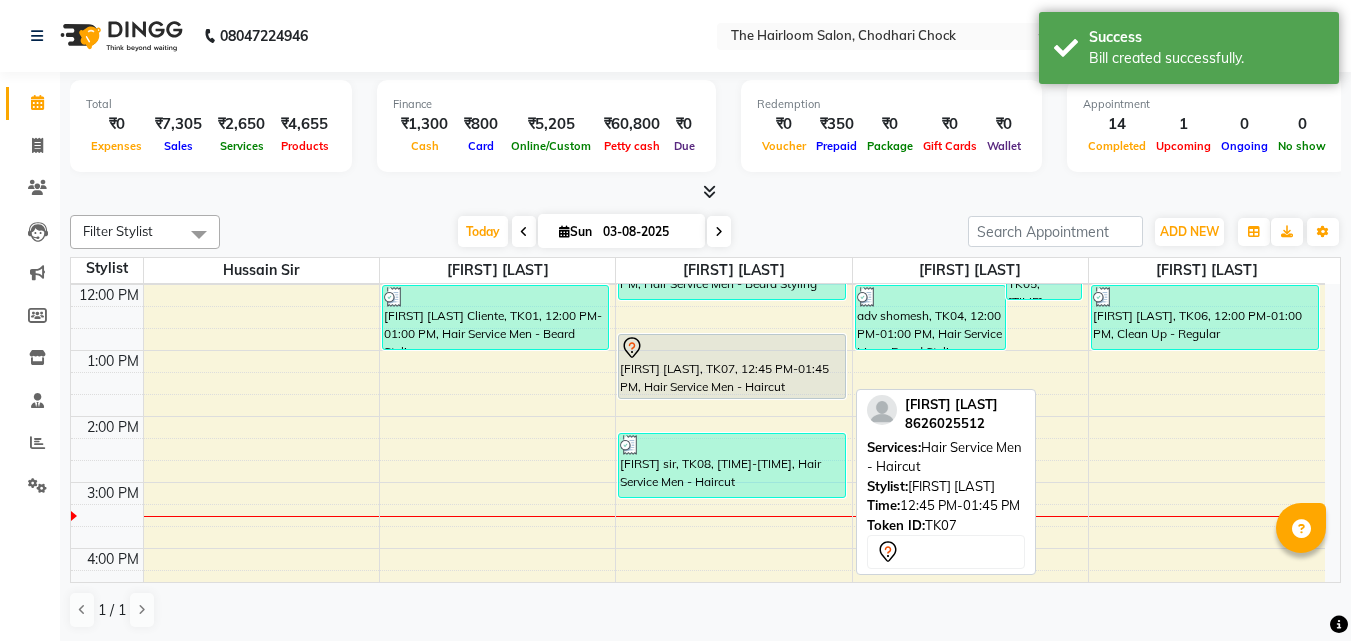click at bounding box center [732, 348] 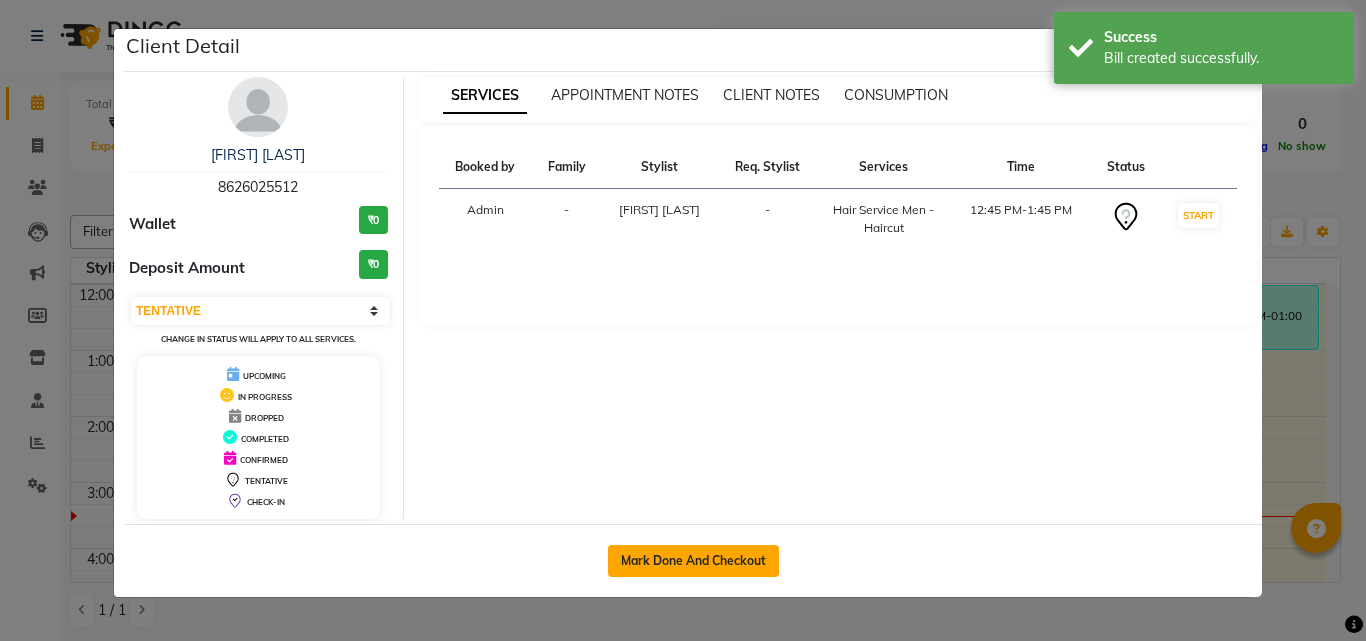 click on "Mark Done And Checkout" 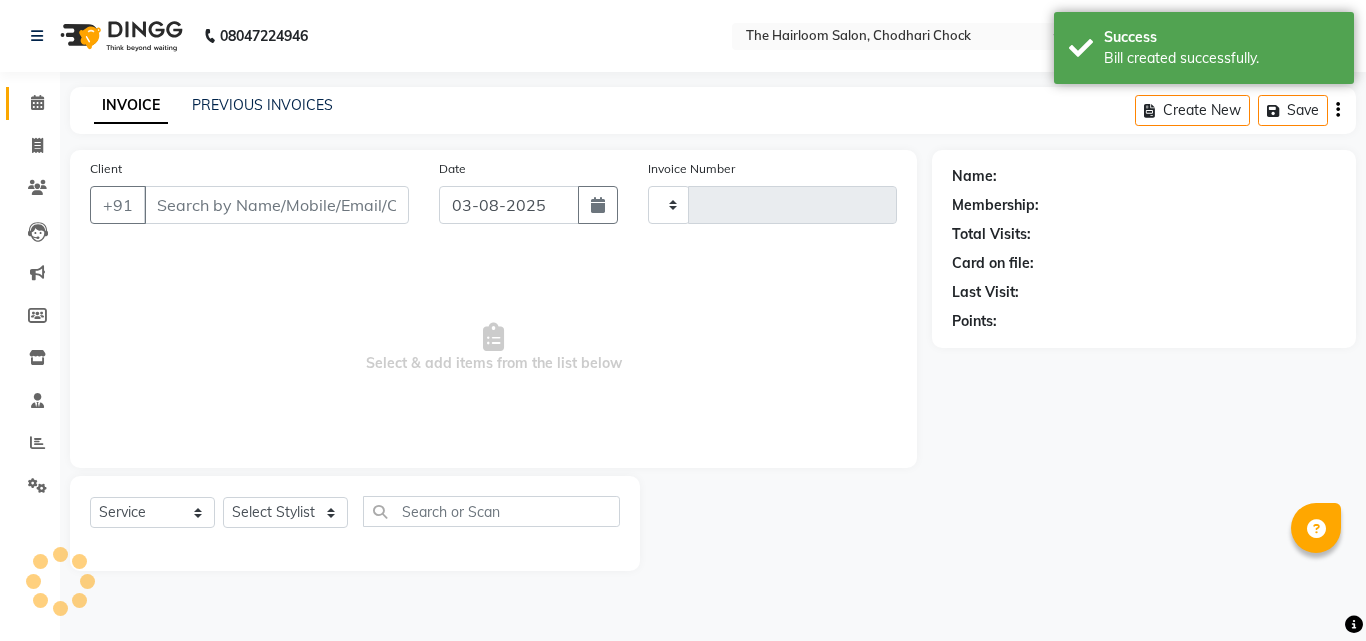 type on "2709" 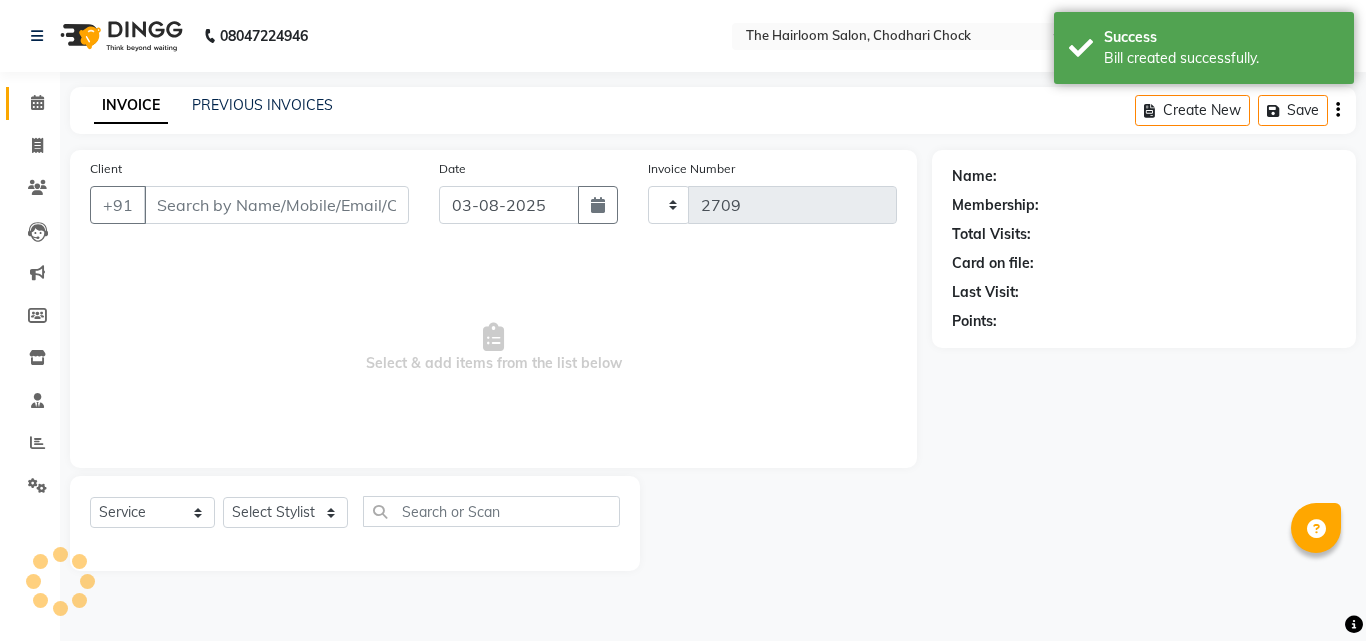 select on "5926" 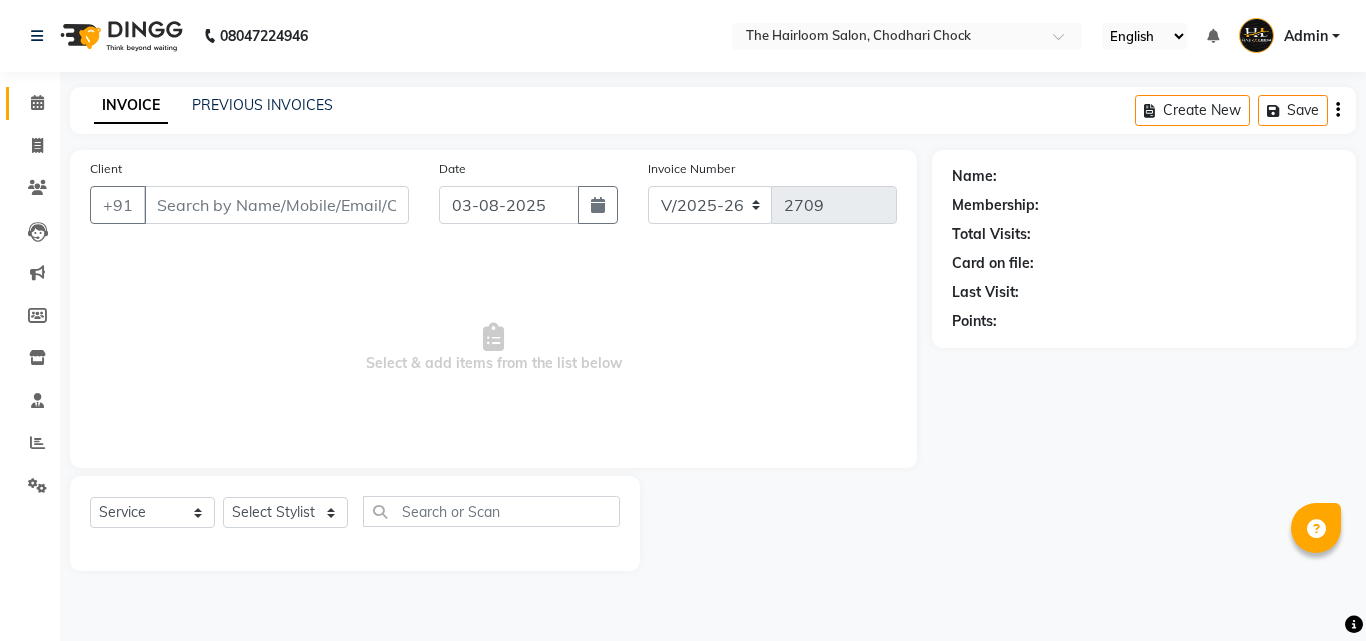 type on "8626025512" 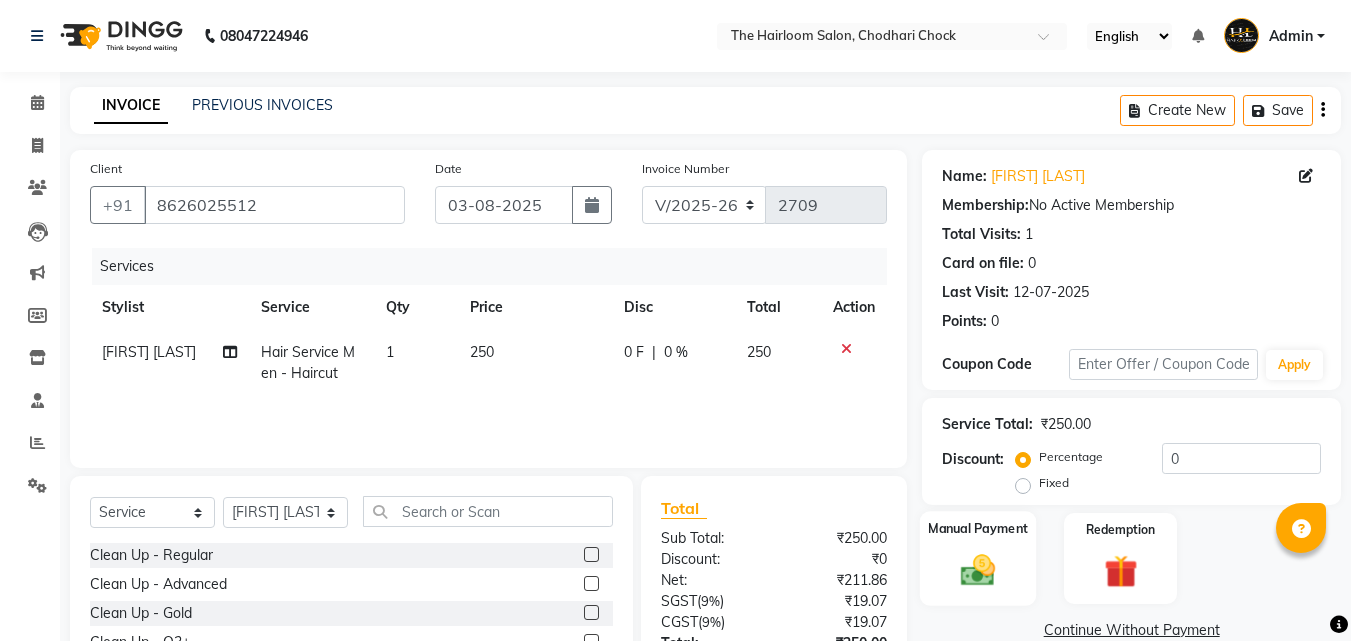 drag, startPoint x: 982, startPoint y: 544, endPoint x: 976, endPoint y: 533, distance: 12.529964 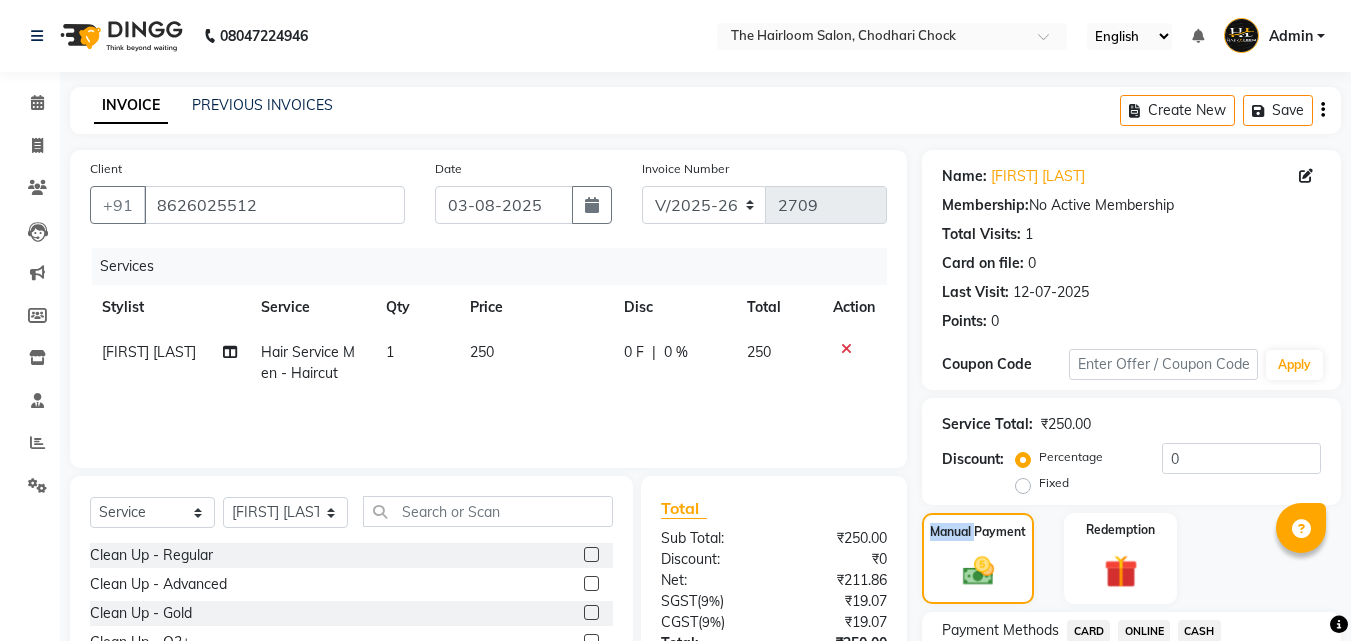 scroll, scrollTop: 162, scrollLeft: 0, axis: vertical 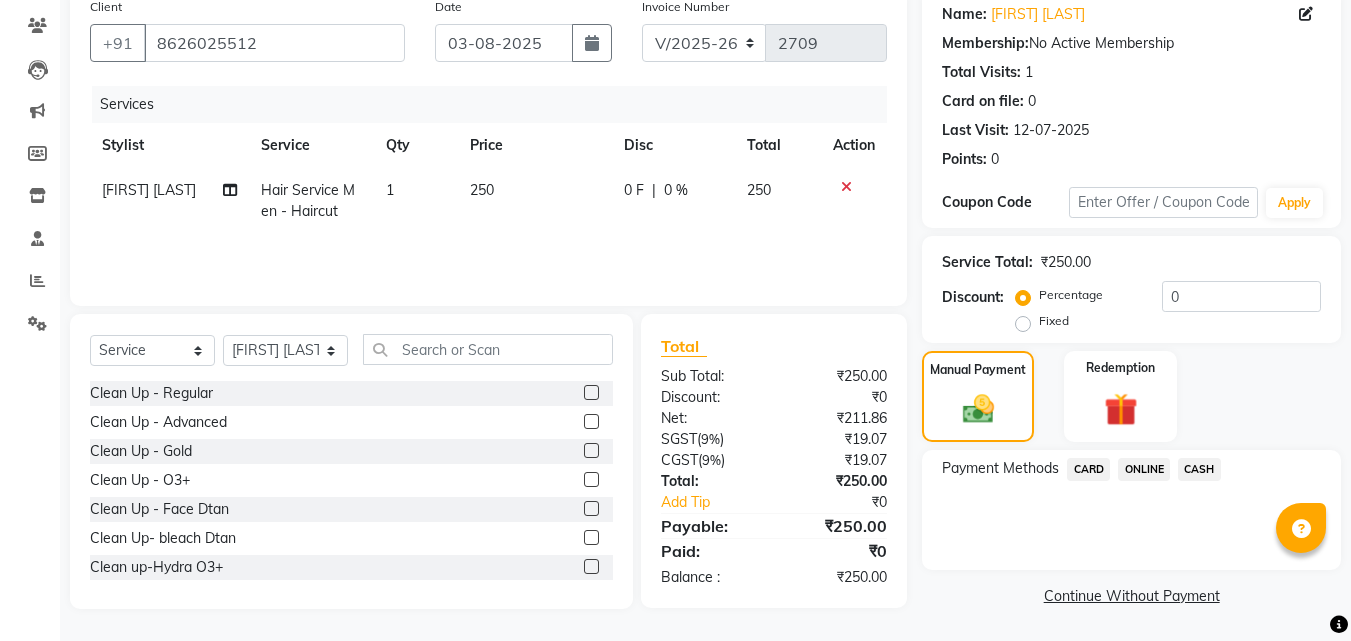click on "ONLINE" 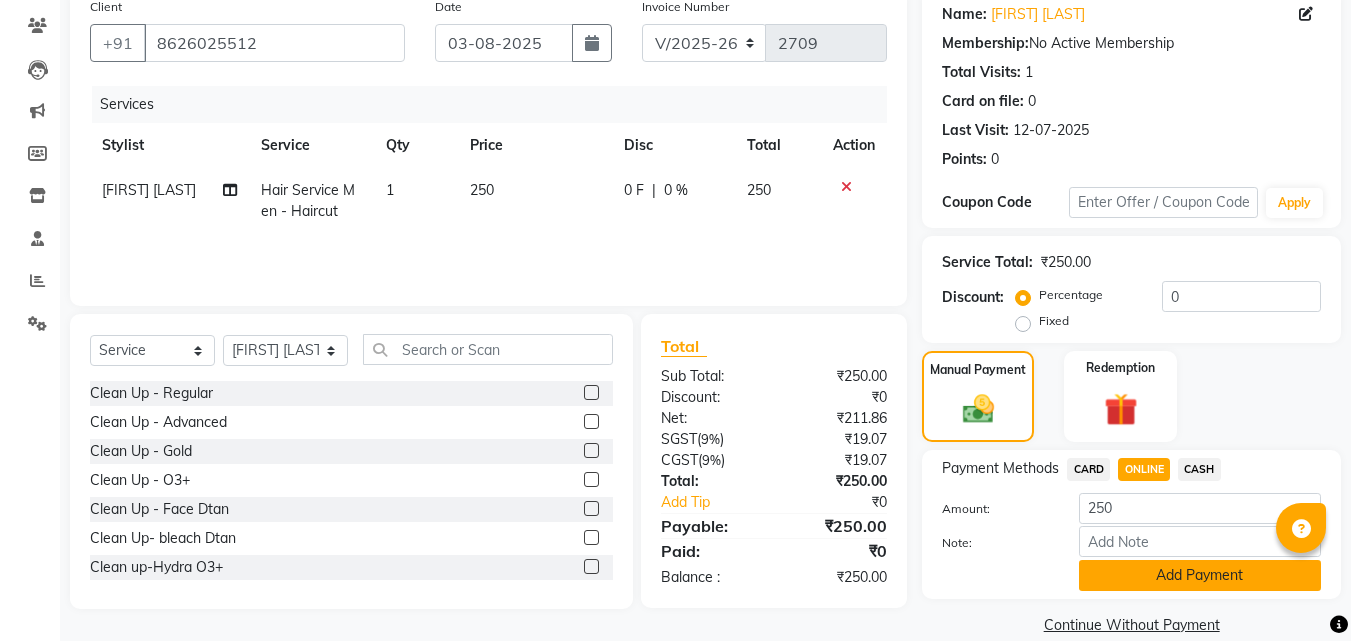 scroll, scrollTop: 191, scrollLeft: 0, axis: vertical 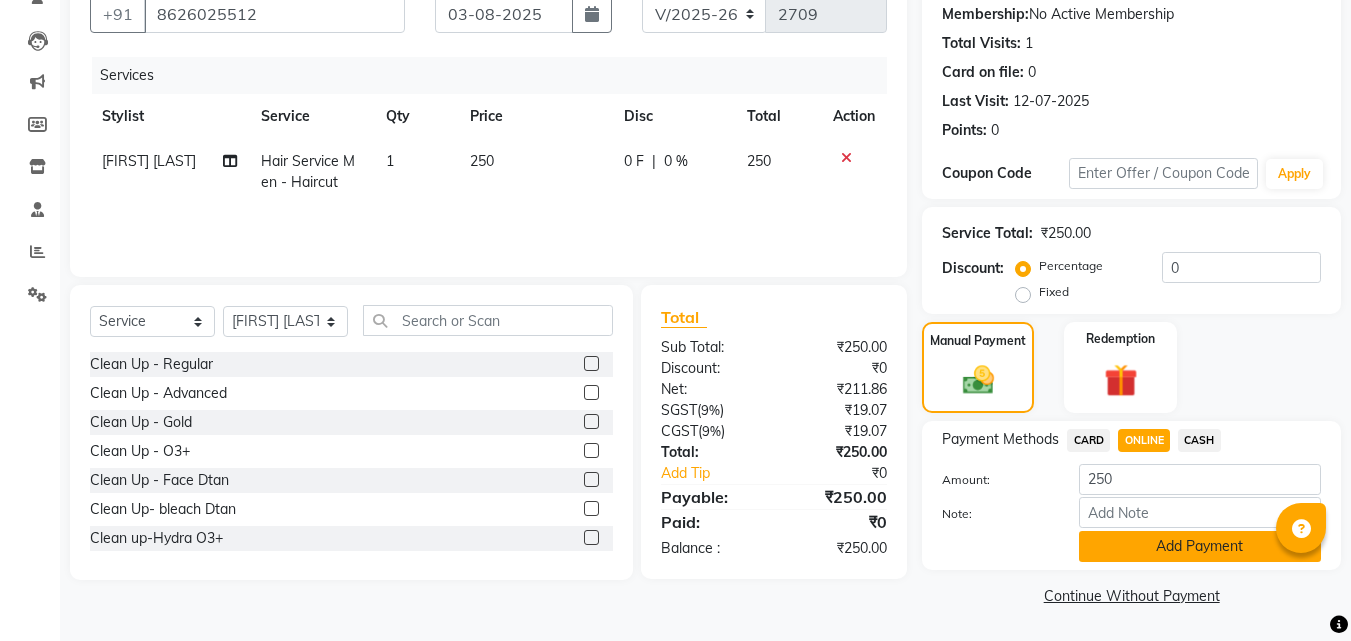 click on "Add Payment" 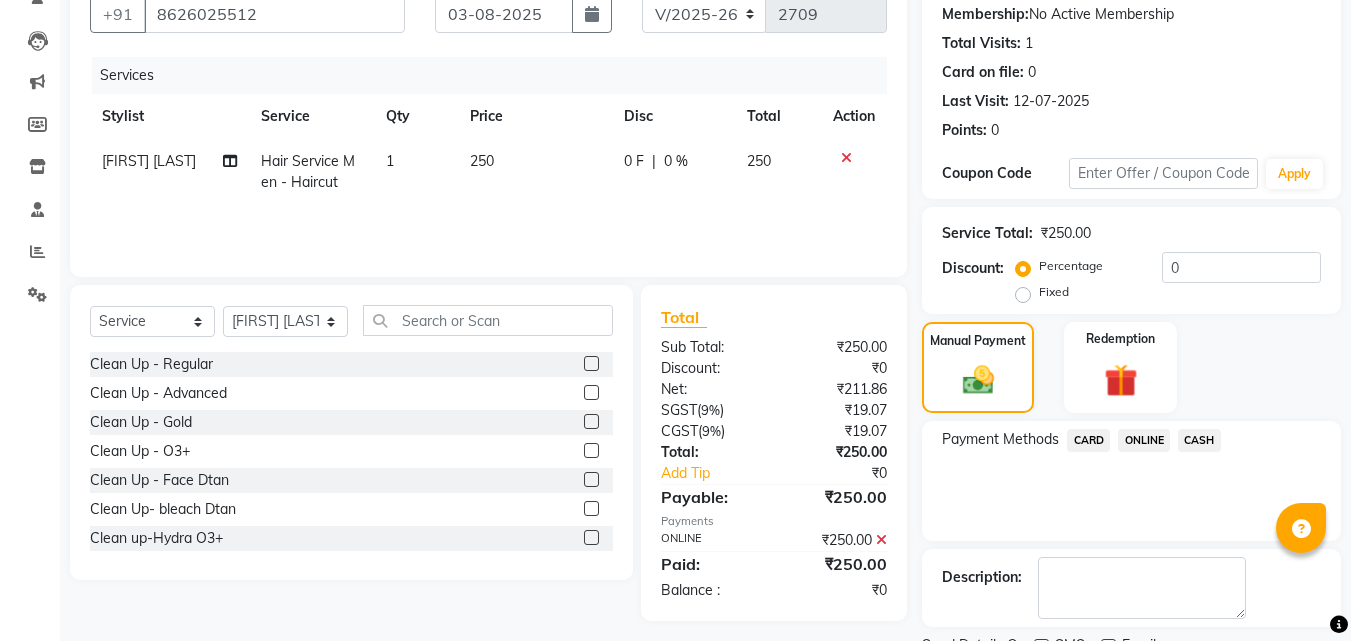 scroll, scrollTop: 275, scrollLeft: 0, axis: vertical 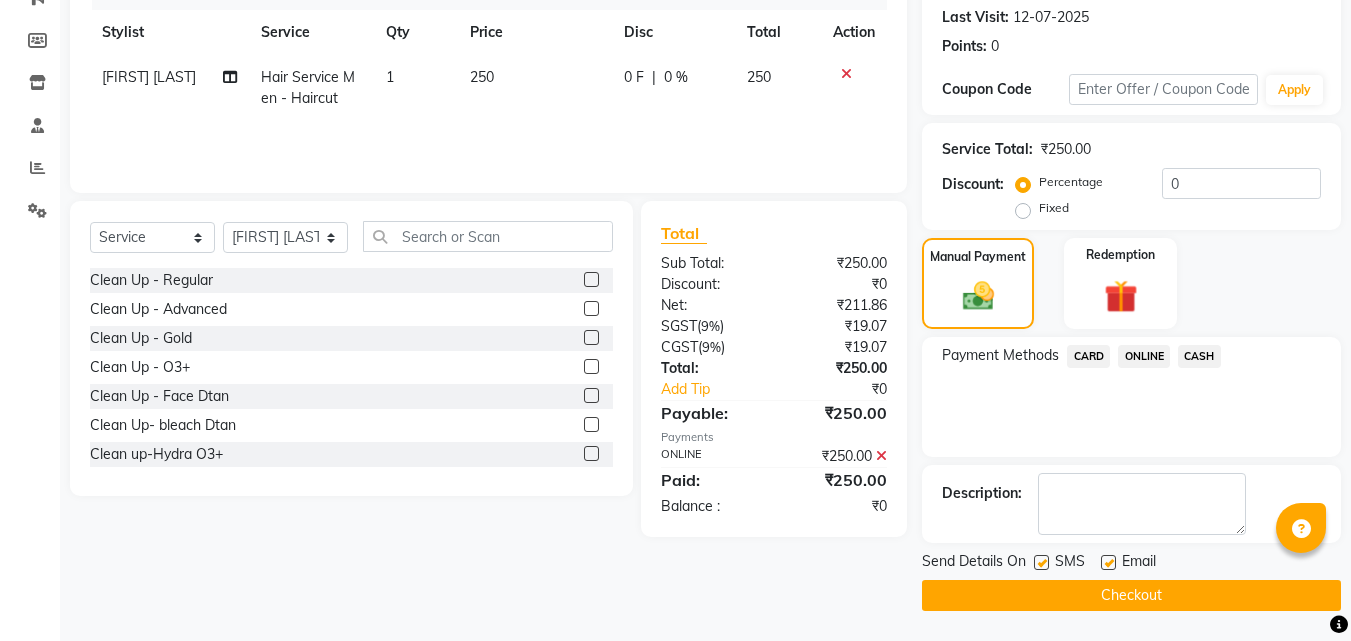 click 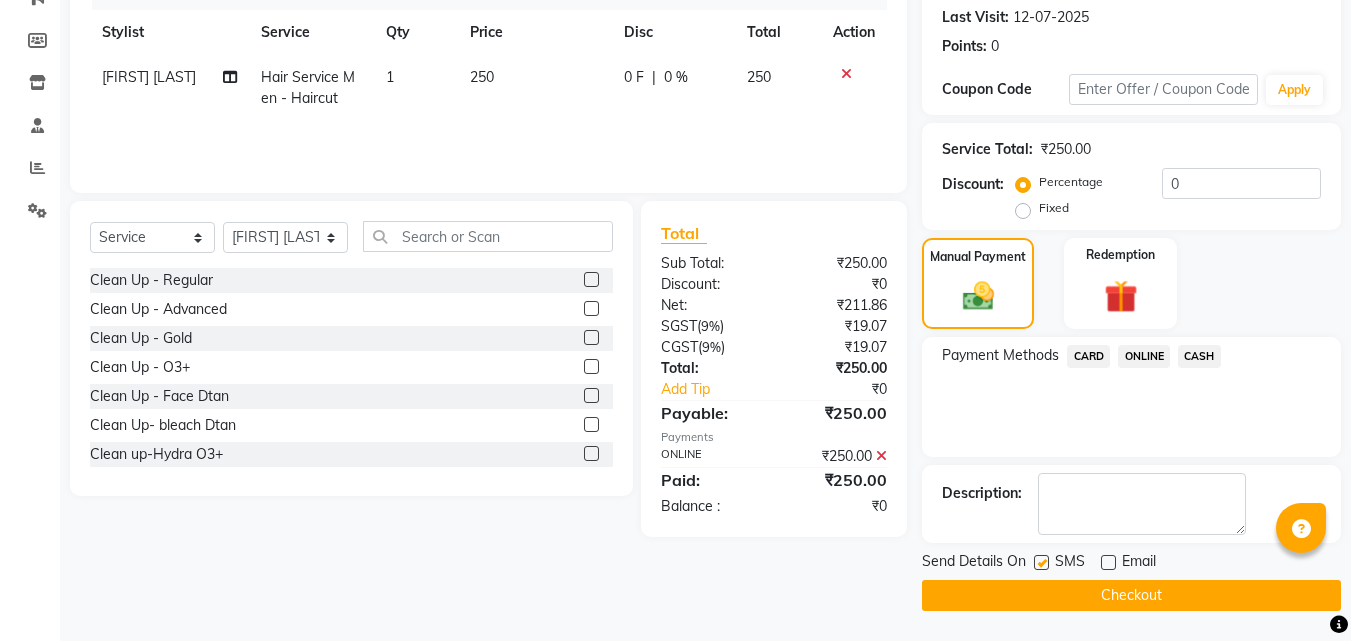 click 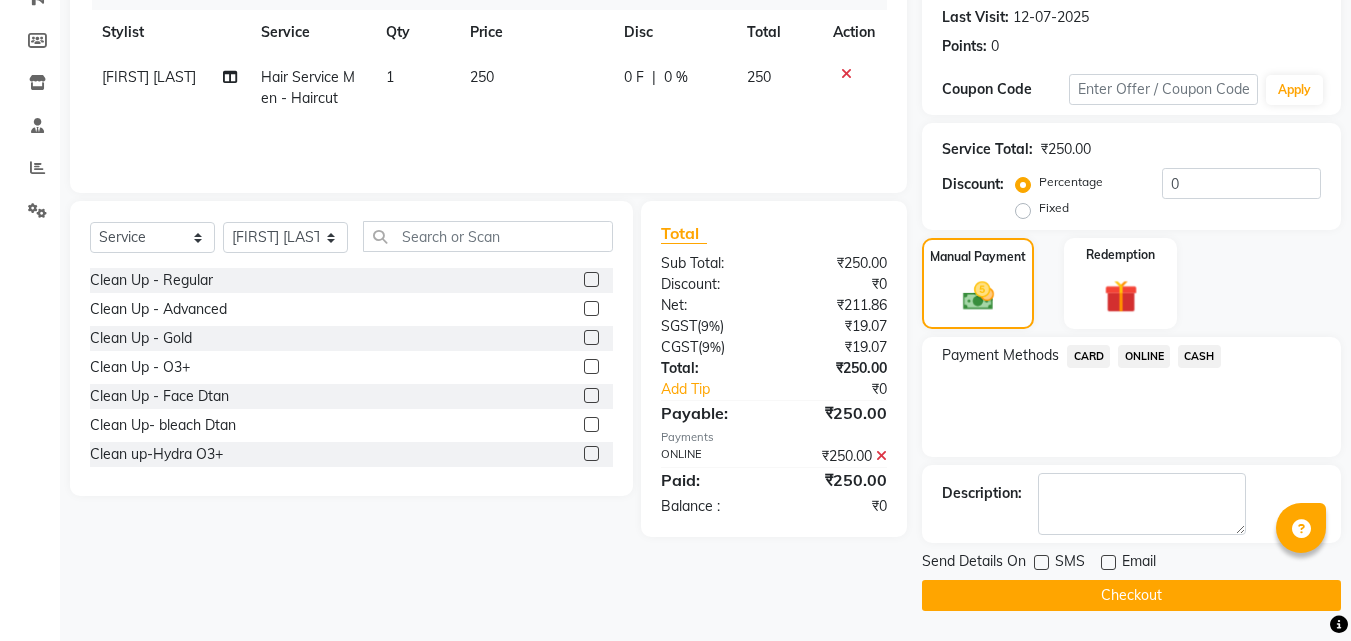 drag, startPoint x: 1050, startPoint y: 576, endPoint x: 1050, endPoint y: 627, distance: 51 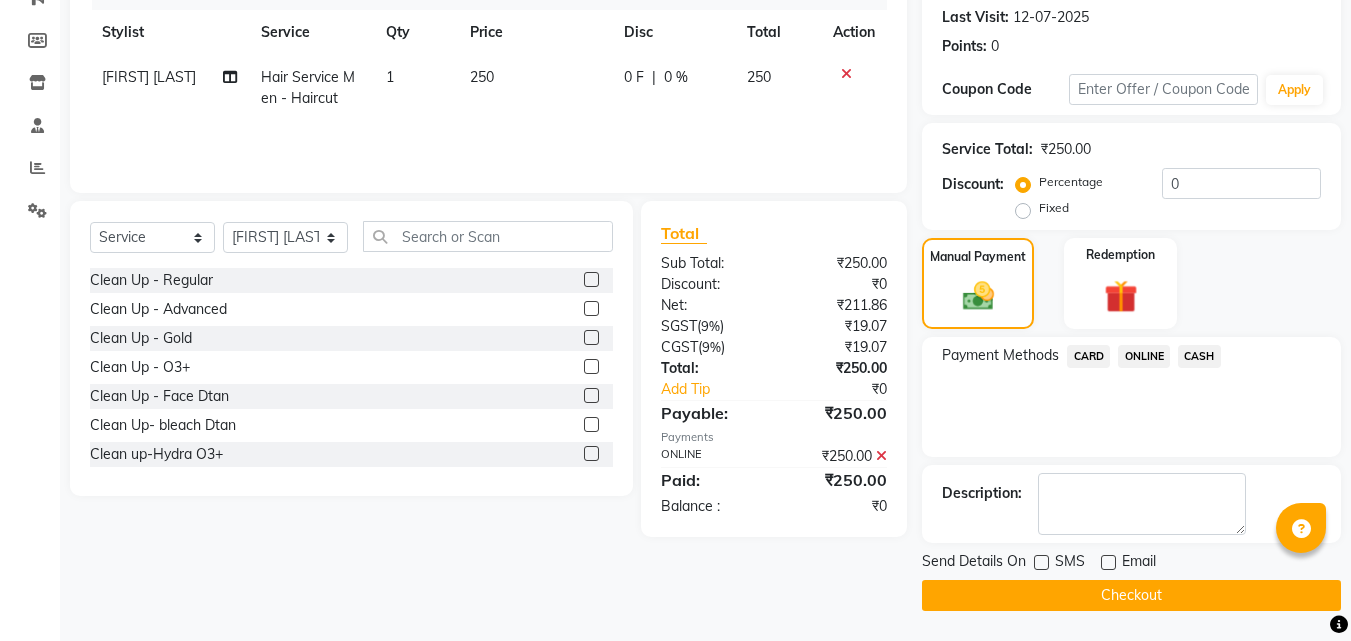 click on "Checkout" 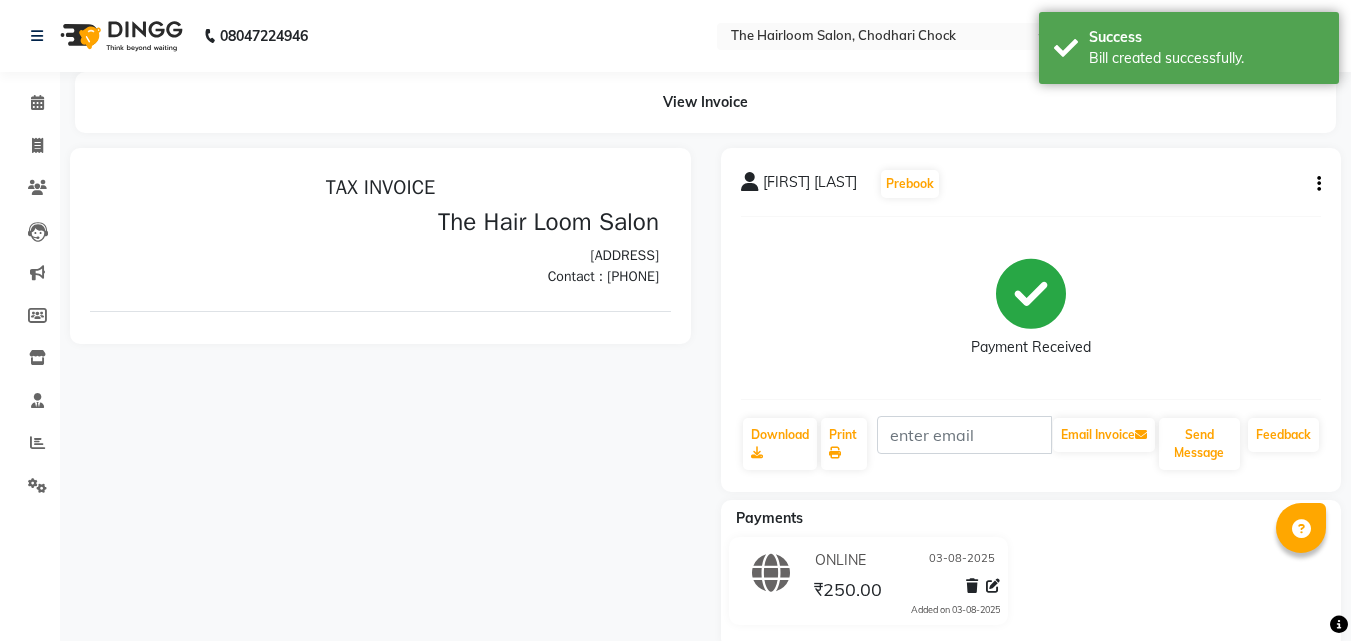 scroll, scrollTop: 0, scrollLeft: 0, axis: both 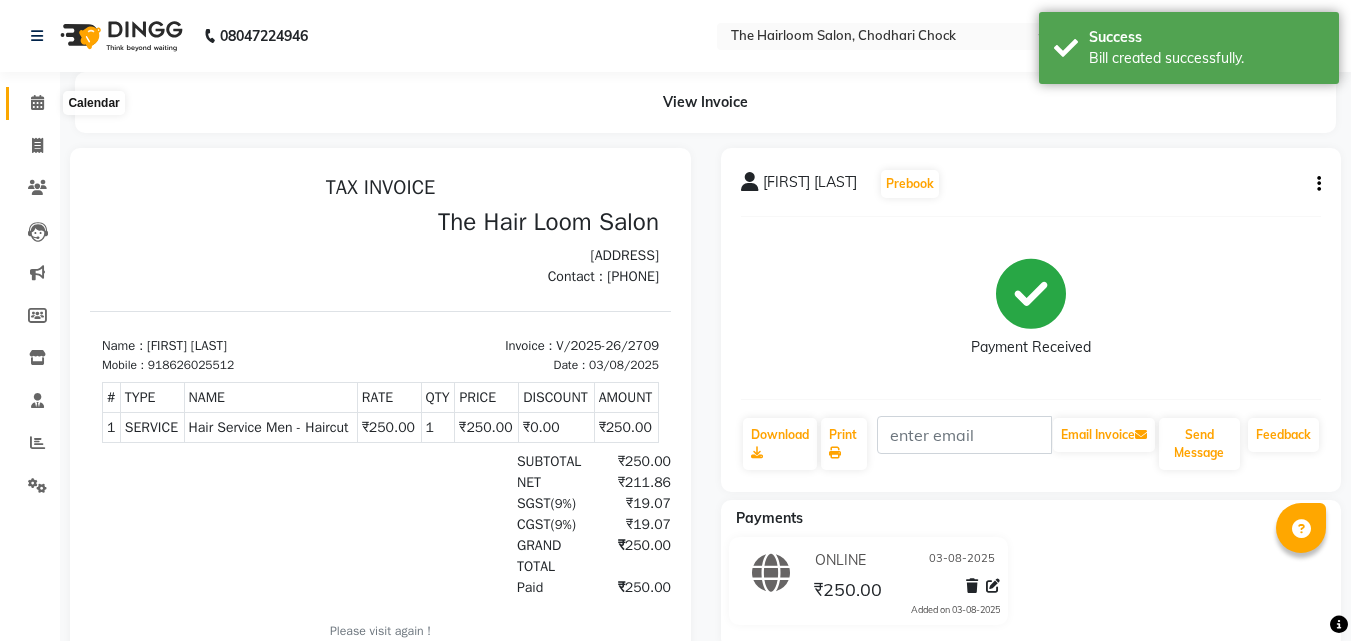 click 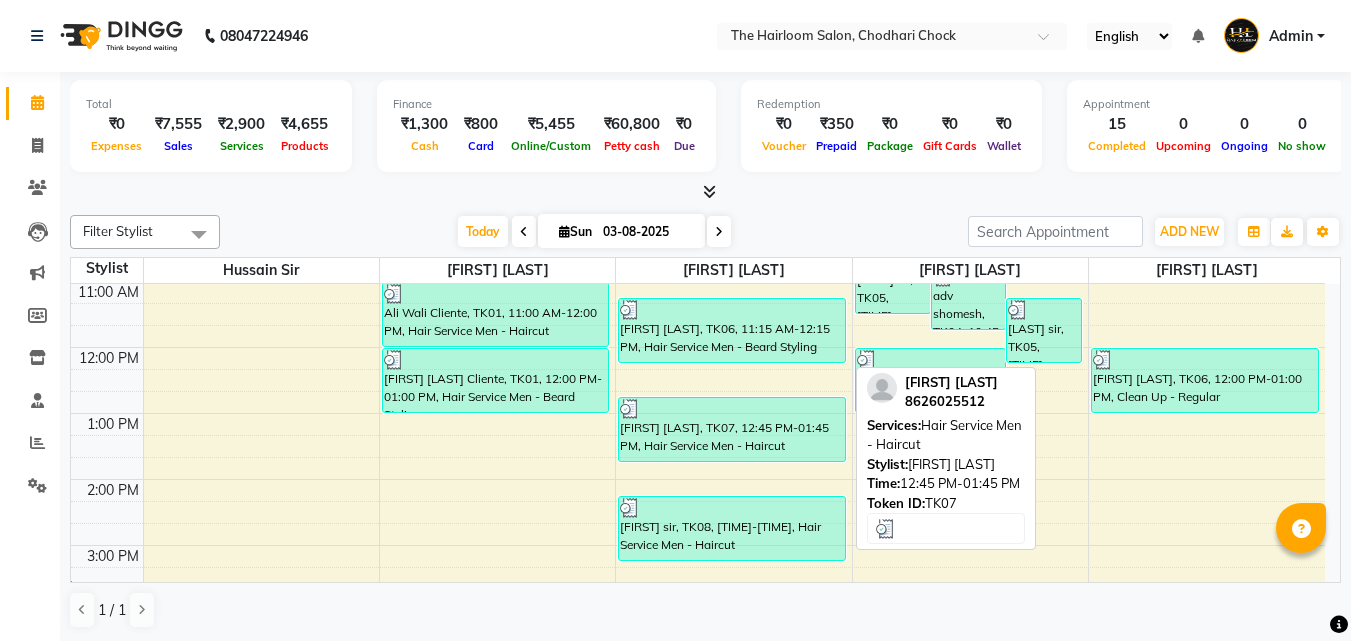 scroll, scrollTop: 300, scrollLeft: 0, axis: vertical 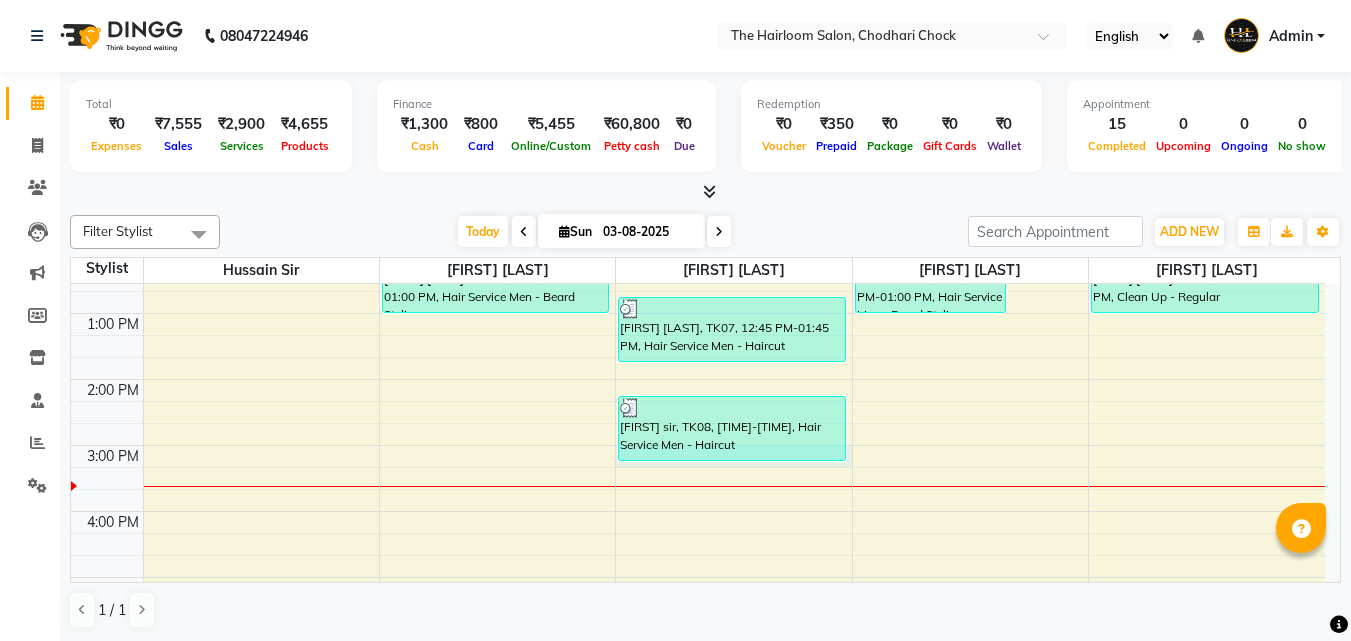 click on "8:00 AM 9:00 AM 10:00 AM 11:00 AM 12:00 PM 1:00 PM 2:00 PM 3:00 PM 4:00 PM 5:00 PM 6:00 PM 7:00 PM 8:00 PM 9:00 PM 10:00 PM 11:00 PM     [FIRST] [LAST] sir, TK05, 09:45 AM-10:20 AM, kids hair cut     [FIRST] [LAST] Sir, TK03, 09:15 AM-10:15 AM, Hair Service Men  - Beard Styling     [FIRST] [LAST] Cliente, TK01, 11:00 AM-12:00 PM, Hair Service Men  - Haircut     [FIRST] [LAST] Cliente, TK01, 12:00 PM-01:00 PM, Hair Service Men  - Beard Styling     [FIRST] [LAST], TK06, 10:00 AM-11:00 AM, Hair Service Men  - Haircut     [FIRST] [LAST], TK06, 11:15 AM-12:15 PM, Hair Service Men  - Beard Styling     [FIRST] [LAST], TK07, 12:45 PM-01:45 PM, Hair Service Men  - Haircut     [FIRST] [LAST] sir, TK08, 02:15 PM-03:15 PM, Hair Service Men  - Haircut     [FIRST] [LAST] sir, TK05, 10:30 AM-11:30 AM, Hair Service Men  - Haircut     adv [FIRST] [LAST], TK04, 10:45 AM-11:45 AM, Hair Service Men  - Haircut     [FIRST] [LAST] sir, TK05, 11:15 AM-12:15 PM, Hair Service Men  - Beard Styling     [FIRST] [LAST], TK02, 09:20 AM-10:20 AM, Hair Service Men  - Haircut" at bounding box center (698, 511) 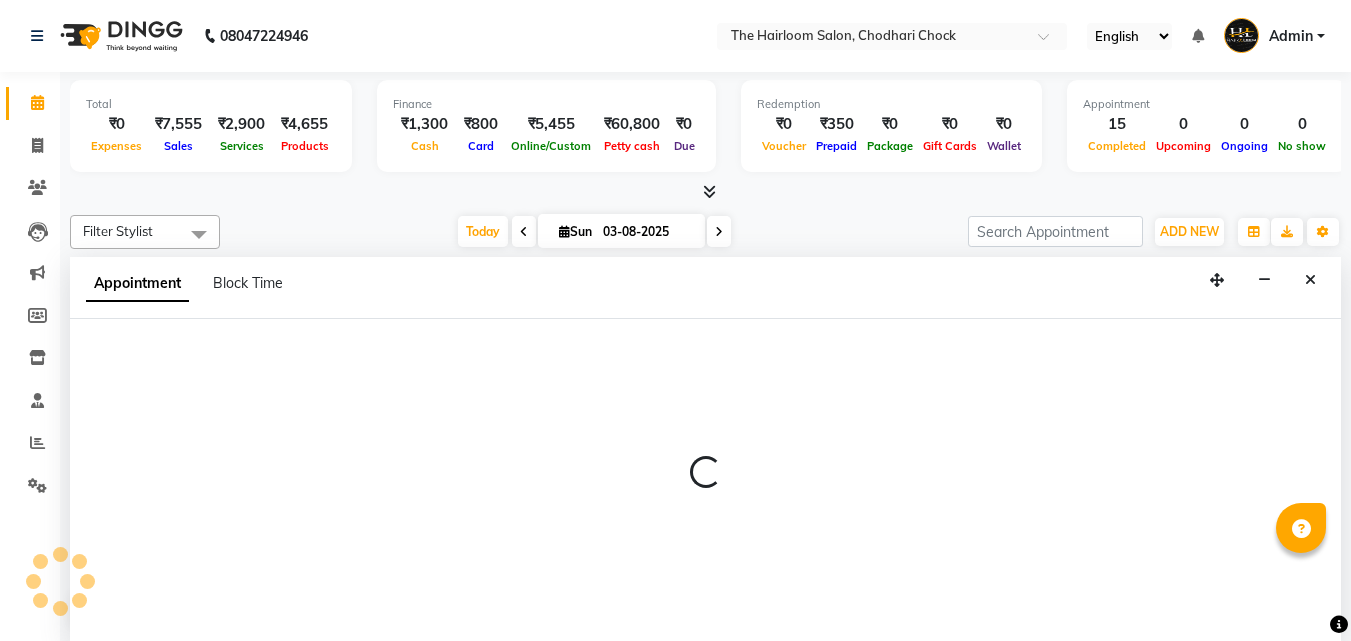 select on "41757" 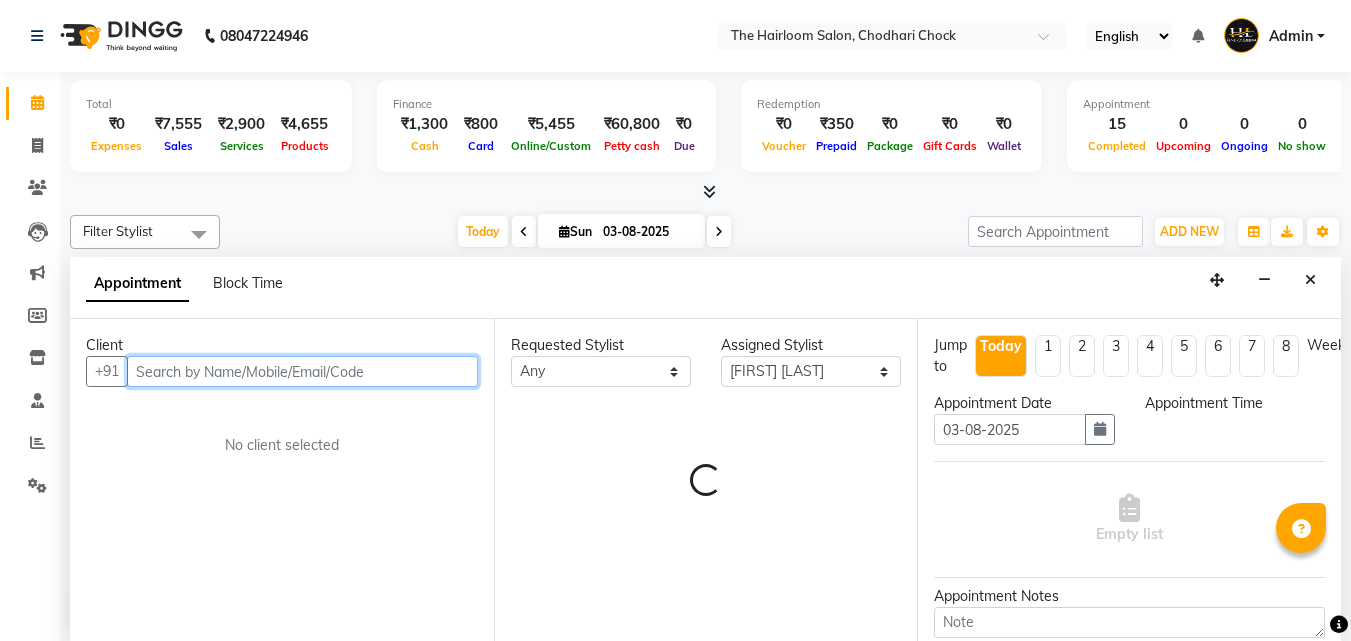 select on "900" 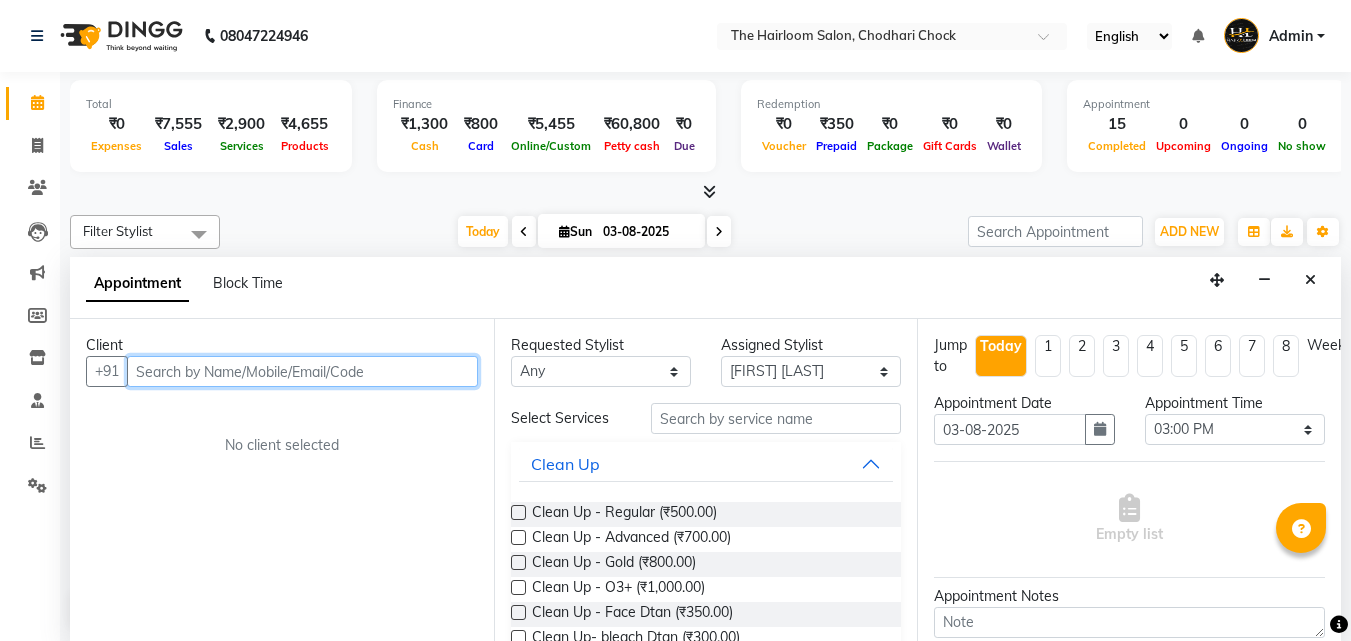 scroll, scrollTop: 1, scrollLeft: 0, axis: vertical 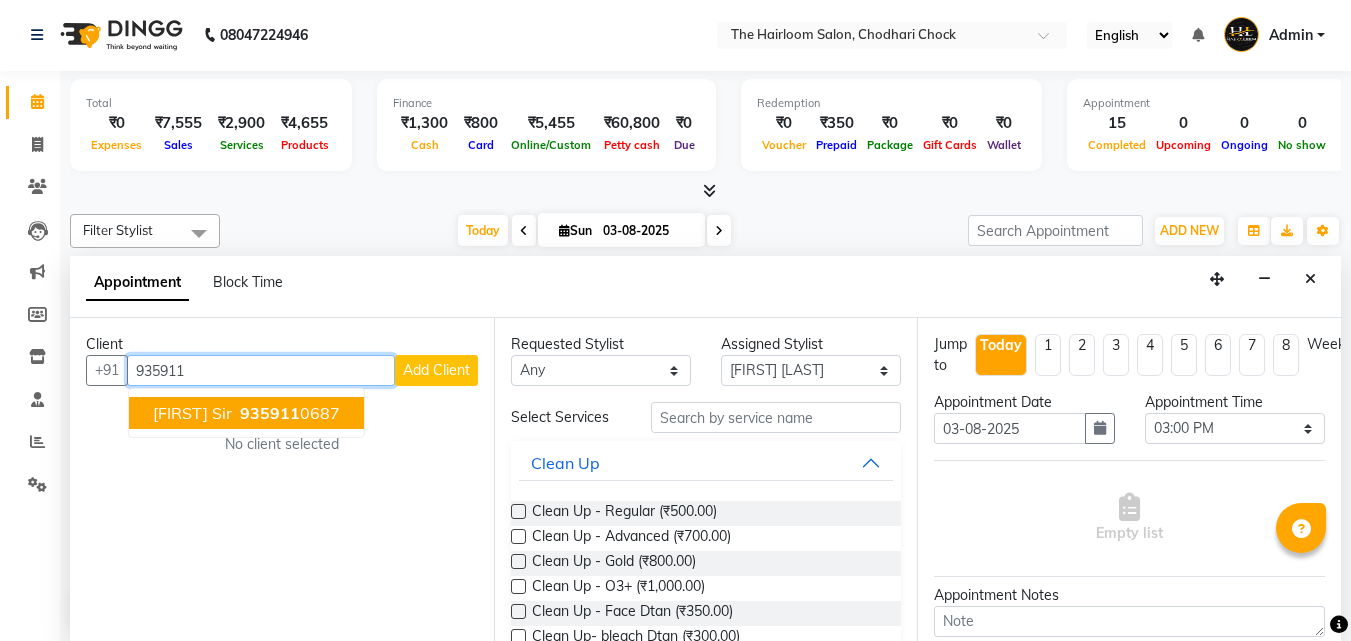 click on "935911" at bounding box center (270, 413) 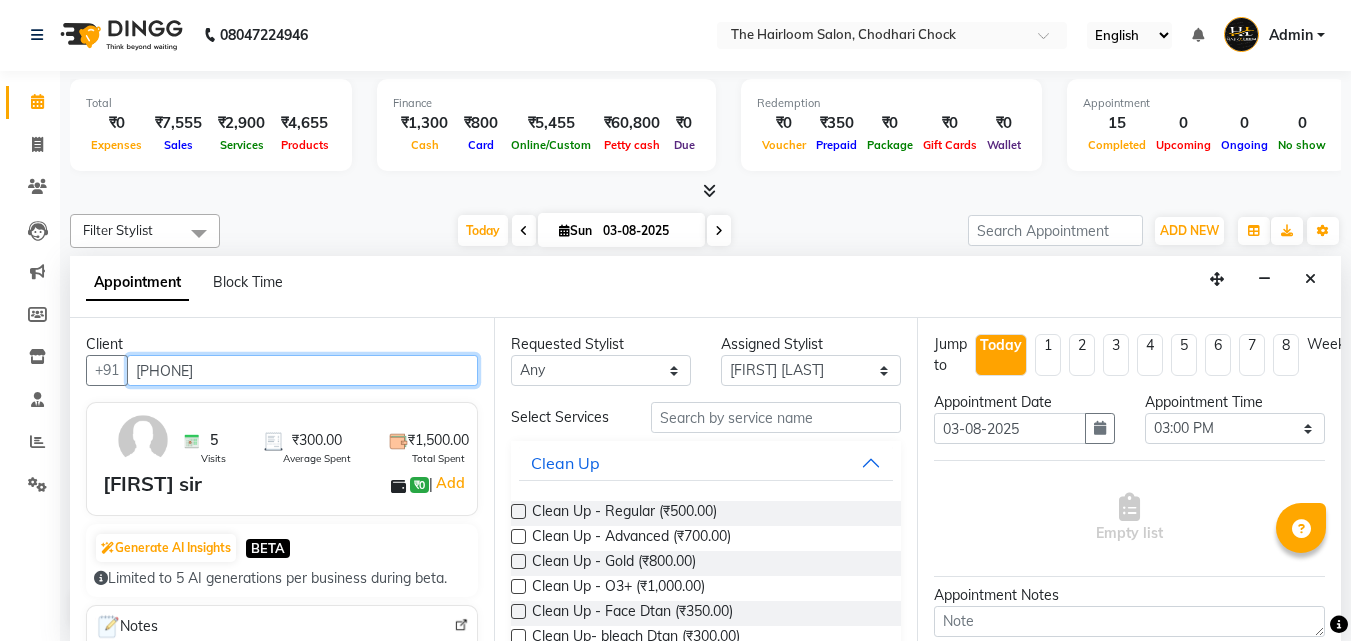 type on "[PHONE]" 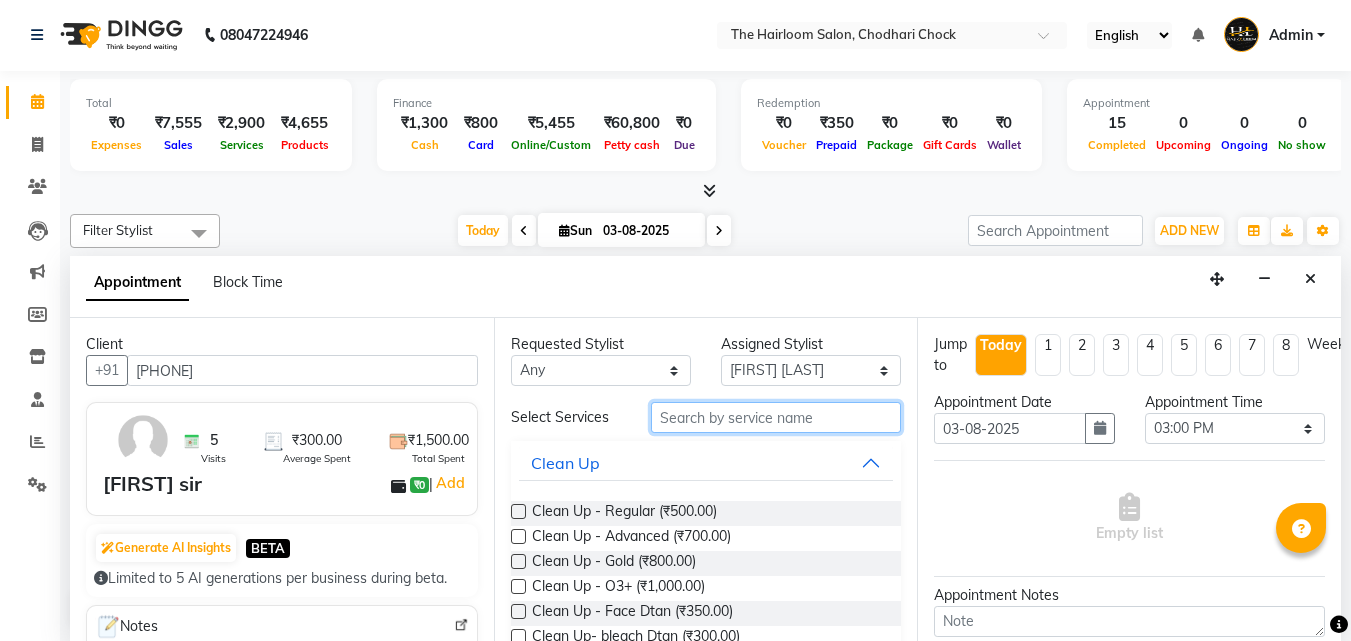 click at bounding box center (776, 417) 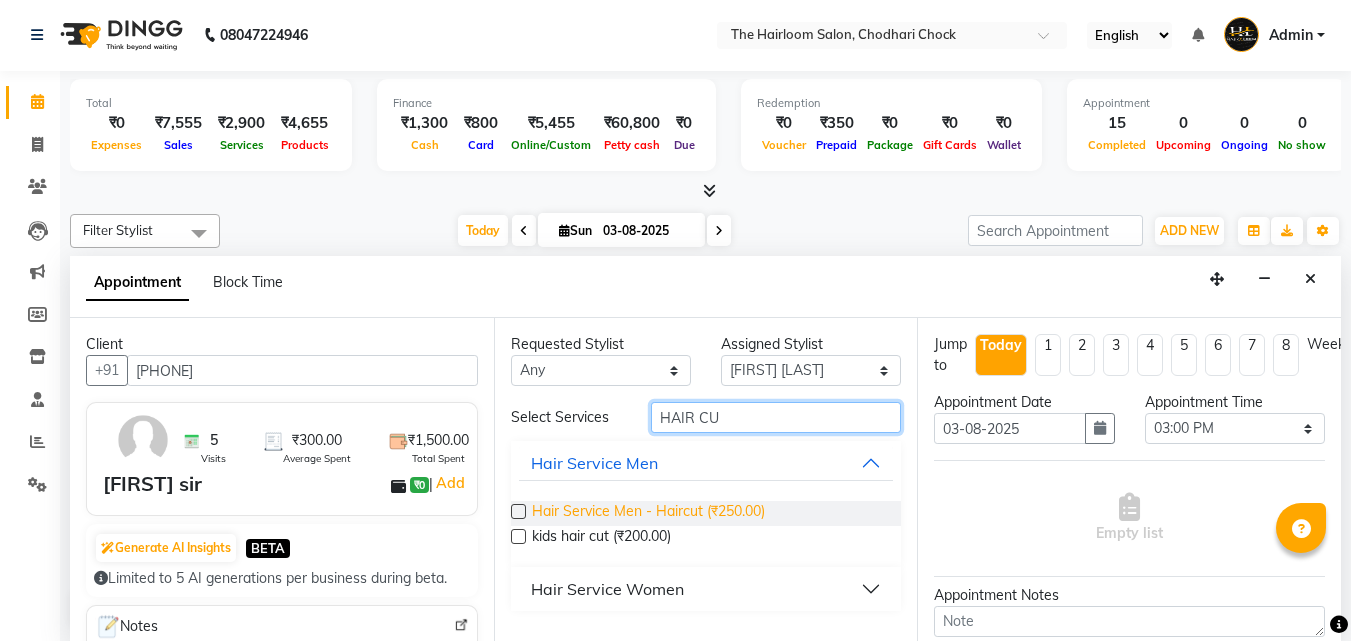 type on "HAIR CU" 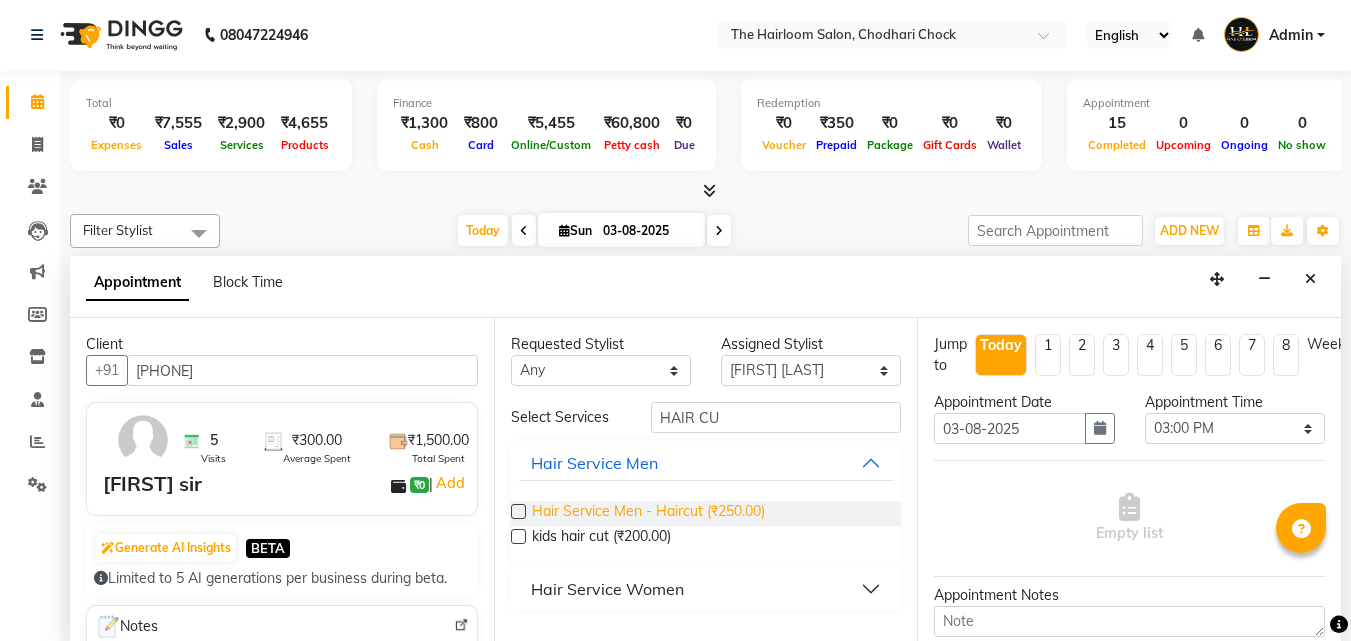 click on "Hair Service Men  - Haircut (₹250.00)" at bounding box center (648, 513) 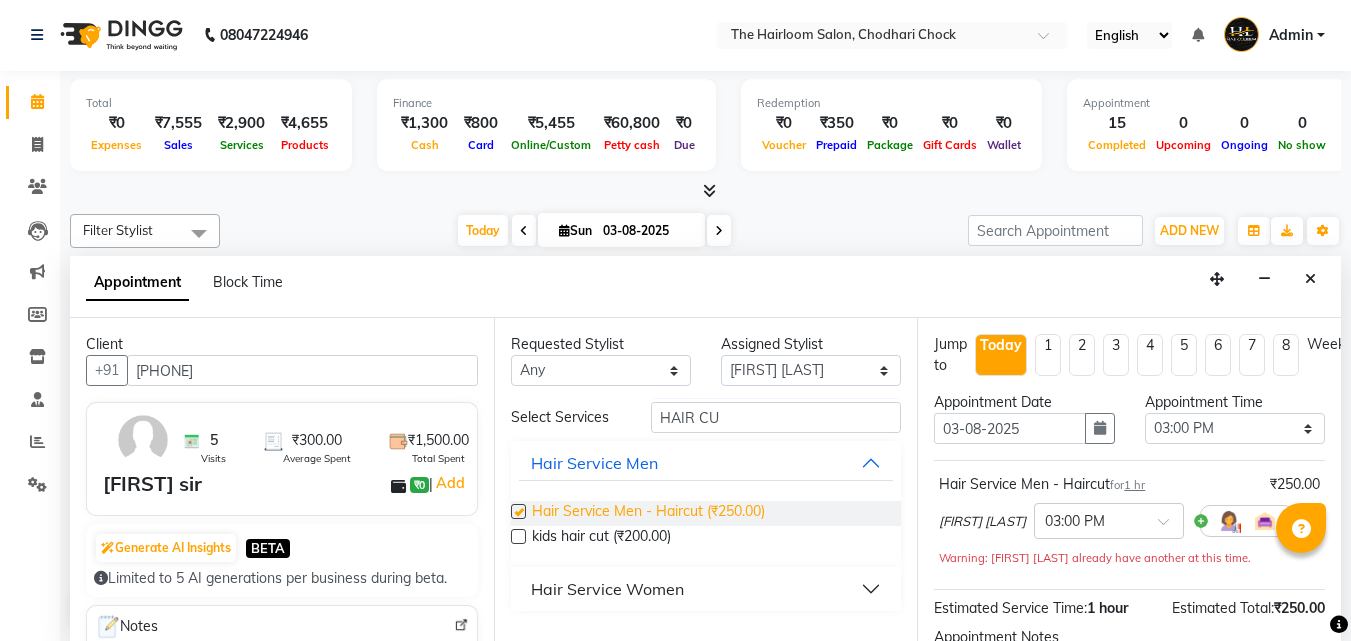 checkbox on "false" 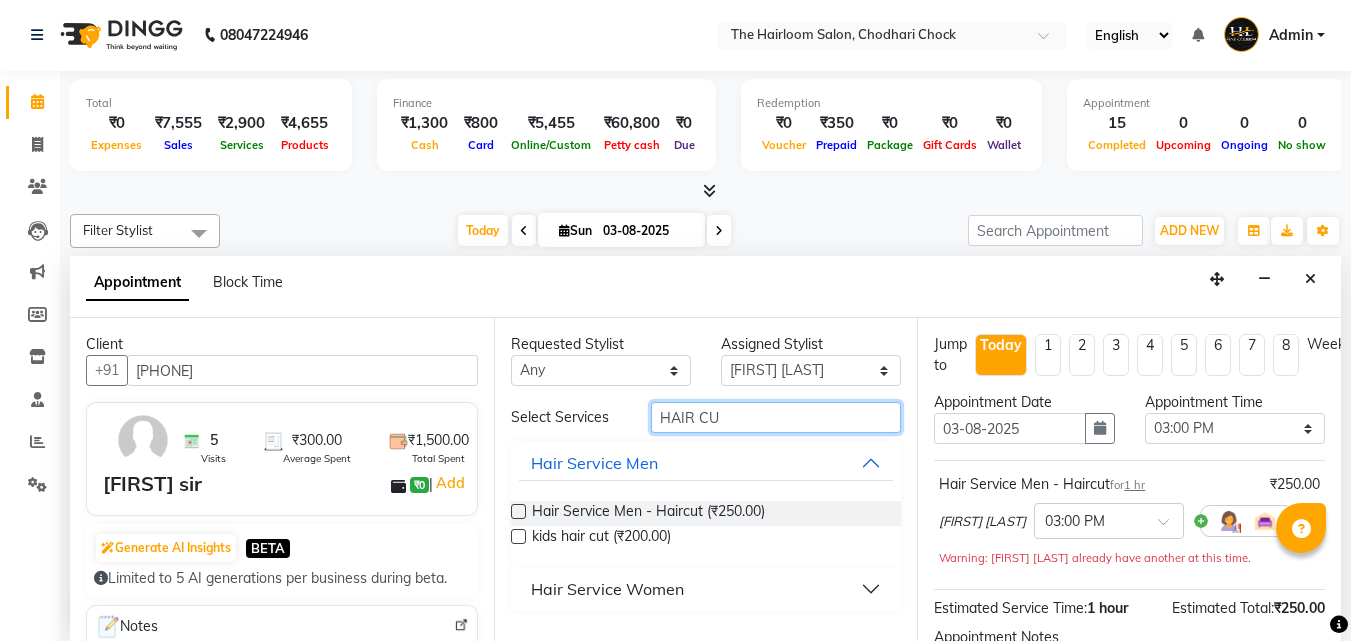 click on "HAIR CU" at bounding box center [776, 417] 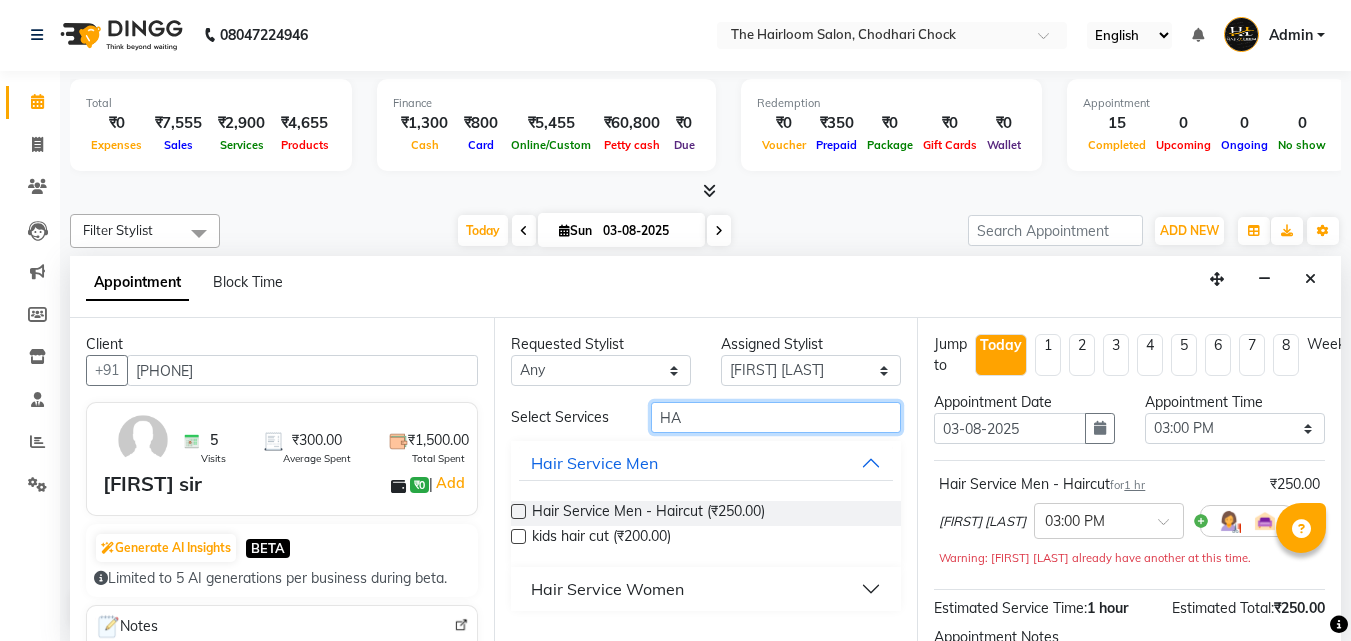 type on "H" 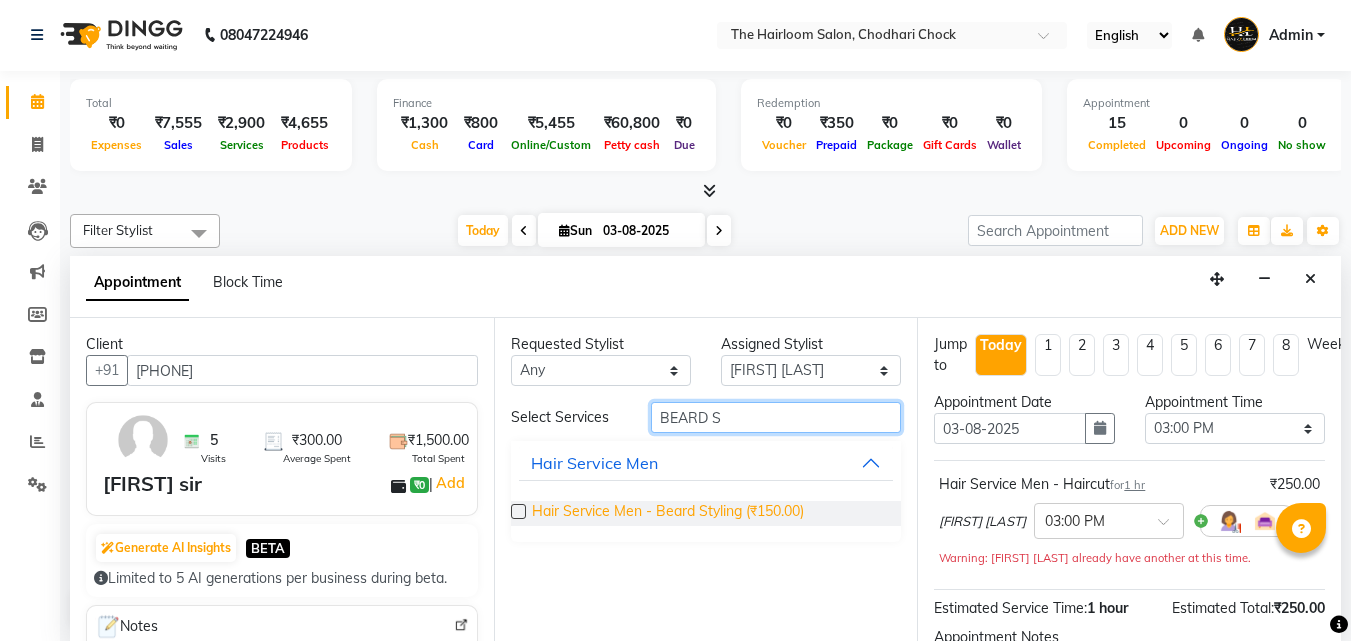 type on "BEARD S" 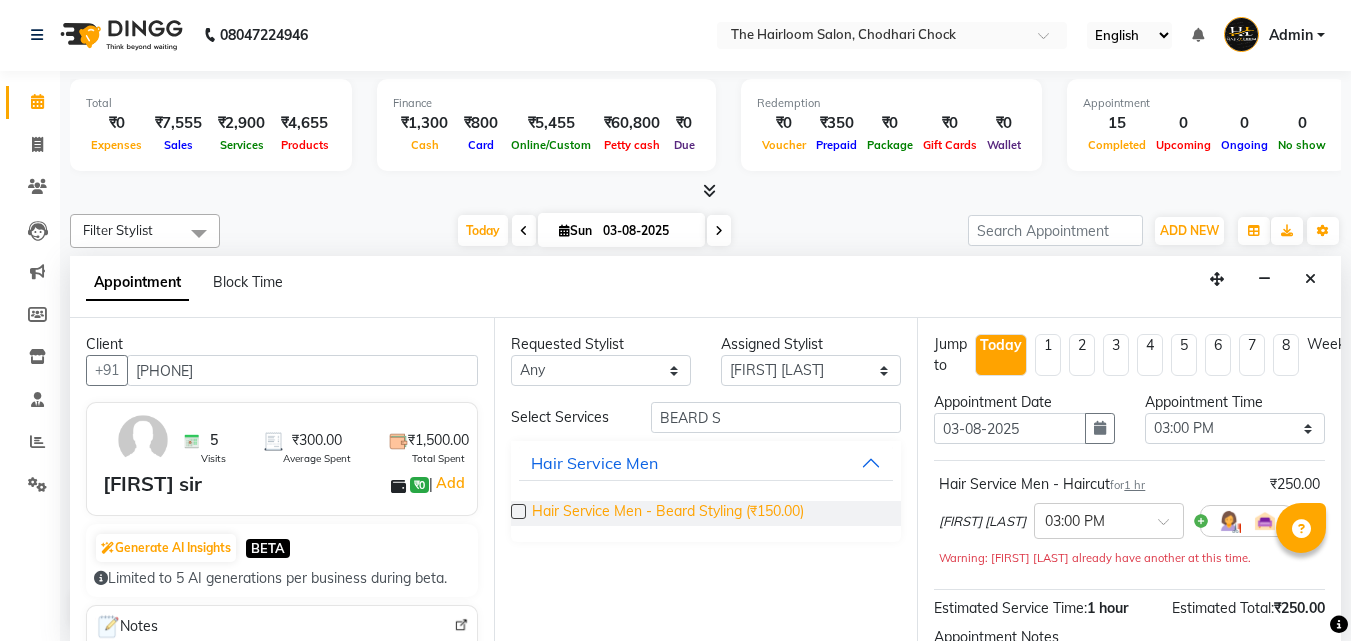 click on "Hair Service Men  - Beard Styling (₹150.00)" at bounding box center [668, 513] 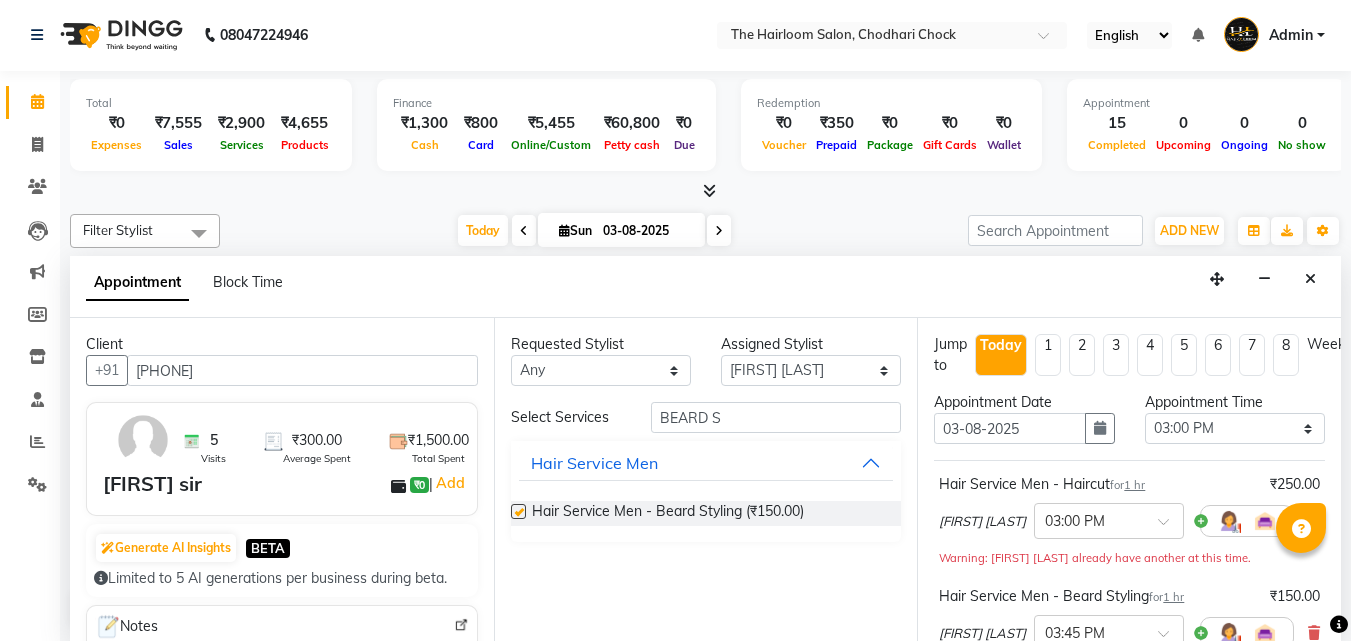 checkbox on "false" 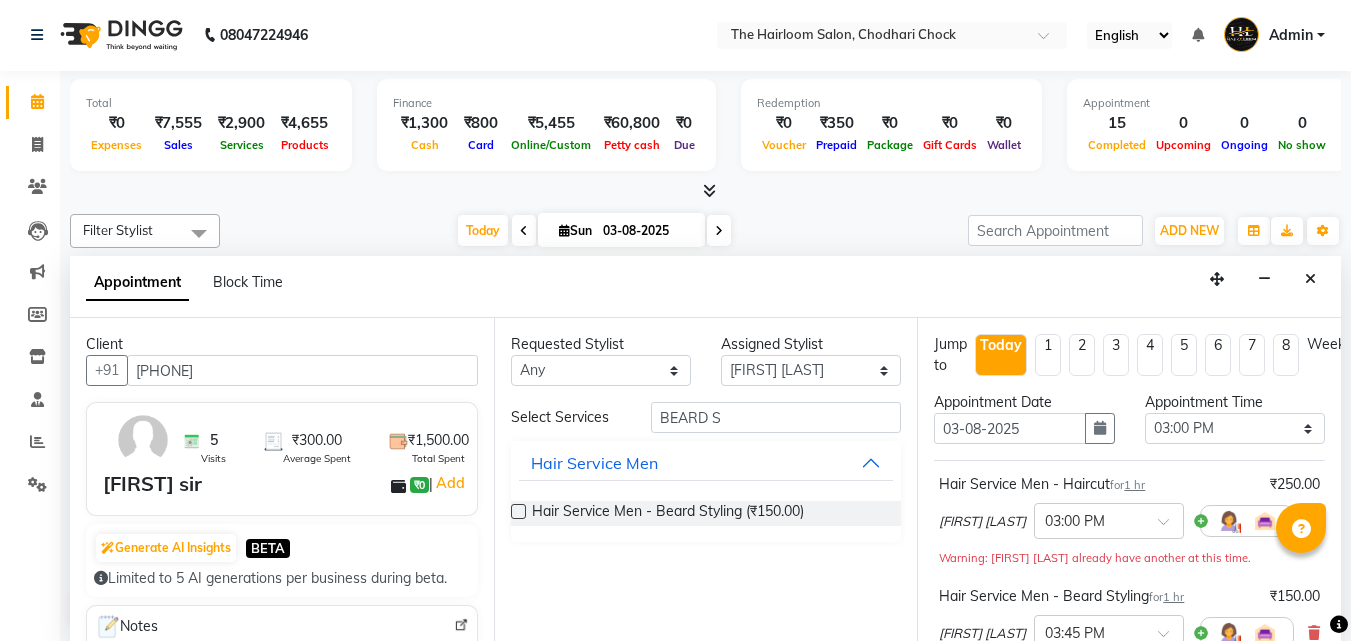 scroll, scrollTop: 336, scrollLeft: 0, axis: vertical 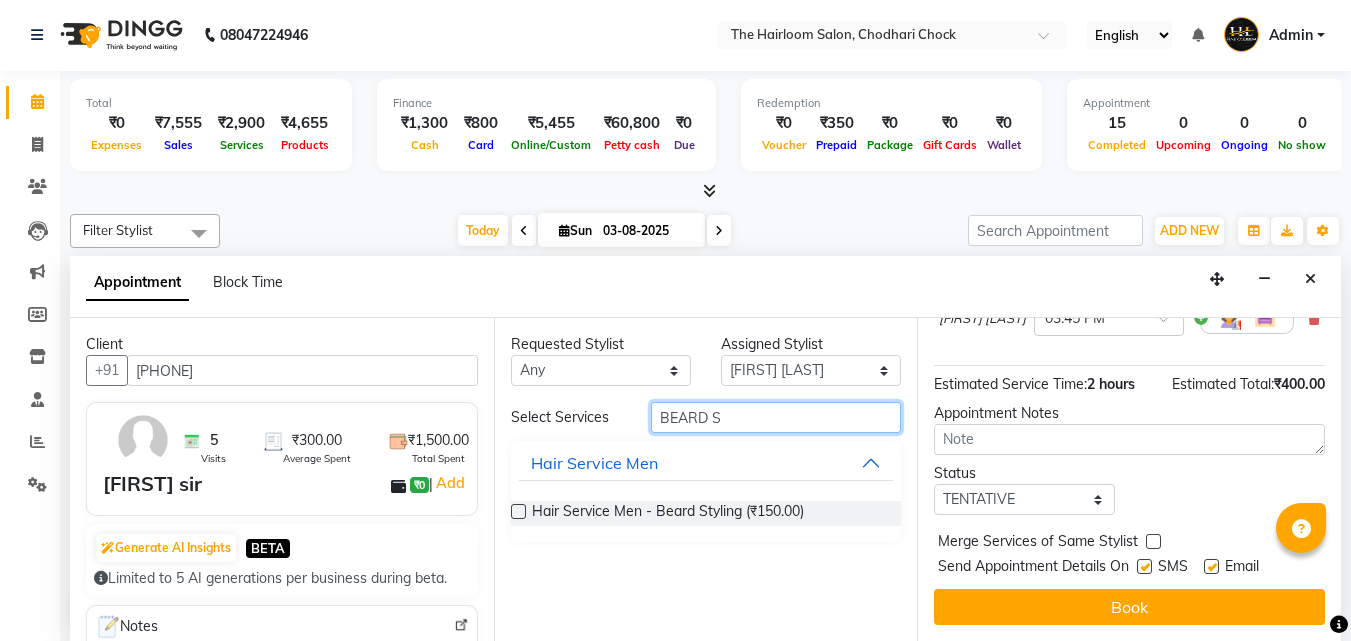 click on "BEARD S" at bounding box center (776, 417) 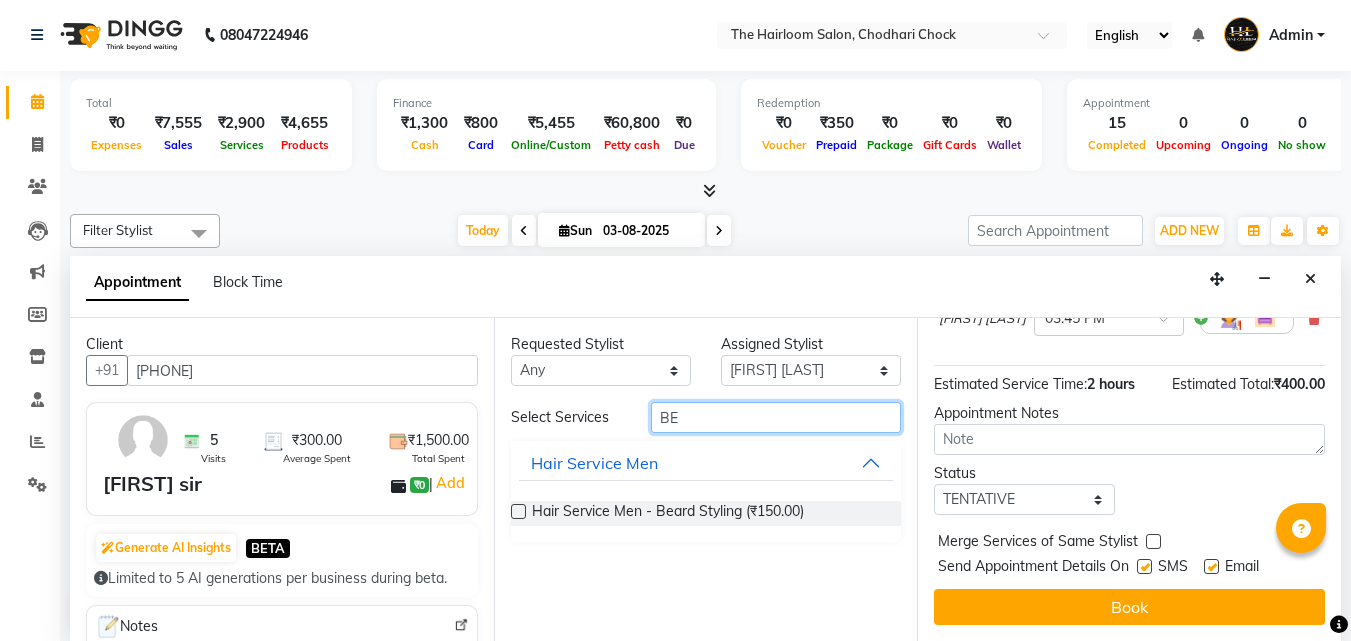 type on "B" 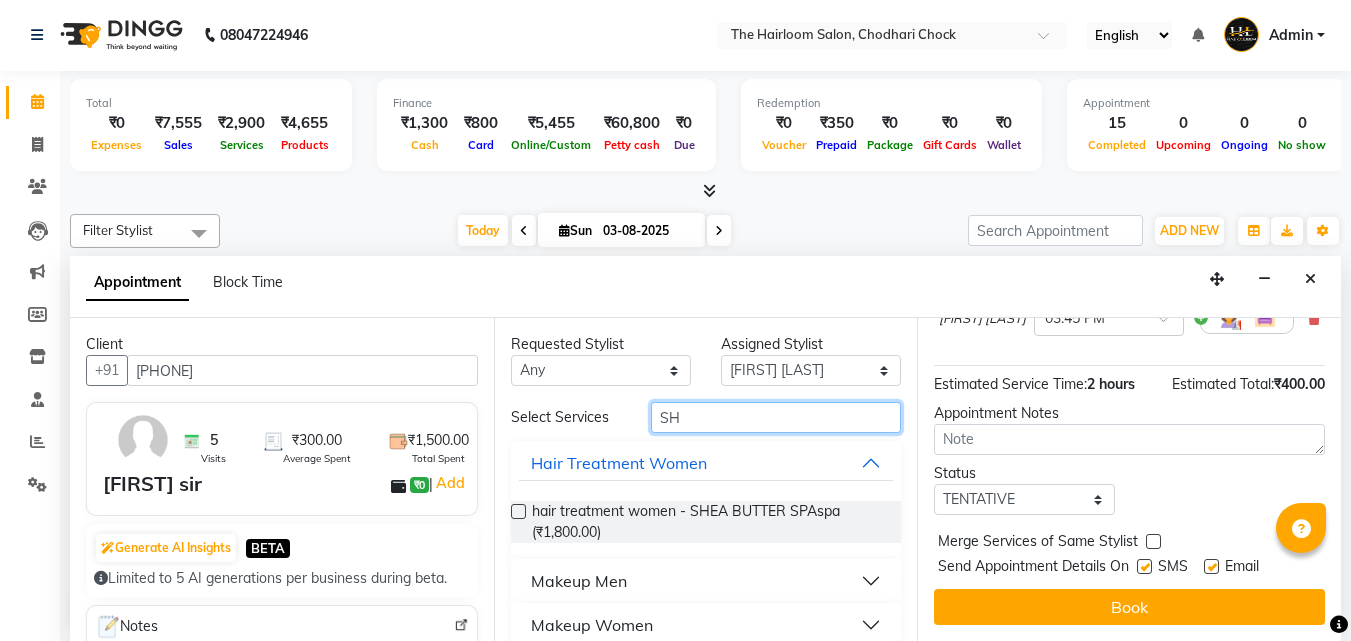 type on "S" 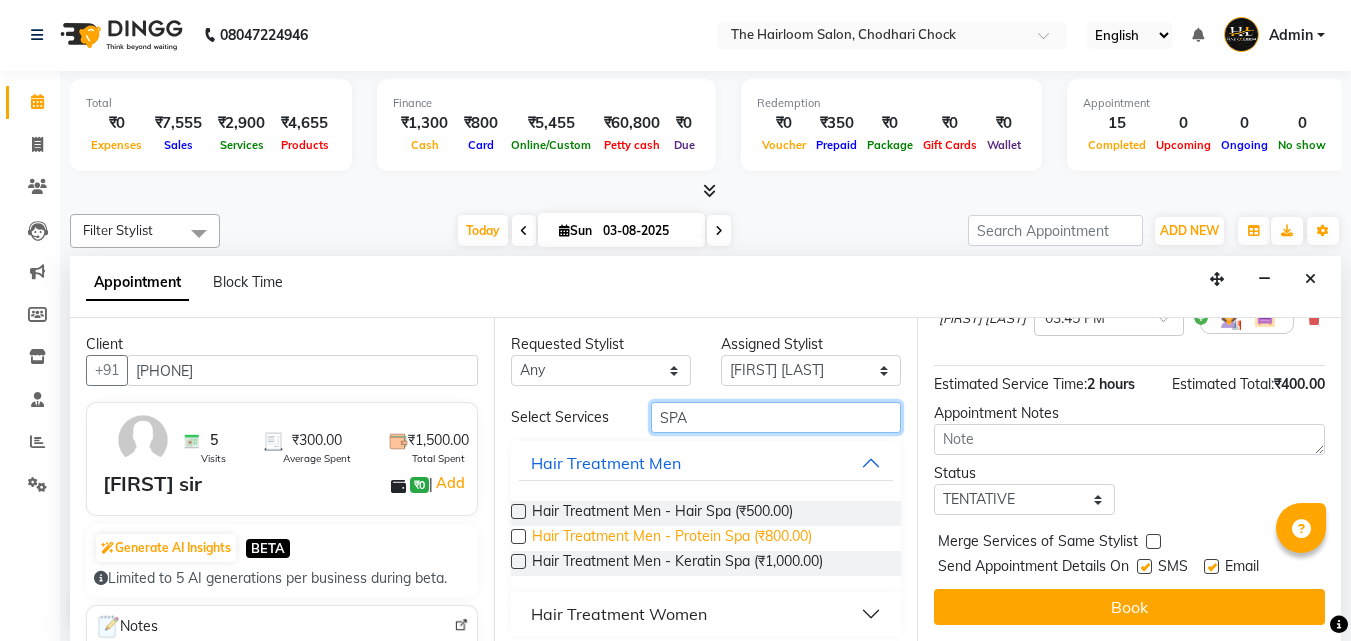 type on "SPA" 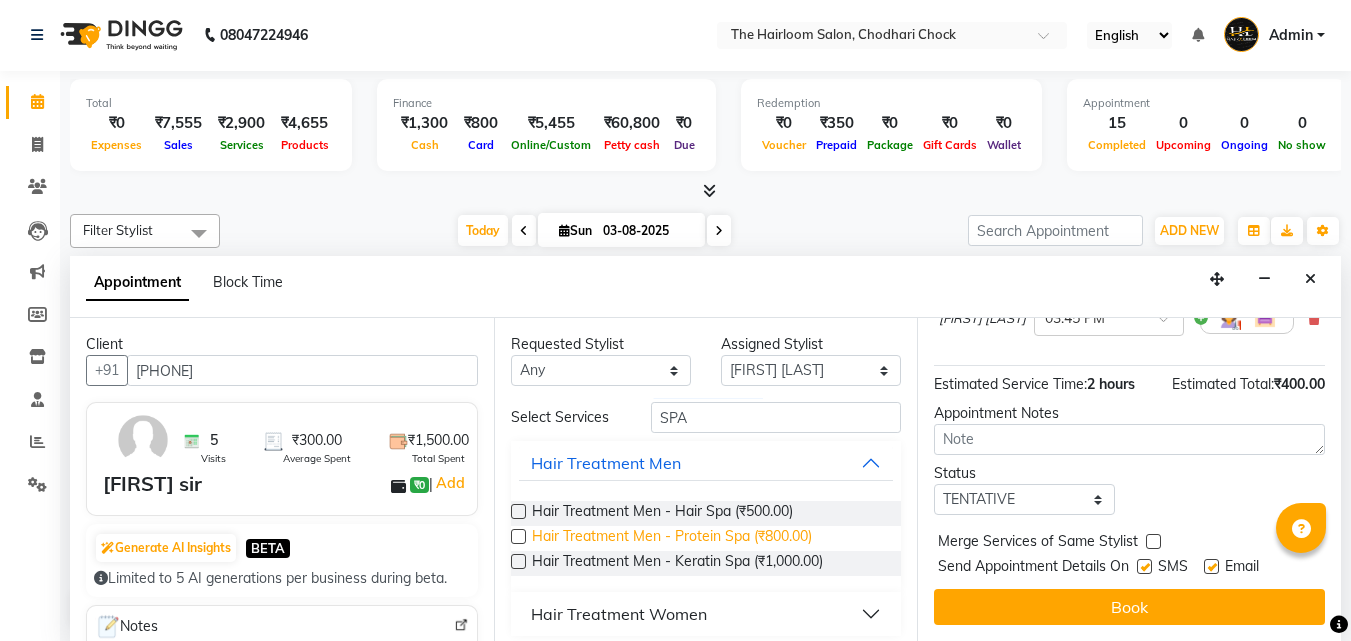 click on "Hair Treatment Men - Protein Spa (₹800.00)" at bounding box center (672, 538) 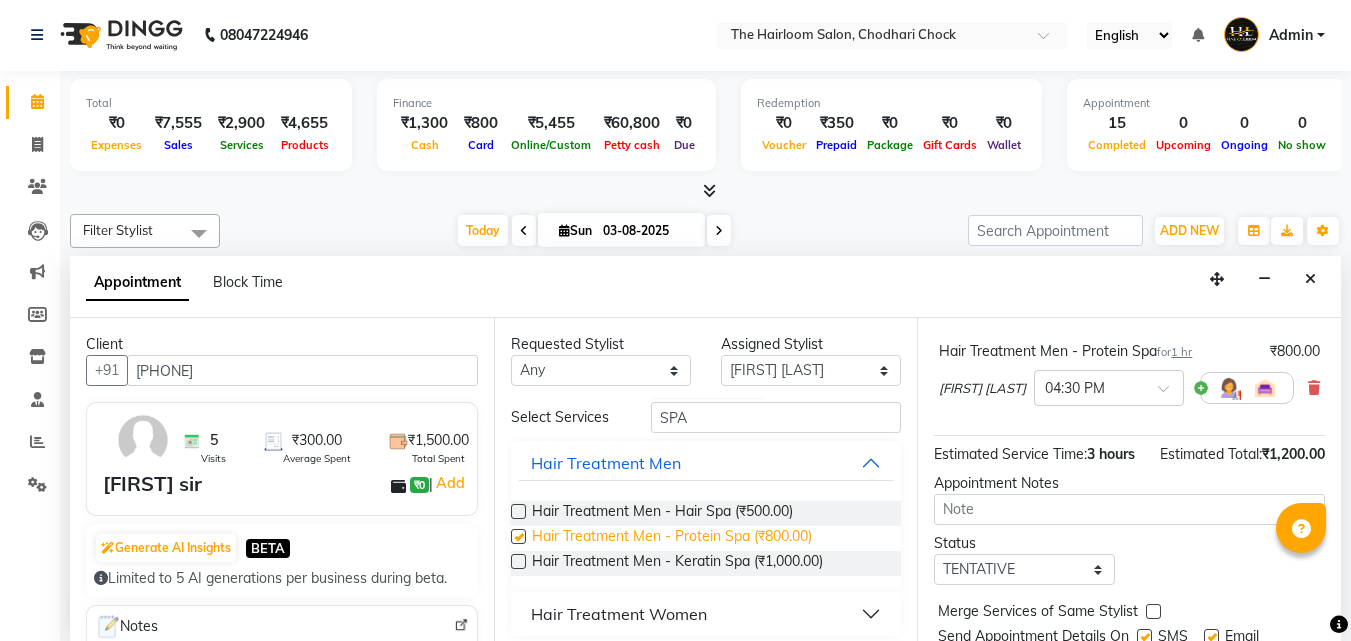 checkbox on "false" 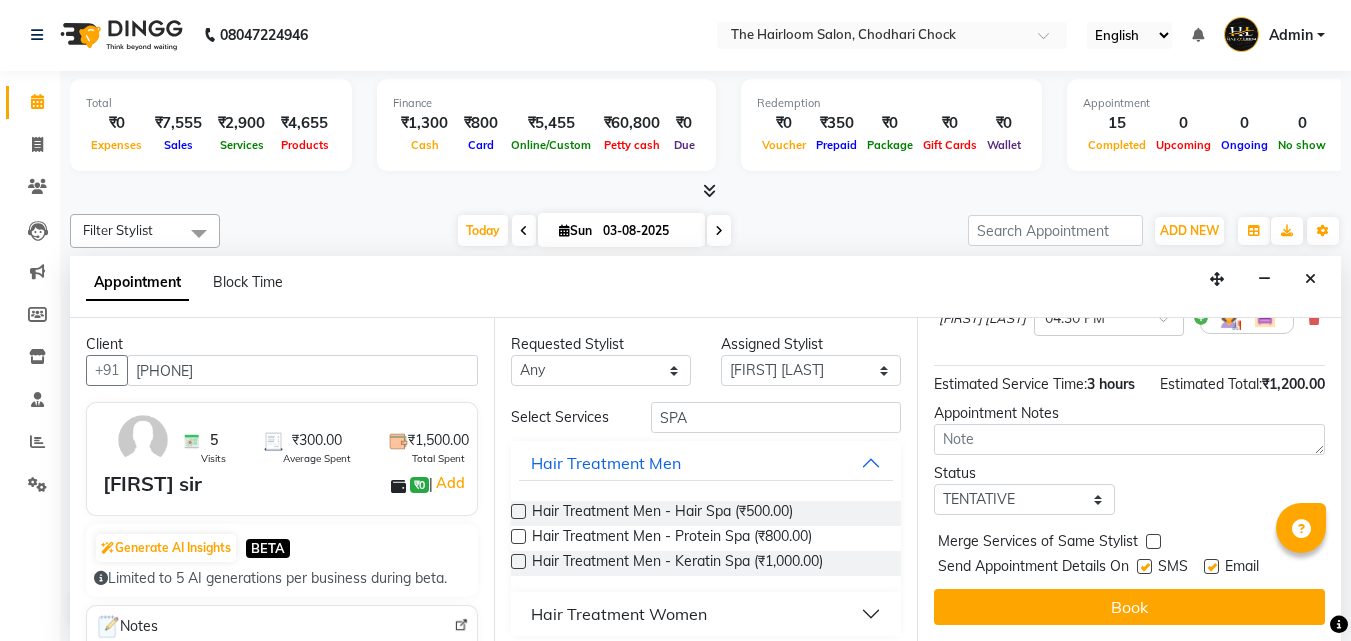 scroll, scrollTop: 451, scrollLeft: 0, axis: vertical 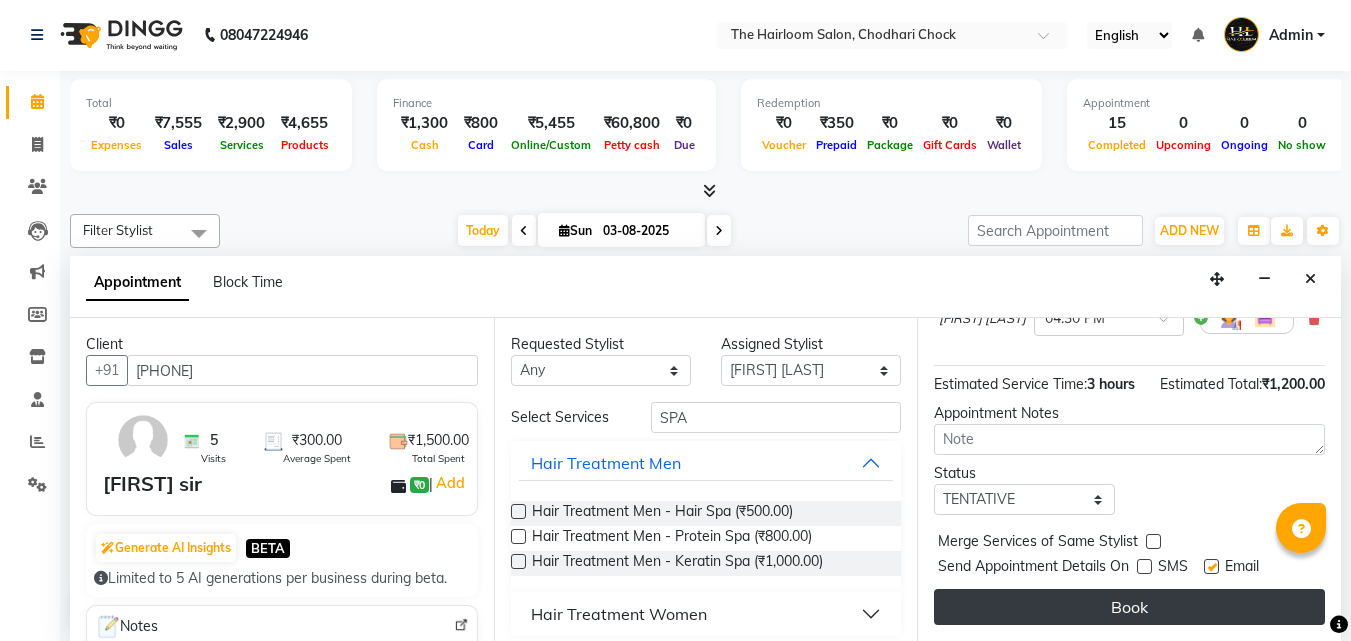 drag, startPoint x: 1211, startPoint y: 551, endPoint x: 1075, endPoint y: 609, distance: 147.85127 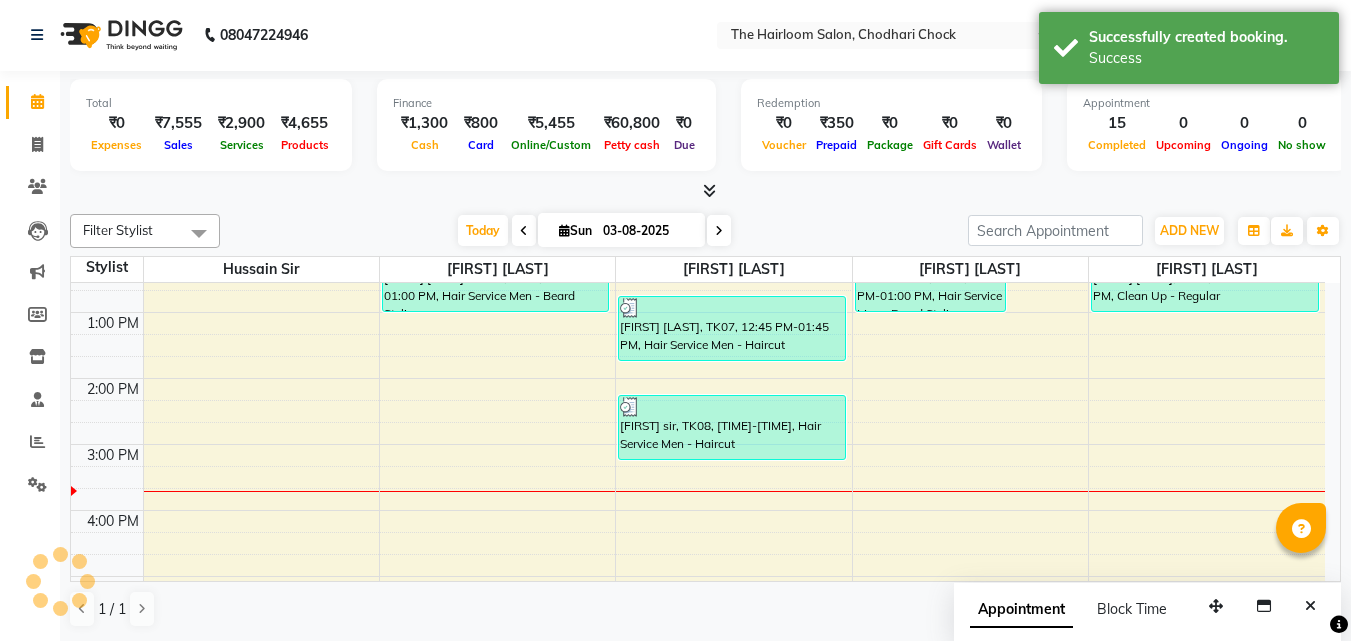 scroll, scrollTop: 0, scrollLeft: 0, axis: both 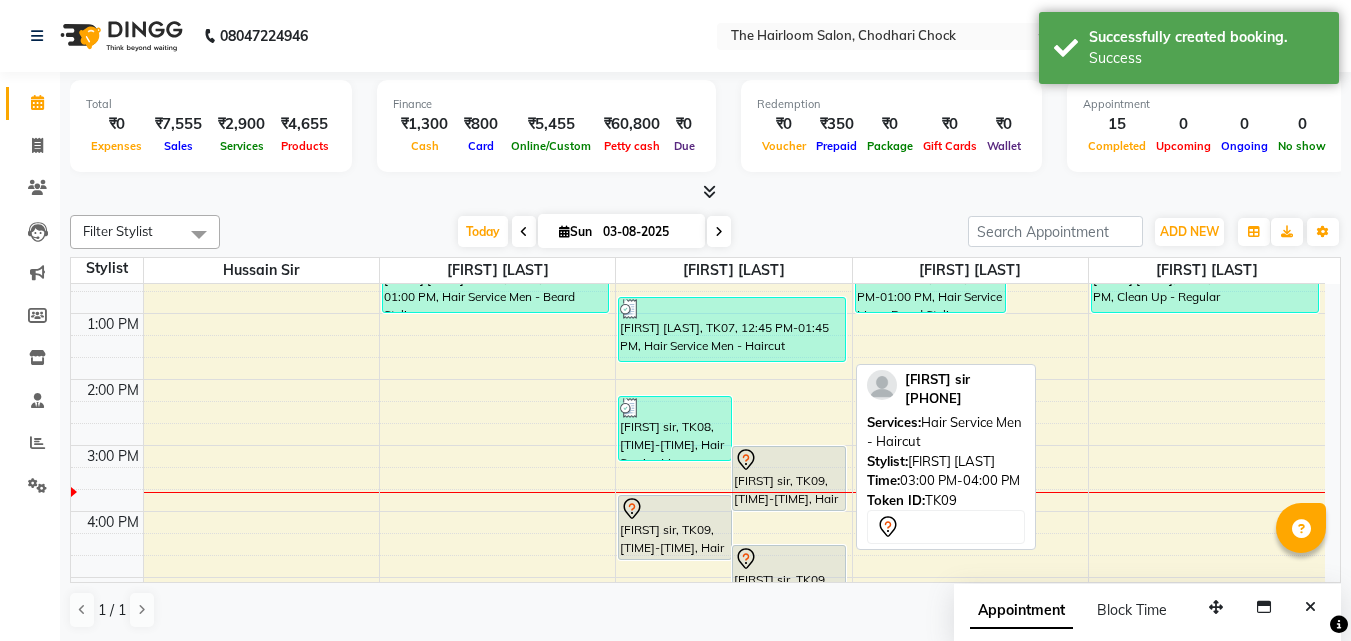 click at bounding box center (789, 460) 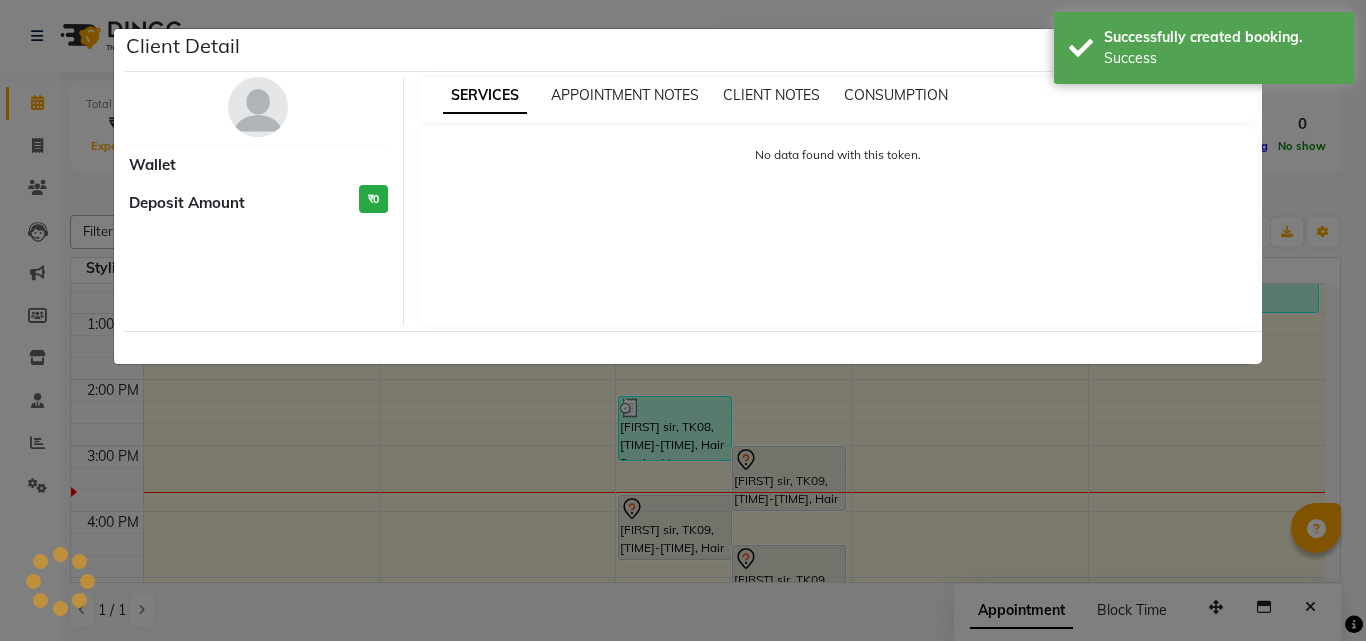 select on "7" 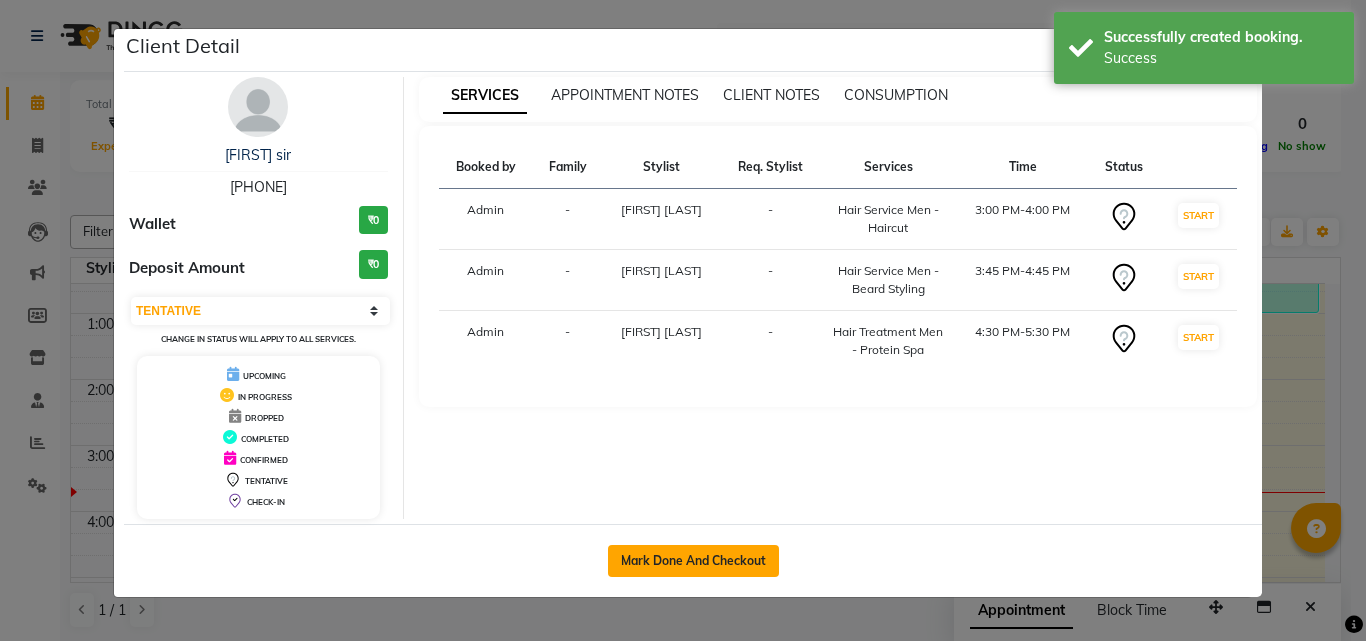 click on "Mark Done And Checkout" 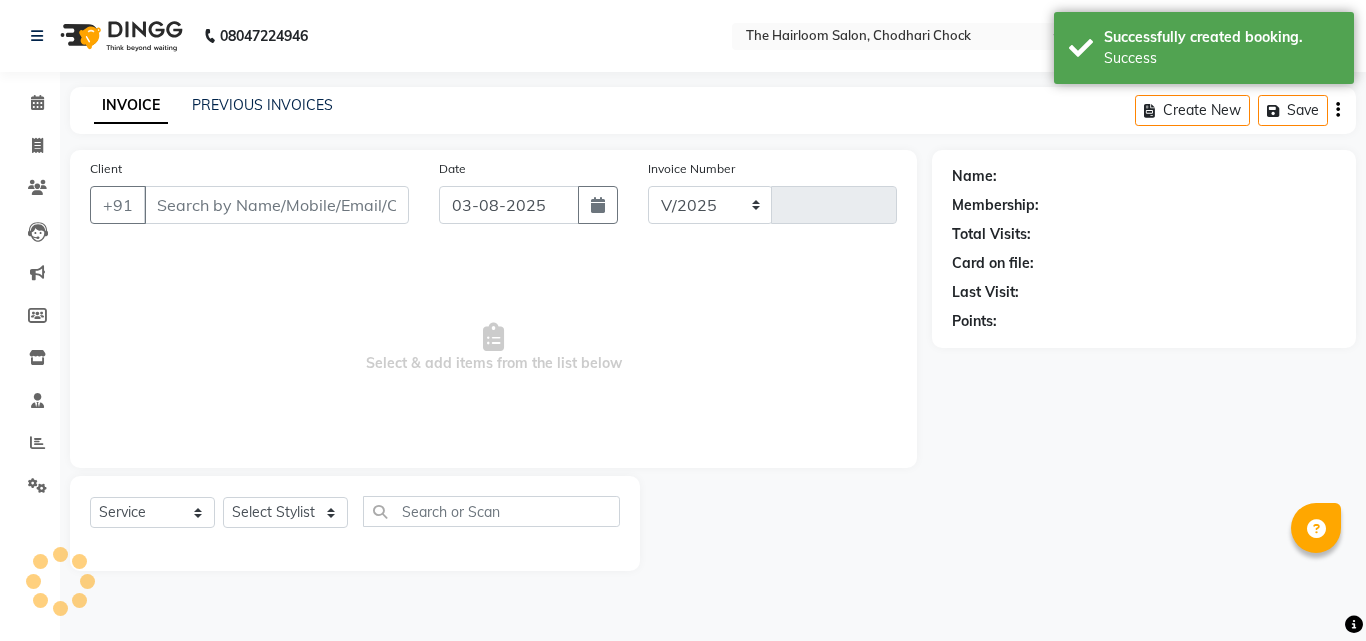 select on "5926" 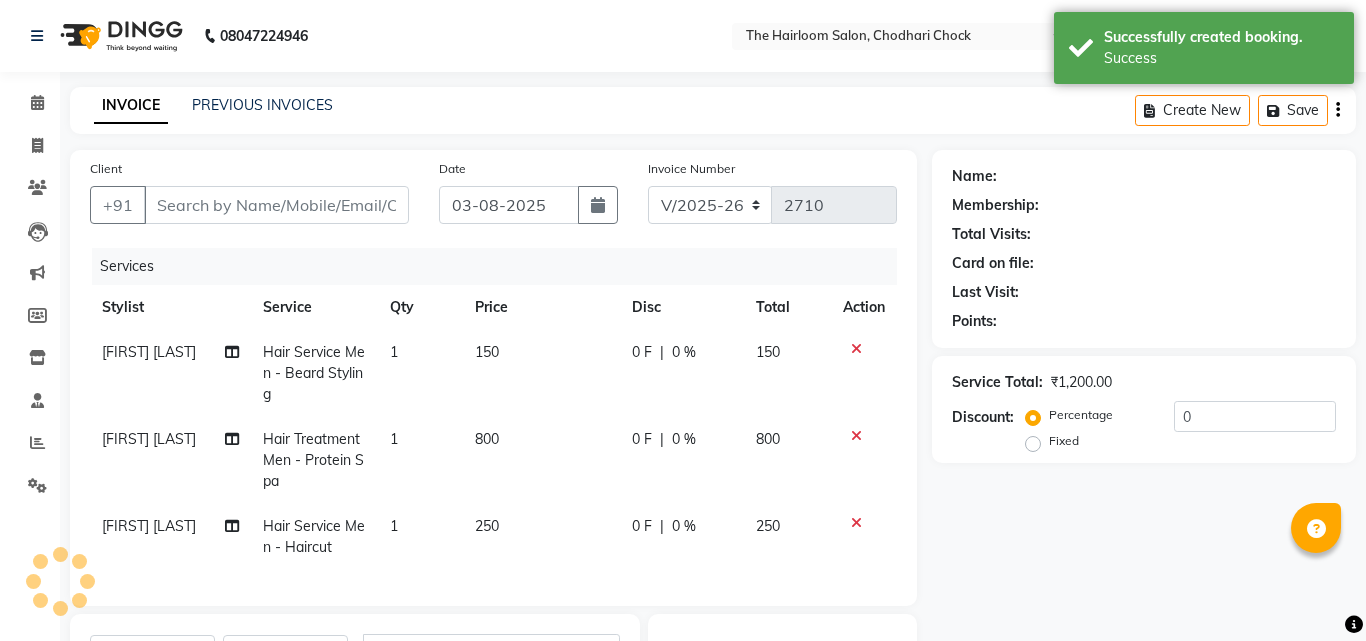 type on "[PHONE]" 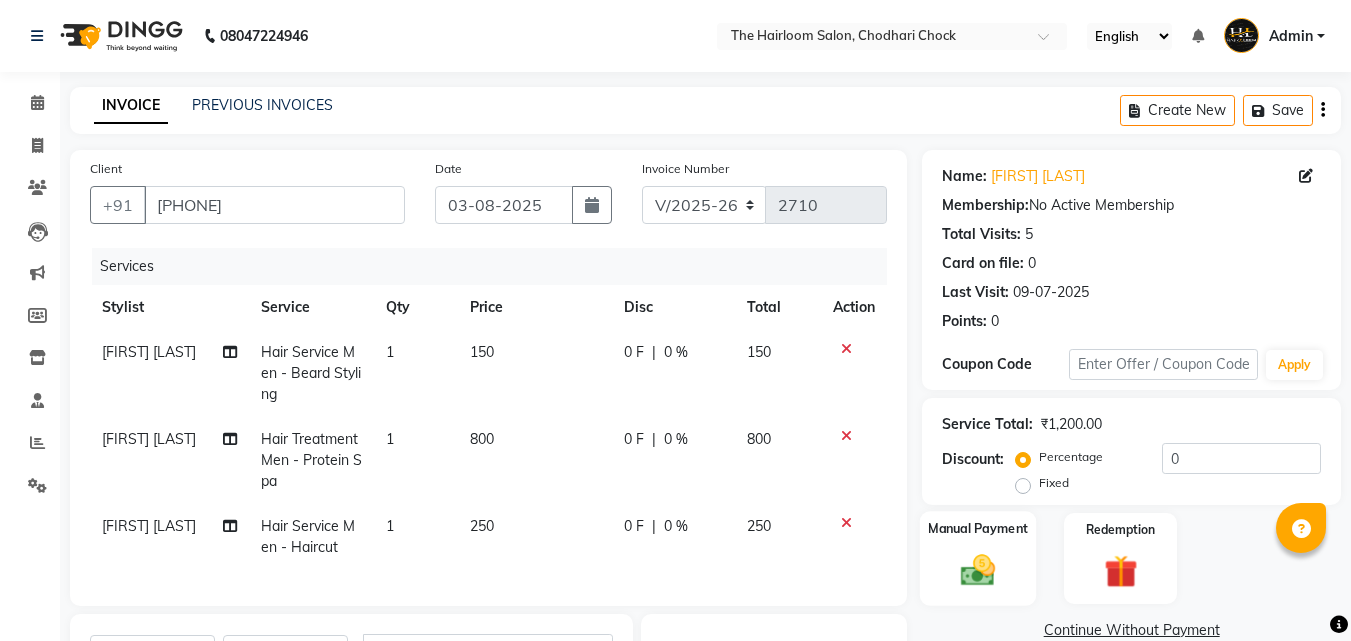 click 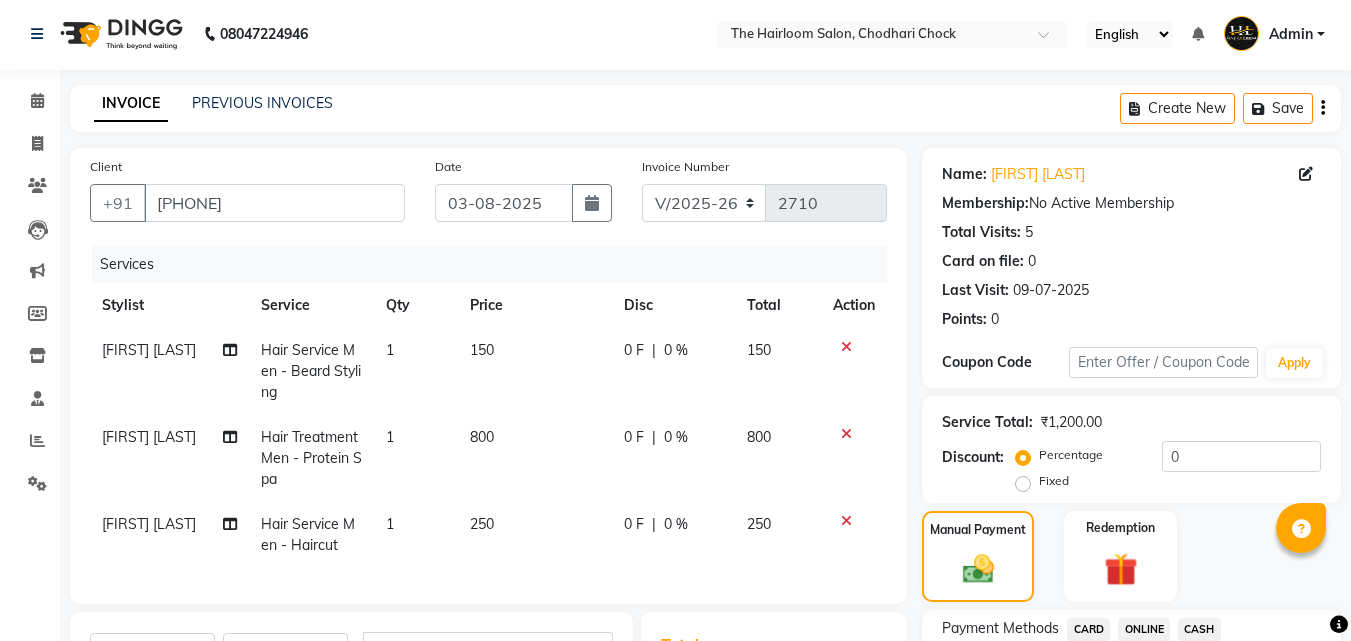 scroll, scrollTop: 313, scrollLeft: 0, axis: vertical 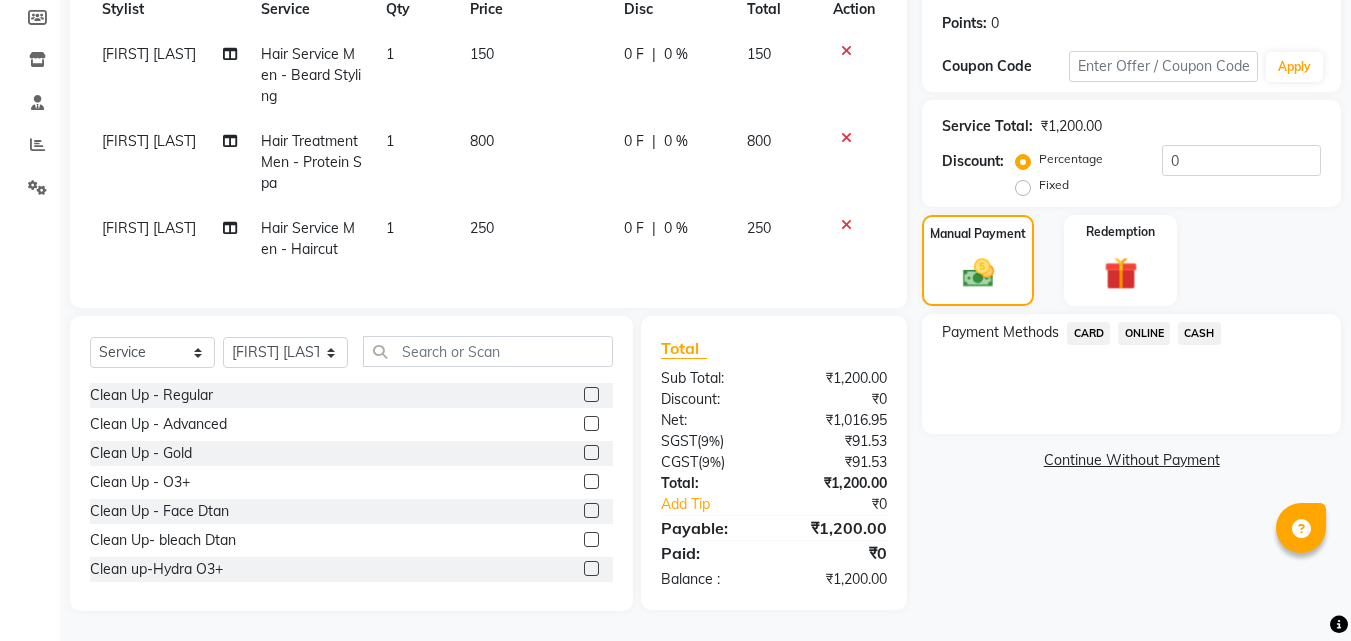 click on "ONLINE" 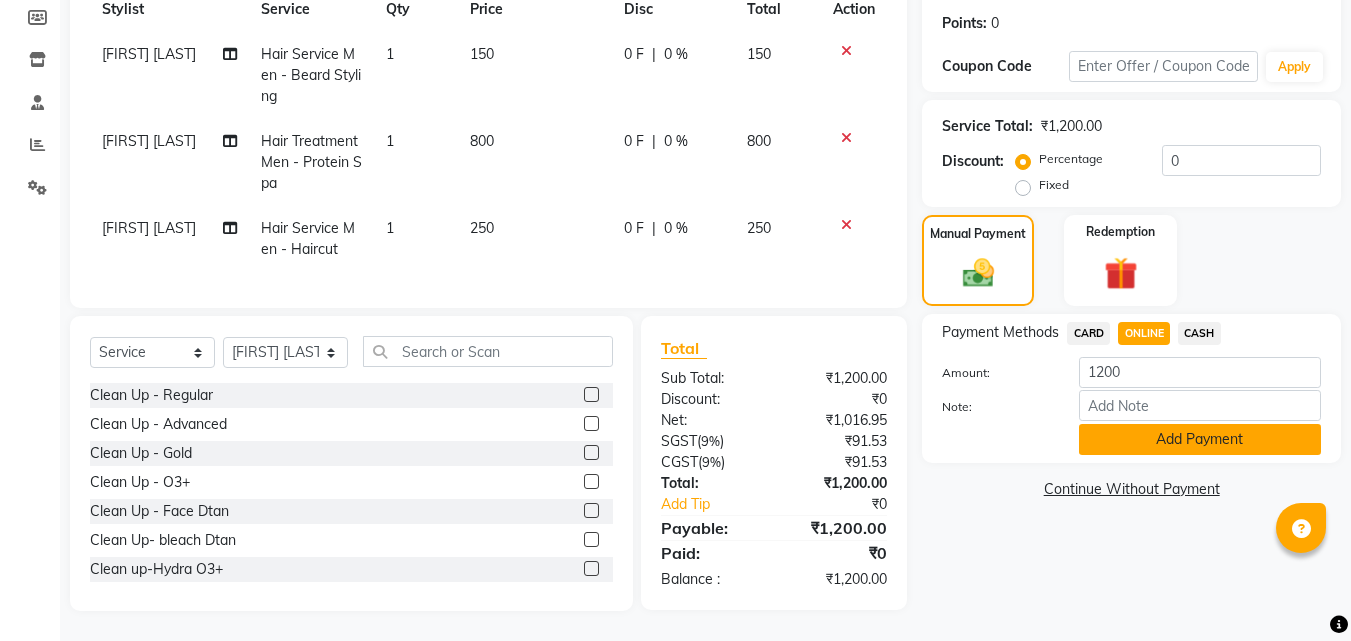 click on "Add Payment" 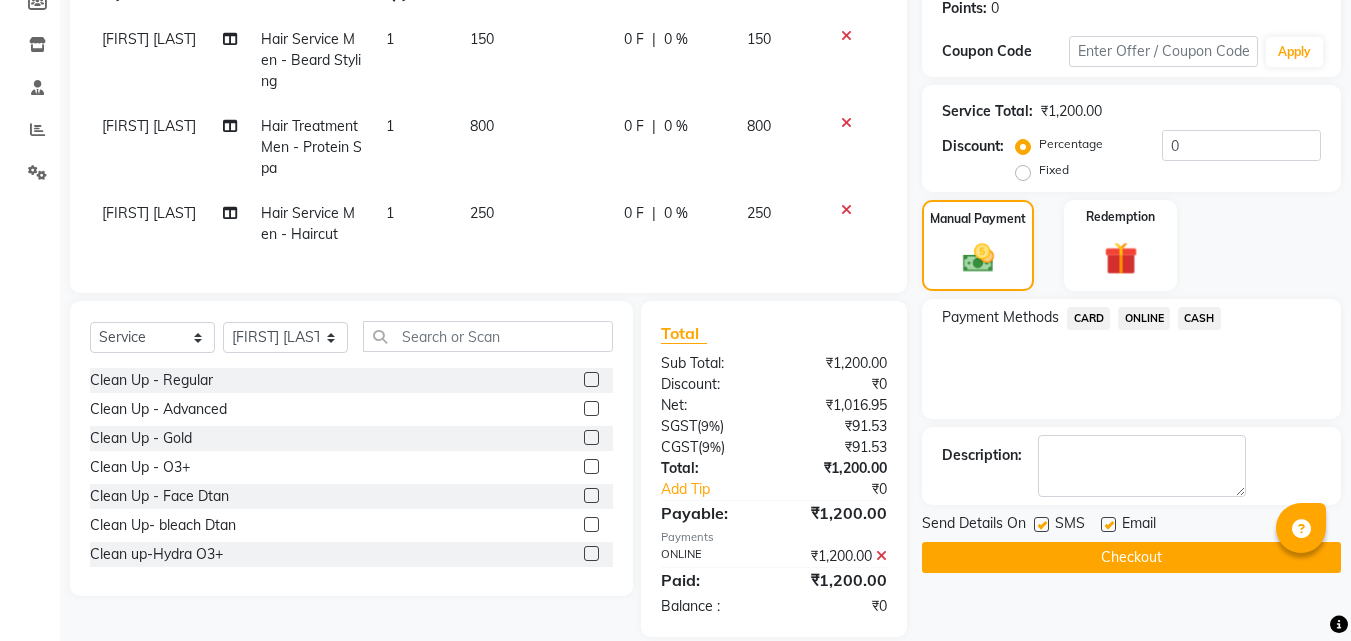 scroll, scrollTop: 354, scrollLeft: 0, axis: vertical 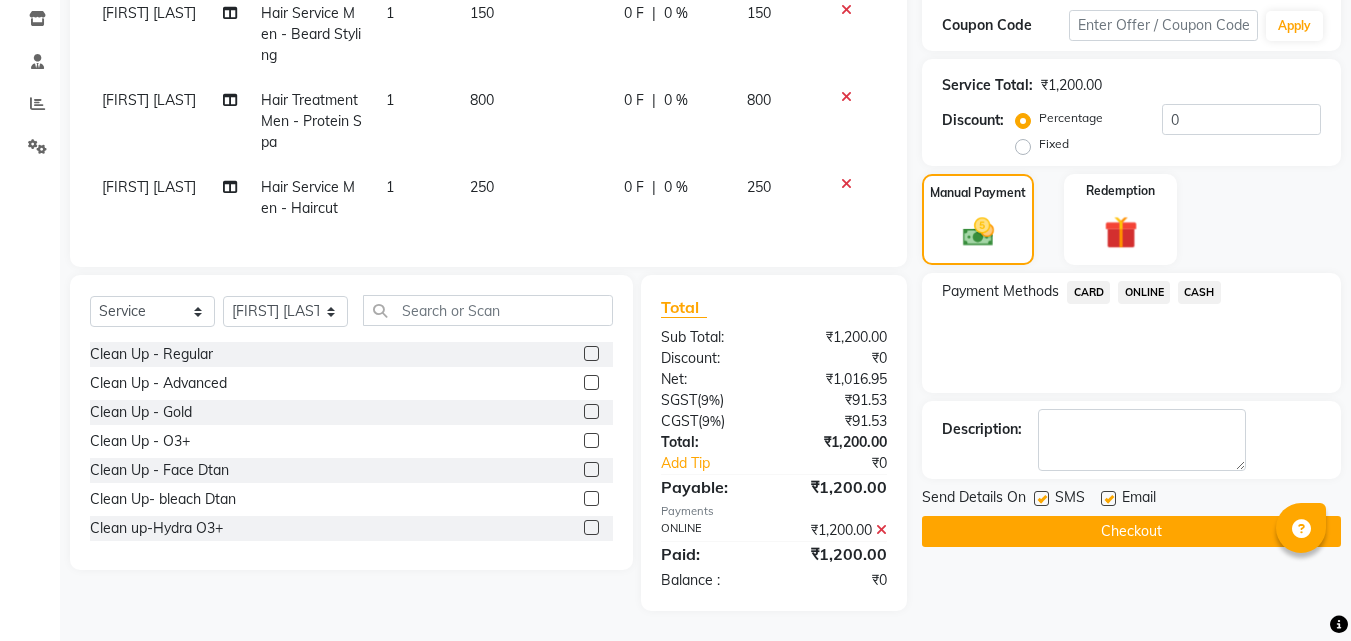 click 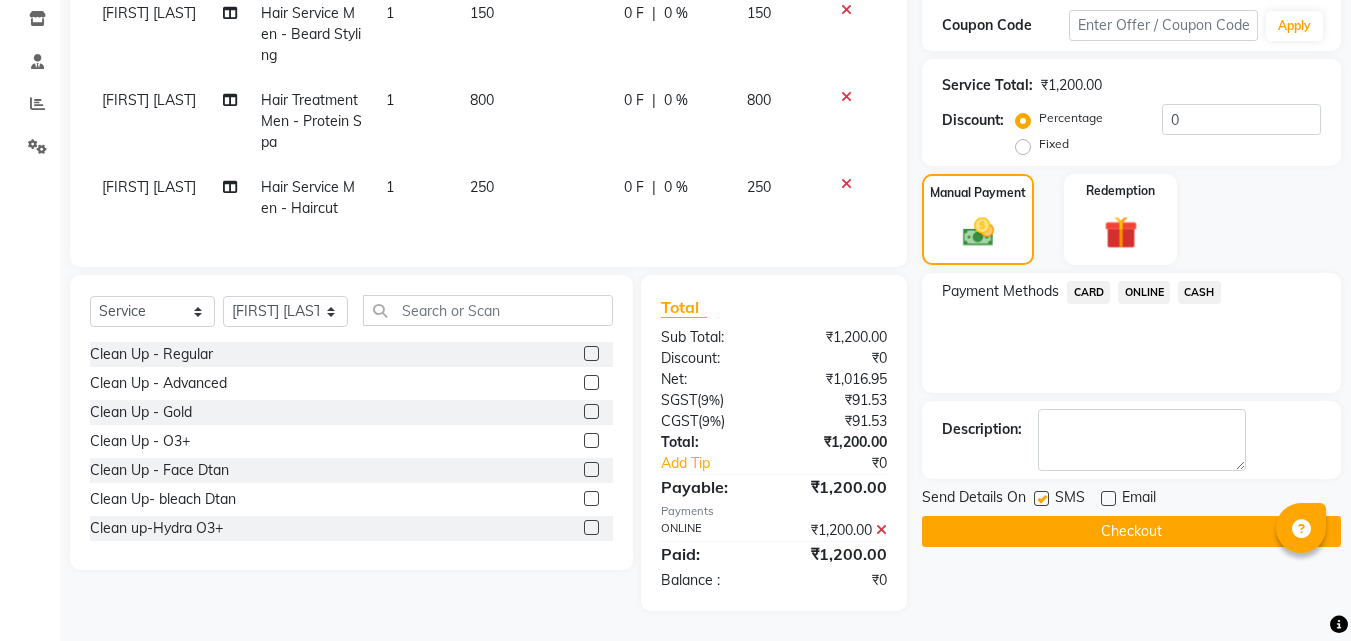click 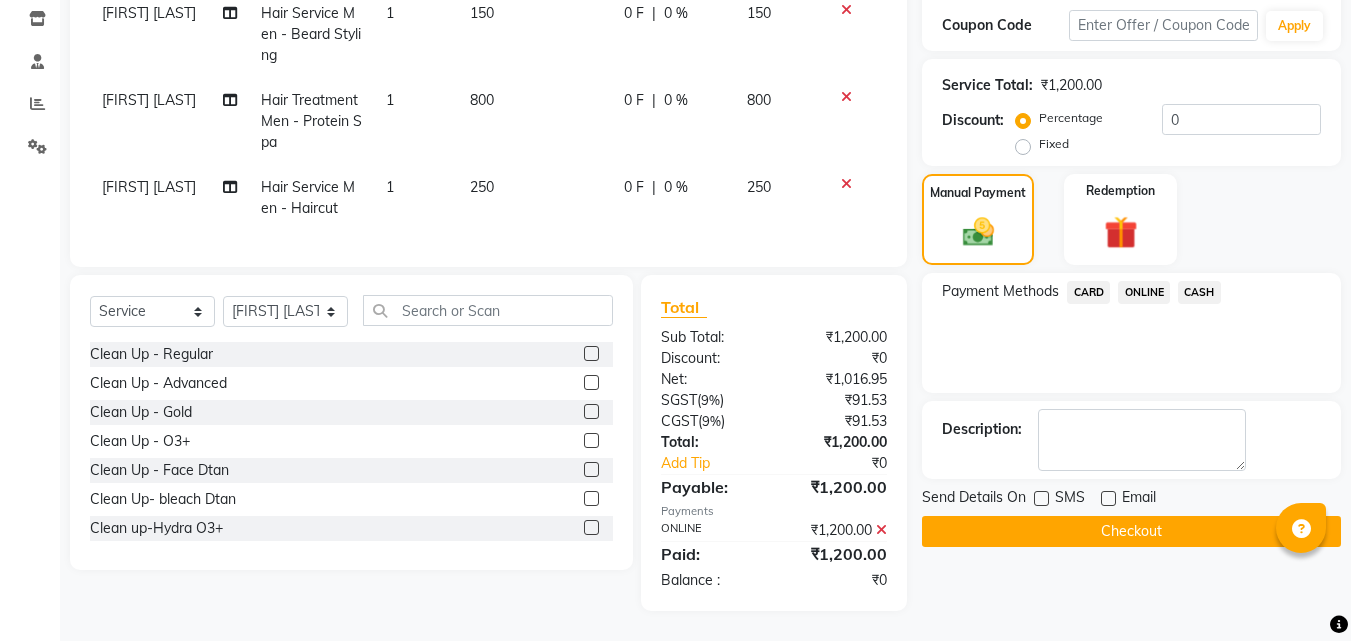 click on "Checkout" 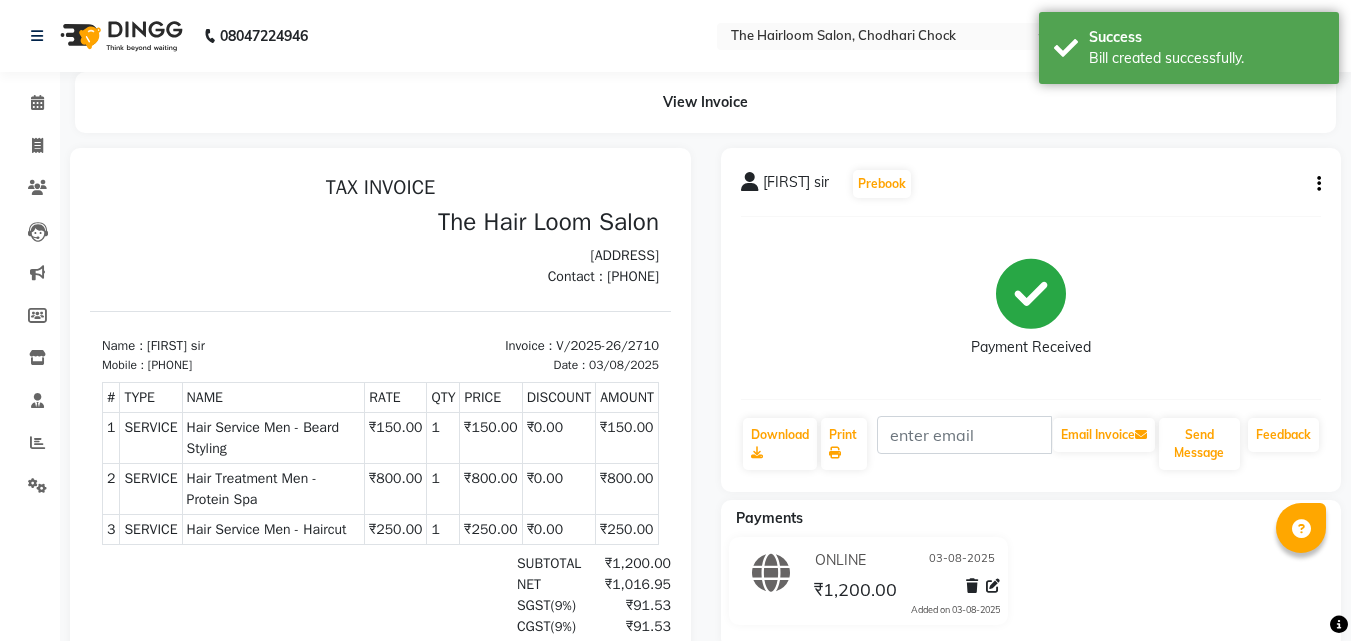 scroll, scrollTop: 0, scrollLeft: 0, axis: both 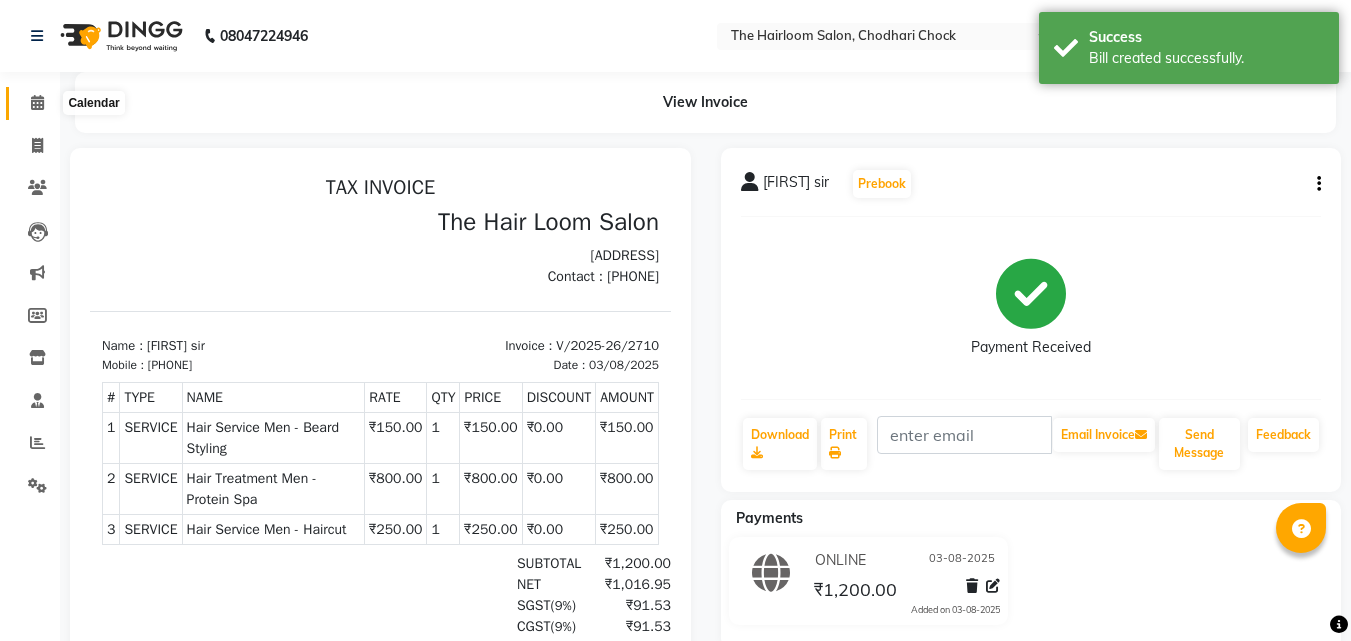 click 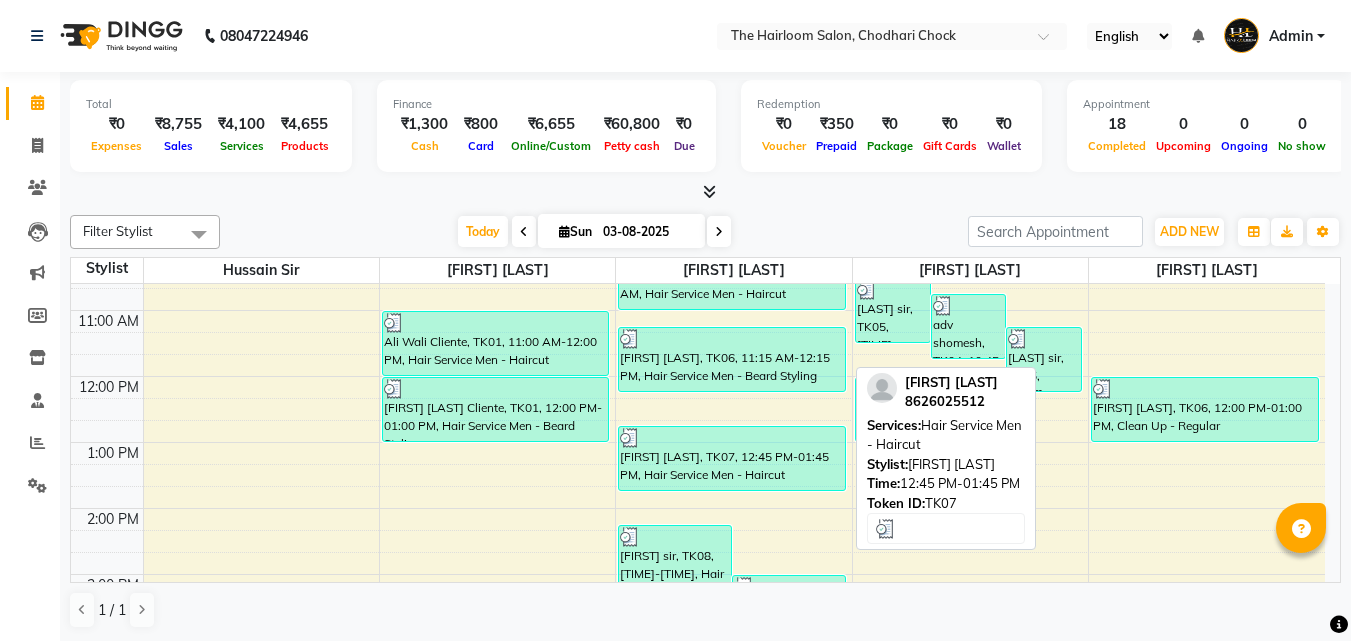 scroll, scrollTop: 200, scrollLeft: 0, axis: vertical 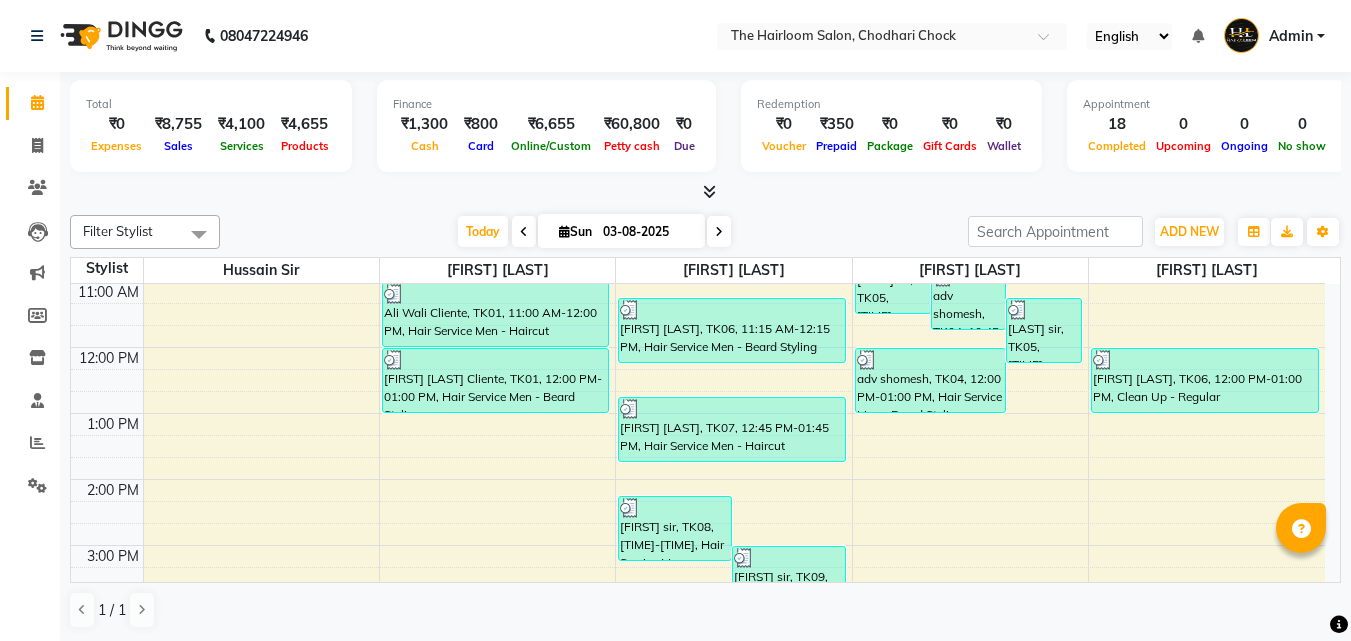 click on "8:00 AM 9:00 AM 10:00 AM 11:00 AM 12:00 PM 1:00 PM 2:00 PM 3:00 PM 4:00 PM 5:00 PM 6:00 PM 7:00 PM 8:00 PM 9:00 PM 10:00 PM 11:00 PM     jagdesh sir, TK05, 09:45 AM-10:20 AM, kids hair cut     Divyanshu Sir, TK03, 09:15 AM-10:15 AM, Hair Service Men  - Beard Styling     Ali Wali Cliente, TK01, 11:00 AM-12:00 PM, Hair Service Men  - Haircut     Ali Wali Cliente, TK01, 12:00 PM-01:00 PM, Hair Service Men  - Beard Styling     sunil sir, TK08, 02:15 PM-03:15 PM, Hair Service Men  - Haircut     parag sir, TK09, 03:00 PM-04:00 PM, Hair Service Men  - Haircut     parag sir, TK09, 03:45 PM-04:45 PM, Hair Service Men  - Beard Styling     parag sir, TK09, 04:30 PM-05:30 PM, Hair Treatment Men - Protein Spa     raju thosre, TK06, 10:00 AM-11:00 AM, Hair Service Men  - Haircut     raju thosre, TK06, 11:15 AM-12:15 PM, Hair Service Men  - Beard Styling     honey shakya, TK07, 12:45 PM-01:45 PM, Hair Service Men  - Haircut     jagdesh sir, TK05, 10:30 AM-11:30 AM, Hair Service Men  - Haircut" at bounding box center (698, 611) 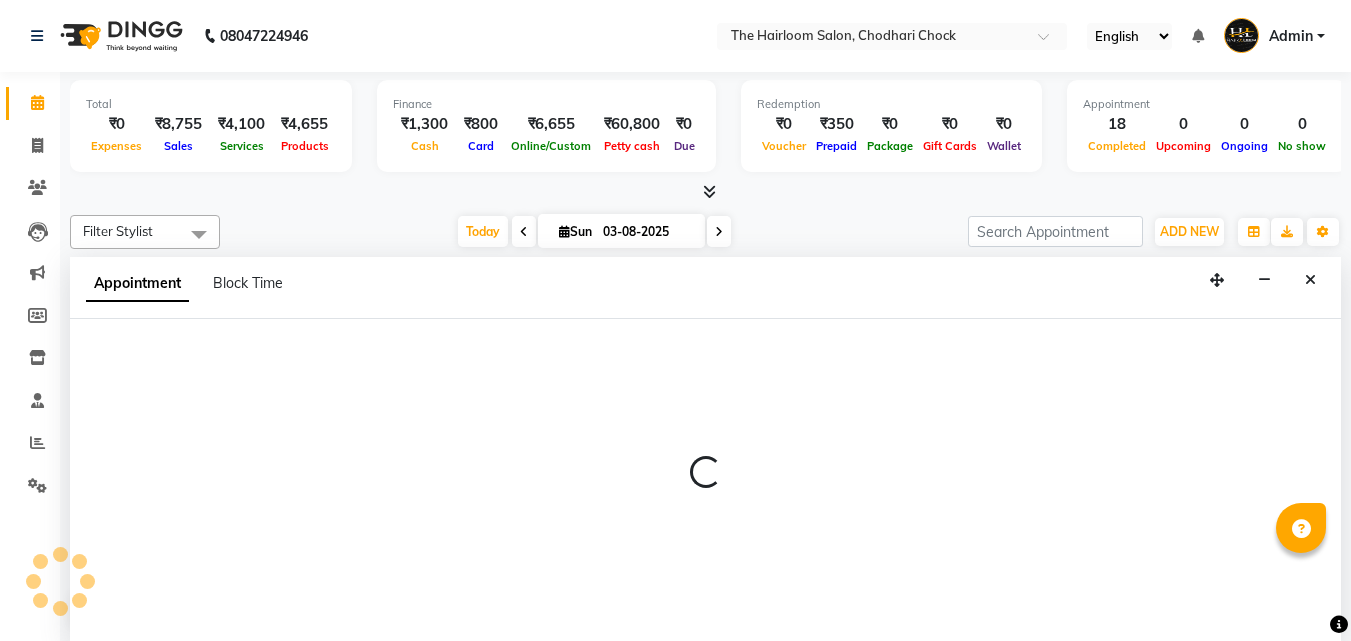 select on "41757" 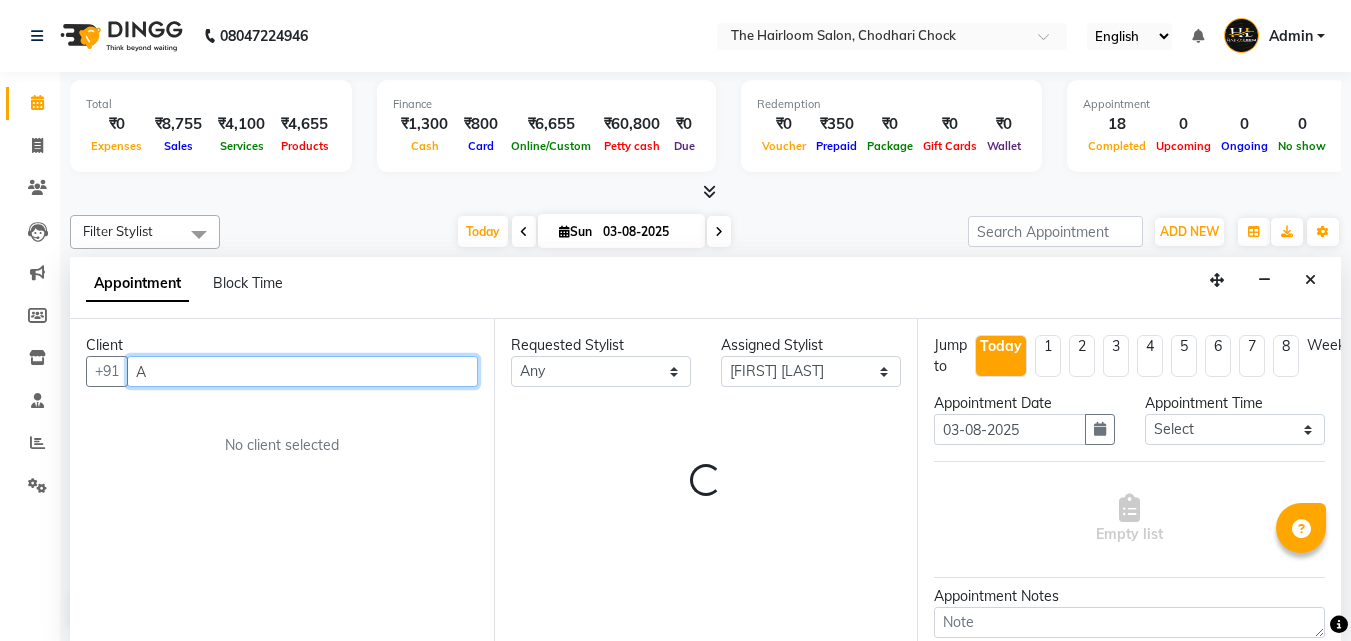 scroll, scrollTop: 1, scrollLeft: 0, axis: vertical 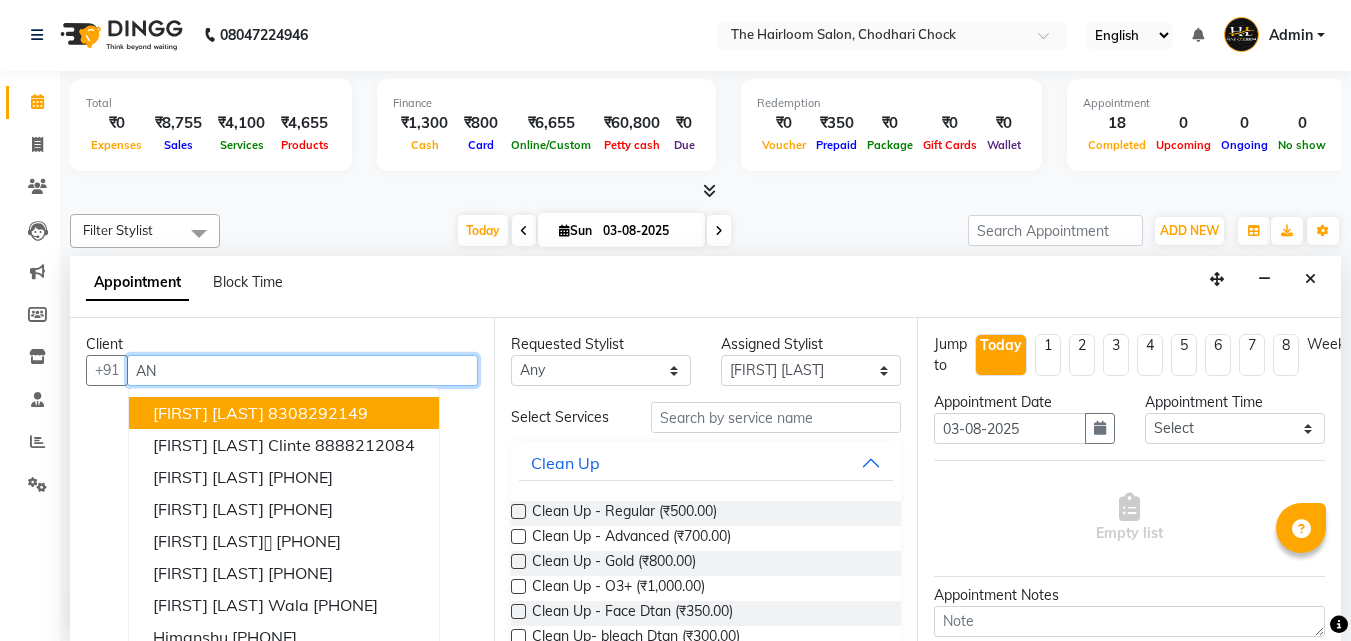 type on "A" 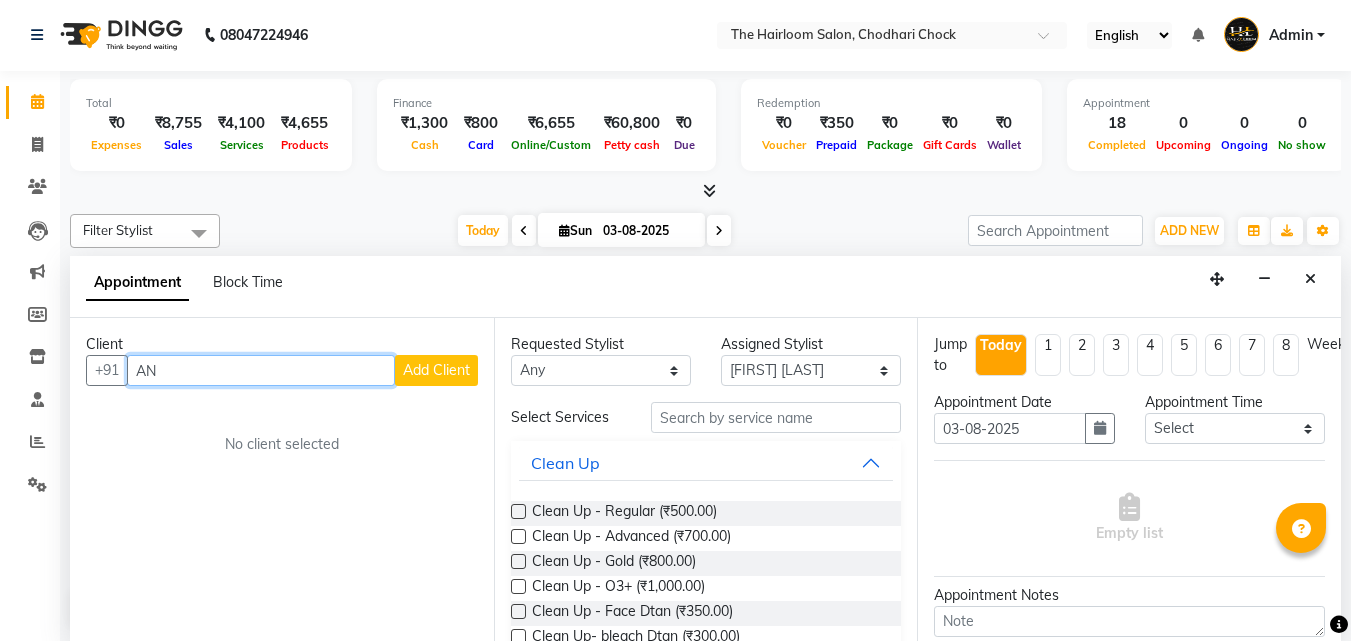 type on "A" 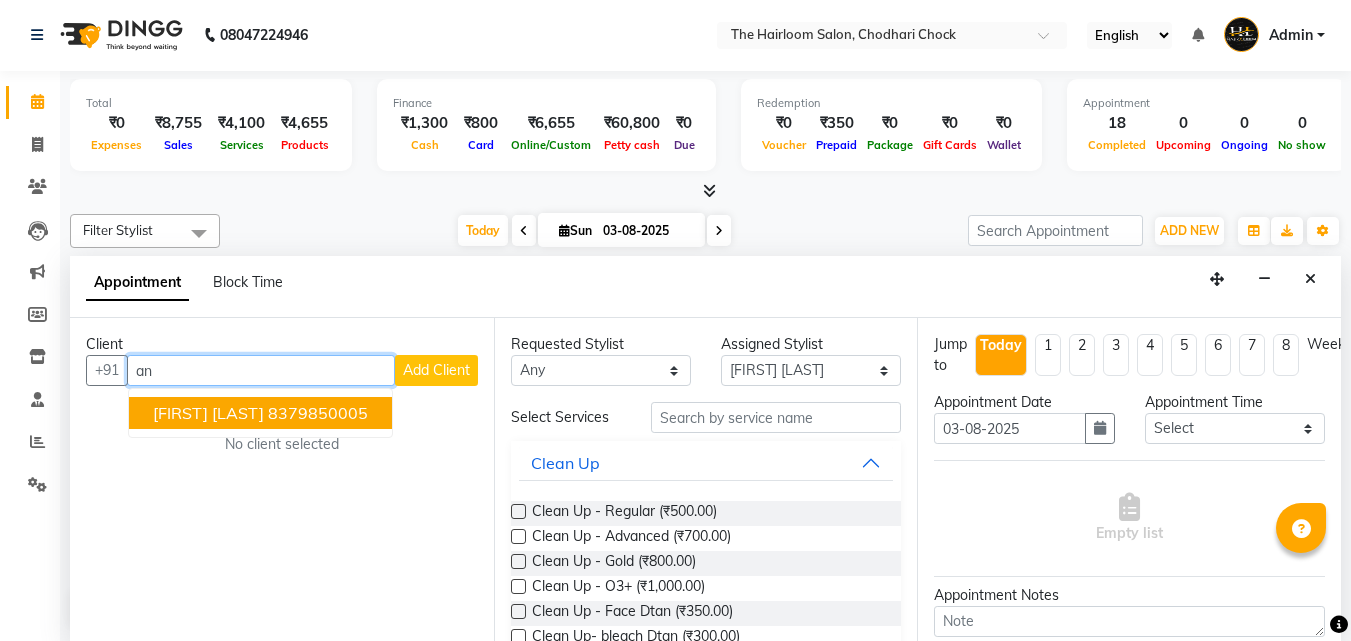 type on "a" 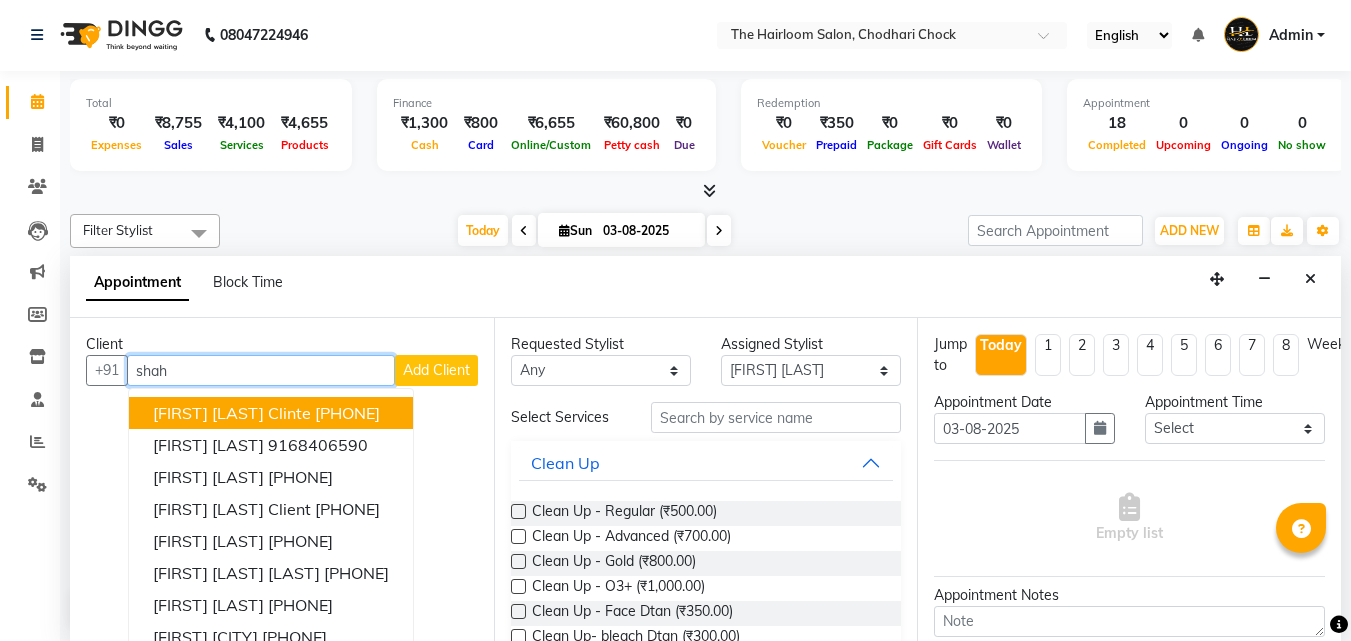 click on "[FIRST] [LAST] Clinte   [PHONE]" at bounding box center [271, 413] 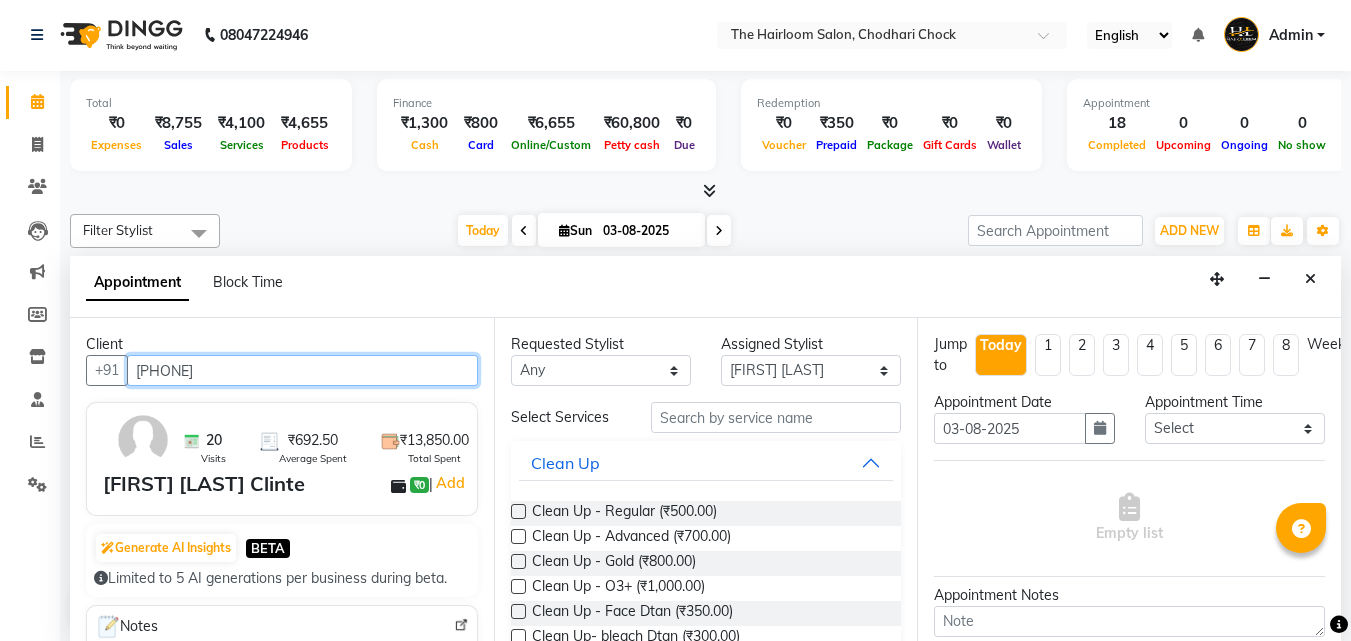 type on "[PHONE]" 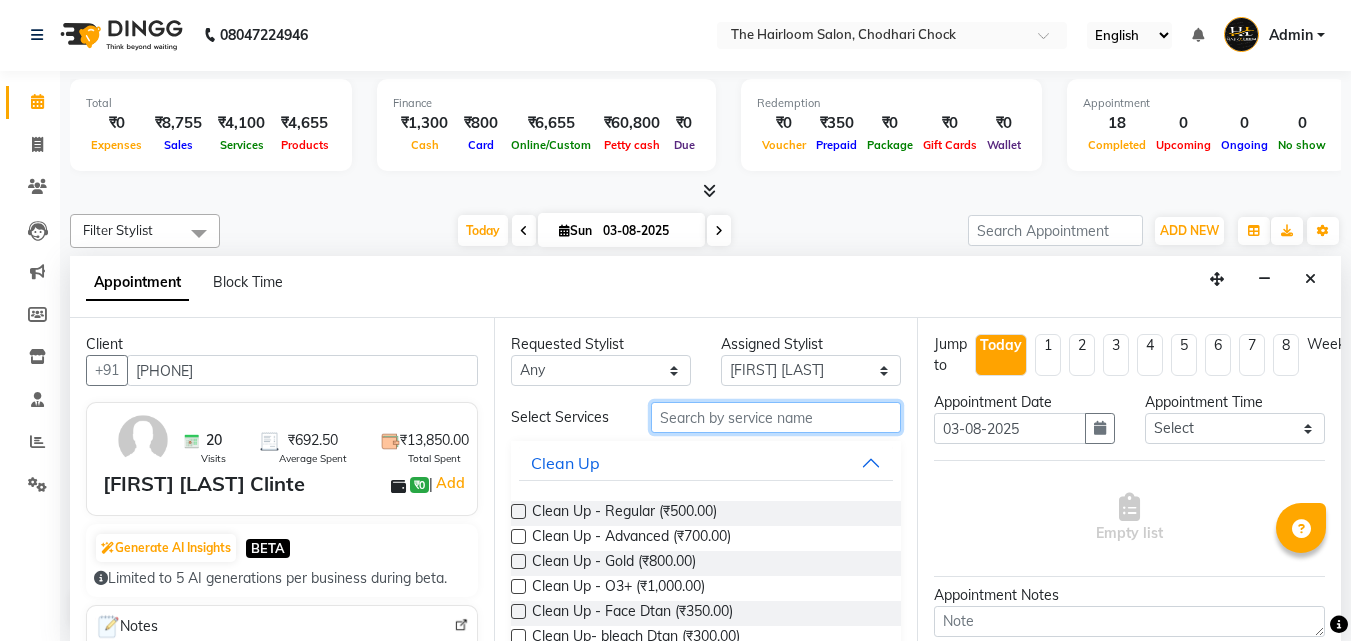 click at bounding box center [776, 417] 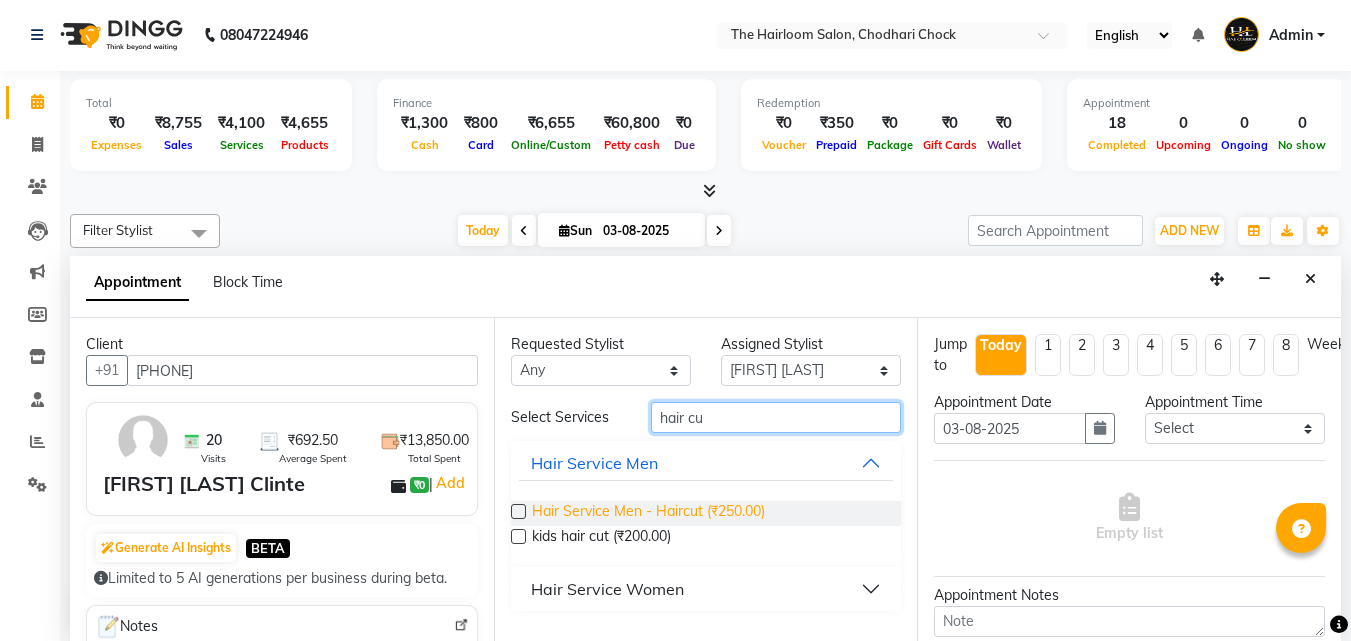 type on "hair cu" 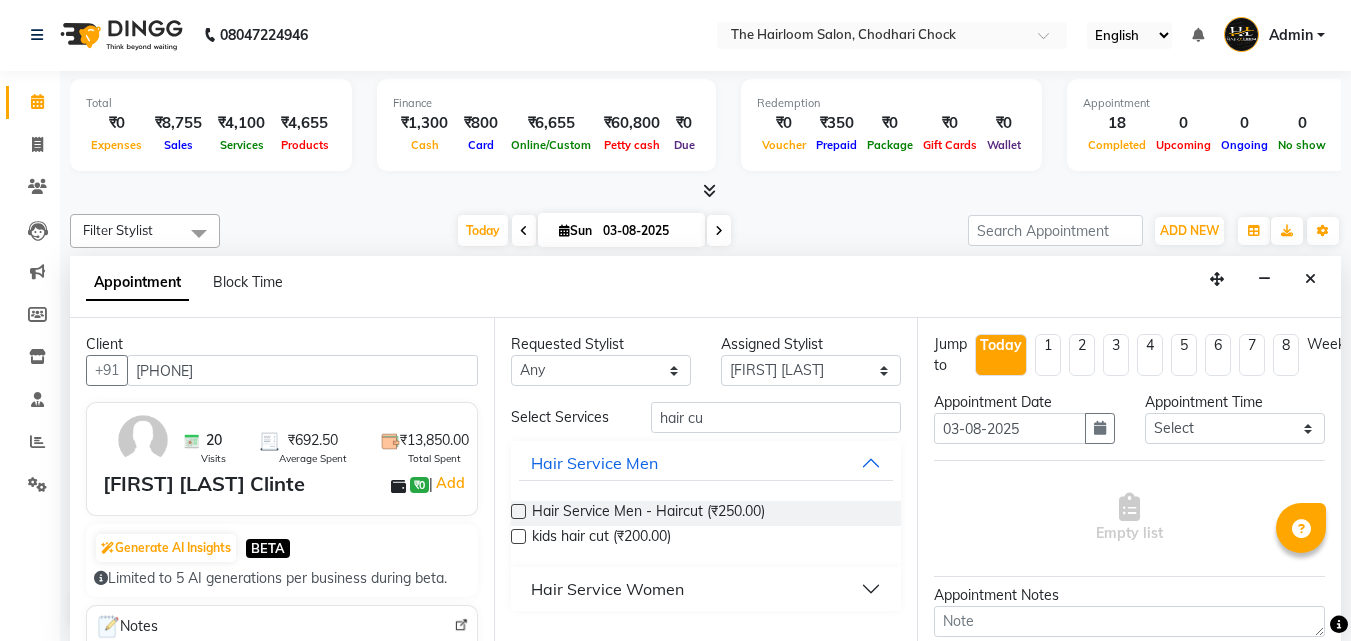 drag, startPoint x: 694, startPoint y: 511, endPoint x: 699, endPoint y: 482, distance: 29.427877 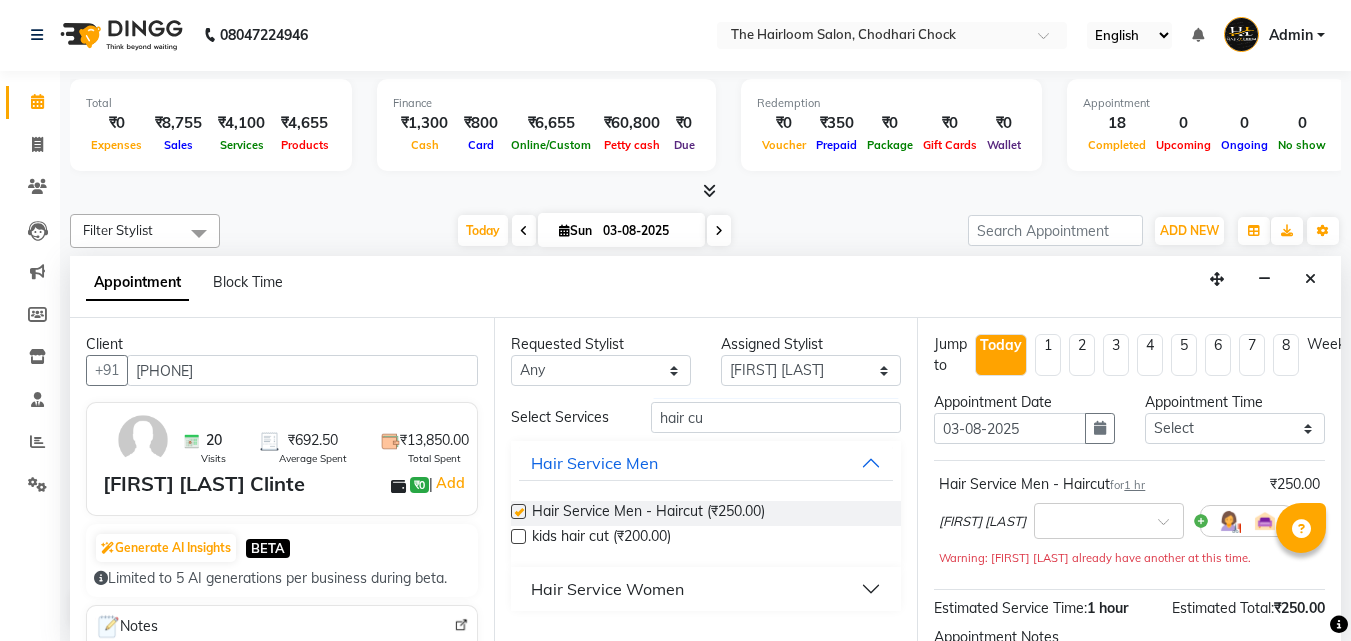 checkbox on "false" 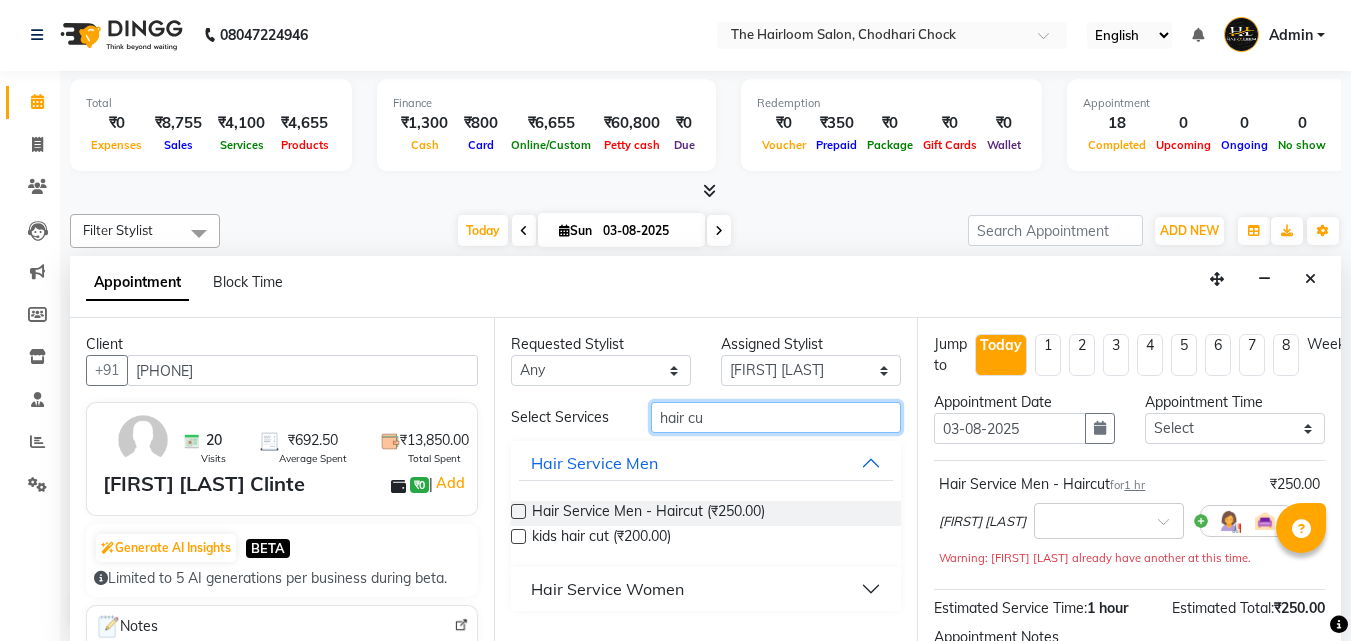 click on "hair cu" at bounding box center (776, 417) 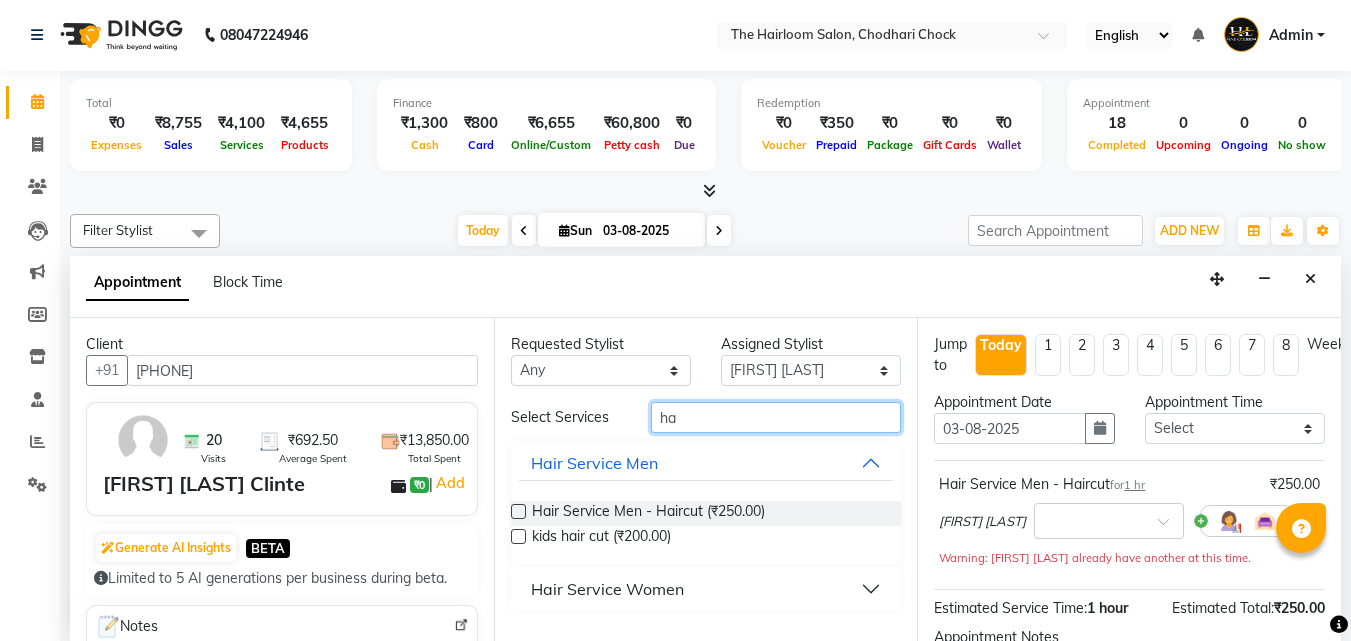 type on "h" 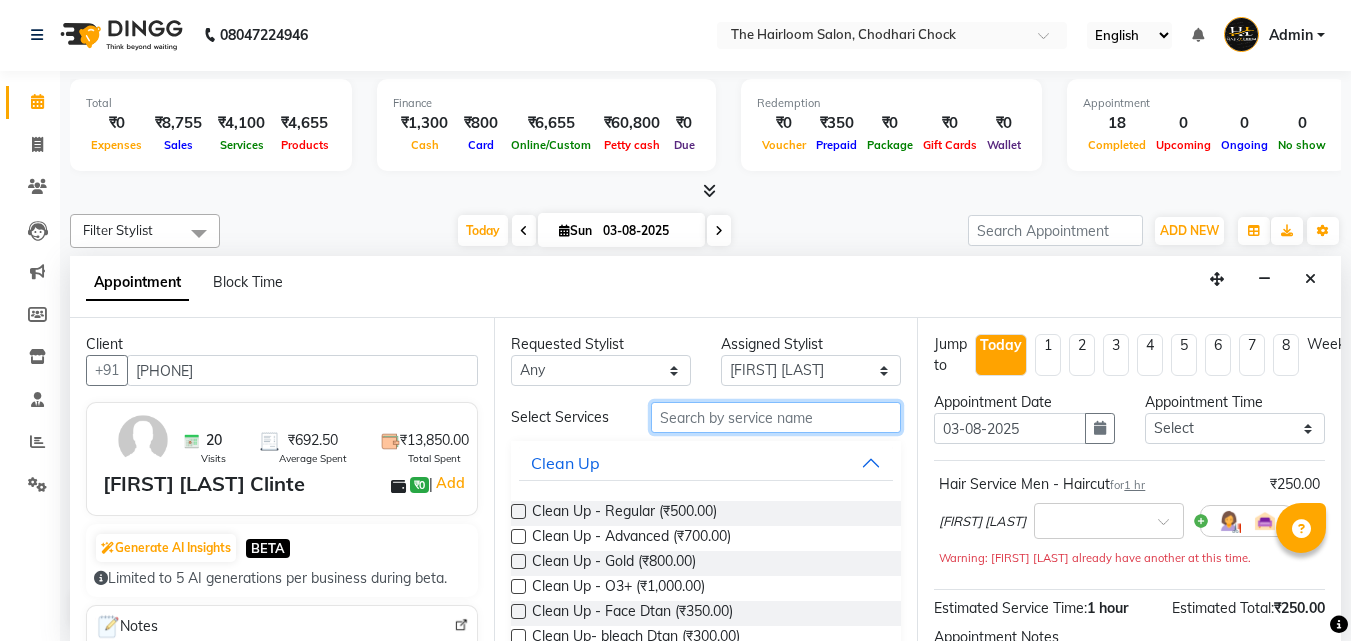 type 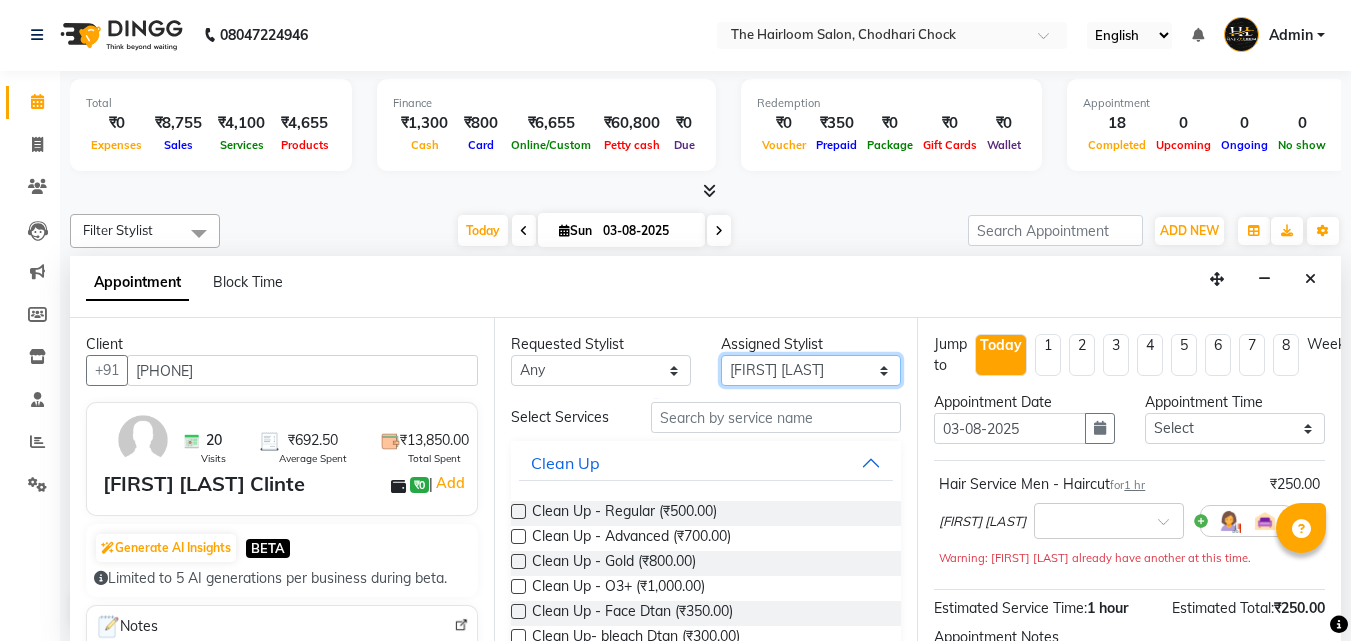 click on "Select [FIRST] [LAST] [LAST] [FIRST] [LAST] [FIRST] [LAST] [FIRST] [LAST]" at bounding box center [811, 370] 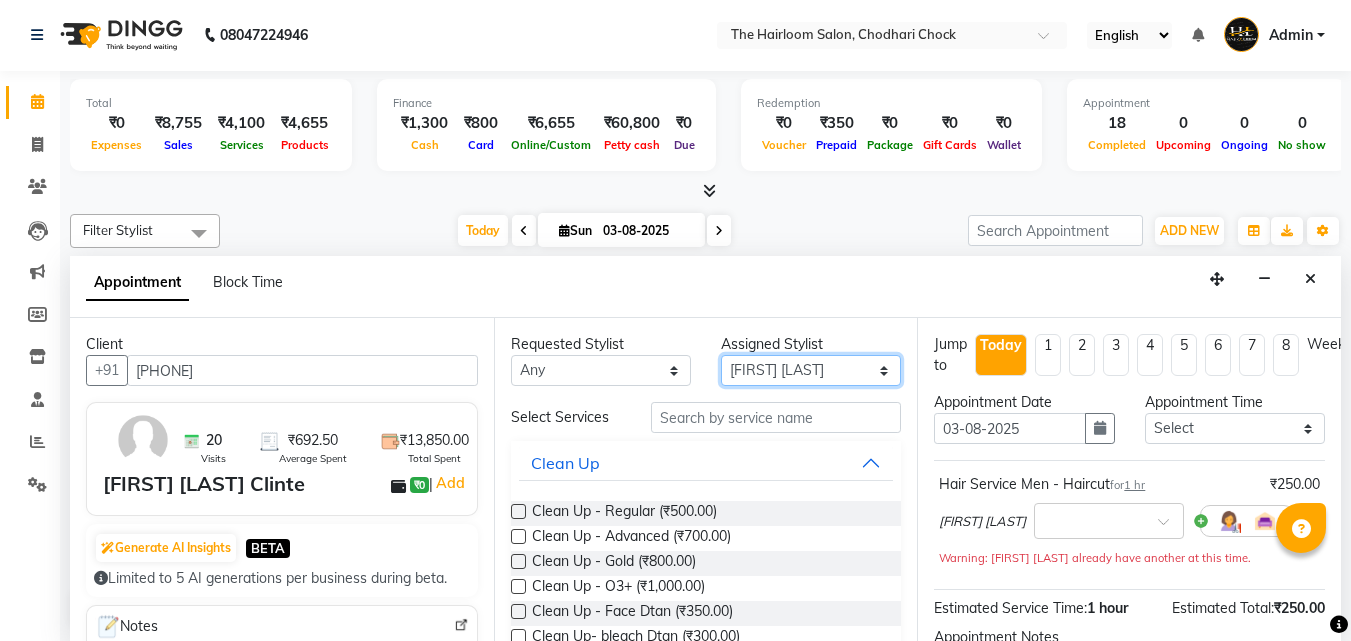 type 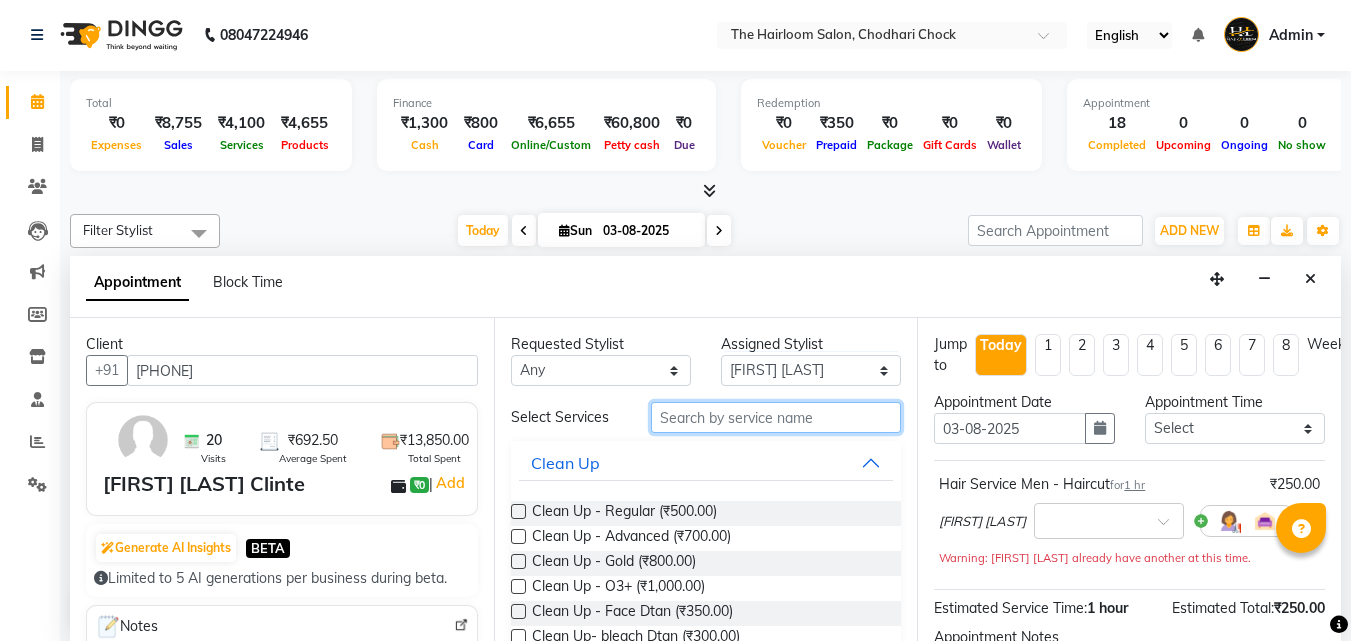click at bounding box center [776, 417] 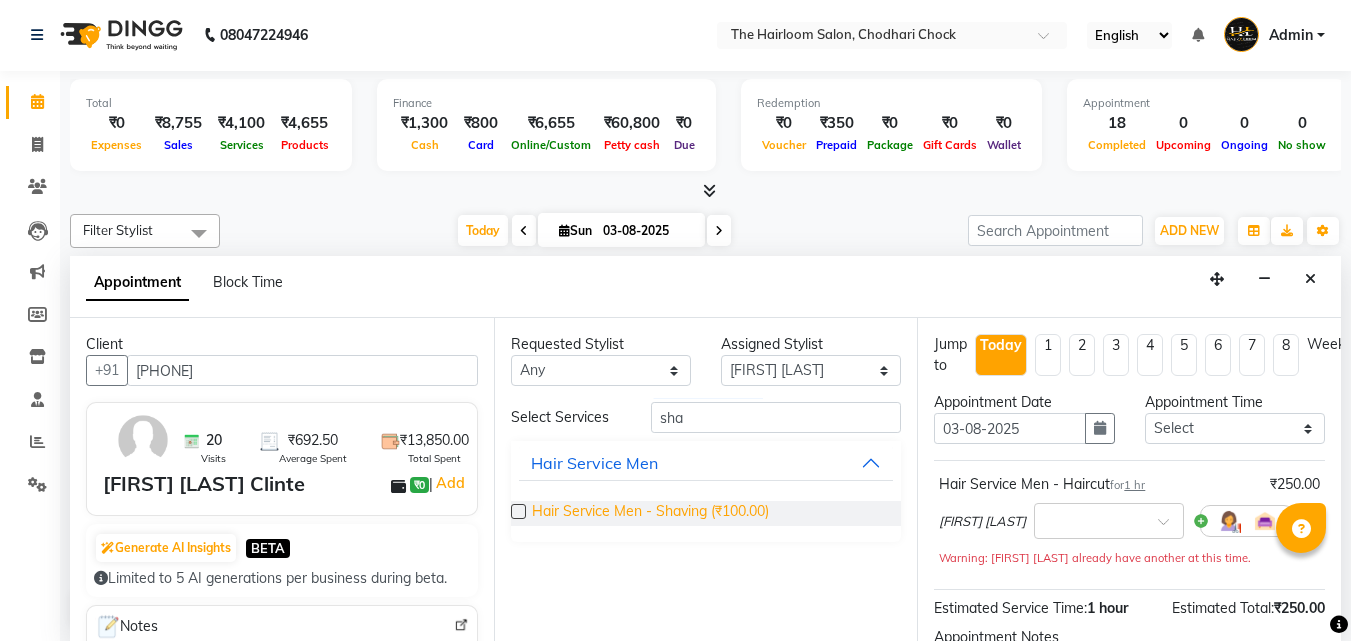 click on "Hair Service Men  - Shaving (₹100.00)" at bounding box center [650, 513] 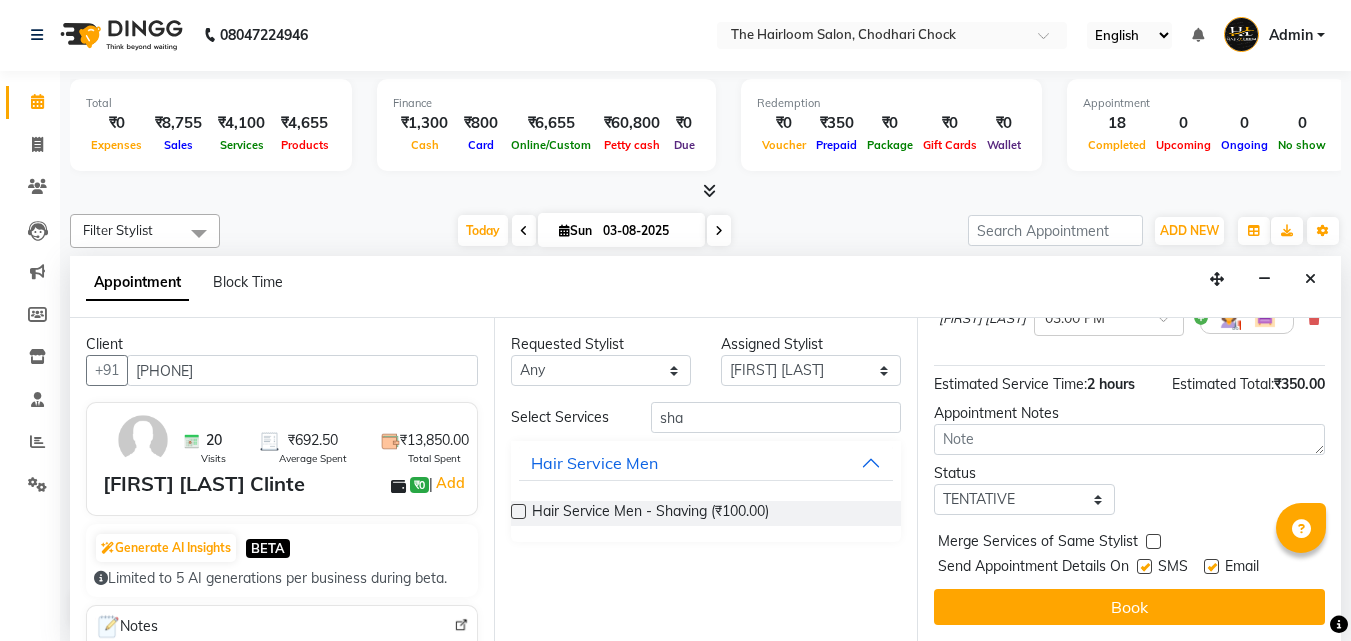 scroll, scrollTop: 336, scrollLeft: 0, axis: vertical 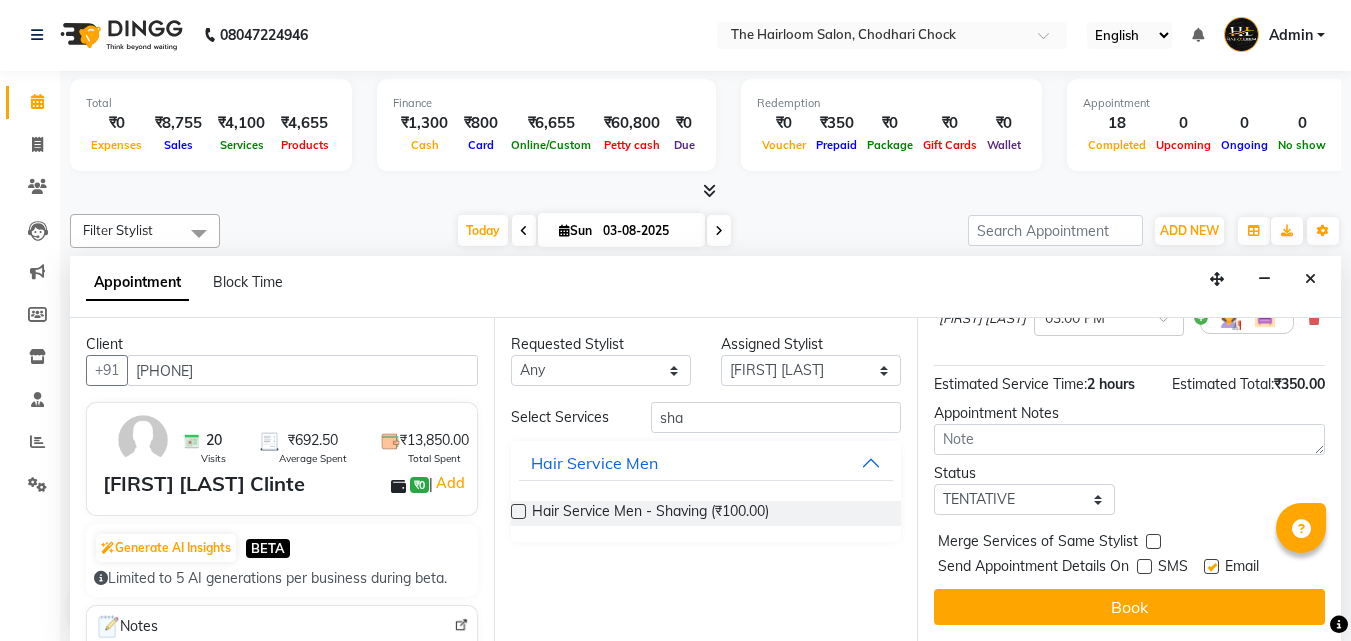 click at bounding box center (1211, 566) 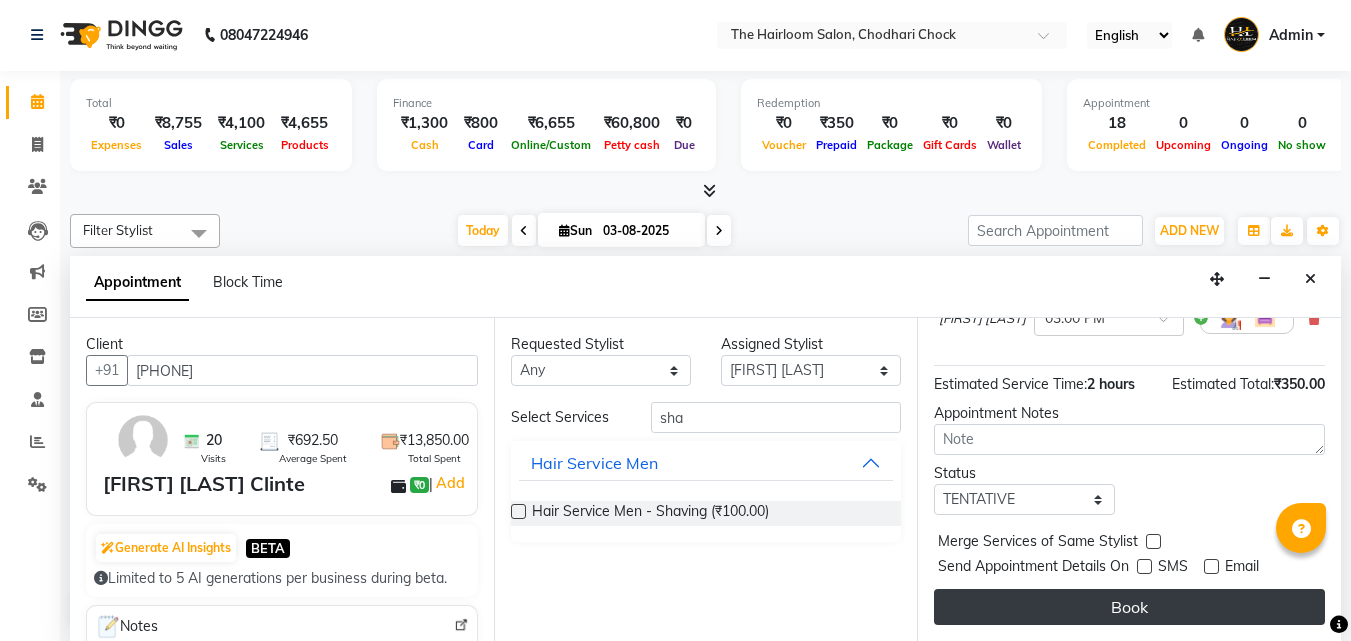 click on "Book" at bounding box center [1129, 607] 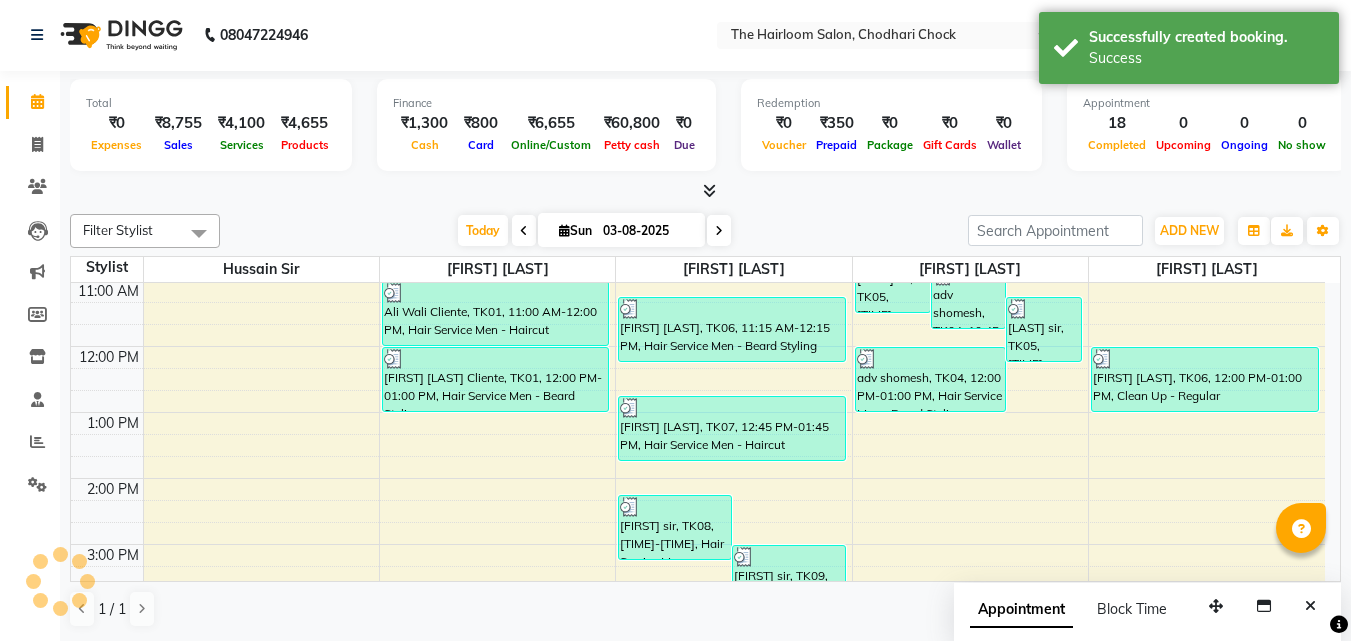 scroll, scrollTop: 0, scrollLeft: 0, axis: both 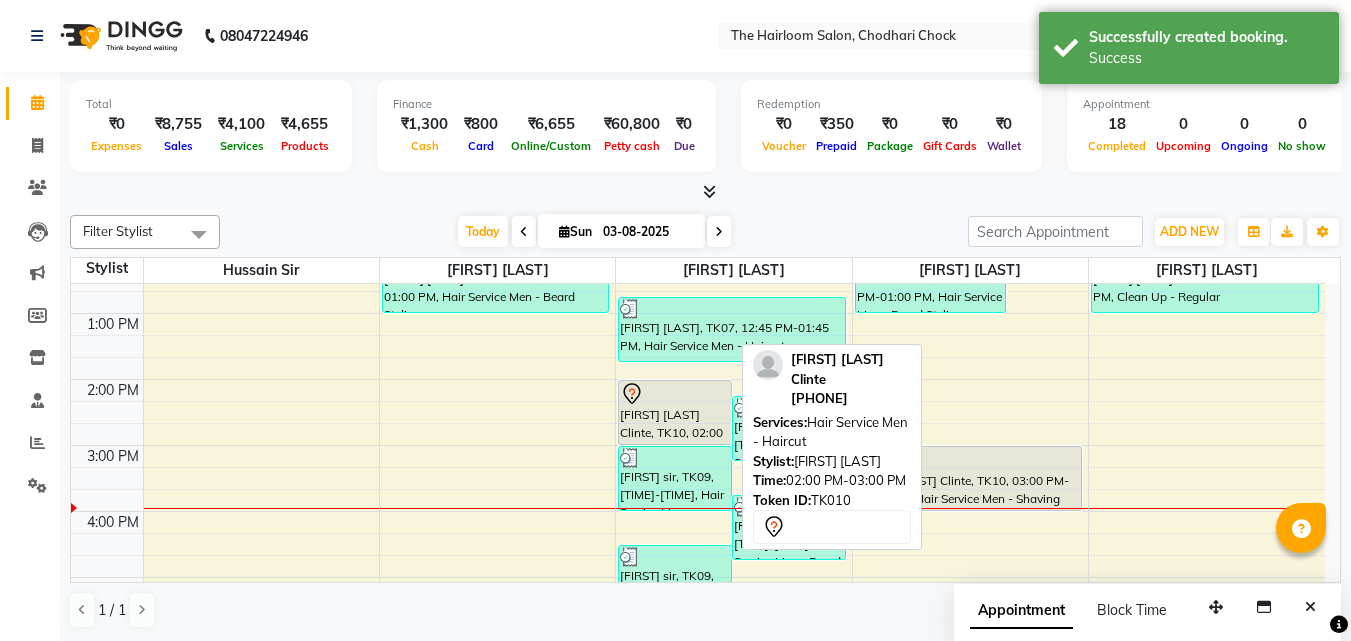 click on "[FIRST] [LAST] Clinte, TK10, 02:00 PM-03:00 PM, Hair Service Men  - Haircut" at bounding box center (675, 412) 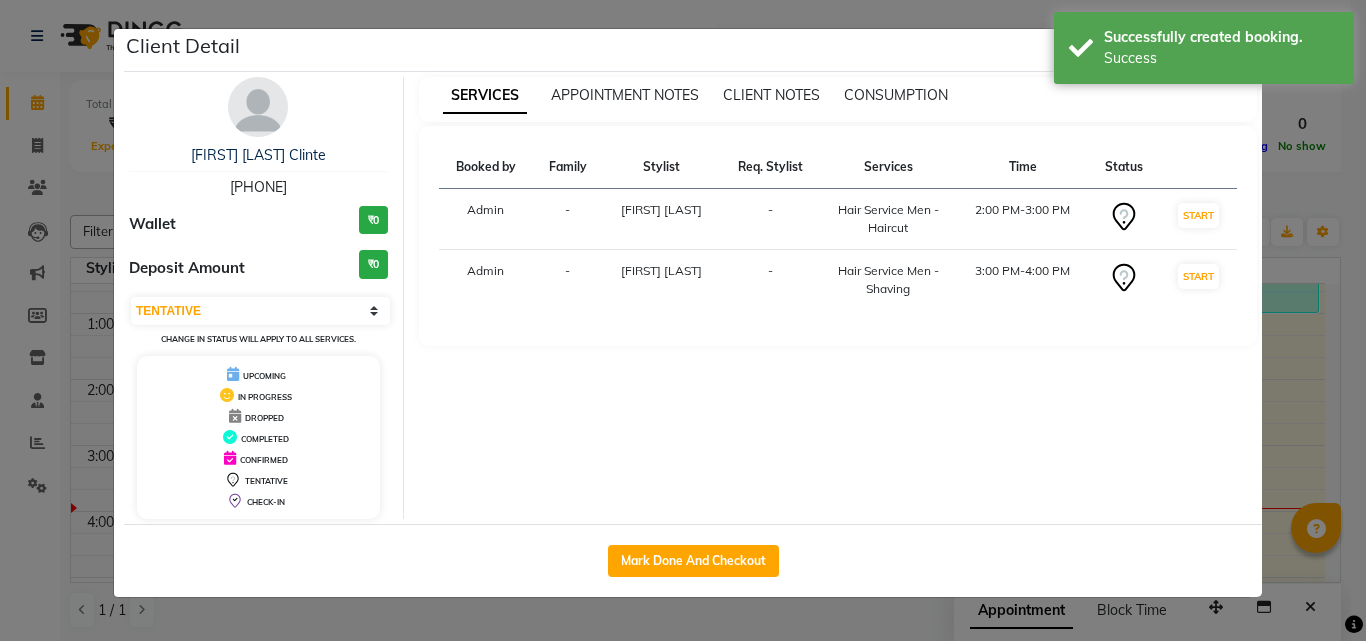 click on "Mark Done And Checkout" 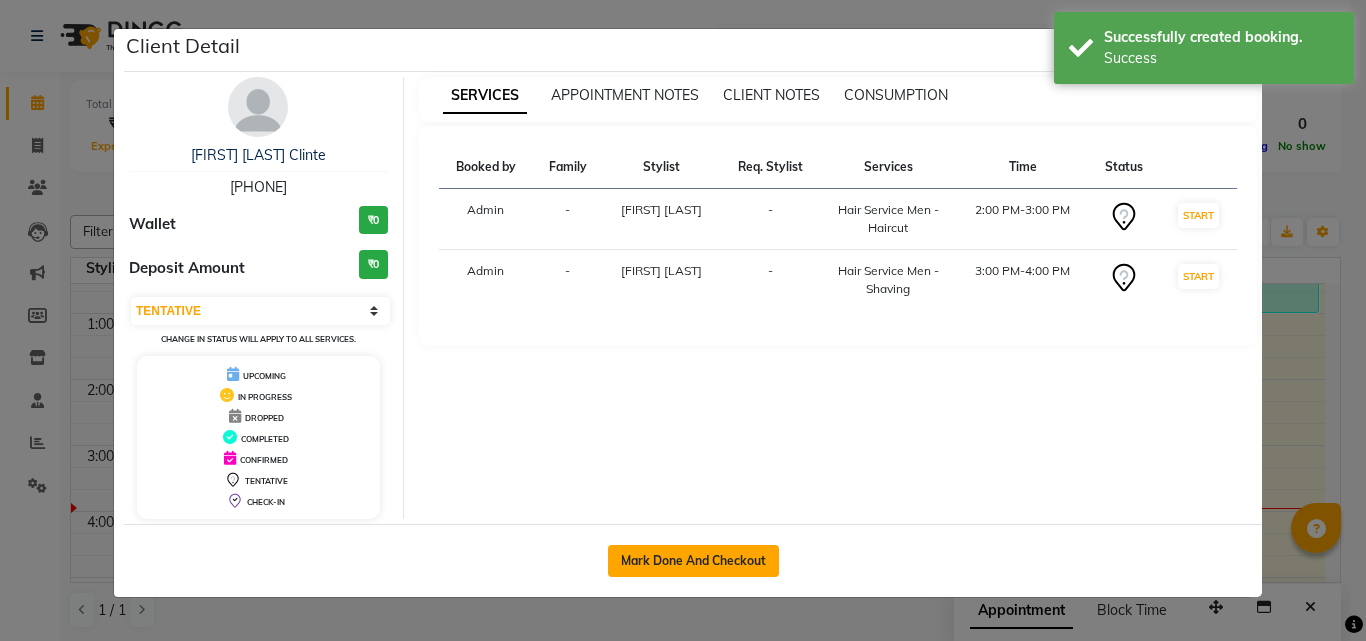 click on "Mark Done And Checkout" 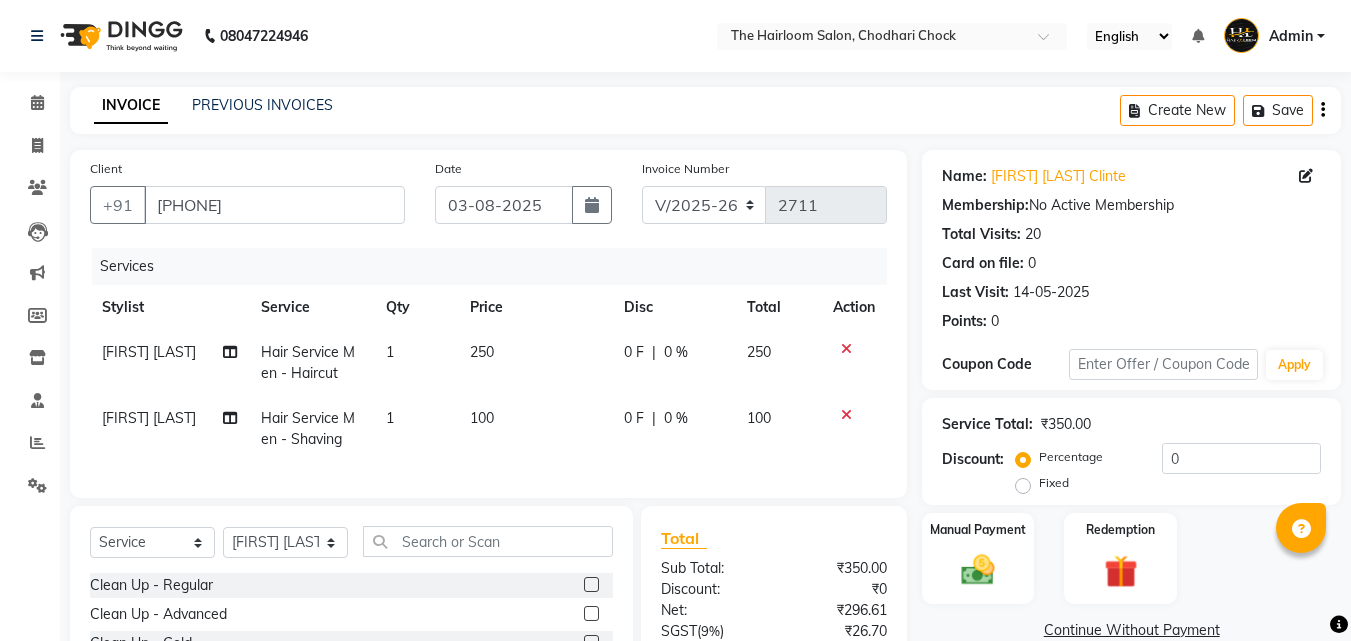 click on "250" 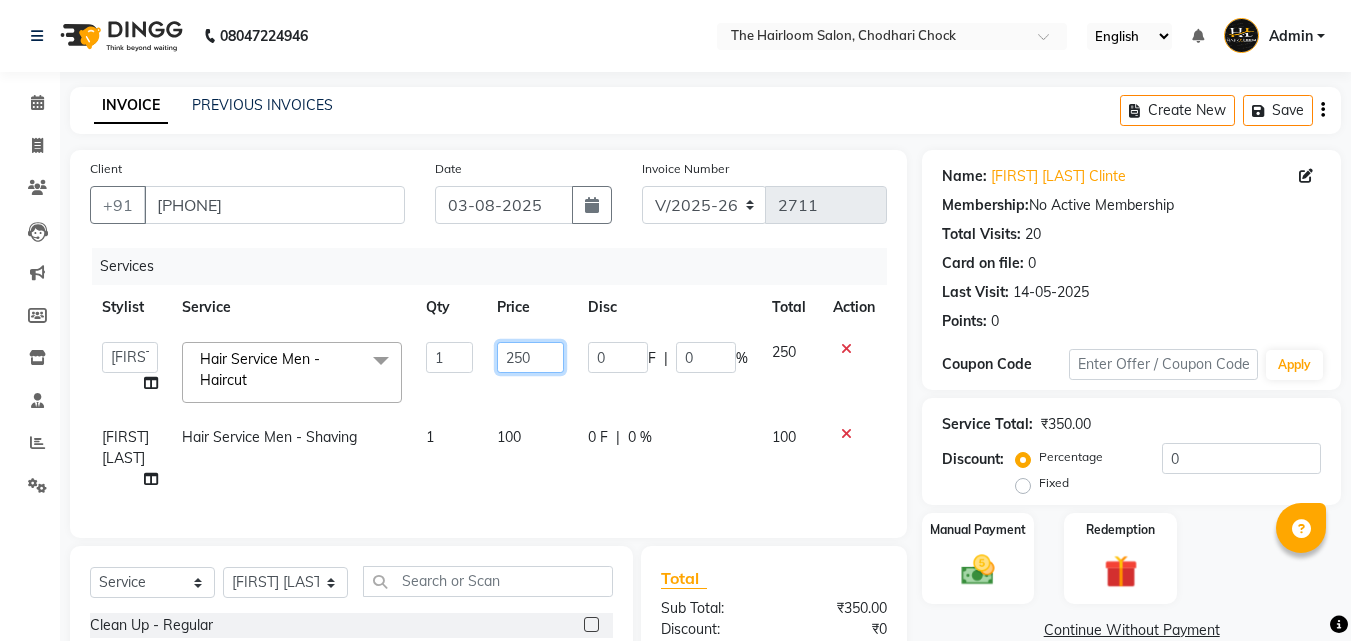 click on "250" 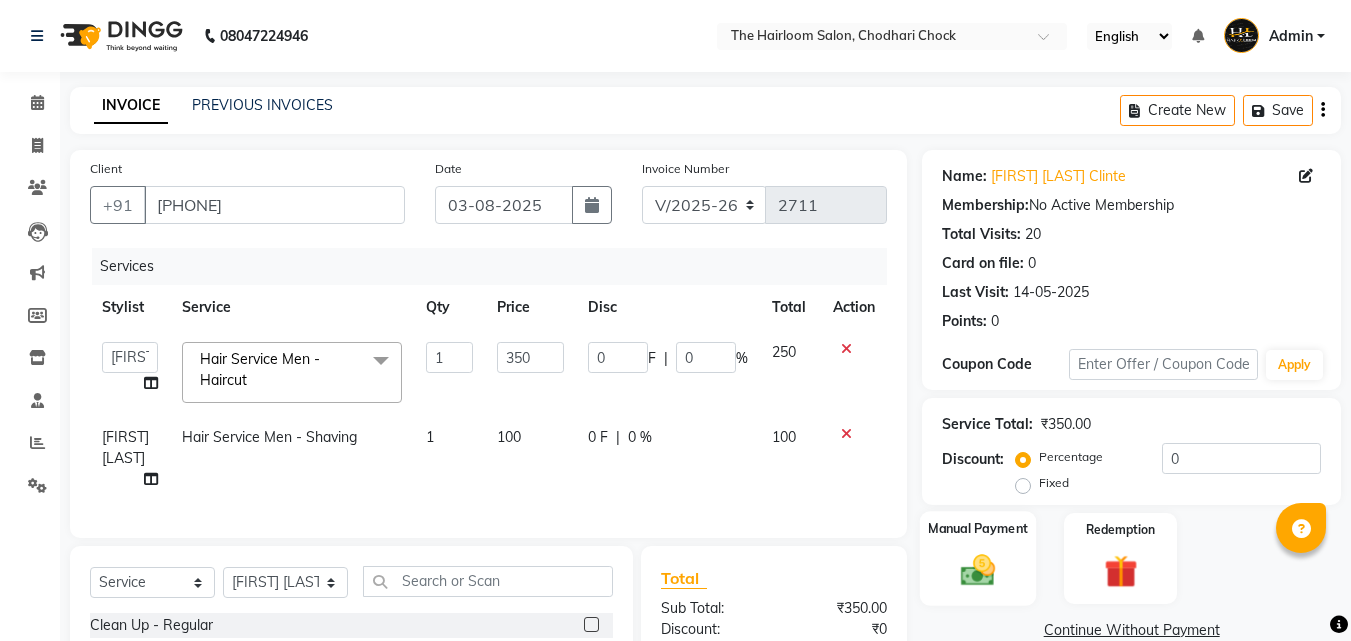 click 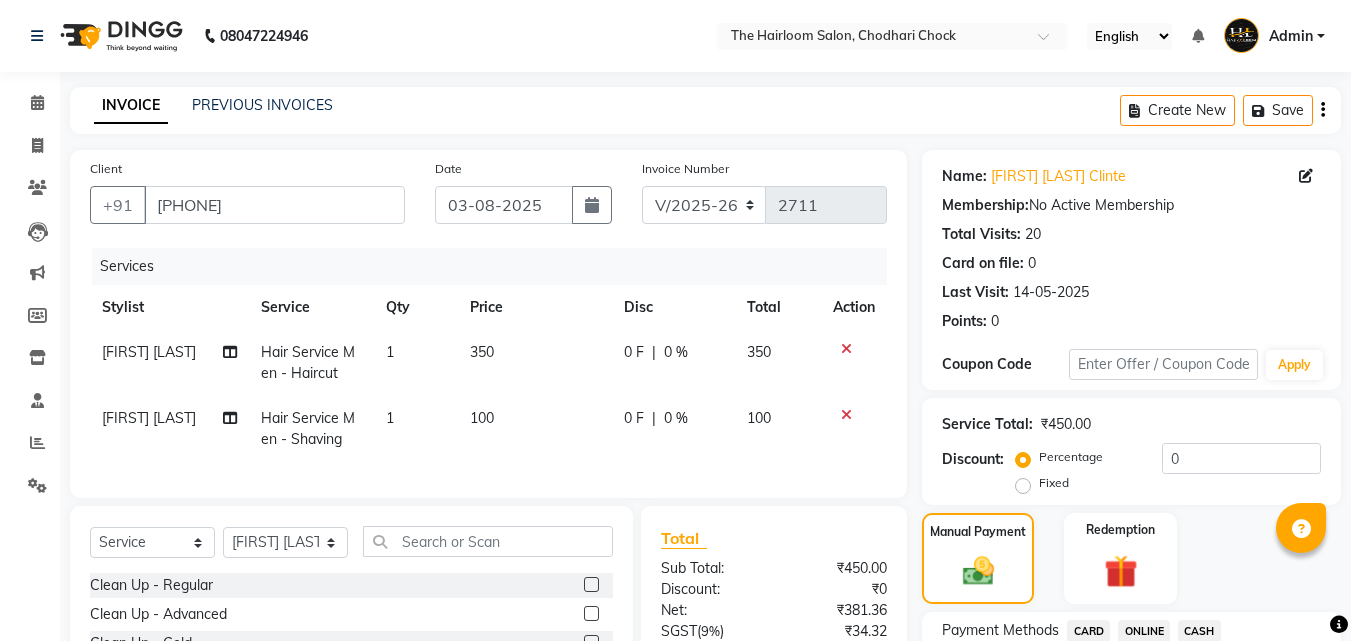 scroll, scrollTop: 200, scrollLeft: 0, axis: vertical 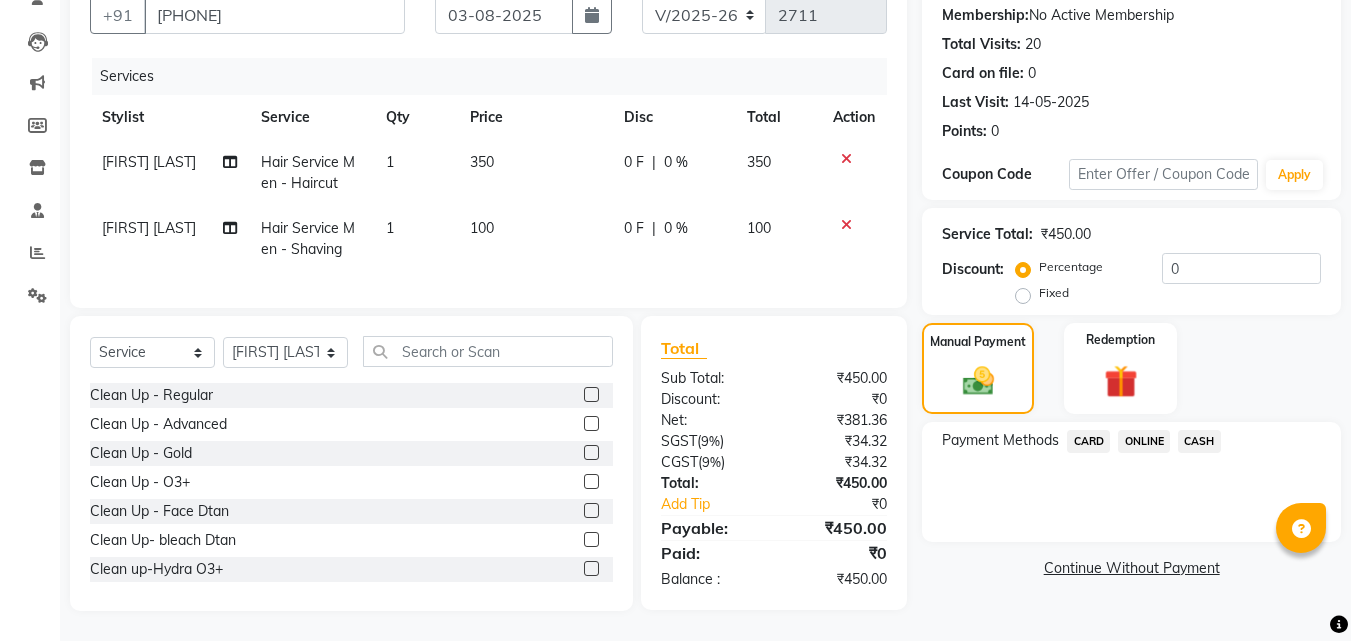 click on "ONLINE" 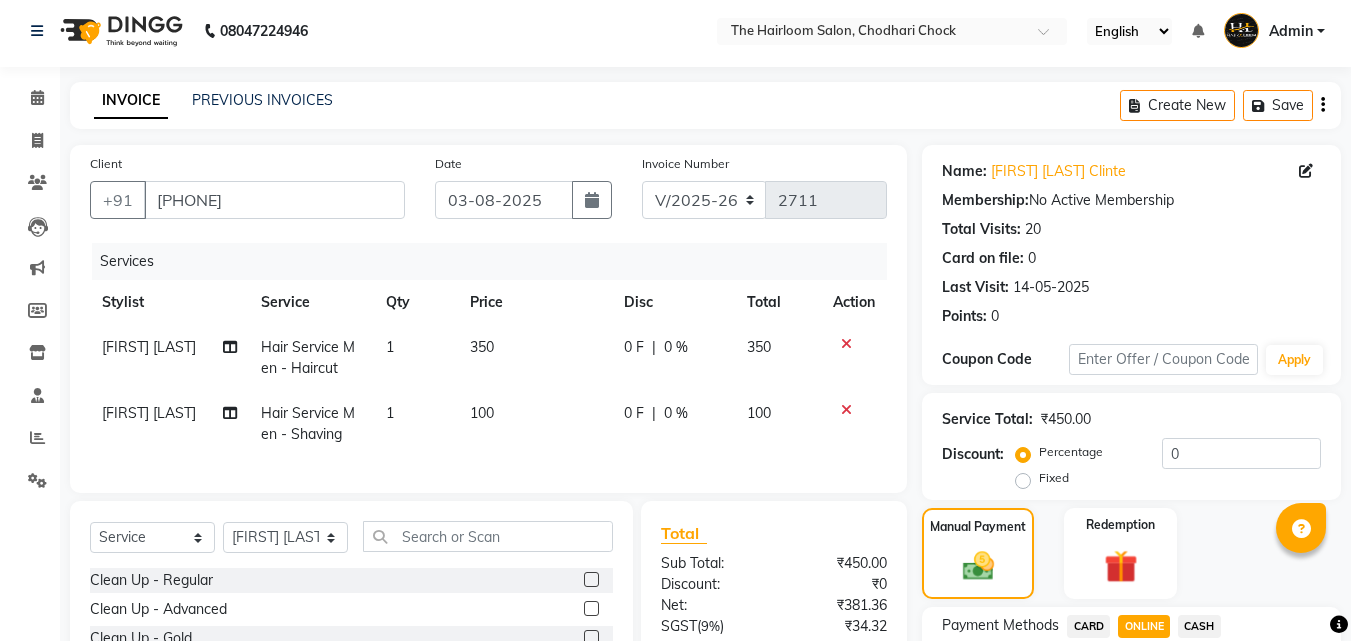 scroll, scrollTop: 205, scrollLeft: 0, axis: vertical 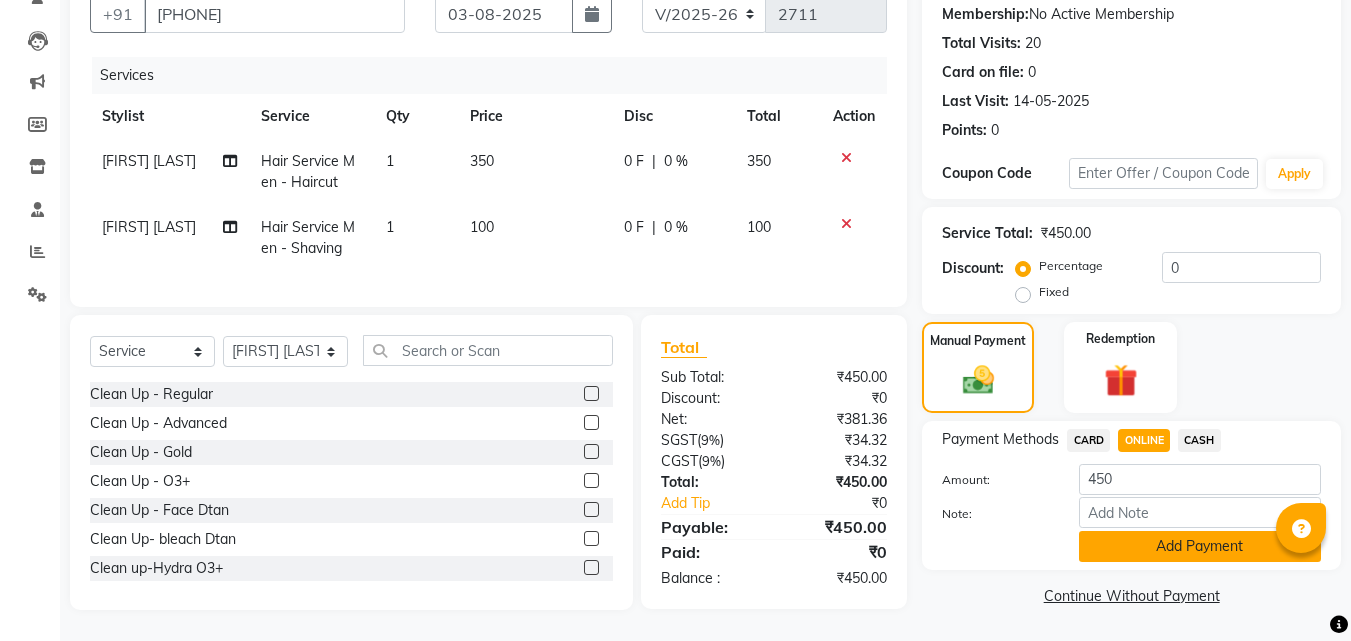 click on "Add Payment" 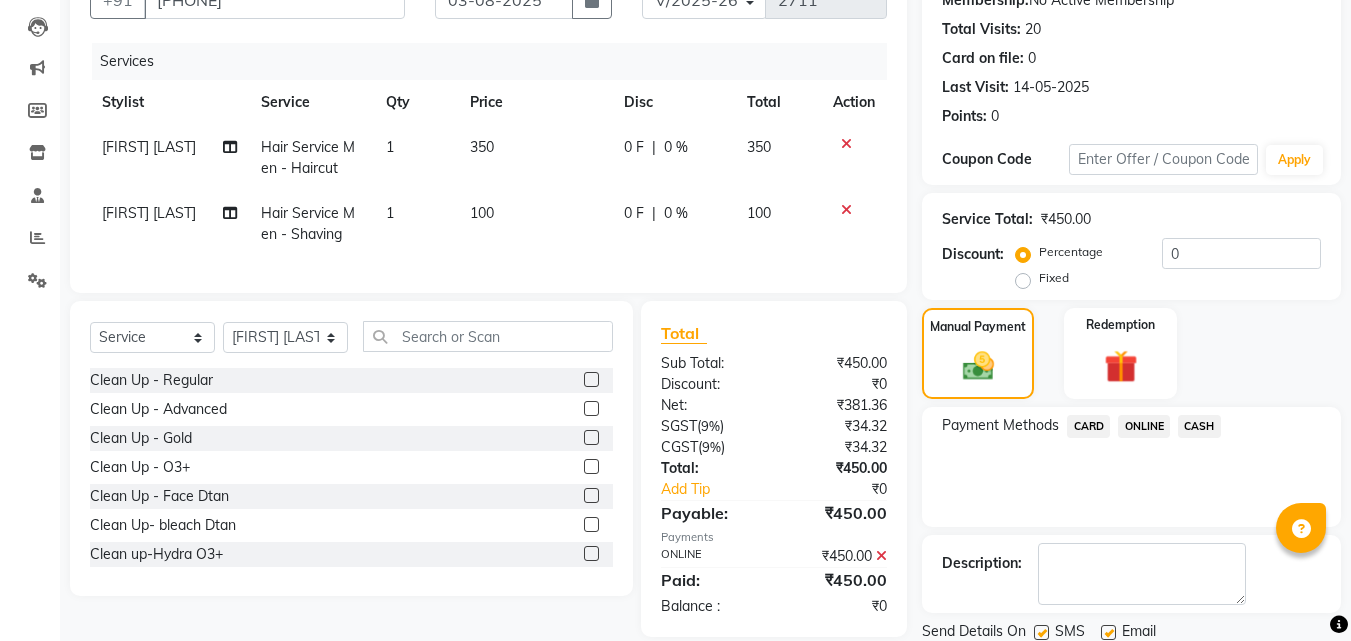 scroll, scrollTop: 275, scrollLeft: 0, axis: vertical 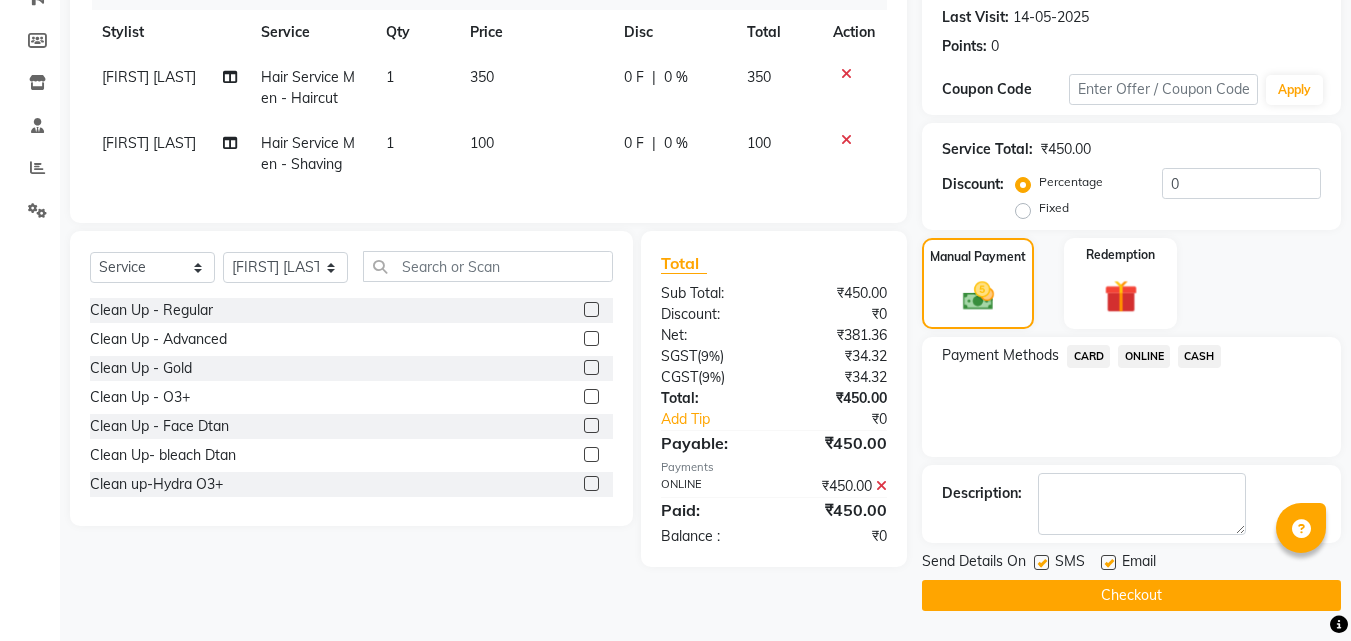 click 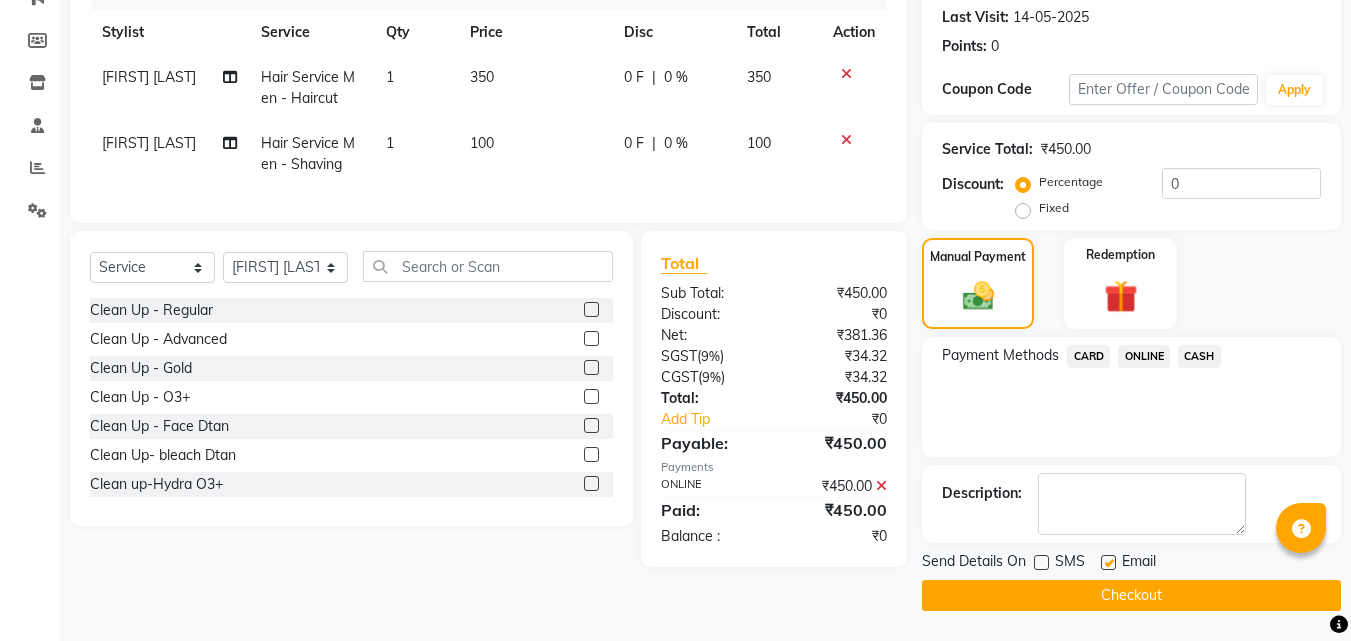 click 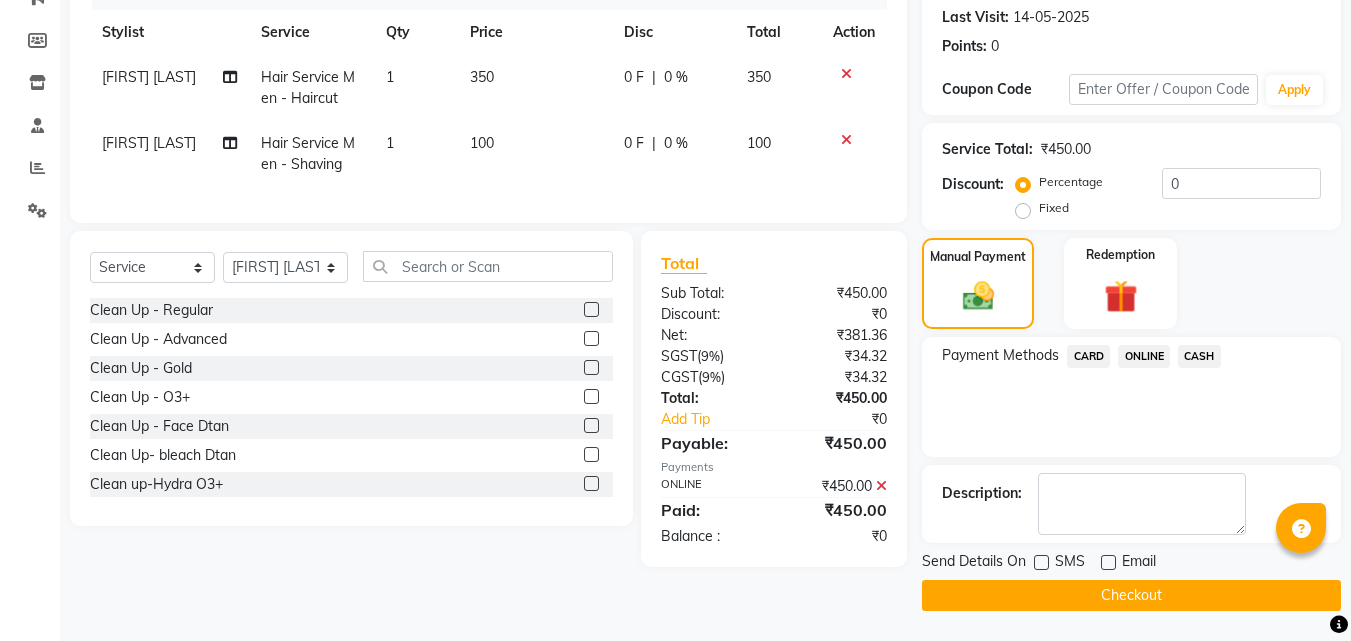 click on "Checkout" 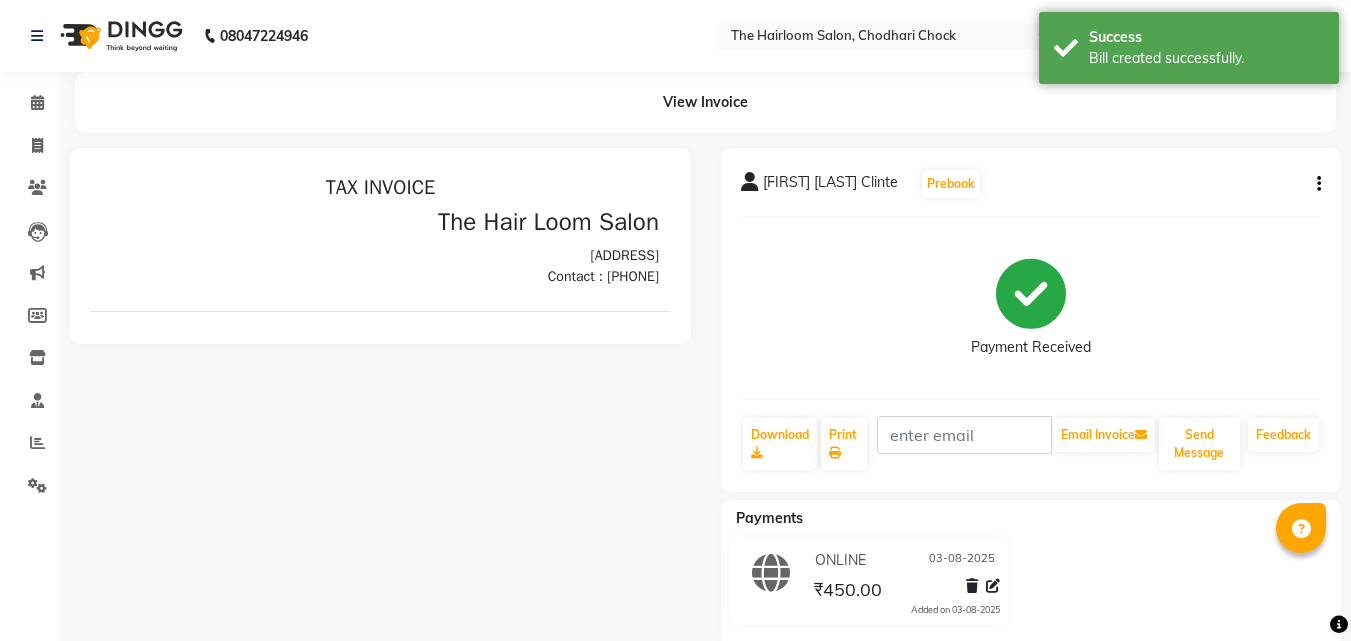 scroll, scrollTop: 0, scrollLeft: 0, axis: both 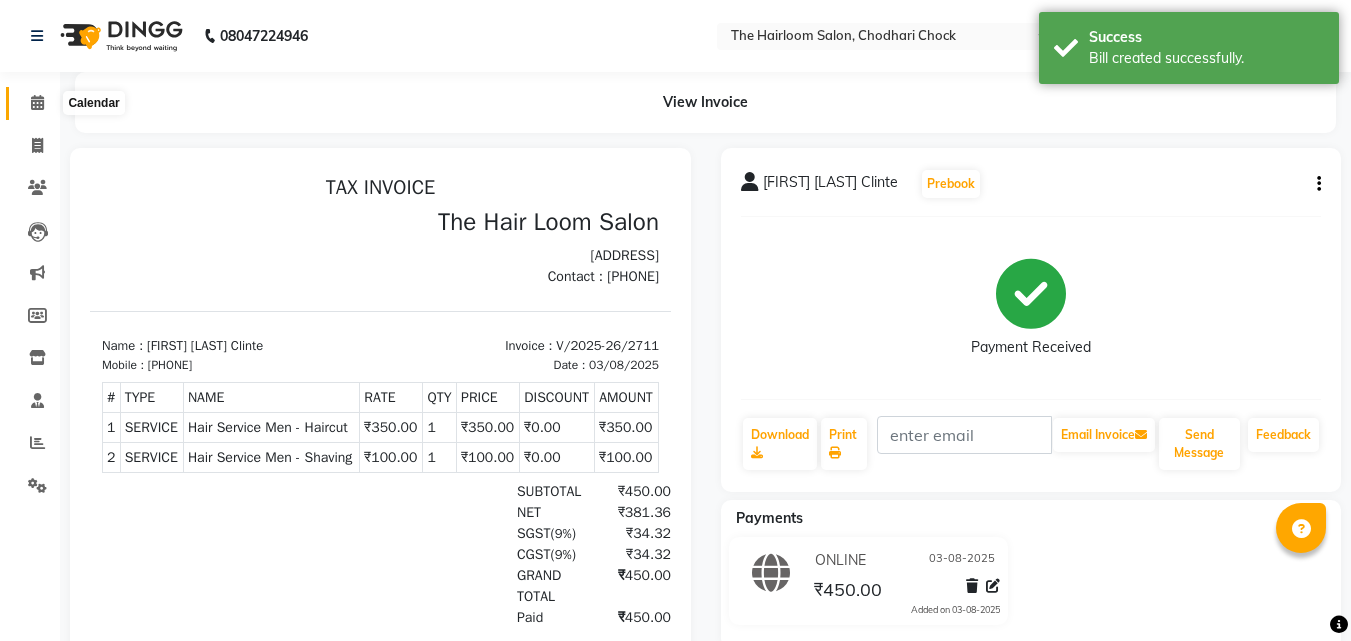 click 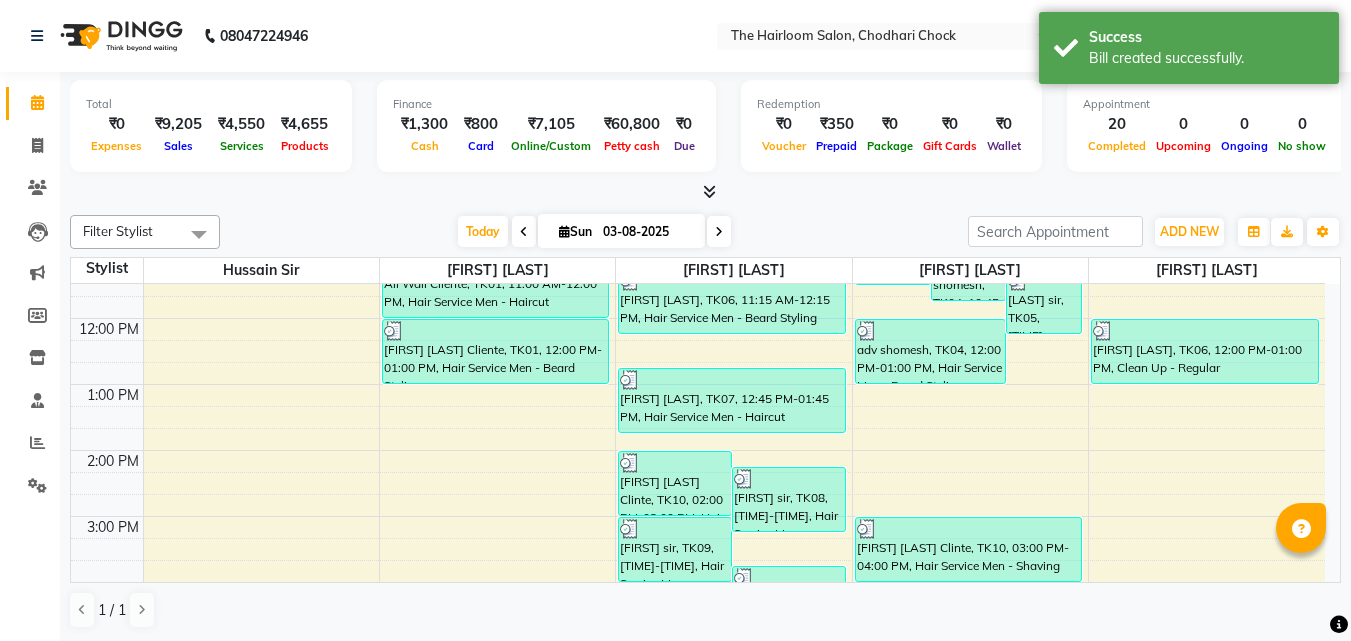 scroll, scrollTop: 300, scrollLeft: 0, axis: vertical 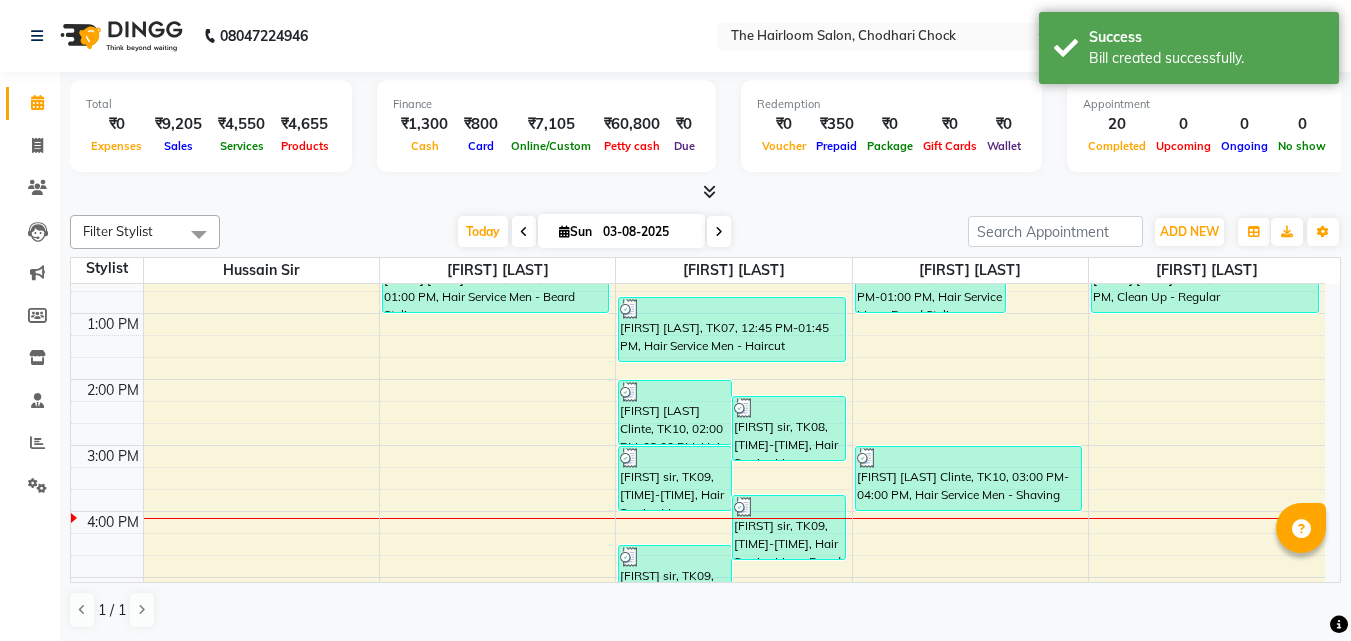 click on "8:00 AM 9:00 AM 10:00 AM 11:00 AM 12:00 PM 1:00 PM 2:00 PM 3:00 PM 4:00 PM 5:00 PM 6:00 PM 7:00 PM 8:00 PM 9:00 PM 10:00 PM 11:00 PM     [FIRST] sir, TK05, 09:45 AM-10:20 AM, kids hair cut     [FIRST] Sir, TK03, 09:15 AM-10:15 AM, Hair Service Men  - Beard Styling     [FIRST] [LAST] Cliente, TK01, 11:00 AM-12:00 PM, Hair Service Men  - Haircut     [FIRST] [LAST] Cliente, TK01, 12:00 PM-01:00 PM, Hair Service Men  - Beard Styling     [FIRST] [LAST] Clinte, TK10, 02:00 PM-03:00 PM, Hair Service Men  - Haircut     [FIRST] sir, TK08, 02:15 PM-03:15 PM, Hair Service Men  - Haircut     [FIRST] sir, TK09, 03:00 PM-04:00 PM, Hair Service Men  - Haircut     [FIRST] sir, TK09, 03:45 PM-04:45 PM, Hair Service Men  - Beard Styling     [FIRST] sir, TK09, 04:30 PM-05:30 PM, Hair Treatment Men - Protein Spa     [FIRST] [LAST], TK06, 10:00 AM-11:00 AM, Hair Service Men  - Haircut     [FIRST] [LAST], TK06, 11:15 AM-12:15 PM, Hair Service Men  - Beard Styling     [FIRST] [LAST], TK07, 12:45 PM-01:45 PM, Hair Service Men  - Haircut" at bounding box center [698, 511] 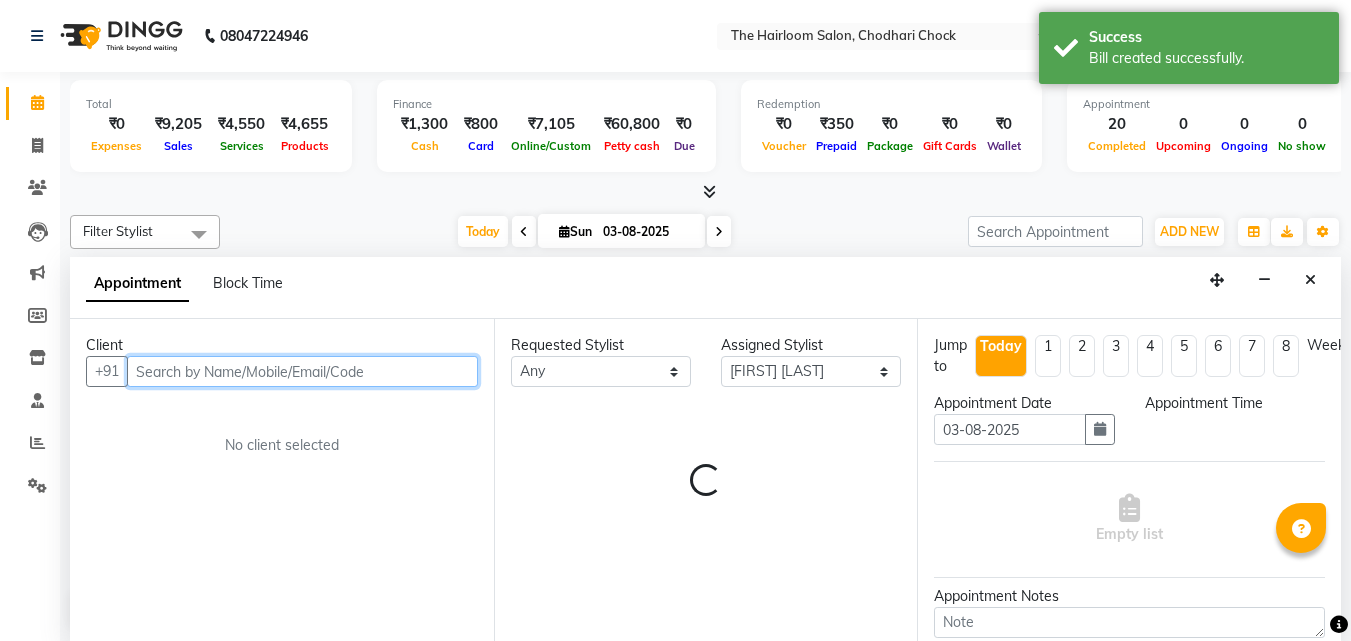 scroll, scrollTop: 1, scrollLeft: 0, axis: vertical 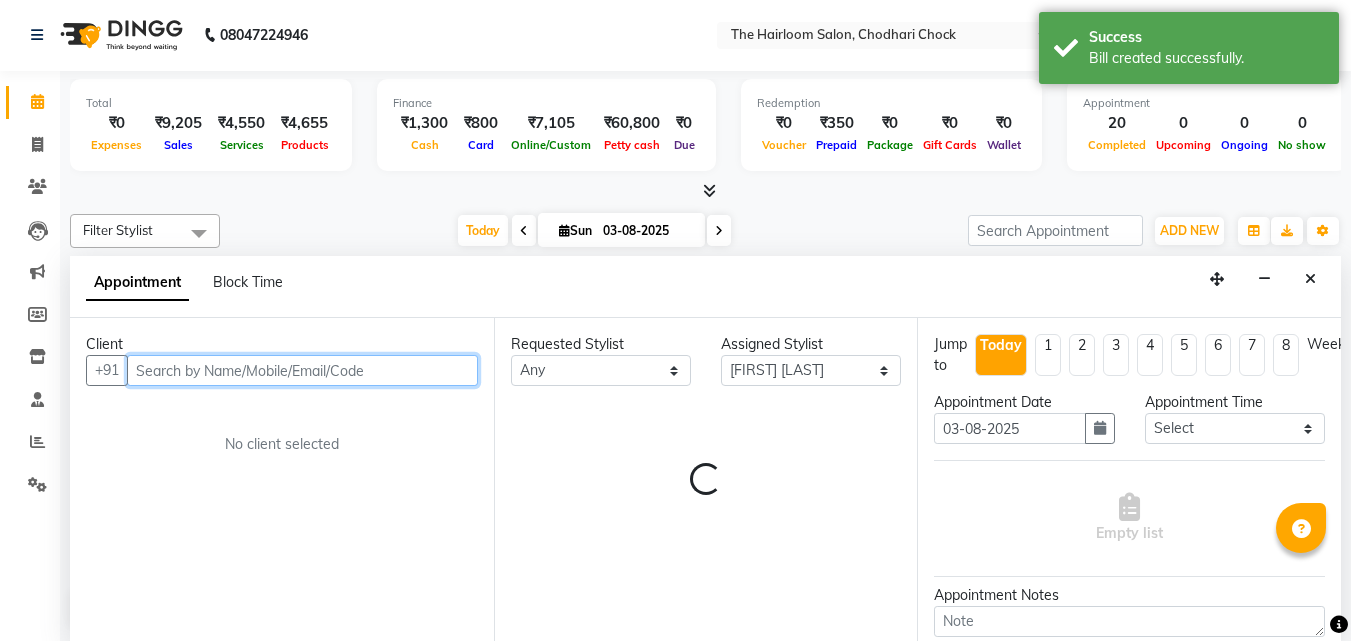click at bounding box center (302, 370) 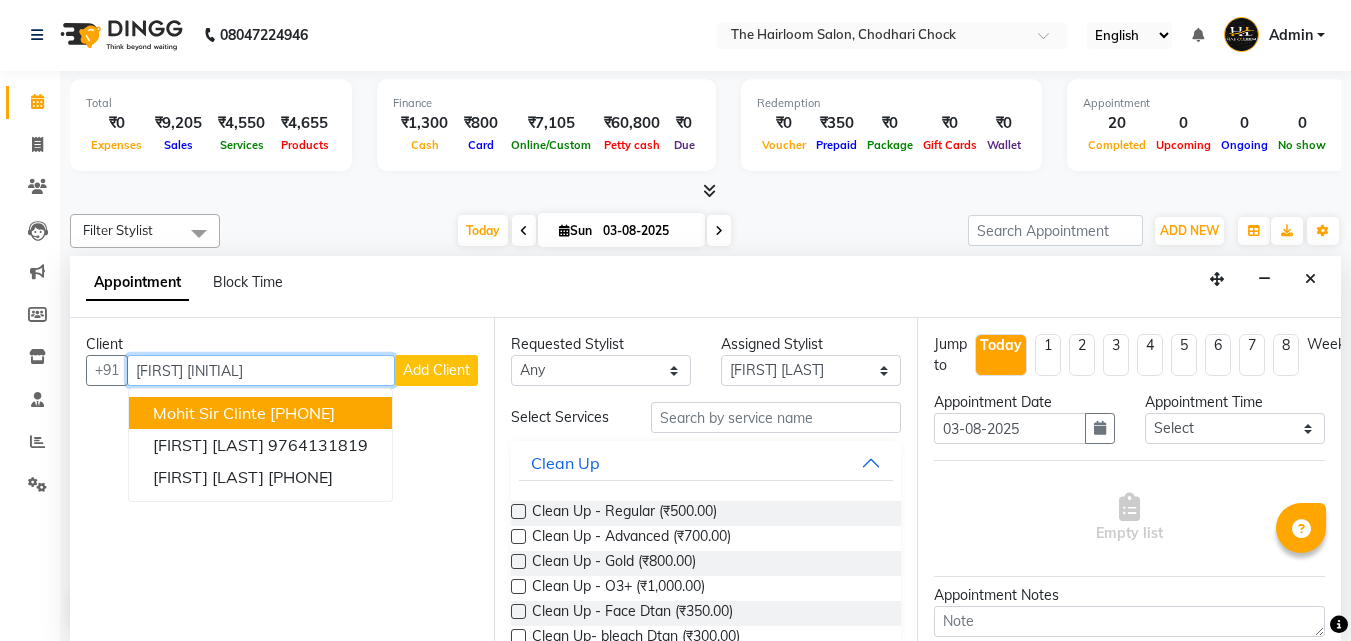 click on "Mohit Sir Clinte" at bounding box center (209, 413) 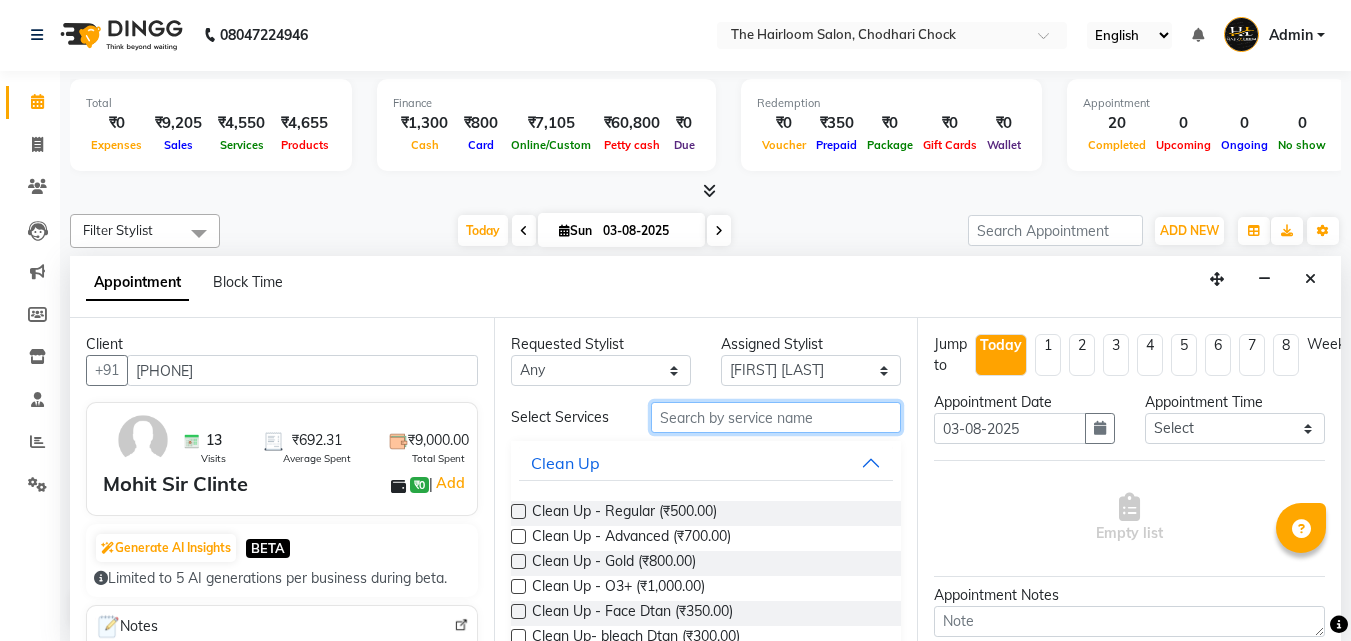 click at bounding box center (776, 417) 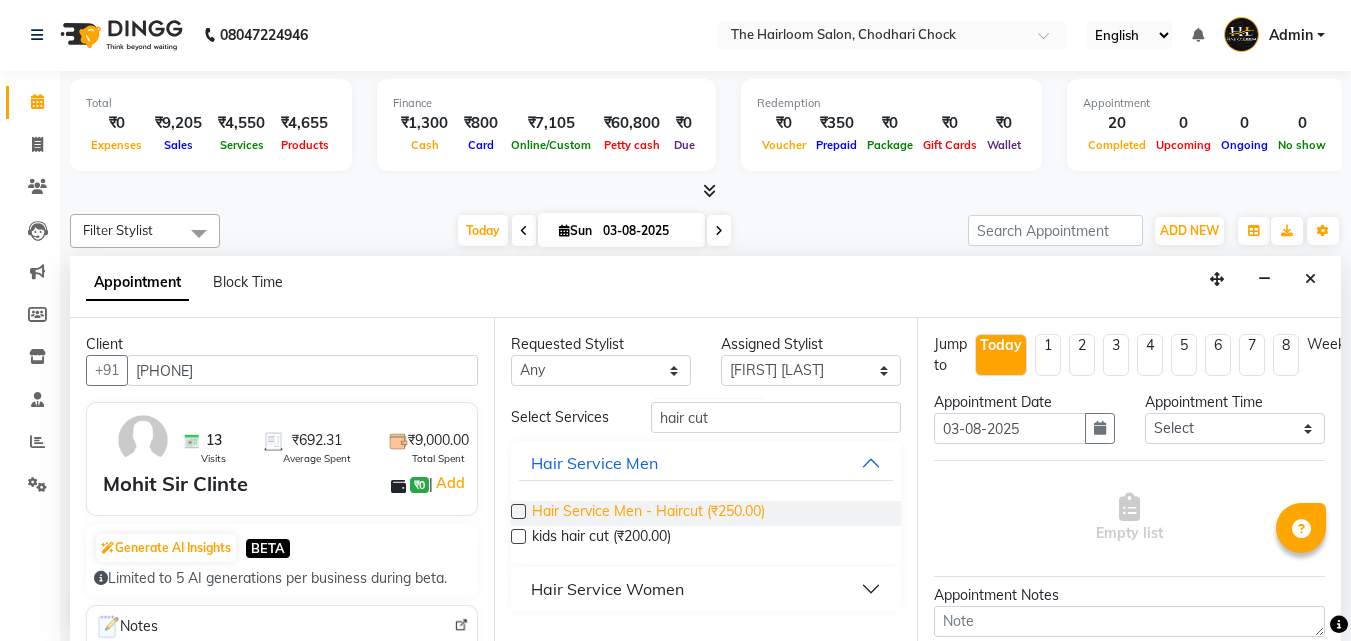 click on "Hair Service Men  - Haircut (₹250.00)" at bounding box center (648, 513) 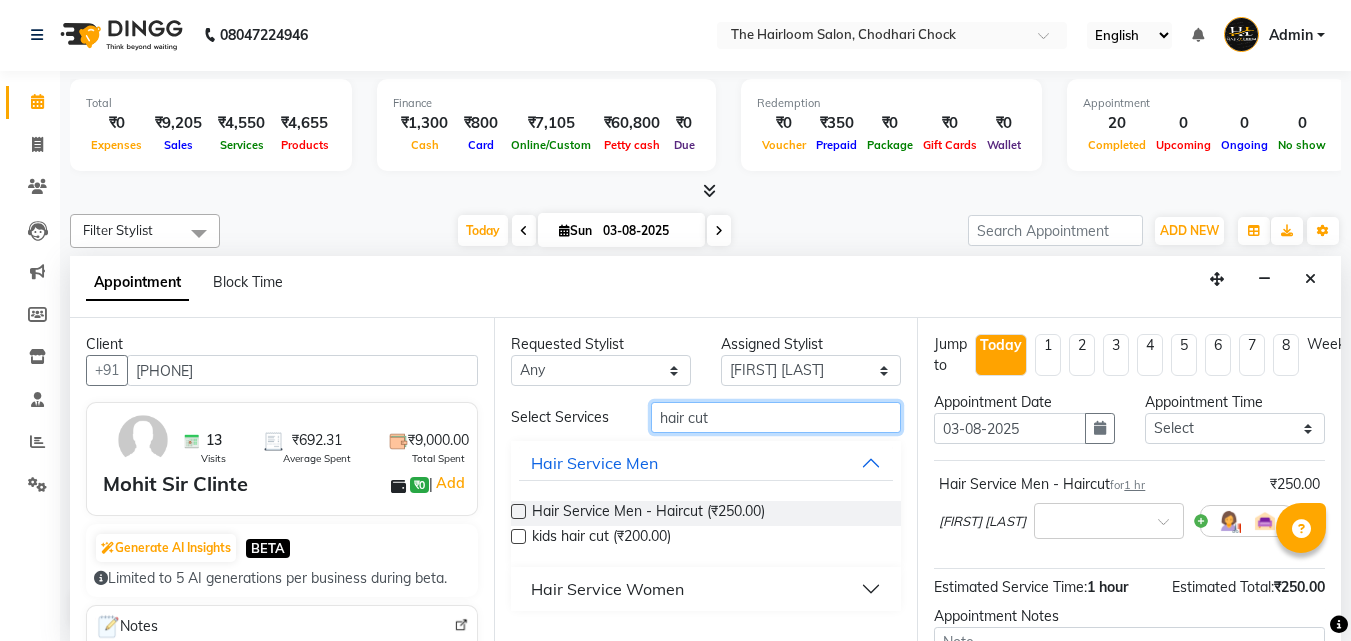 click on "hair cut" at bounding box center (776, 417) 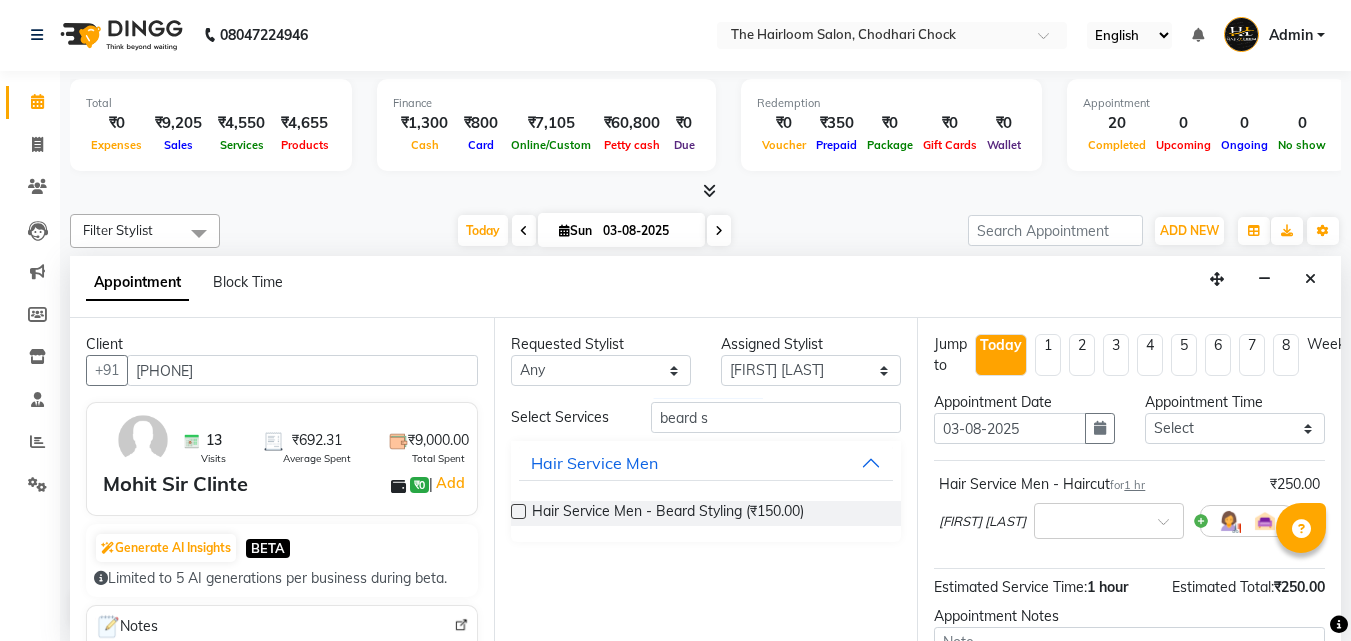 drag, startPoint x: 742, startPoint y: 514, endPoint x: 743, endPoint y: 425, distance: 89.005615 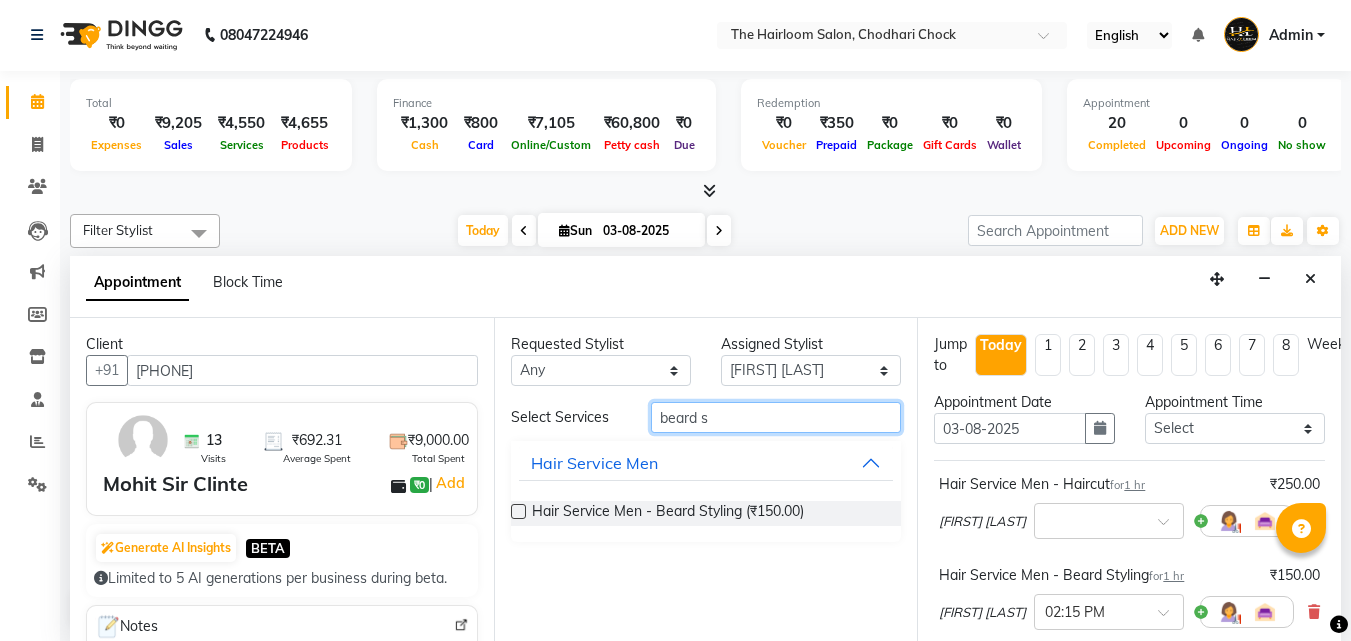 click on "beard s" at bounding box center (776, 417) 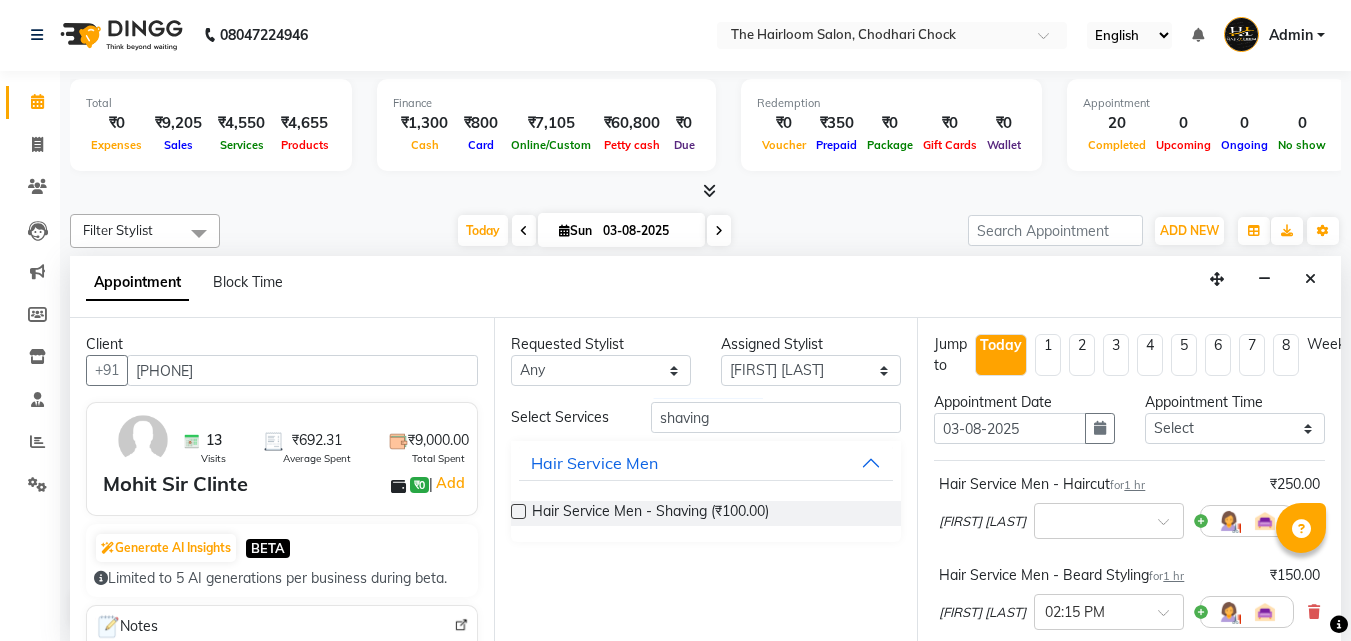 drag, startPoint x: 753, startPoint y: 505, endPoint x: 725, endPoint y: 460, distance: 53 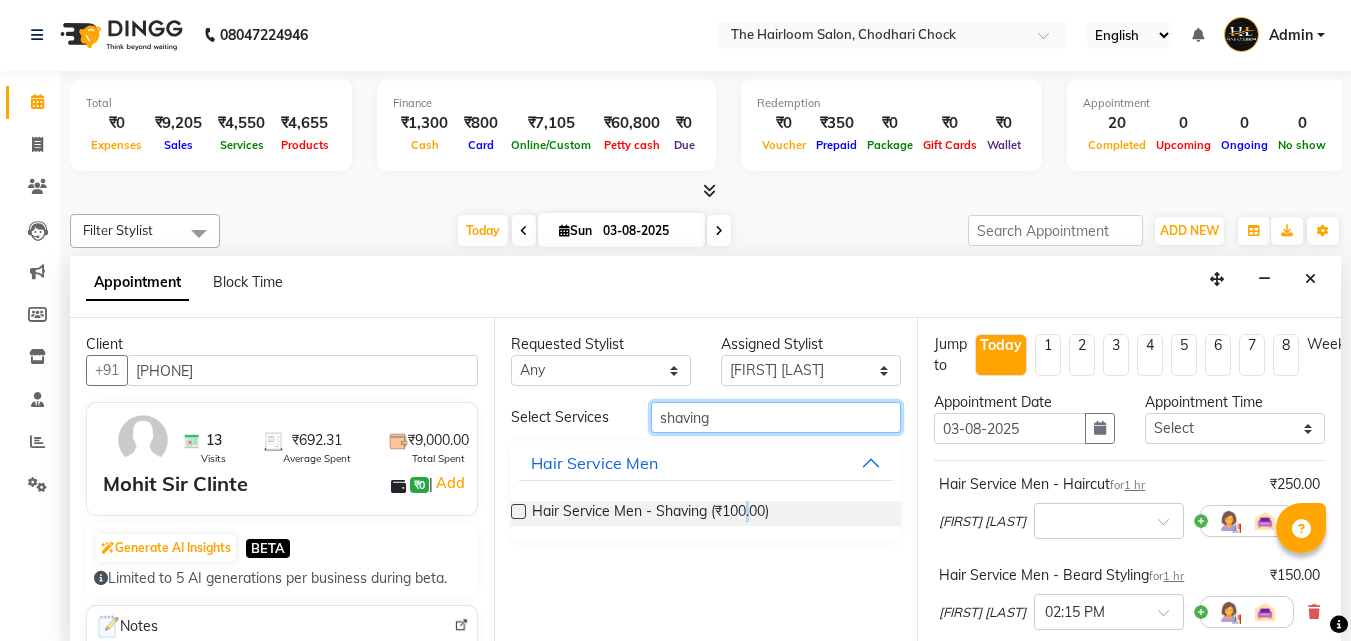 click on "shaving" at bounding box center (776, 417) 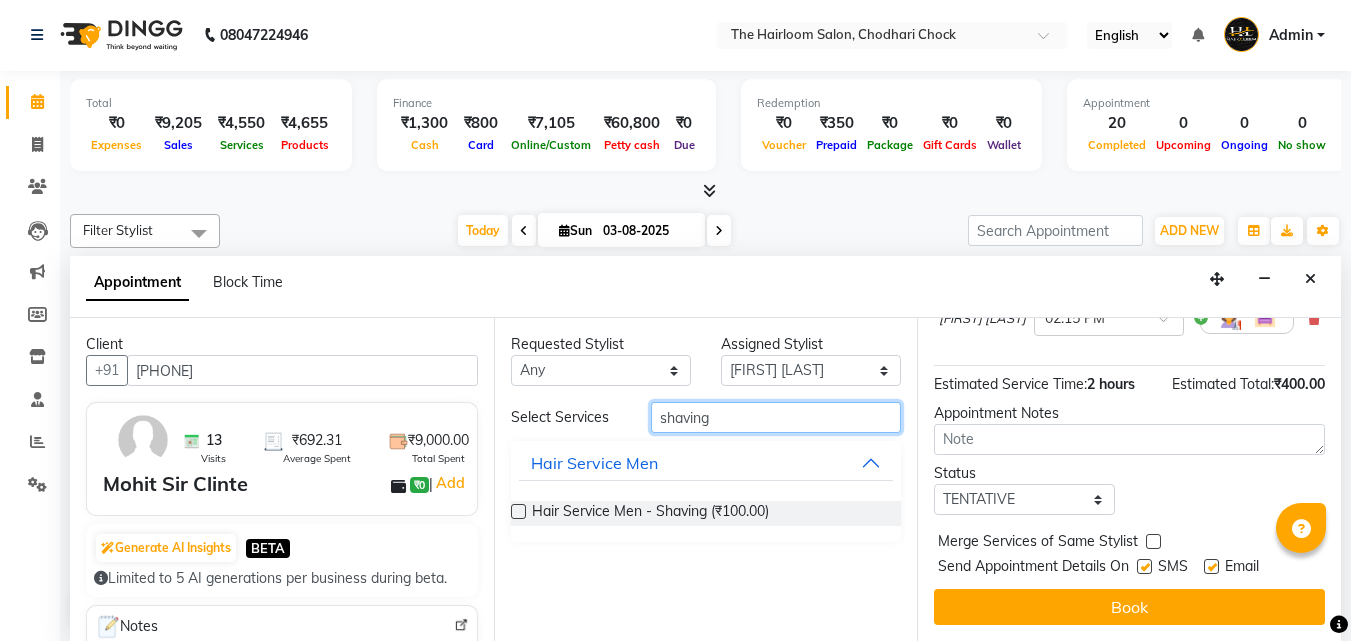 scroll, scrollTop: 209, scrollLeft: 0, axis: vertical 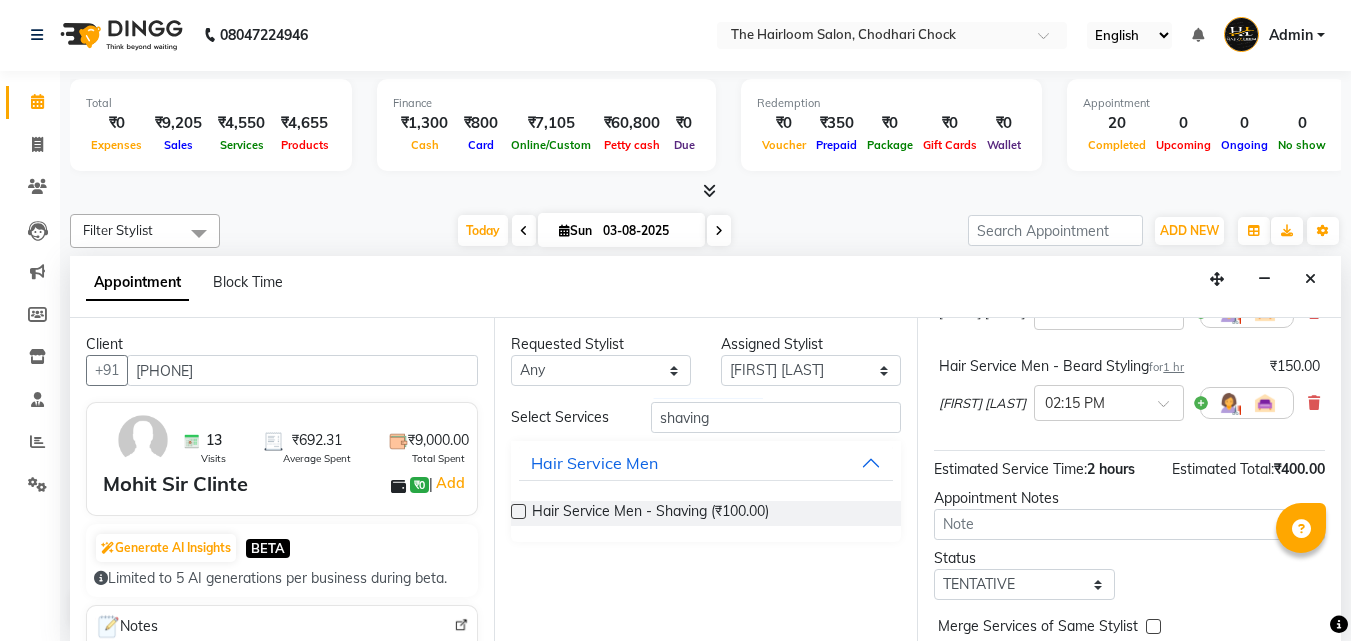 drag, startPoint x: 717, startPoint y: 513, endPoint x: 728, endPoint y: 446, distance: 67.89698 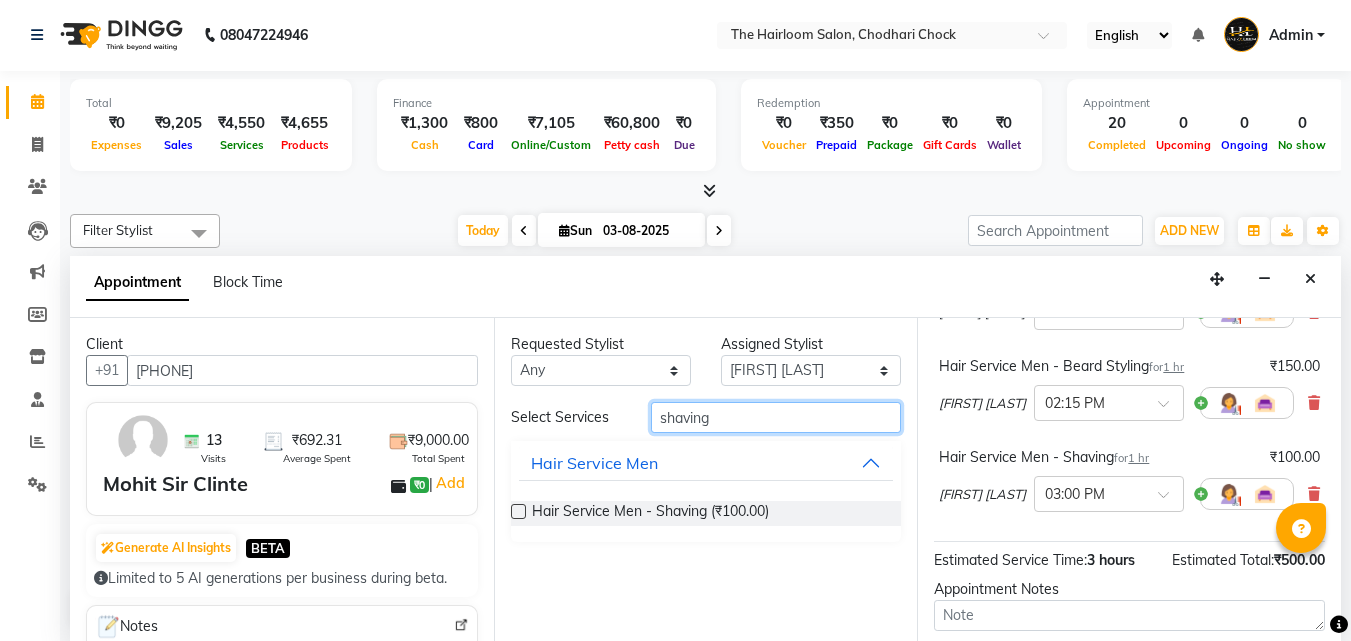 click on "shaving" at bounding box center (776, 417) 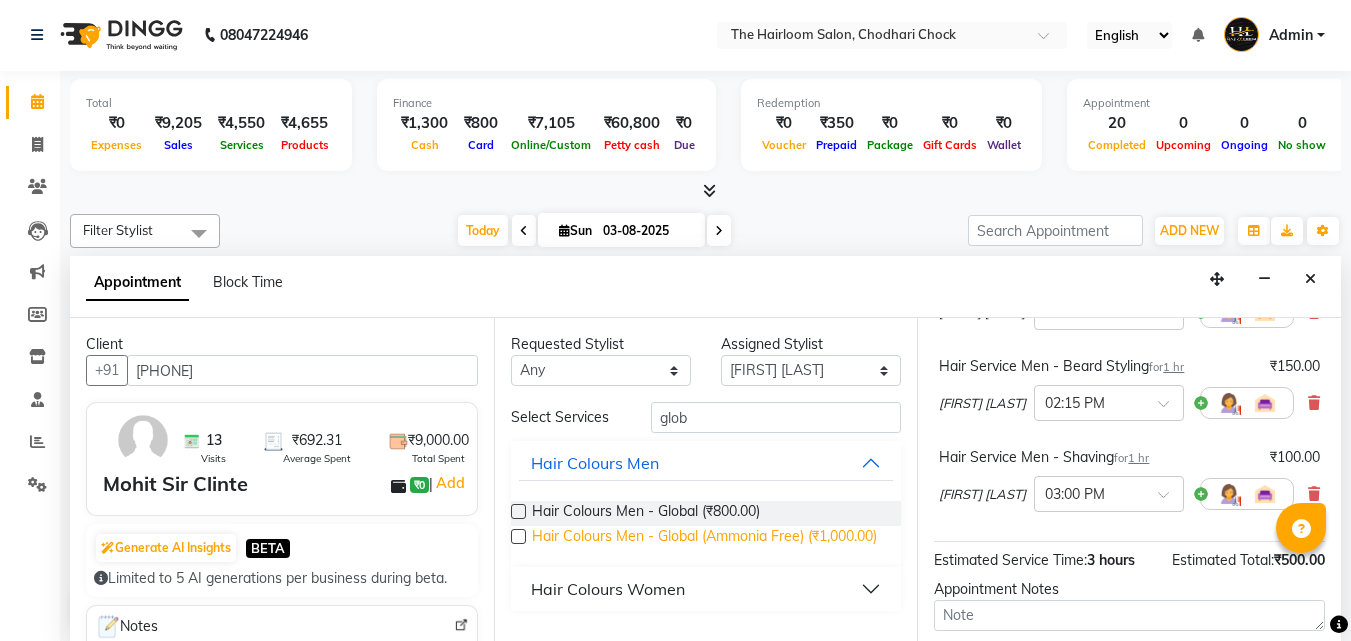 click on "Hair Colours Men  - Global (Ammonia Free) (₹1,000.00)" at bounding box center (704, 538) 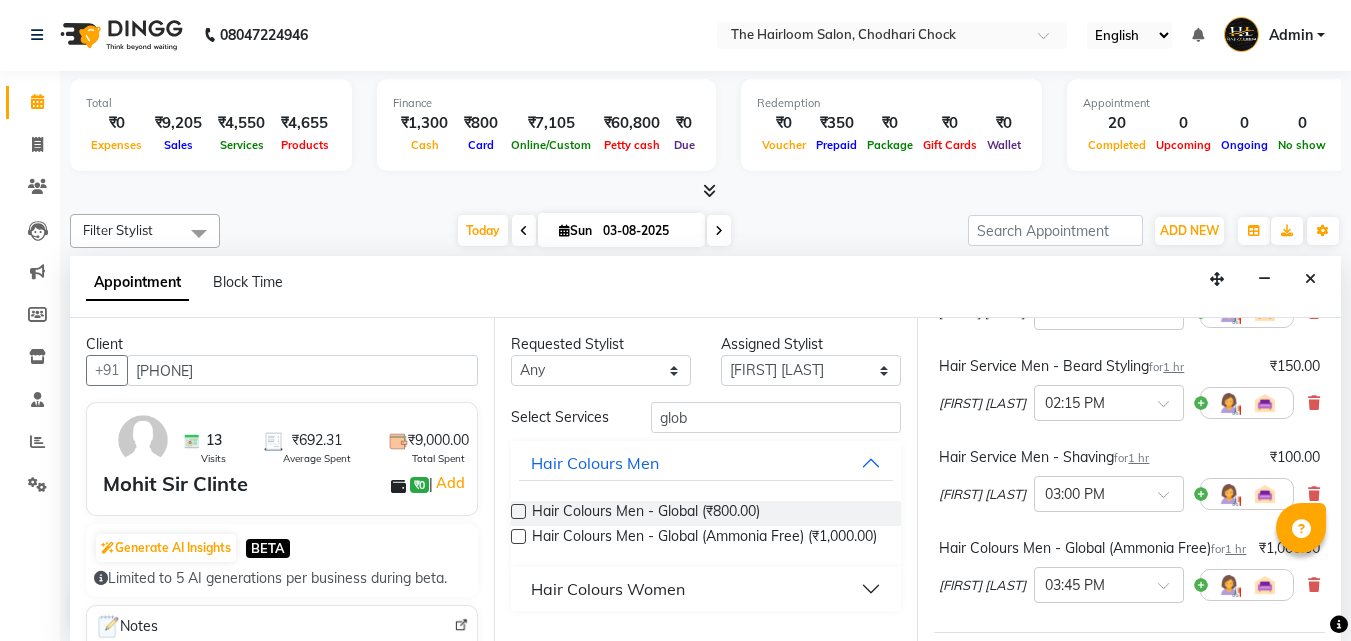 scroll, scrollTop: 533, scrollLeft: 0, axis: vertical 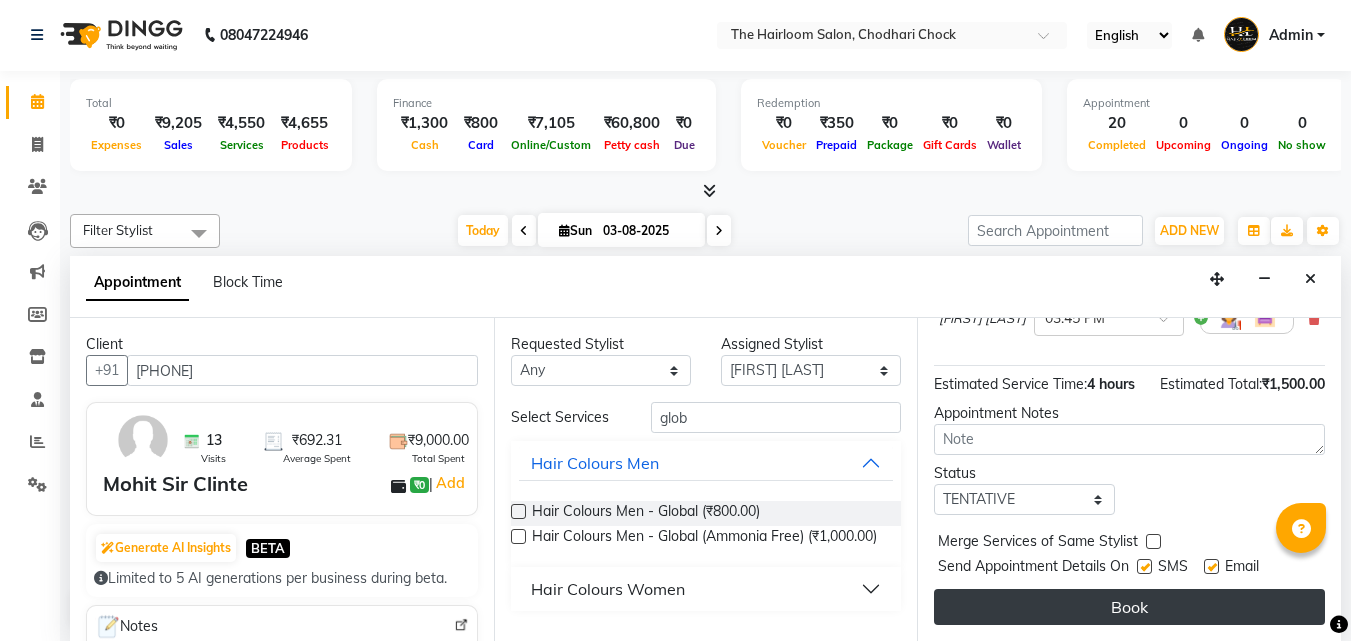 click on "Book" at bounding box center (1129, 607) 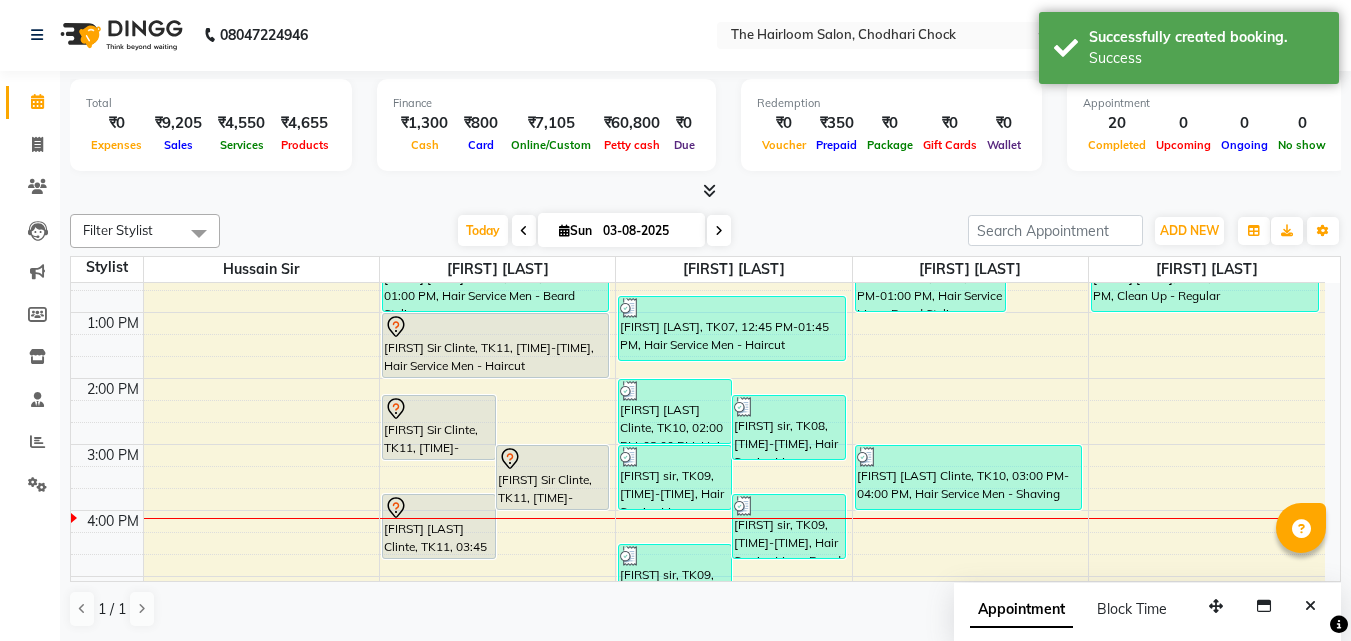 scroll, scrollTop: 0, scrollLeft: 0, axis: both 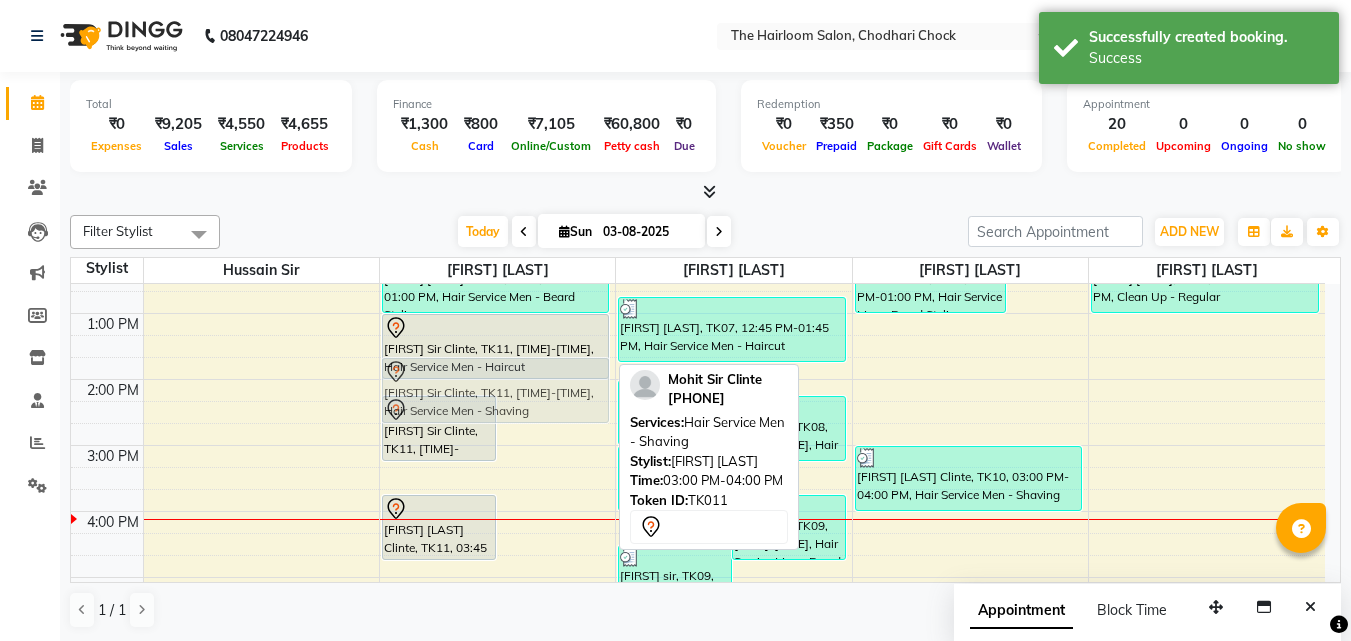 drag, startPoint x: 527, startPoint y: 495, endPoint x: 544, endPoint y: 424, distance: 73.00685 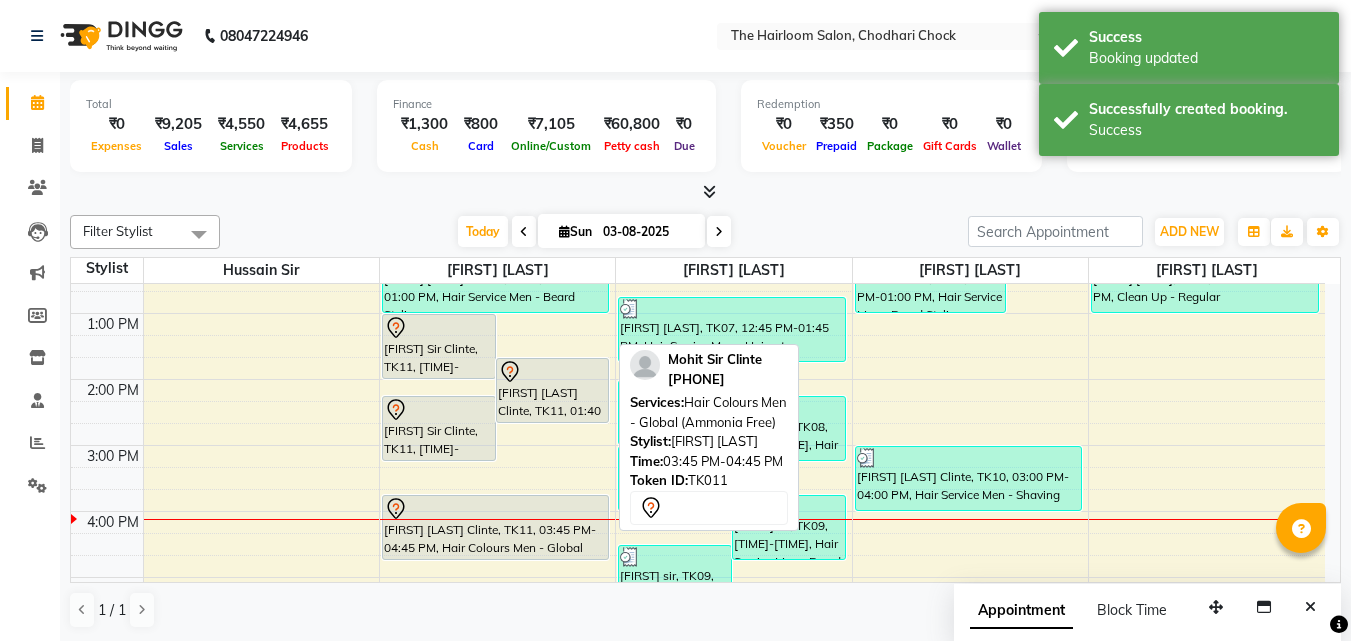 click on "[FIRST] [LAST] Clinte, TK11, 01:00 PM-02:00 PM, Hair Service Men  - Haircut             [FIRST] [LAST] Clinte, TK11, 01:40 PM-02:40 PM, Hair Service Men  - Shaving             [FIRST] [LAST] Clinte, TK11, 02:15 PM-03:15 PM, Hair Service Men  - Beard Styling     [FIRST] Sir, TK03, 09:15 AM-10:15 AM, Hair Service Men  - Beard Styling     [FIRST] [LAST] Cliente, TK01, 11:00 AM-12:00 PM, Hair Service Men  - Haircut     [FIRST] [LAST] Cliente, TK01, 12:00 PM-01:00 PM, Hair Service Men  - Beard Styling             [FIRST] [LAST] Clinte, TK11, 03:45 PM-04:45 PM, Hair Colours Men  - Global (Ammonia Free)" at bounding box center [497, 511] 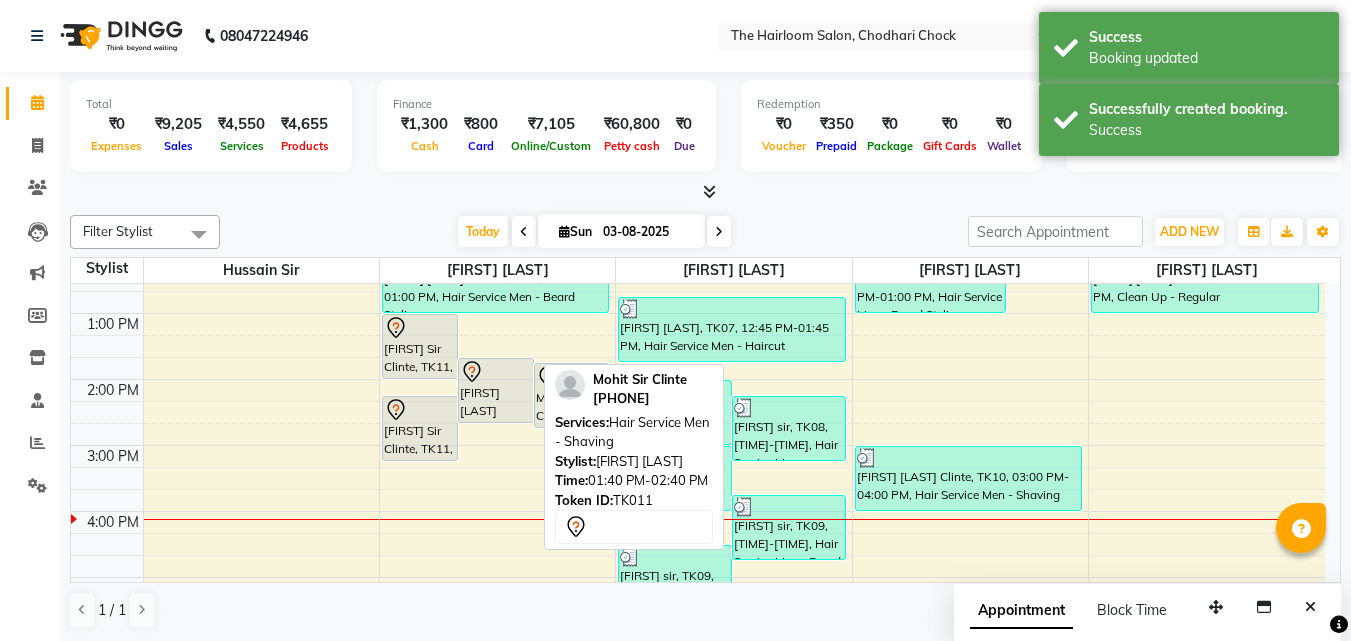 click on "[FIRST] [LAST] Clinte, TK11, 01:40 PM-02:40 PM, Hair Service Men  - Shaving" at bounding box center [496, 390] 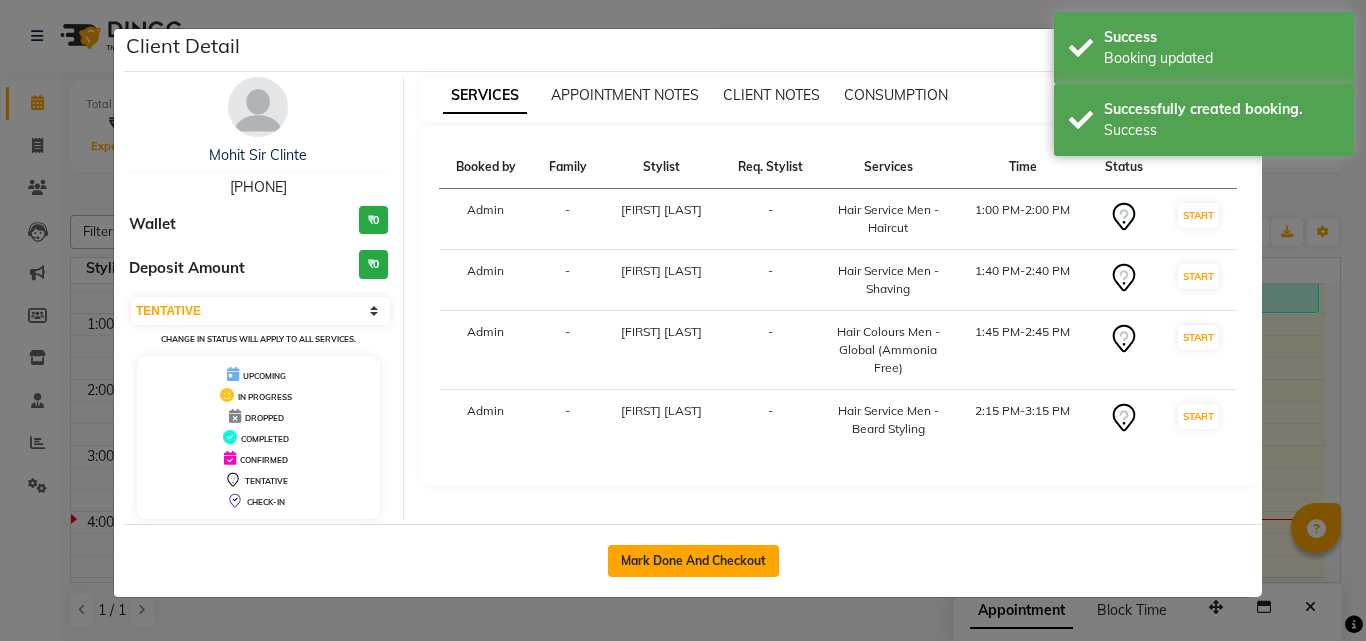 click on "Mark Done And Checkout" 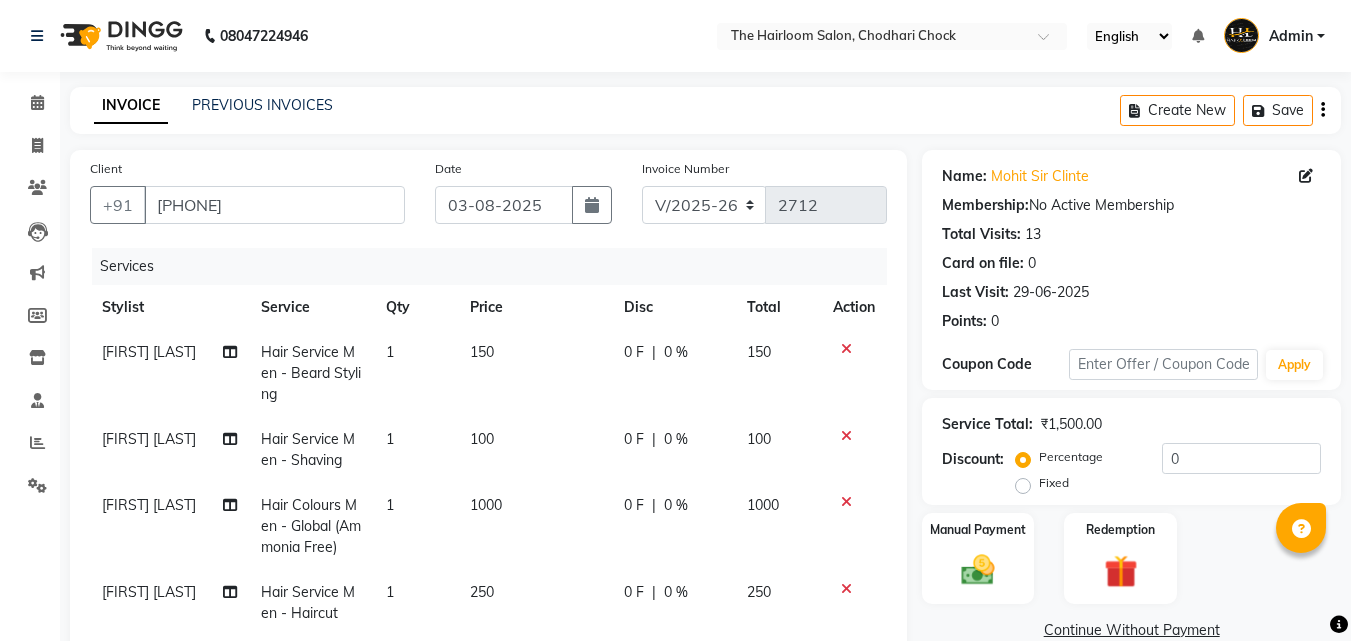 click on "0 F | 0 %" 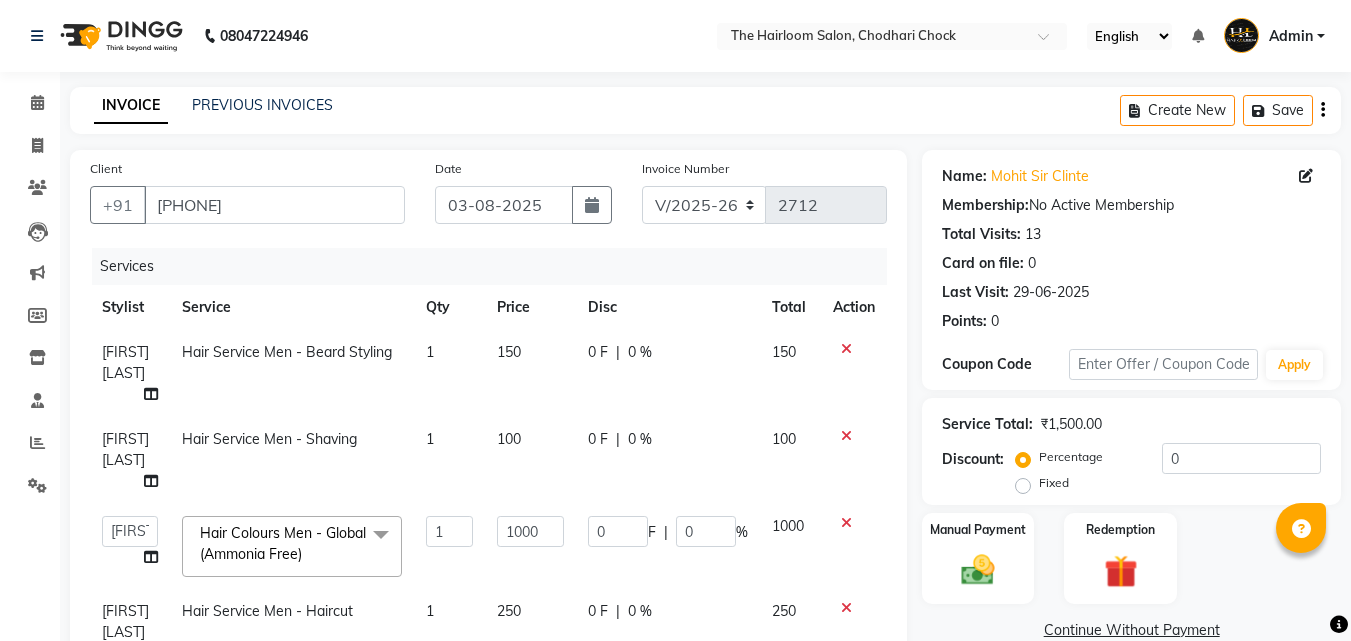 drag, startPoint x: 600, startPoint y: 624, endPoint x: 521, endPoint y: 580, distance: 90.426765 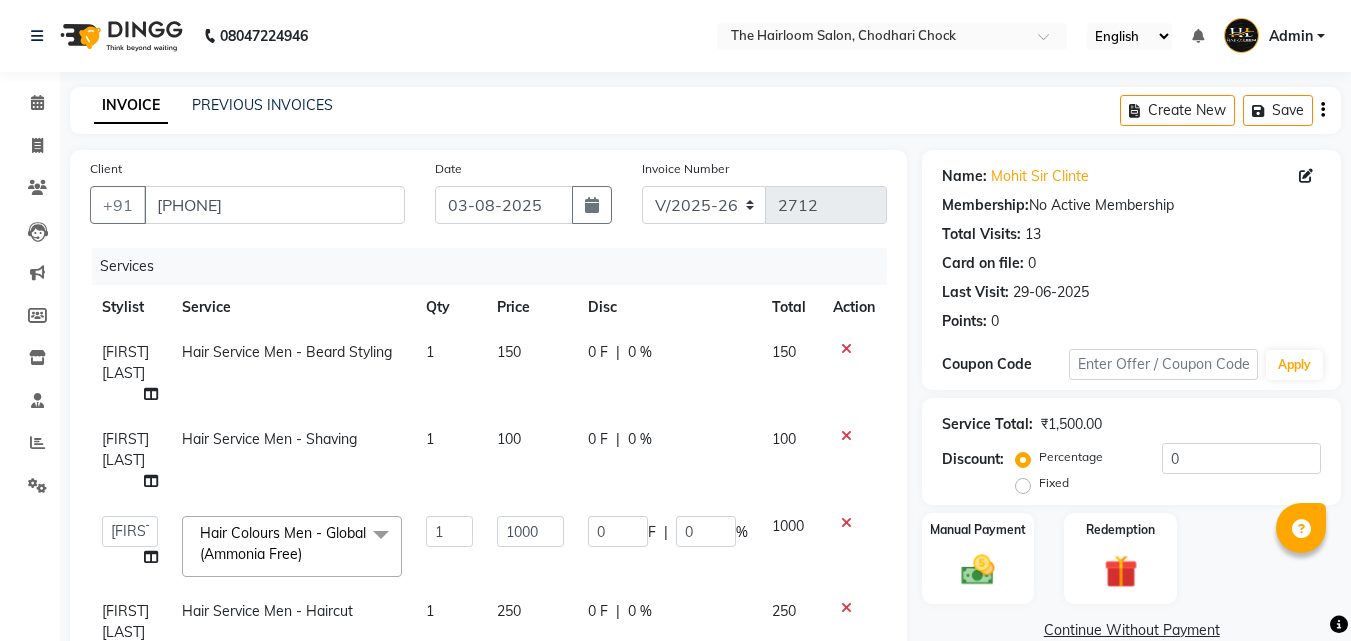 click on "Services Stylist Service Qty Price Disc Total Action [FIRST] [LAST] Hair Service Men  - Beard Styling 1 150 0 F | 0 % 150 [FIRST] [LAST] Hair Service Men  - Shaving 1 100 0 F | 0 % 100  [FIRST] [LAST]   [LAST] sir   [FIRST] [LAST]   [FIRST] [LAST]  [FIRST] [LAST]  Hair Colours Men  - Global (Ammonia Free)  x Clean Up - Regular Clean Up - Advanced Clean Up - Gold Clean Up - O3+ Clean Up - Face Dtan Clean Up- bleach Dtan Clean up-Hydra O3+ Assistant Service face massage ear presing face scrab Facial  - O3+ Facials Facial  - Skin Tightening Facial  - Anti-Tan Facial  - Fruit Facial  - Gold Facial  - Skin Brightning facial-Hydra O3 facials Regular Waxing  - Face Regular Waxing  - Full hands Regular Waxing  - Half hands Regular Waxing  - Full legs Regular Waxing  - Half legs Regular Waxing  - Under-arms Regular Waxing  - Full front Regular Waxing  - Full back Regular Waxing  - Stomach Regular Waxing  - Bikini Regular Waxing  - Full body Regular Waxing  - Upper-lips Rica Waxing  - Face Rica Waxing  - Full hands under arms 1" 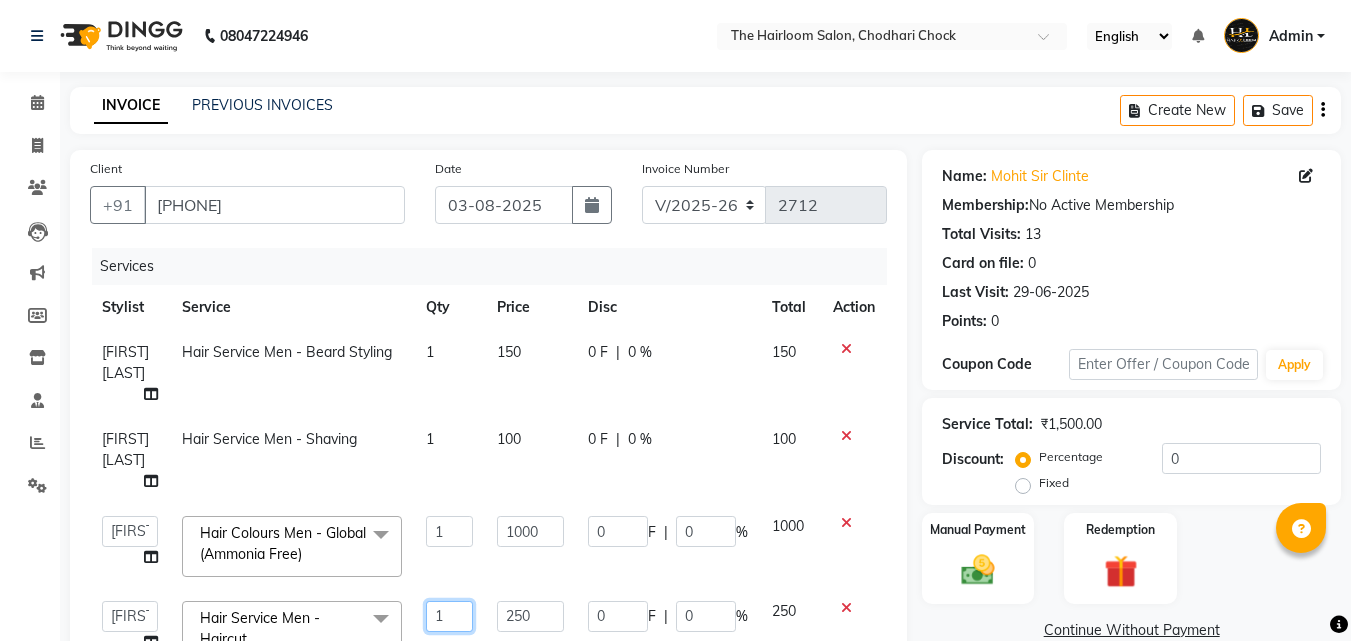 click on "1" 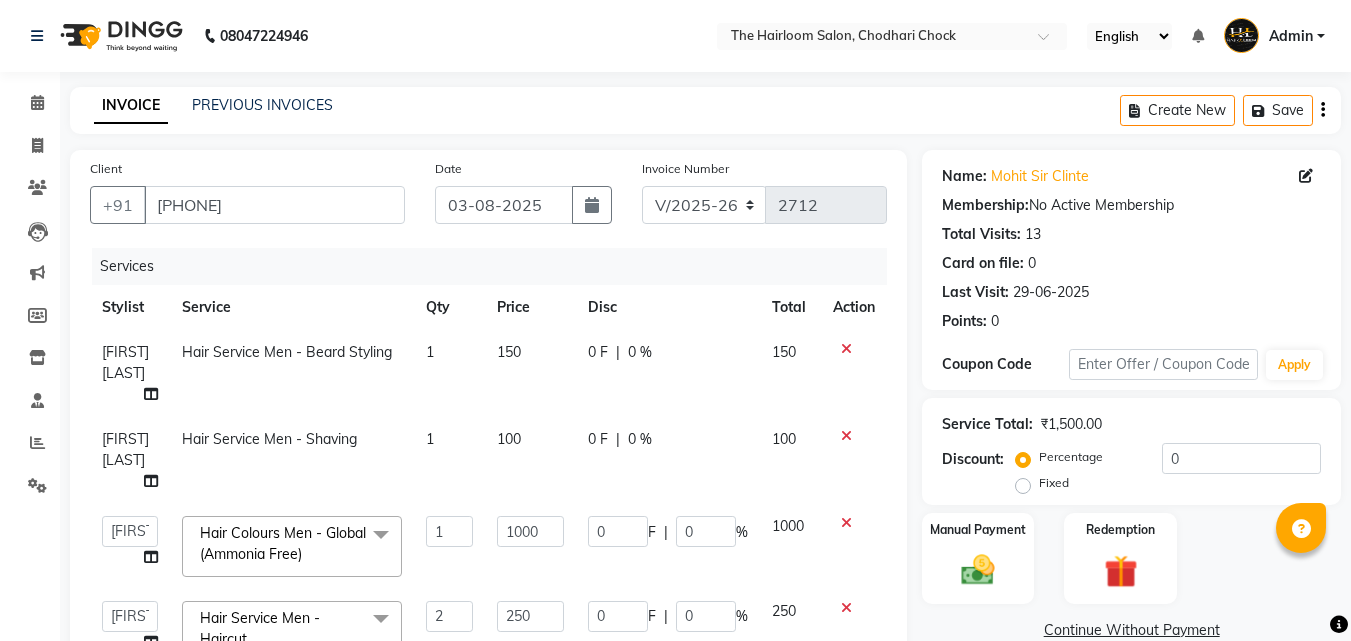 click on "Services Stylist Service Qty Price Disc Total Action [FIRST] [LAST] Hair Service Men  - Beard Styling 1 150 0 F | 0 % 150 [FIRST] [LAST] Hair Service Men  - Shaving 1 100 0 F | 0 % 100  [FIRST] [LAST]   [LAST] sir   [FIRST] [LAST]   [FIRST] [LAST]  [FIRST] [LAST]  Hair Colours Men  - Global (Ammonia Free)  x Clean Up - Regular Clean Up - Advanced Clean Up - Gold Clean Up - O3+ Clean Up - Face Dtan Clean Up- bleach Dtan Clean up-Hydra O3+ Assistant Service face massage ear presing face scrab Facial  - O3+ Facials Facial  - Skin Tightening Facial  - Anti-Tan Facial  - Fruit Facial  - Gold Facial  - Skin Brightning facial-Hydra O3 facials Regular Waxing  - Face Regular Waxing  - Full hands Regular Waxing  - Half hands Regular Waxing  - Full legs Regular Waxing  - Half legs Regular Waxing  - Under-arms Regular Waxing  - Full front Regular Waxing  - Full back Regular Waxing  - Stomach Regular Waxing  - Bikini Regular Waxing  - Full body Regular Waxing  - Upper-lips Rica Waxing  - Face Rica Waxing  - Full hands under arms 1" 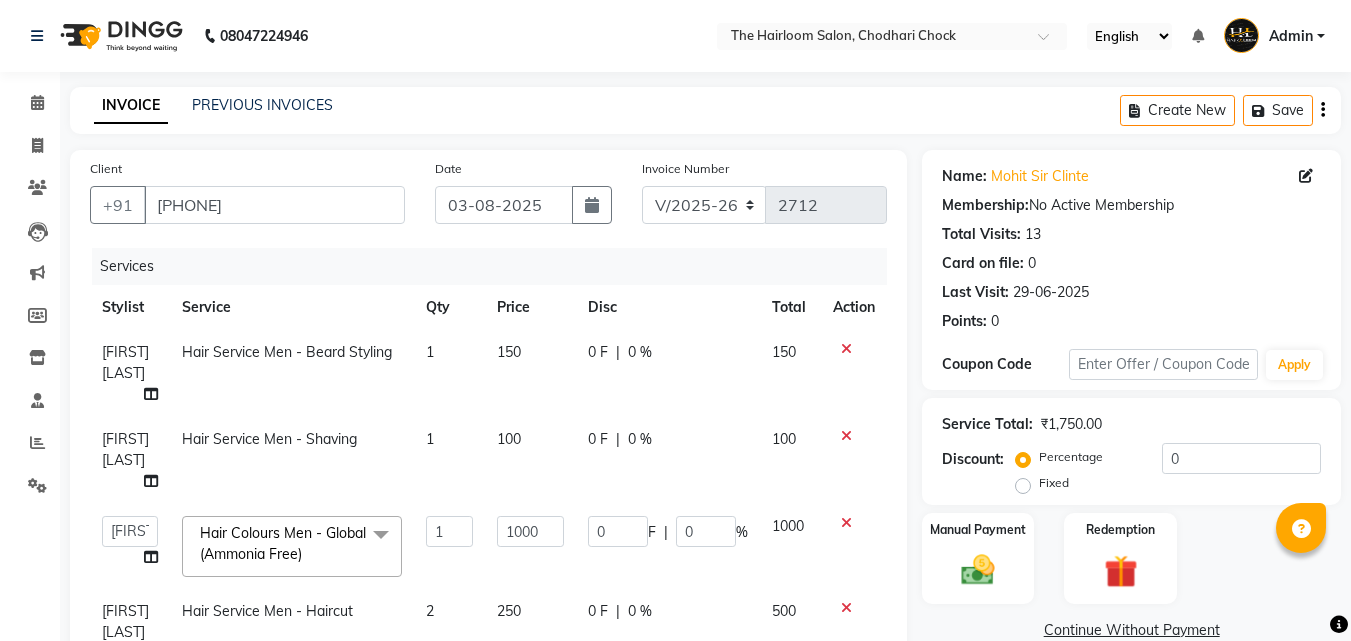scroll, scrollTop: 200, scrollLeft: 0, axis: vertical 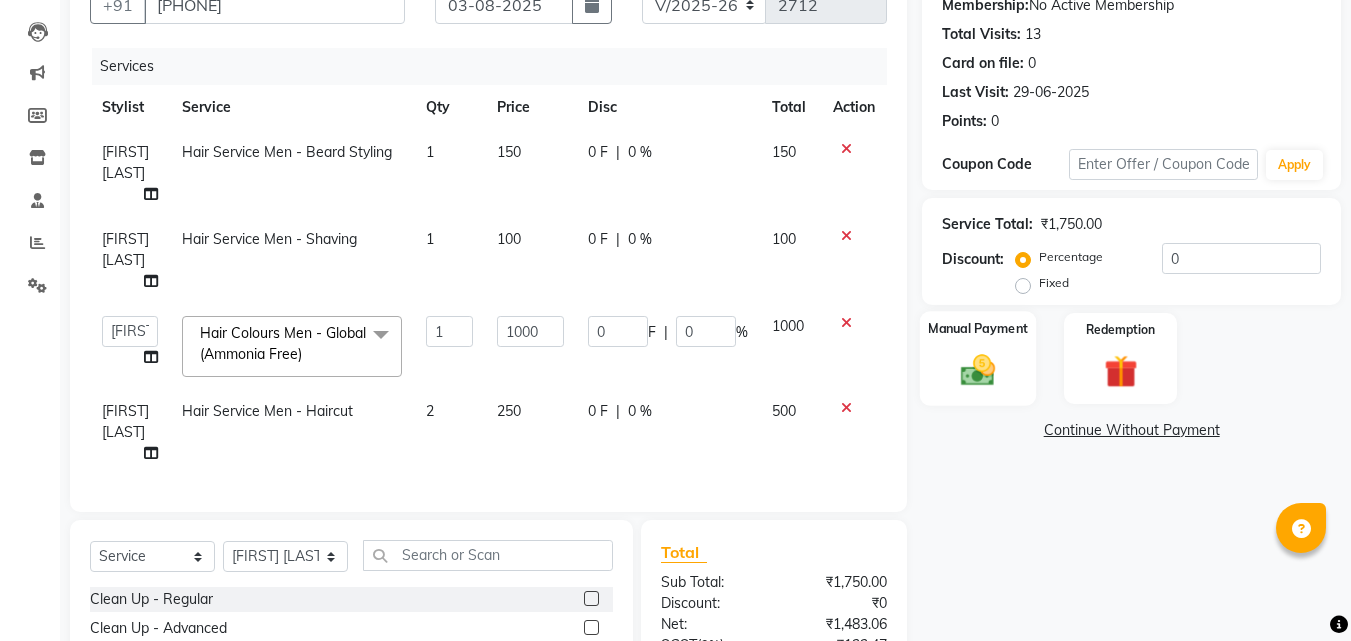 click on "Manual Payment" 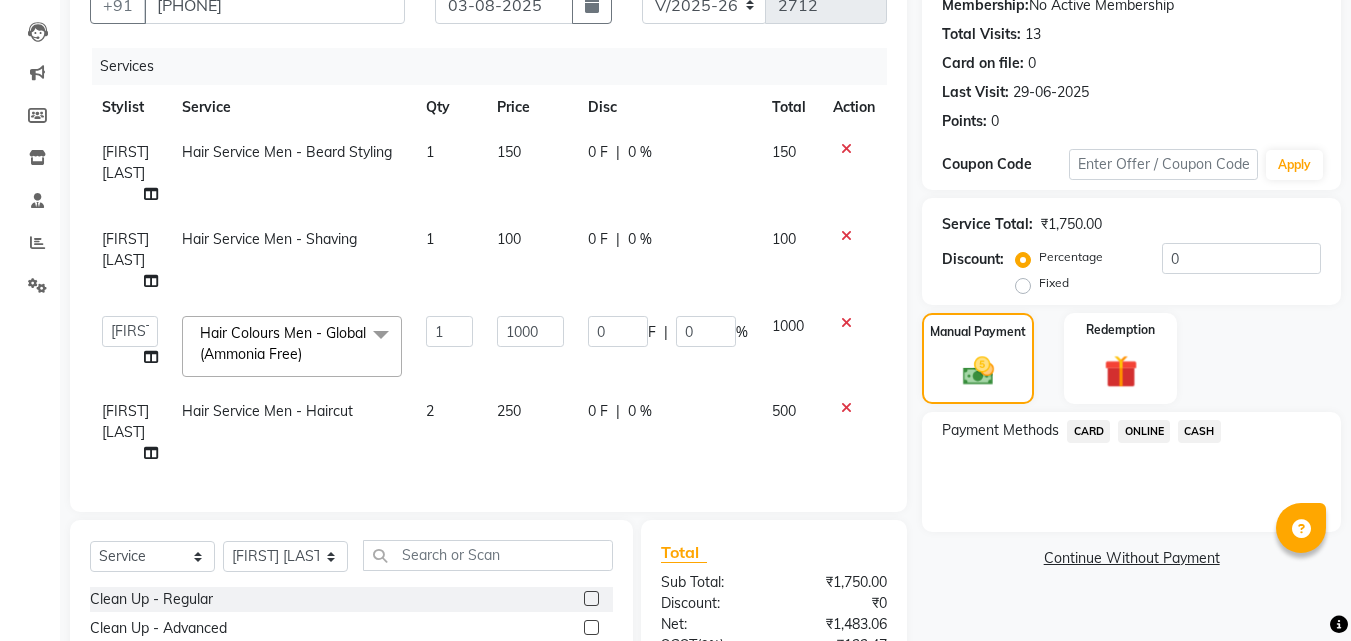 scroll, scrollTop: 356, scrollLeft: 0, axis: vertical 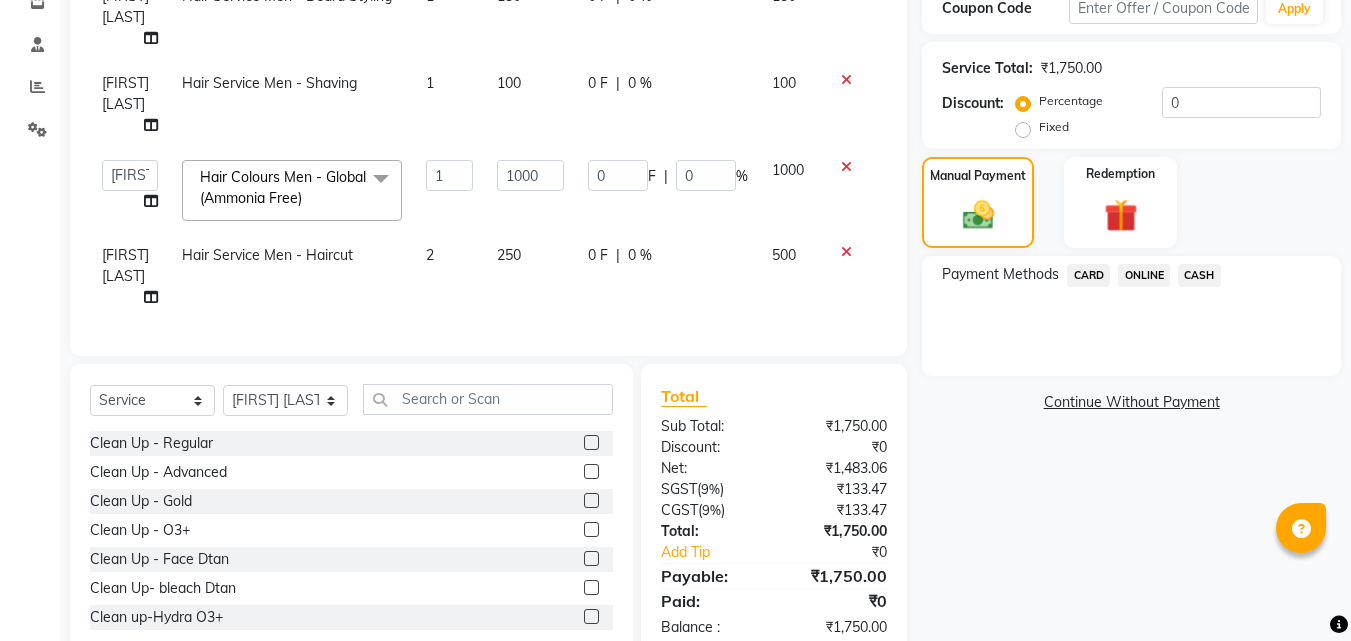 drag, startPoint x: 1212, startPoint y: 266, endPoint x: 1210, endPoint y: 276, distance: 10.198039 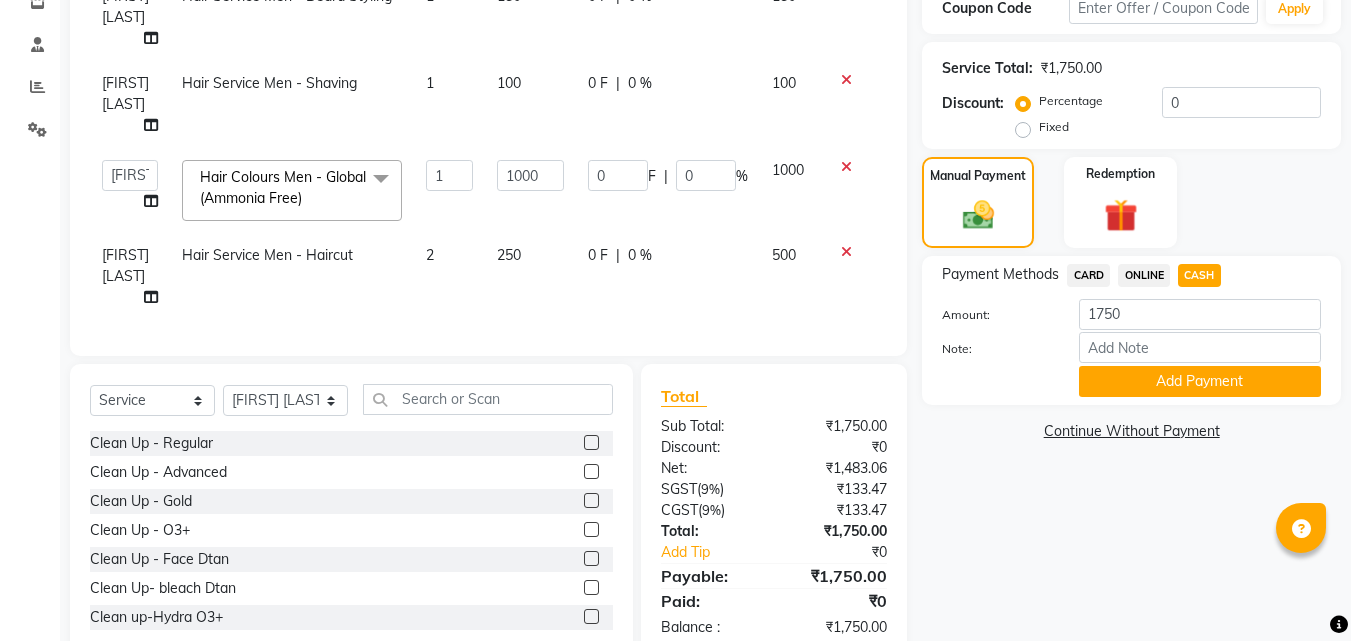 click on "Add Payment" 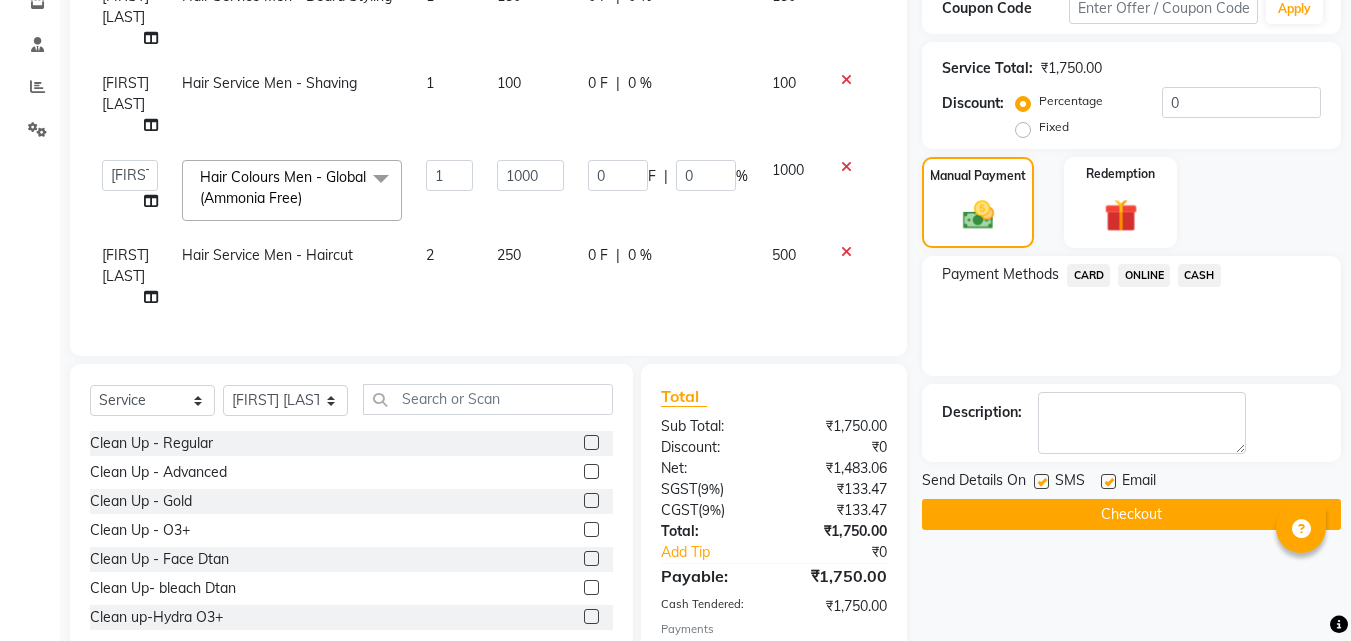 scroll, scrollTop: 426, scrollLeft: 0, axis: vertical 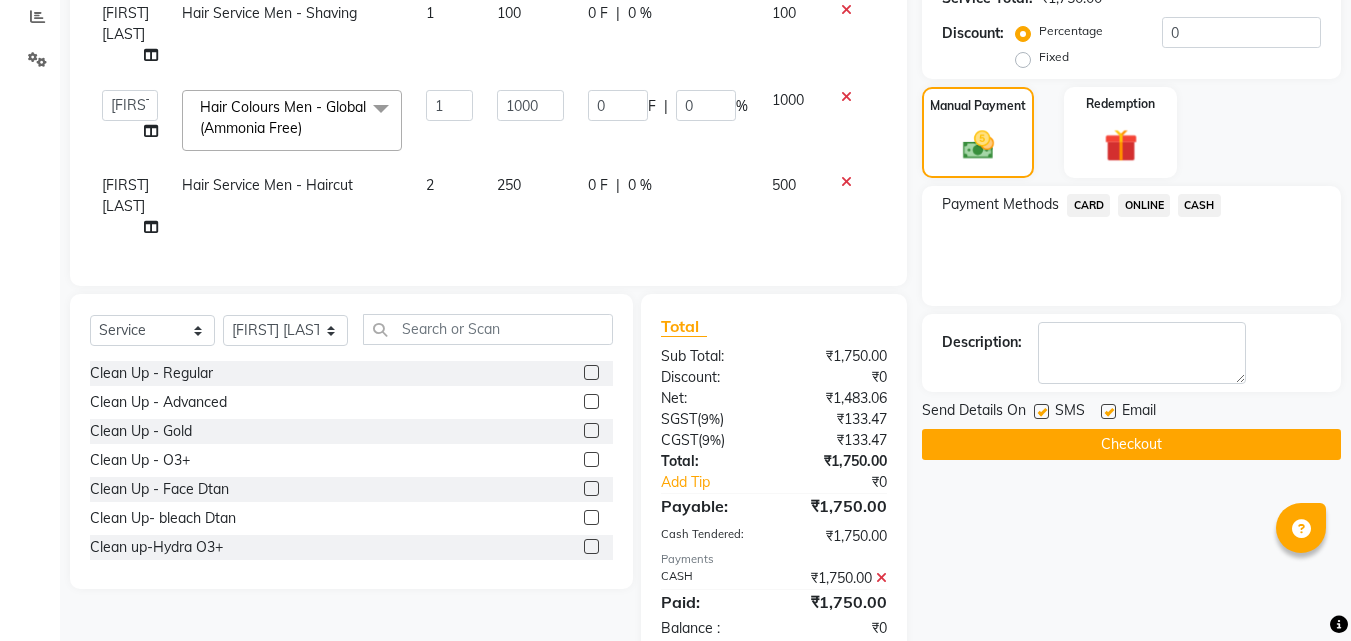 click on "Checkout" 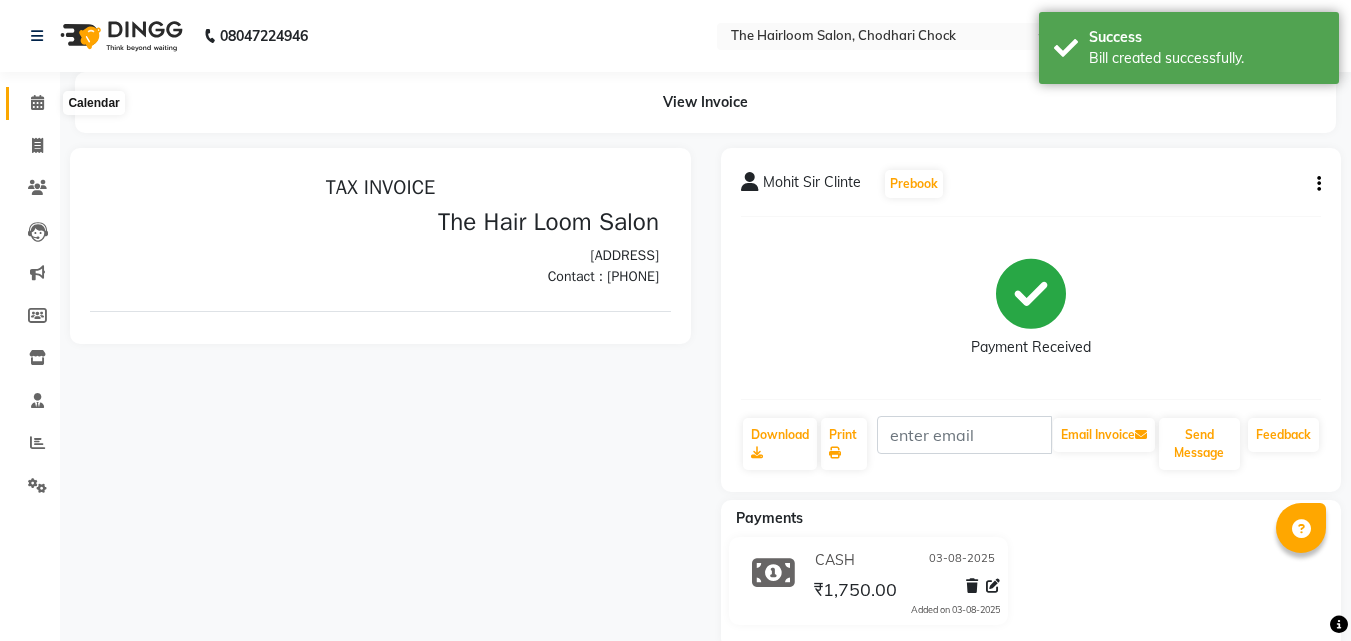 scroll, scrollTop: 0, scrollLeft: 0, axis: both 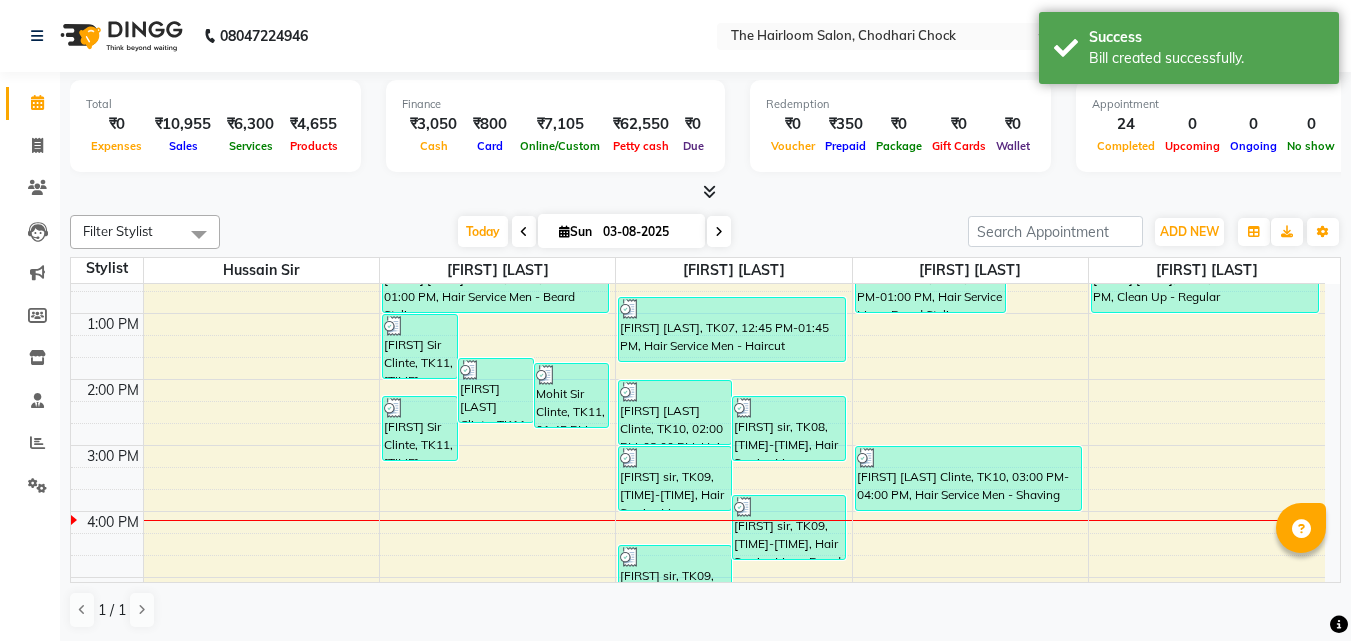 click on "8:00 AM 9:00 AM 10:00 AM 11:00 AM 12:00 PM 1:00 PM 2:00 PM 3:00 PM 4:00 PM 5:00 PM 6:00 PM 7:00 PM 8:00 PM 9:00 PM 10:00 PM 11:00 PM     [FIRST] sir, TK05, 09:45 AM-10:20 AM, kids hair cut     [FIRST] [LAST] Clinte, TK11, 01:00 PM-02:00 PM, Hair Service Men  - Haircut     [FIRST] [LAST] Clinte, TK11, 01:40 PM-02:40 PM, Hair Service Men  - Shaving     [FIRST] [LAST] Clinte, TK11, 01:45 PM-02:45 PM, Hair Colours Men  - Global (Ammonia Free)     [FIRST] [LAST] Clinte, TK11, 02:15 PM-03:15 PM, Hair Service Men  - Beard Styling     [FIRST] Sir, TK03, 09:15 AM-10:15 AM, Hair Service Men  - Beard Styling     [FIRST] [LAST] Cliente, TK01, 11:00 AM-12:00 PM, Hair Service Men  - Haircut     [FIRST] [LAST] Cliente, TK01, 12:00 PM-01:00 PM, Hair Service Men  - Beard Styling     [FIRST] [LAST] Clinte, TK10, 02:00 PM-03:00 PM, Hair Service Men  - Haircut     [FIRST] sir, TK08, 02:15 PM-03:15 PM, Hair Service Men  - Haircut     [FIRST] sir, TK09, 03:00 PM-04:00 PM, Hair Service Men  - Haircut" at bounding box center [698, 511] 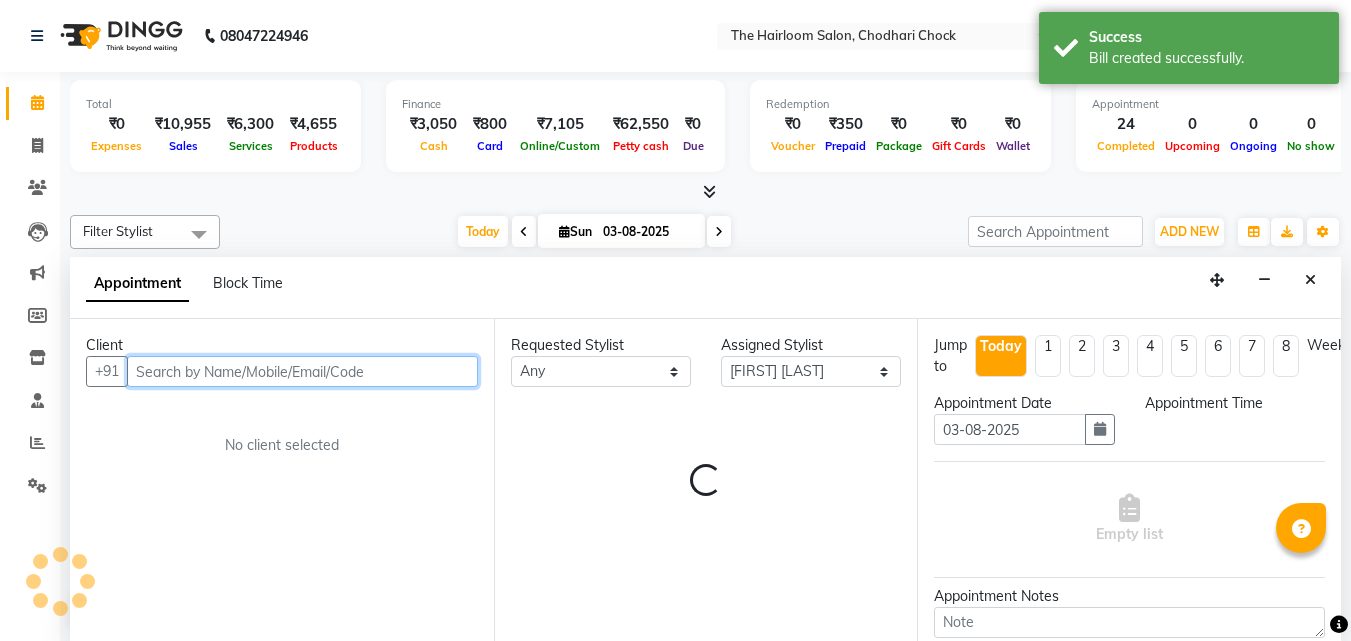 click at bounding box center [302, 371] 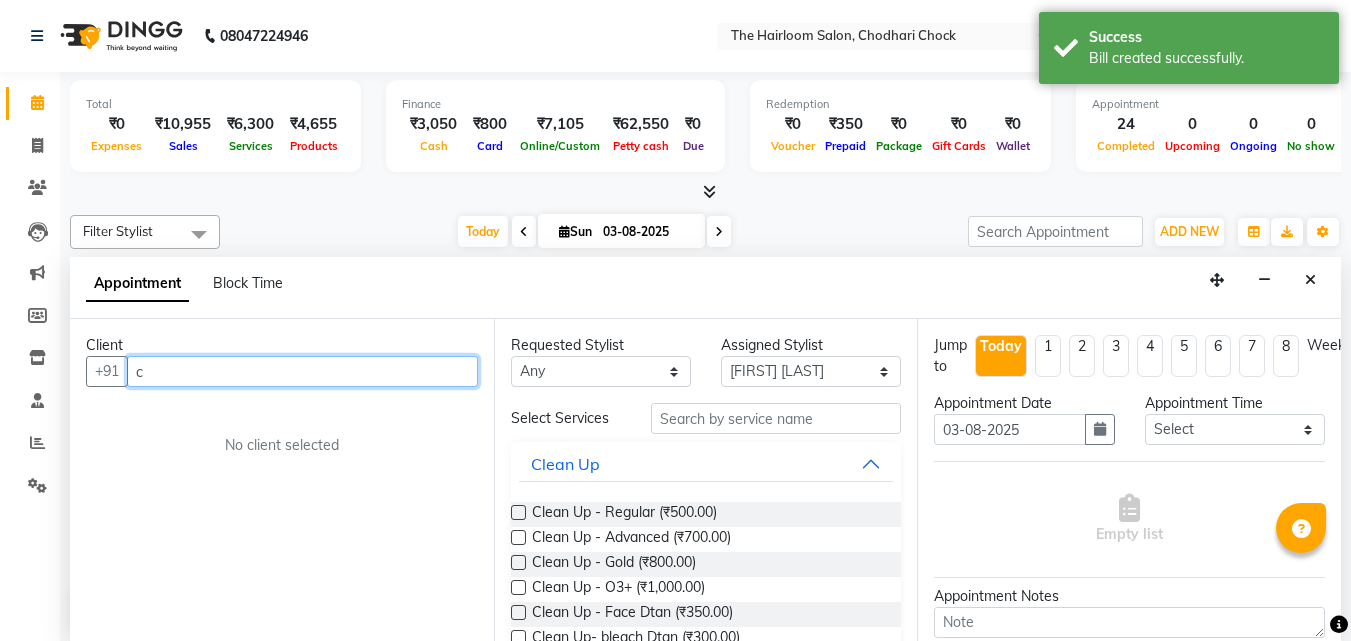 scroll, scrollTop: 1, scrollLeft: 0, axis: vertical 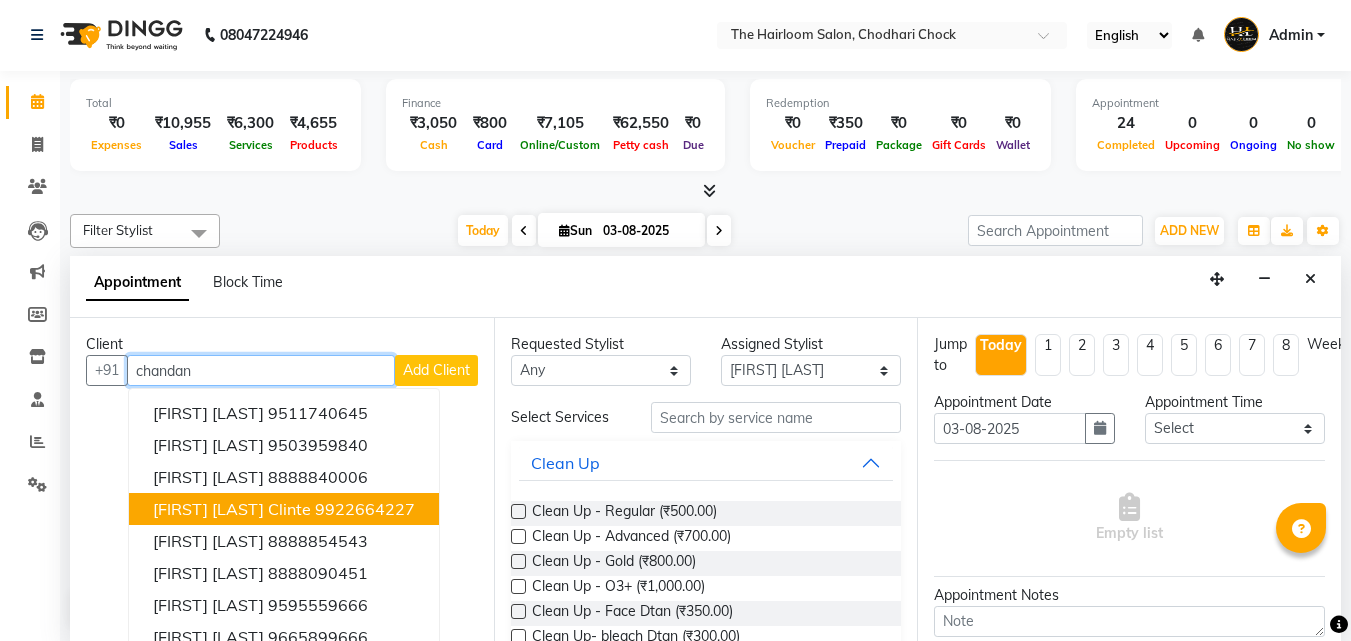 click on "[FIRST] [LAST] Clinte" at bounding box center (232, 509) 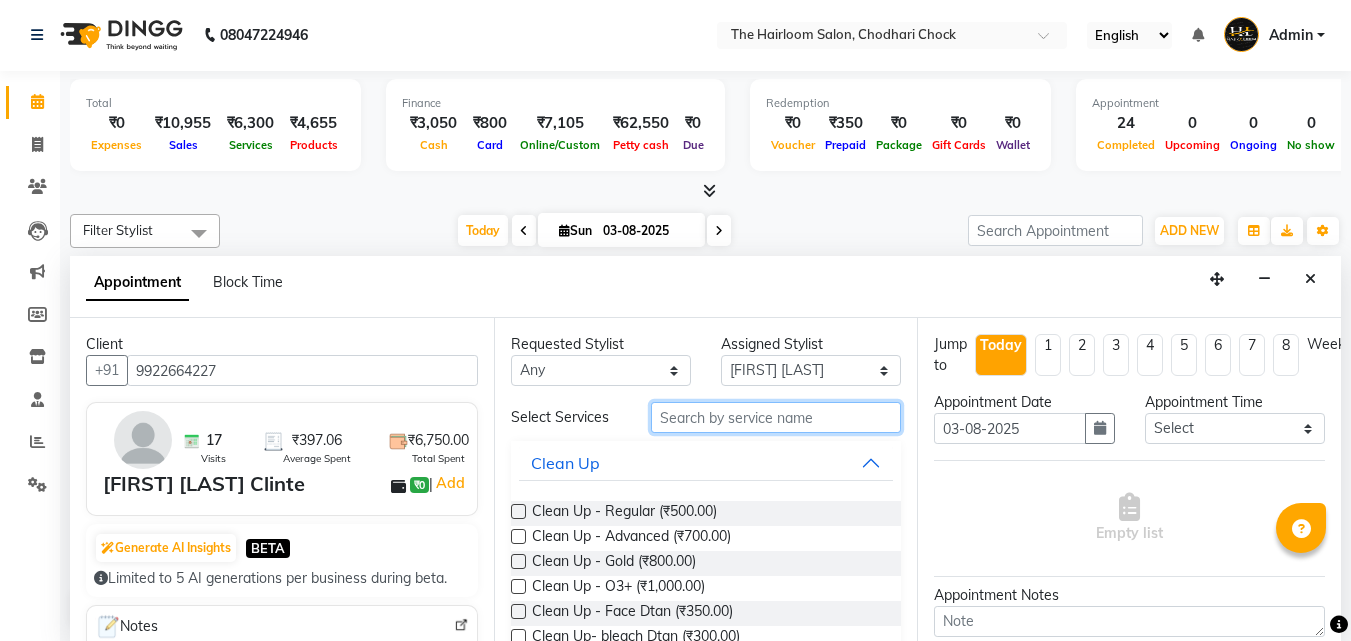 click at bounding box center (776, 417) 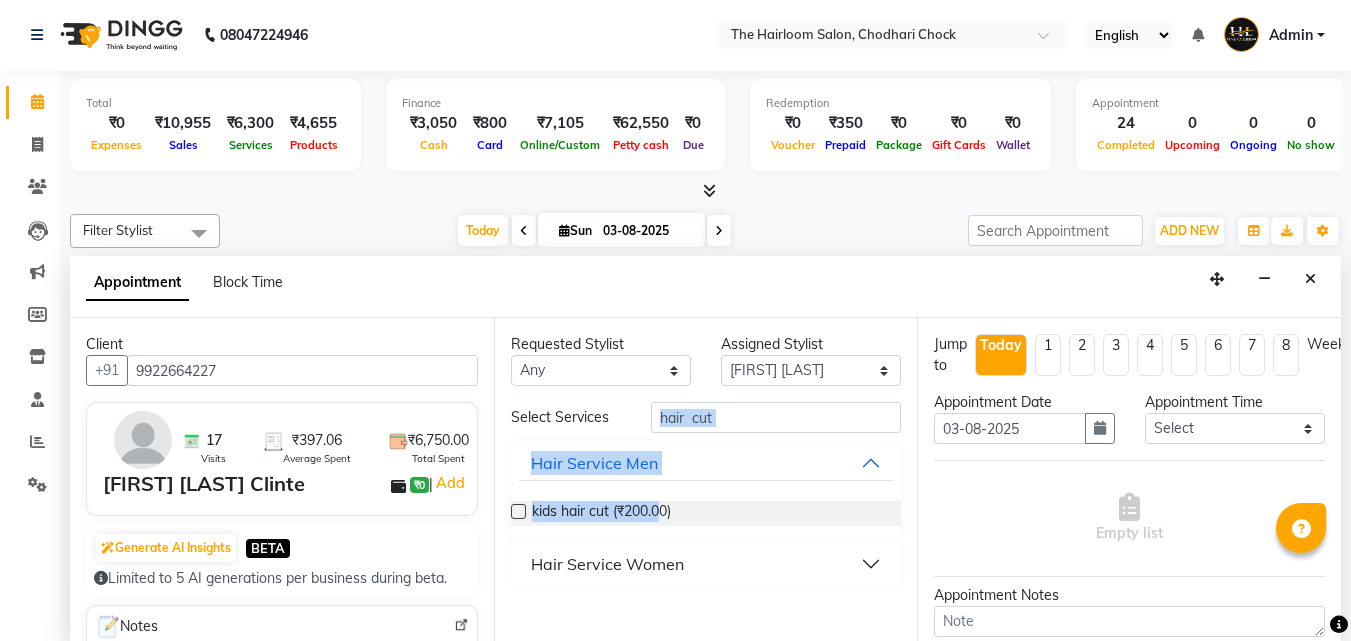 drag, startPoint x: 659, startPoint y: 515, endPoint x: 727, endPoint y: 417, distance: 119.28118 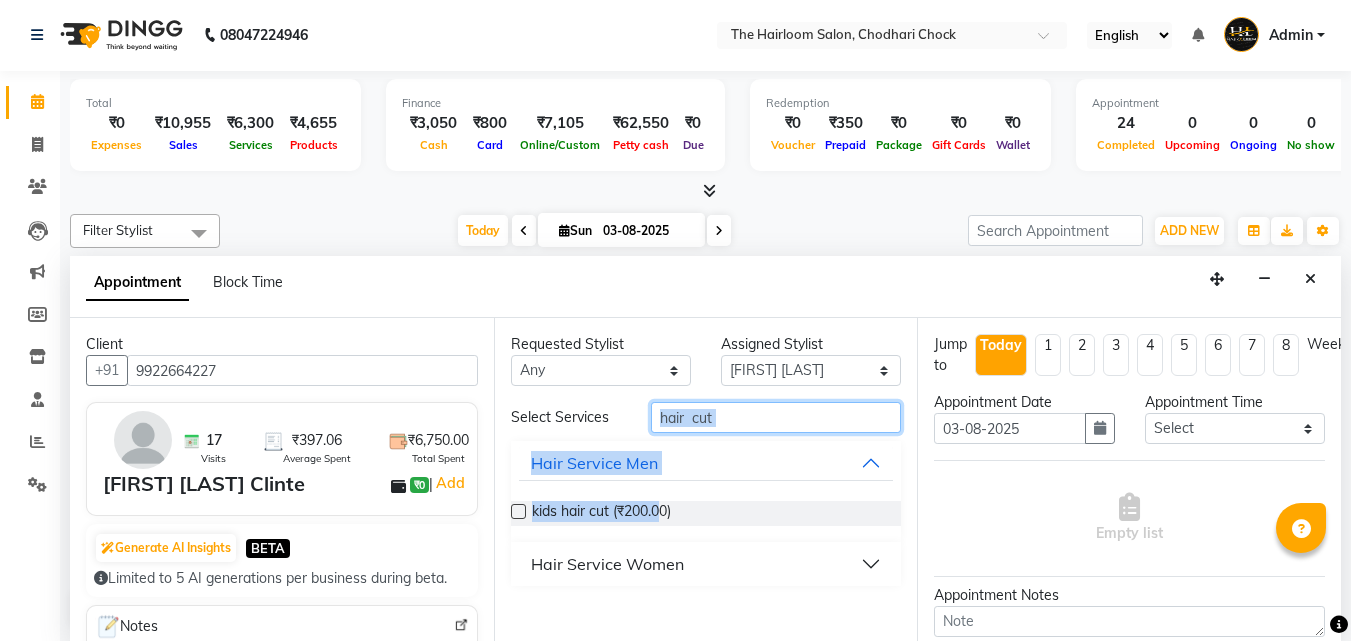 click on "hair  cut" at bounding box center [776, 417] 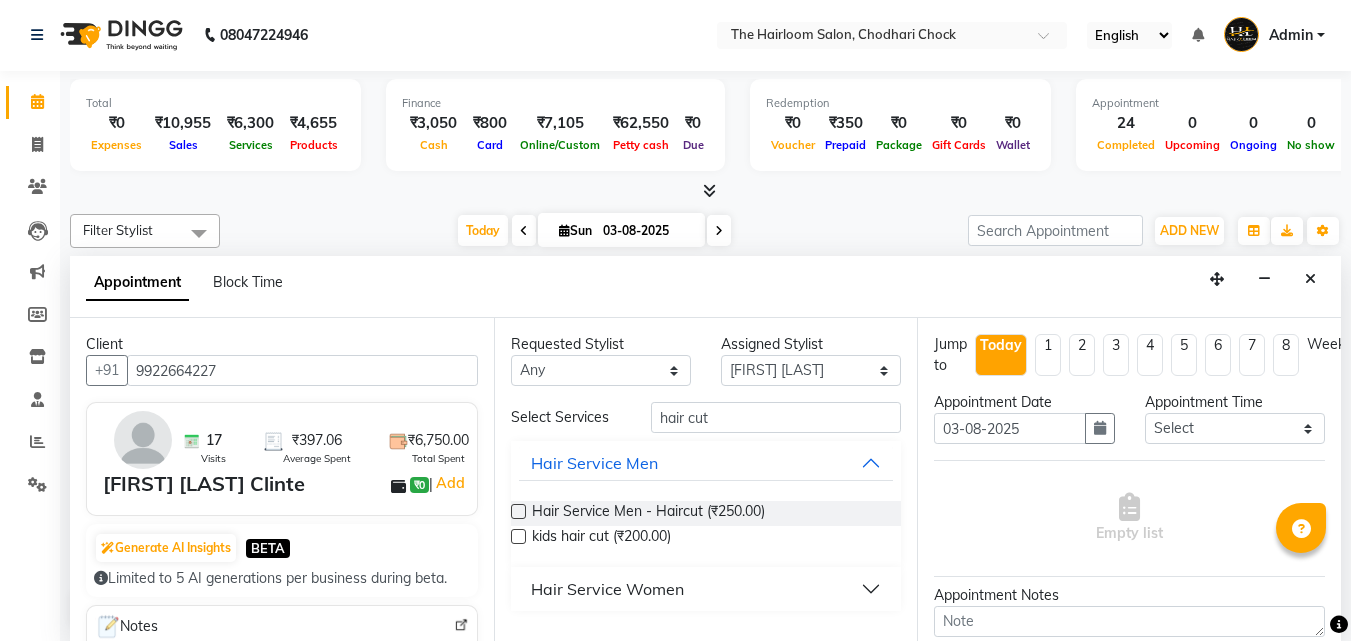 drag, startPoint x: 725, startPoint y: 518, endPoint x: 728, endPoint y: 431, distance: 87.05171 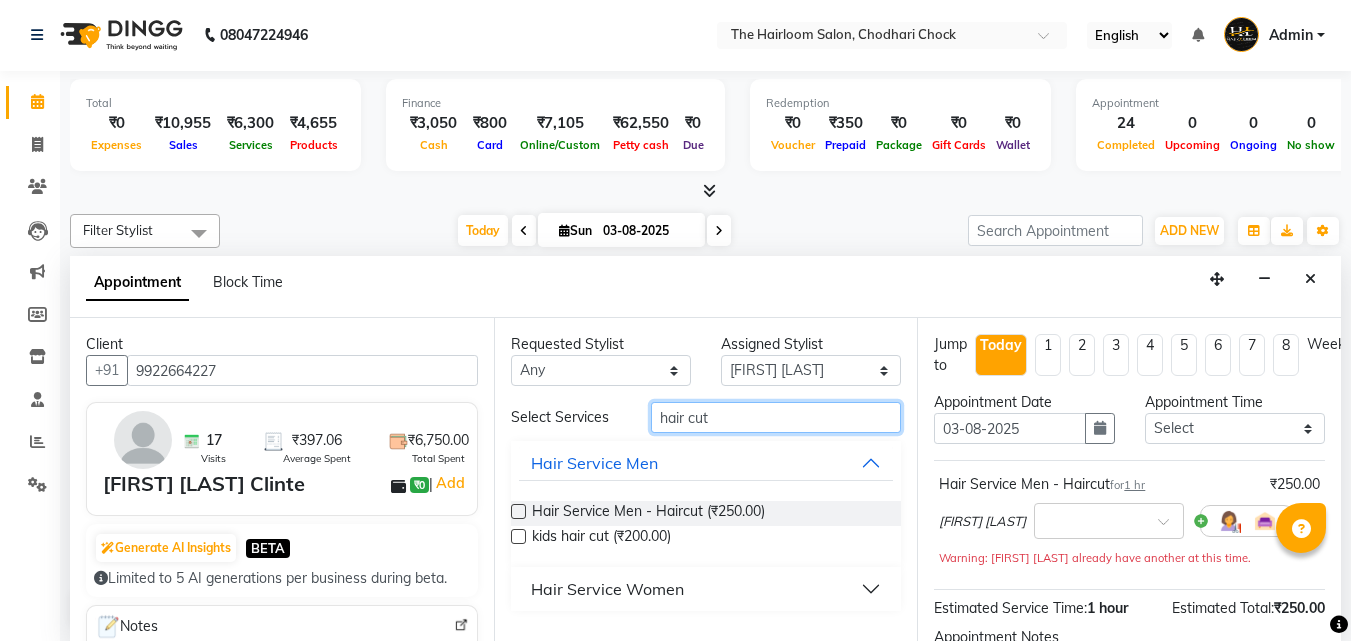 click on "hair cut" at bounding box center [776, 417] 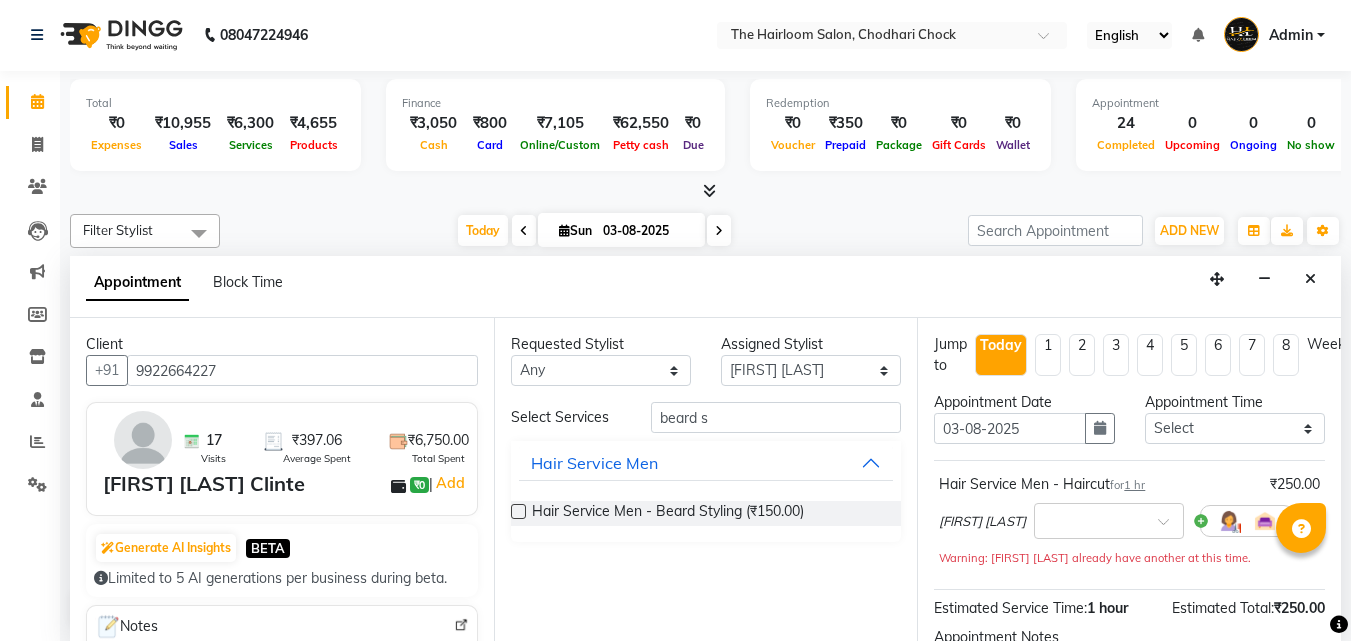 click on "Hair Service Men  - Beard Styling (₹150.00)" at bounding box center [706, 513] 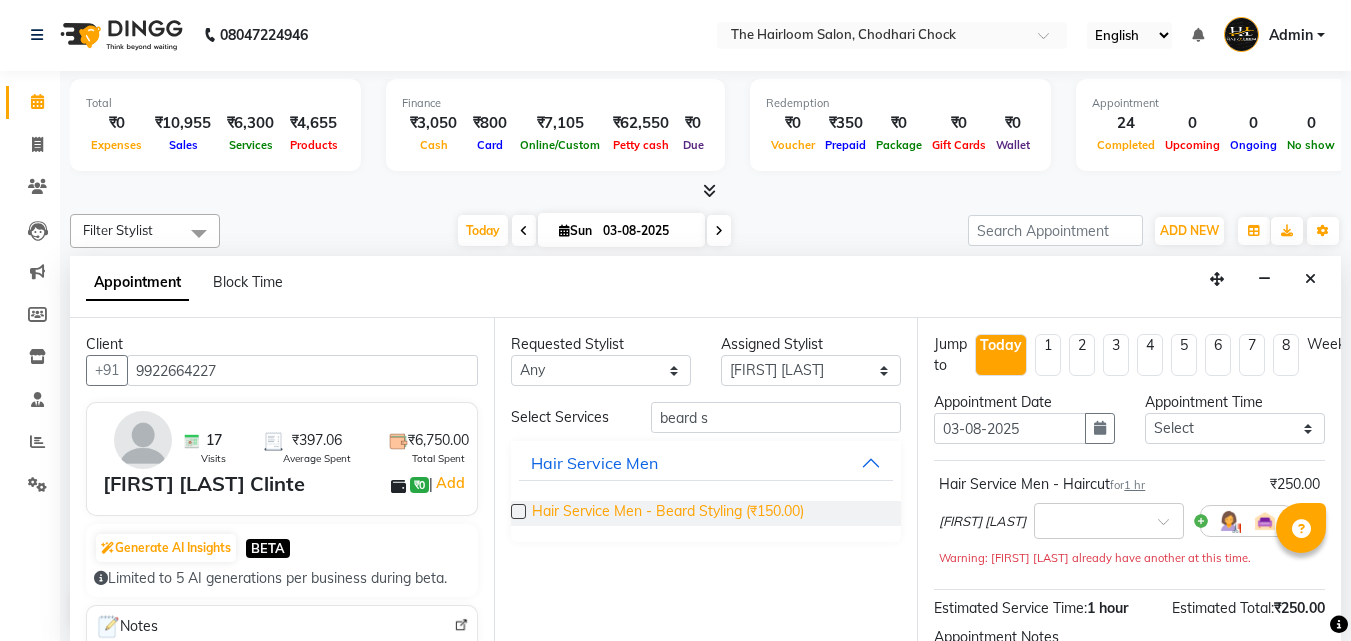 click on "Hair Service Men  - Beard Styling (₹150.00)" at bounding box center (668, 513) 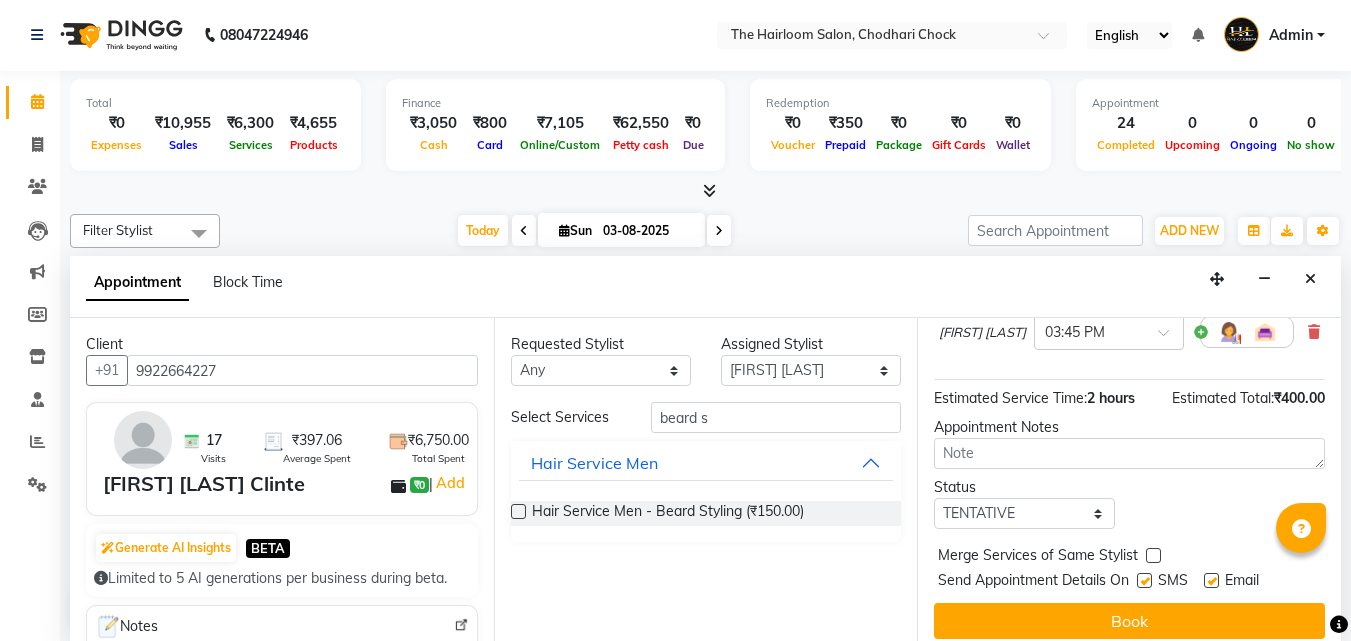 scroll, scrollTop: 330, scrollLeft: 0, axis: vertical 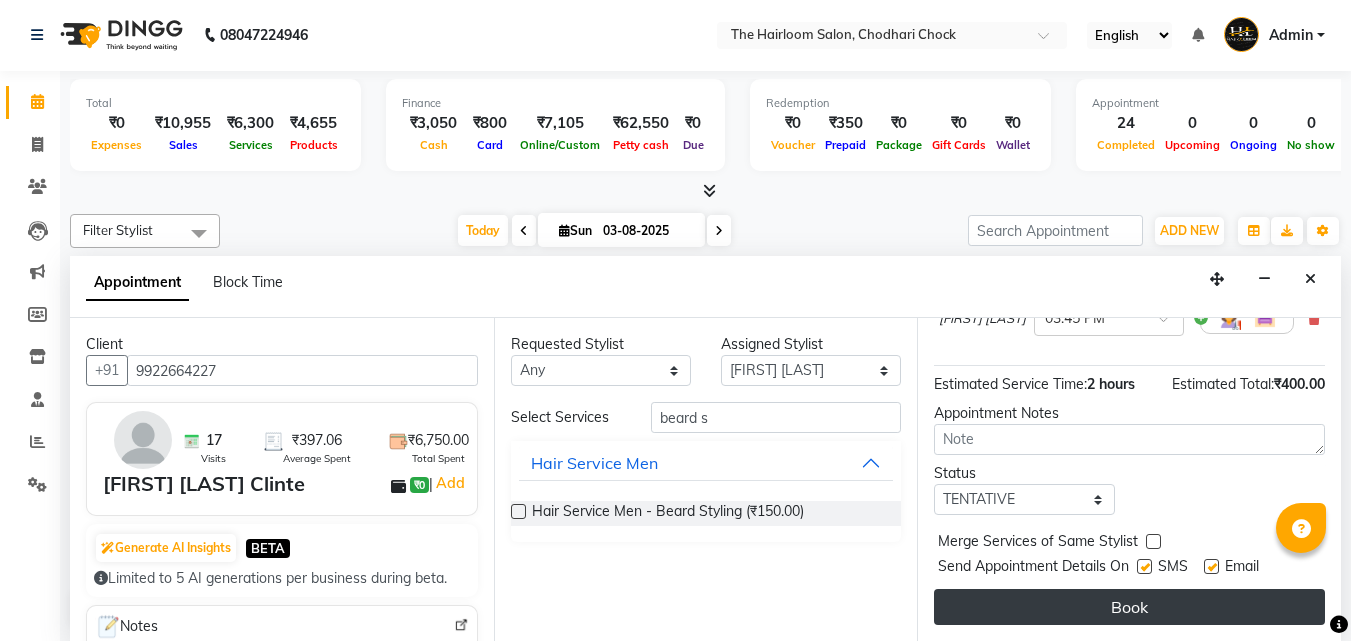 click on "Book" at bounding box center (1129, 607) 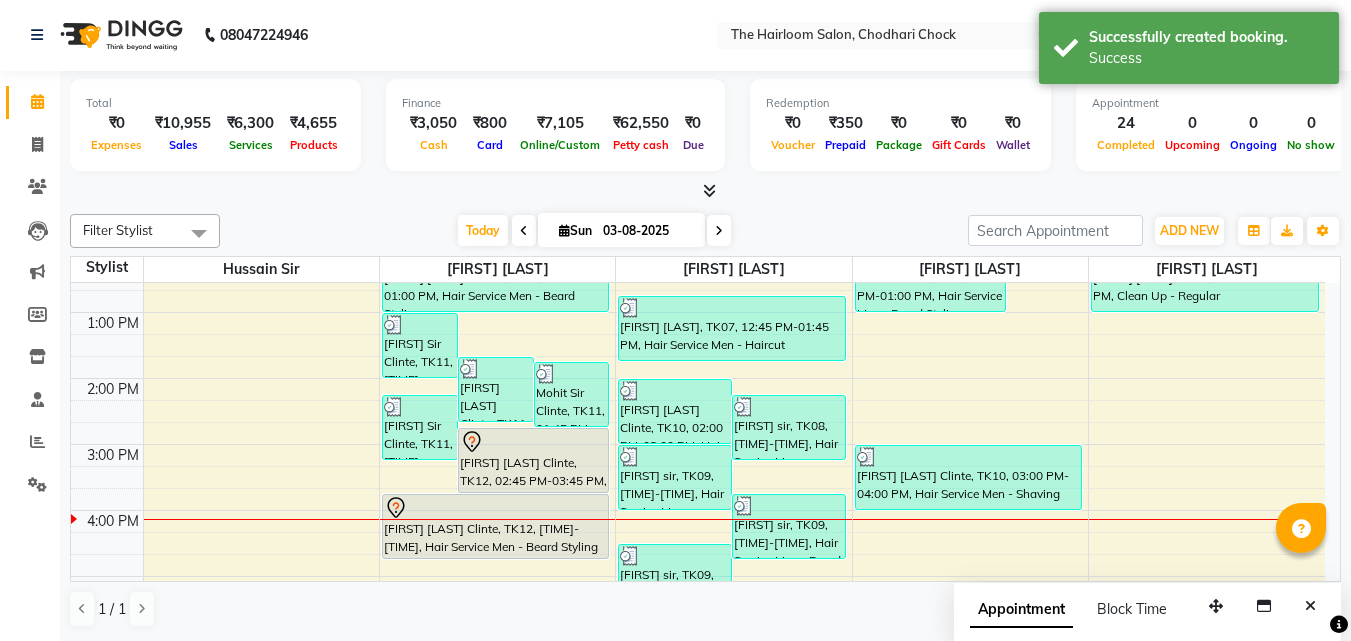 click on "[FIRST] [LAST] Clinte, TK12, 02:45 PM-03:45 PM, Hair Service Men  - Haircut" at bounding box center [534, 460] 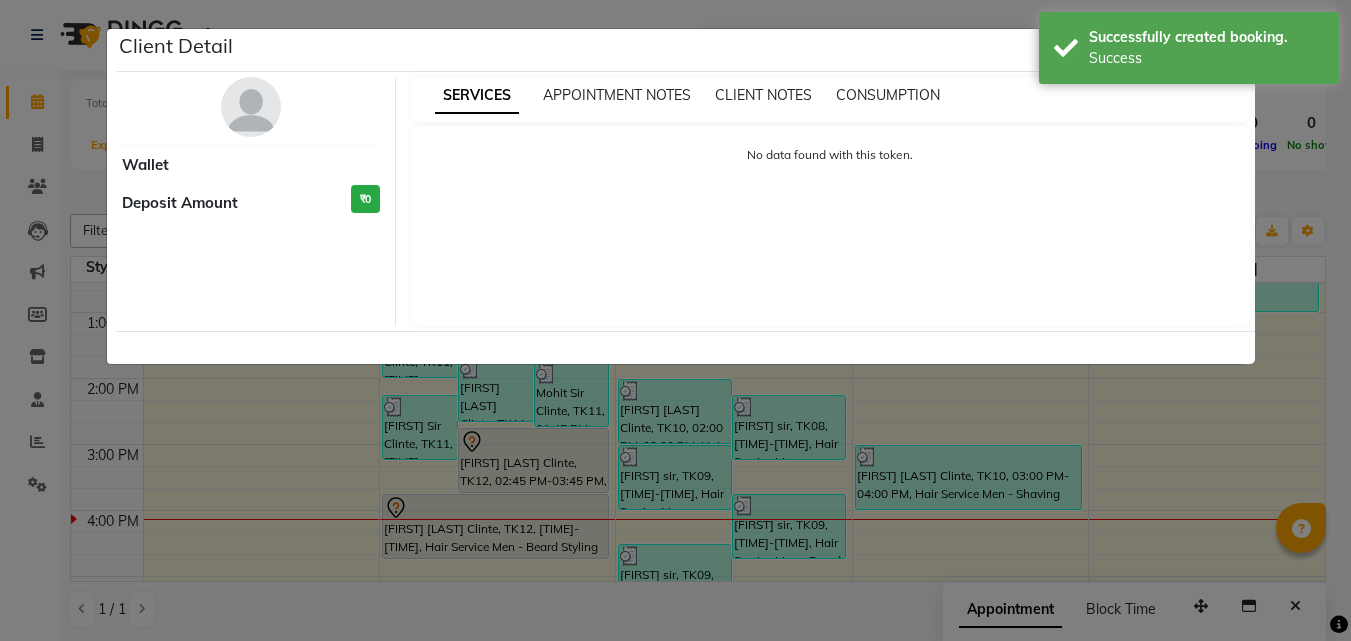 scroll, scrollTop: 0, scrollLeft: 0, axis: both 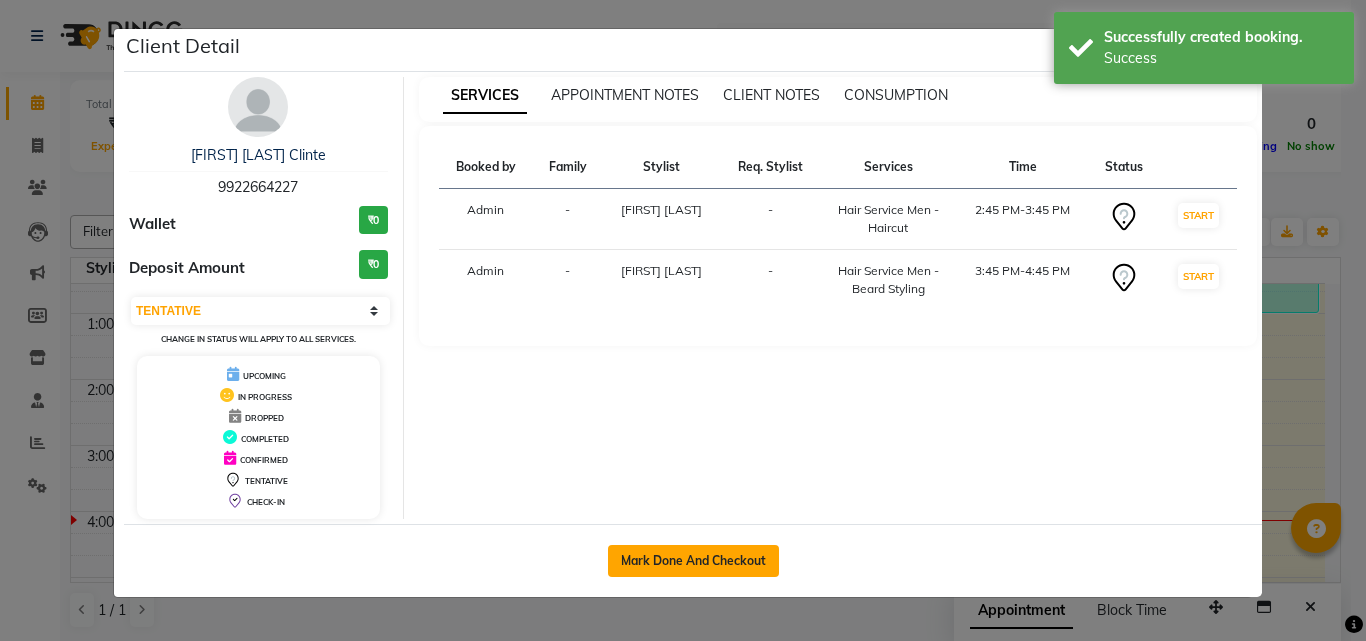 click on "Mark Done And Checkout" 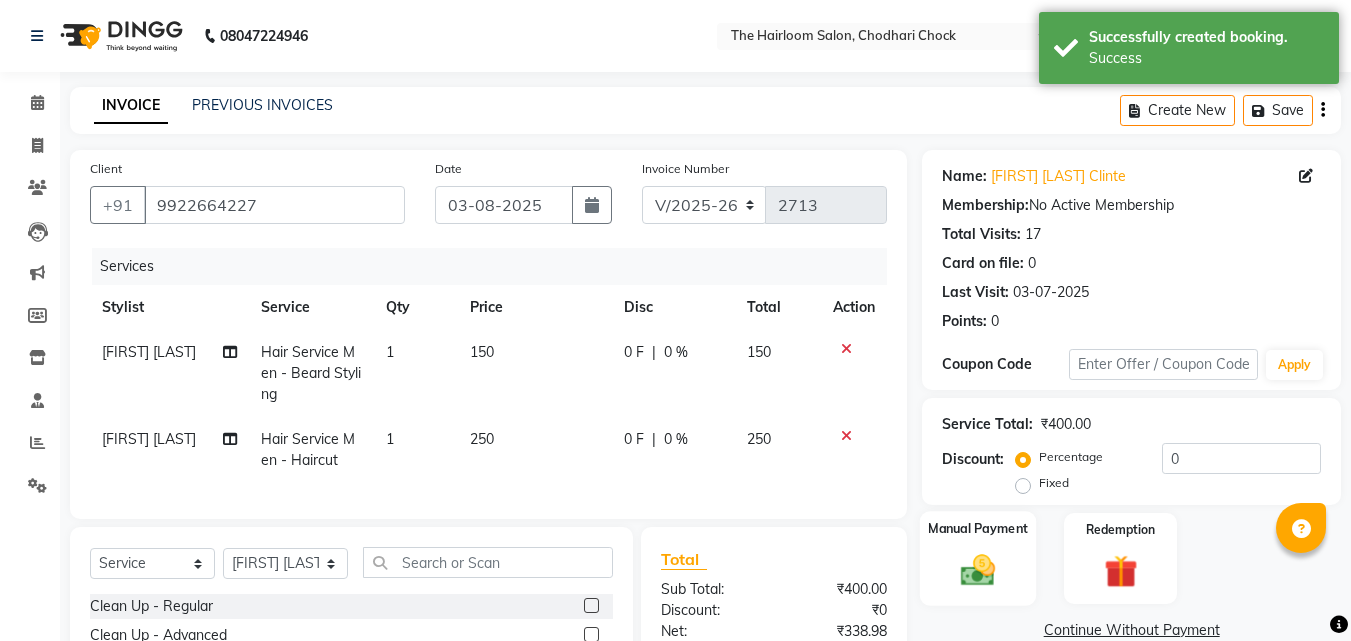 click 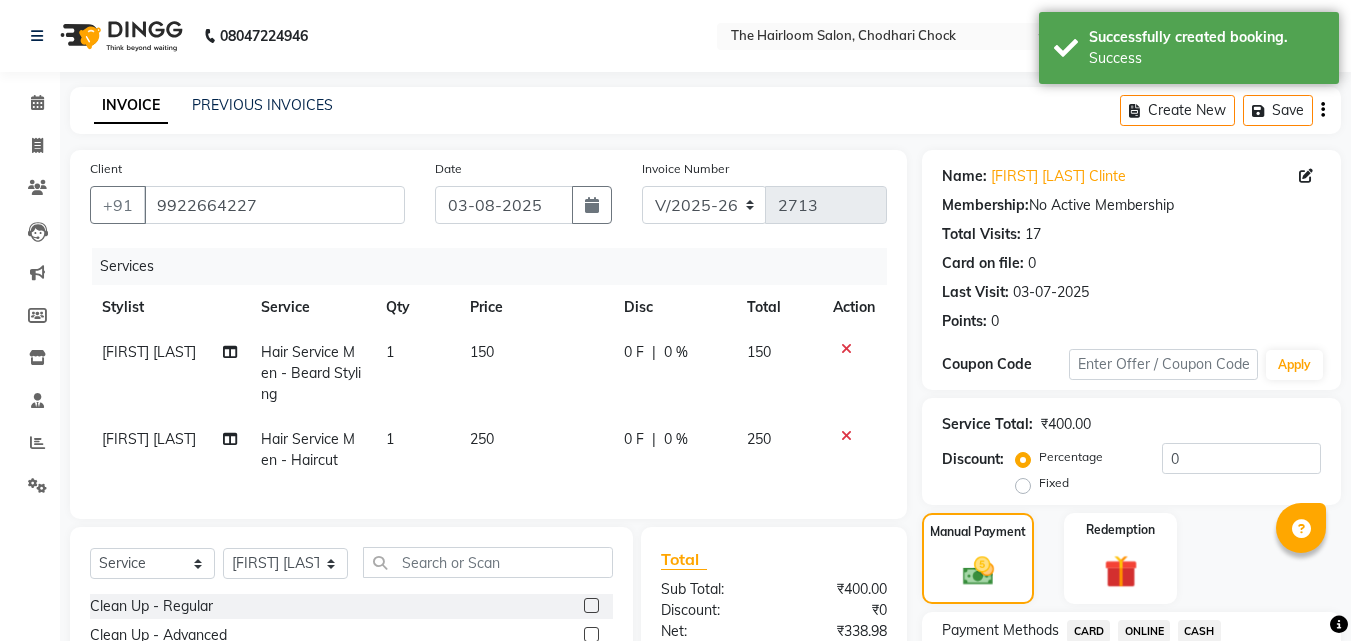 click on "CASH" 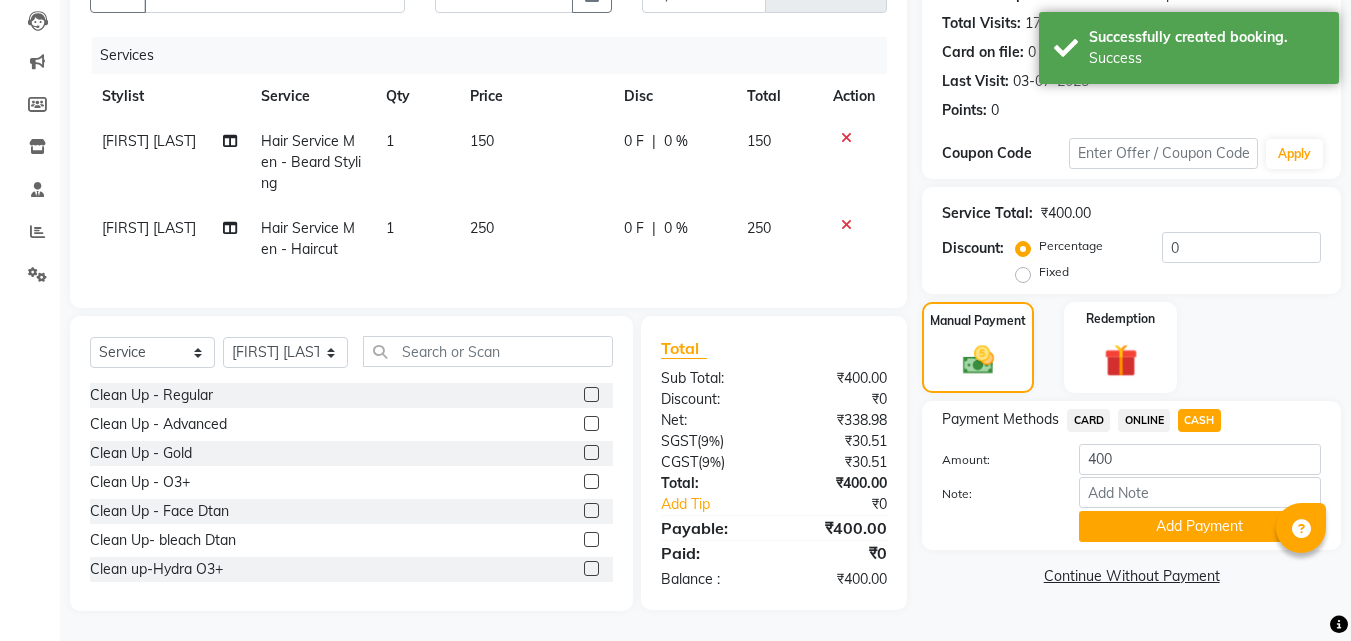 click on "Note:" 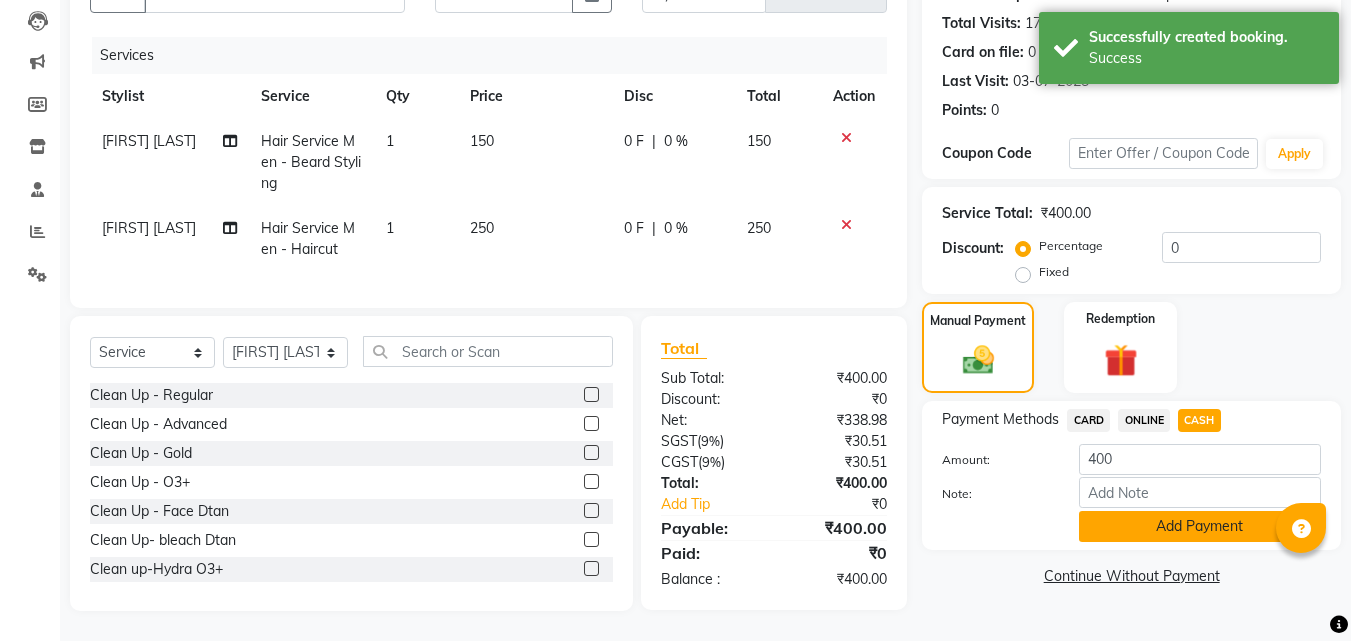 click on "Add Payment" 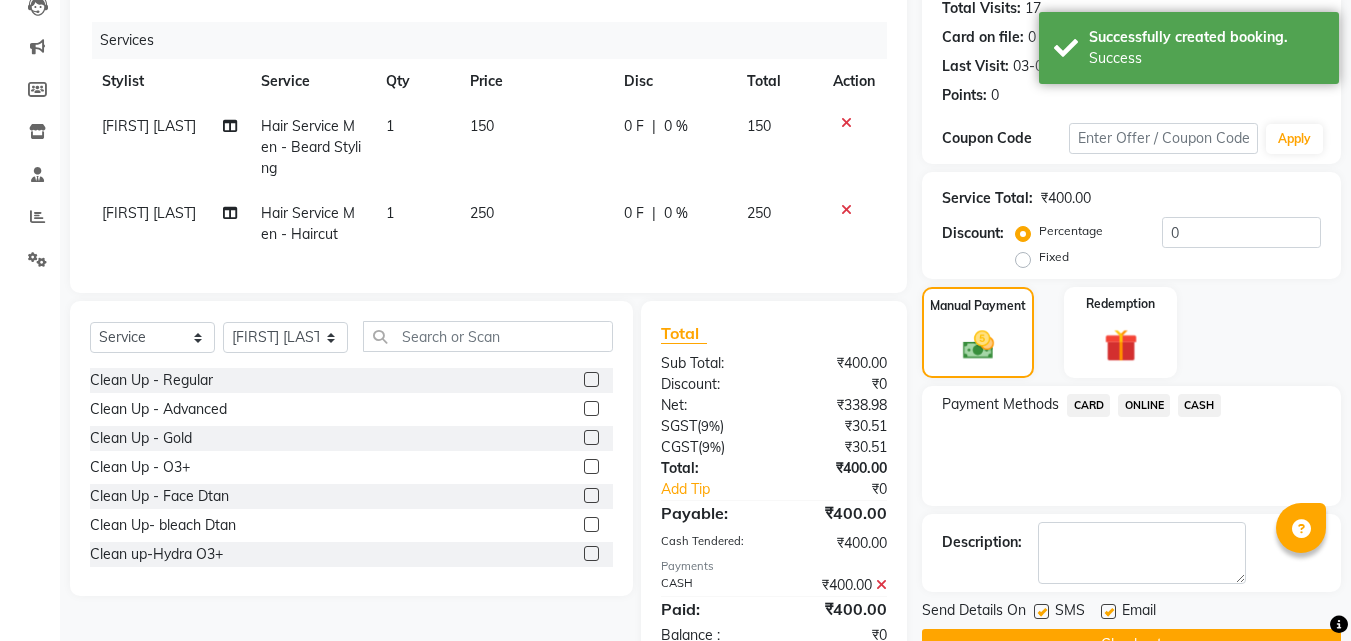 click on "Checkout" 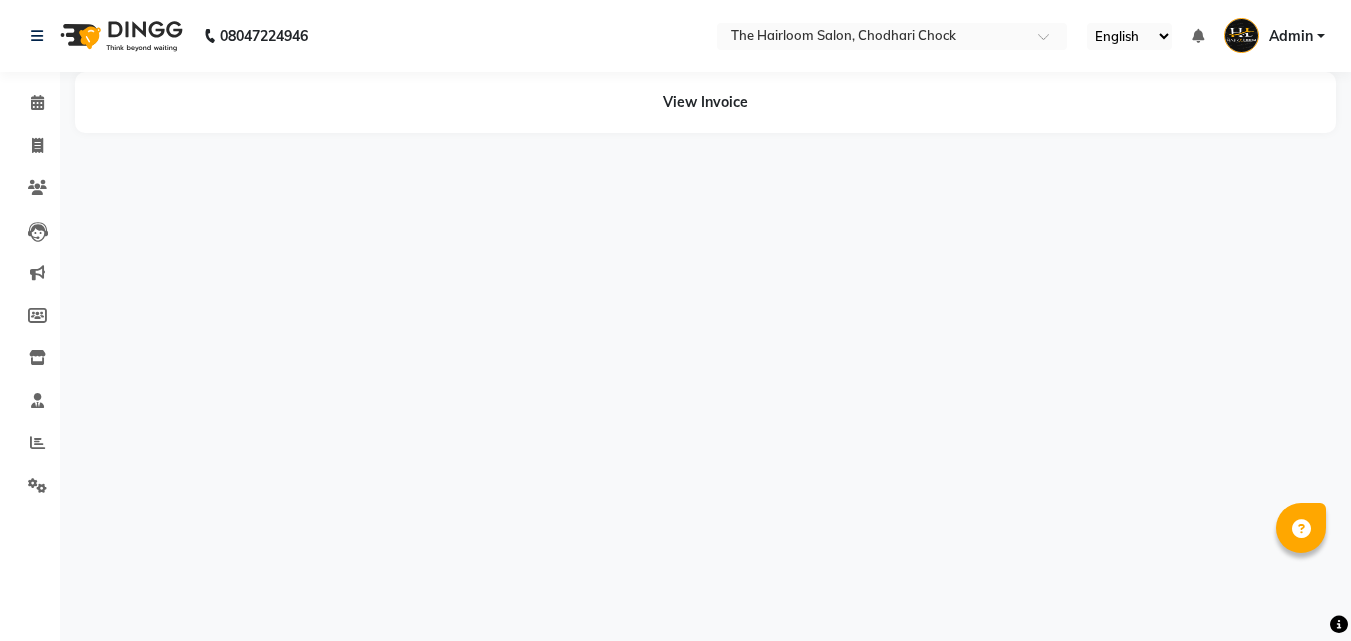 scroll, scrollTop: 0, scrollLeft: 0, axis: both 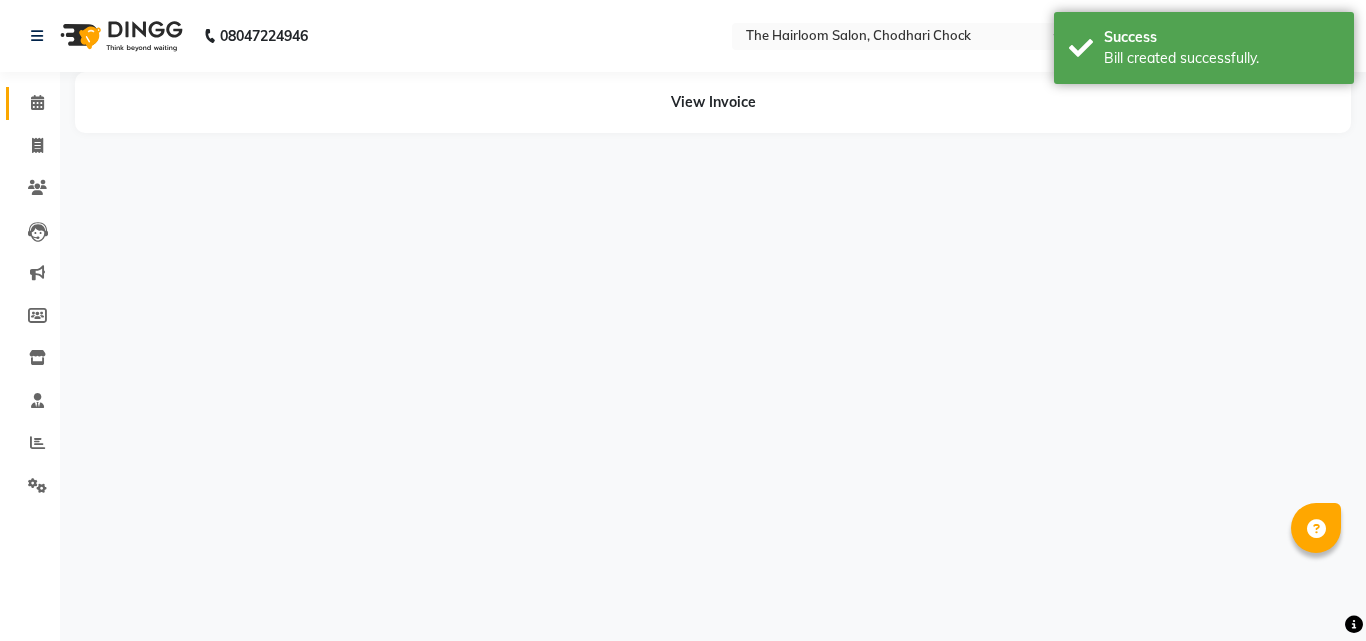 click 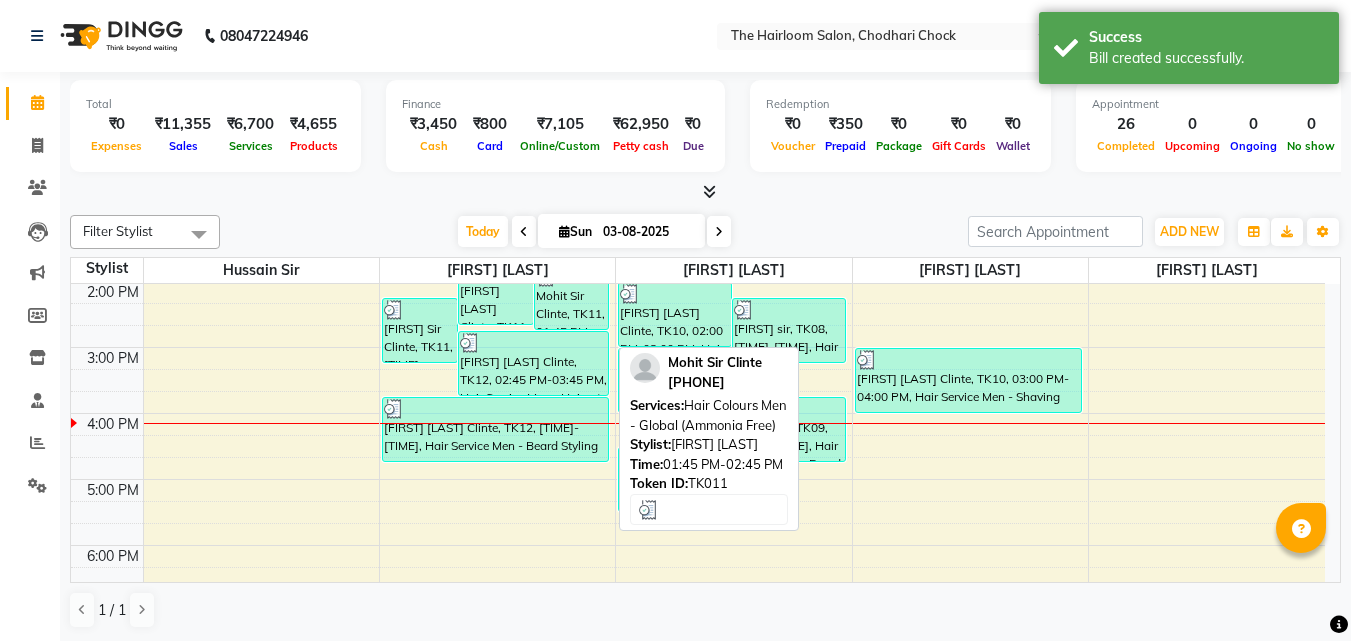 scroll, scrollTop: 400, scrollLeft: 0, axis: vertical 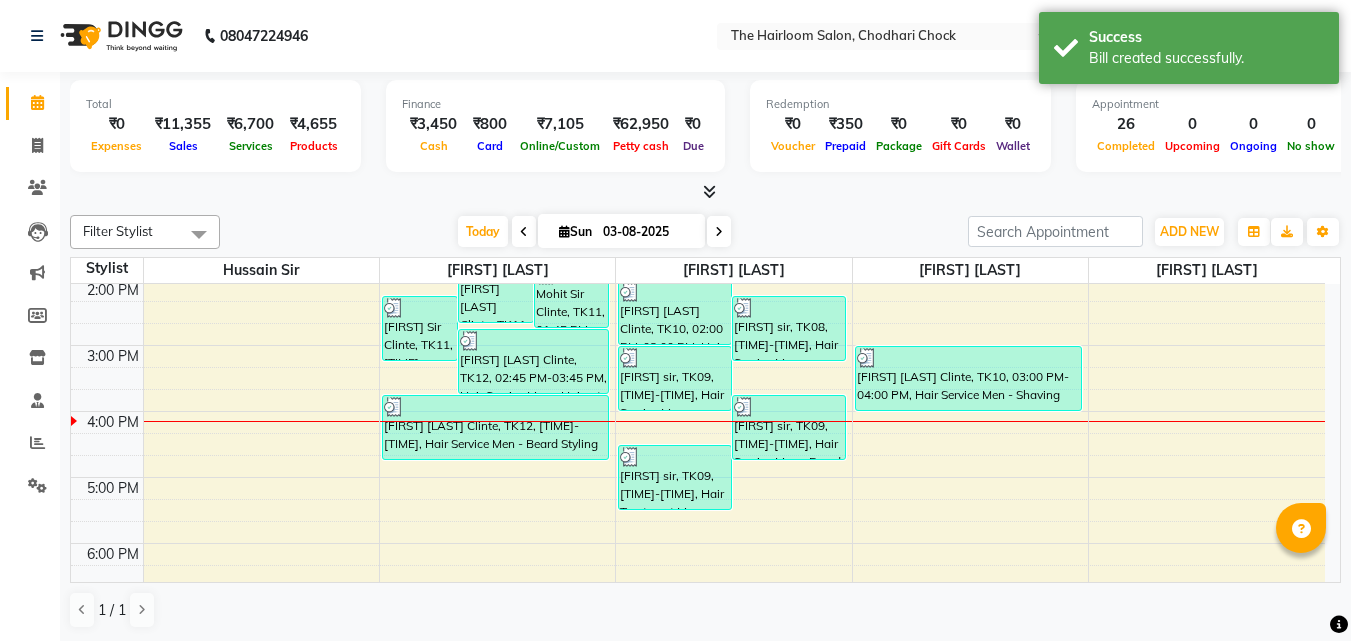 click on "8:00 AM 9:00 AM 10:00 AM 11:00 AM 12:00 PM 1:00 PM 2:00 PM 3:00 PM 4:00 PM 5:00 PM 6:00 PM 7:00 PM 8:00 PM 9:00 PM 10:00 PM 11:00 PM     [LAST] sir, TK05, [TIME]-[TIME], kids hair cut     [FIRST] Sir Clinte, TK11, [TIME]-[TIME], Hair Service Men  - Haircut     [FIRST] Sir Clinte, TK11, [TIME]-[TIME], Hair Service Men  - Shaving     [FIRST] Sir Clinte, TK11, [TIME]-[TIME], Hair Colours Men  - Global (Ammonia Free)     [FIRST] Sir Clinte, TK11, [TIME]-[TIME], Hair Service Men  - Beard Styling     [FIRST] [LAST] Clinte, TK12, [TIME]-[TIME], Hair Service Men  - Haircut     [FIRST] Sir, TK03, [TIME]-[TIME], Hair Service Men  - Beard Styling     [FIRST] [LAST] Cliente, TK01, [TIME]-[TIME], Hair Service Men  - Haircut     [FIRST] [LAST] Cliente, TK01, [TIME]-[TIME], Hair Service Men  - Beard Styling     [FIRST] [LAST] Clinte, TK12, [TIME]-[TIME], Hair Service Men  - Beard Styling     [FIRST] [LAST] Clinte, TK10, [TIME]-[TIME], Hair Service Men  - Haircut" at bounding box center [698, 411] 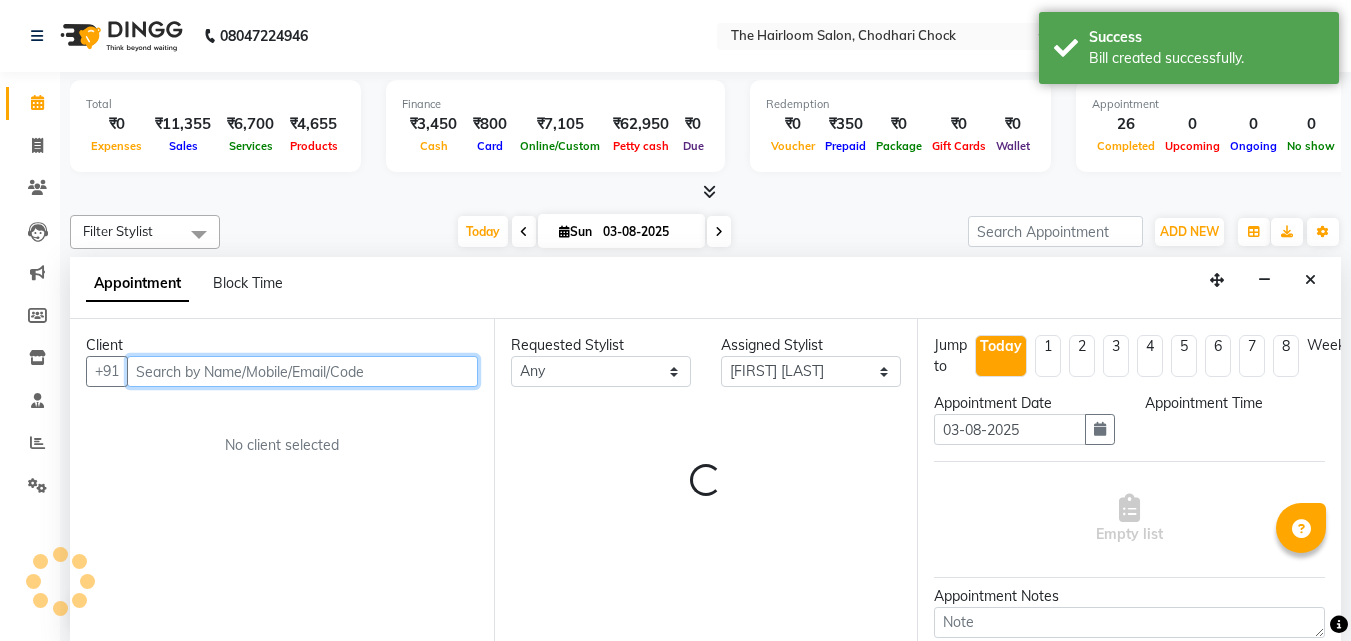 click at bounding box center [302, 371] 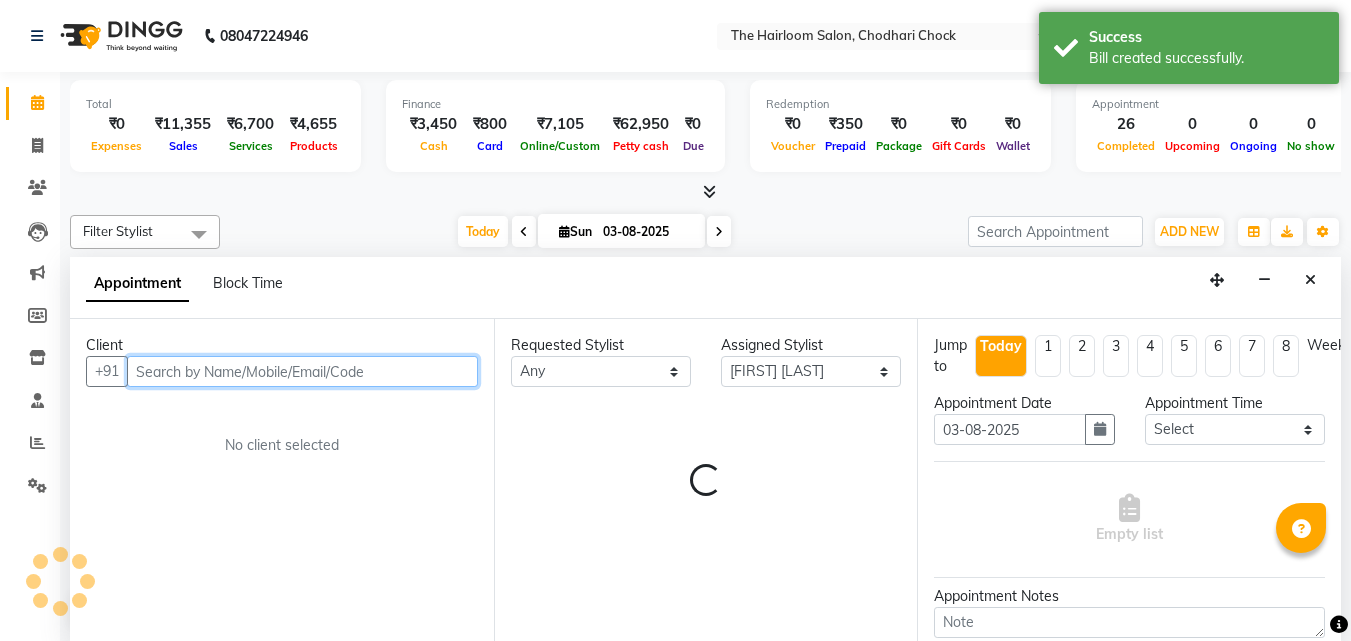 scroll, scrollTop: 1, scrollLeft: 0, axis: vertical 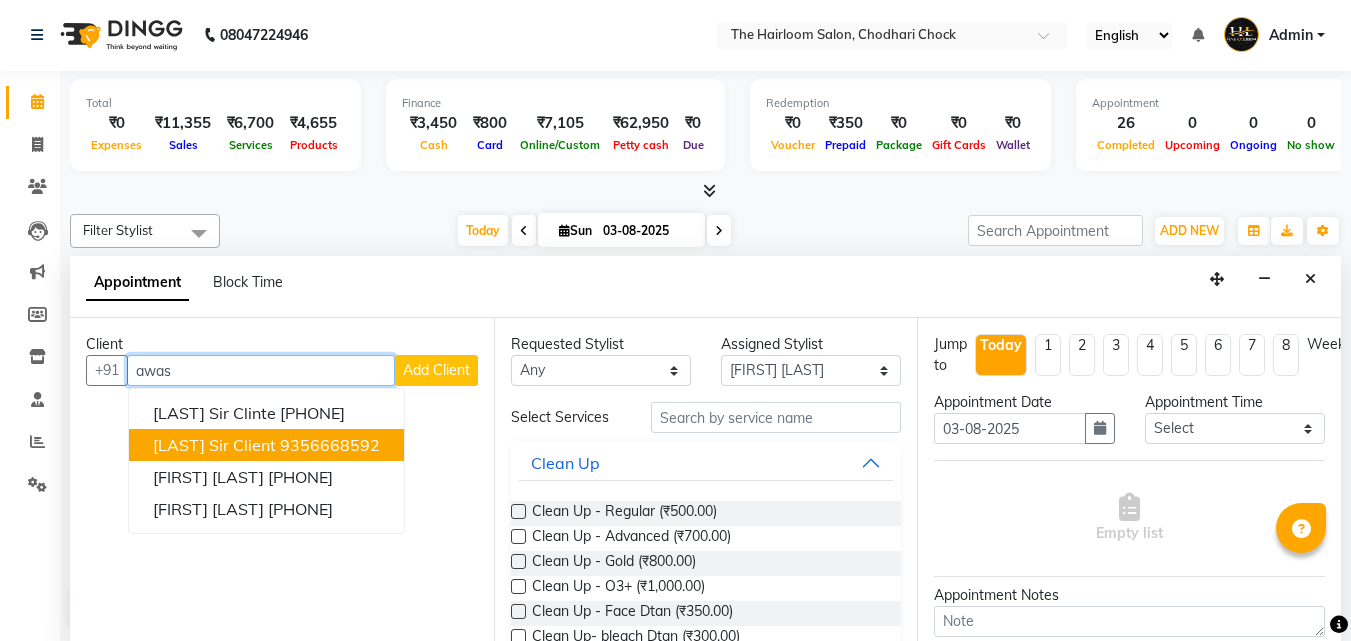 click on "9356668592" at bounding box center (330, 445) 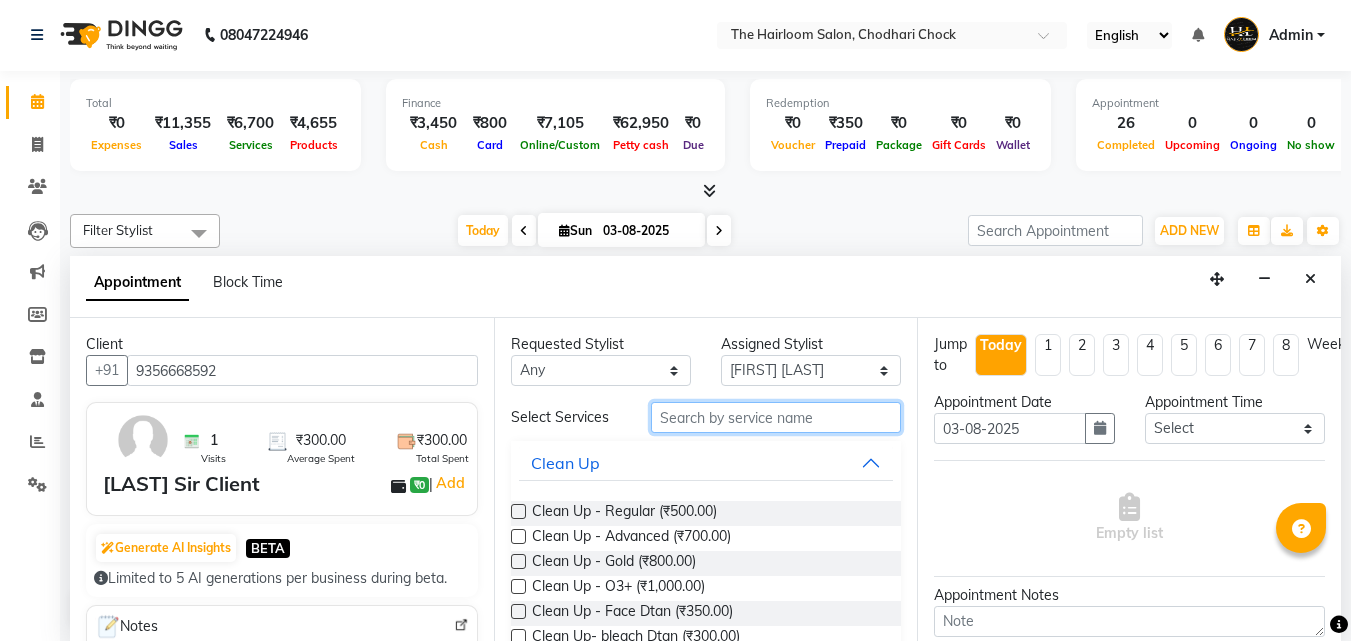 click at bounding box center (776, 417) 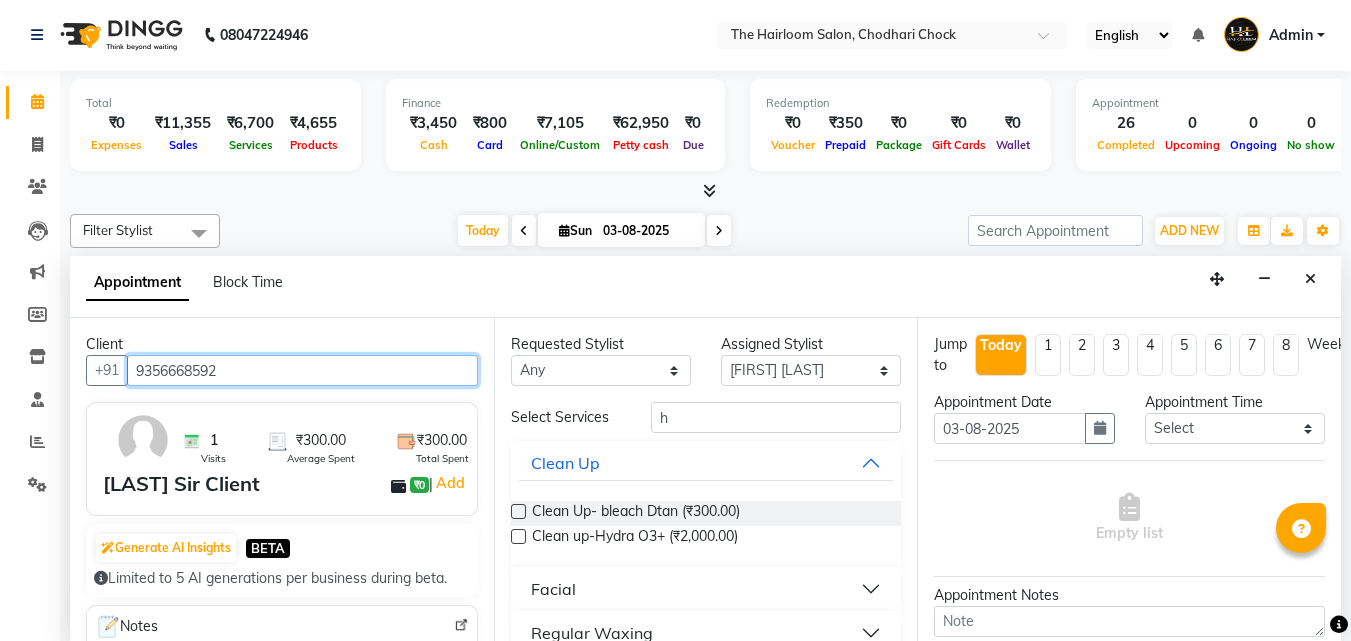drag, startPoint x: 295, startPoint y: 370, endPoint x: 139, endPoint y: 378, distance: 156.20499 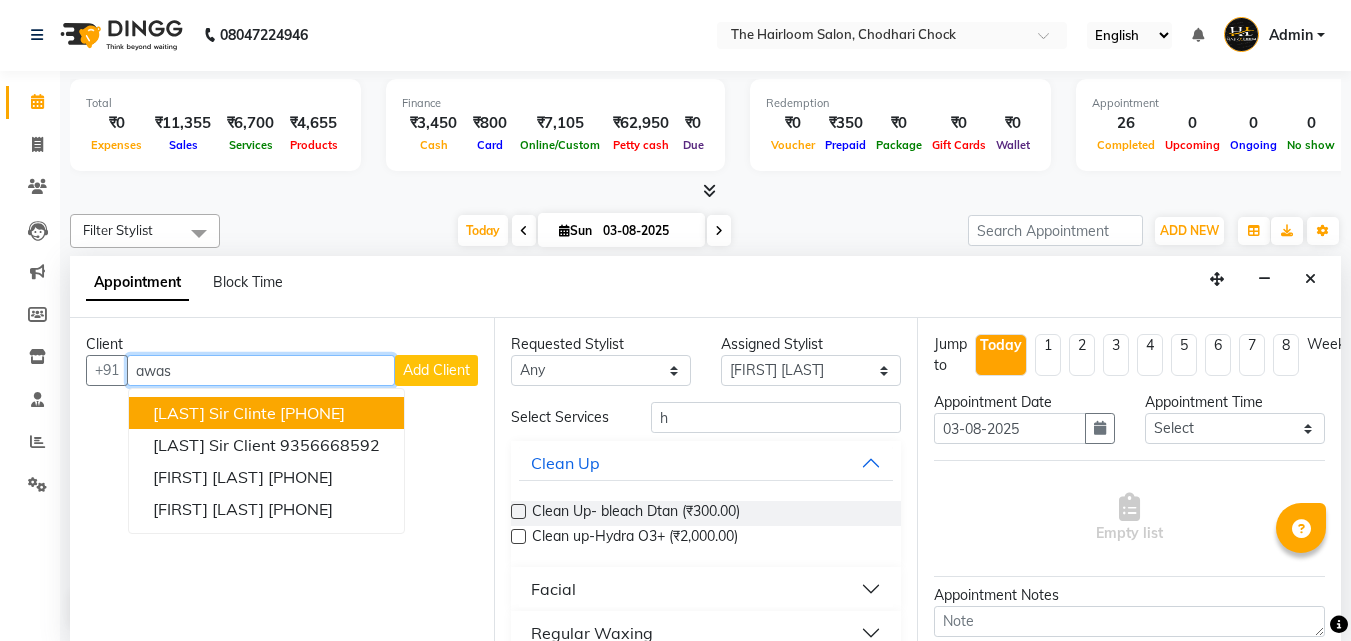 click on "[LAST] Sir Clinte" at bounding box center [214, 413] 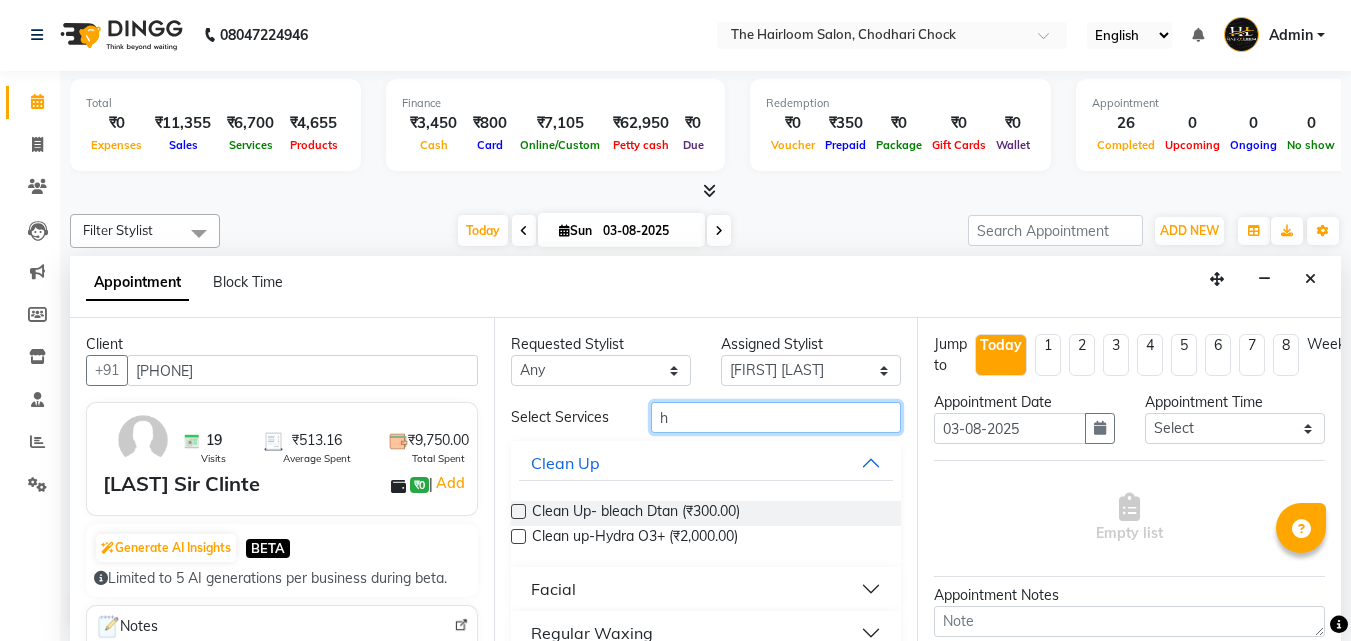 click on "h" at bounding box center (776, 417) 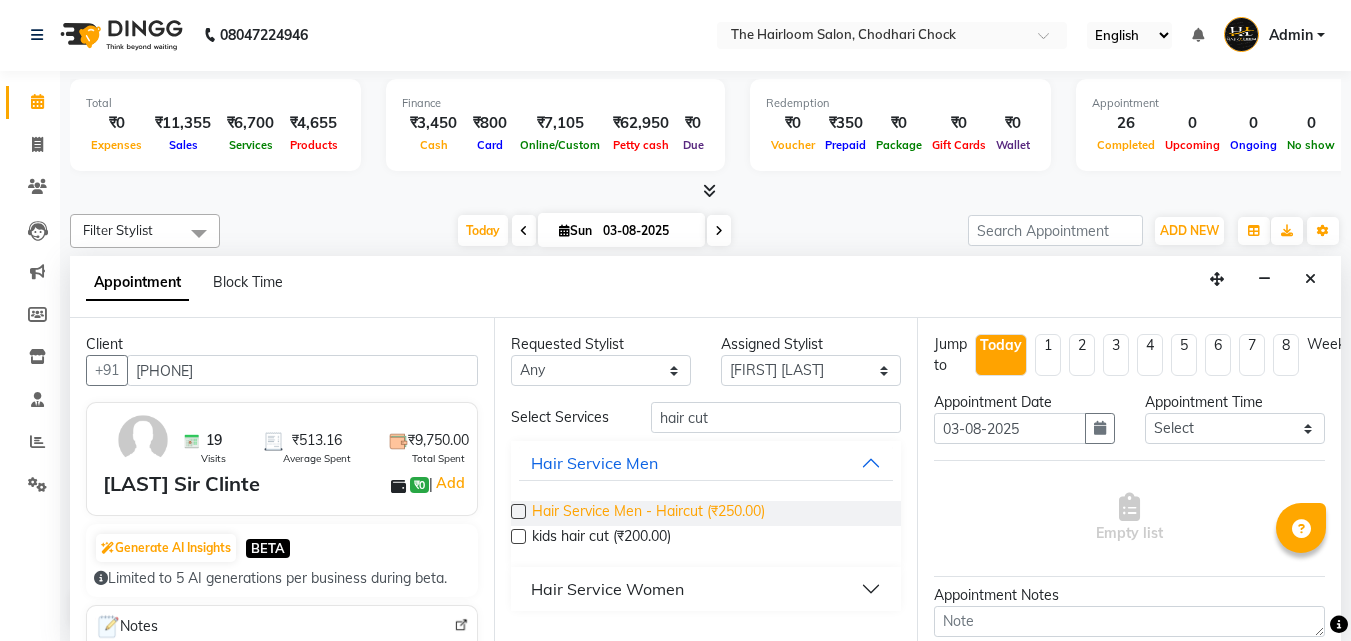 click on "Hair Service Men  - Haircut (₹250.00)" at bounding box center [648, 513] 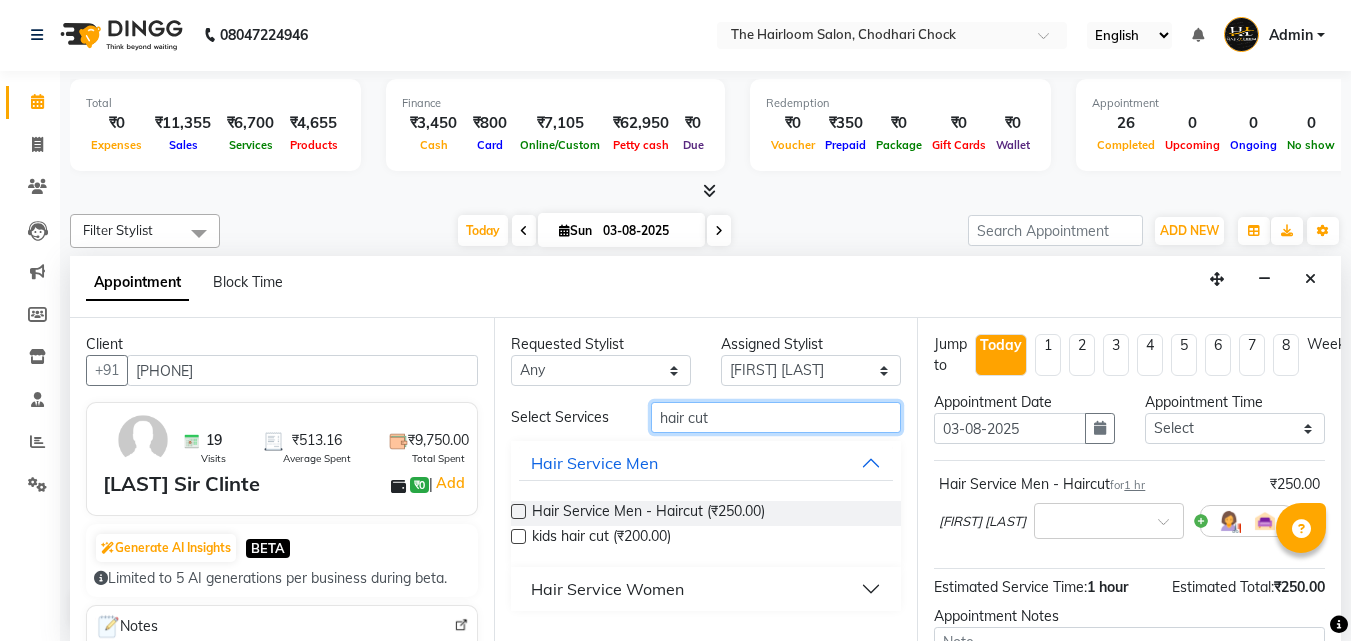 click on "hair cut" at bounding box center (776, 417) 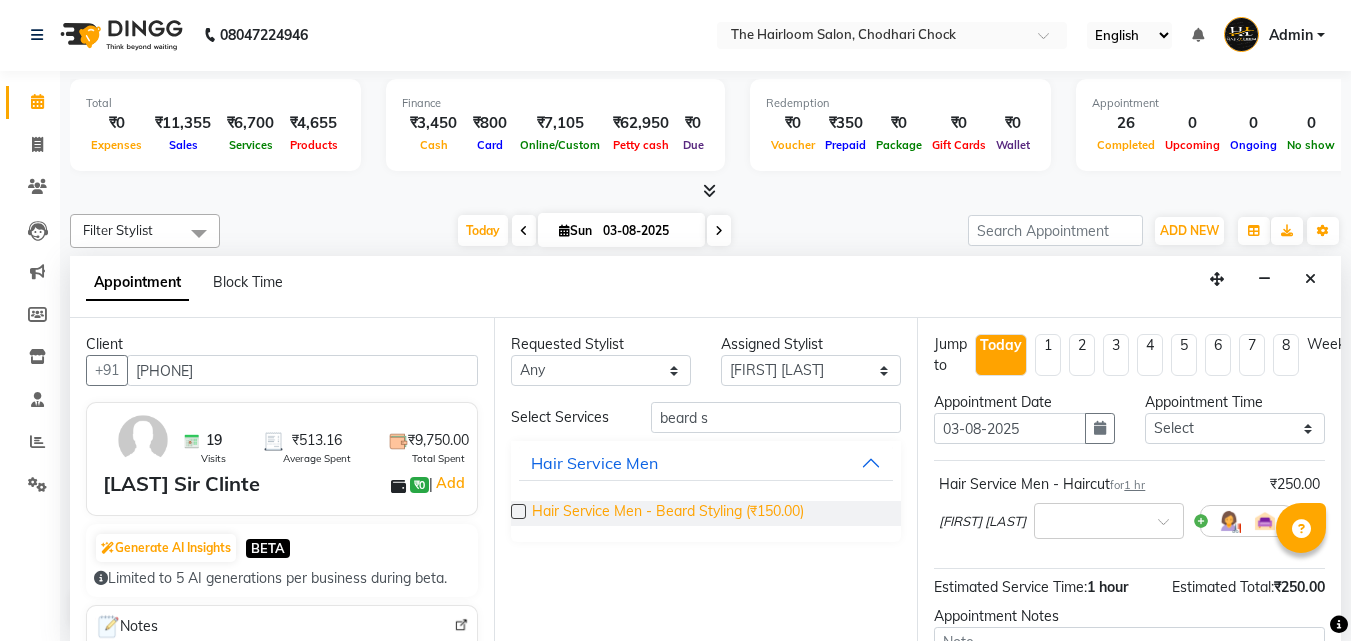 click on "Hair Service Men  - Beard Styling (₹150.00)" at bounding box center [668, 513] 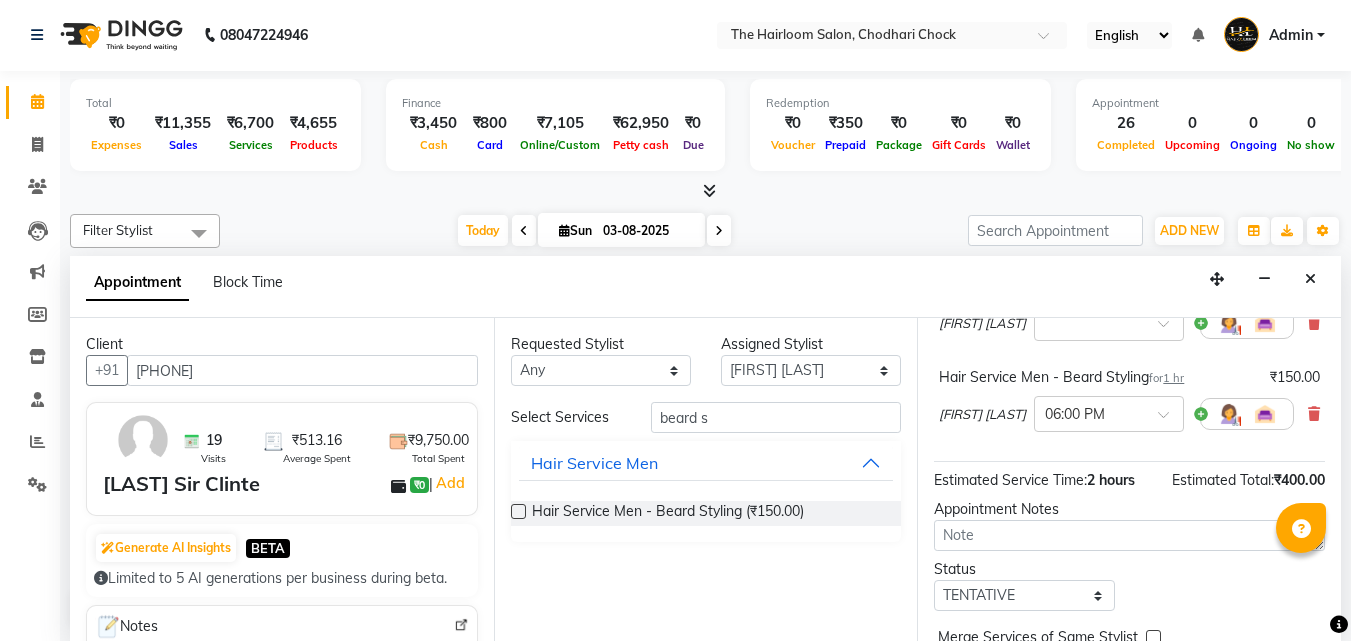 scroll, scrollTop: 309, scrollLeft: 0, axis: vertical 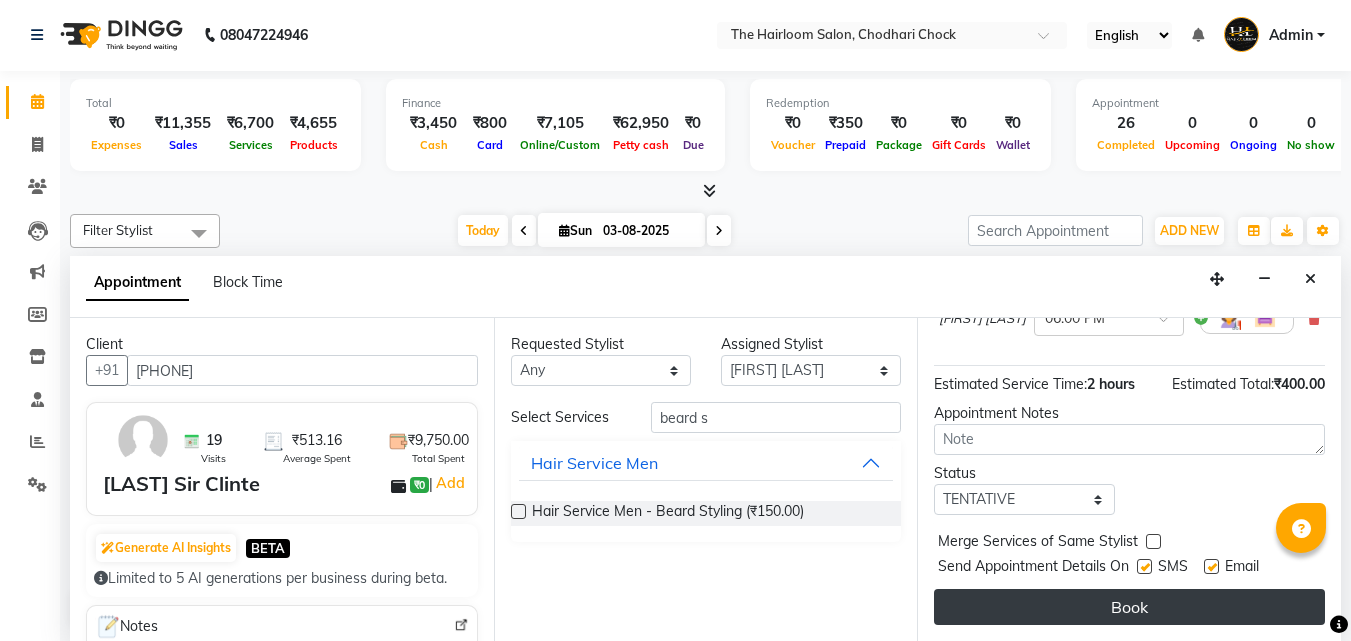 click on "Book" at bounding box center [1129, 607] 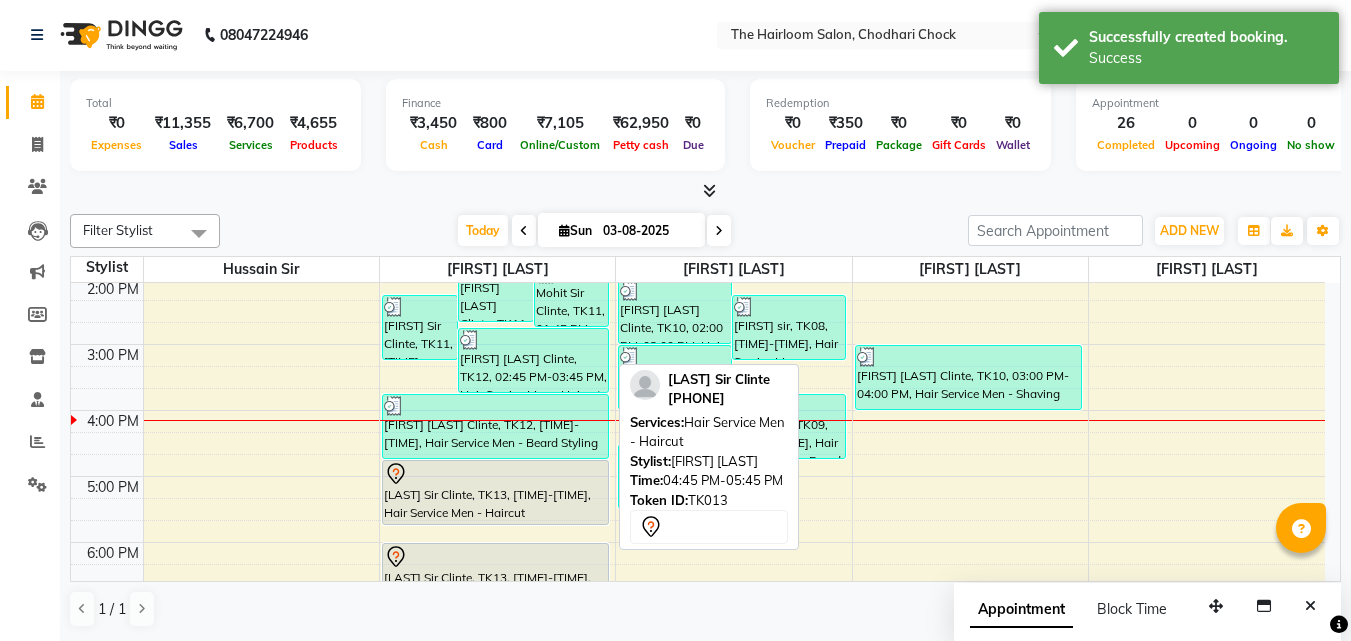 scroll, scrollTop: 0, scrollLeft: 0, axis: both 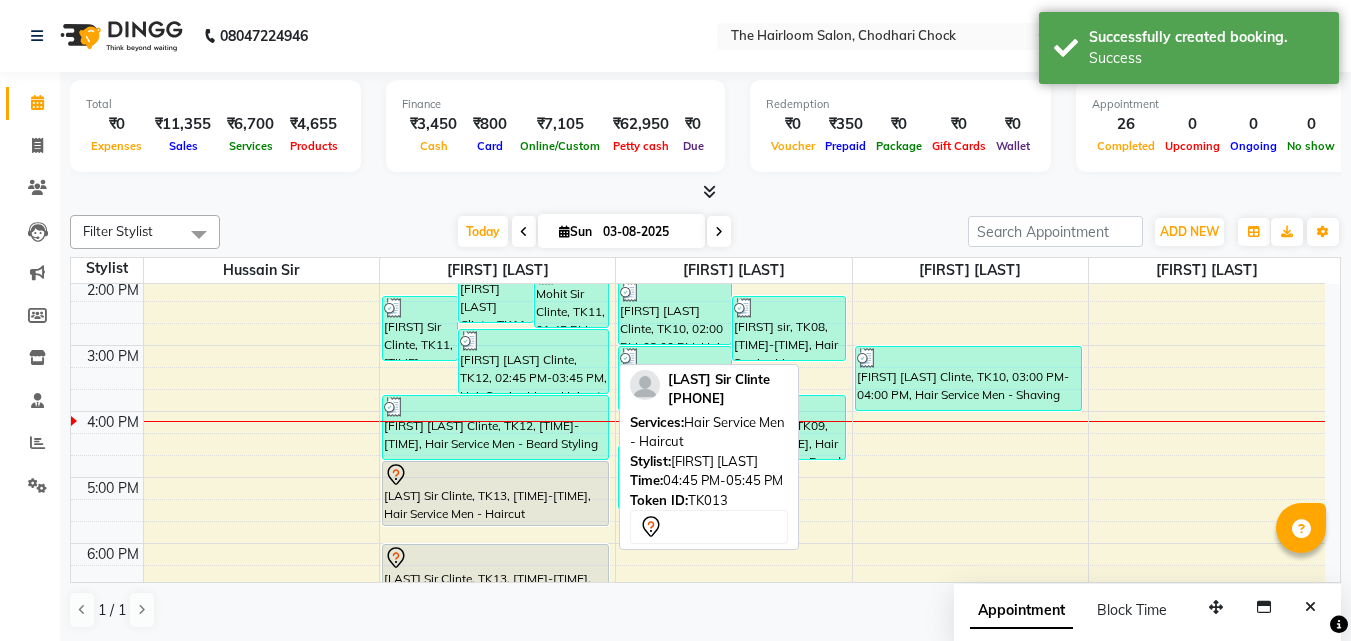 click at bounding box center [496, 475] 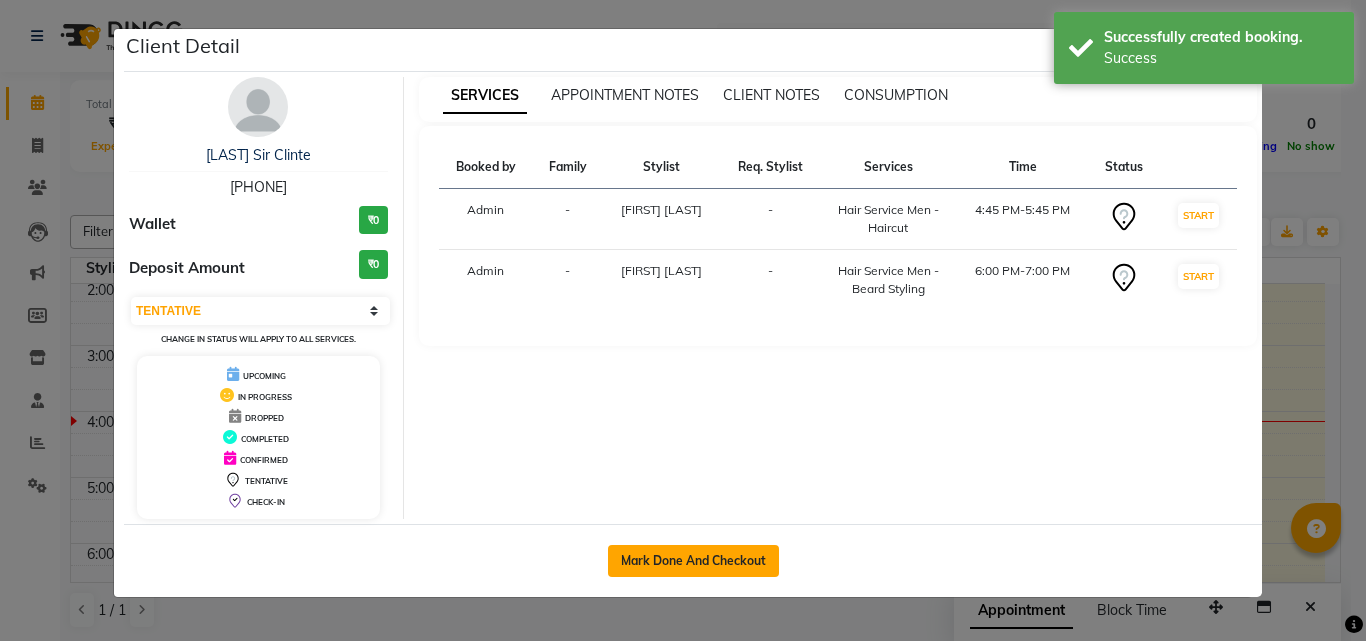 click on "Mark Done And Checkout" 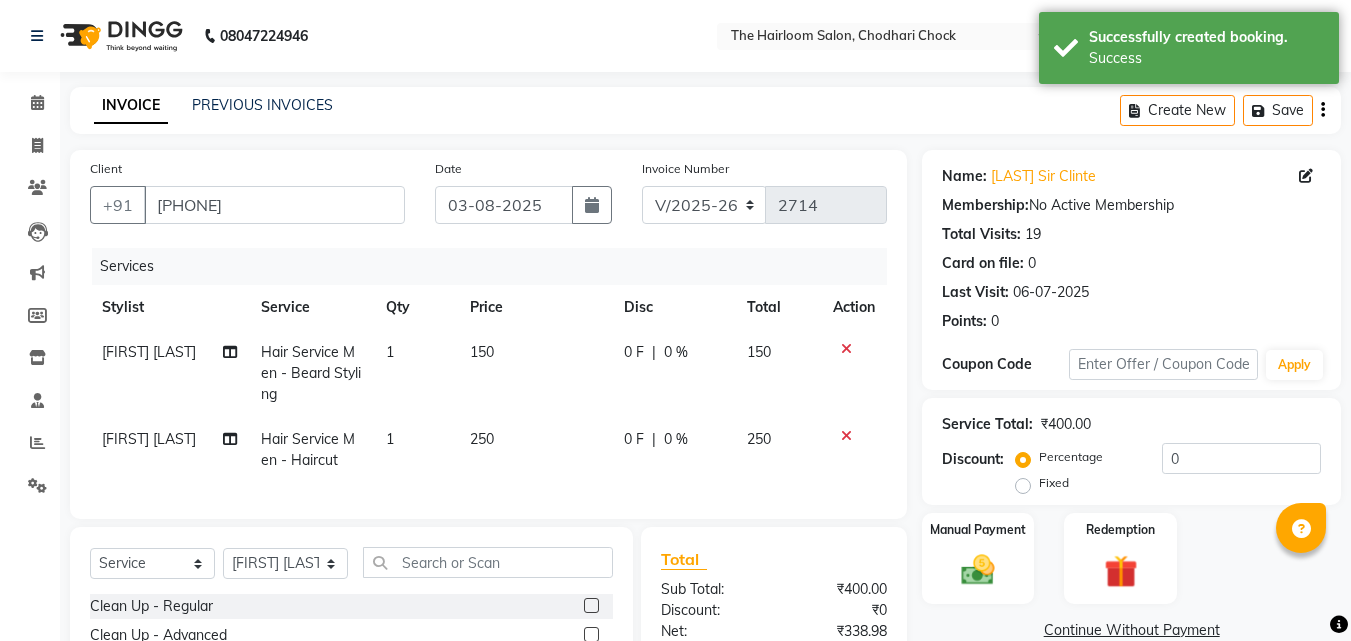 scroll, scrollTop: 200, scrollLeft: 0, axis: vertical 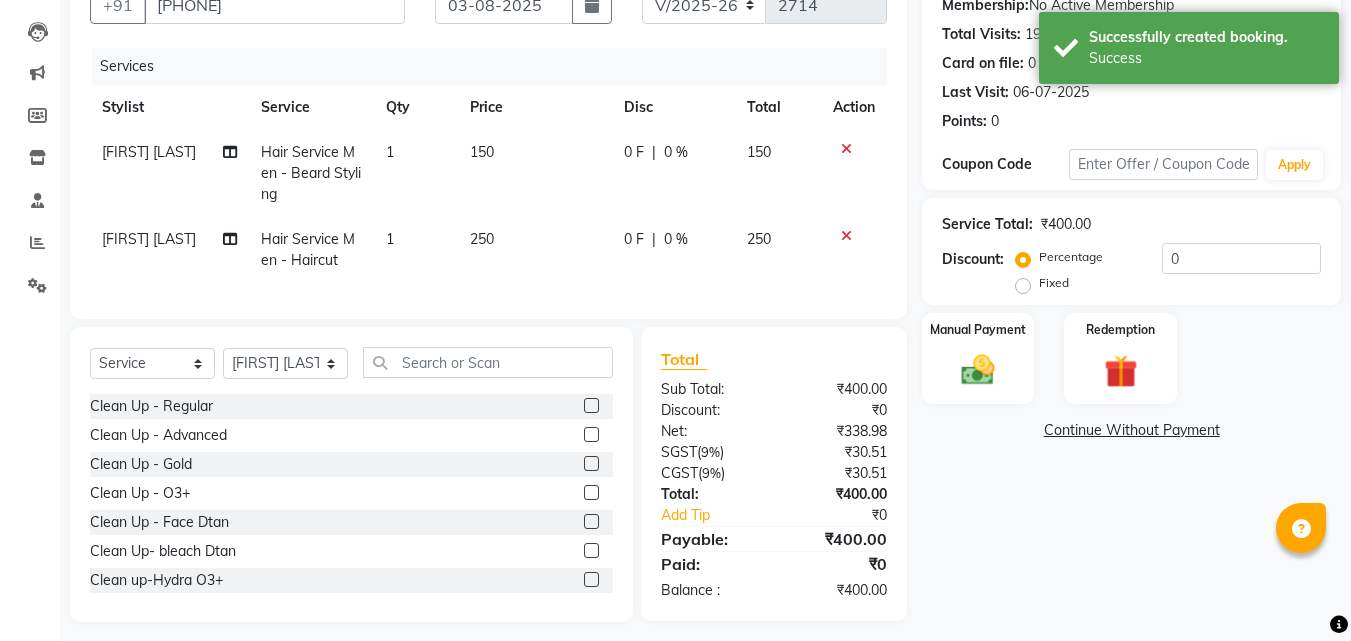 drag, startPoint x: 464, startPoint y: 240, endPoint x: 448, endPoint y: 239, distance: 16.03122 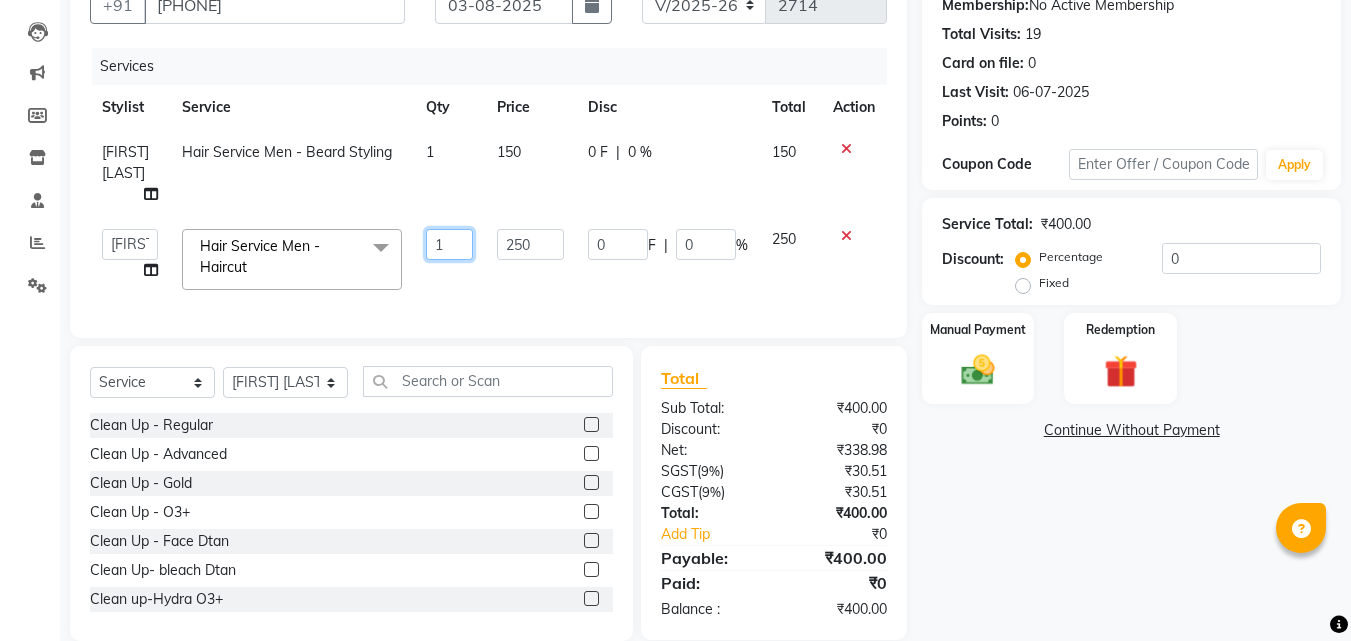 click on "1" 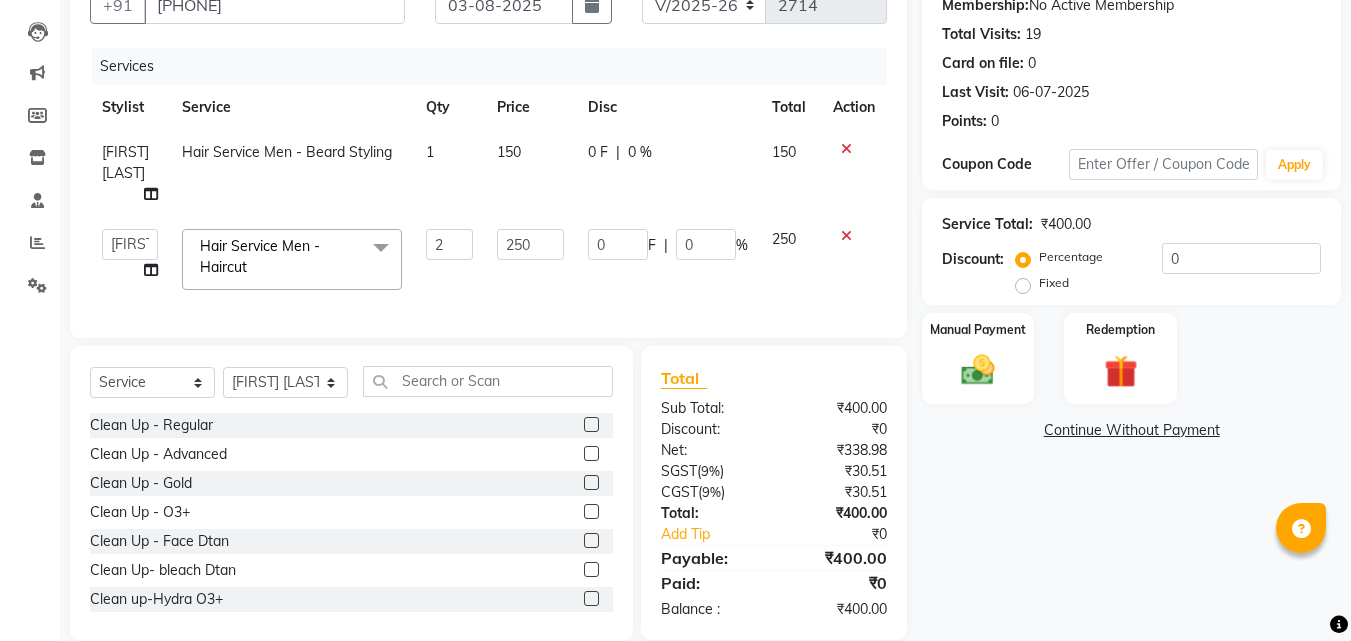 click on "[FIRST] [LAST]  [FIRST] [LAST]  [FIRST] [LAST]  [FIRST] [LAST]  [FIRST] [LAST]  Hair Service Men  - Haircut  x Clean Up - Regular Clean Up - Advanced Clean Up - Gold Clean Up - O3+ Clean Up - Face Dtan Clean Up- bleach Dtan Clean up-Hydra O3+ Assistant Service face massage ear presing face scrab Facial  - O3+ Facials Facial  - Skin Tightening Facial  - Anti-Tan Facial  - Fruit Facial  - Gold Facial  - Skin Brightning facial-Hydra O3 facials Regular Waxing  - Face Regular Waxing  - Full hands Regular Waxing  - Half hands Regular Waxing  - Full legs Regular Waxing  - Half legs Regular Waxing  - Under-arms Regular Waxing  - Full front Regular Waxing  - Full back Regular Waxing  - Stomach Regular Waxing  - Bikini Regular Waxing  - Full body Regular Waxing  - Upper-lips Rica Waxing  - Face Rica Waxing  - Full hands Rica Waxing  - Half hands Rica Waxing  - Full legs Rica Waxing  - Half legs Rica Waxing  - Under-arms Rica Waxing  - Full front Rica Waxing  - Full back Rica Waxing  - Stomach Rica Waxing  - Bikini 2 250 0" 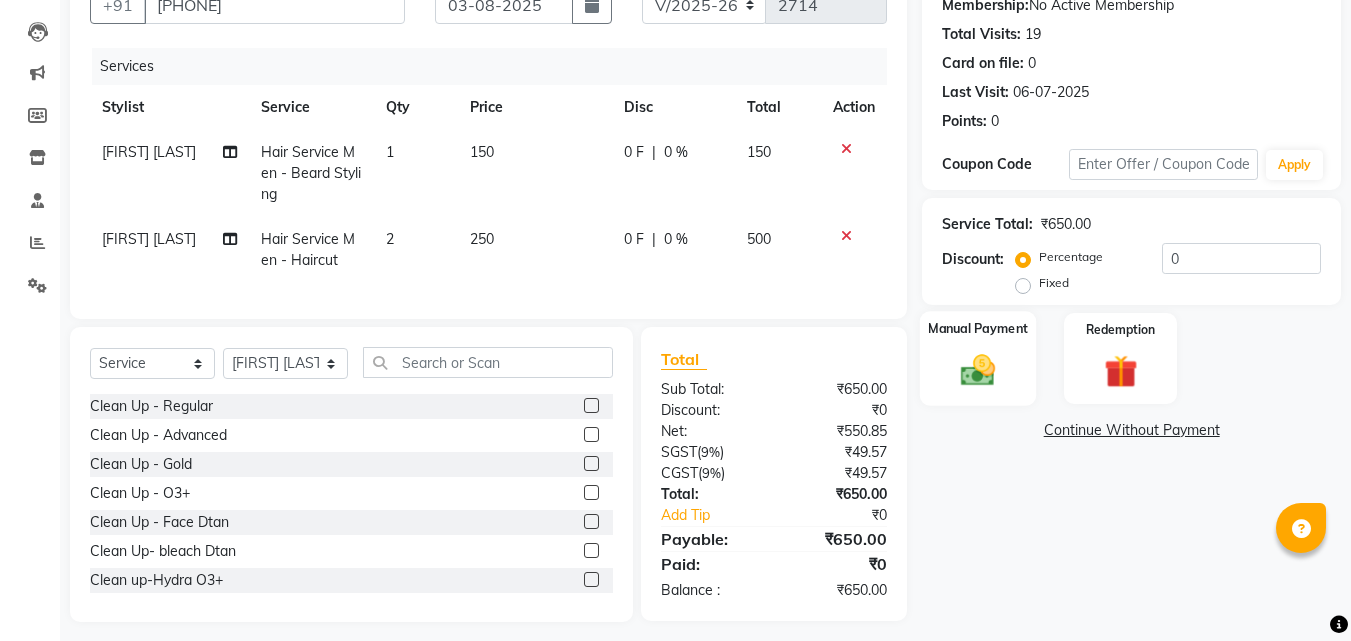 click 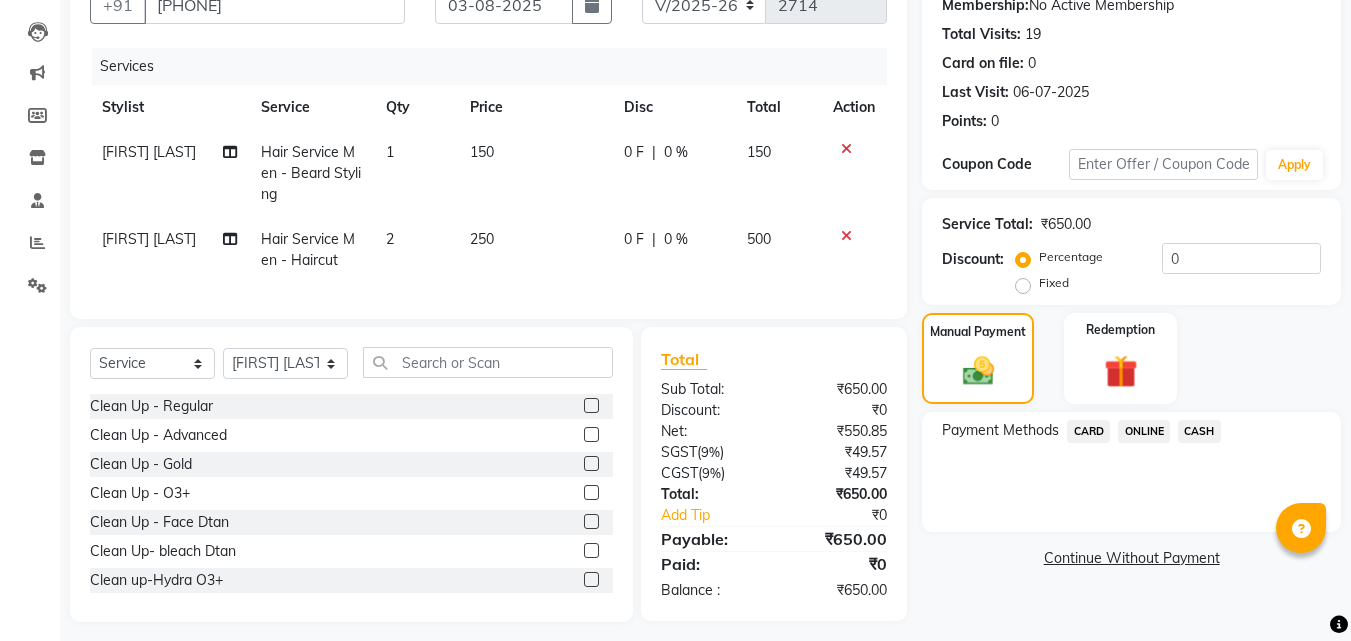 scroll, scrollTop: 226, scrollLeft: 0, axis: vertical 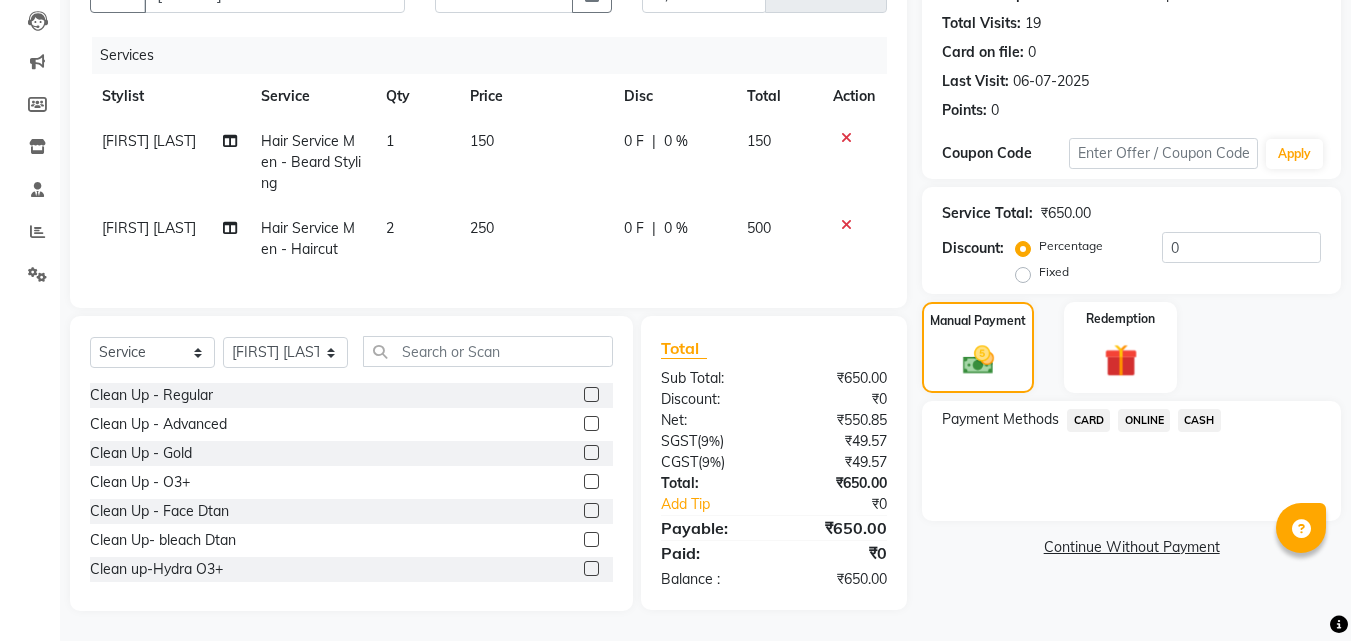 drag, startPoint x: 1213, startPoint y: 406, endPoint x: 1215, endPoint y: 416, distance: 10.198039 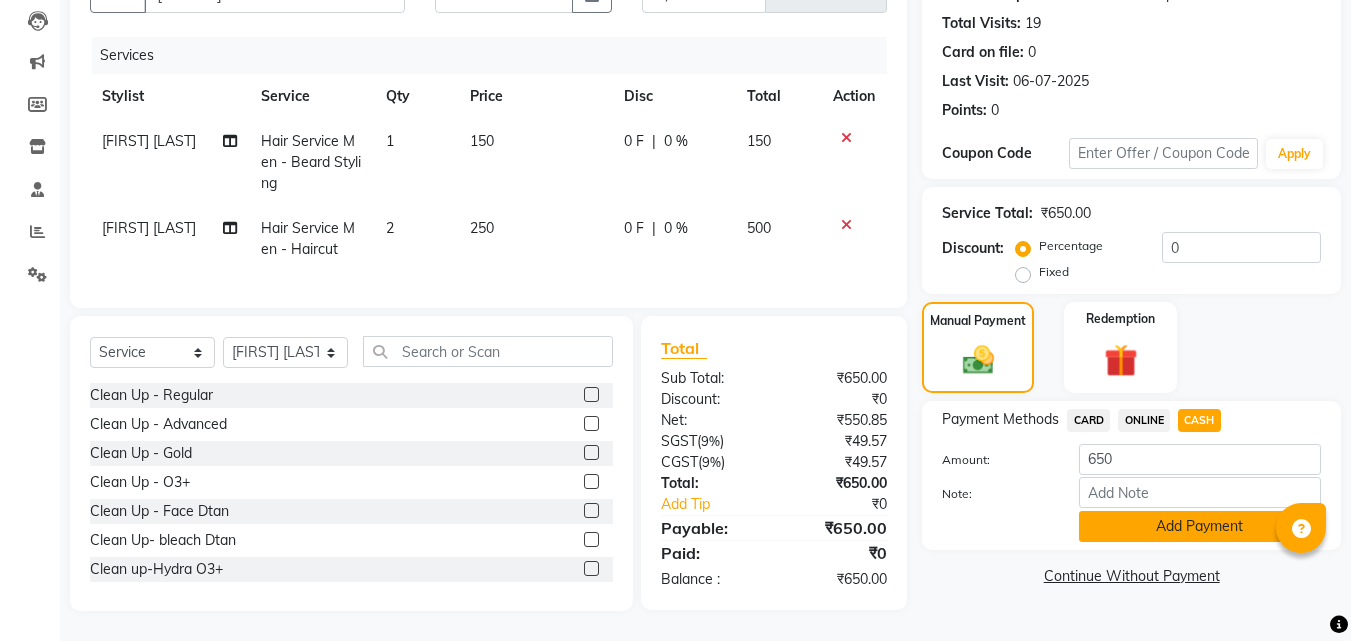 click on "Add Payment" 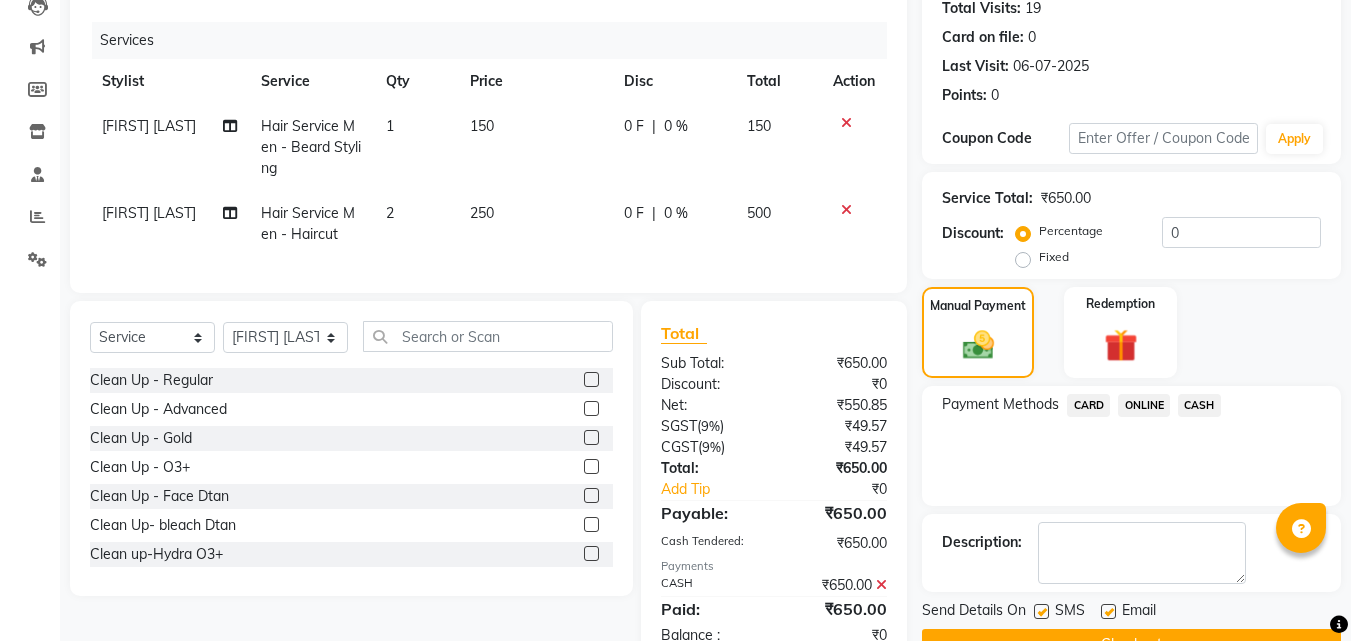 scroll, scrollTop: 296, scrollLeft: 0, axis: vertical 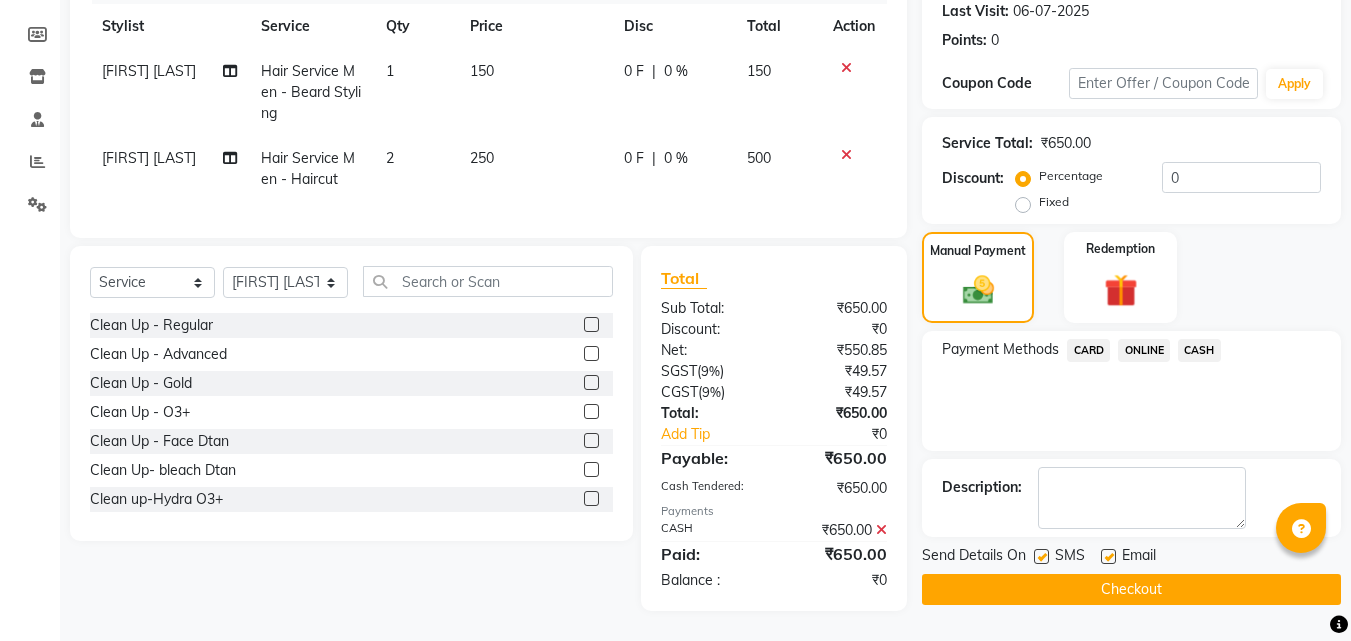 click on "Checkout" 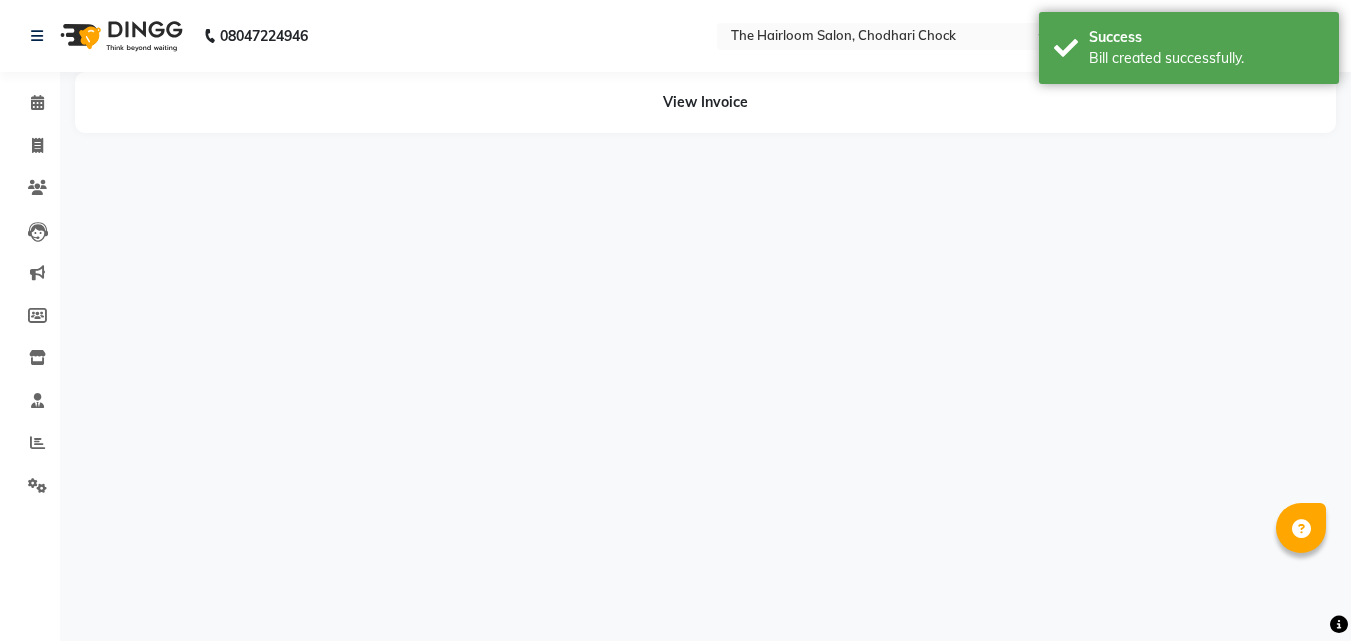 scroll, scrollTop: 0, scrollLeft: 0, axis: both 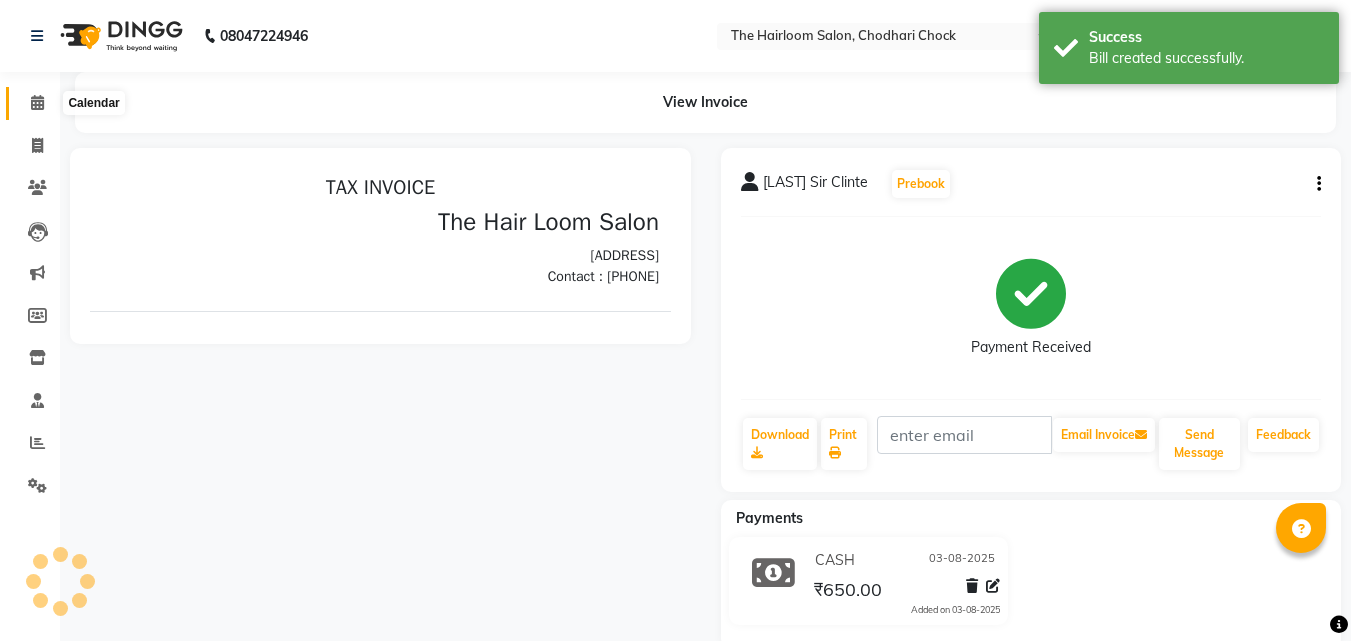 click 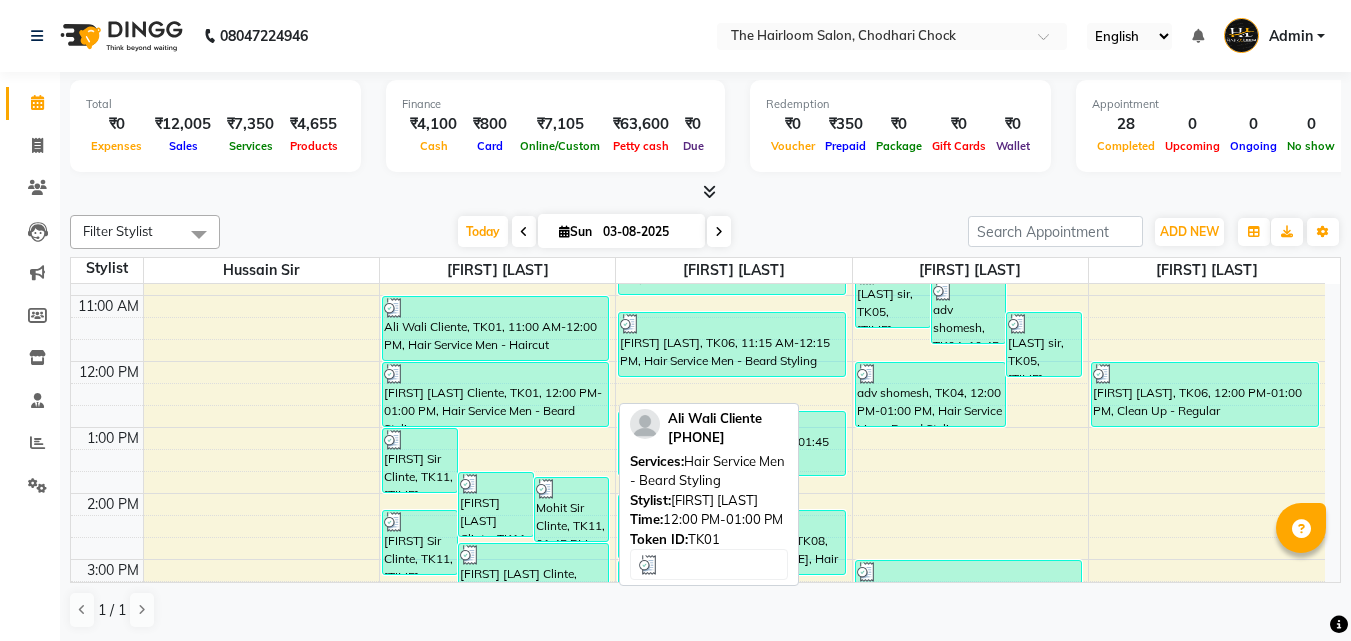 scroll, scrollTop: 200, scrollLeft: 0, axis: vertical 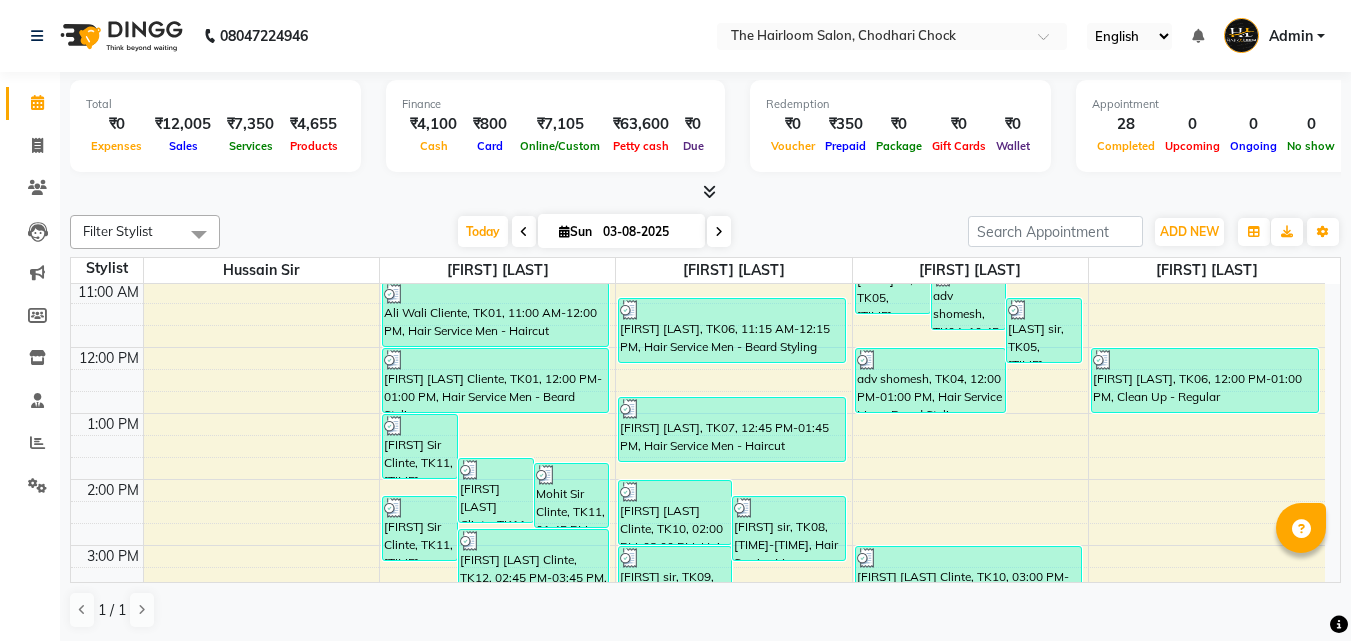 click on "8:00 AM 9:00 AM 10:00 AM 11:00 AM 12:00 PM 1:00 PM 2:00 PM 3:00 PM 4:00 PM 5:00 PM 6:00 PM 7:00 PM 8:00 PM 9:00 PM 10:00 PM 11:00 PM     jagdesh sir, TK05, 09:45 AM-10:20 AM, kids hair cut     Mohit Sir Clinte, TK11, 01:00 PM-02:00 PM, Hair Service Men  - Haircut     Mohit Sir Clinte, TK11, 01:40 PM-02:40 PM, Hair Service Men  - Shaving     Mohit Sir Clinte, TK11, 01:45 PM-02:45 PM, Hair Colours Men  - Global (Ammonia Free)     Mohit Sir Clinte, TK11, 02:15 PM-03:15 PM, Hair Service Men  - Beard Styling     Devendra Chandani Clinte, TK12, 02:45 PM-03:45 PM, Hair Service Men  - Haircut     Divyanshu Sir, TK03, 09:15 AM-10:15 AM, Hair Service Men  - Beard Styling     Ali Wali Cliente, TK01, 11:00 AM-12:00 PM, Hair Service Men  - Haircut     Ali Wali Cliente, TK01, 12:00 PM-01:00 PM, Hair Service Men  - Beard Styling     Devendra Chandani Clinte, TK12, 03:45 PM-04:45 PM, Hair Service Men  - Beard Styling     Awasthi Sir Clinte, TK13, 04:45 PM-05:45 PM, Hair Service Men  - Haircut" at bounding box center (698, 611) 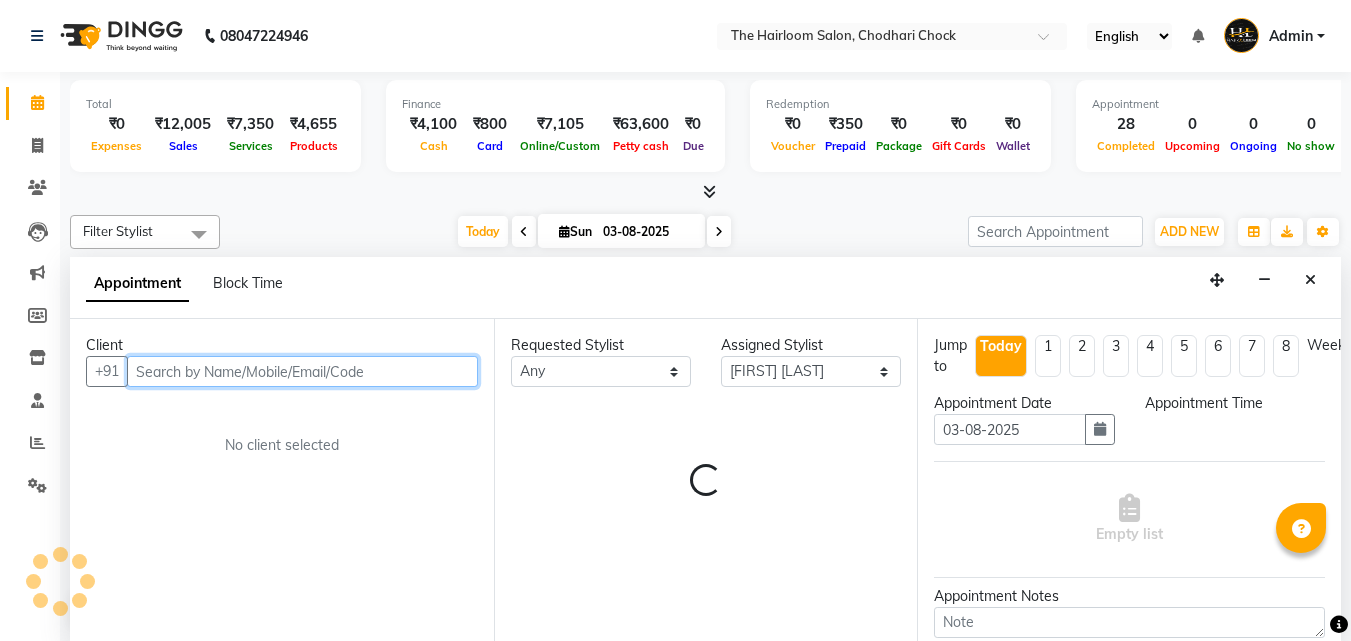 click at bounding box center (302, 371) 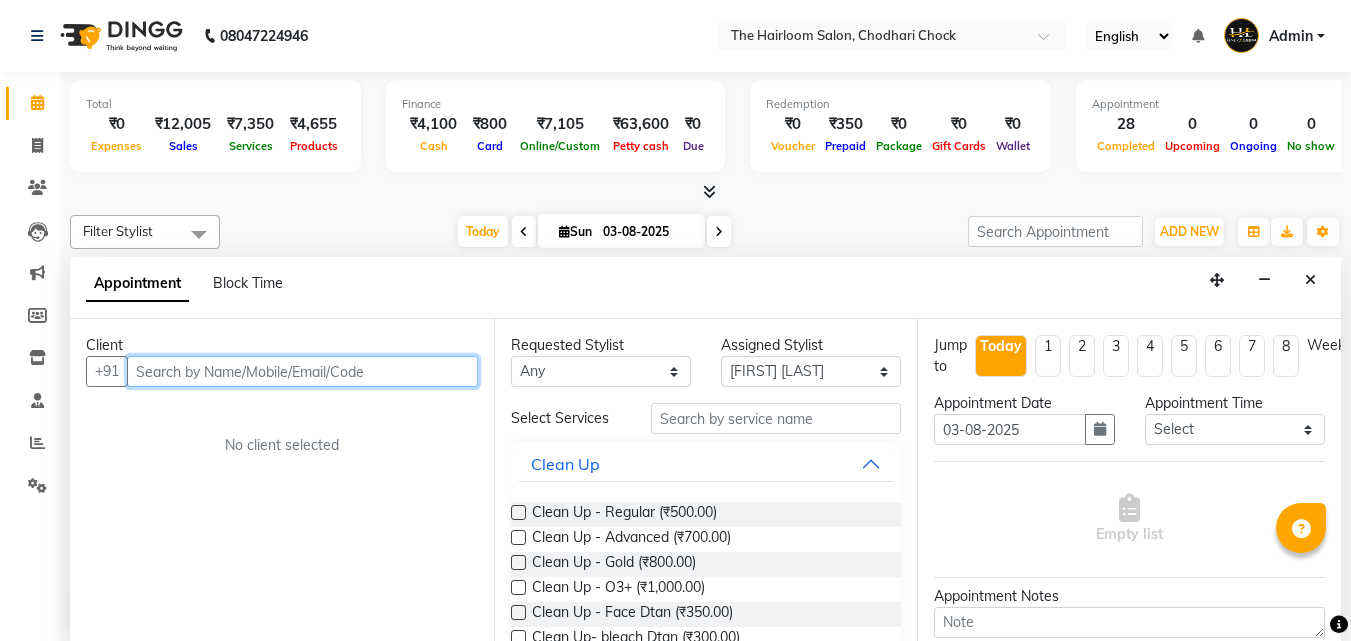scroll, scrollTop: 1, scrollLeft: 0, axis: vertical 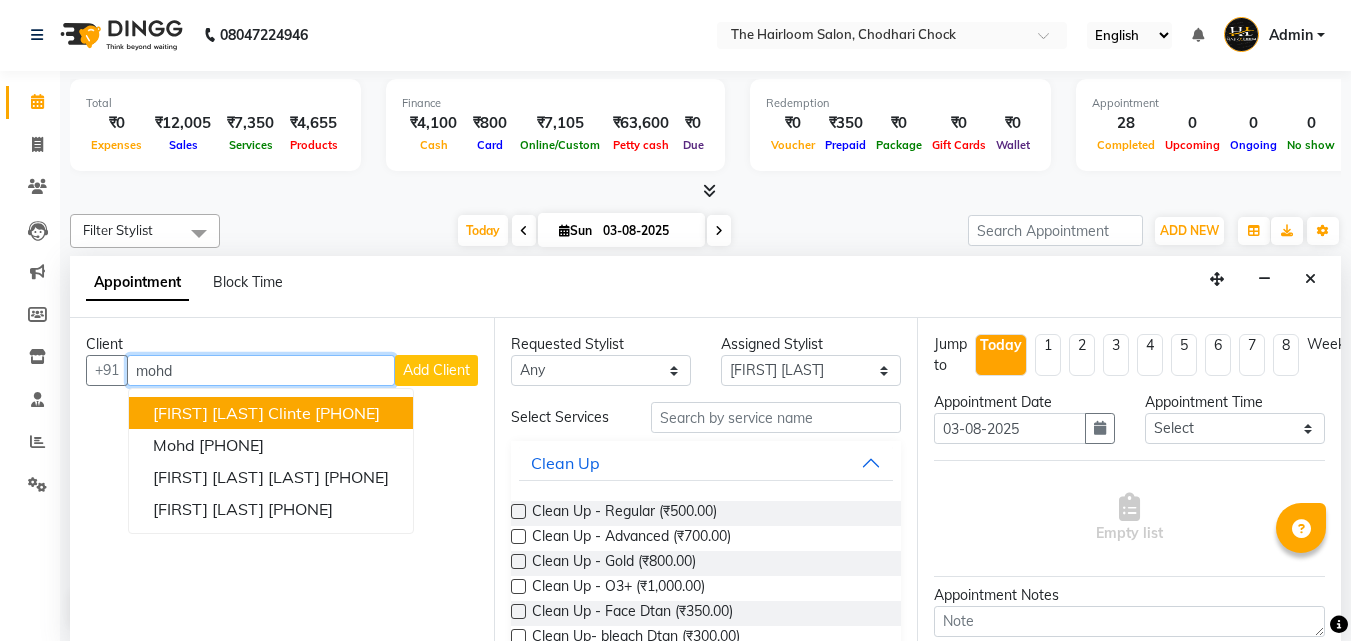 drag, startPoint x: 241, startPoint y: 419, endPoint x: 482, endPoint y: 399, distance: 241.82845 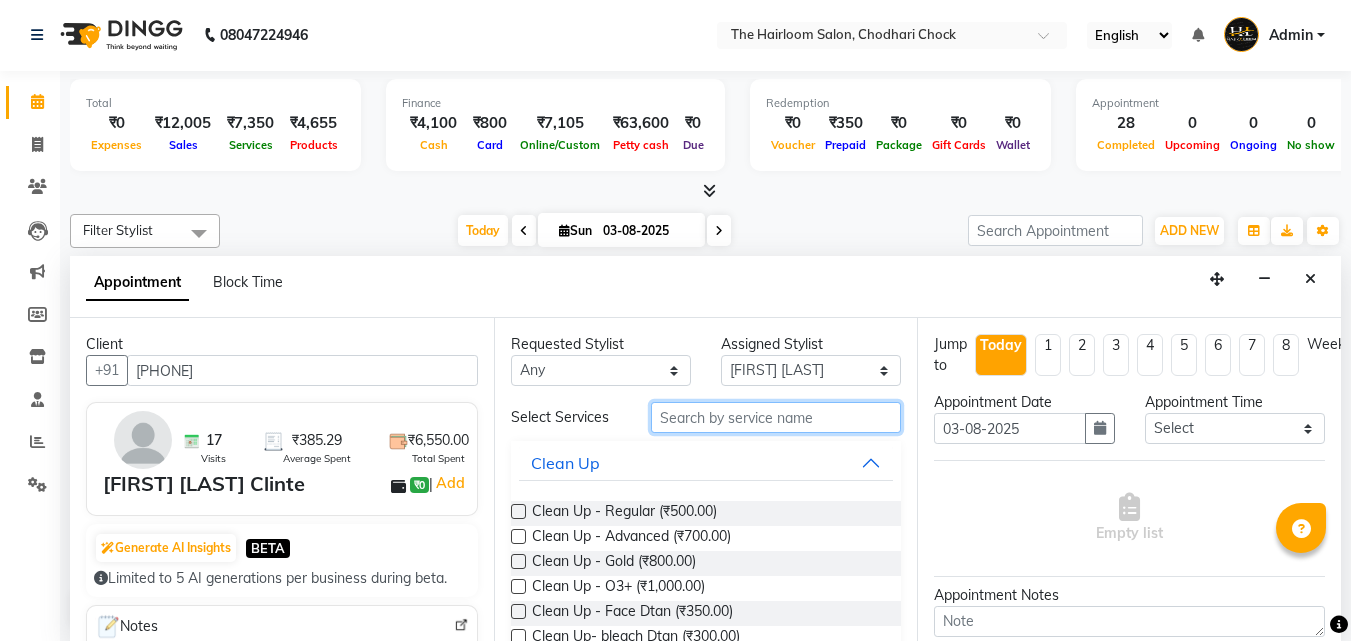 click at bounding box center [776, 417] 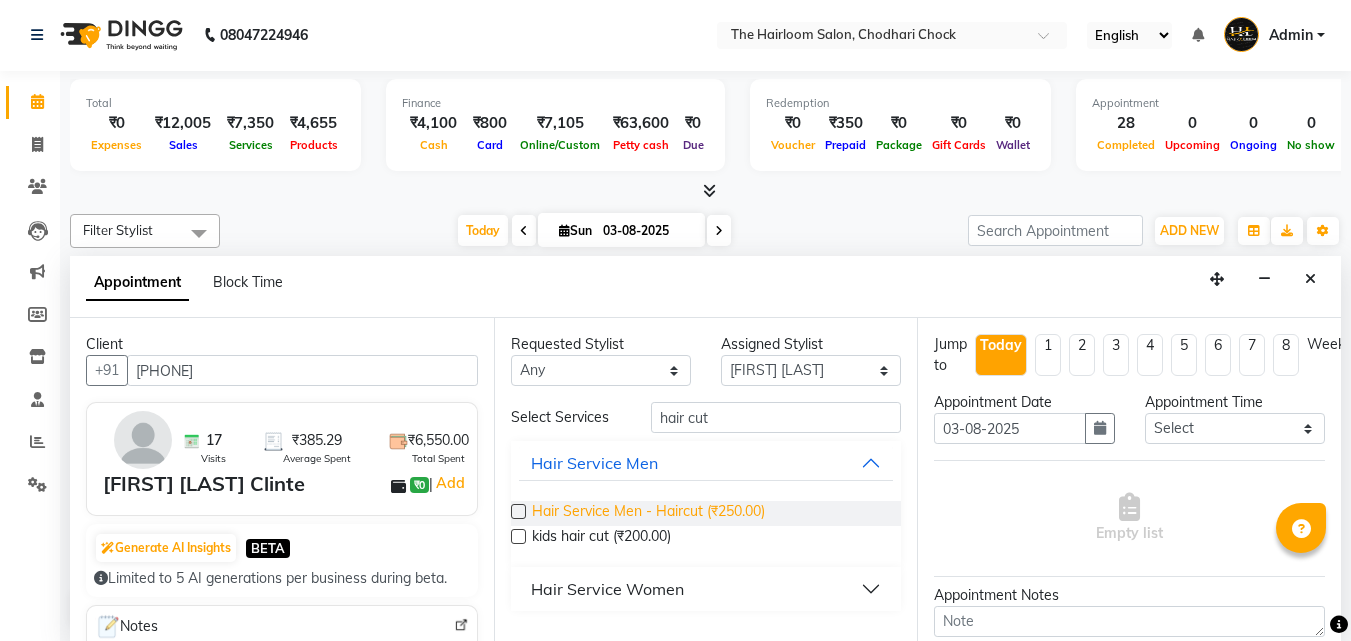 click on "Hair Service Men  - Haircut (₹250.00)" at bounding box center [648, 513] 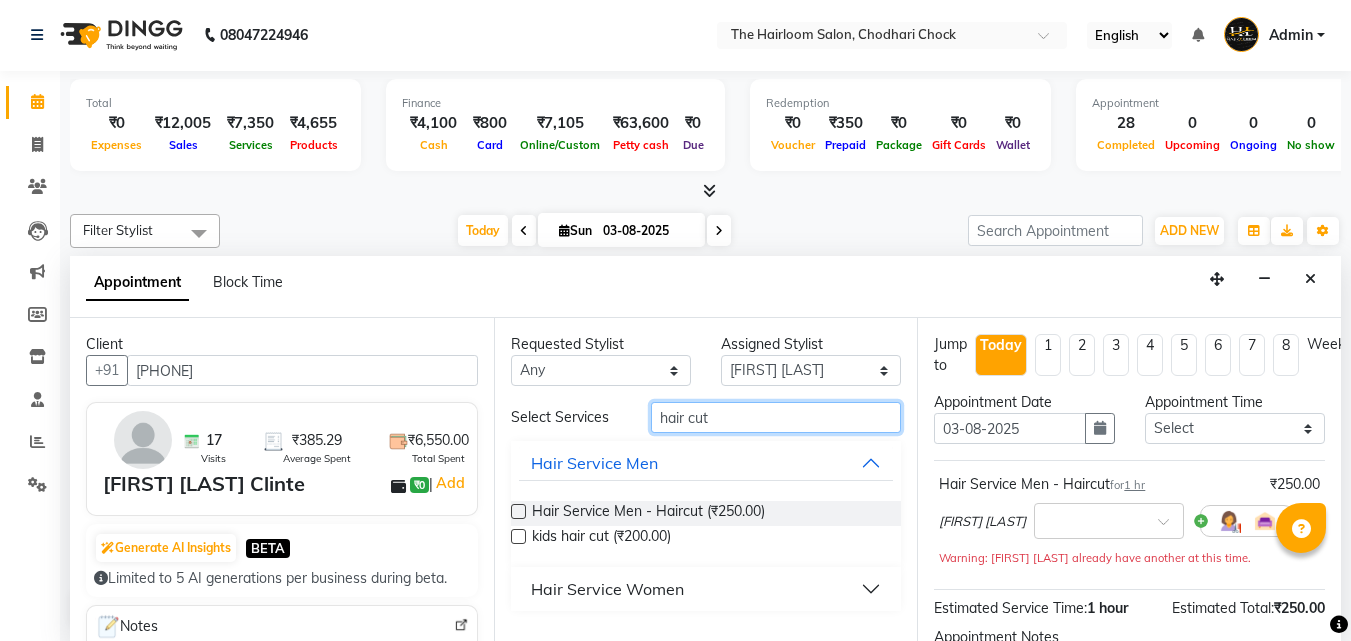 click on "hair cut" at bounding box center (776, 417) 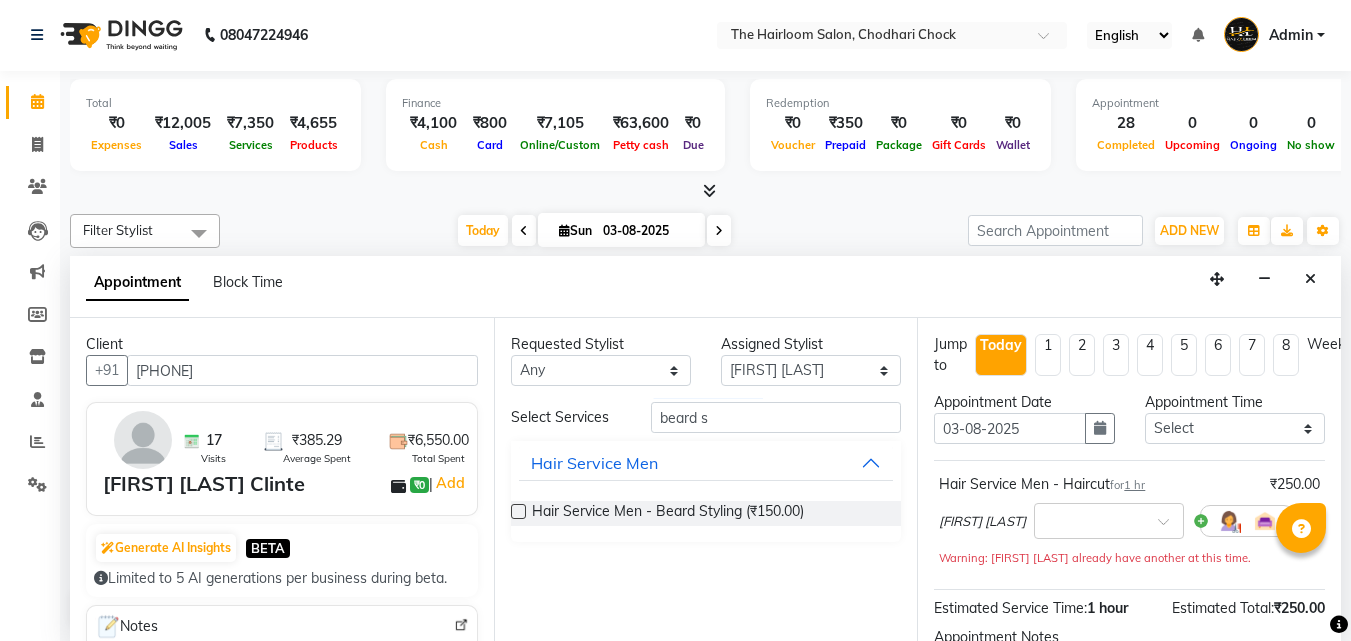 click on "Hair Service Men  - Beard Styling (₹150.00)" at bounding box center (668, 513) 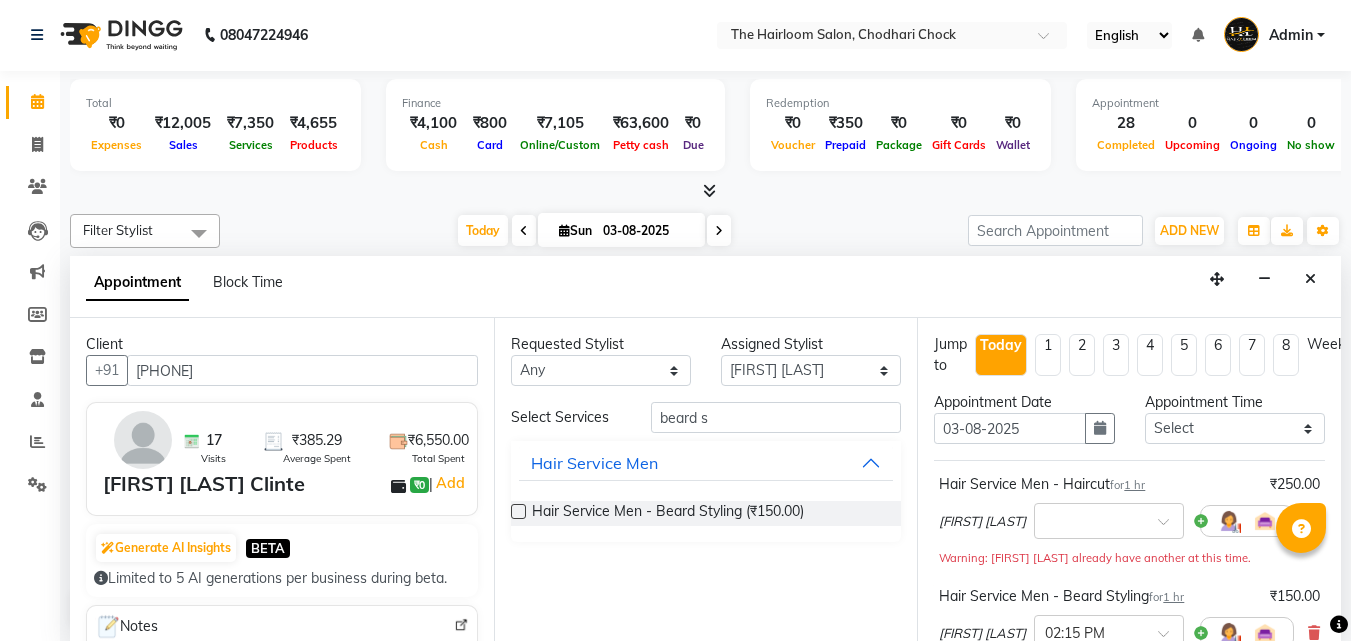 scroll, scrollTop: 330, scrollLeft: 0, axis: vertical 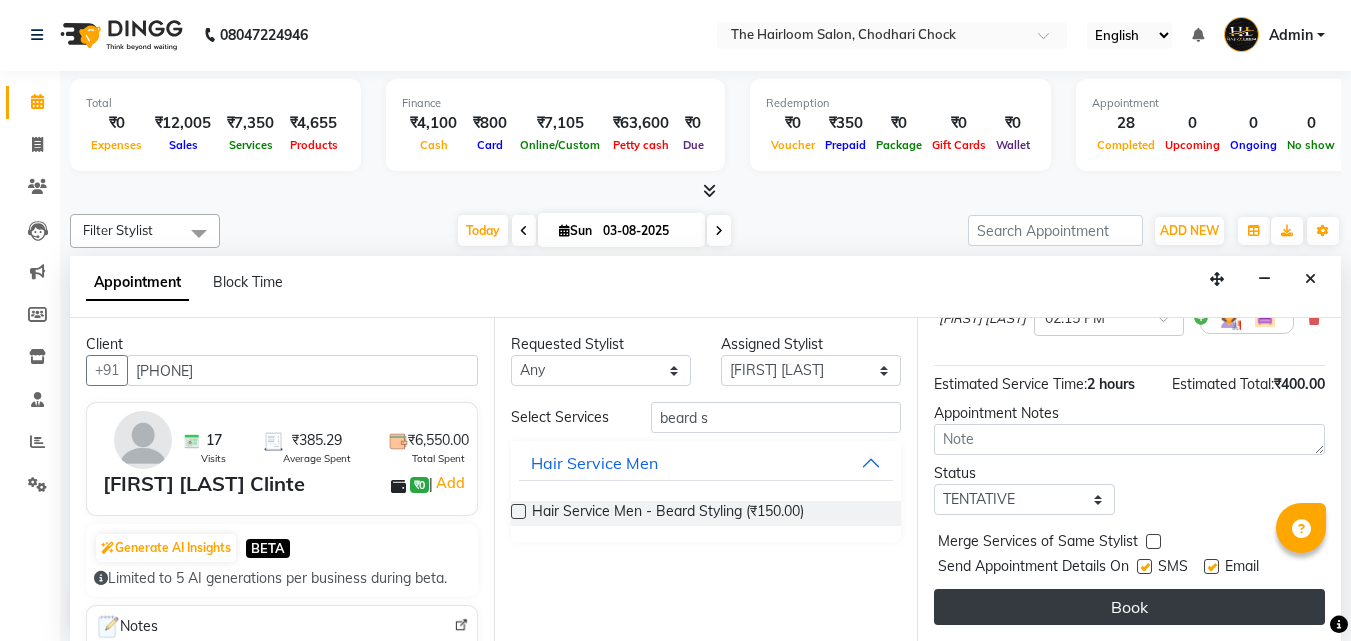 click on "Book" at bounding box center [1129, 607] 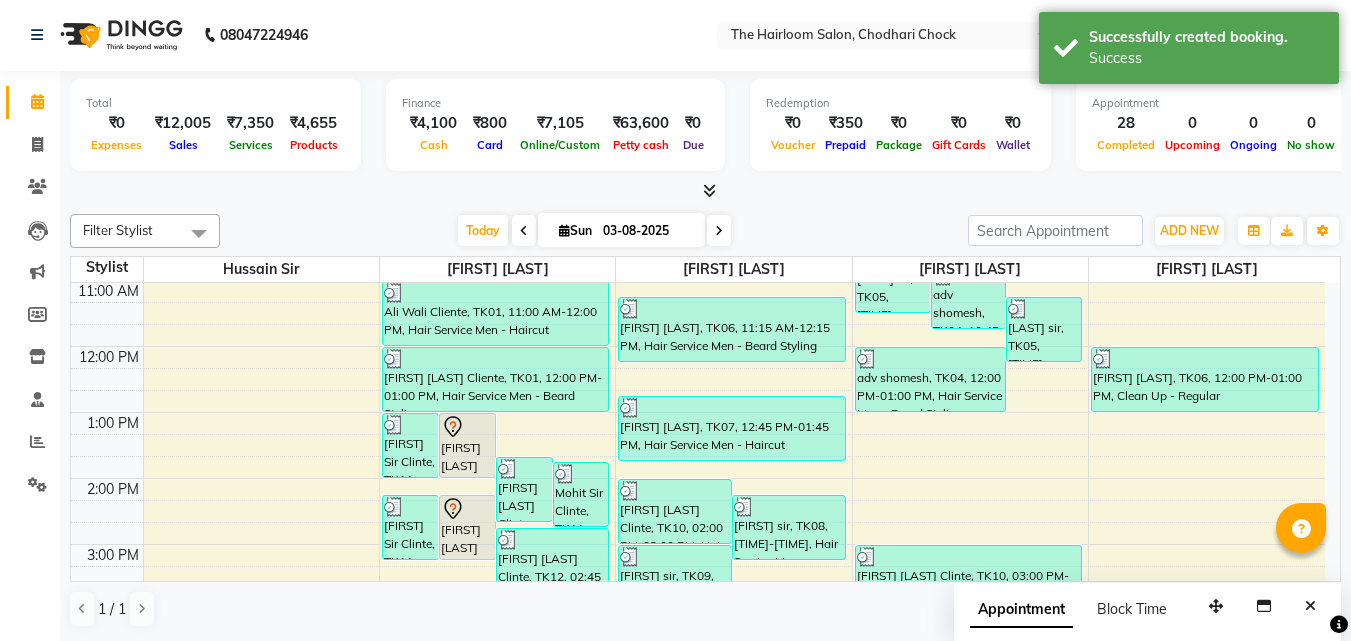 scroll, scrollTop: 0, scrollLeft: 0, axis: both 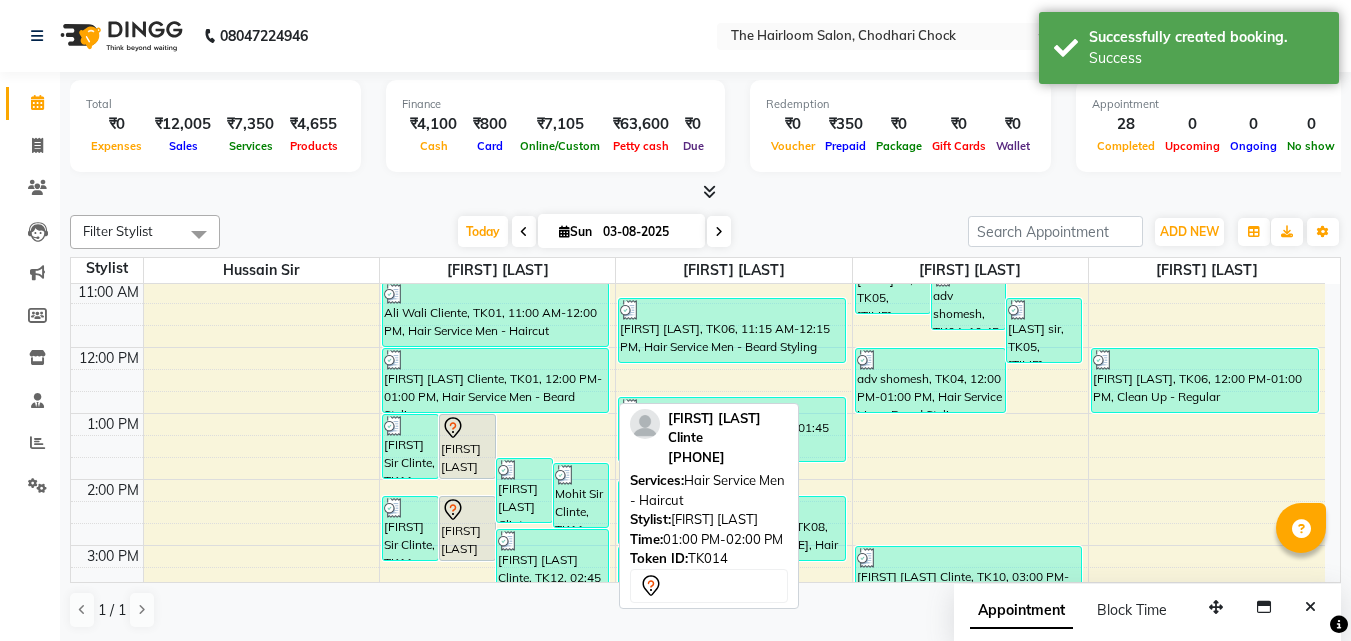 click at bounding box center [467, 428] 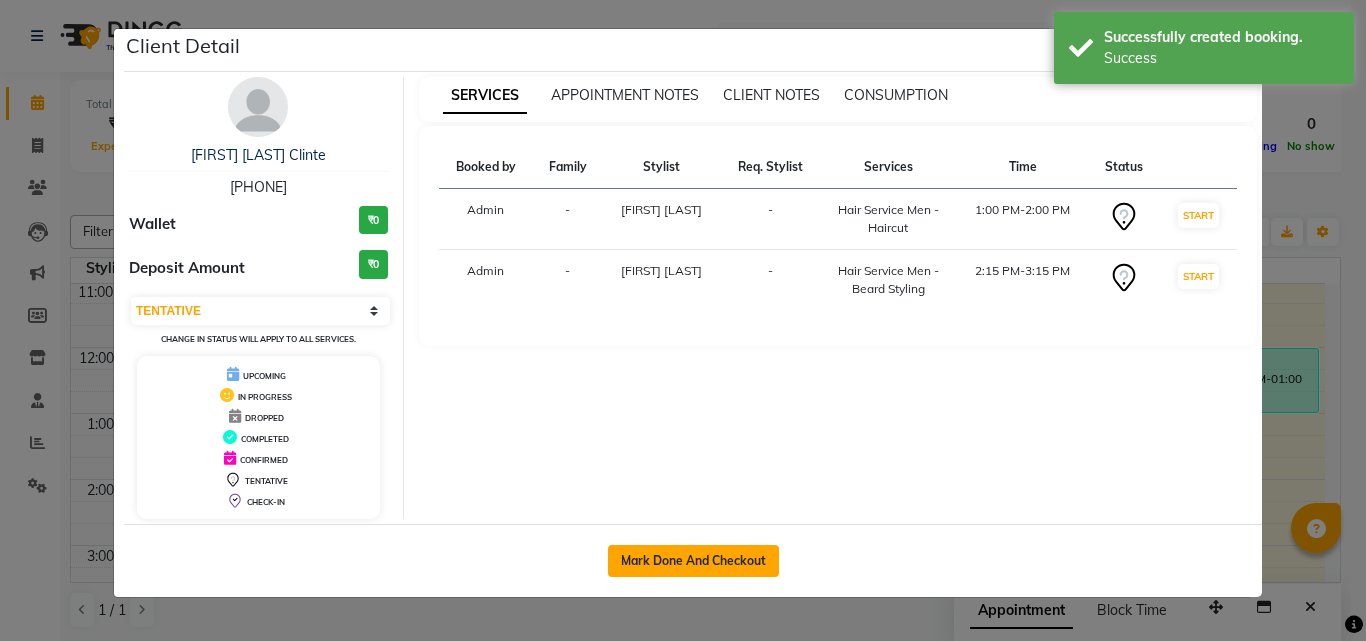 click on "Mark Done And Checkout" 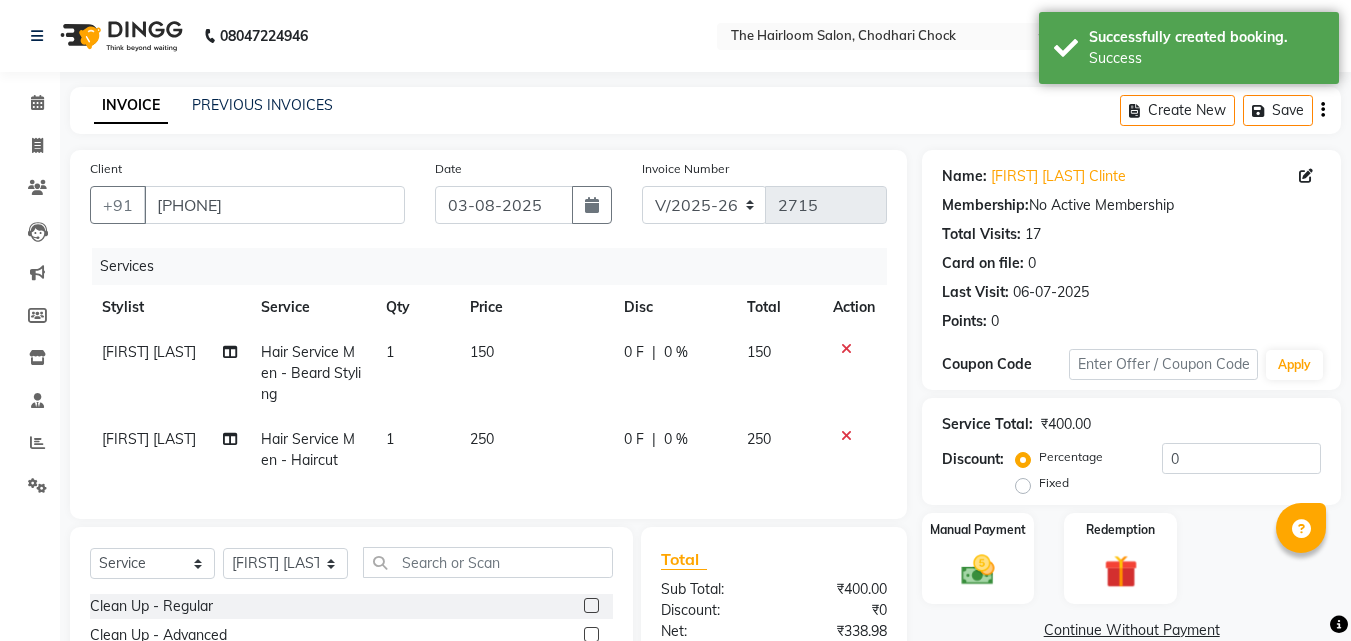 click 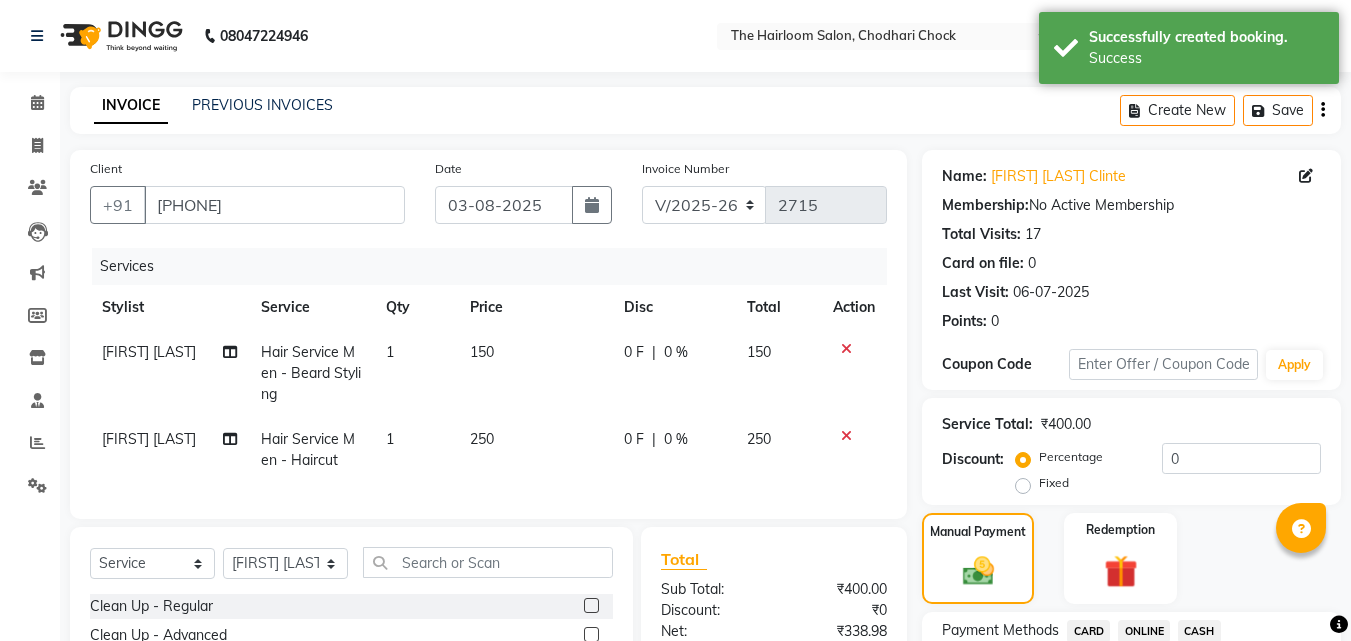 scroll, scrollTop: 226, scrollLeft: 0, axis: vertical 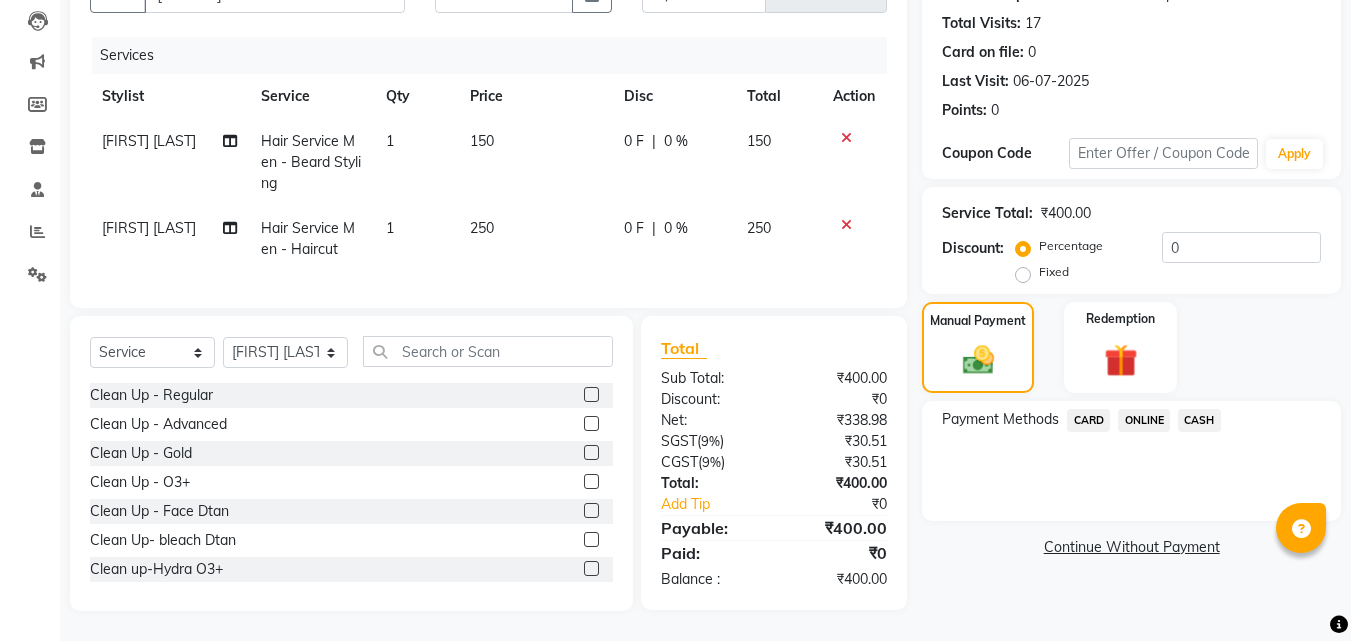 click on "CARD" 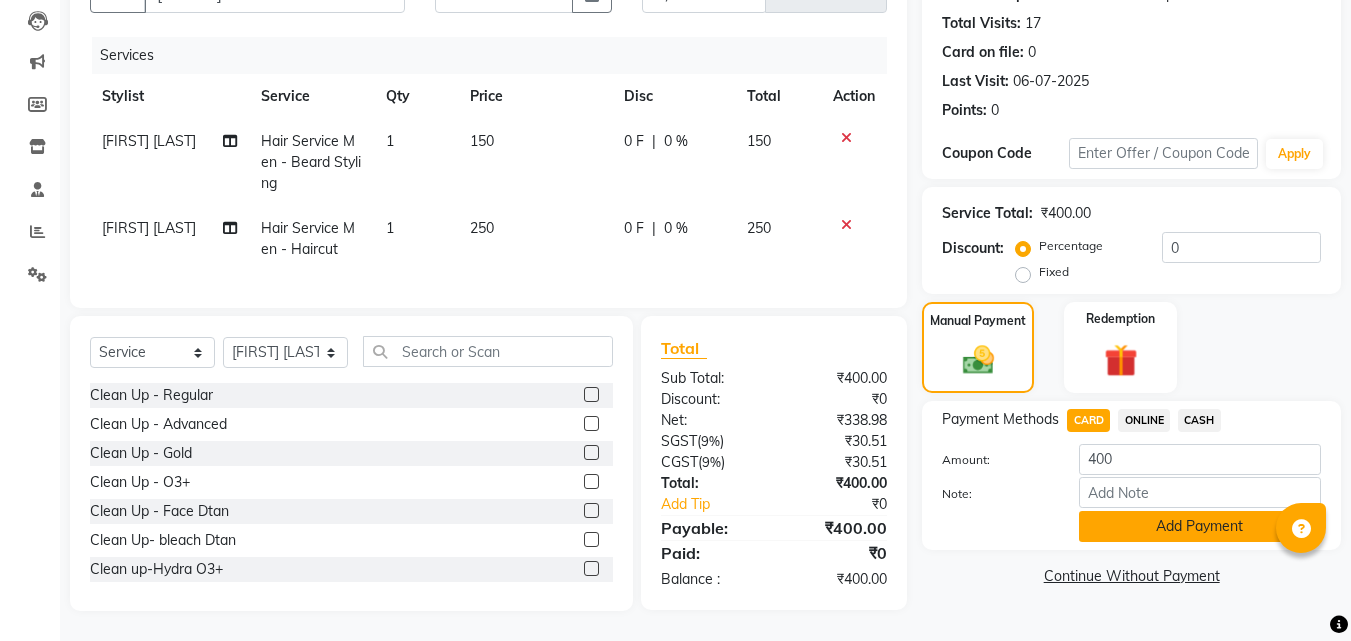 click on "Add Payment" 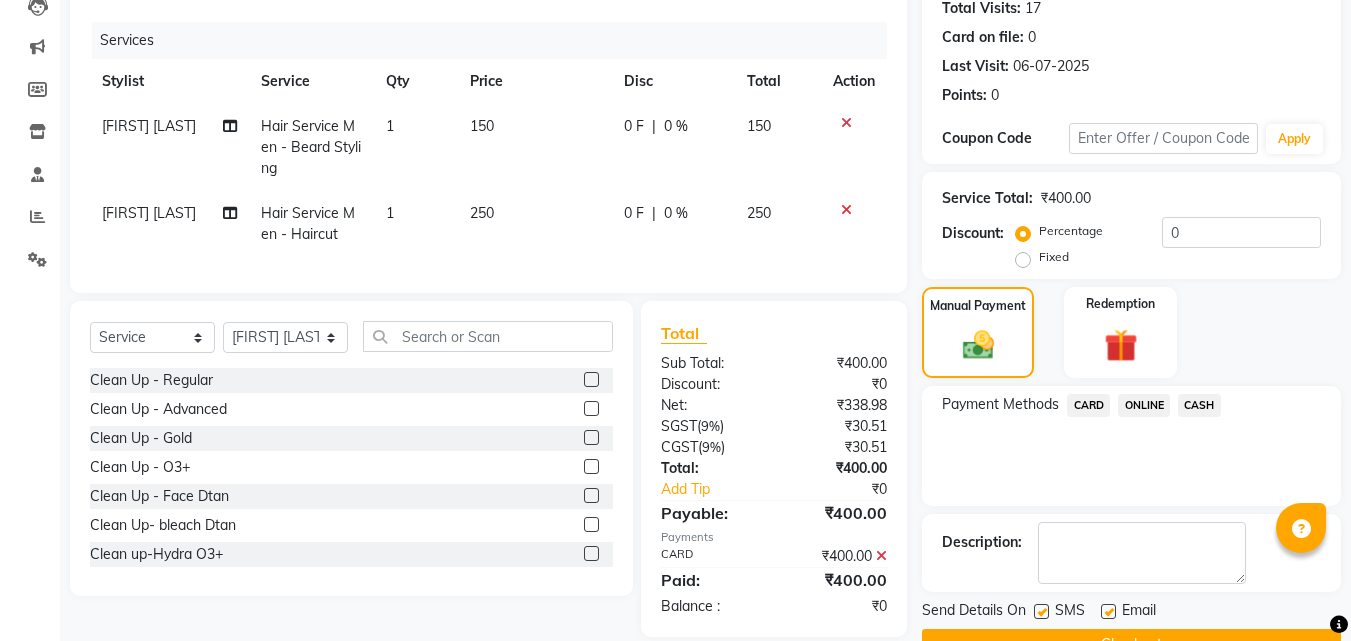 click on "Send Details On SMS Email  Checkout" 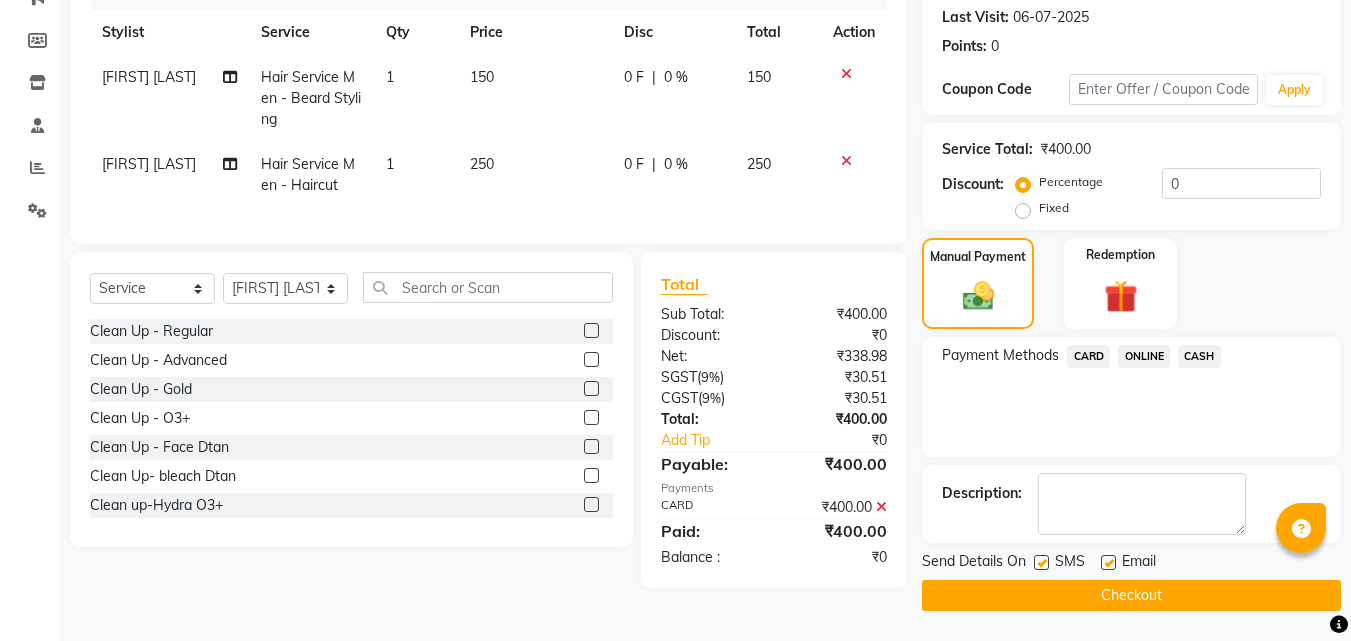 click on "Checkout" 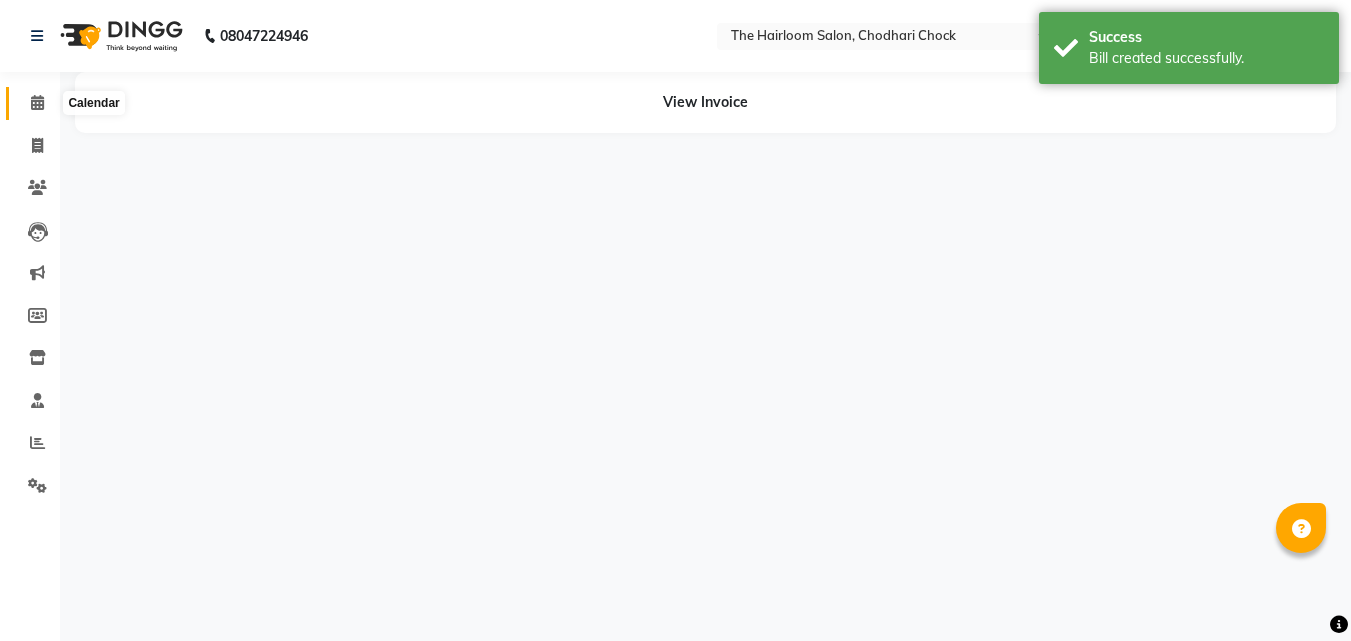 scroll, scrollTop: 0, scrollLeft: 0, axis: both 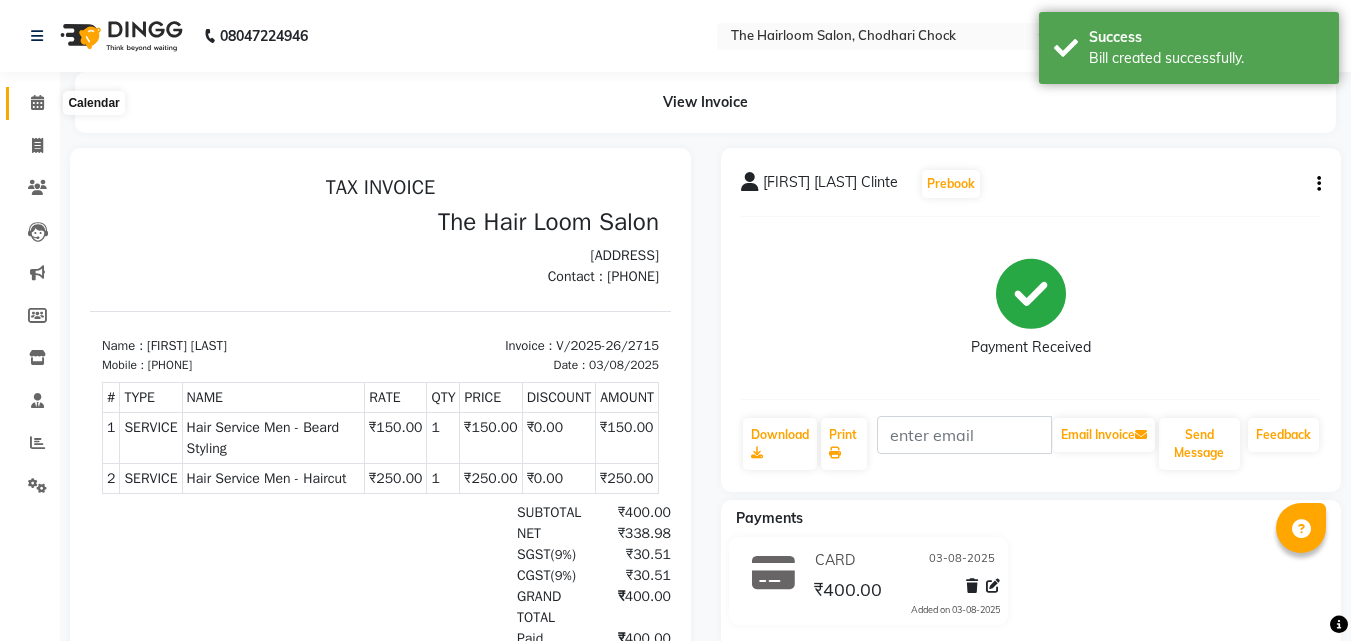 click 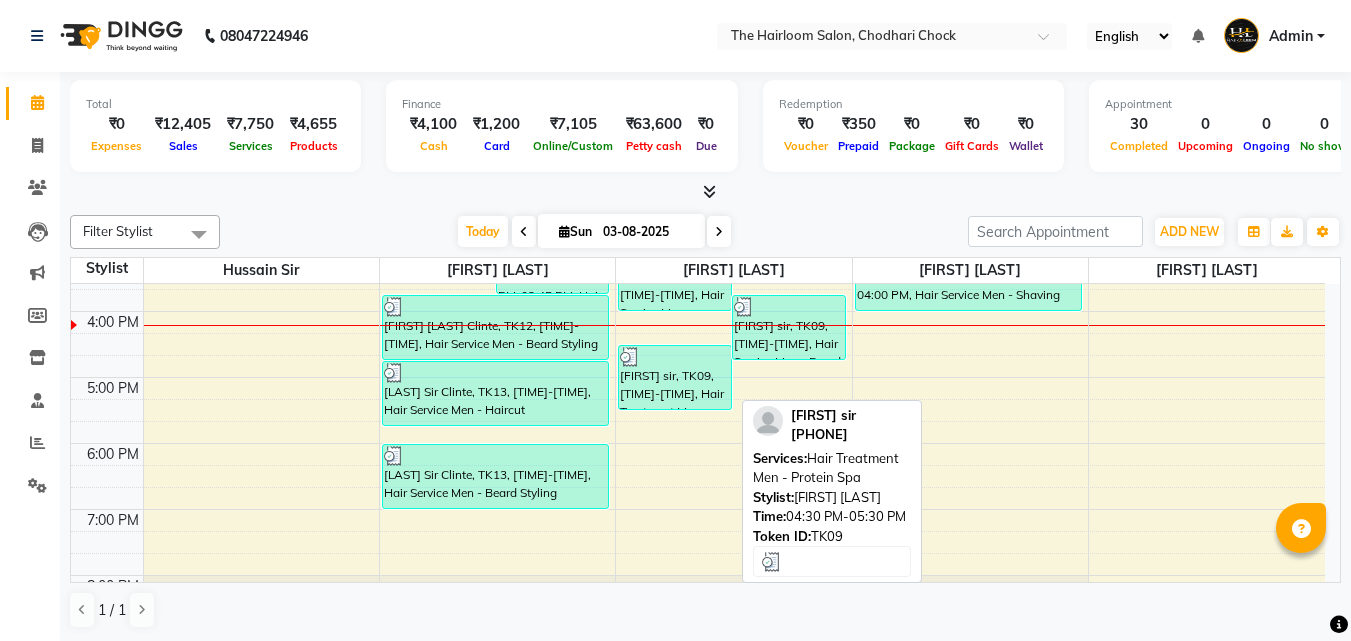 scroll, scrollTop: 600, scrollLeft: 0, axis: vertical 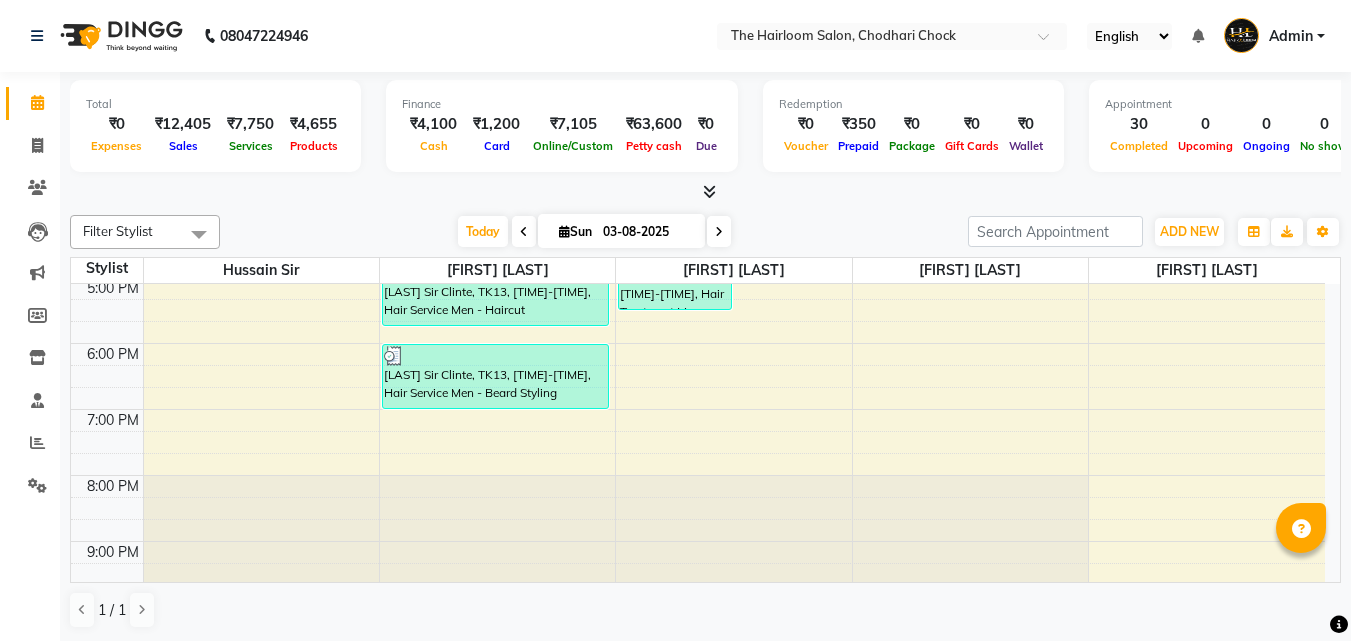 click on "8:00 AM 9:00 AM 10:00 AM 11:00 AM 12:00 PM 1:00 PM 2:00 PM 3:00 PM 4:00 PM 5:00 PM 6:00 PM 7:00 PM 8:00 PM 9:00 PM 10:00 PM 11:00 PM     [LAST] sir, TK05, [TIME]-[TIME], kids hair cut     [FIRST] [LAST] Clinte, TK14, [TIME]-[TIME], Hair Service Men  - Haircut     [FIRST] Sir Clinte, TK11, [TIME]-[TIME], Hair Service Men  - Haircut     [FIRST] Sir Clinte, TK11, [TIME]-[TIME], Hair Service Men  - Shaving     [FIRST] Sir Clinte, TK11, [TIME]-[TIME], Hair Colours Men  - Global (Ammonia Free)     [FIRST] [LAST] Clinte, TK14, [TIME]-[TIME], Hair Service Men  - Beard Styling     [FIRST] Sir Clinte, TK11, [TIME]-[TIME], Hair Service Men  - Beard Styling     [FIRST] [LAST] Clinte, TK12, [TIME]-[TIME], Hair Service Men  - Haircut     [FIRST] Sir, TK03, [TIME]-[TIME], Hair Service Men  - Beard Styling     [FIRST] [LAST] Cliente, TK01, [TIME]-[TIME], Hair Service Men  - Haircut     [FIRST] [LAST] Cliente, TK01, [TIME]-[TIME], Hair Service Men  - Beard Styling" at bounding box center (698, 211) 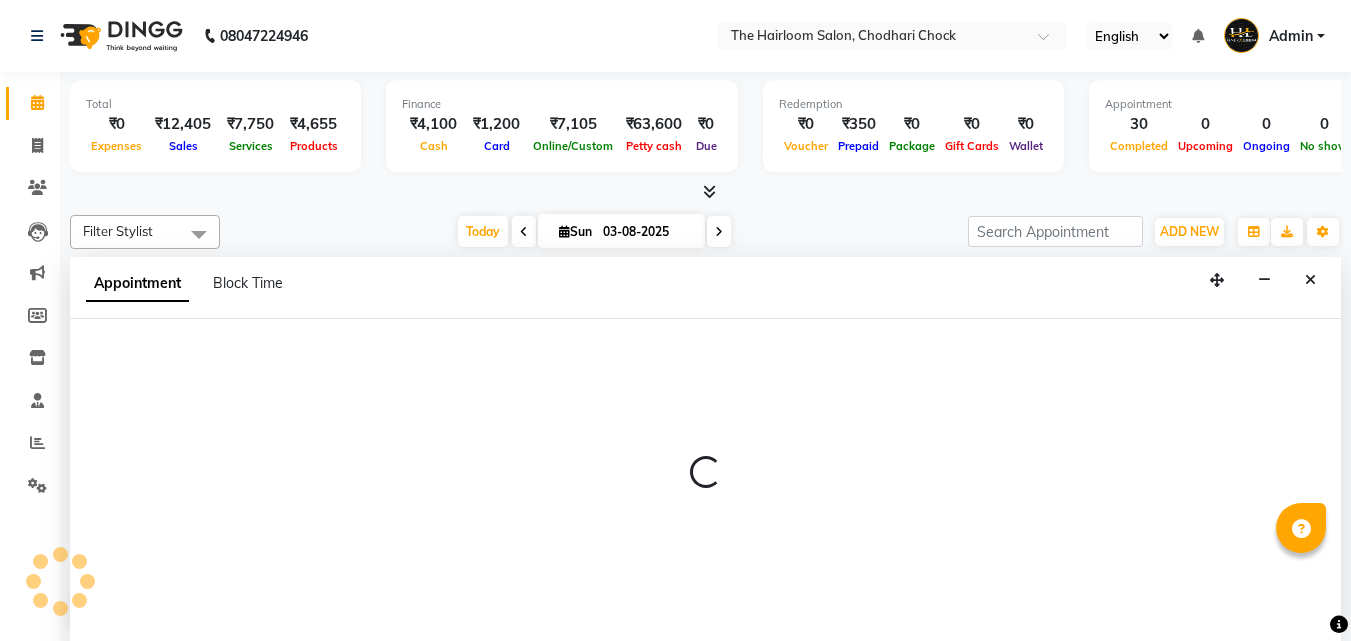 scroll, scrollTop: 1, scrollLeft: 0, axis: vertical 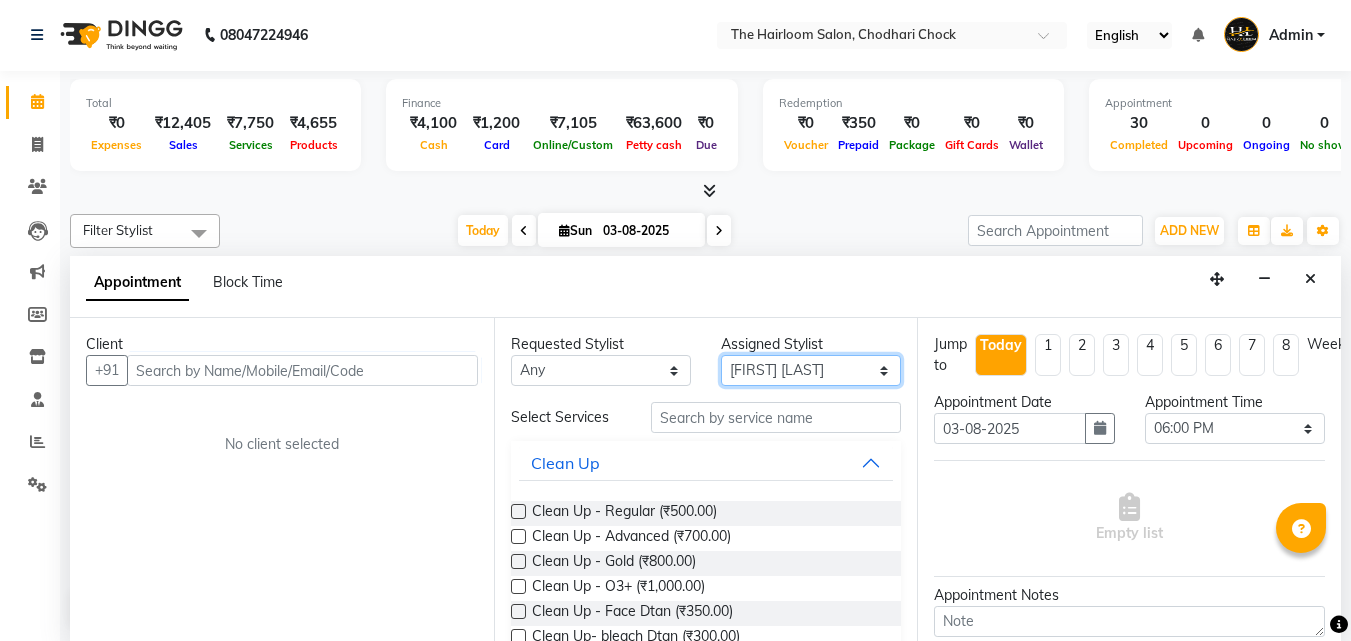 click on "Select [FIRST] [LAST] [LAST] [FIRST] [LAST] [FIRST] [LAST] [FIRST] [LAST]" at bounding box center [811, 370] 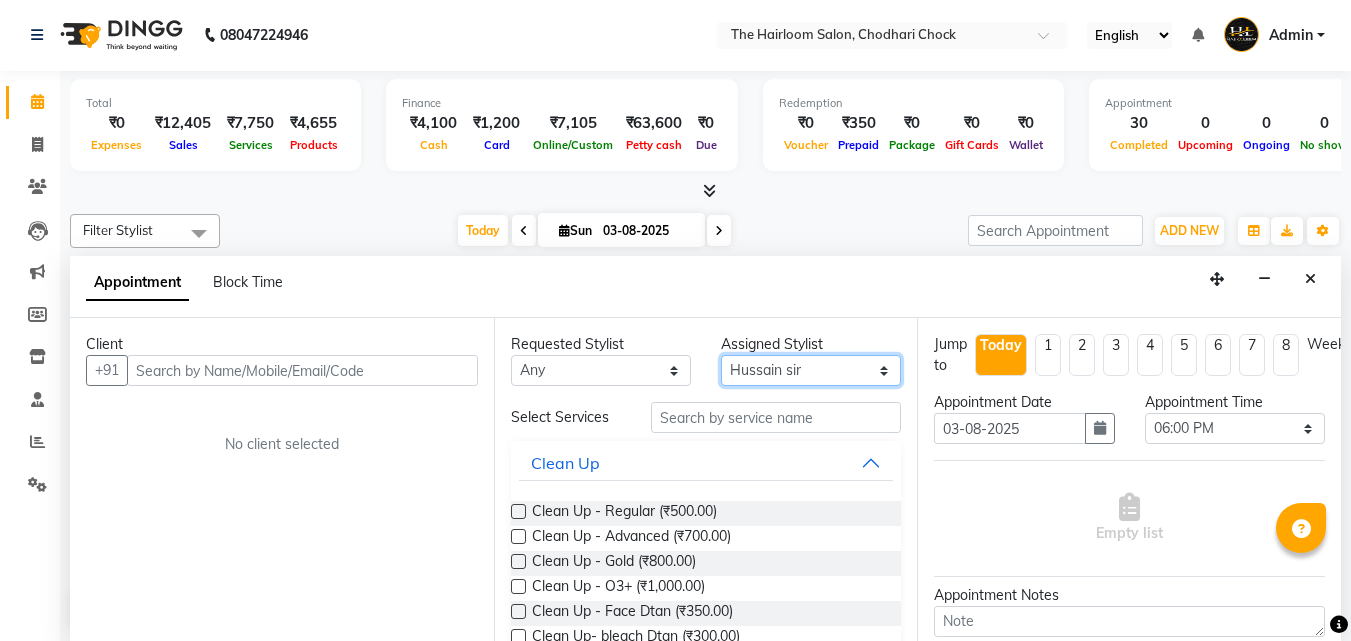 click on "Select [FIRST] [LAST] [LAST] [FIRST] [LAST] [FIRST] [LAST] [FIRST] [LAST]" at bounding box center (811, 370) 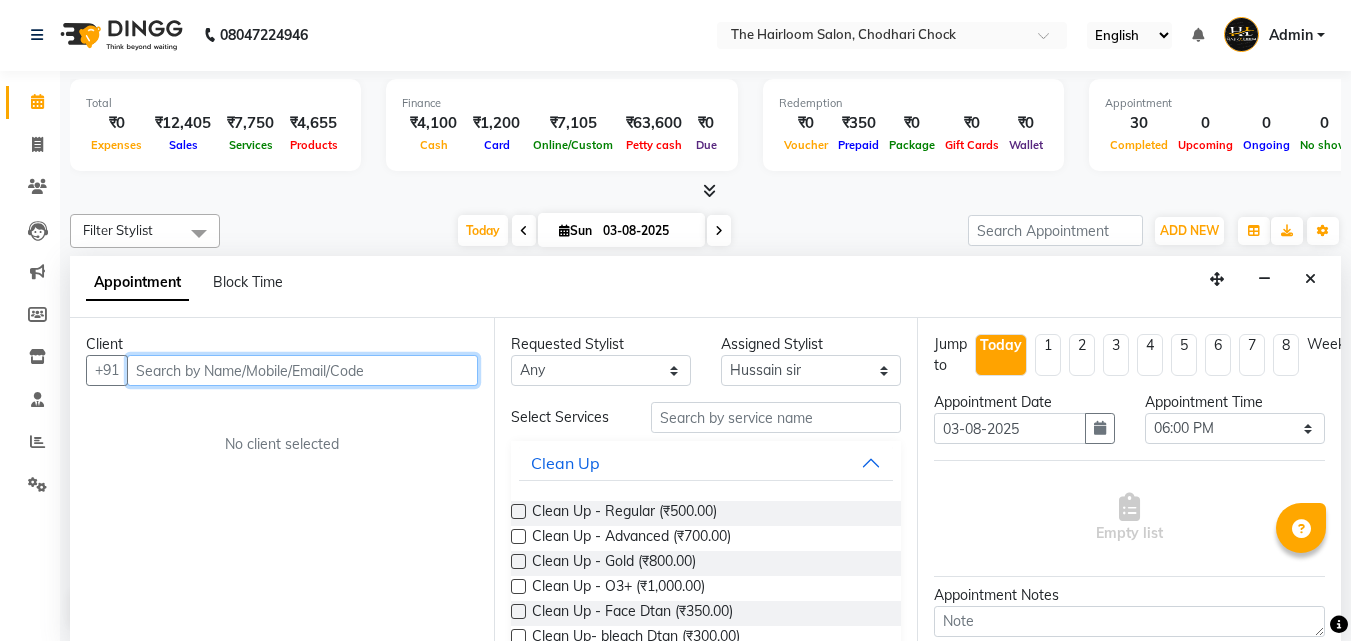 click at bounding box center (302, 370) 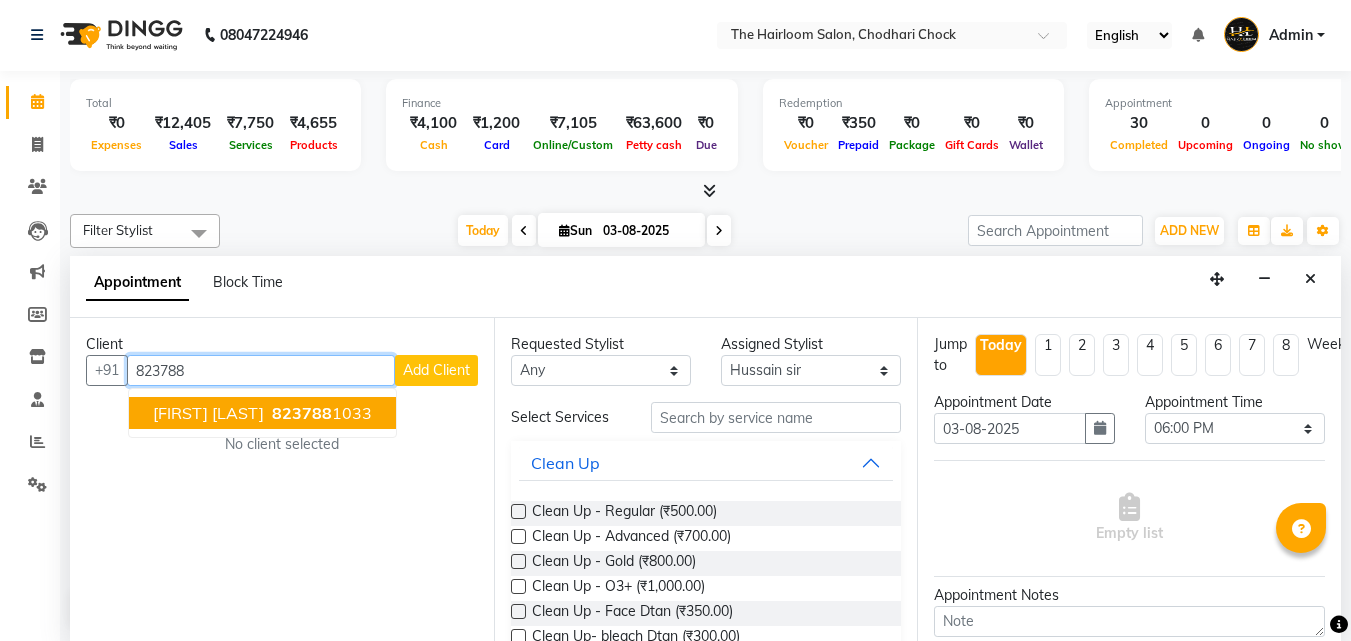 click on "[PHONE]" at bounding box center [320, 413] 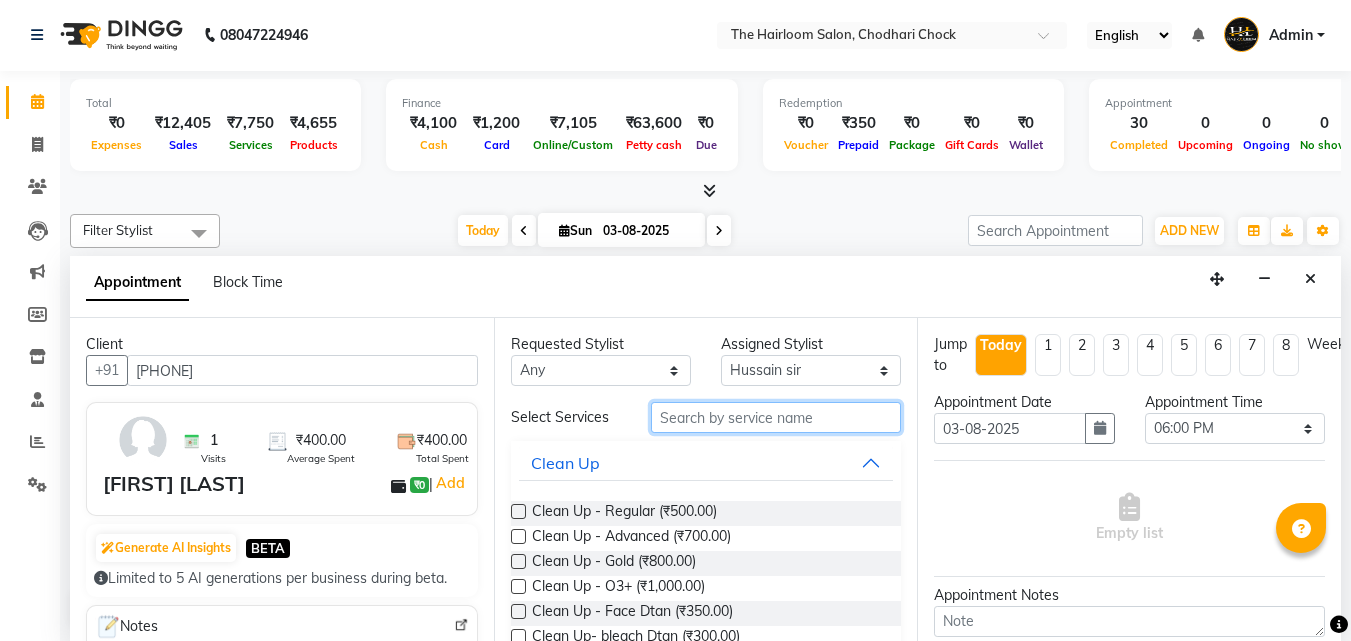 click at bounding box center (776, 417) 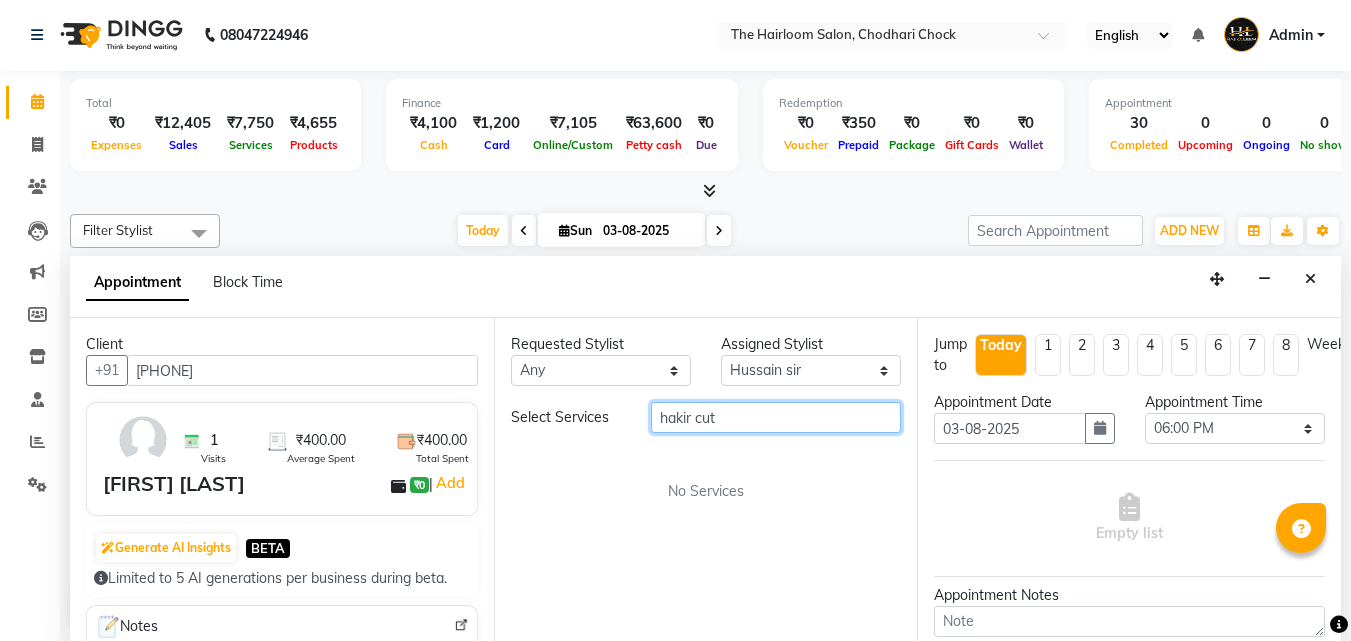 click on "hakir cut" at bounding box center [776, 417] 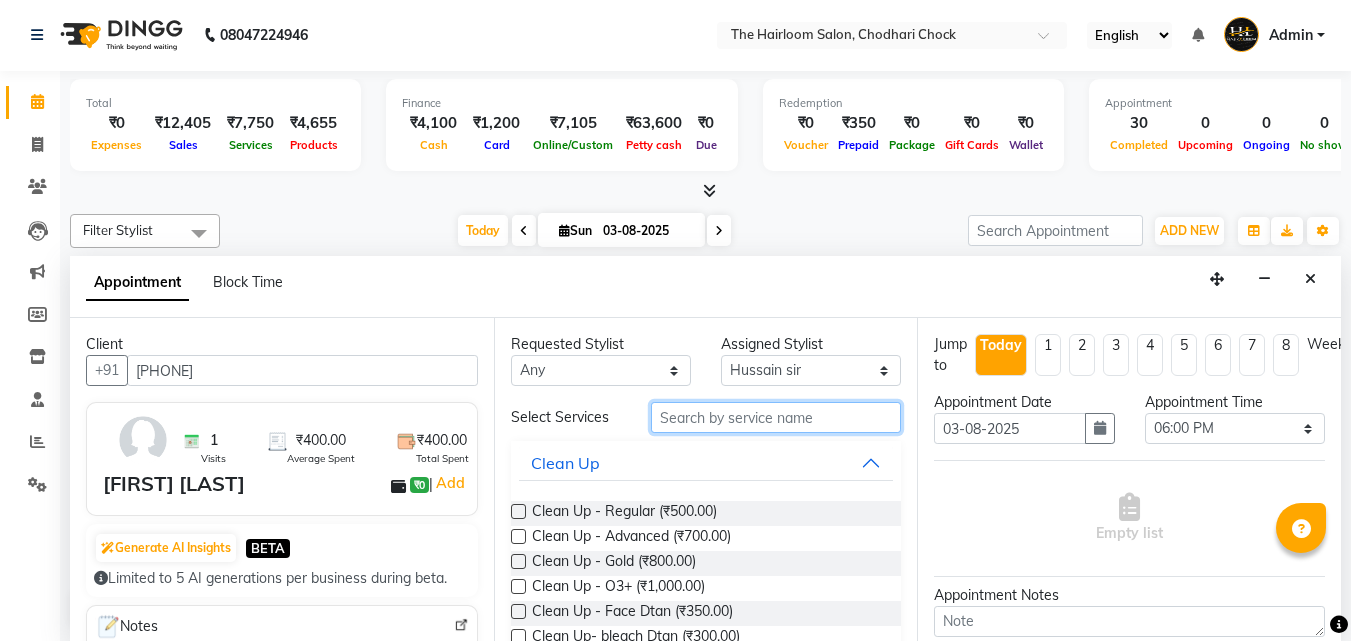 click at bounding box center [776, 417] 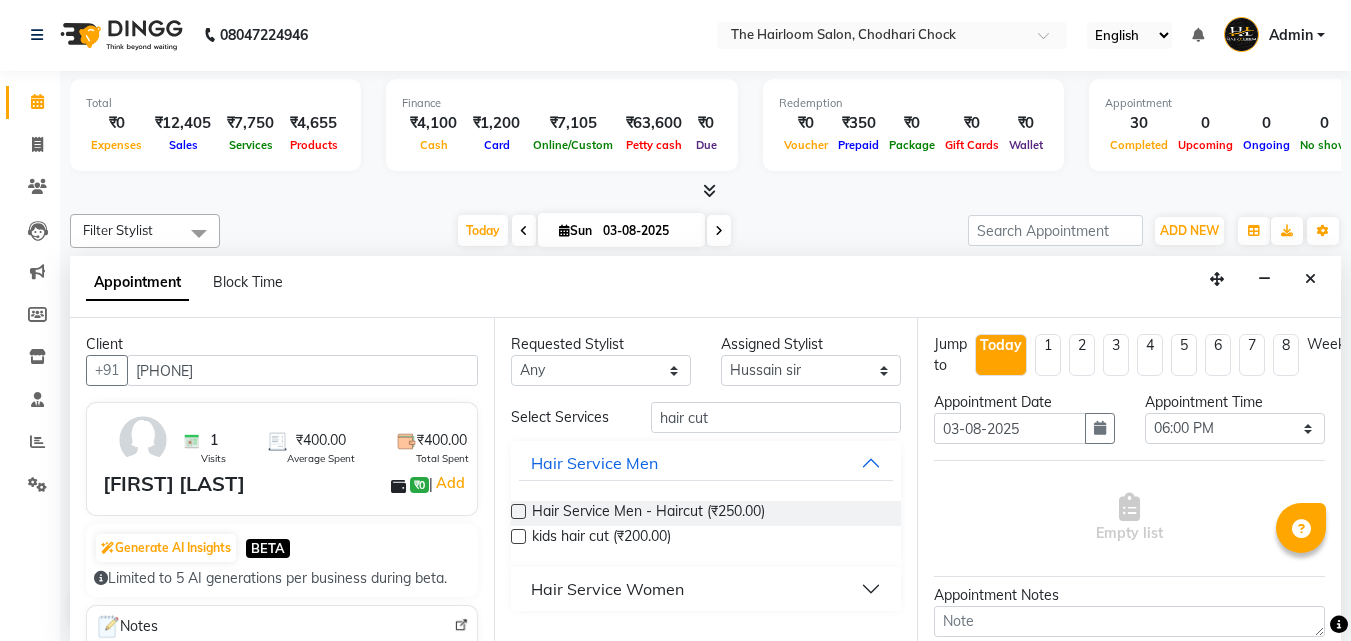 click on "Hair Service Women" at bounding box center [607, 589] 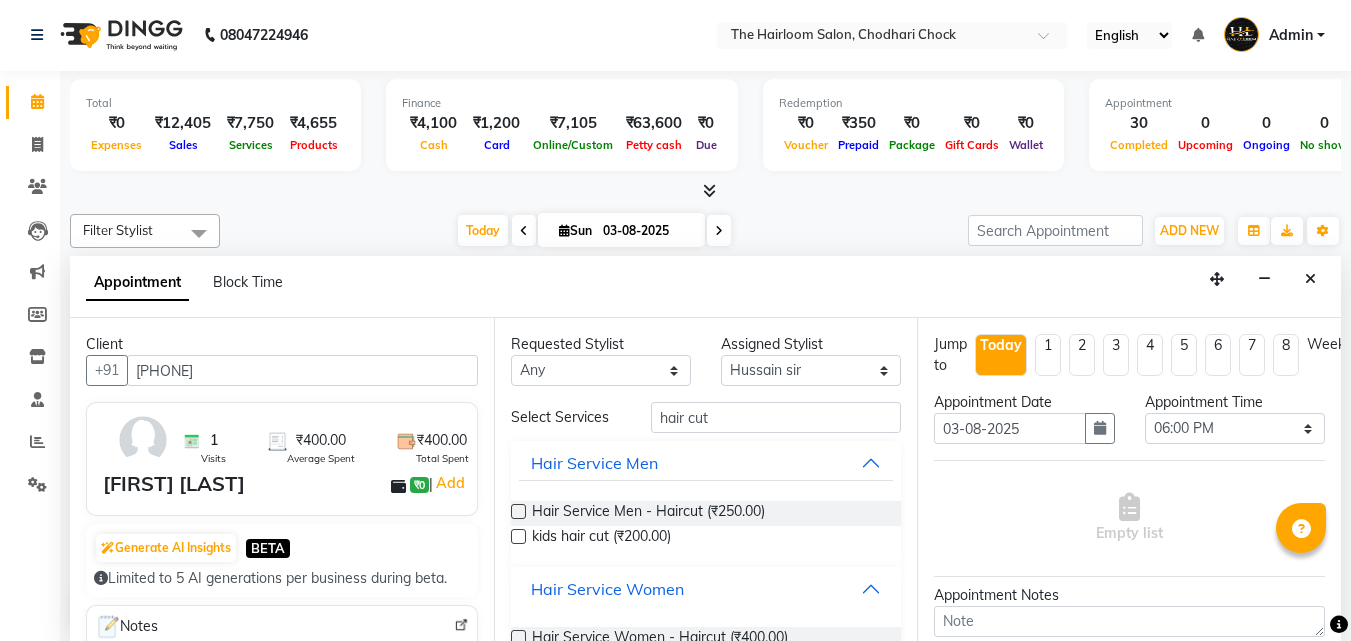 scroll, scrollTop: 48, scrollLeft: 0, axis: vertical 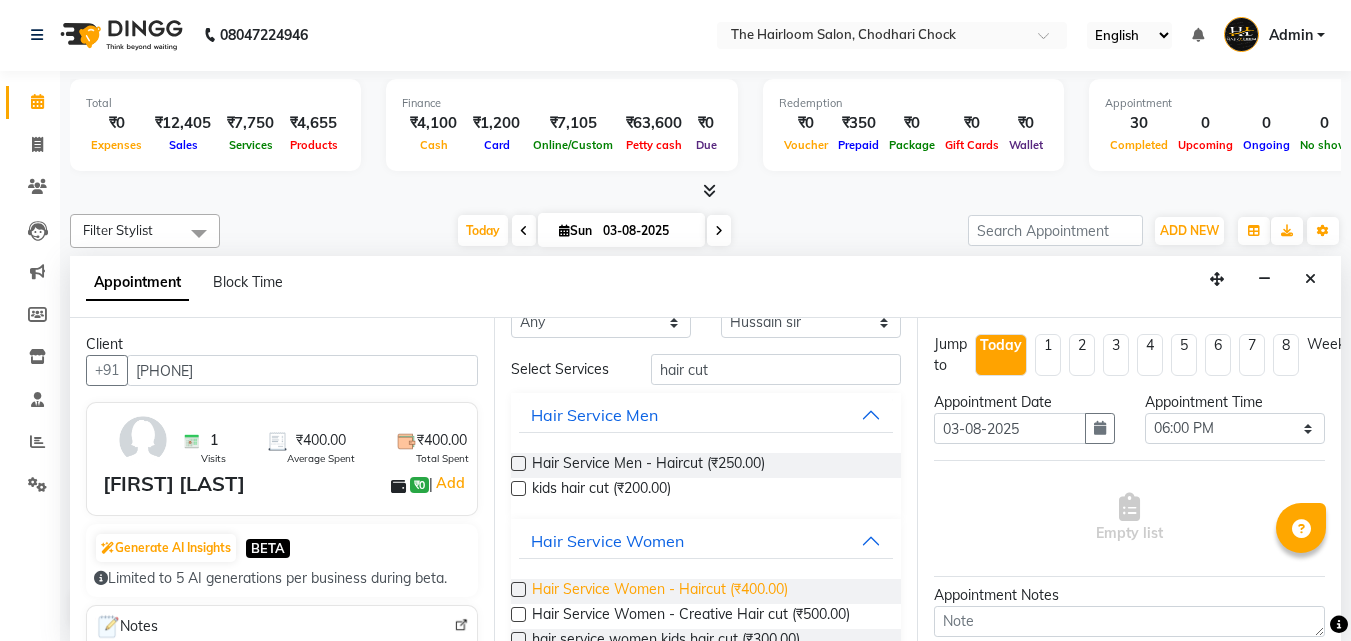 click on "Hair Service Women  - Haircut (₹400.00)" at bounding box center [660, 591] 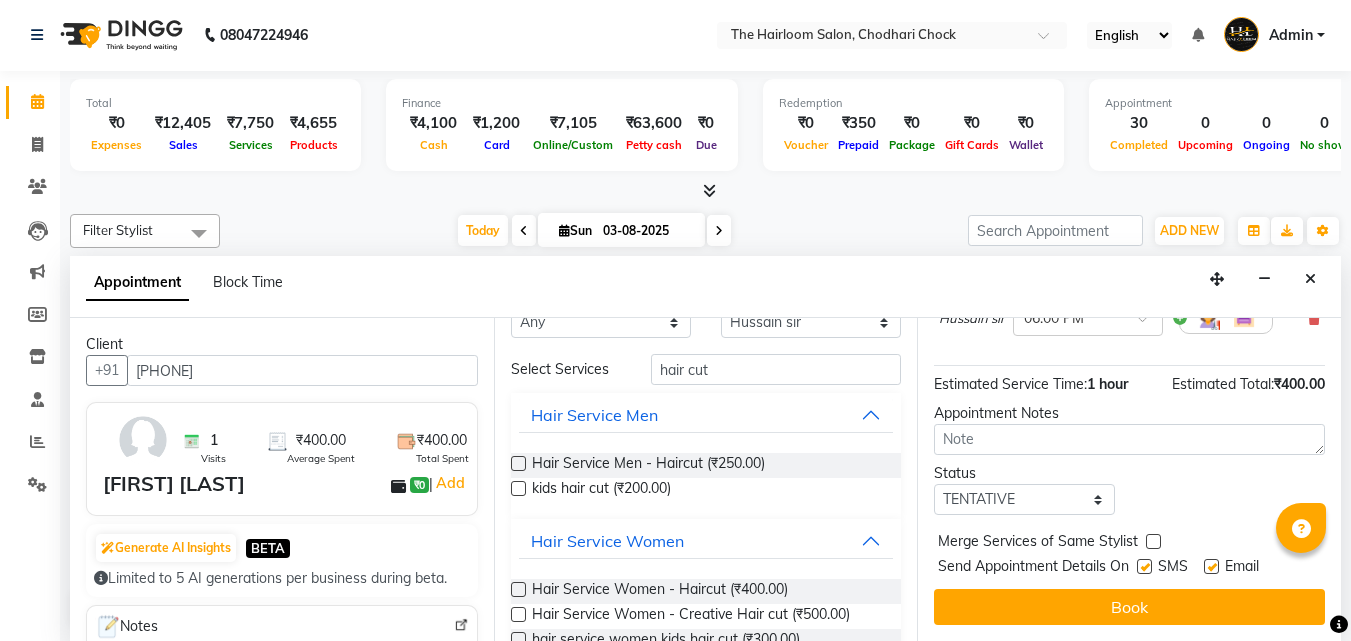 scroll, scrollTop: 218, scrollLeft: 0, axis: vertical 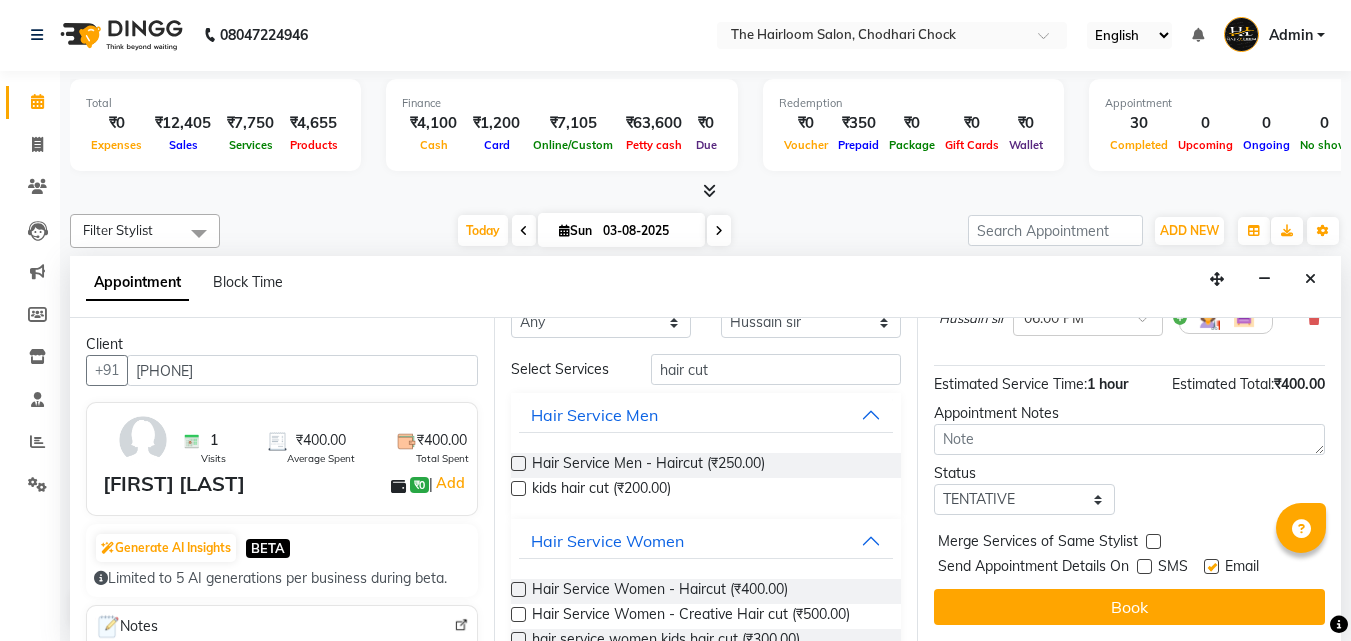 click at bounding box center (1211, 566) 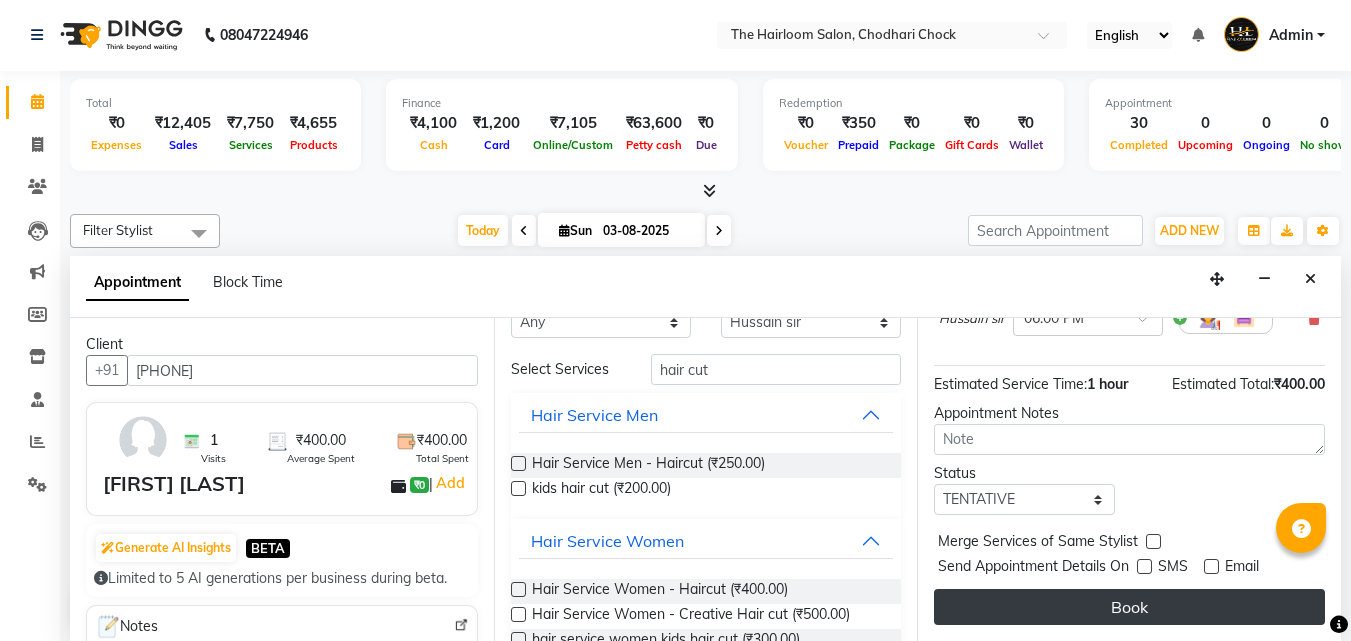 click on "Book" at bounding box center [1129, 607] 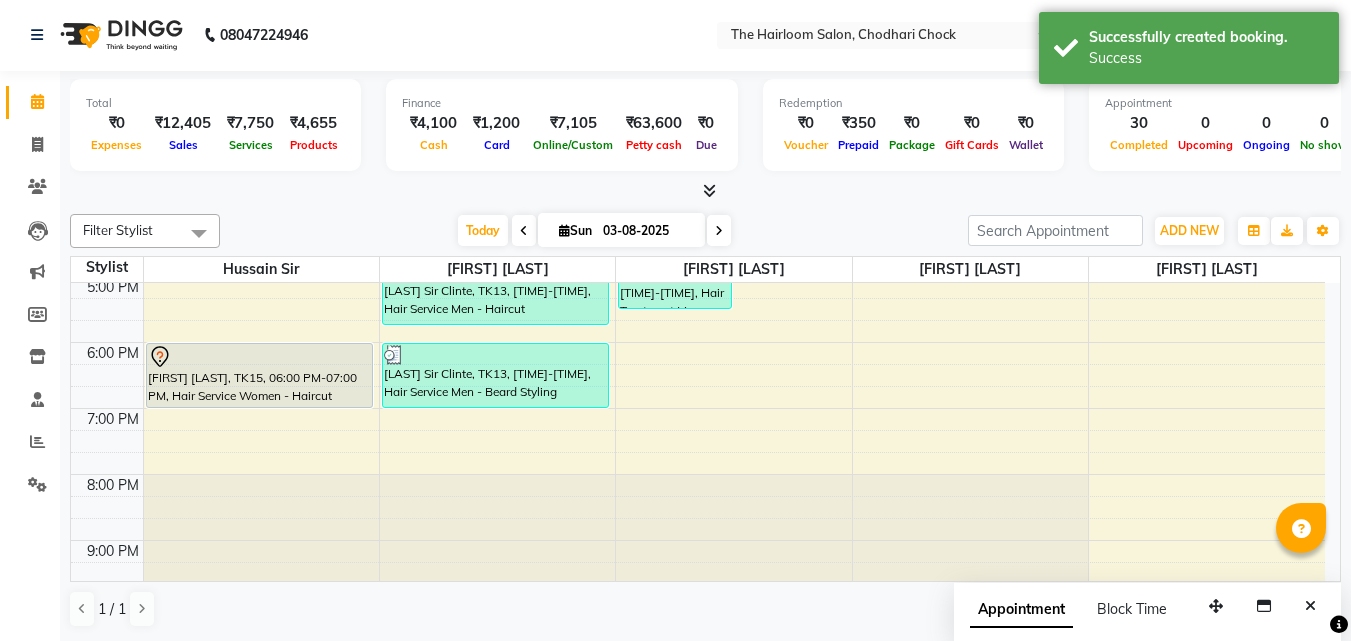 scroll, scrollTop: 0, scrollLeft: 0, axis: both 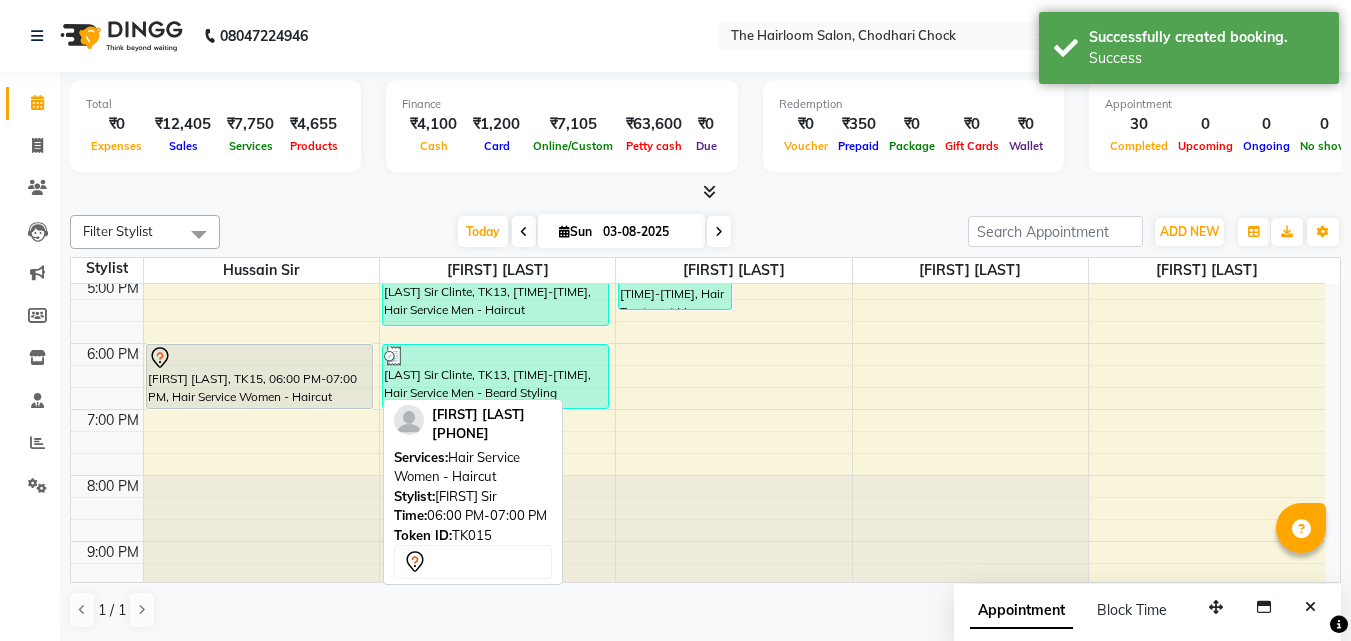 click on "[FIRST] [LAST], TK15, 06:00 PM-07:00 PM, Hair Service Women  - Haircut" at bounding box center (260, 376) 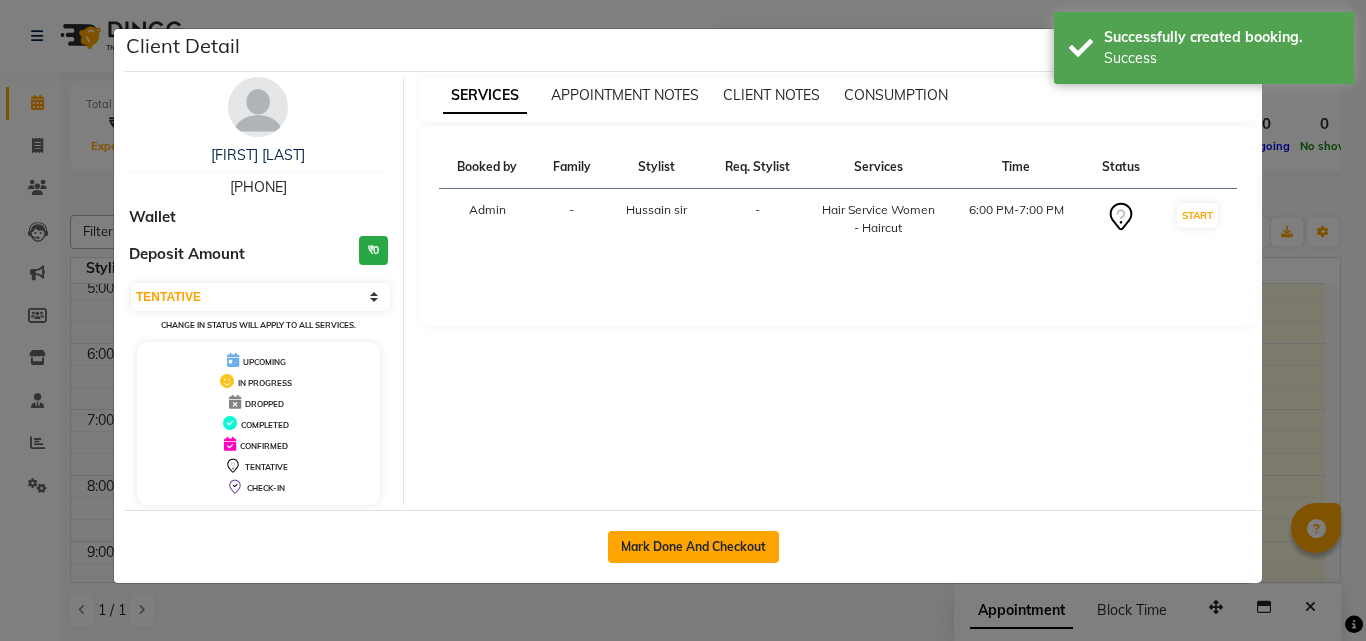 click on "Mark Done And Checkout" 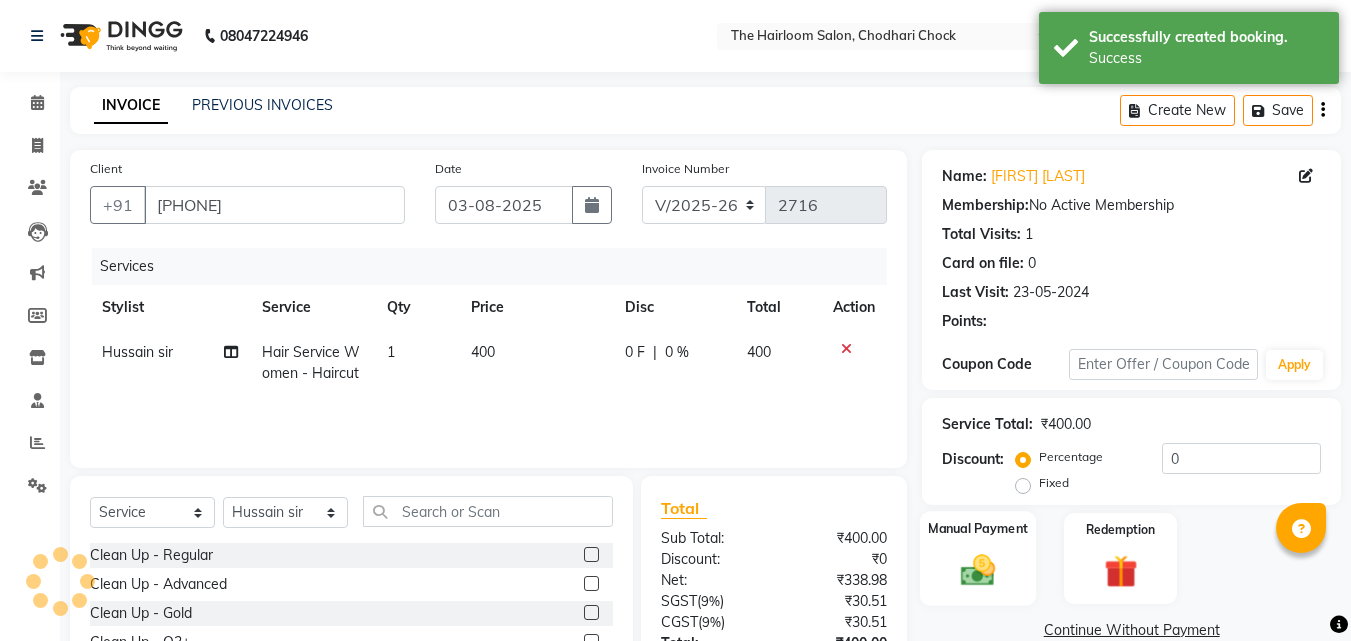 click 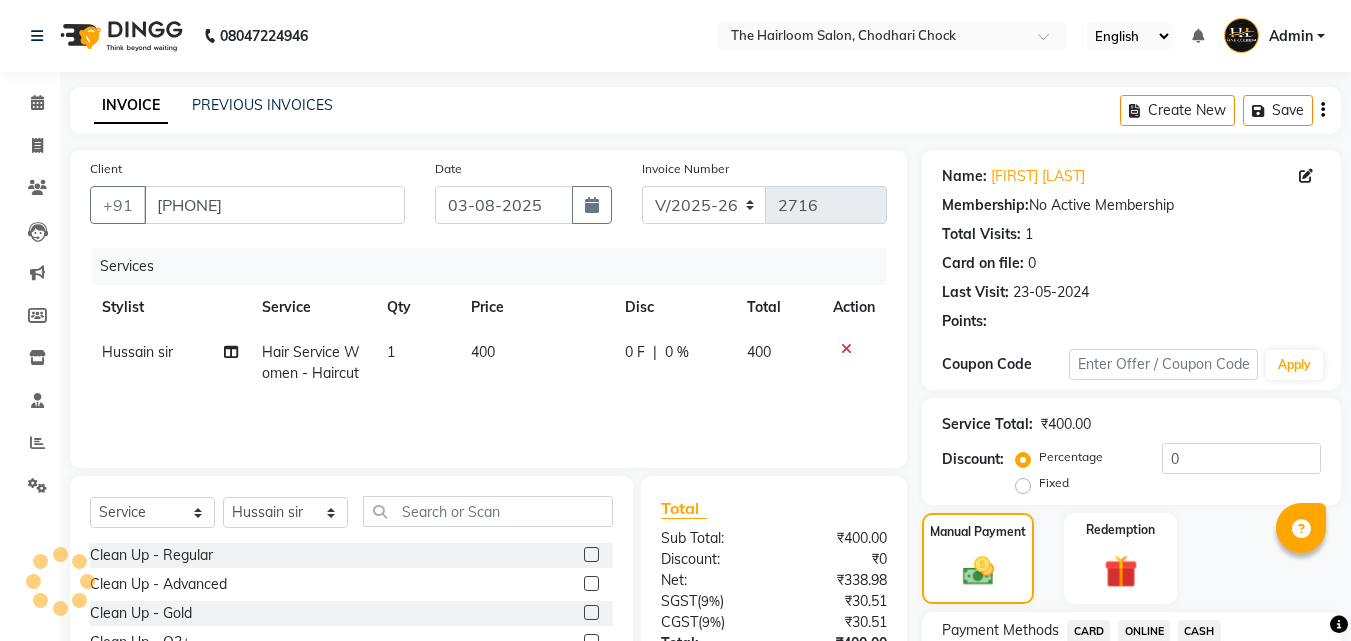scroll, scrollTop: 100, scrollLeft: 0, axis: vertical 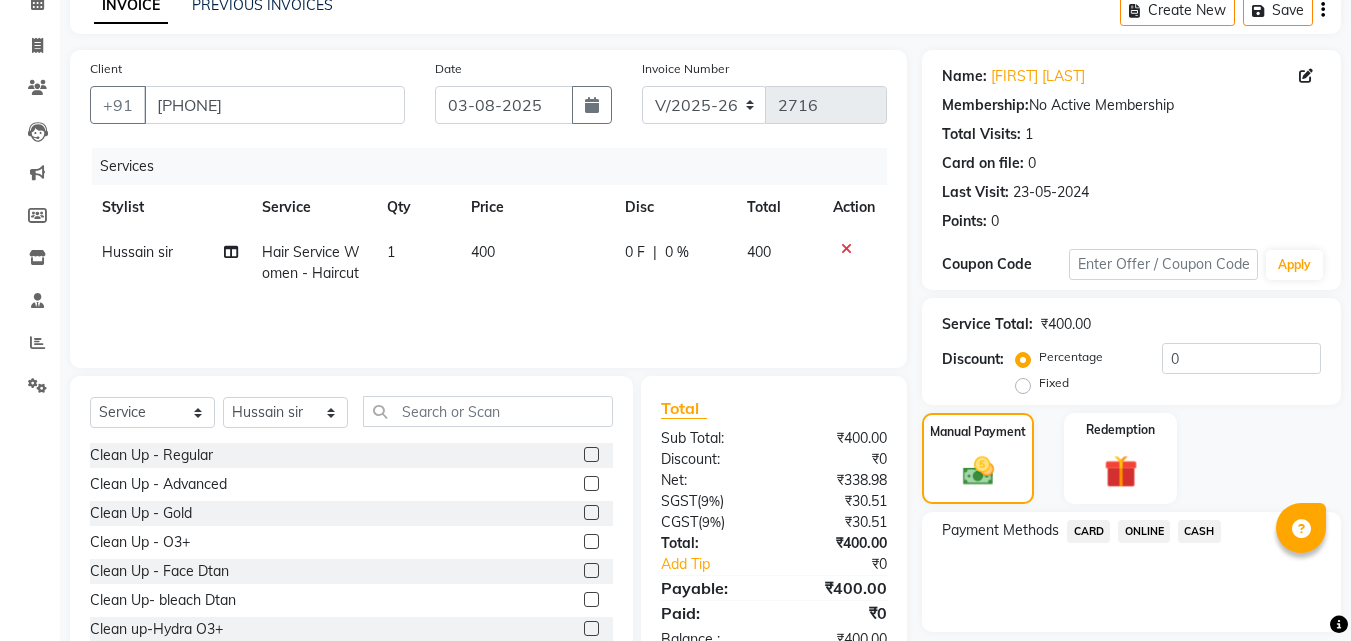 click on "CASH" 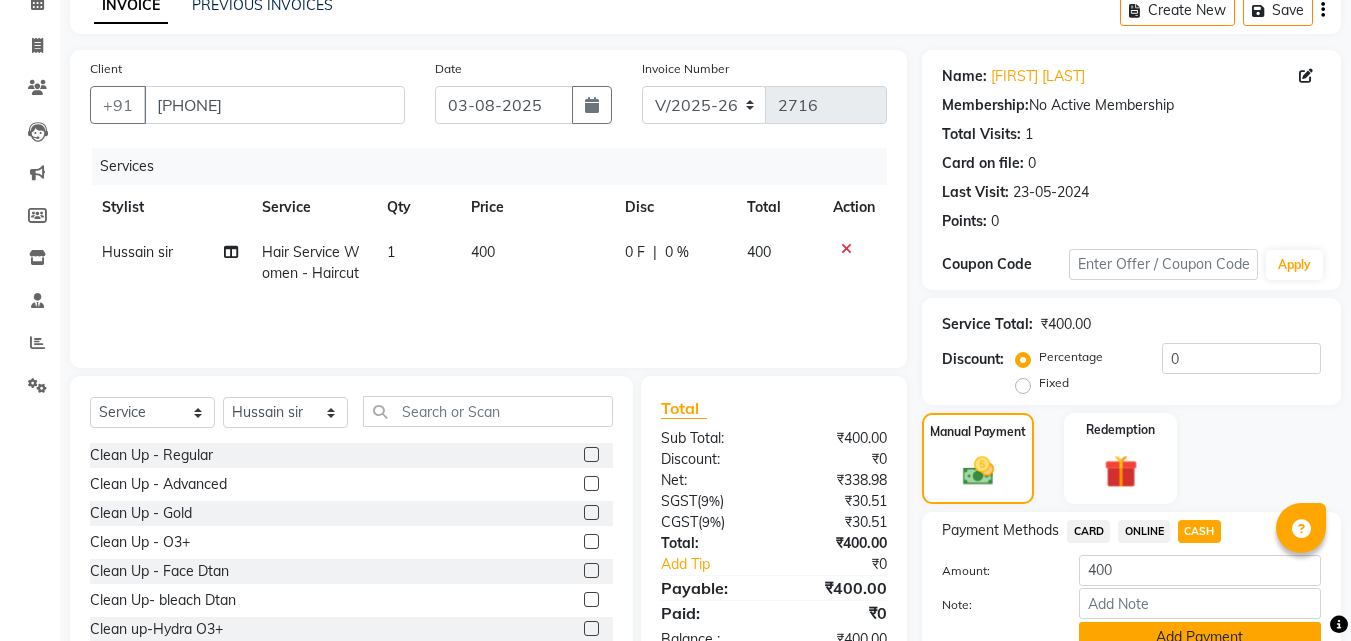 scroll, scrollTop: 191, scrollLeft: 0, axis: vertical 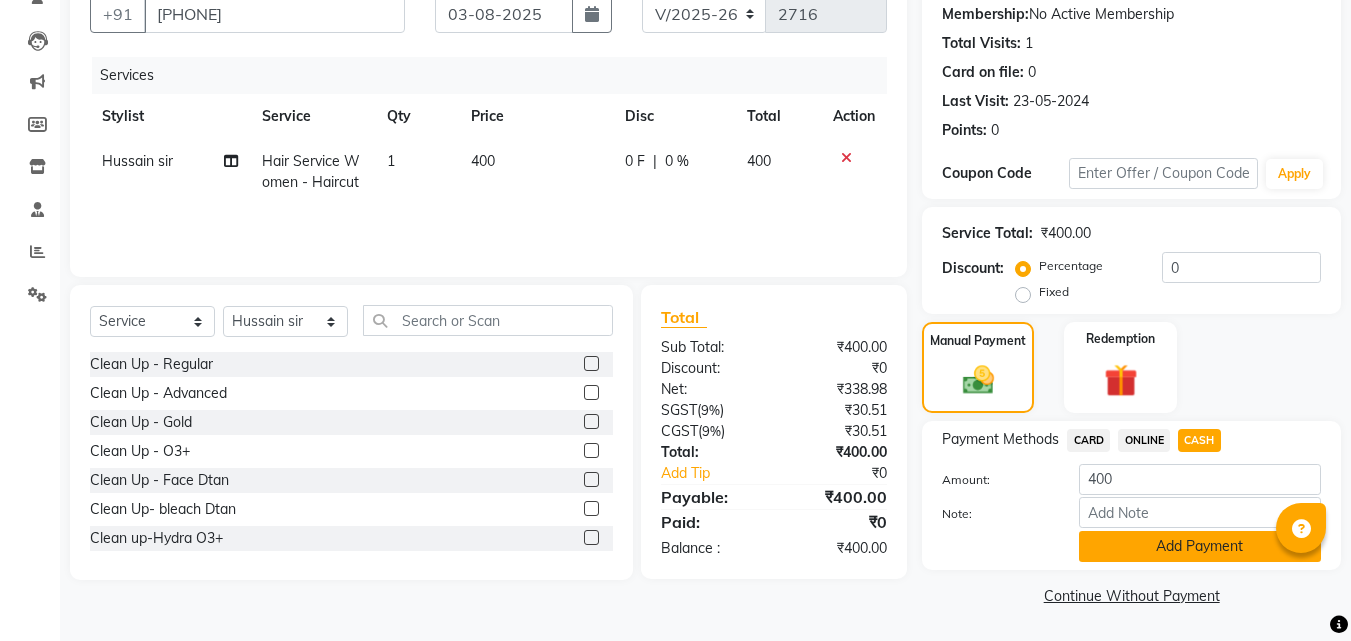 click on "Add Payment" 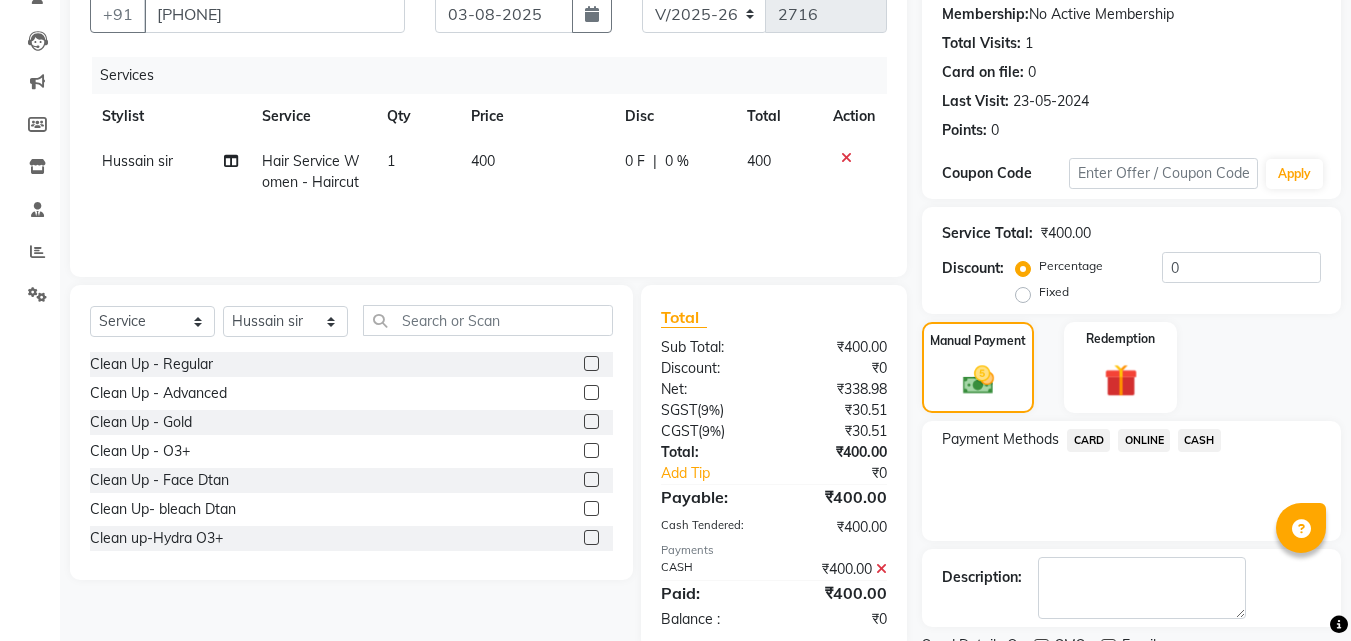 scroll, scrollTop: 275, scrollLeft: 0, axis: vertical 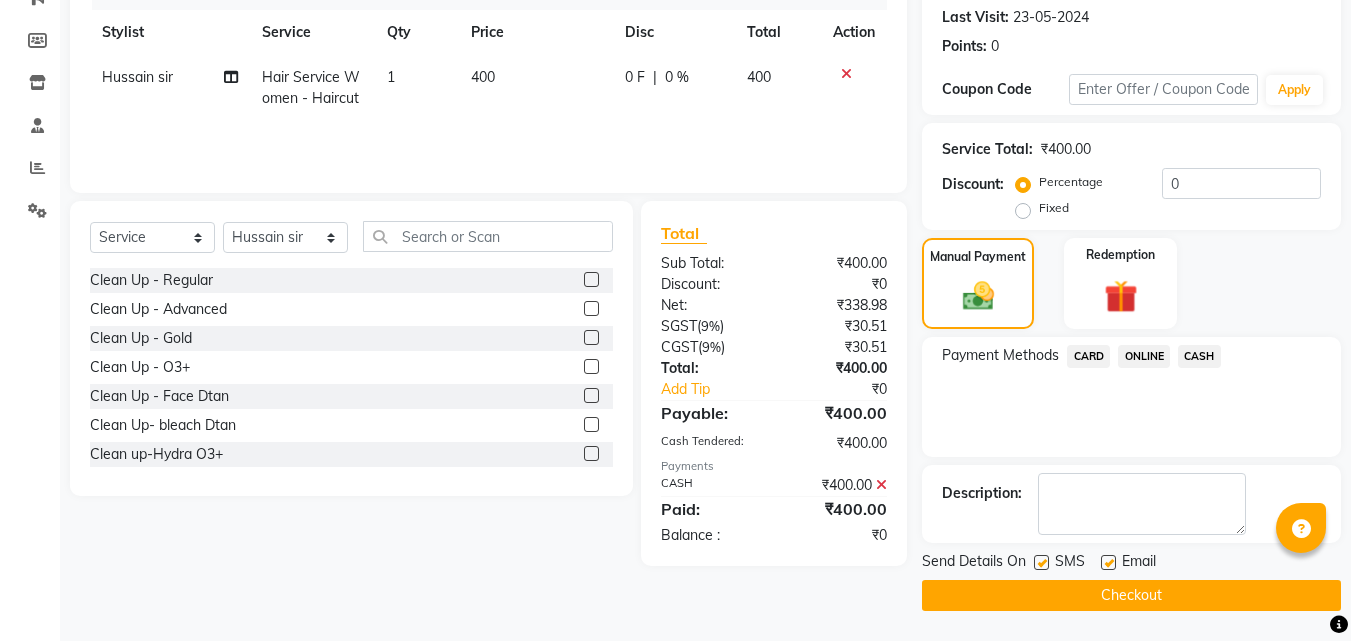 drag, startPoint x: 1040, startPoint y: 563, endPoint x: 1124, endPoint y: 561, distance: 84.0238 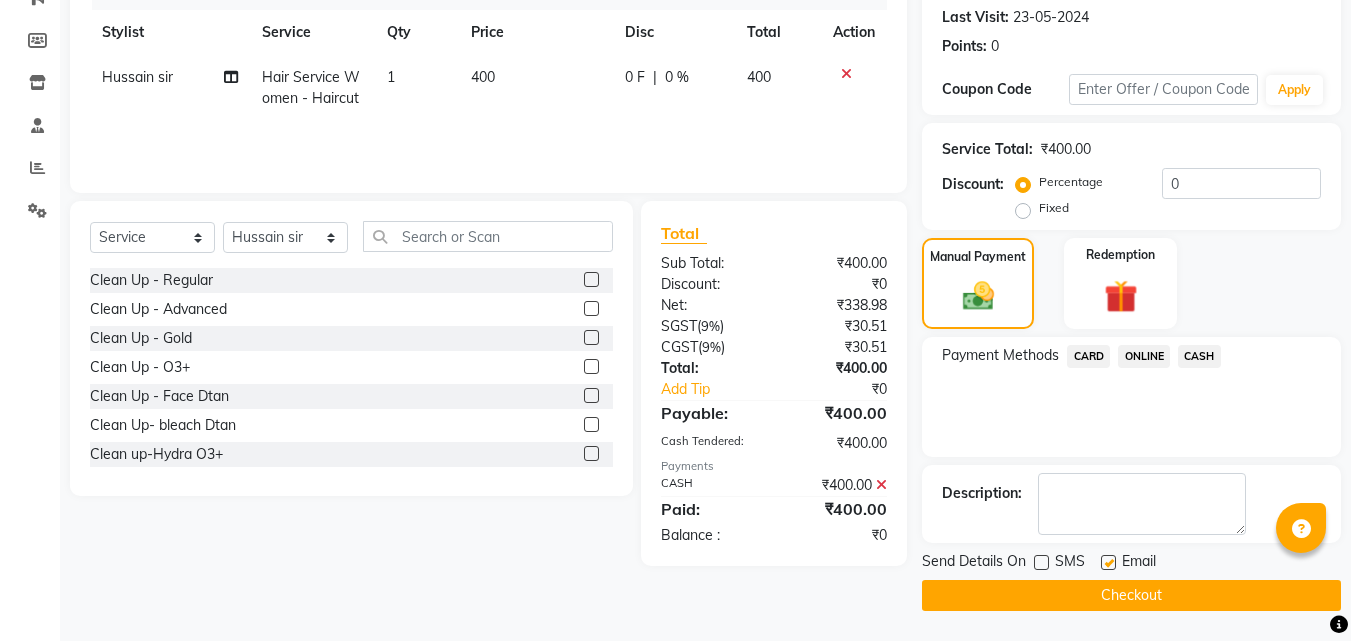 drag, startPoint x: 1109, startPoint y: 561, endPoint x: 1104, endPoint y: 583, distance: 22.561028 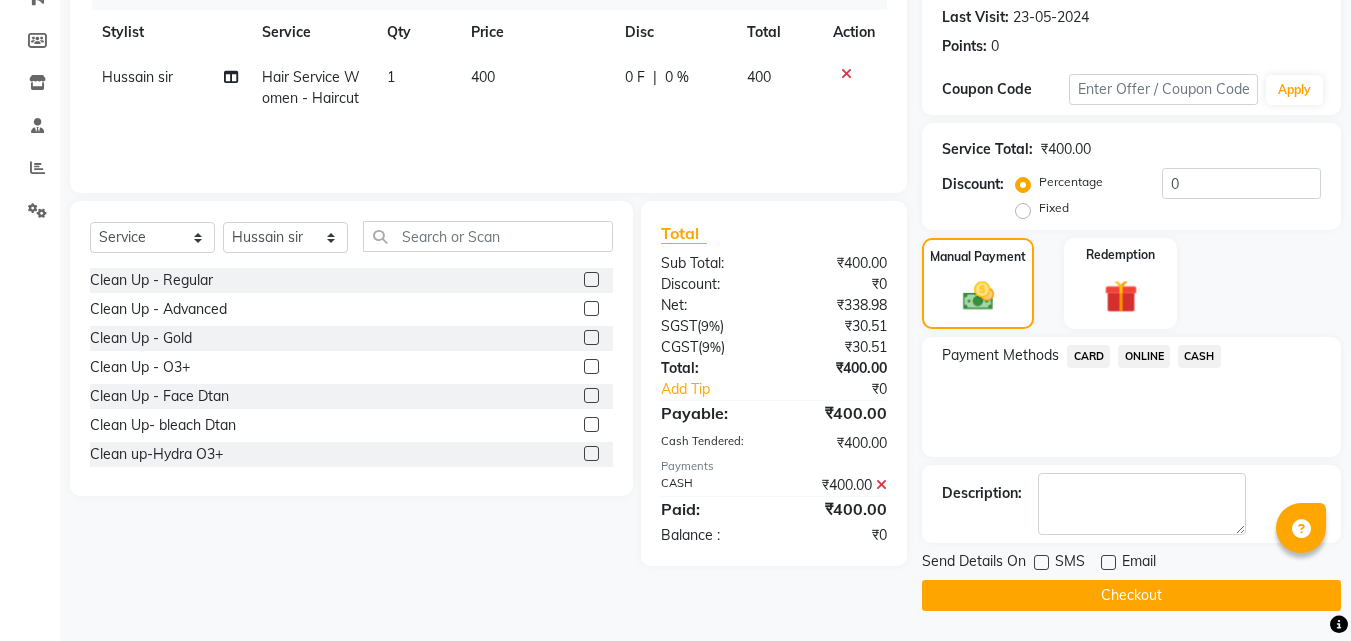 click on "Checkout" 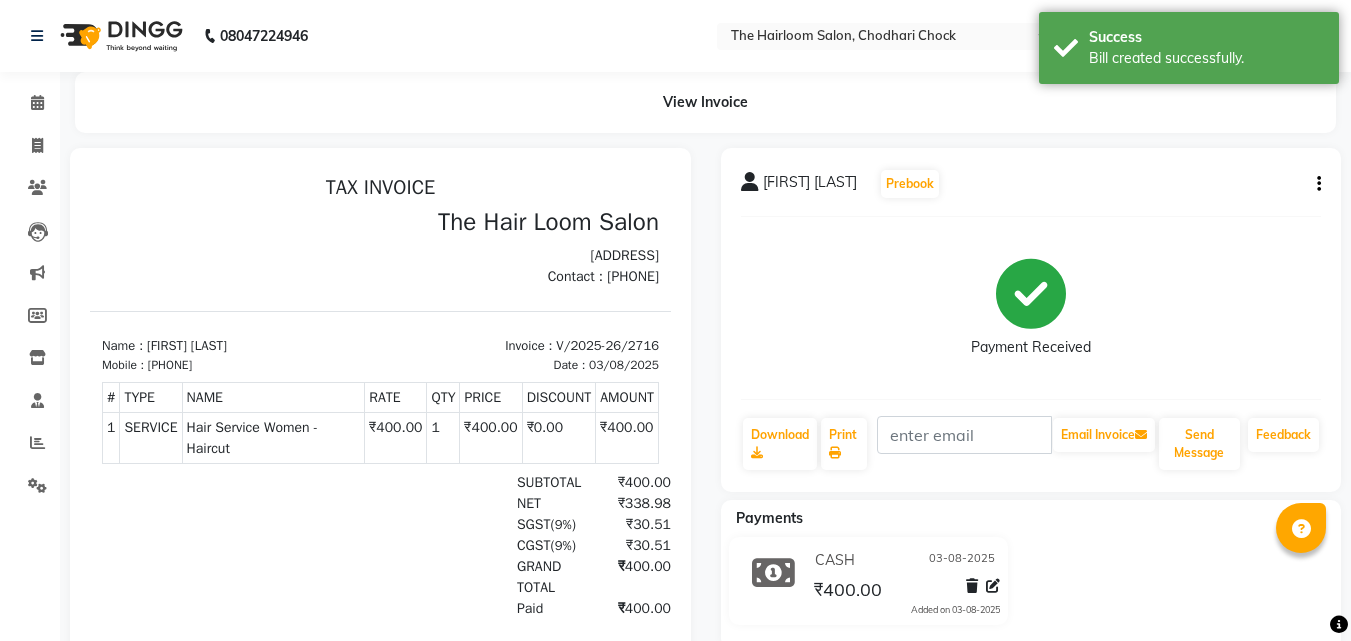 scroll, scrollTop: 0, scrollLeft: 0, axis: both 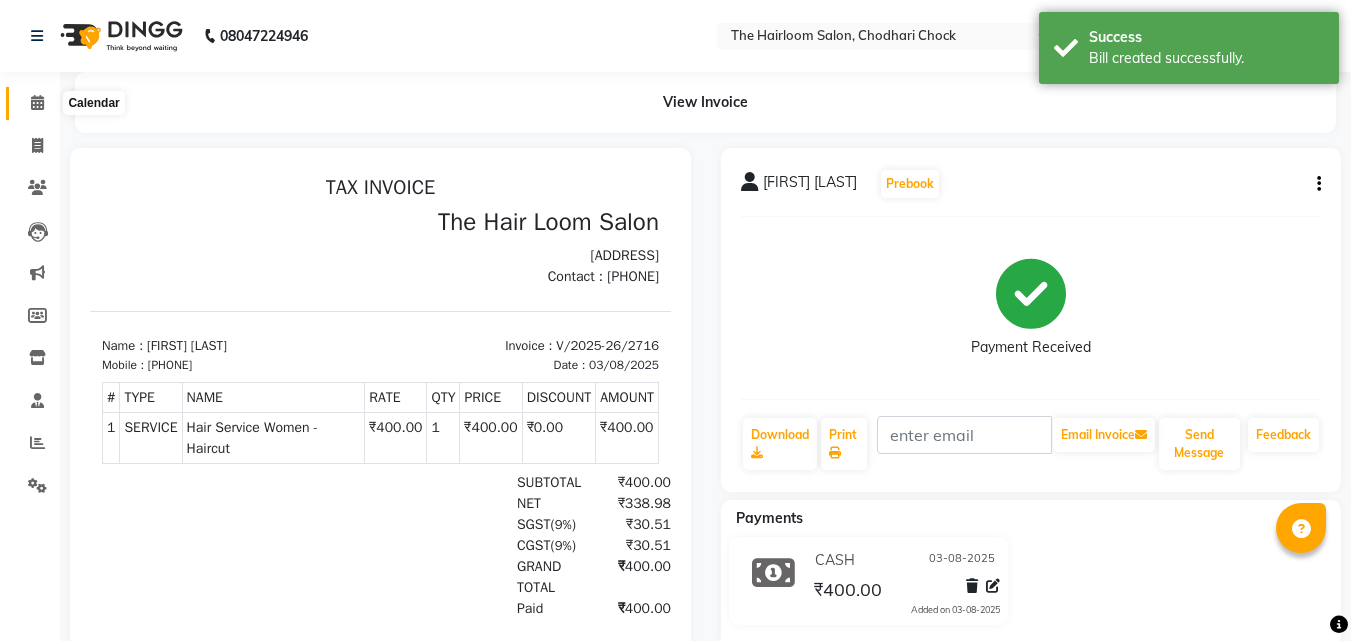 click 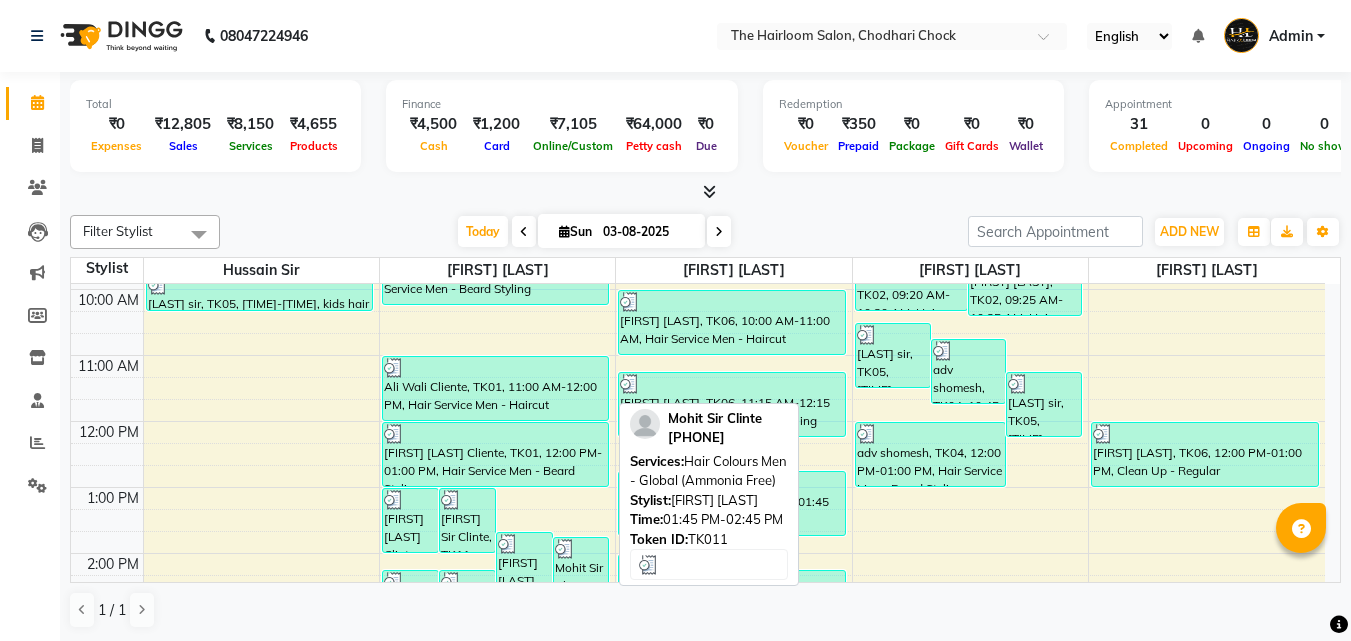 scroll, scrollTop: 200, scrollLeft: 0, axis: vertical 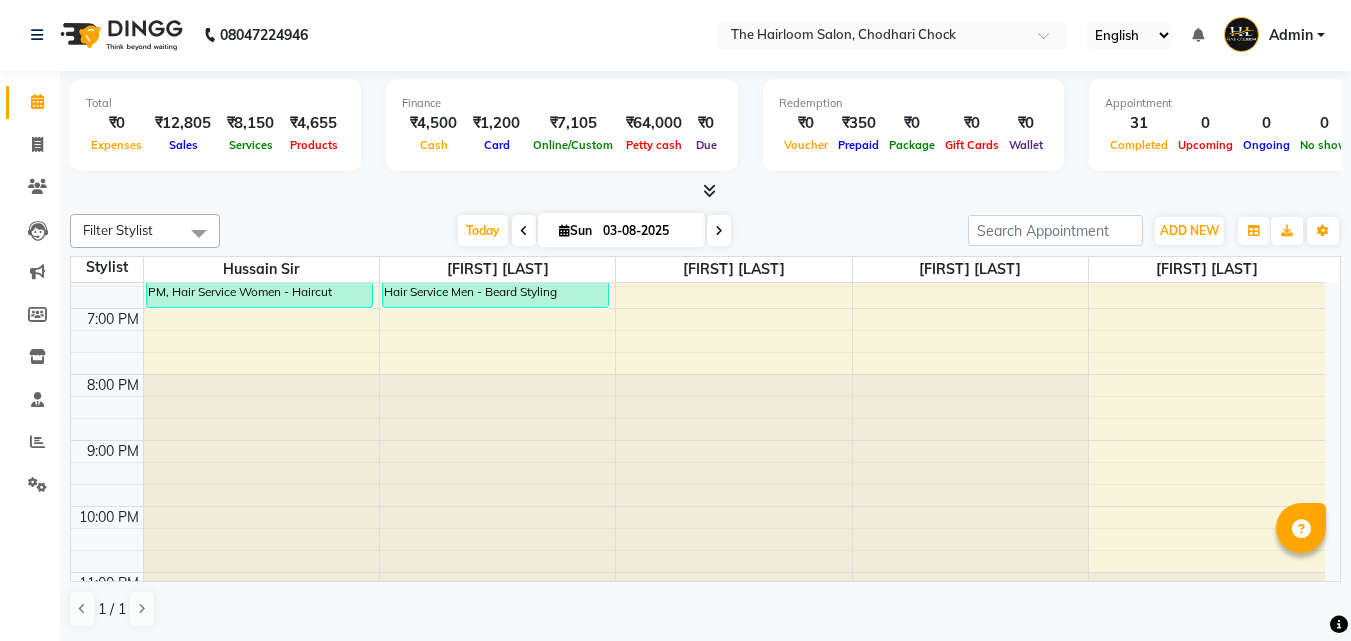 click on "8:00 AM 9:00 AM 10:00 AM 11:00 AM 12:00 PM 1:00 PM 2:00 PM 3:00 PM 4:00 PM 5:00 PM 6:00 PM 7:00 PM 8:00 PM 9:00 PM 10:00 PM 11:00 PM     [FIRST] sir, TK05, 09:45 AM-10:20 AM, kids hair cut     [FIRST] [LAST], TK15, 06:00 PM-07:00 PM, Hair Service Women  - Haircut     [FIRST] [LAST] Clinte, TK14, 01:00 PM-02:00 PM, Hair Service Men  - Haircut     [FIRST] [LAST] Clinte, TK11, 01:00 PM-02:00 PM, Hair Service Men  - Haircut     [FIRST] [LAST] Clinte, TK11, 01:40 PM-02:40 PM, Hair Service Men  - Shaving     [FIRST] [LAST] Clinte, TK11, 01:45 PM-02:45 PM, Hair Colours Men  - Global (Ammonia Free)     [FIRST] [LAST] Clinte, TK14, 02:15 PM-03:15 PM, Hair Service Men  - Beard Styling     [FIRST] [LAST] Clinte, TK11, 02:15 PM-03:15 PM, Hair Service Men  - Beard Styling     [FIRST] [LAST] Clinte, TK12, 02:45 PM-03:45 PM, Hair Service Men  - Haircut     [FIRST] Sir, TK03, 09:15 AM-10:15 AM, Hair Service Men  - Beard Styling     [FIRST] [LAST] Cliente, TK01, 11:00 AM-12:00 PM, Hair Service Men  - Haircut" at bounding box center (698, 110) 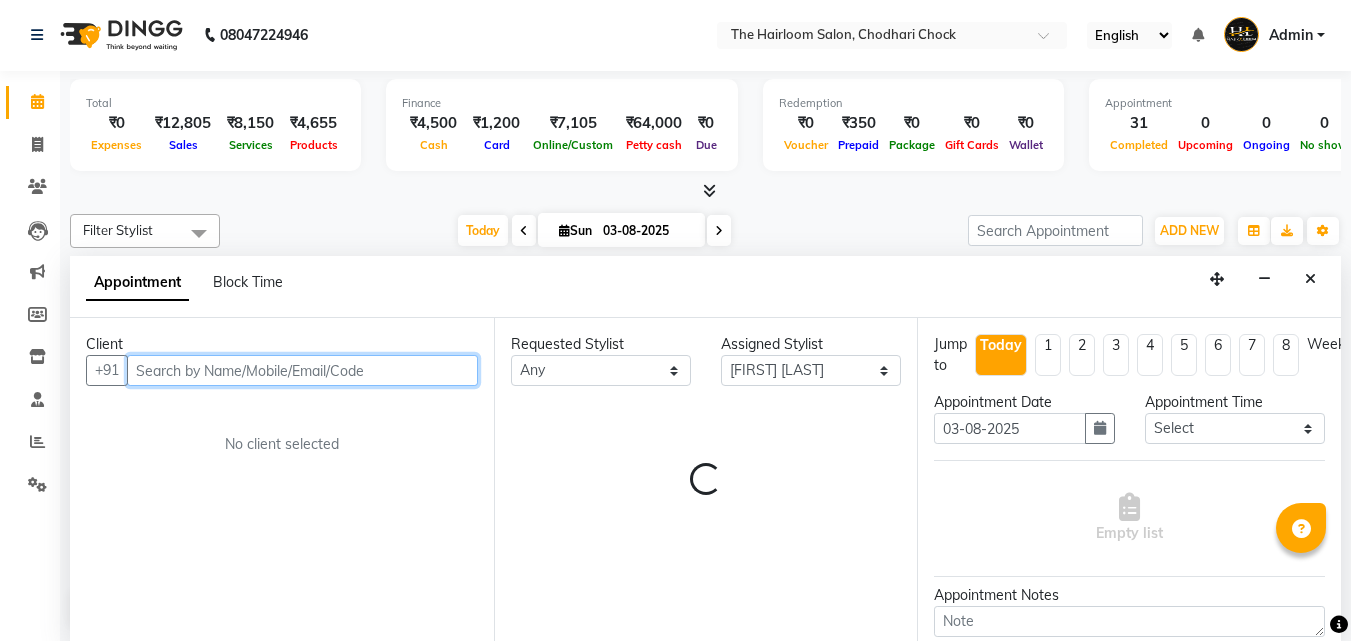 click at bounding box center [302, 370] 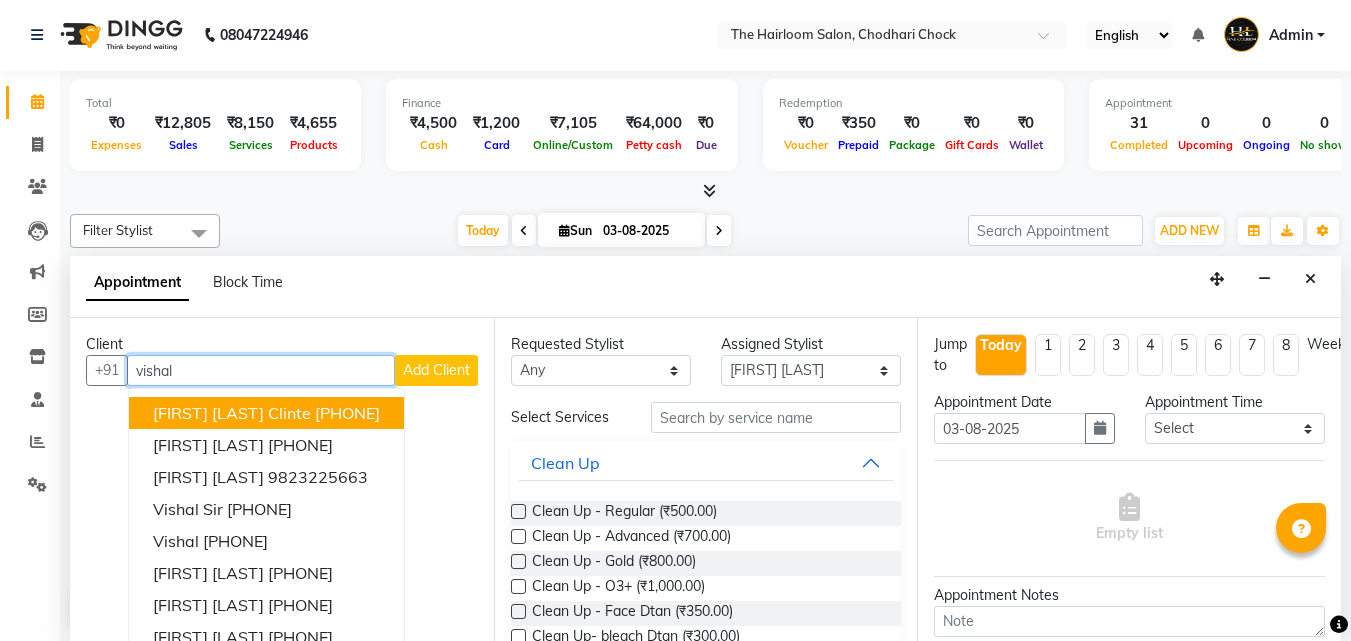 click on "[PHONE]" at bounding box center [347, 413] 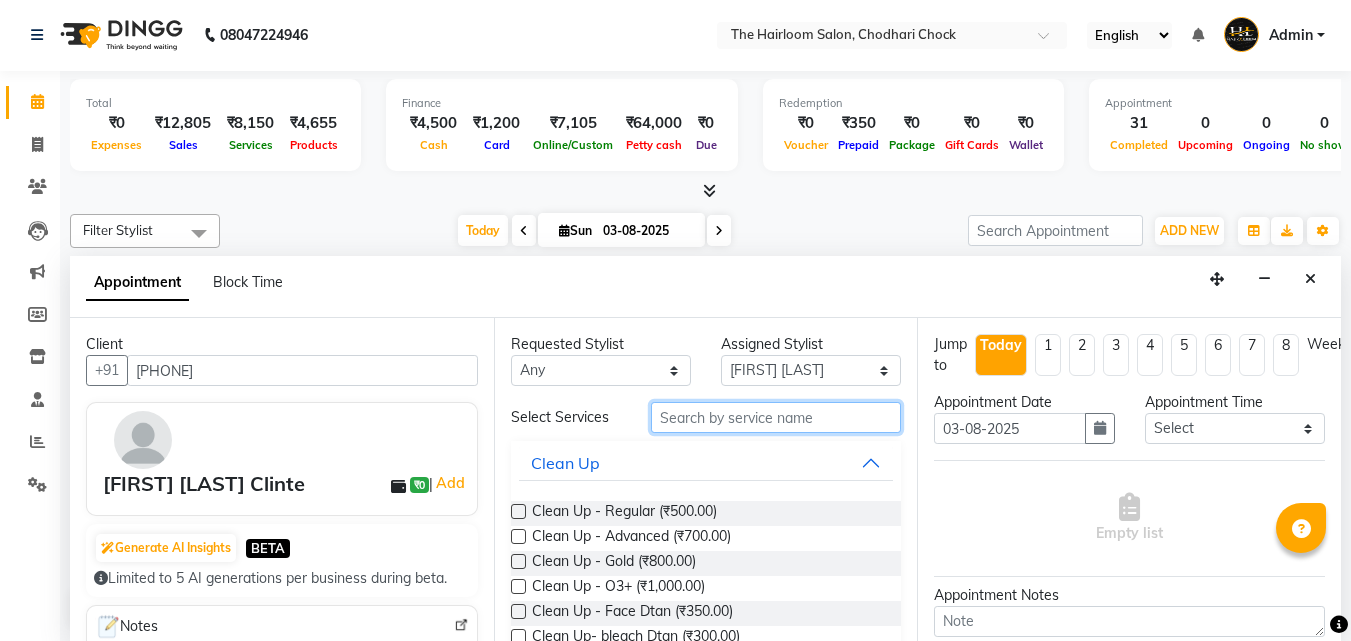 click at bounding box center [776, 417] 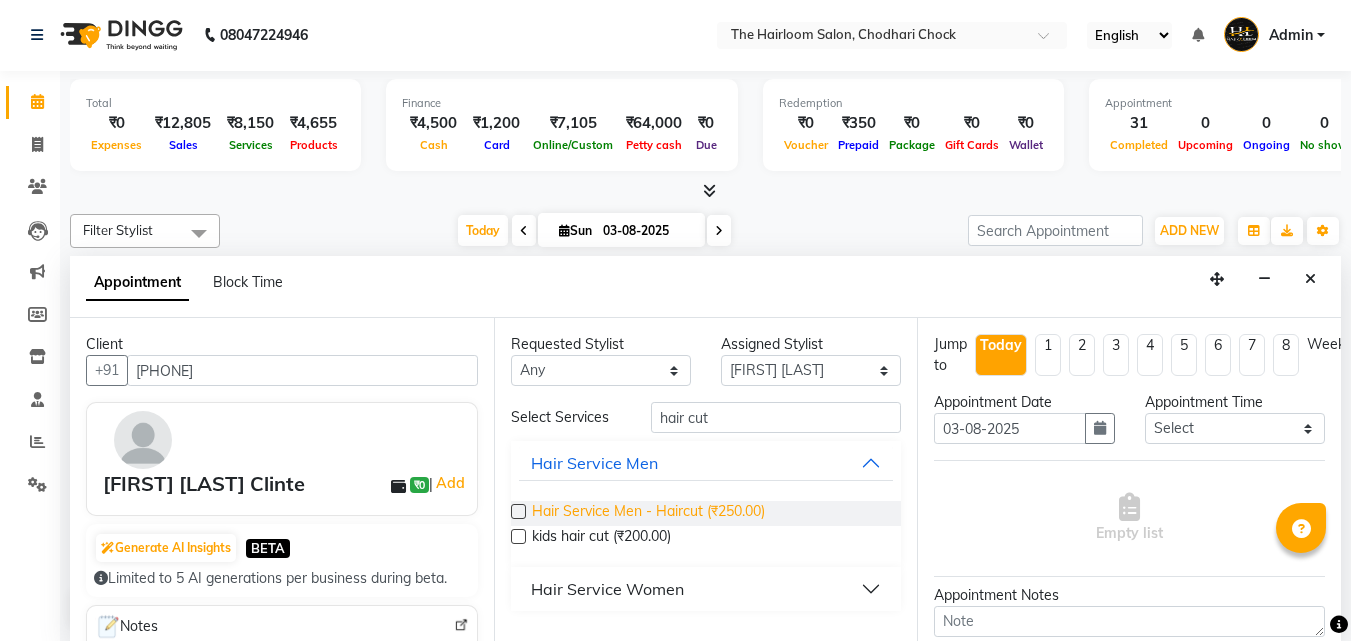click on "Hair Service Men  - Haircut (₹250.00)" at bounding box center (648, 513) 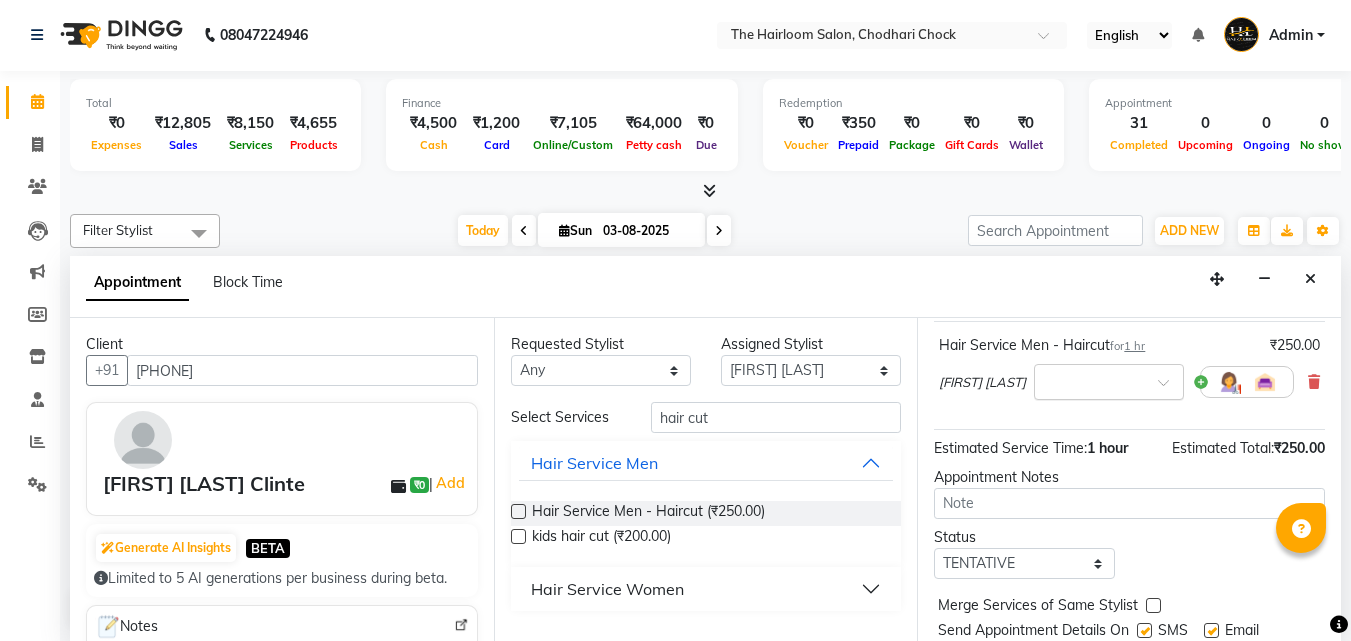 scroll, scrollTop: 218, scrollLeft: 0, axis: vertical 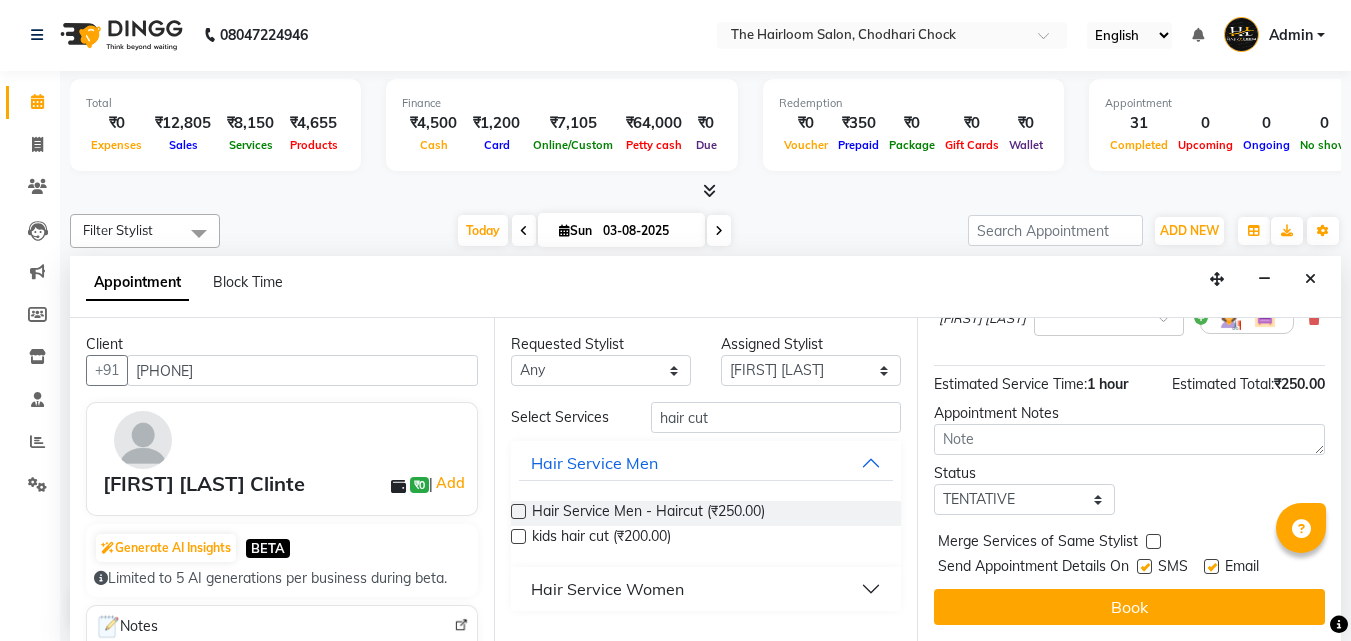 click at bounding box center [1144, 566] 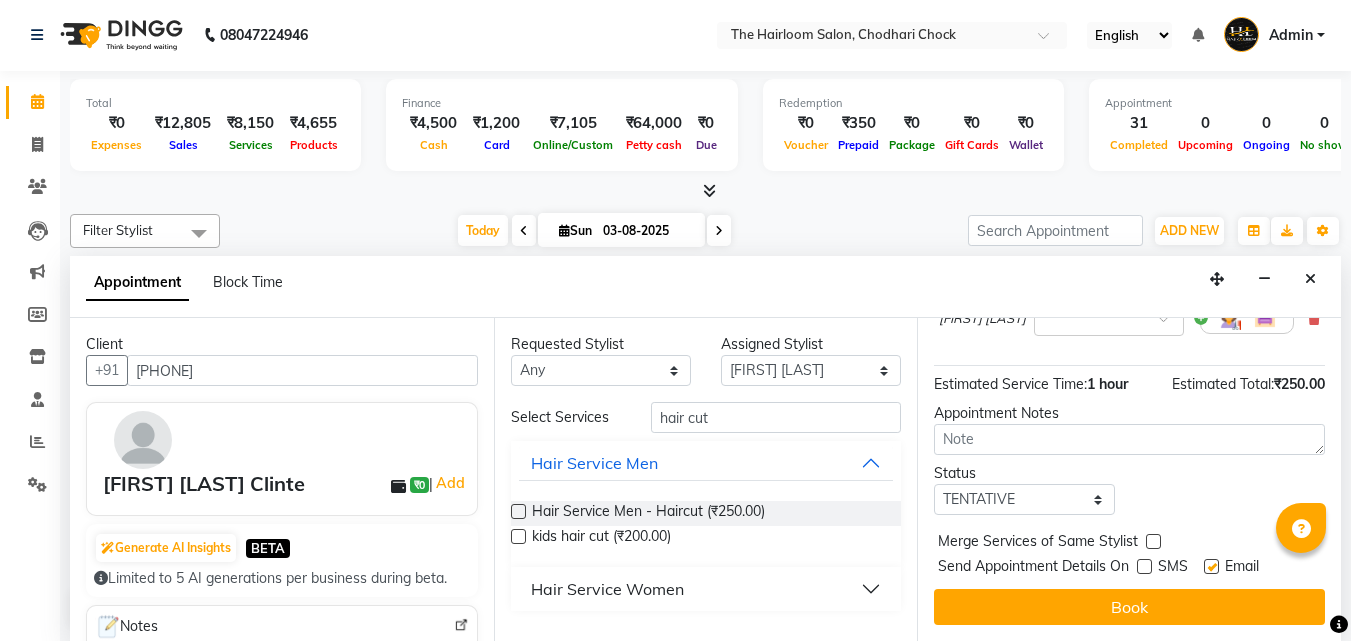 click at bounding box center (1211, 566) 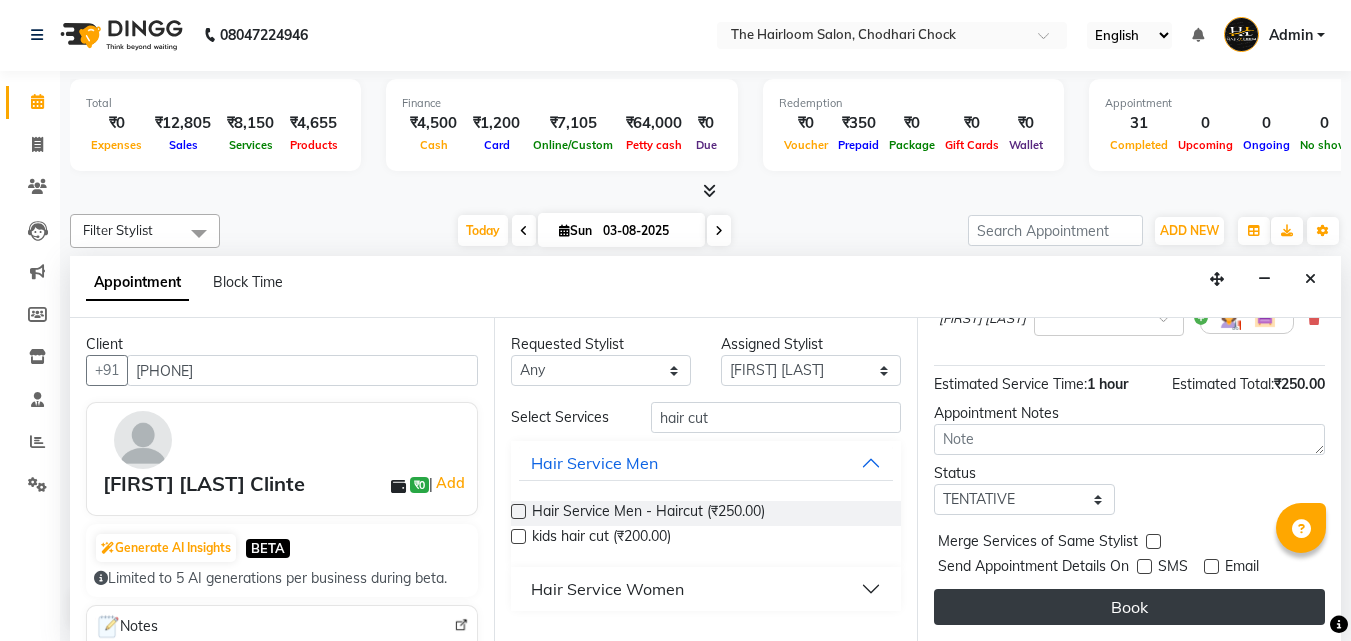 click on "Book" at bounding box center (1129, 607) 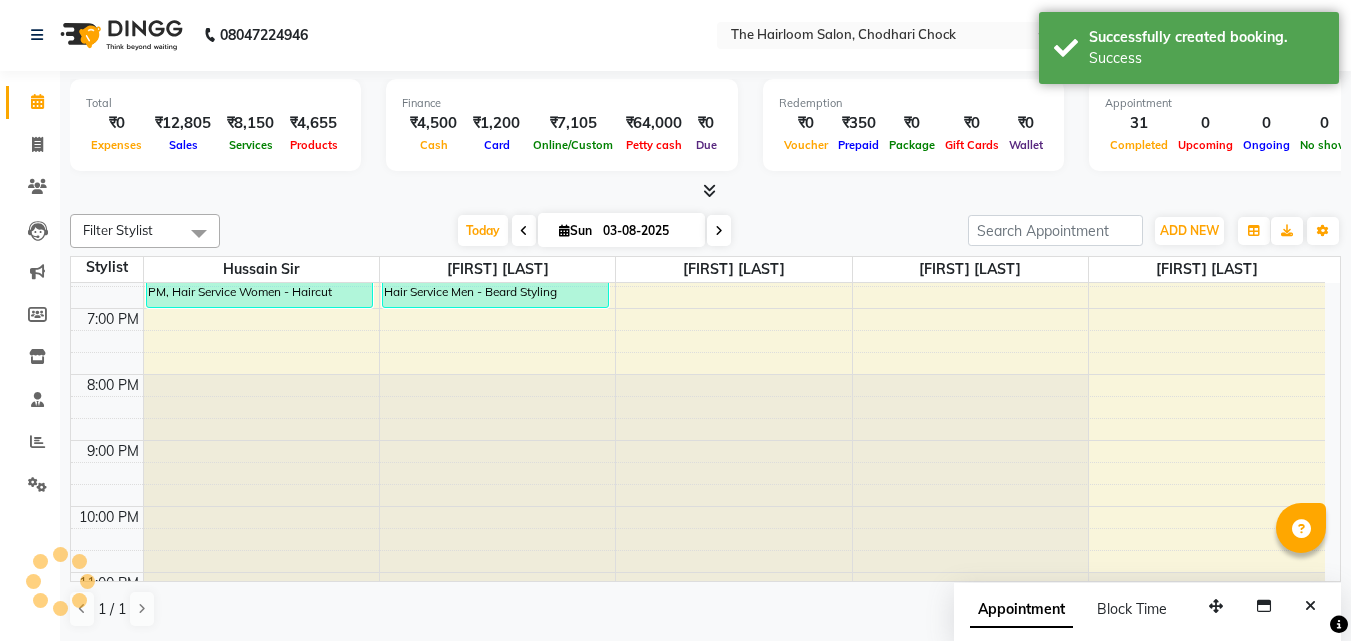 scroll, scrollTop: 0, scrollLeft: 0, axis: both 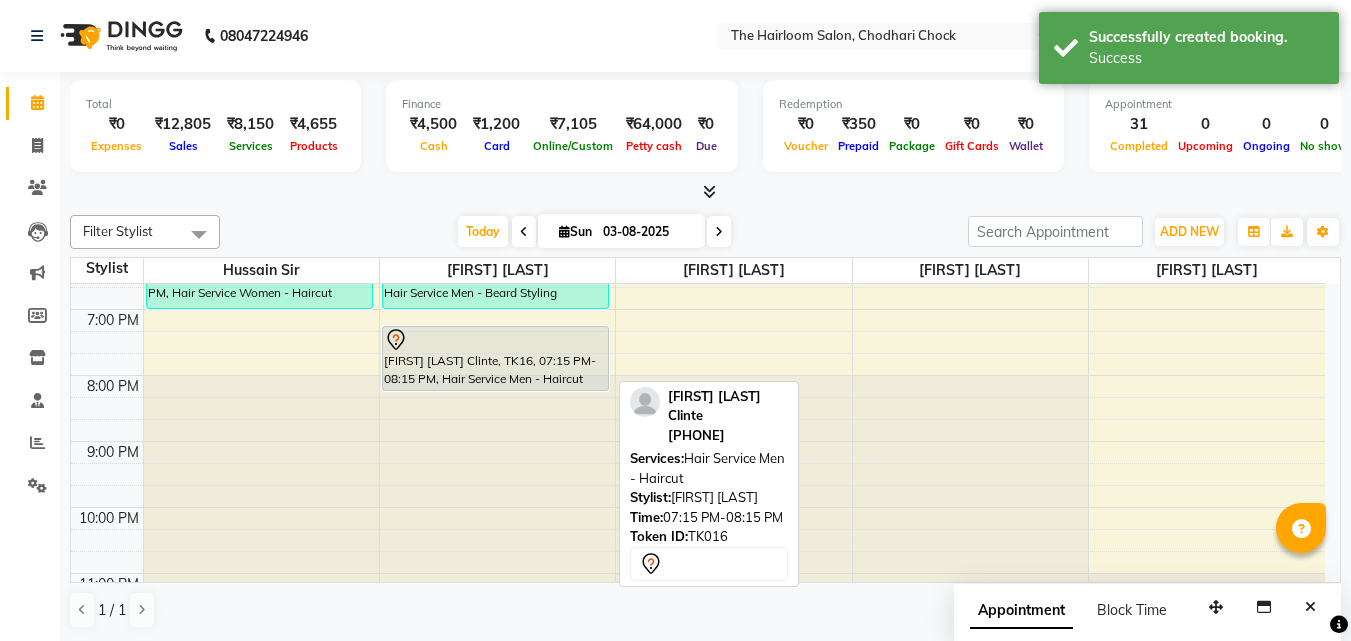 click on "[FIRST] [LAST] Clinte, TK16, 07:15 PM-08:15 PM, Hair Service Men  - Haircut" at bounding box center (496, 358) 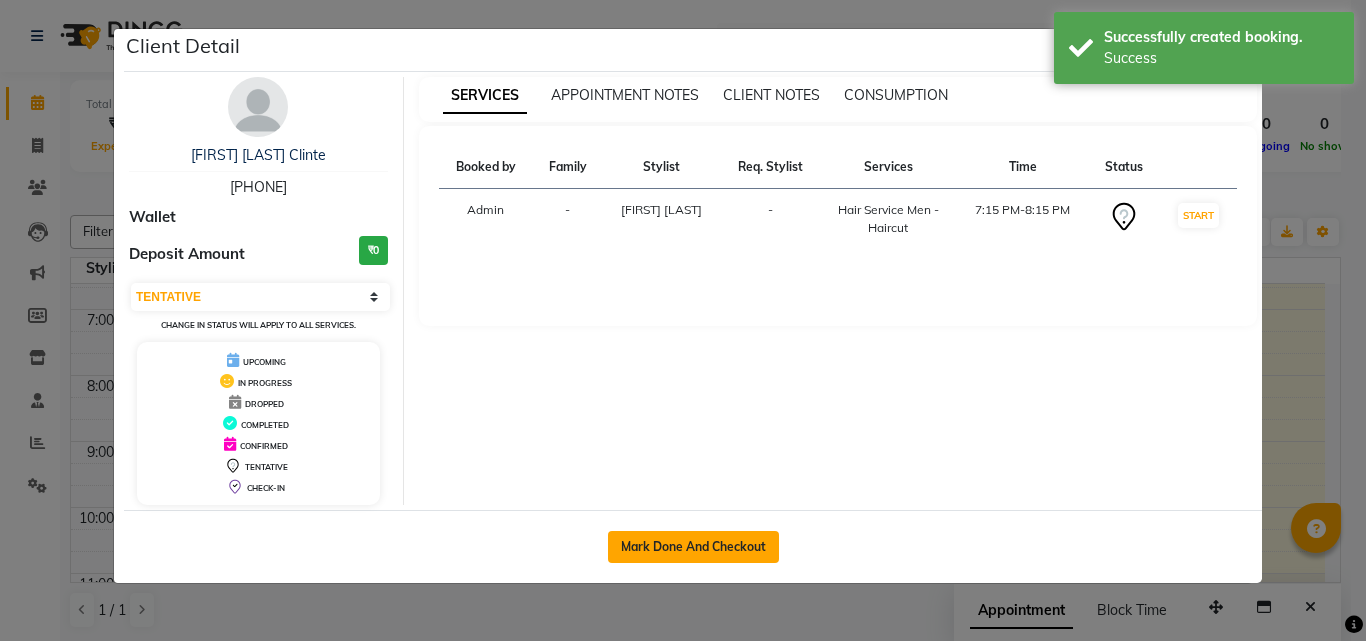 click on "Mark Done And Checkout" 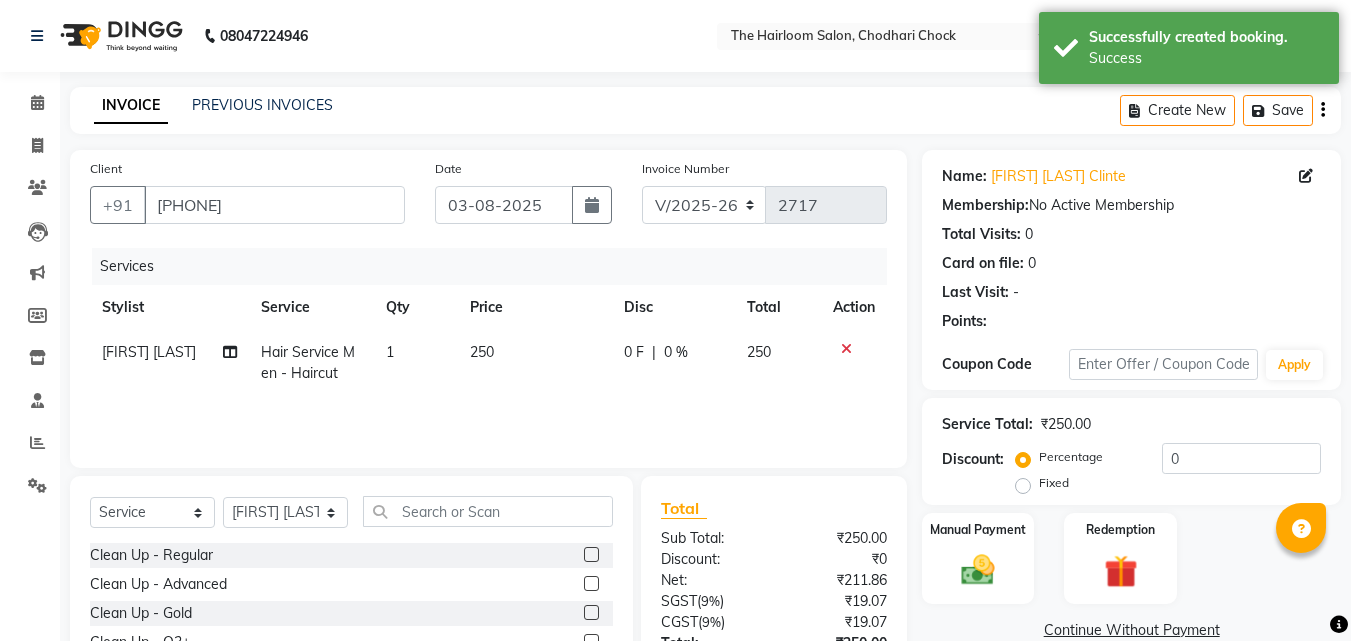 click on "250" 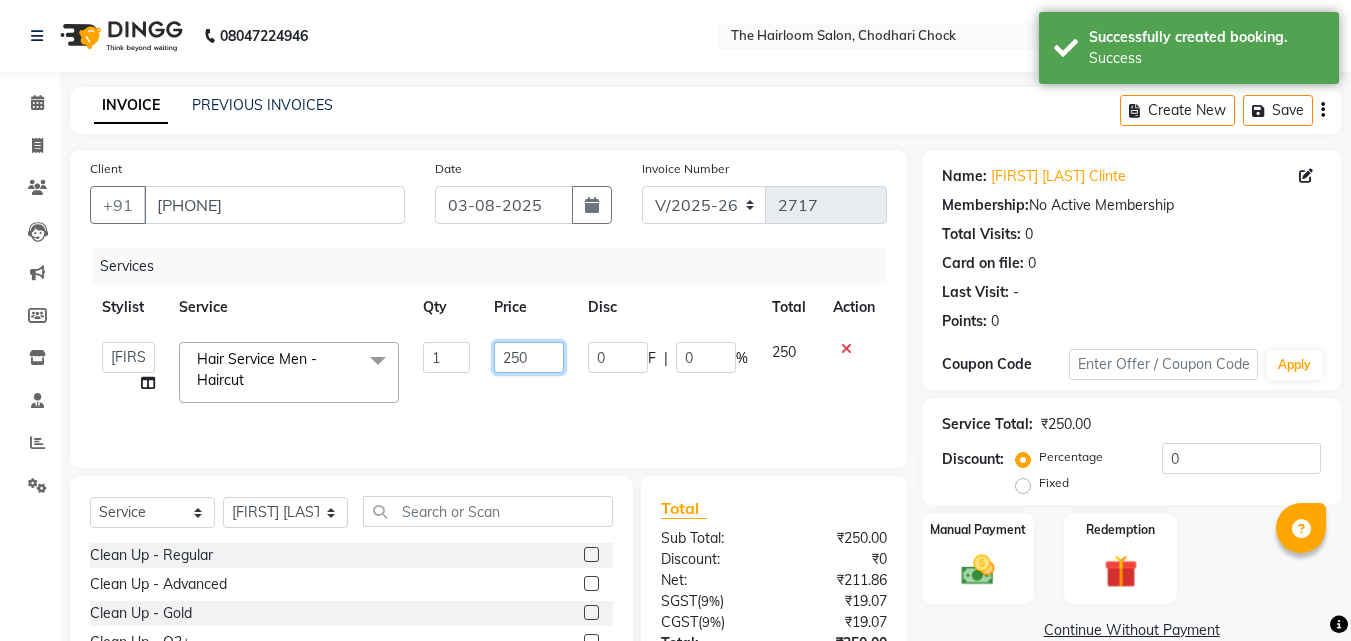 click on "250" 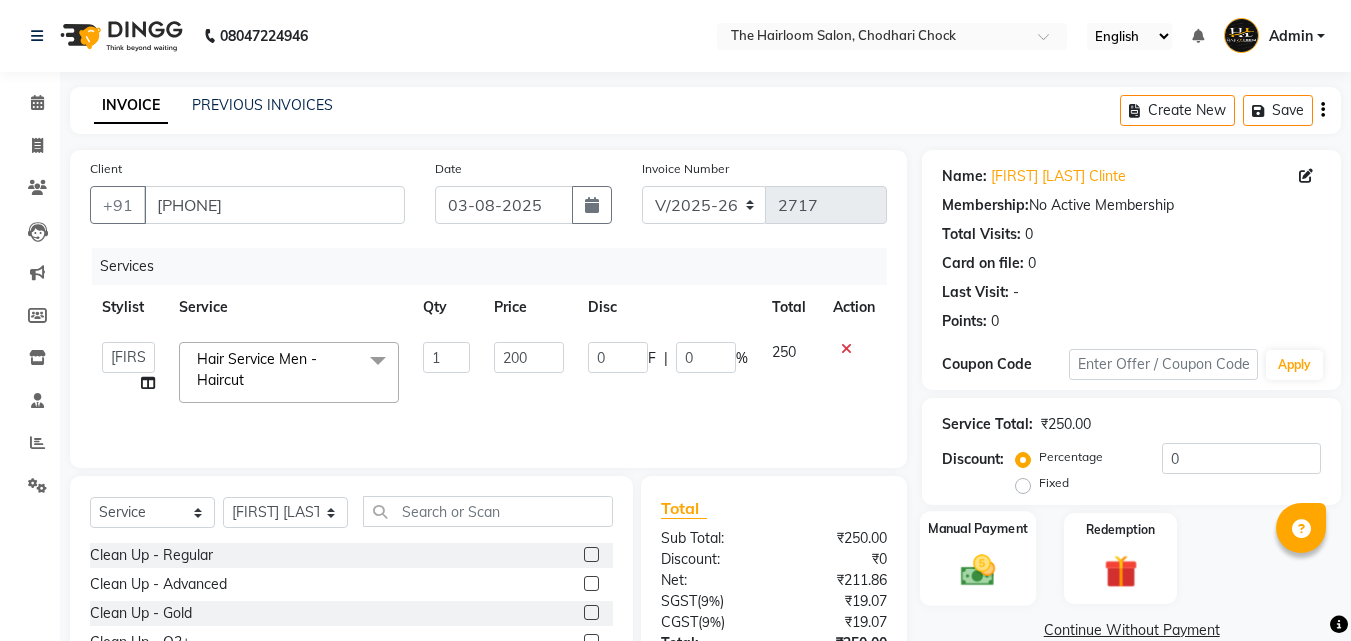 click 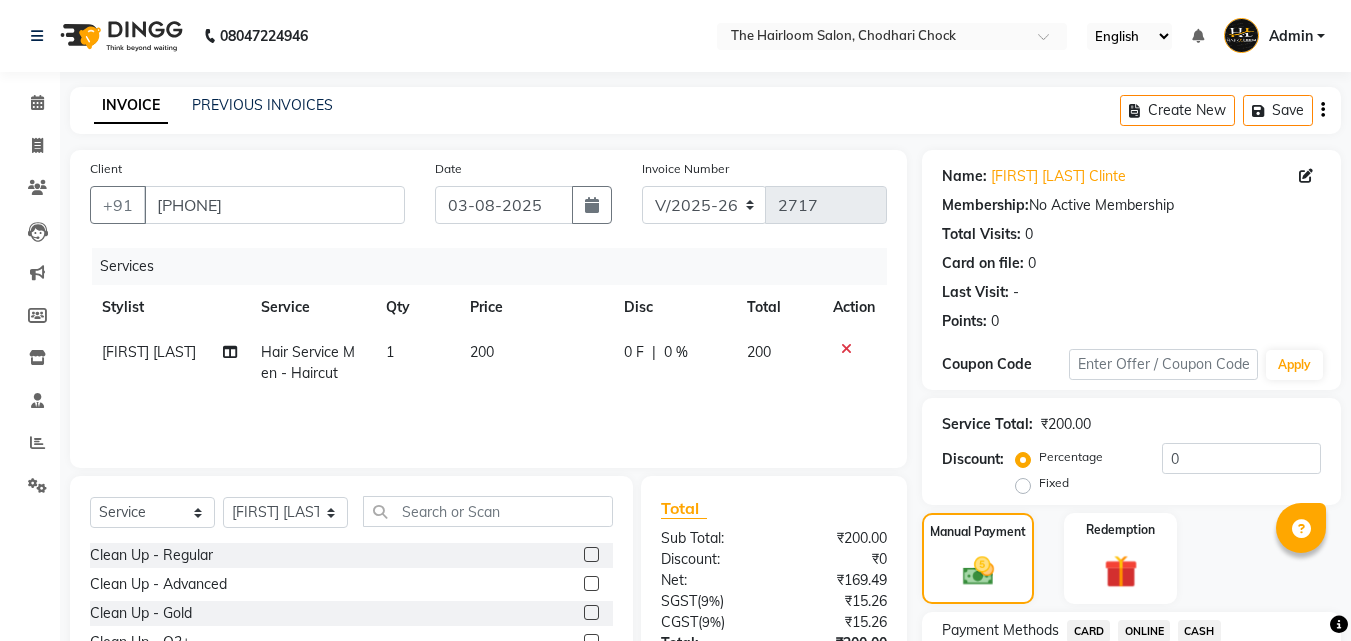 scroll, scrollTop: 162, scrollLeft: 0, axis: vertical 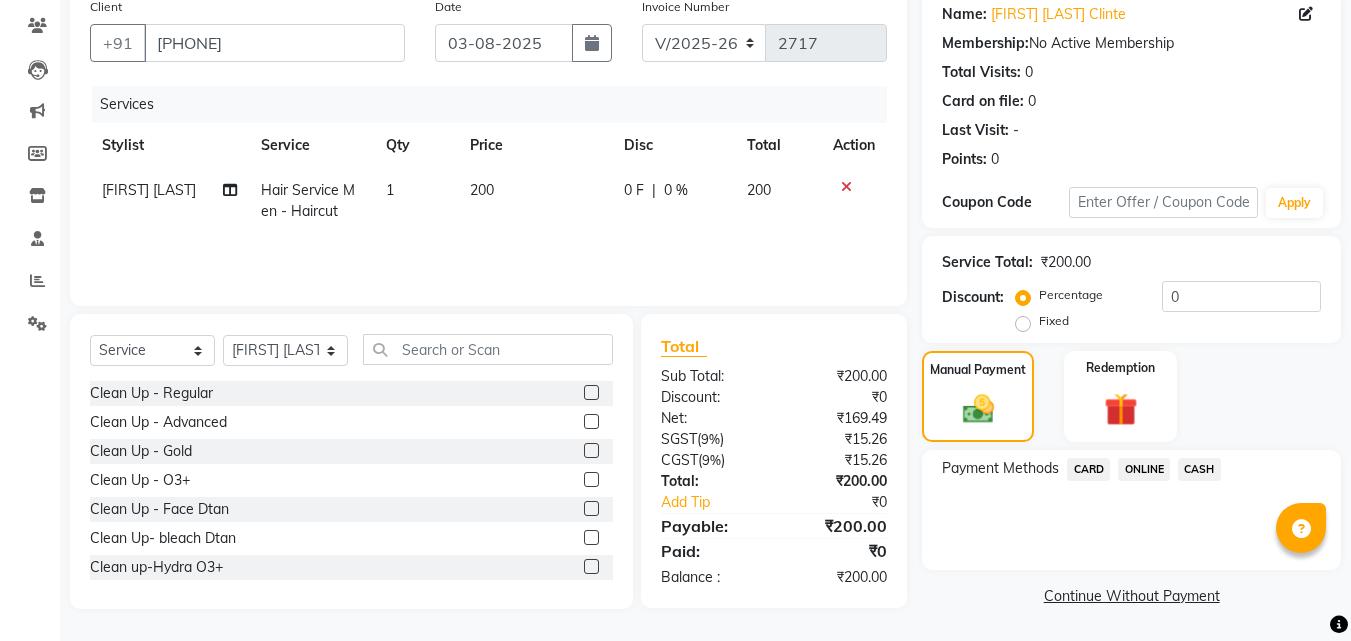 click on "CASH" 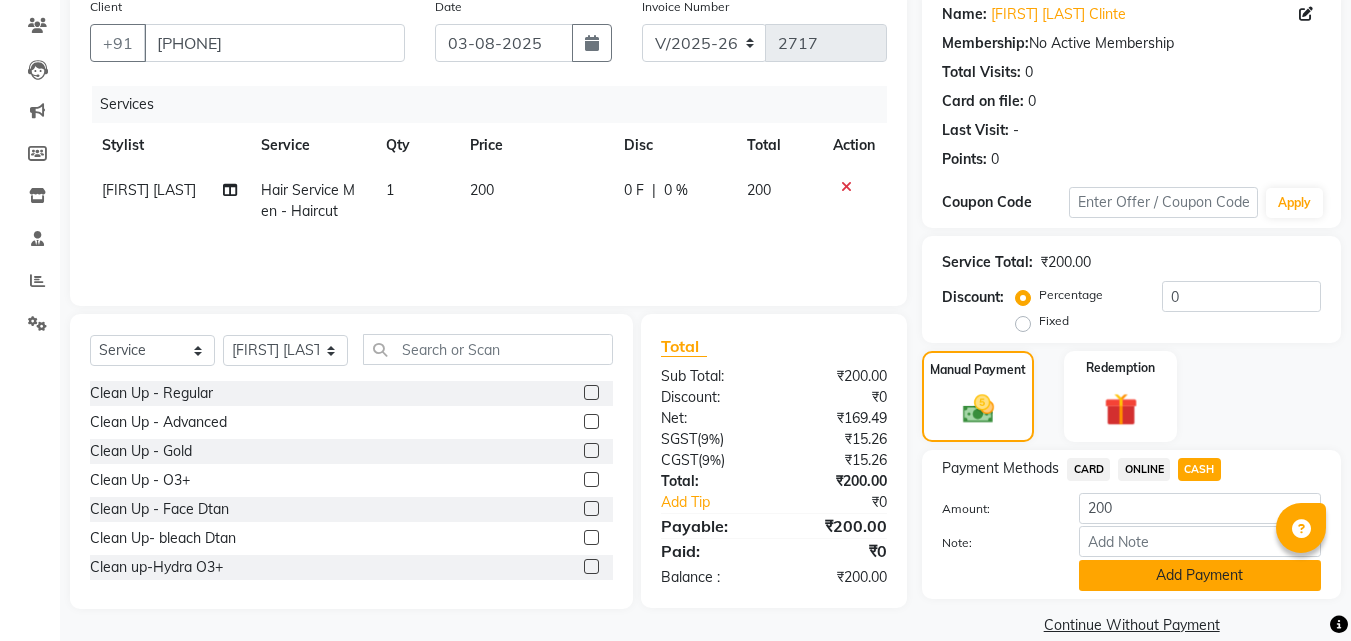 click on "Add Payment" 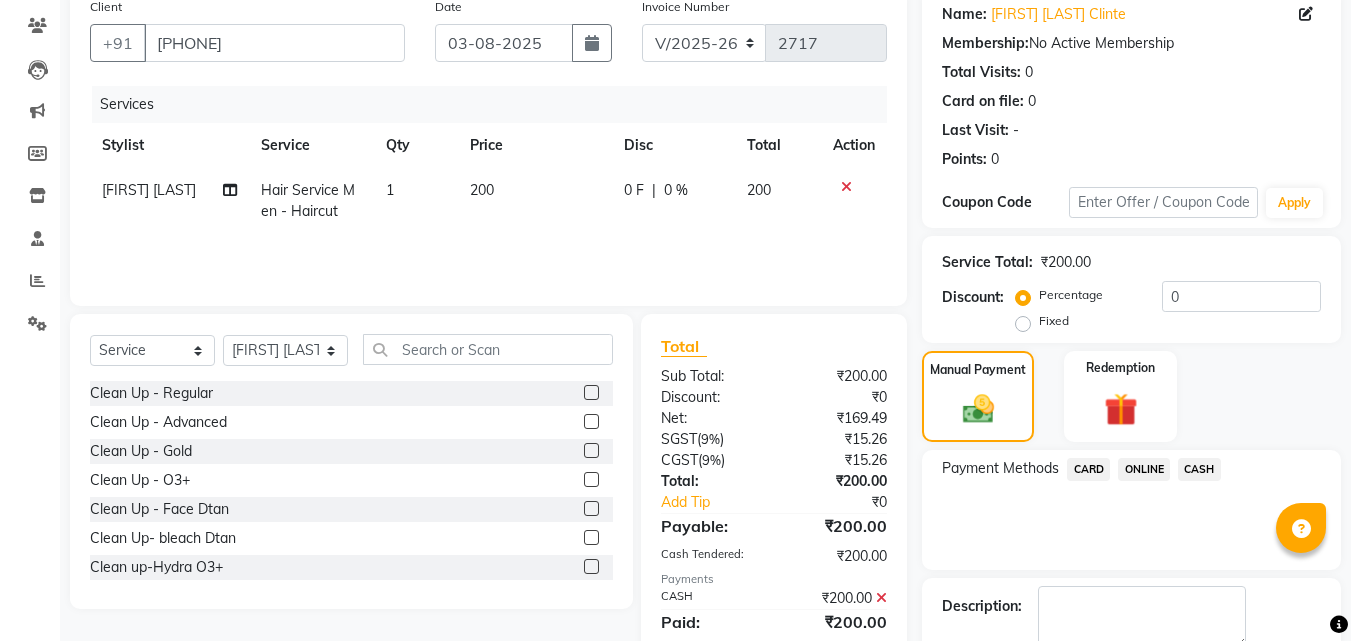 scroll, scrollTop: 275, scrollLeft: 0, axis: vertical 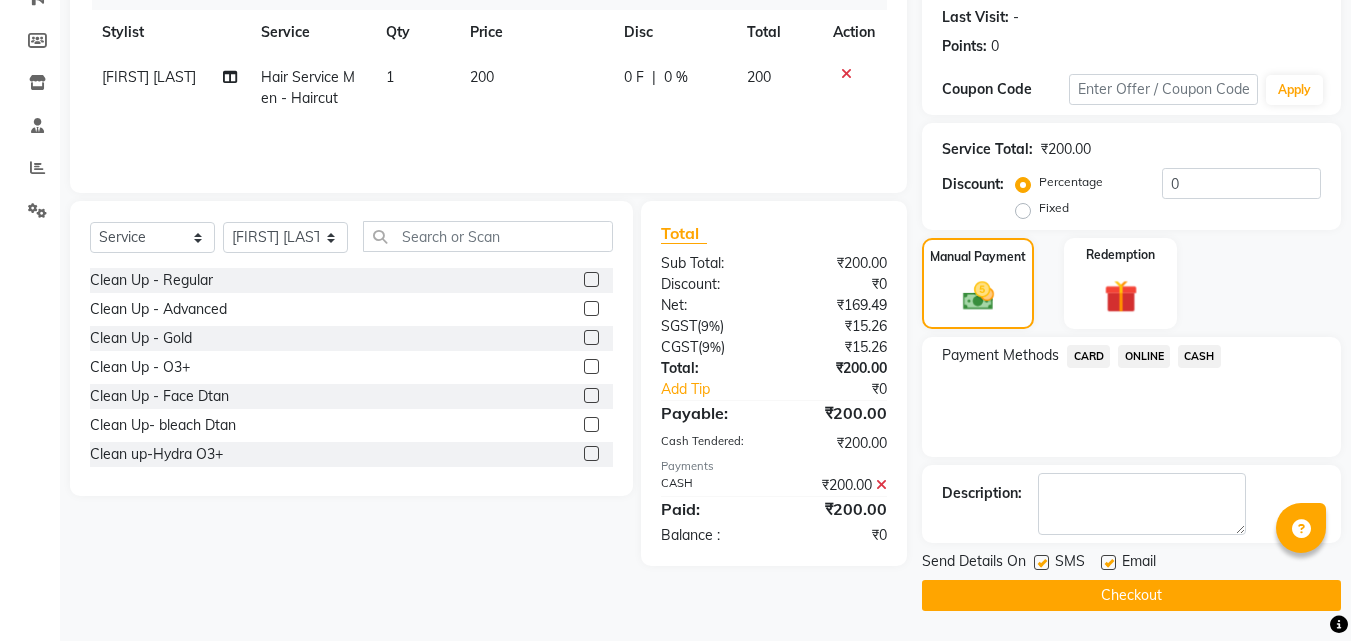 click 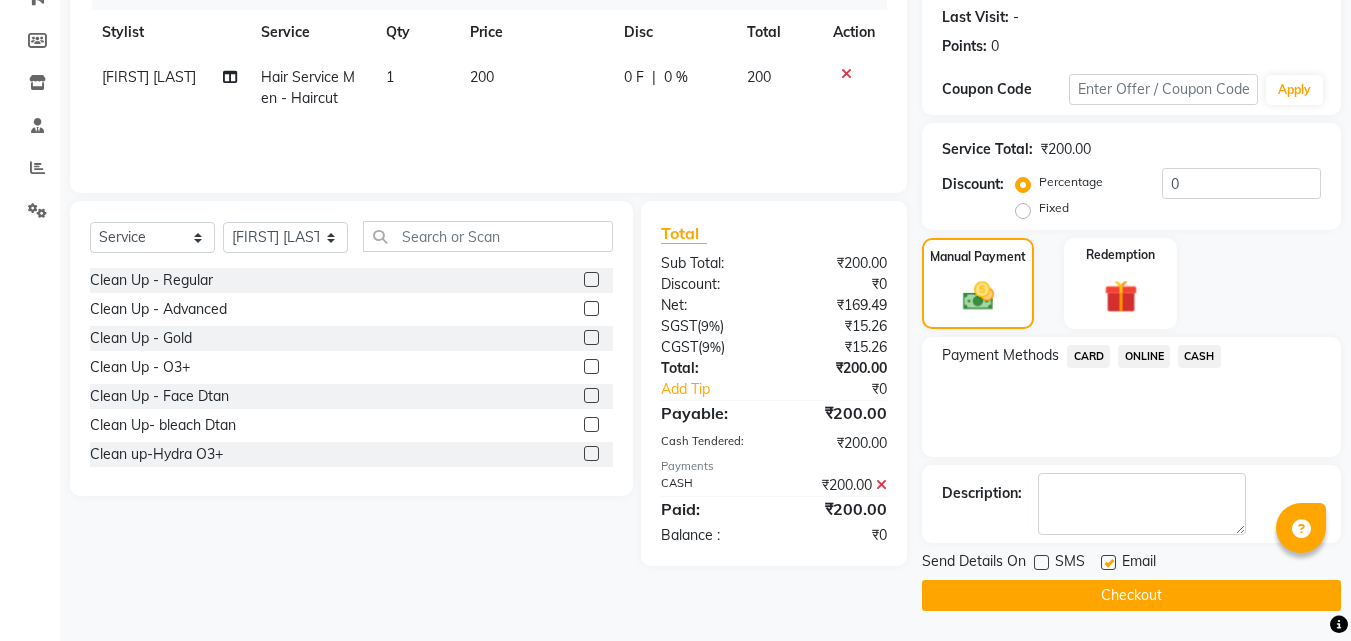 drag, startPoint x: 1108, startPoint y: 559, endPoint x: 1079, endPoint y: 595, distance: 46.227695 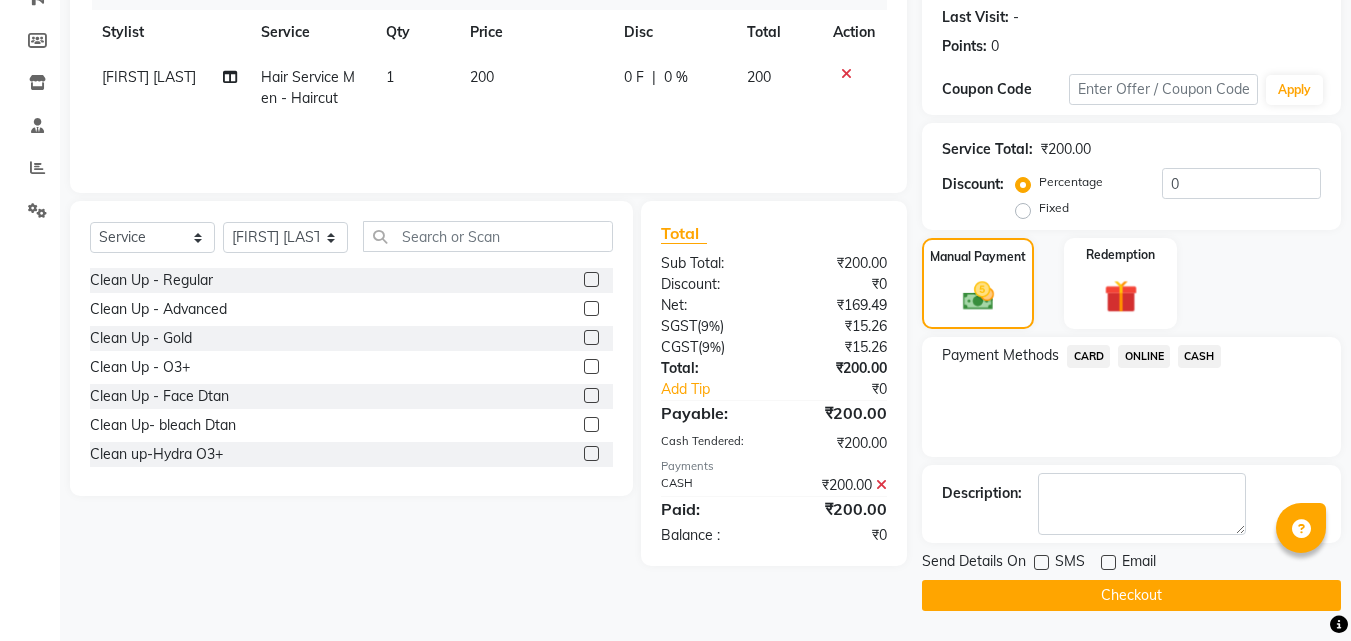 click on "Checkout" 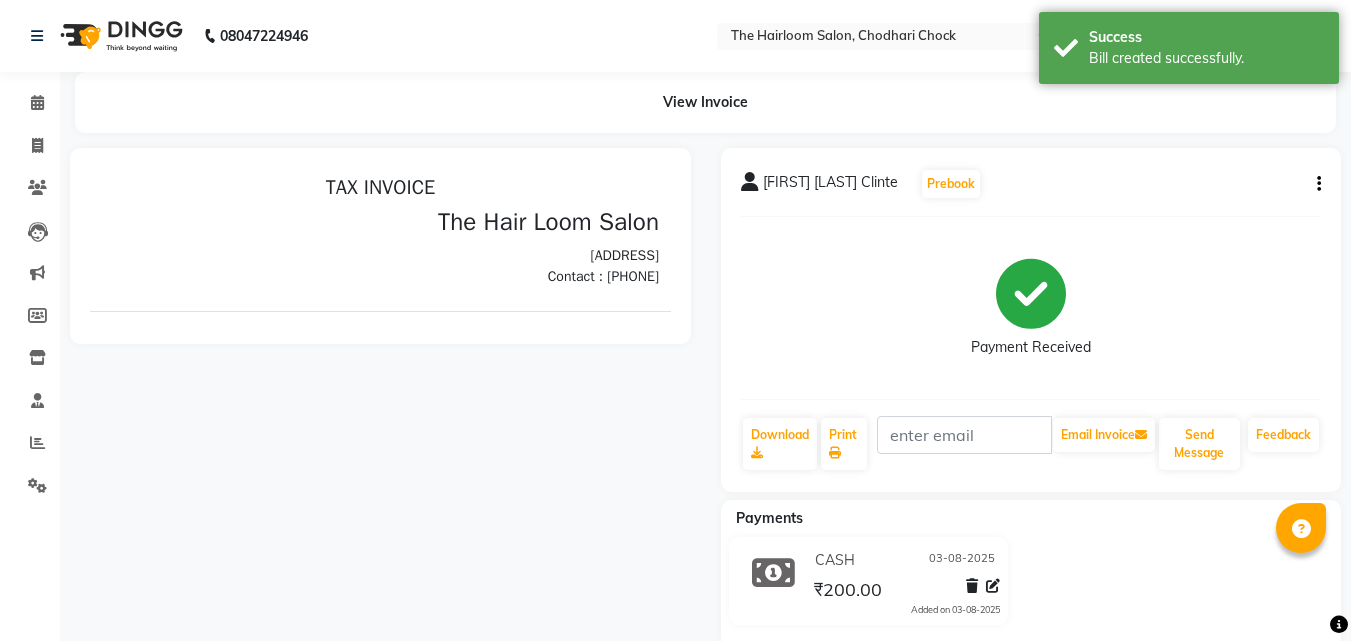 scroll, scrollTop: 0, scrollLeft: 0, axis: both 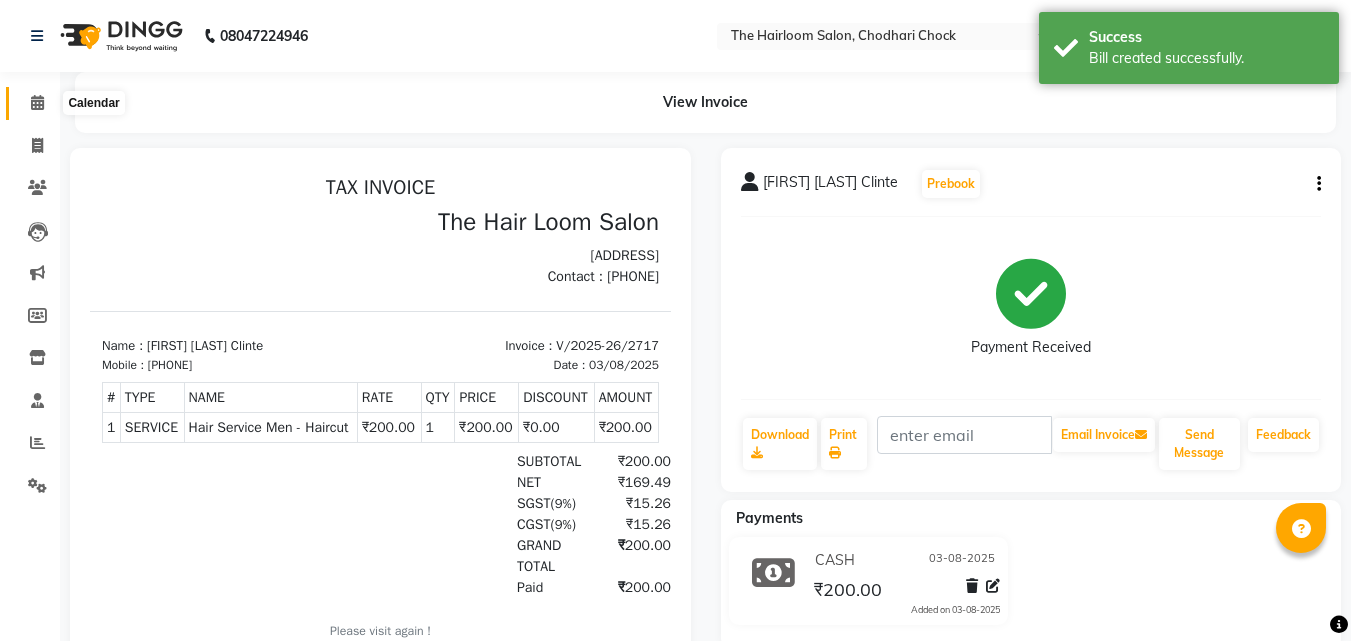 click 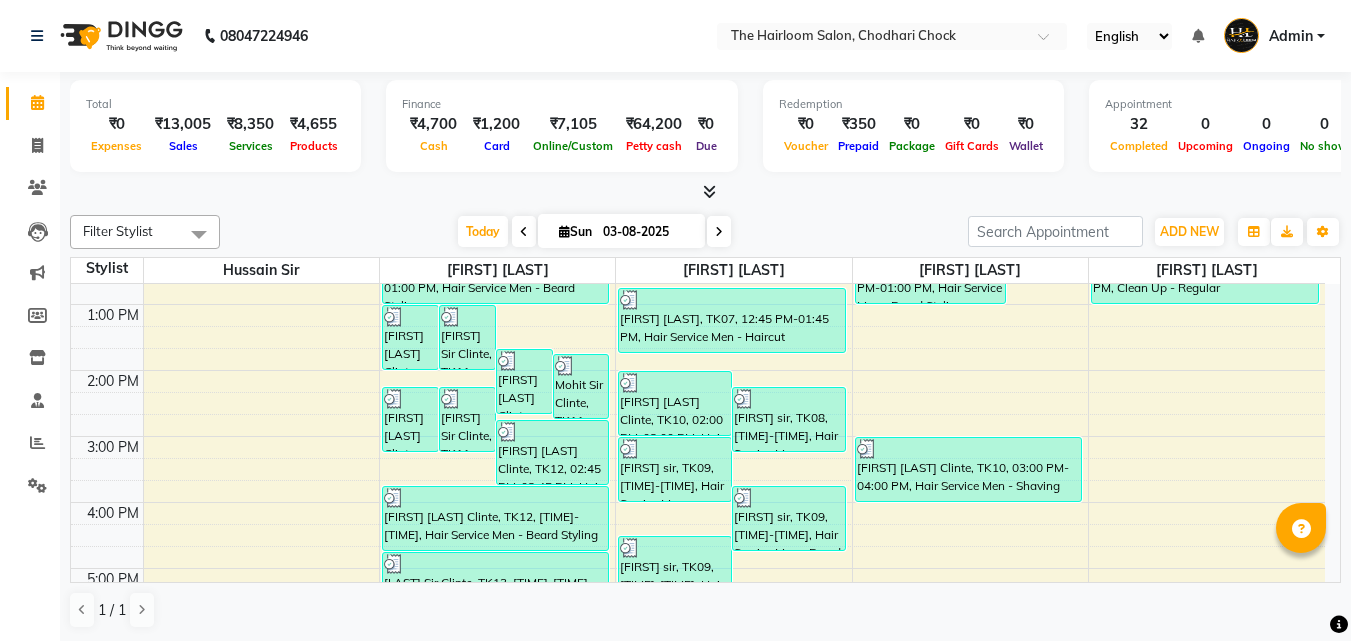 scroll, scrollTop: 500, scrollLeft: 0, axis: vertical 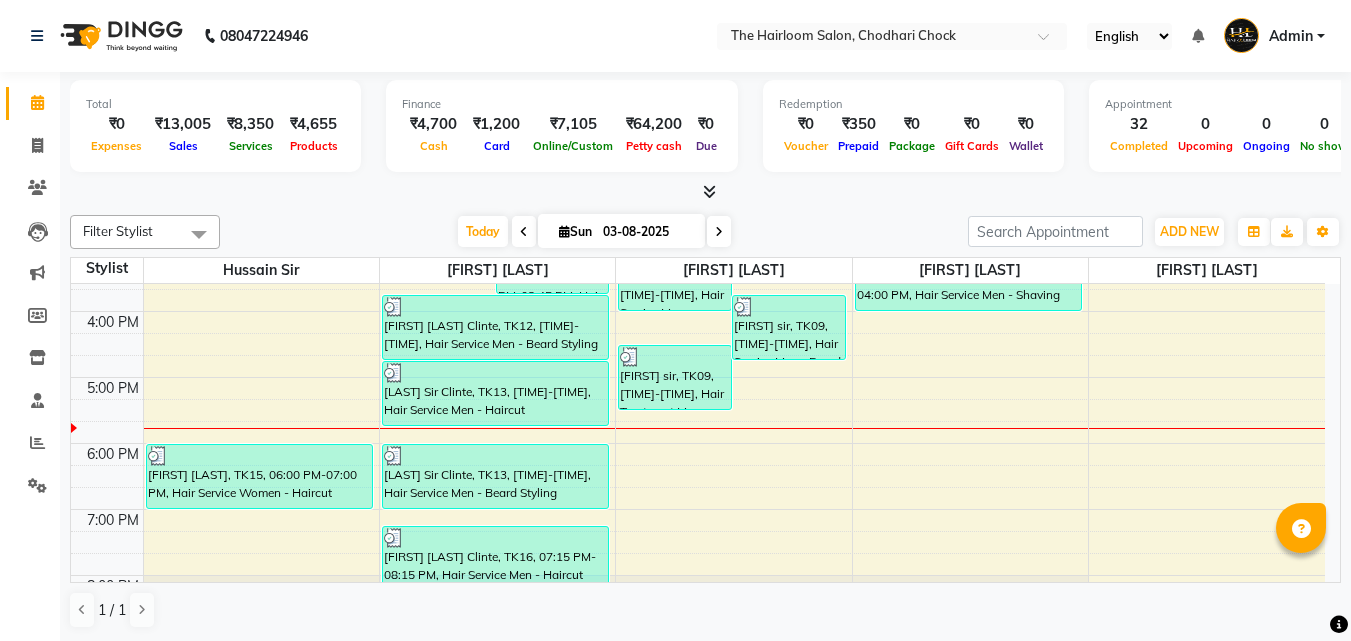 click on "8:00 AM 9:00 AM 10:00 AM 11:00 AM 12:00 PM 1:00 PM 2:00 PM 3:00 PM 4:00 PM 5:00 PM 6:00 PM 7:00 PM 8:00 PM 9:00 PM 10:00 PM 11:00 PM     [FIRST] sir, TK05, 09:45 AM-10:20 AM, kids hair cut     [FIRST] [LAST], TK15, 06:00 PM-07:00 PM, Hair Service Women  - Haircut     [FIRST] [LAST] Clinte, TK14, 01:00 PM-02:00 PM, Hair Service Men  - Haircut     [FIRST] [LAST] Clinte, TK11, 01:00 PM-02:00 PM, Hair Service Men  - Haircut     [FIRST] [LAST] Clinte, TK11, 01:40 PM-02:40 PM, Hair Service Men  - Shaving     [FIRST] [LAST] Clinte, TK11, 01:45 PM-02:45 PM, Hair Colours Men  - Global (Ammonia Free)     [FIRST] [LAST] Clinte, TK14, 02:15 PM-03:15 PM, Hair Service Men  - Beard Styling     [FIRST] [LAST] Clinte, TK11, 02:15 PM-03:15 PM, Hair Service Men  - Beard Styling     [FIRST] [LAST] Clinte, TK12, 02:45 PM-03:45 PM, Hair Service Men  - Haircut     [FIRST] Sir, TK03, 09:15 AM-10:15 AM, Hair Service Men  - Beard Styling     [FIRST] [LAST] Cliente, TK01, 11:00 AM-12:00 PM, Hair Service Men  - Haircut" at bounding box center [698, 311] 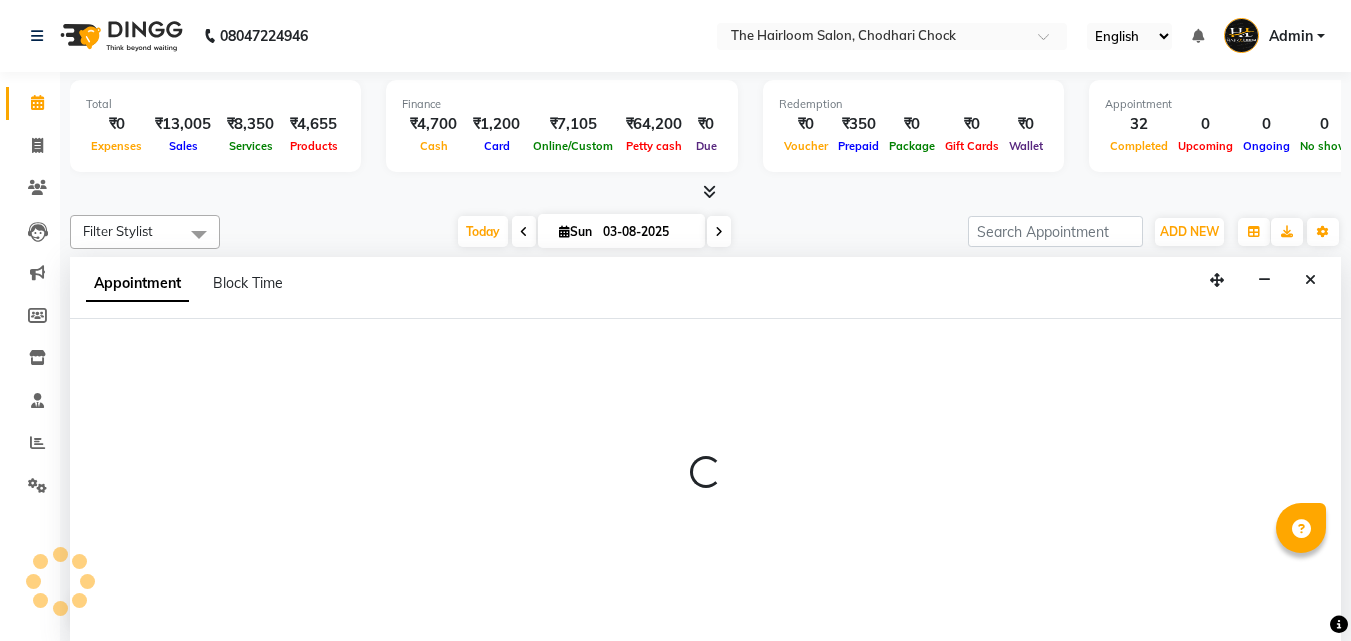 scroll, scrollTop: 1, scrollLeft: 0, axis: vertical 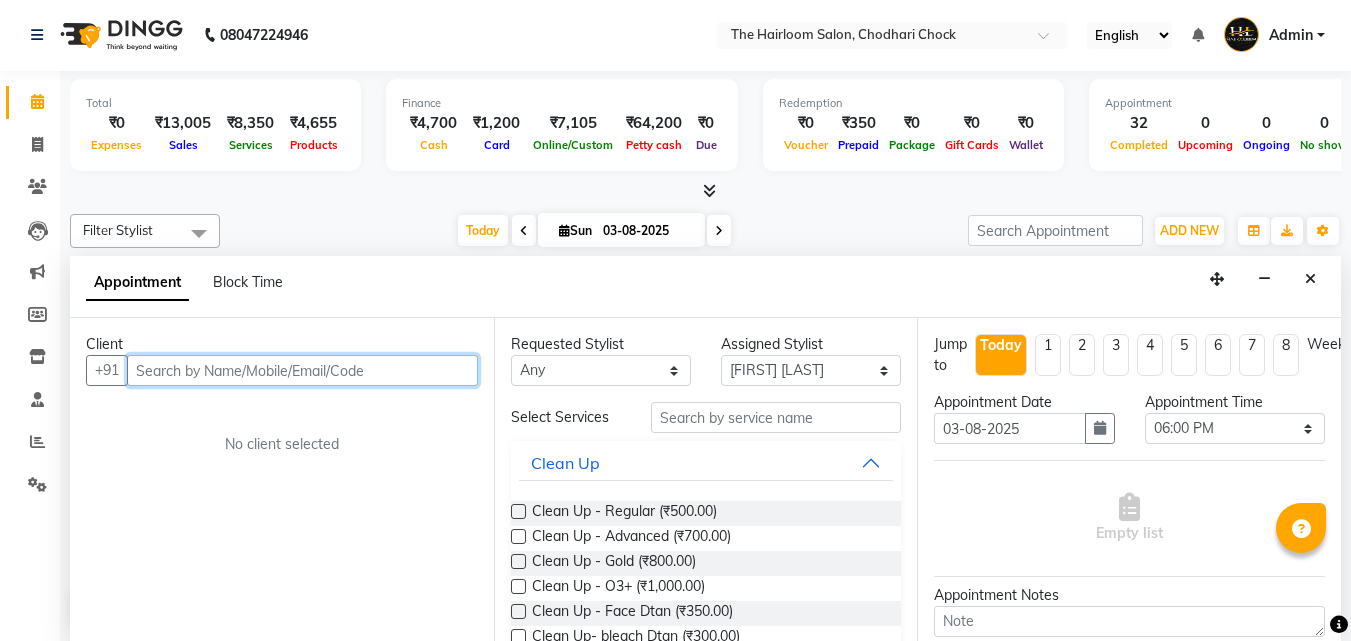 click at bounding box center [302, 370] 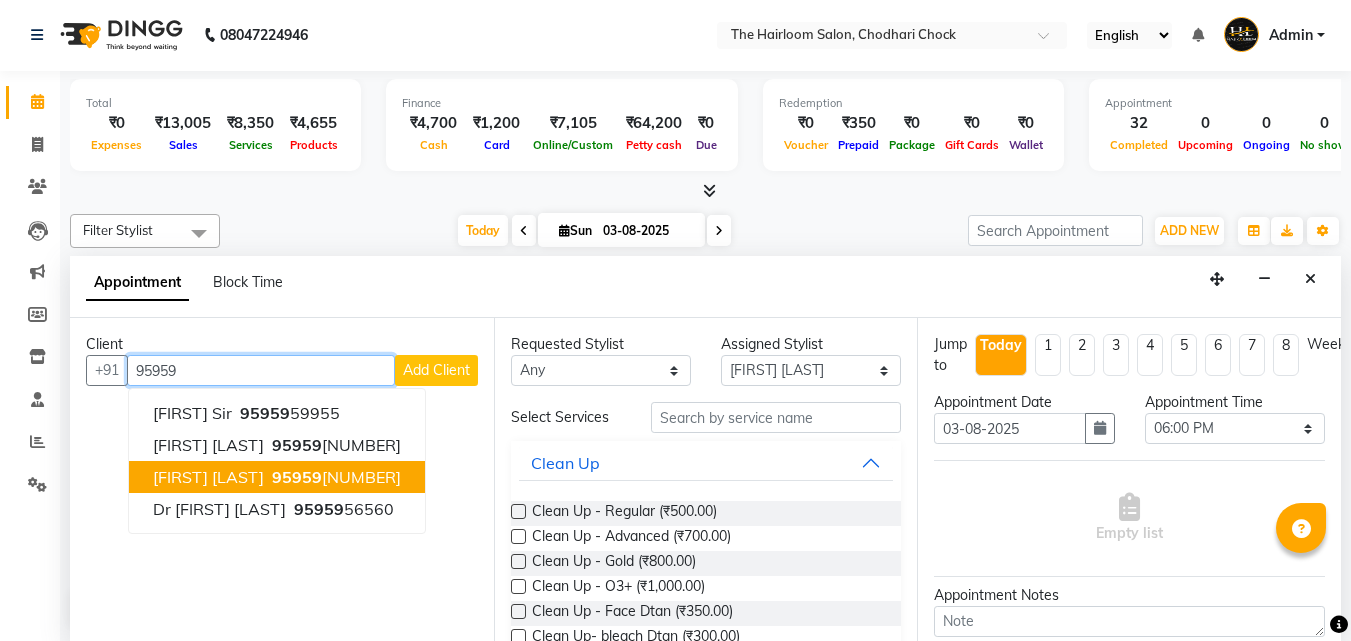 click on "95959" at bounding box center [297, 477] 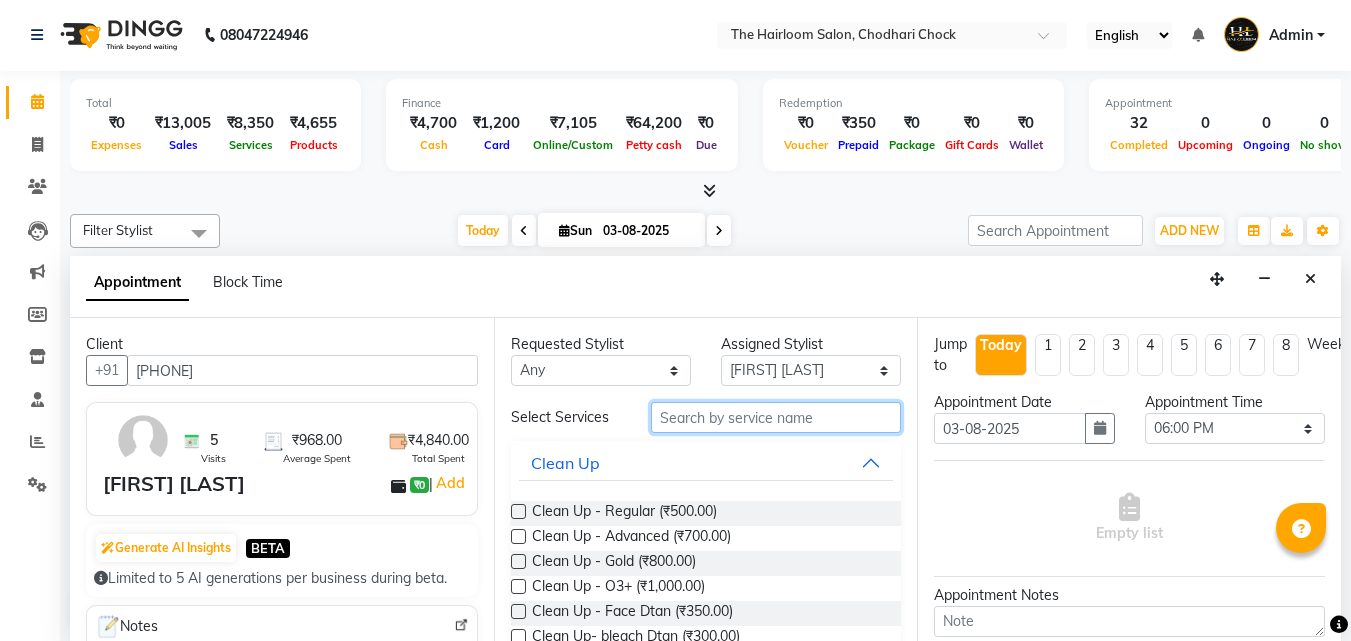 click at bounding box center [776, 417] 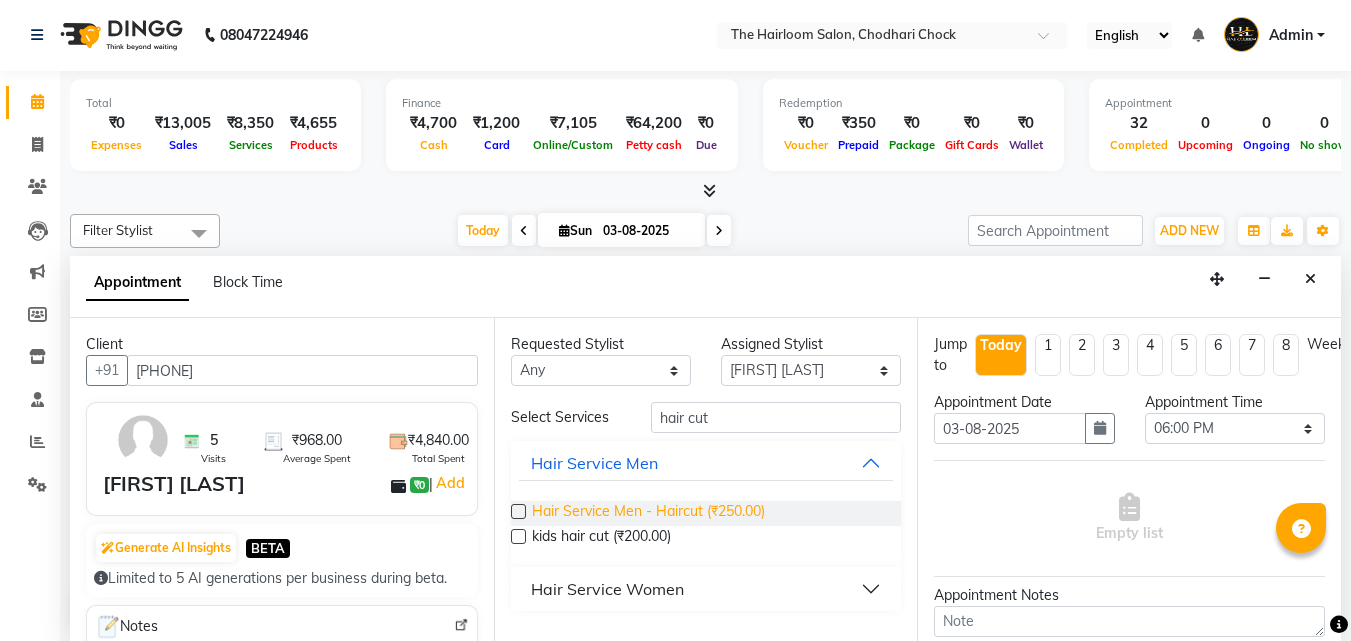 click on "Hair Service Men  - Haircut (₹250.00)" at bounding box center [648, 513] 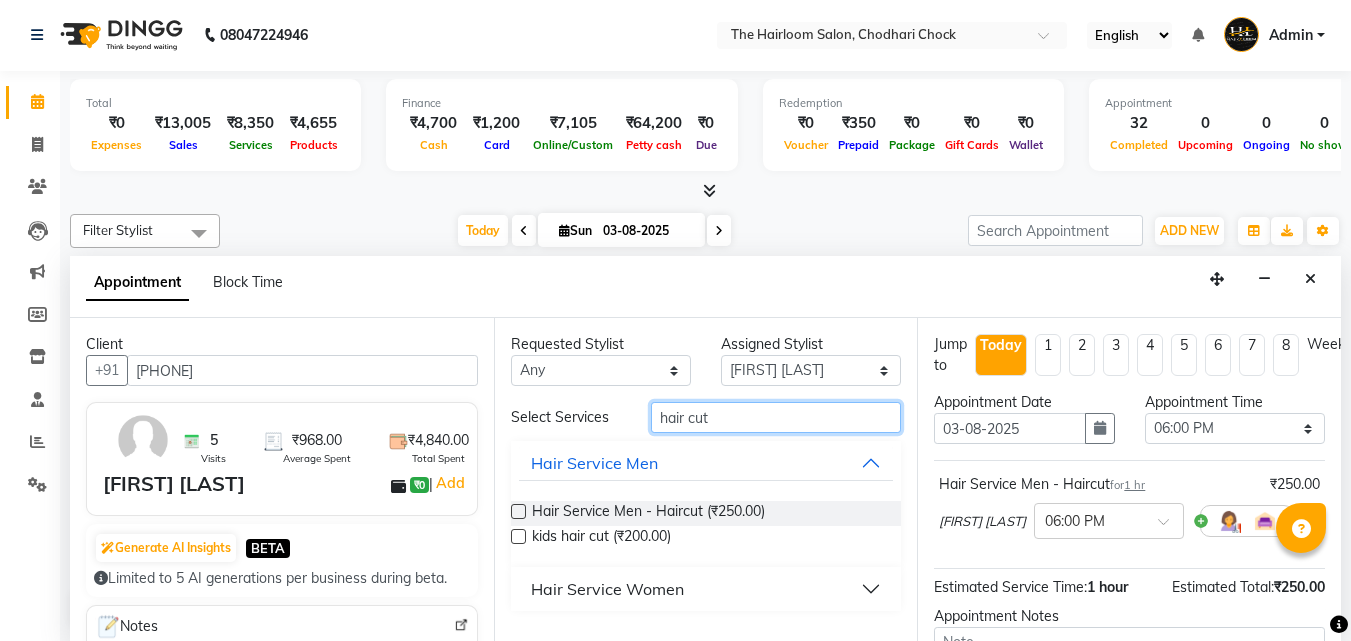 click on "hair cut" at bounding box center [776, 417] 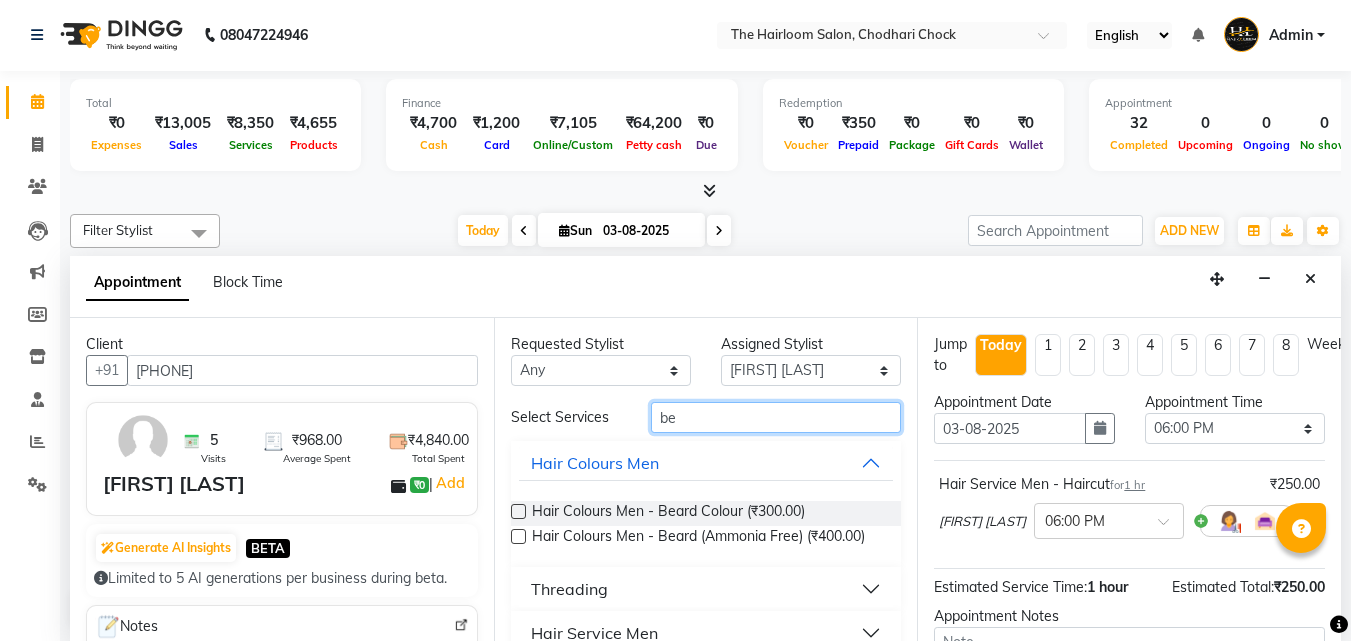 scroll, scrollTop: 30, scrollLeft: 0, axis: vertical 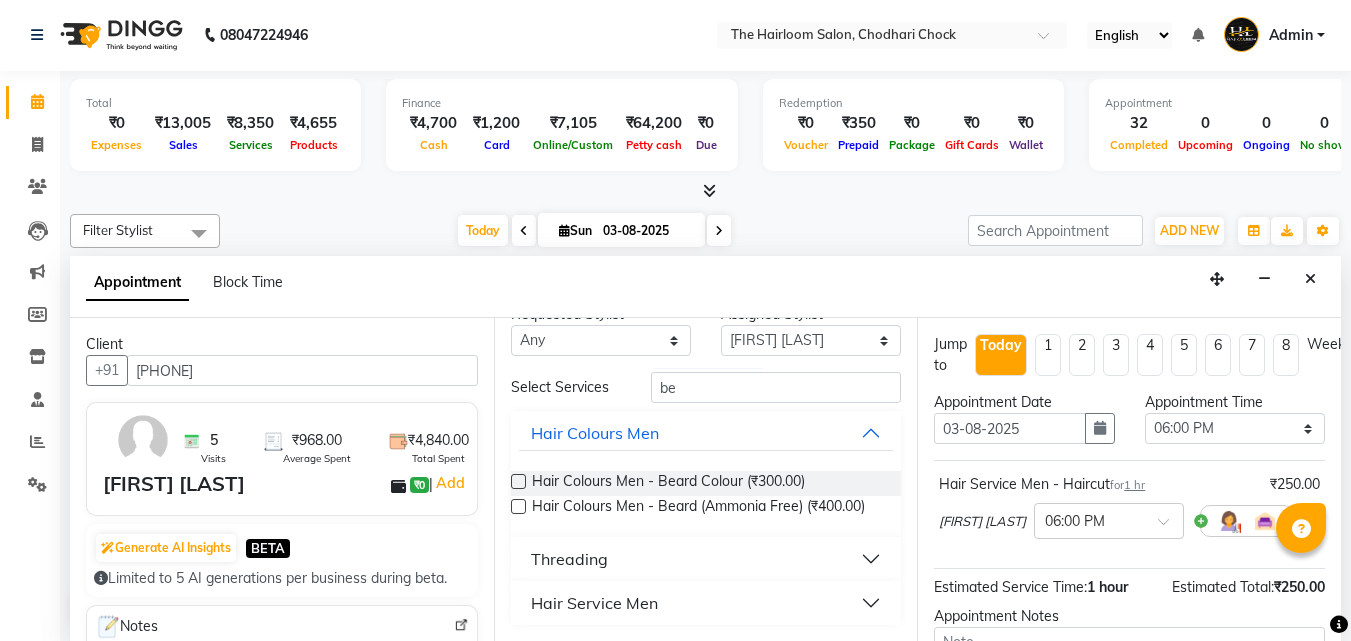 click on "Hair Service Men" at bounding box center [594, 603] 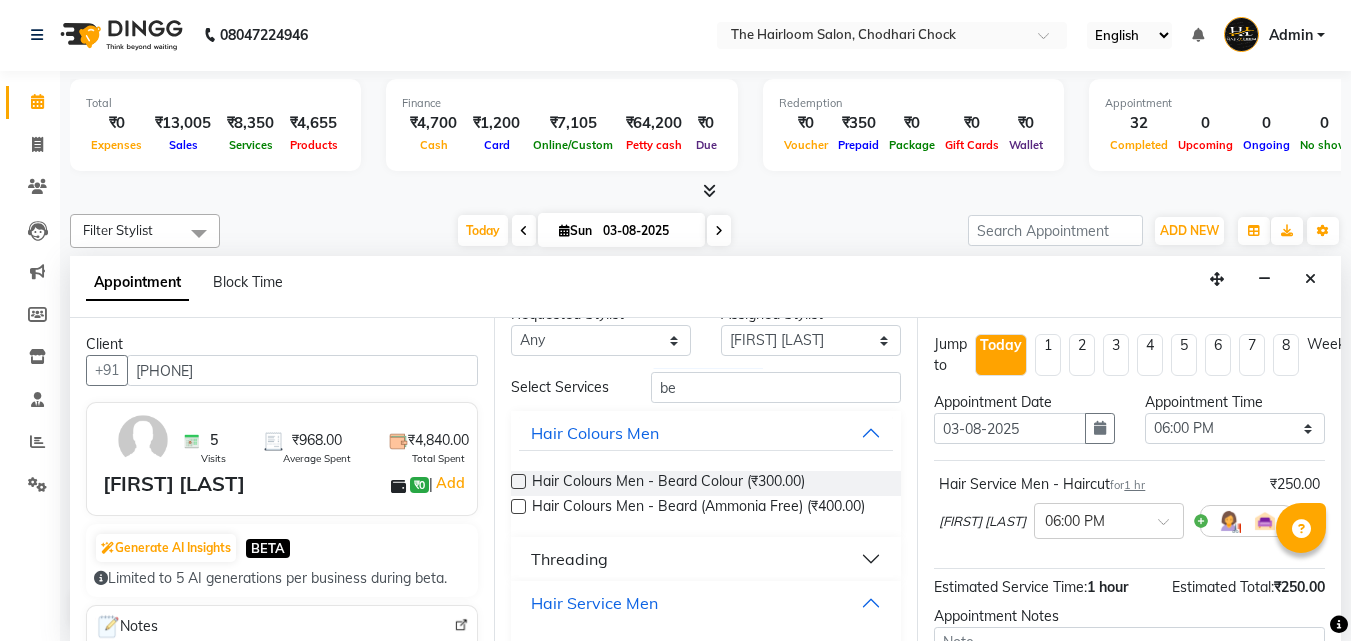 scroll, scrollTop: 52, scrollLeft: 0, axis: vertical 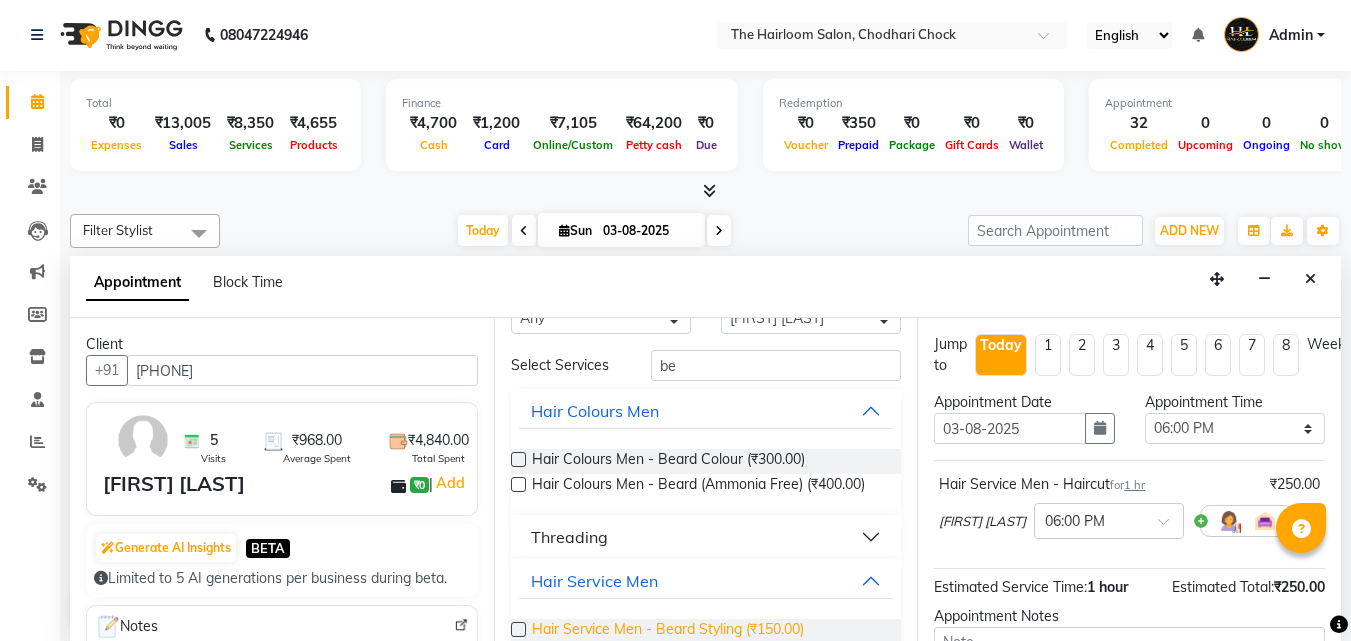 click on "Hair Service Men  - Beard Styling (₹150.00)" at bounding box center [668, 631] 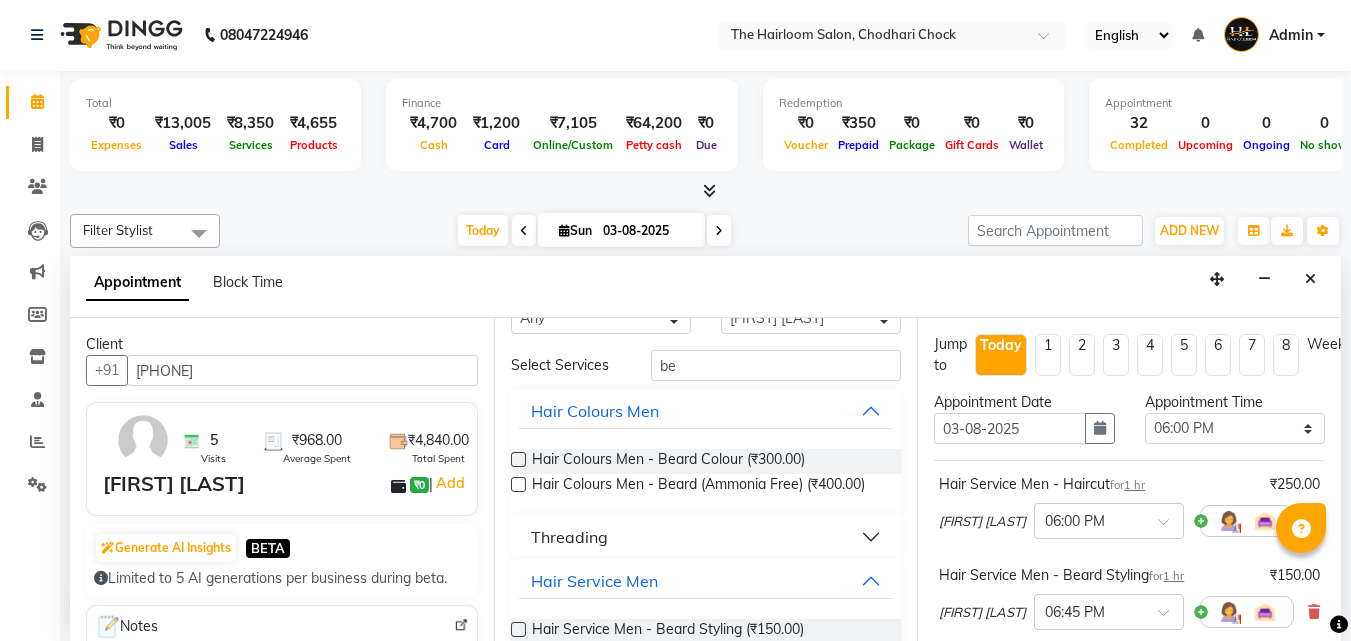 scroll, scrollTop: 0, scrollLeft: 0, axis: both 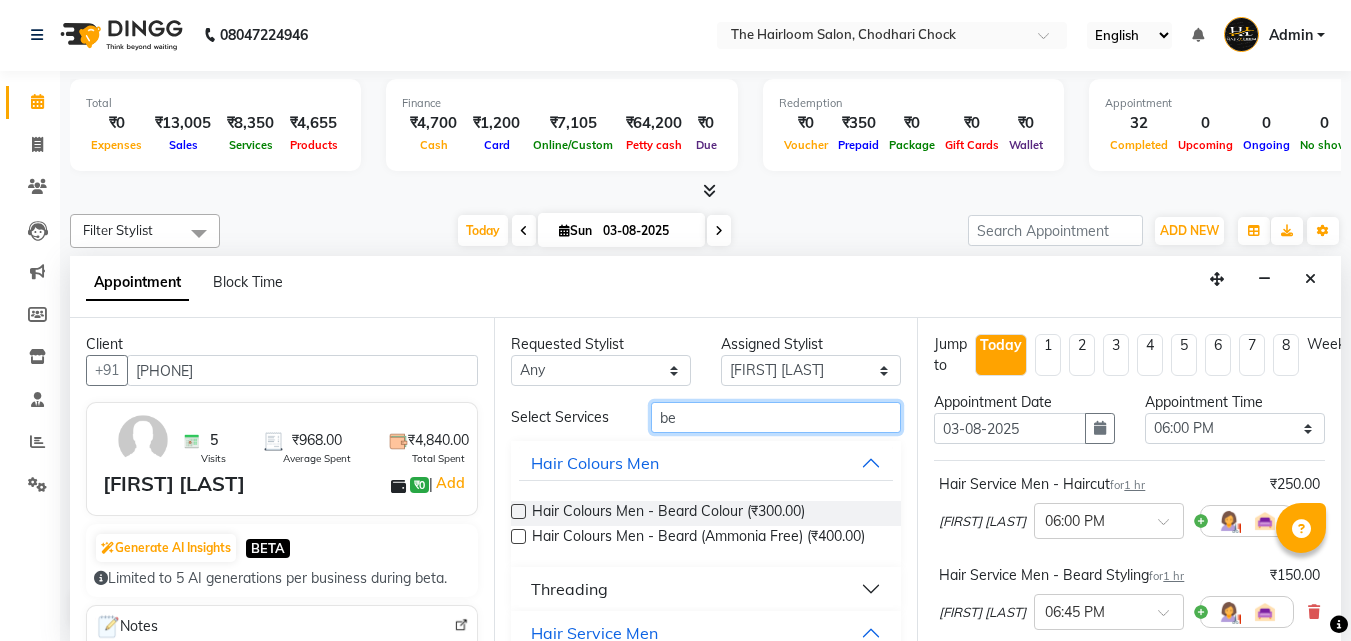 click on "be" at bounding box center [776, 417] 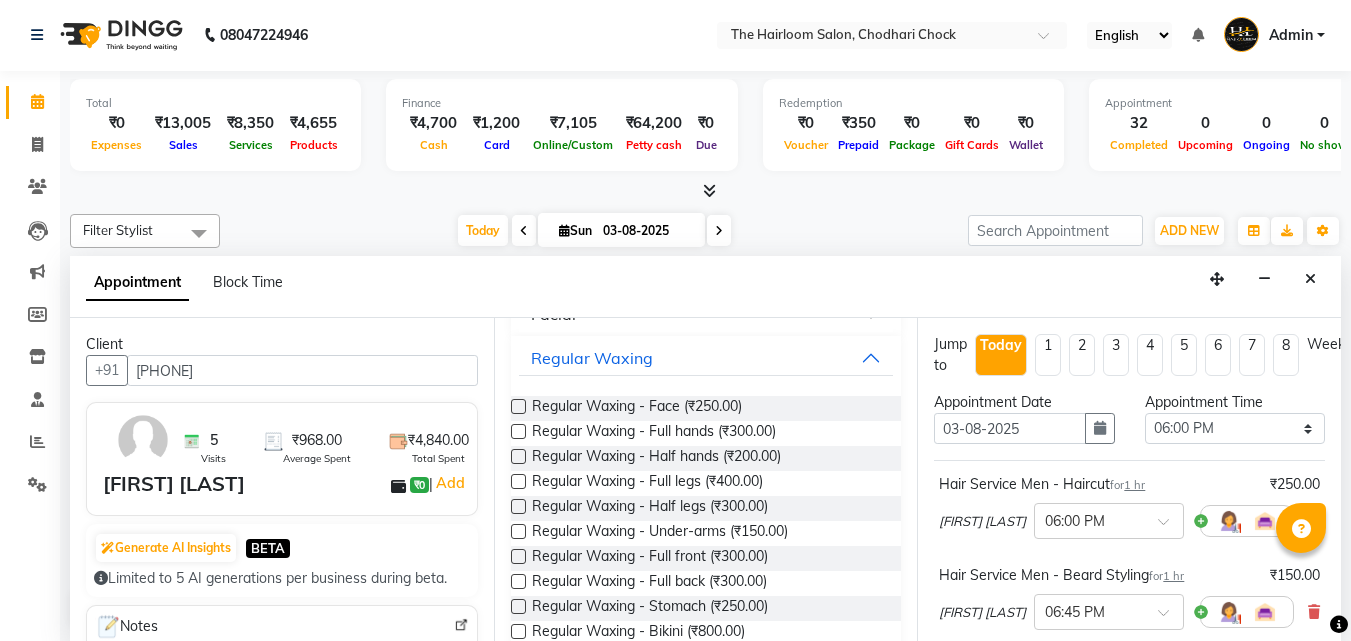 scroll, scrollTop: 1000, scrollLeft: 0, axis: vertical 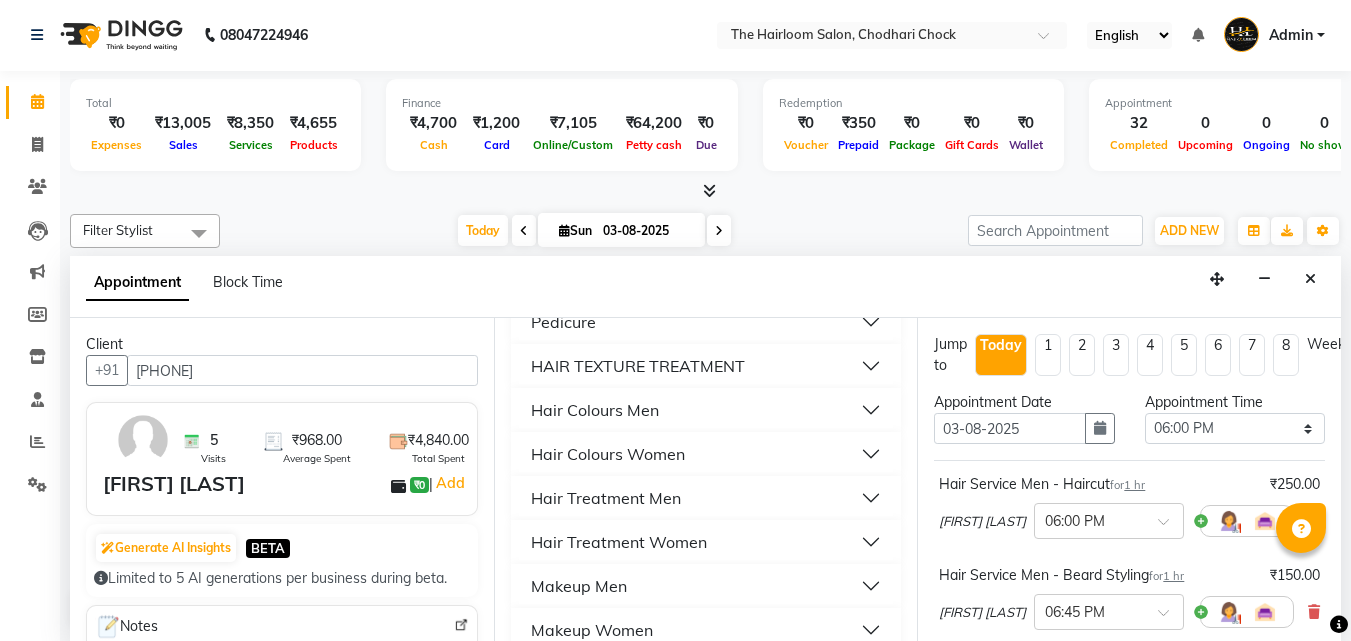click on "Hair Colours Men" at bounding box center (595, 410) 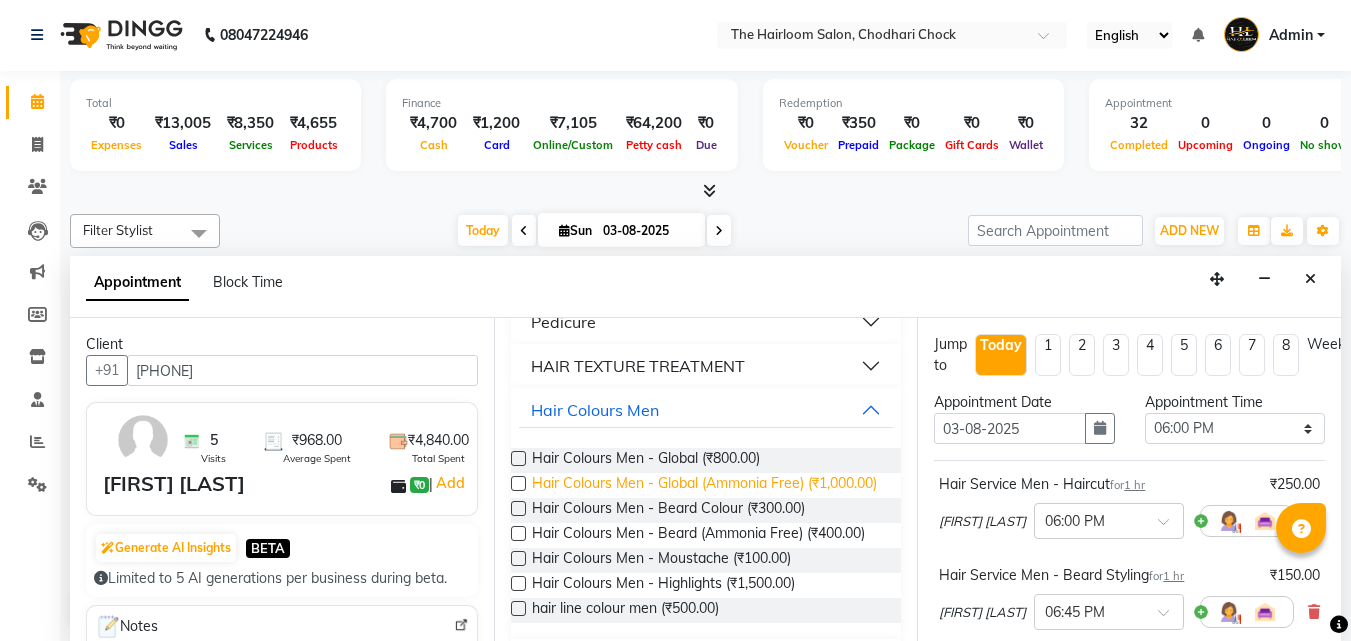 click on "Hair Colours Men  - Global (Ammonia Free) (₹1,000.00)" at bounding box center (704, 485) 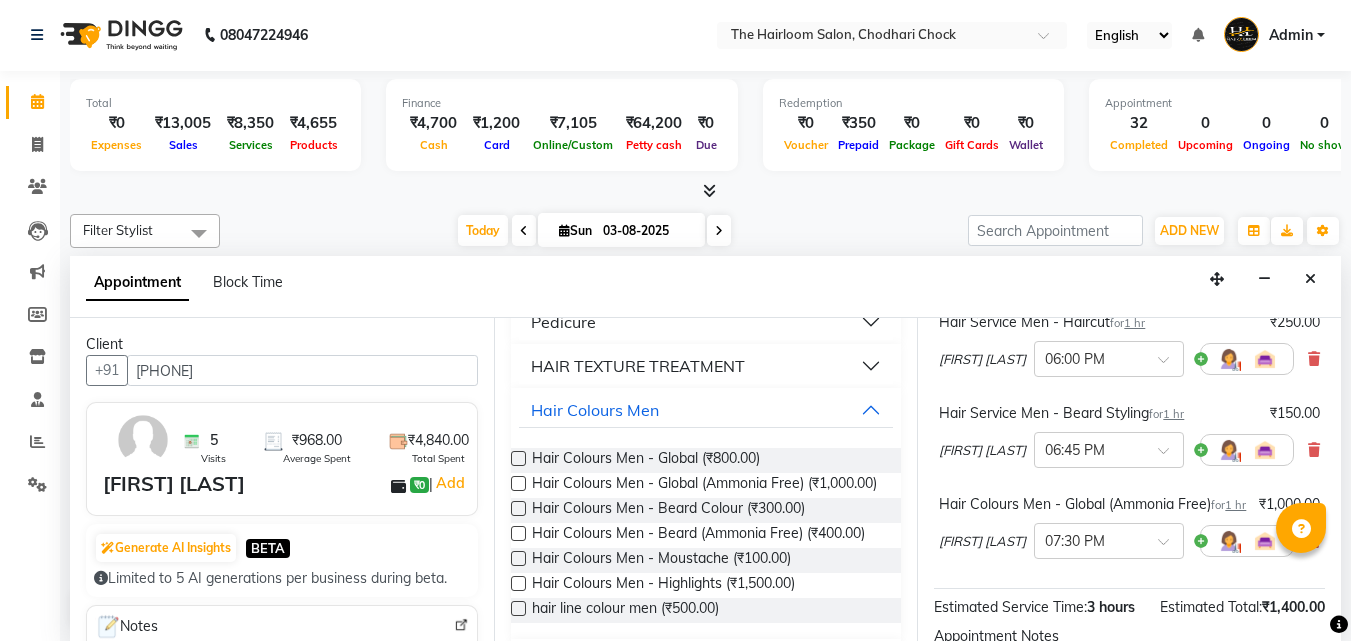 scroll, scrollTop: 0, scrollLeft: 0, axis: both 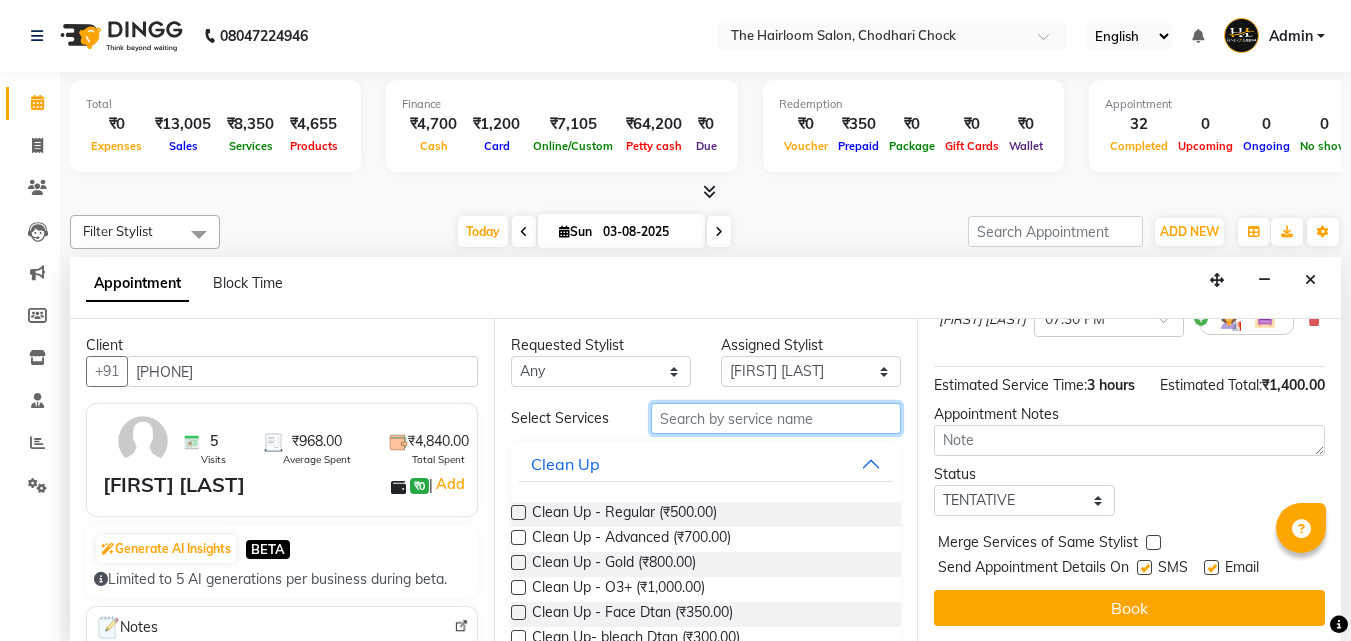 click at bounding box center [776, 418] 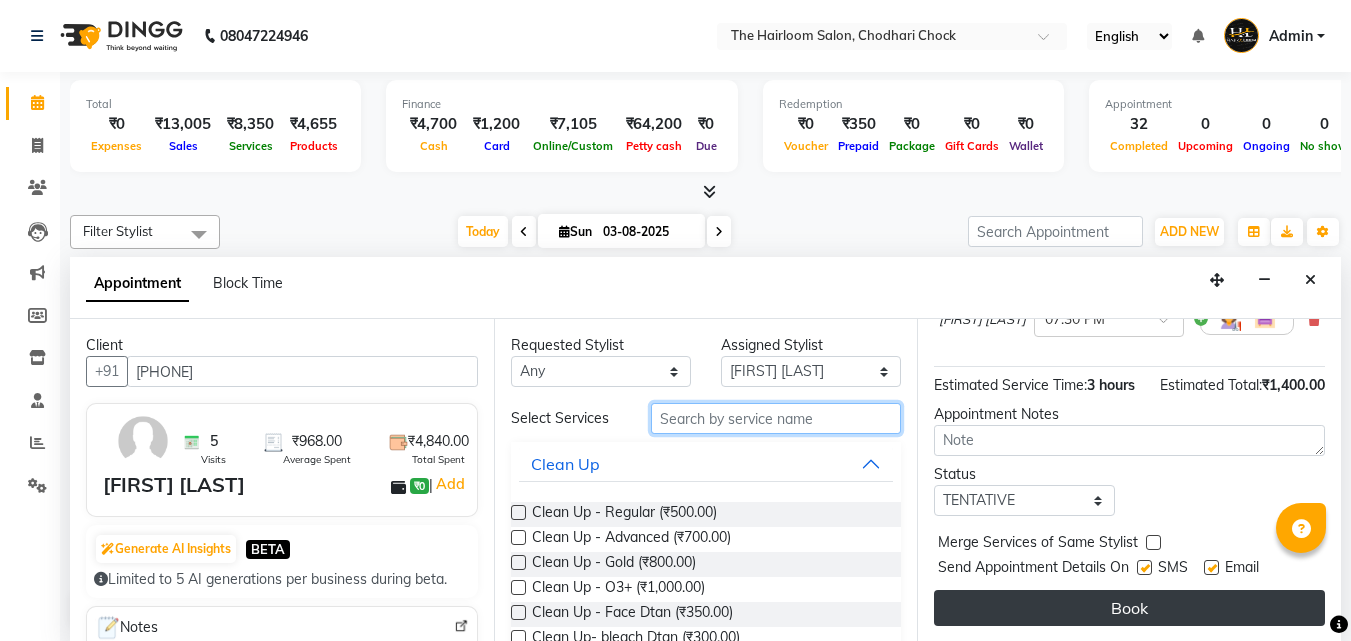 scroll, scrollTop: 1, scrollLeft: 0, axis: vertical 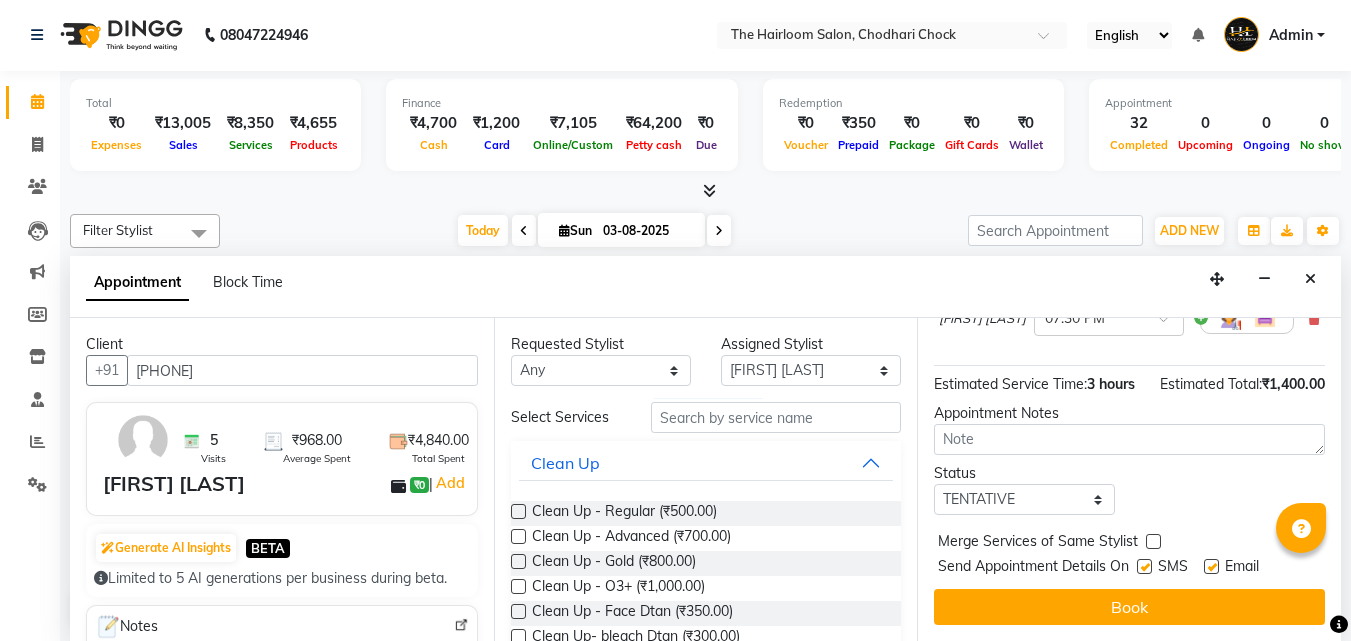 click at bounding box center (1144, 566) 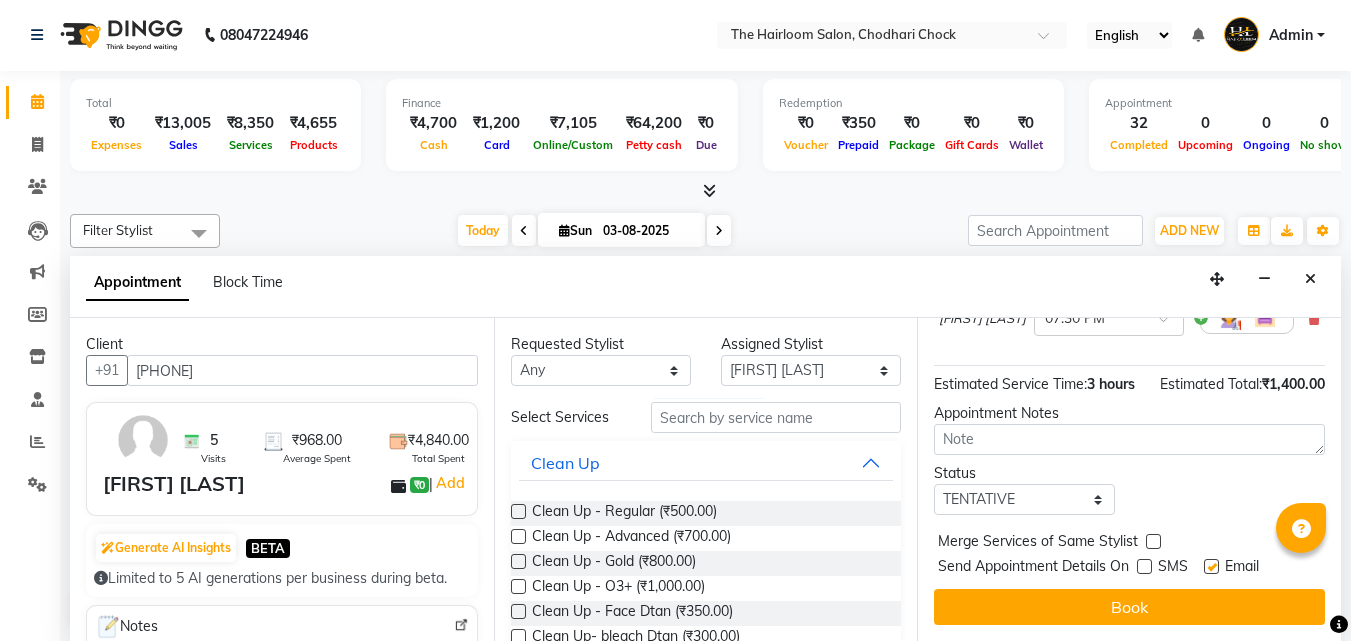 click at bounding box center [1211, 566] 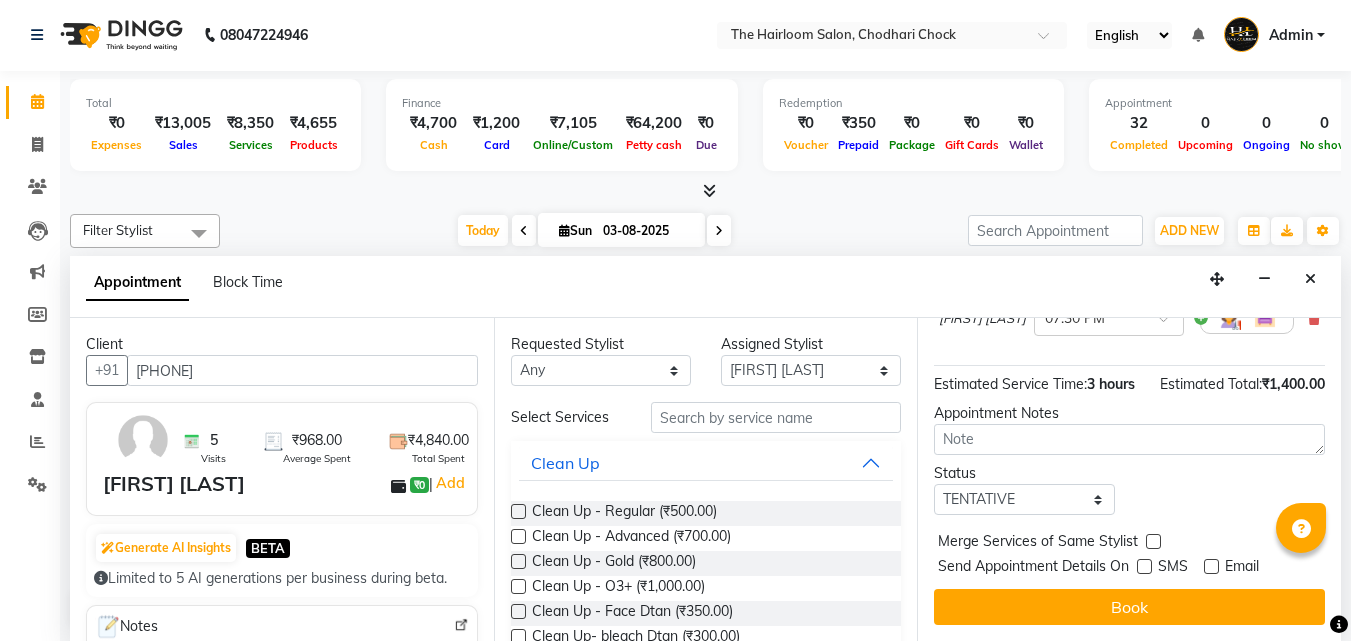 click on "Book" at bounding box center (1129, 607) 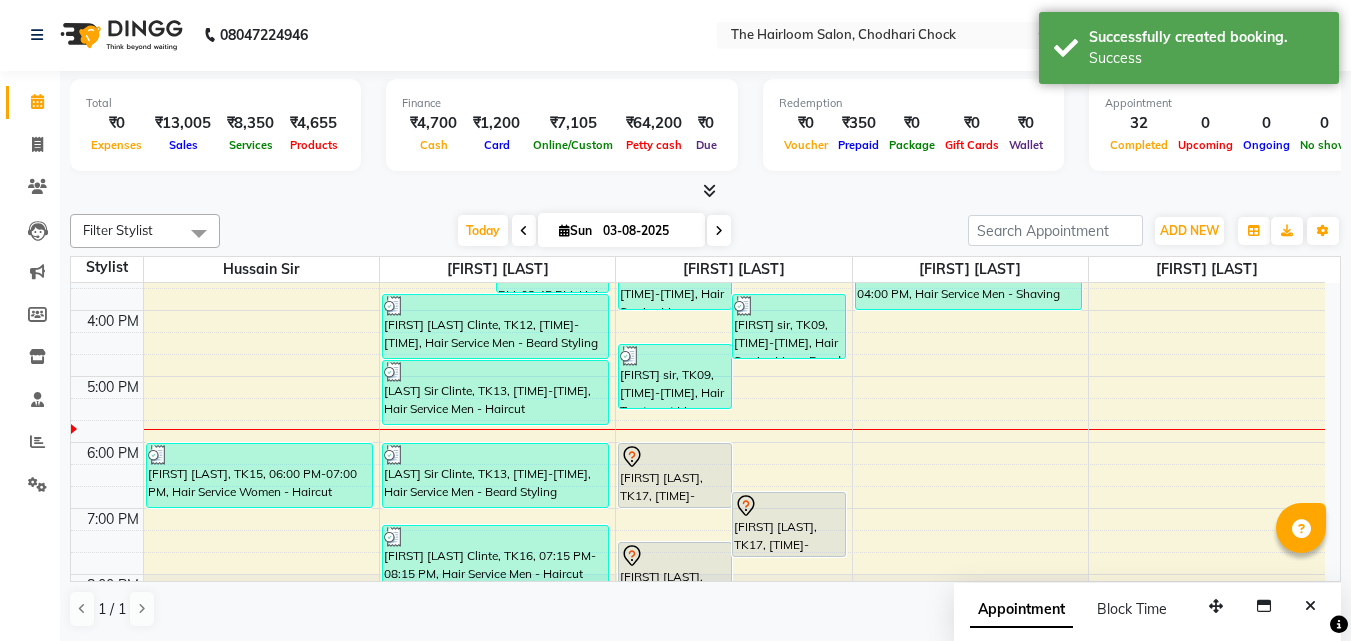 scroll, scrollTop: 0, scrollLeft: 0, axis: both 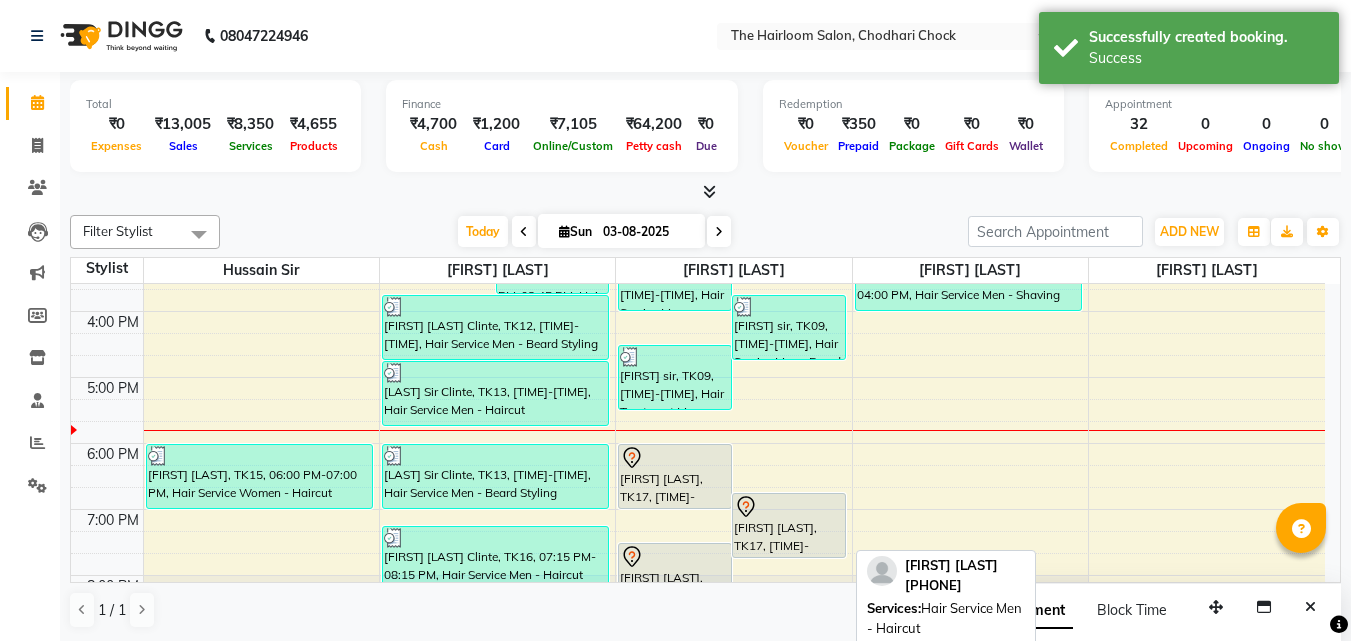 click on "[FIRST] [LAST], TK17, [TIME]-[TIME], Hair Service Men  - Haircut" at bounding box center (675, 476) 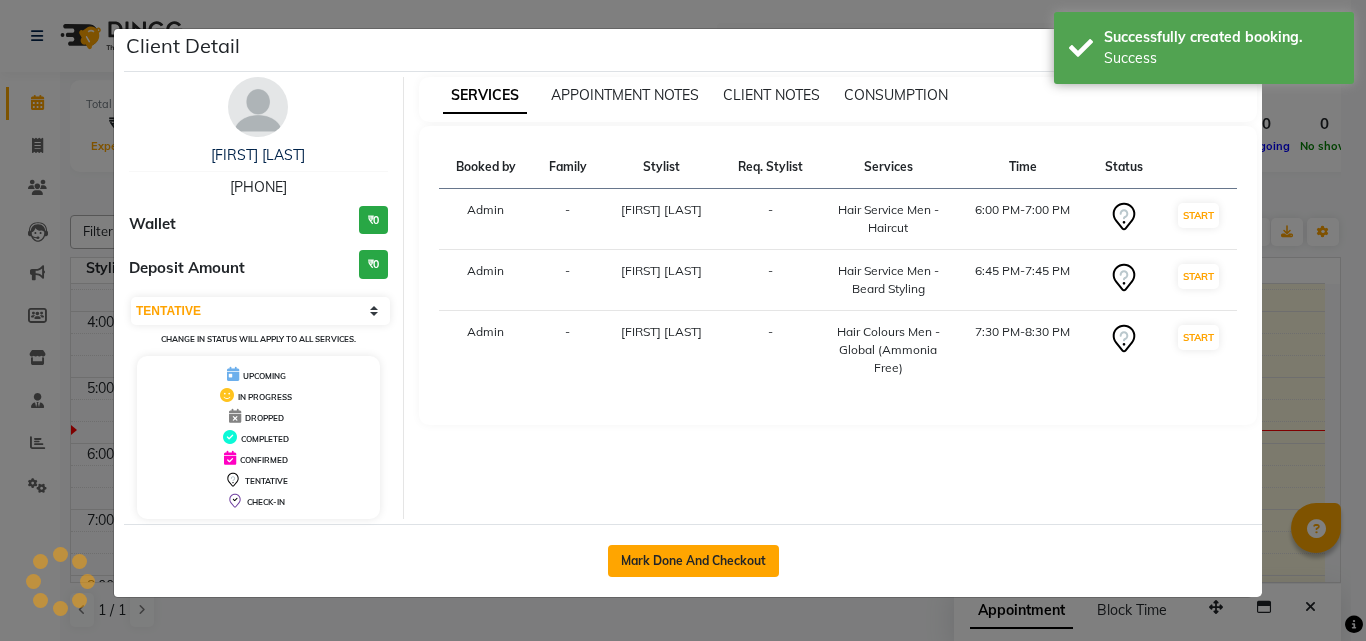 click on "Mark Done And Checkout" 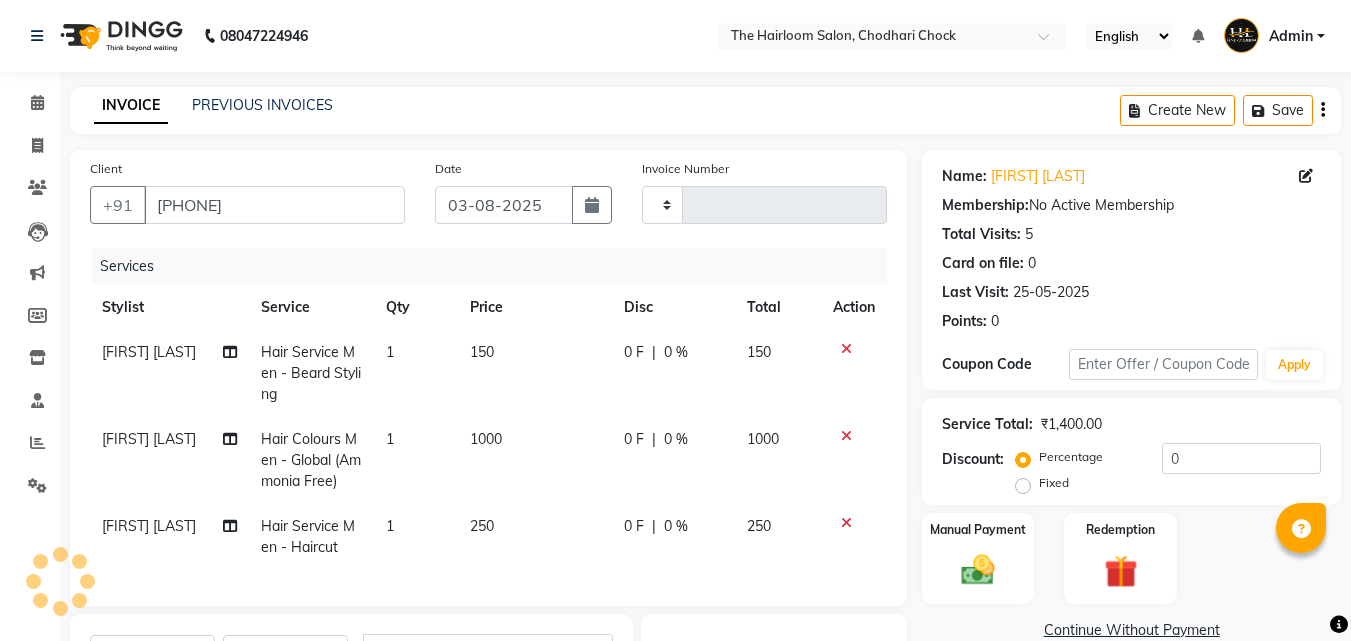 click on "1" 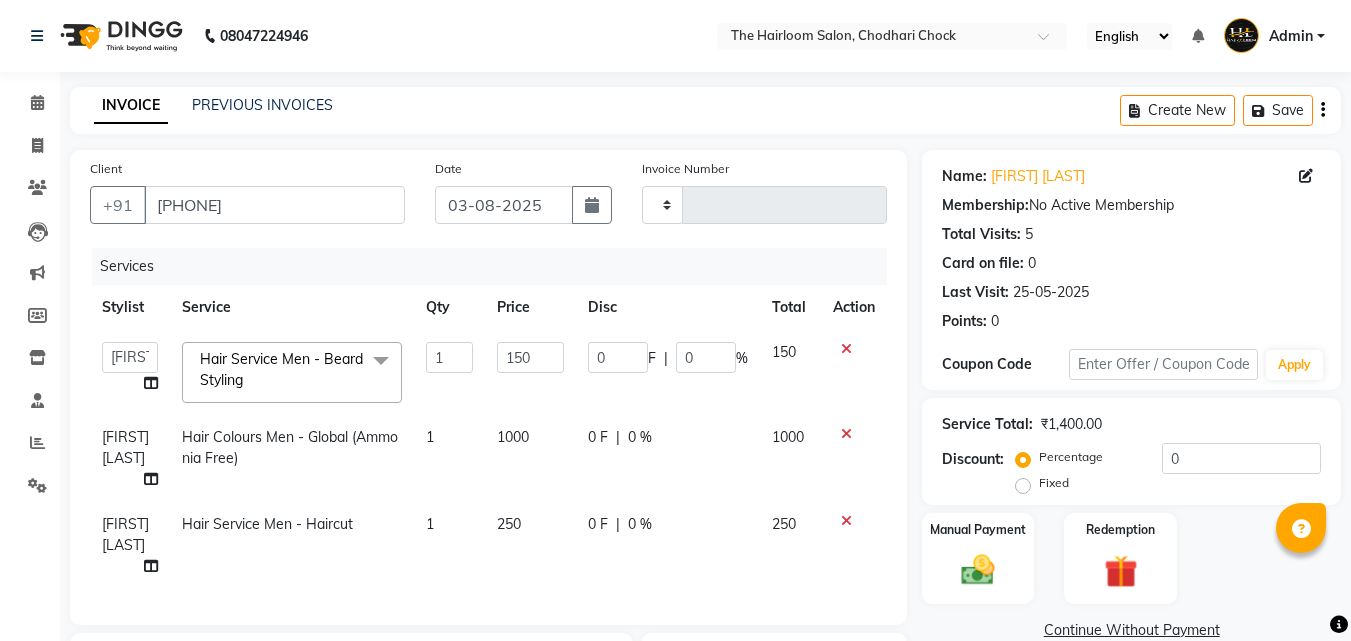 click on "1000" 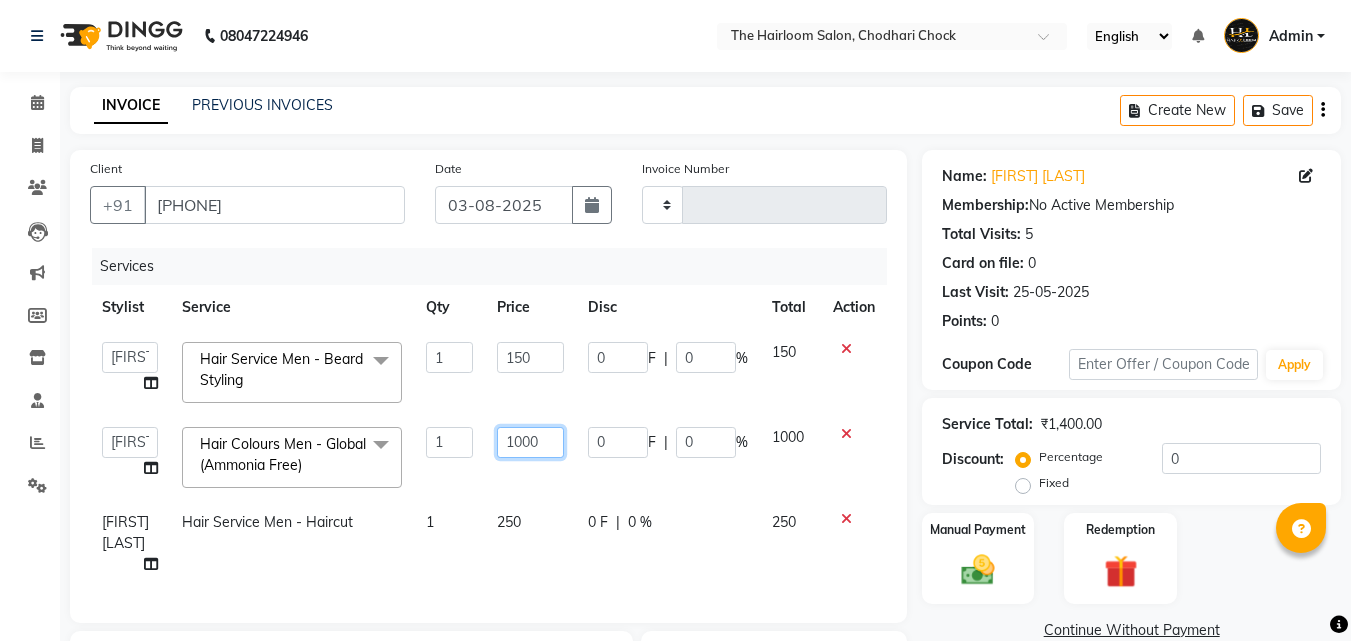 click on "1000" 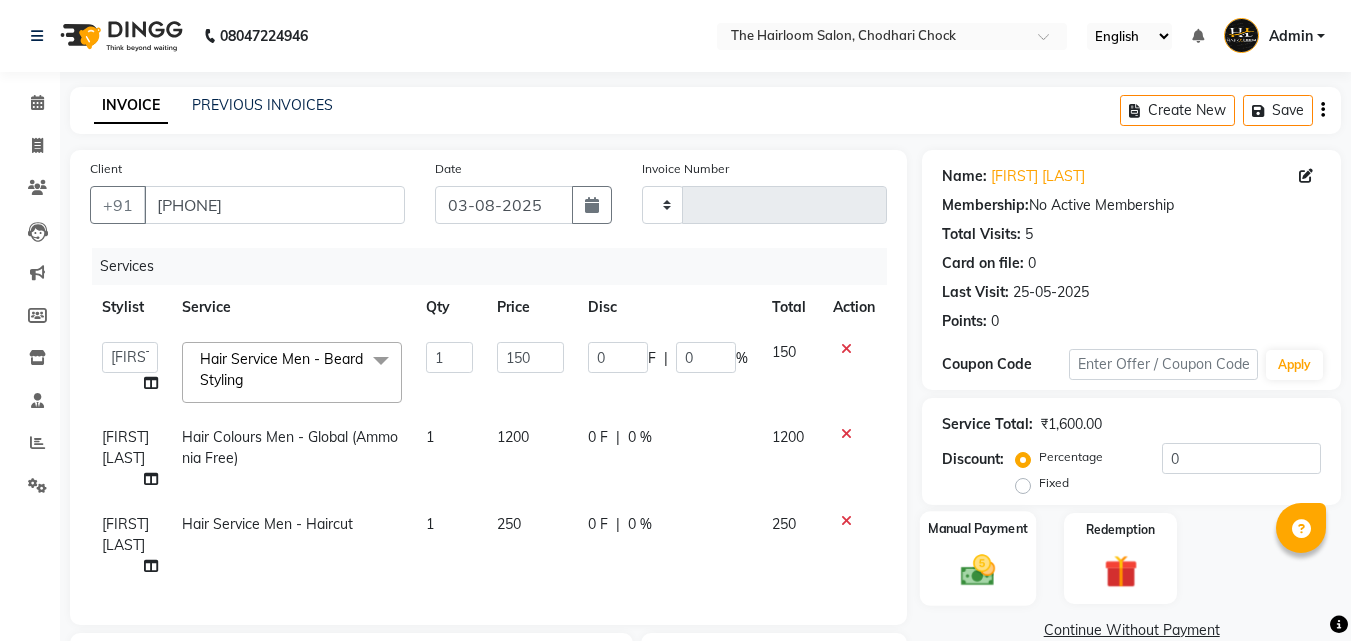 click on "Manual Payment" 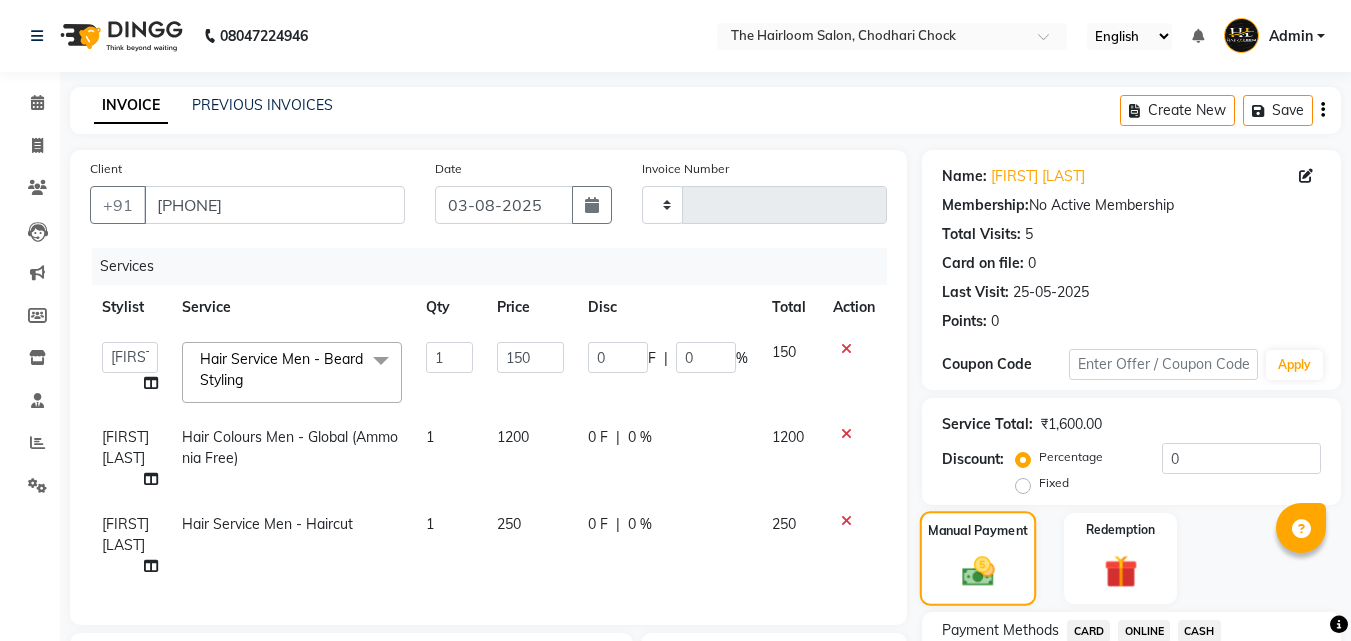 click 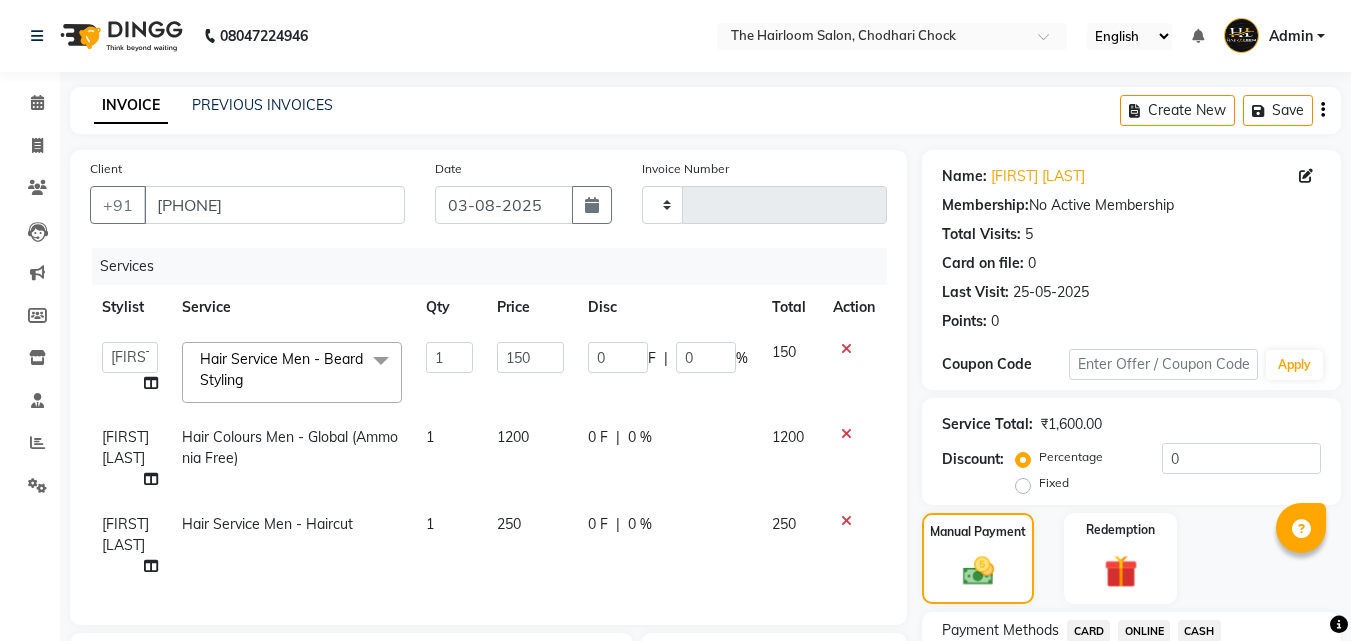 scroll, scrollTop: 200, scrollLeft: 0, axis: vertical 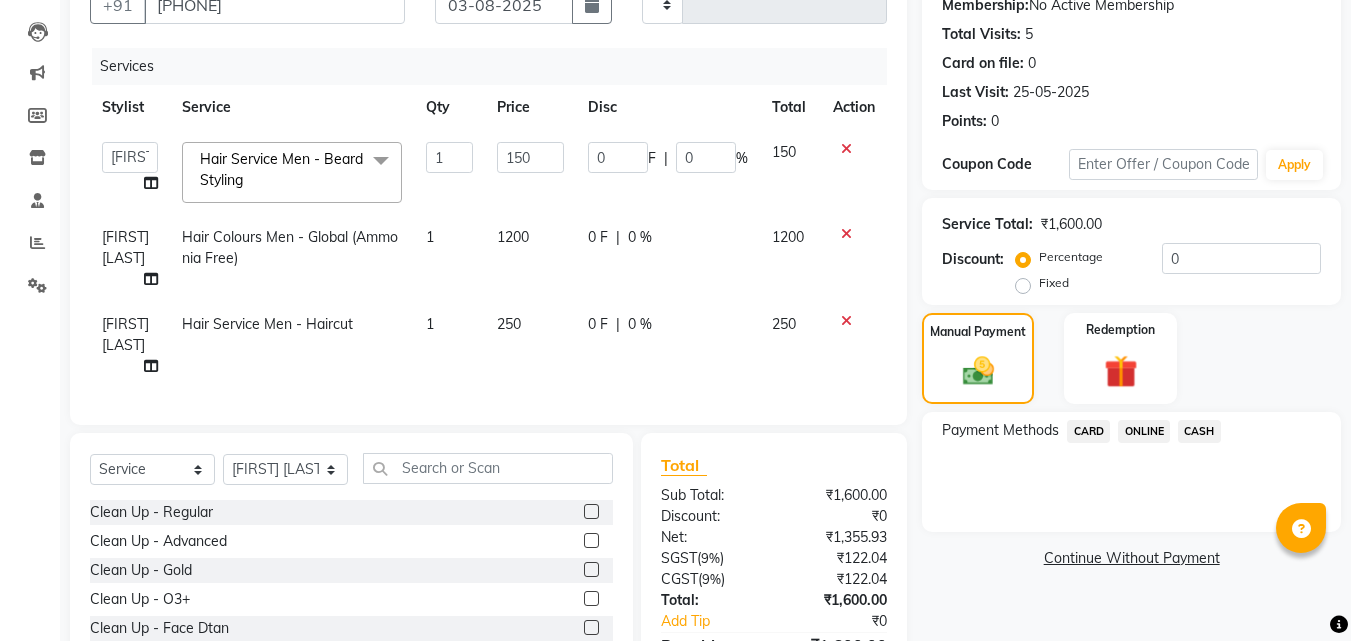 click on "CASH" 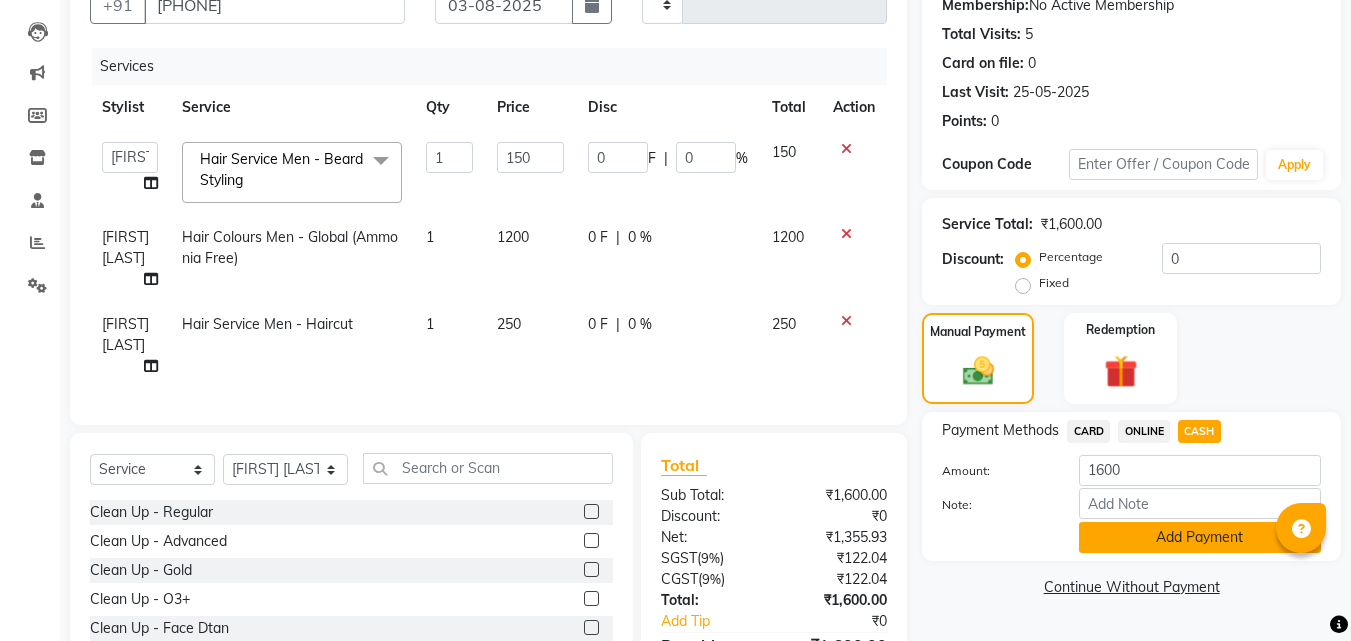 click on "Add Payment" 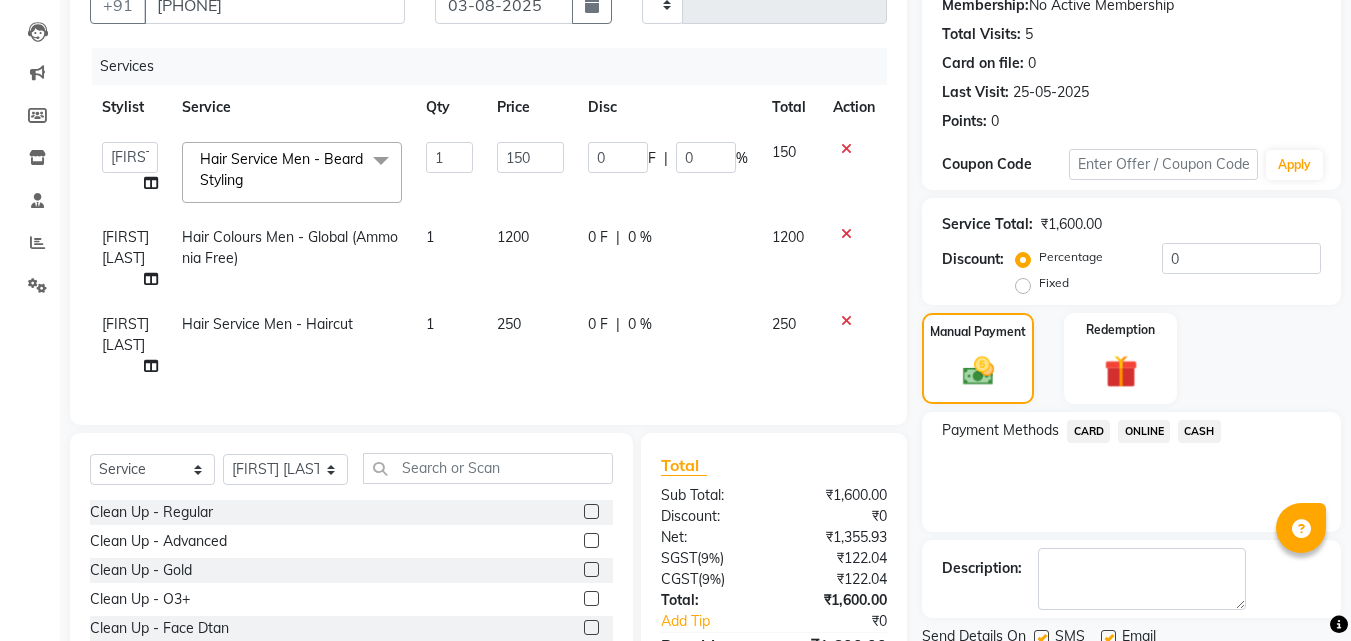 scroll, scrollTop: 360, scrollLeft: 0, axis: vertical 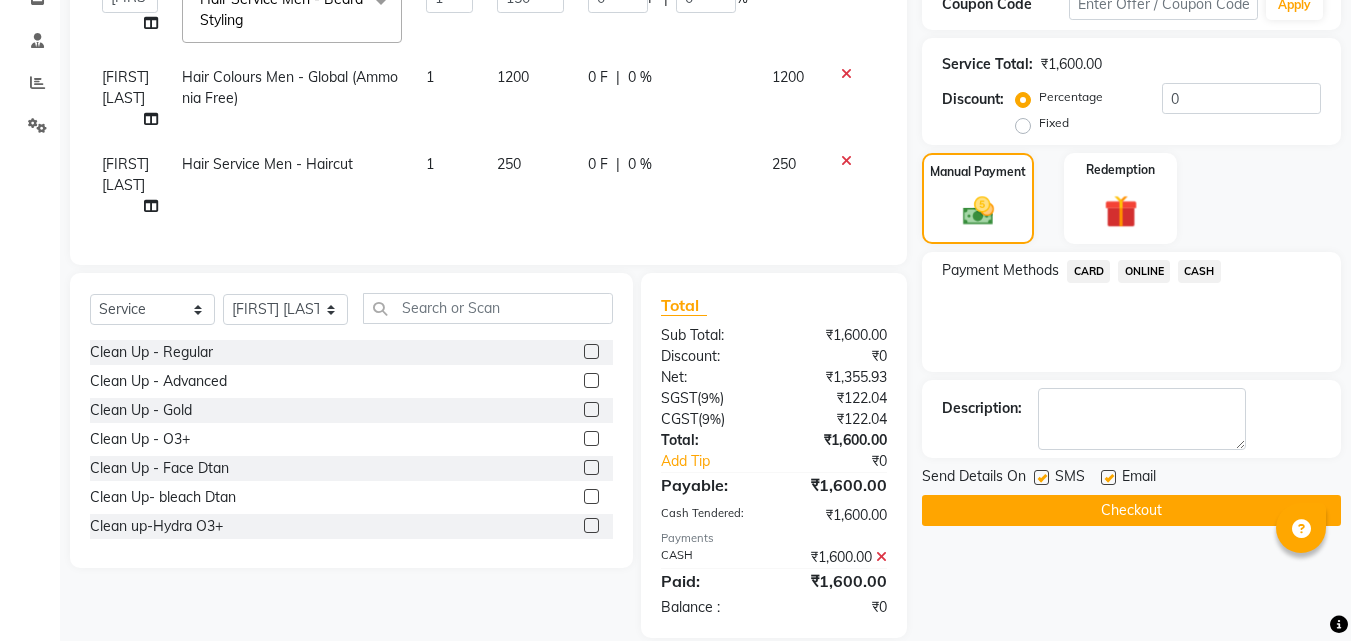 click 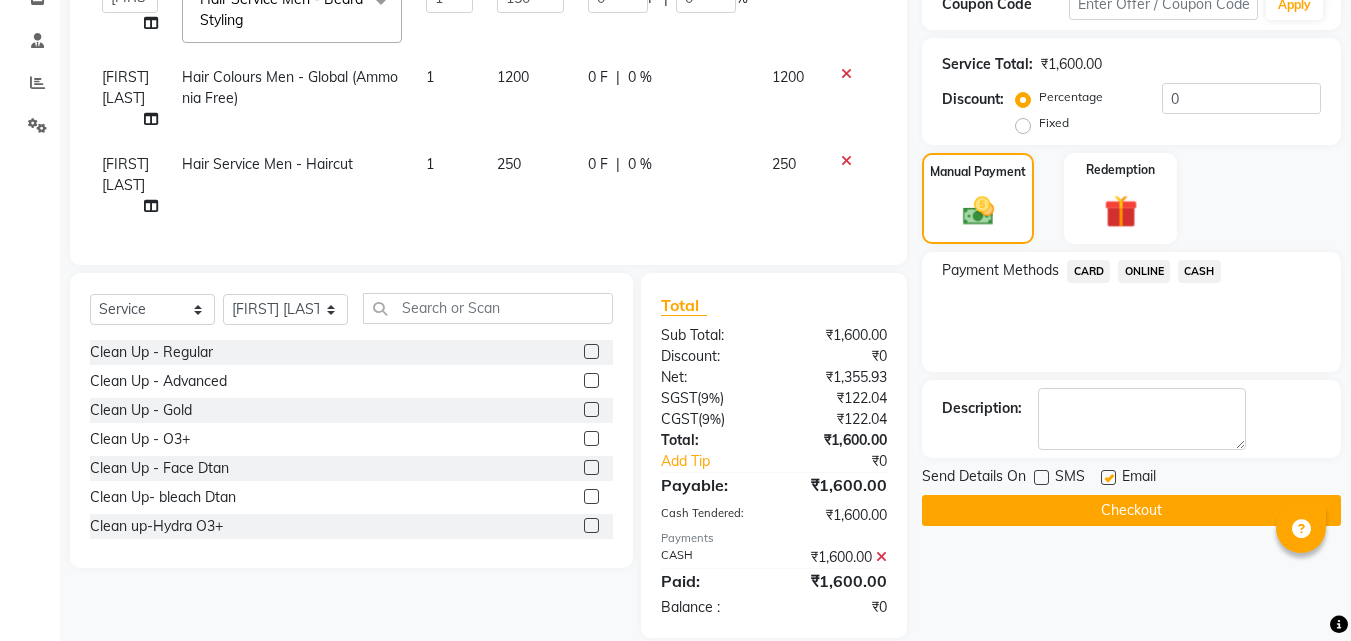 click 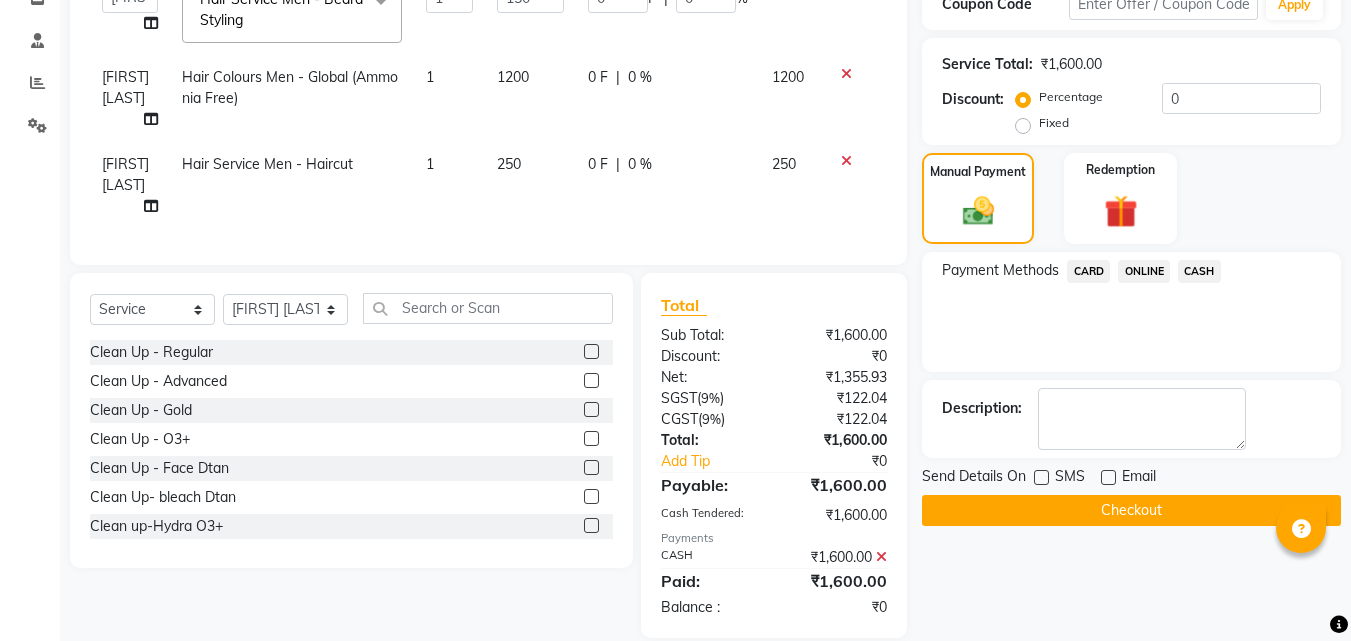 click on "Checkout" 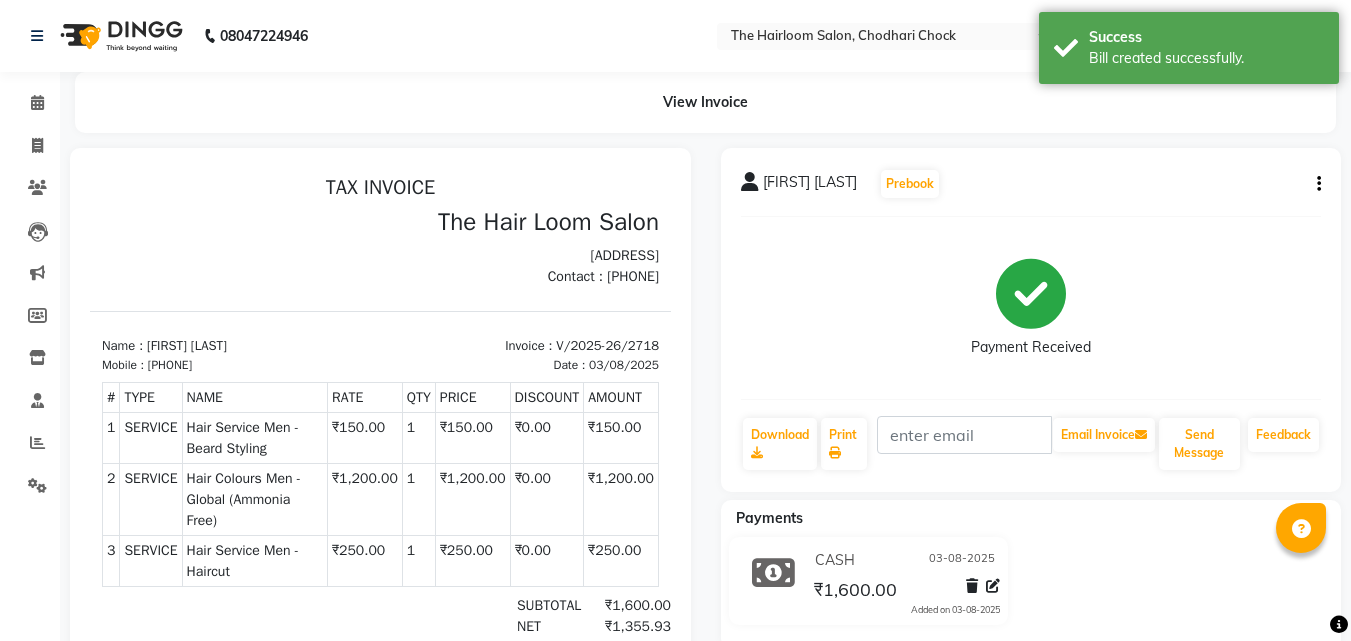 scroll, scrollTop: 0, scrollLeft: 0, axis: both 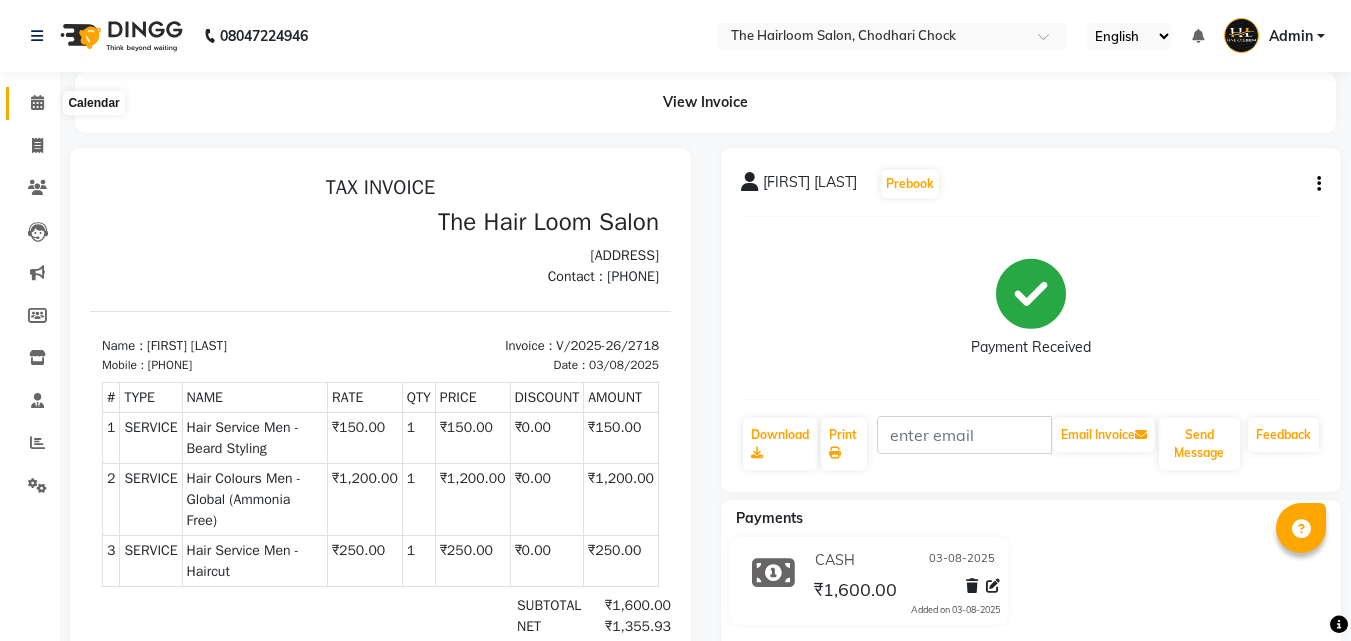 click 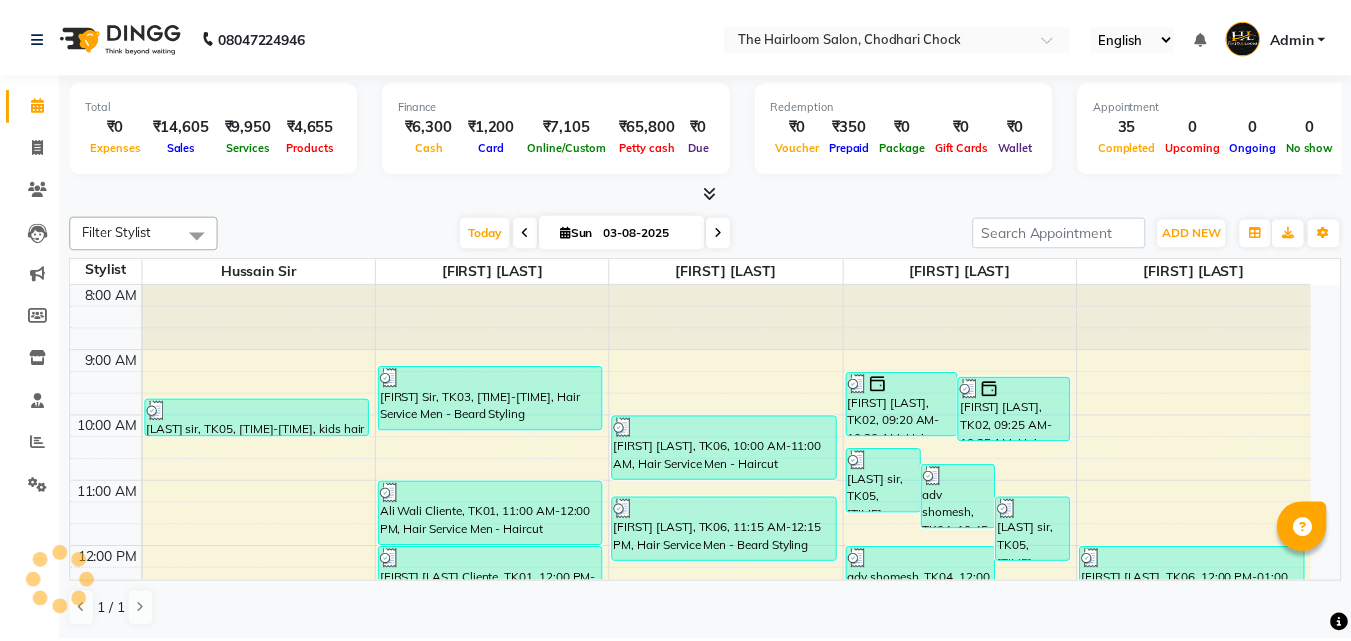 scroll, scrollTop: 661, scrollLeft: 0, axis: vertical 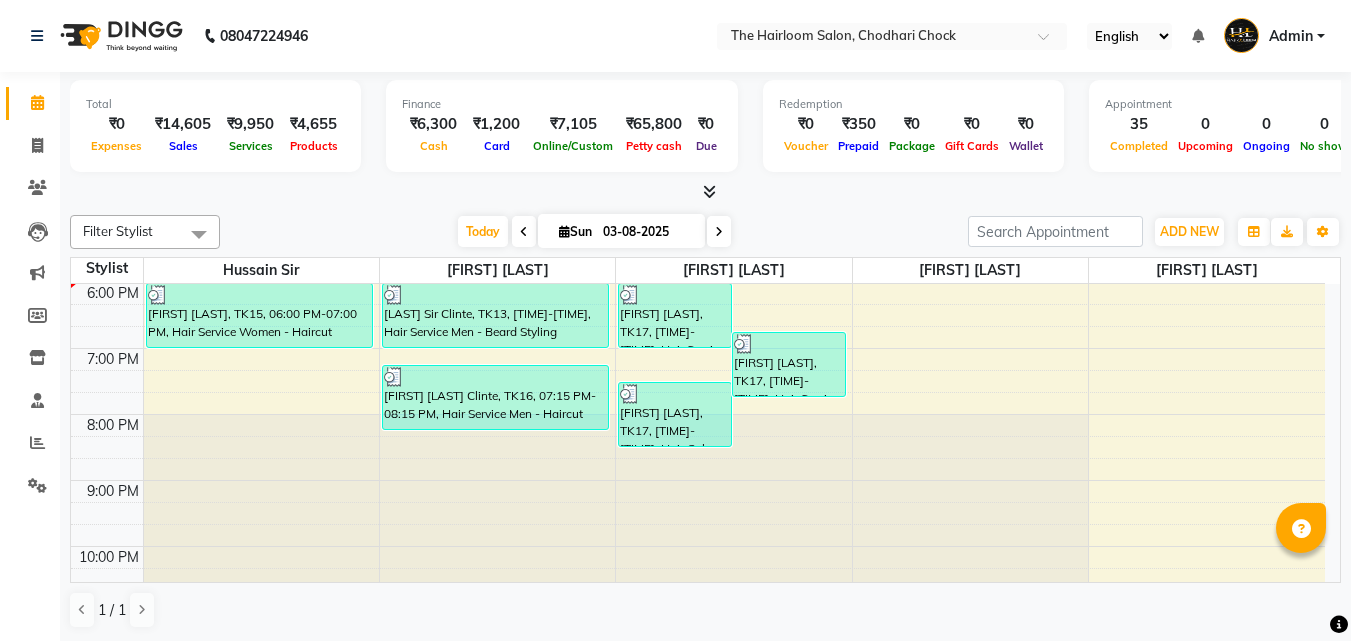 click on "8:00 AM 9:00 AM 10:00 AM 11:00 AM 12:00 PM 1:00 PM 2:00 PM 3:00 PM 4:00 PM 5:00 PM 6:00 PM 7:00 PM 8:00 PM 9:00 PM 10:00 PM 11:00 PM     [FIRST] sir, TK05, 09:45 AM-10:20 AM, kids hair cut     [FIRST] [LAST], TK15, 06:00 PM-07:00 PM, Hair Service Women  - Haircut     [FIRST] [LAST] Clinte, TK14, 01:00 PM-02:00 PM, Hair Service Men  - Haircut     [FIRST] [LAST] Clinte, TK11, 01:00 PM-02:00 PM, Hair Service Men  - Haircut     [FIRST] [LAST] Clinte, TK11, 01:40 PM-02:40 PM, Hair Service Men  - Shaving     [FIRST] [LAST] Clinte, TK11, 01:45 PM-02:45 PM, Hair Colours Men  - Global (Ammonia Free)     [FIRST] [LAST] Clinte, TK14, 02:15 PM-03:15 PM, Hair Service Men  - Beard Styling     [FIRST] [LAST] Clinte, TK11, 02:15 PM-03:15 PM, Hair Service Men  - Beard Styling     [FIRST] [LAST] Clinte, TK12, 02:45 PM-03:45 PM, Hair Service Men  - Haircut     [FIRST] Sir, TK03, 09:15 AM-10:15 AM, Hair Service Men  - Beard Styling     [FIRST] [LAST] Cliente, TK01, 11:00 AM-12:00 PM, Hair Service Men  - Haircut" at bounding box center (698, 150) 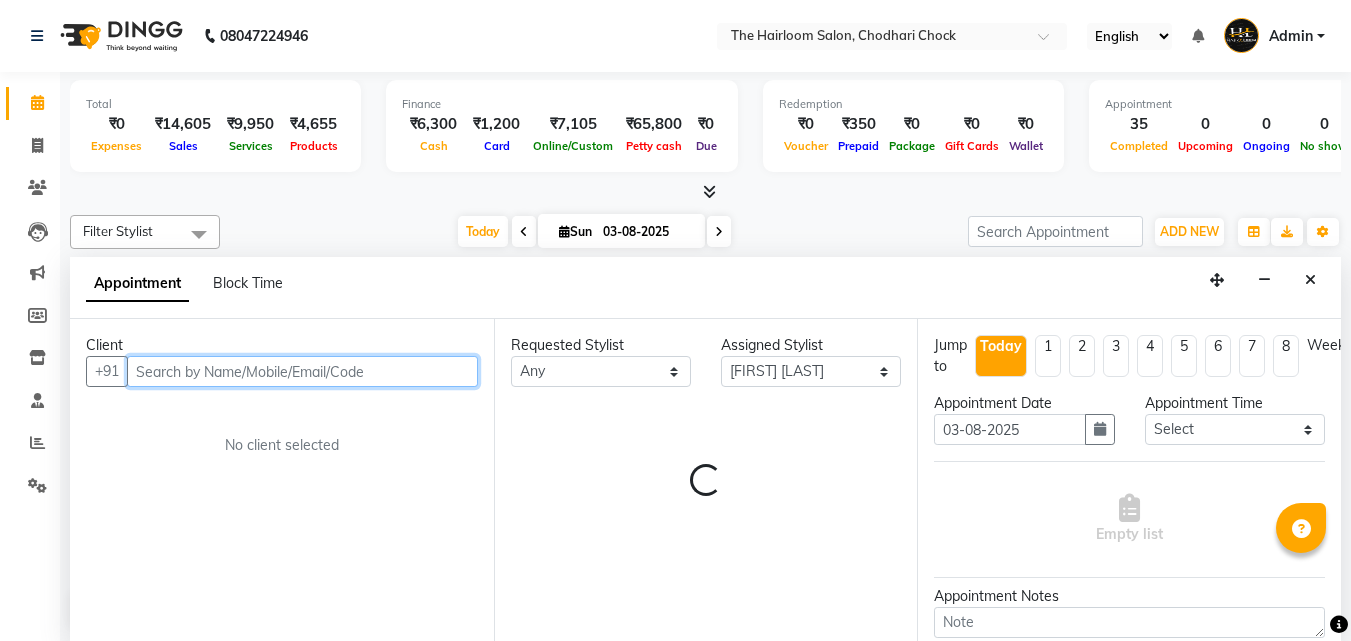 scroll, scrollTop: 1, scrollLeft: 0, axis: vertical 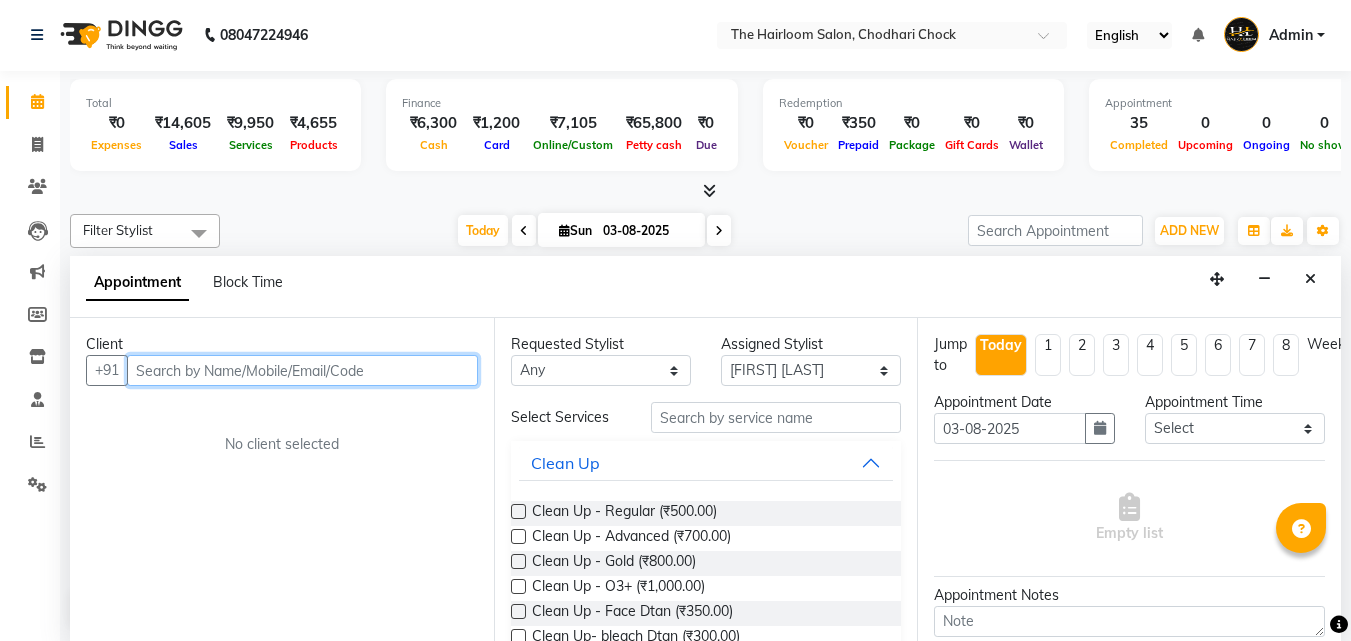 click at bounding box center [302, 370] 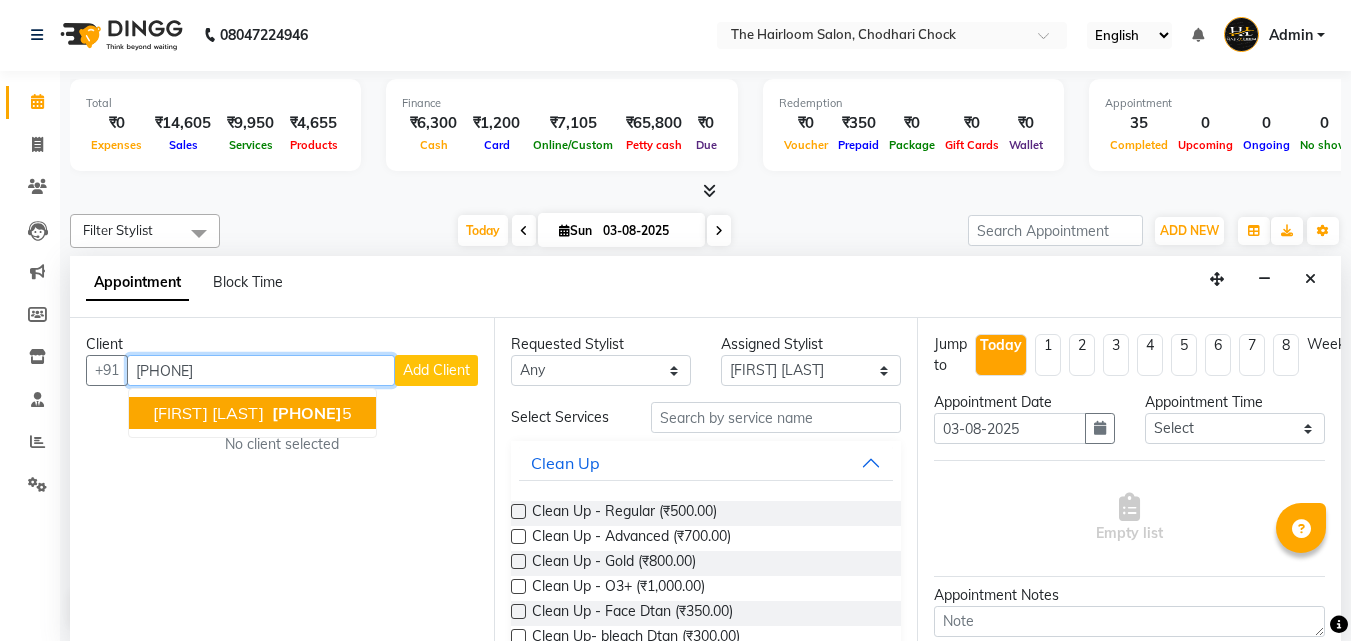click on "[PHONE]" at bounding box center [307, 413] 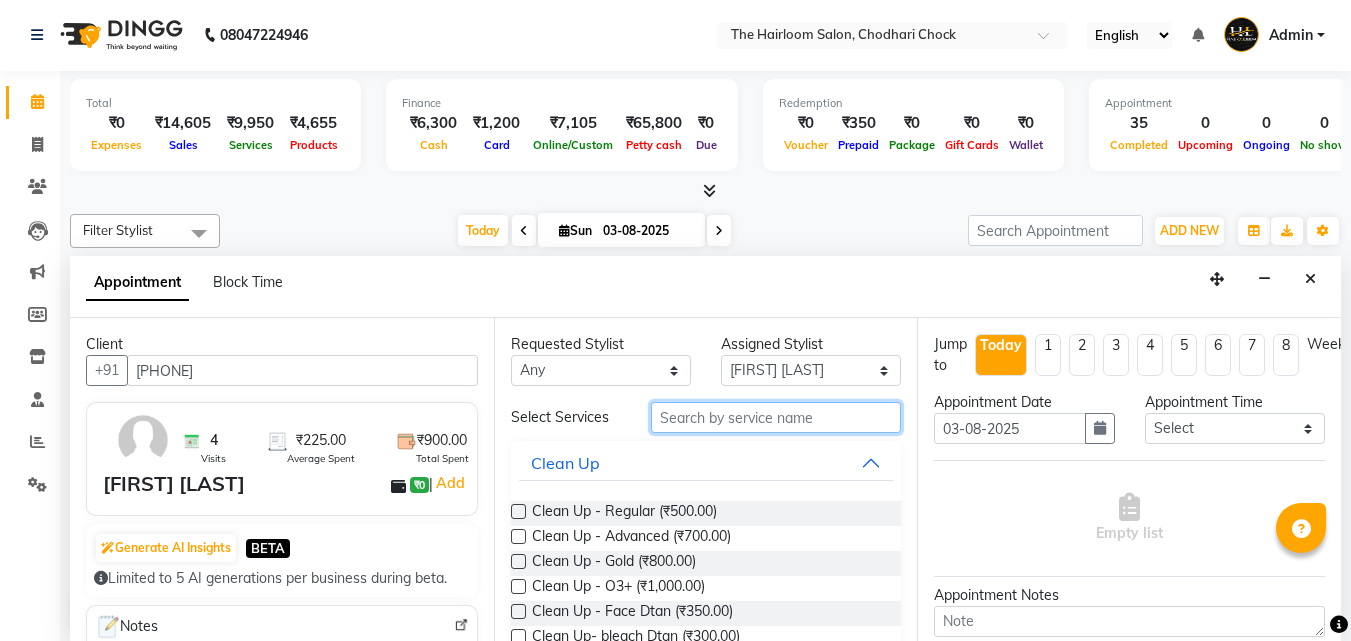 click at bounding box center (776, 417) 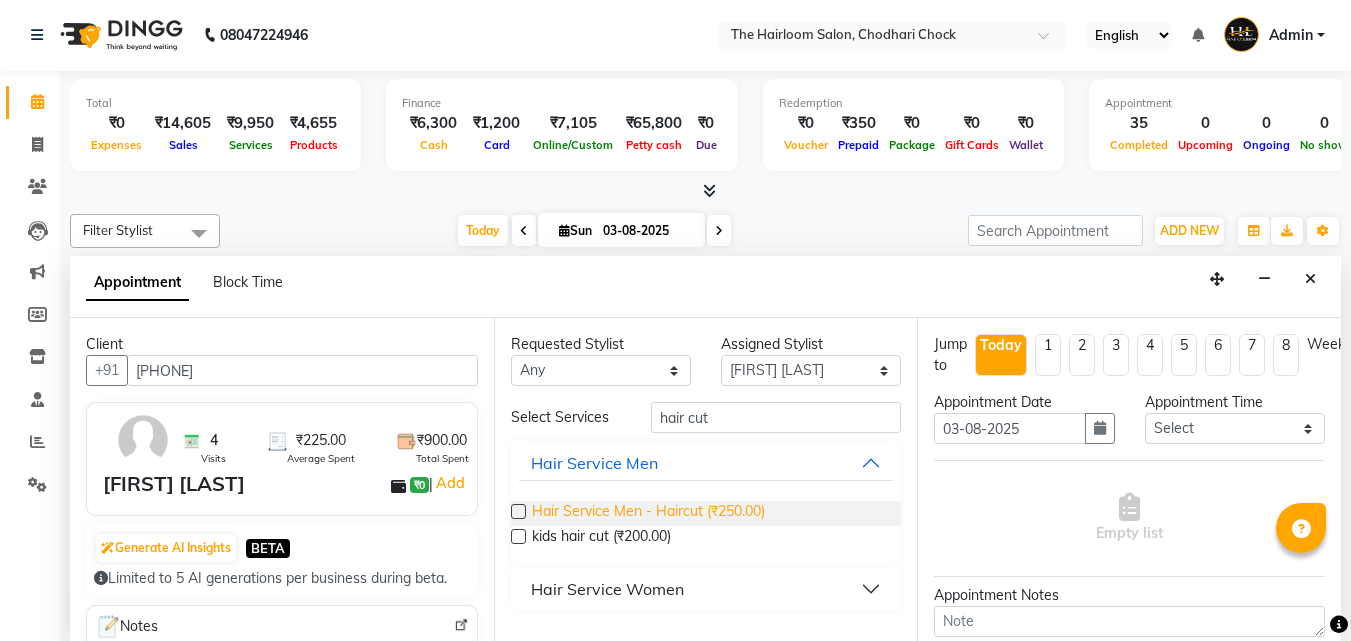 click on "Hair Service Men  - Haircut (₹250.00)" at bounding box center [648, 513] 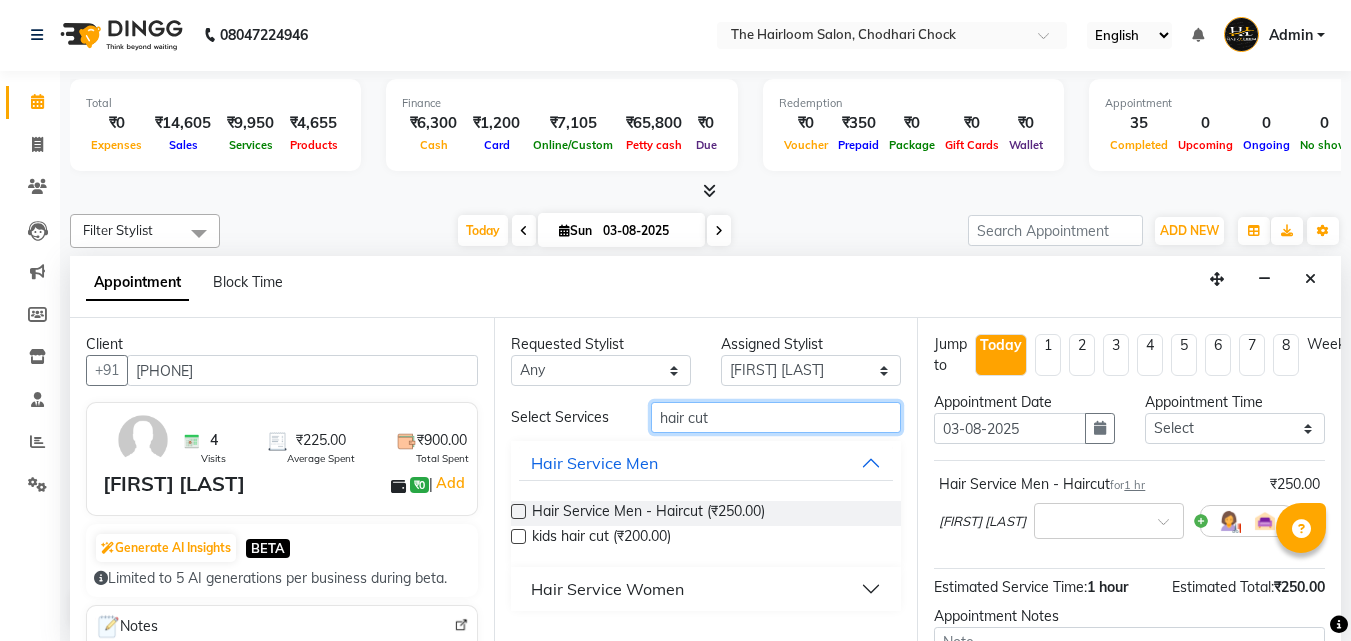 click on "hair cut" at bounding box center (776, 417) 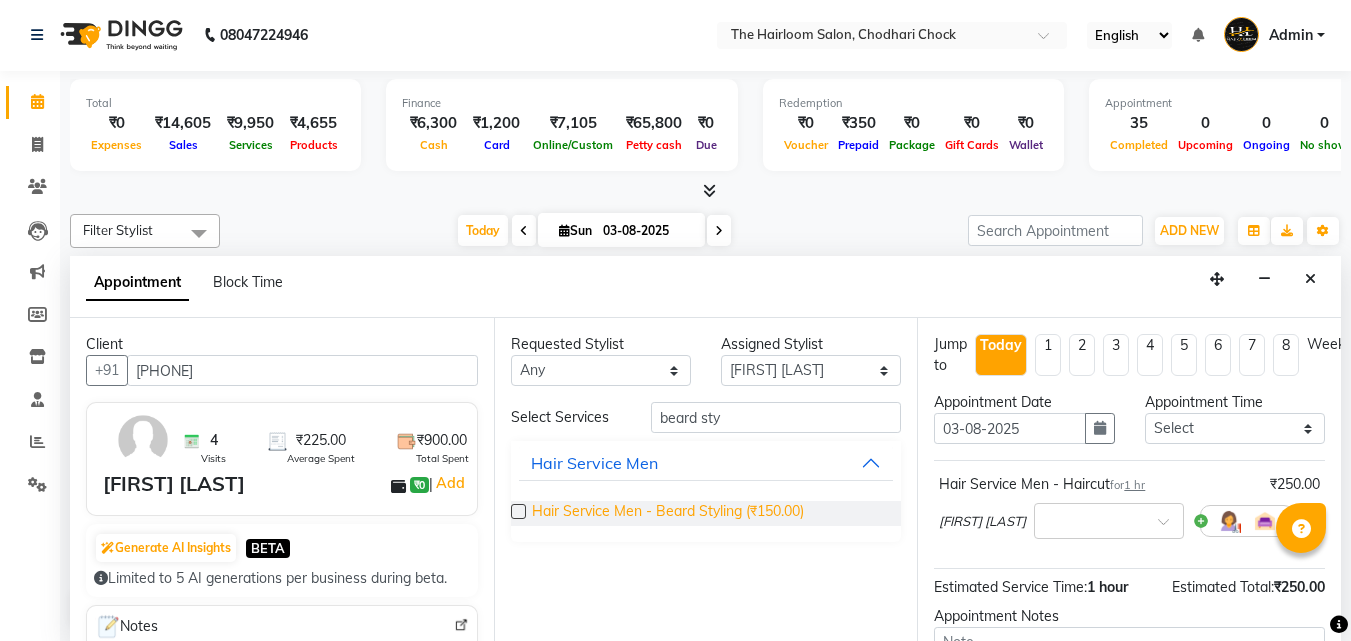 click on "Hair Service Men  - Beard Styling (₹150.00)" at bounding box center [668, 513] 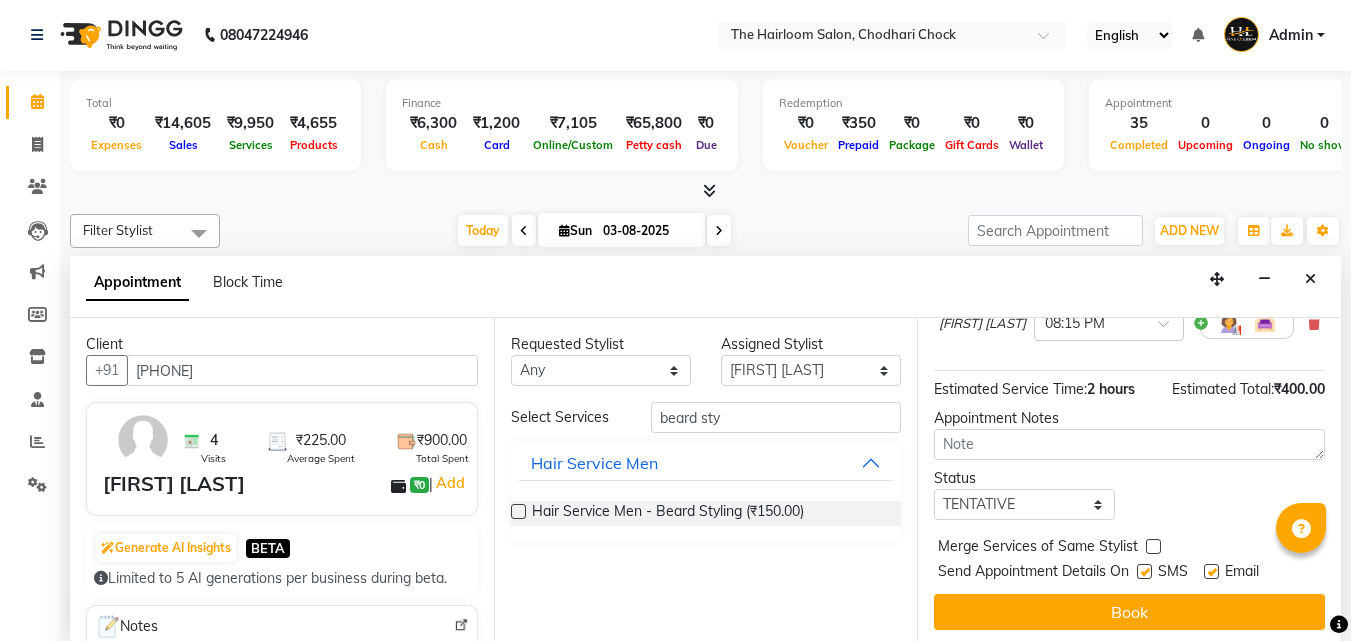 scroll, scrollTop: 315, scrollLeft: 0, axis: vertical 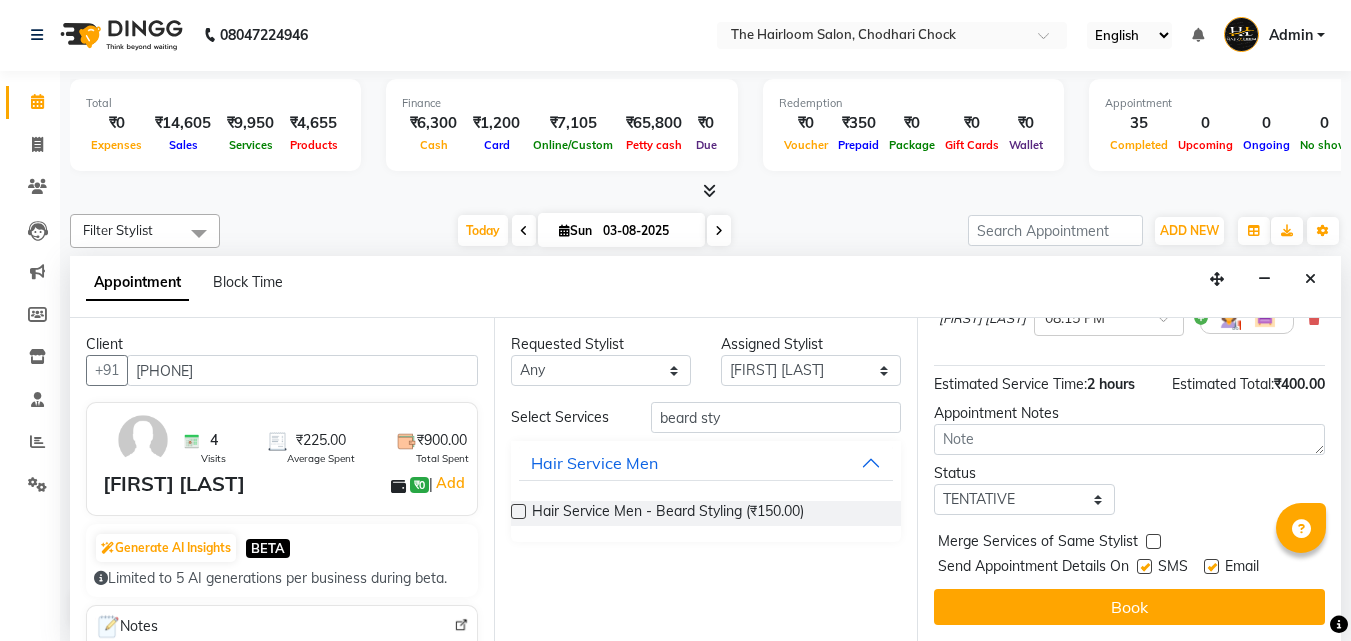 click at bounding box center (1211, 566) 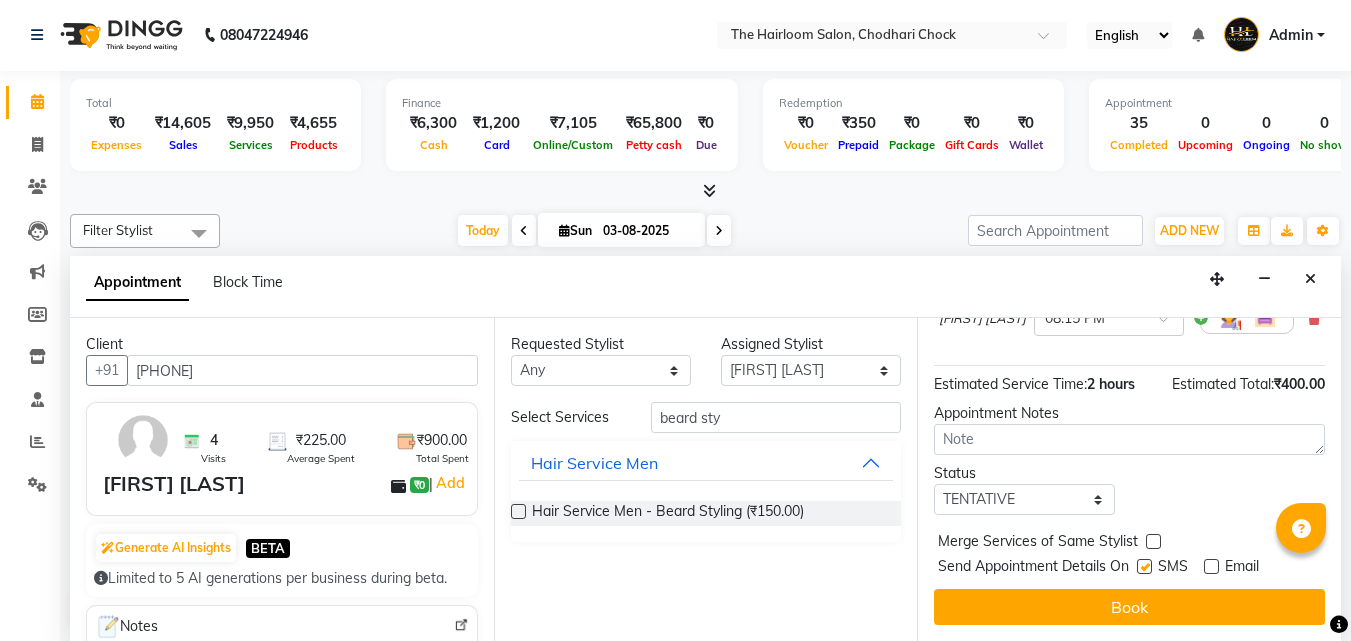 click at bounding box center [1144, 566] 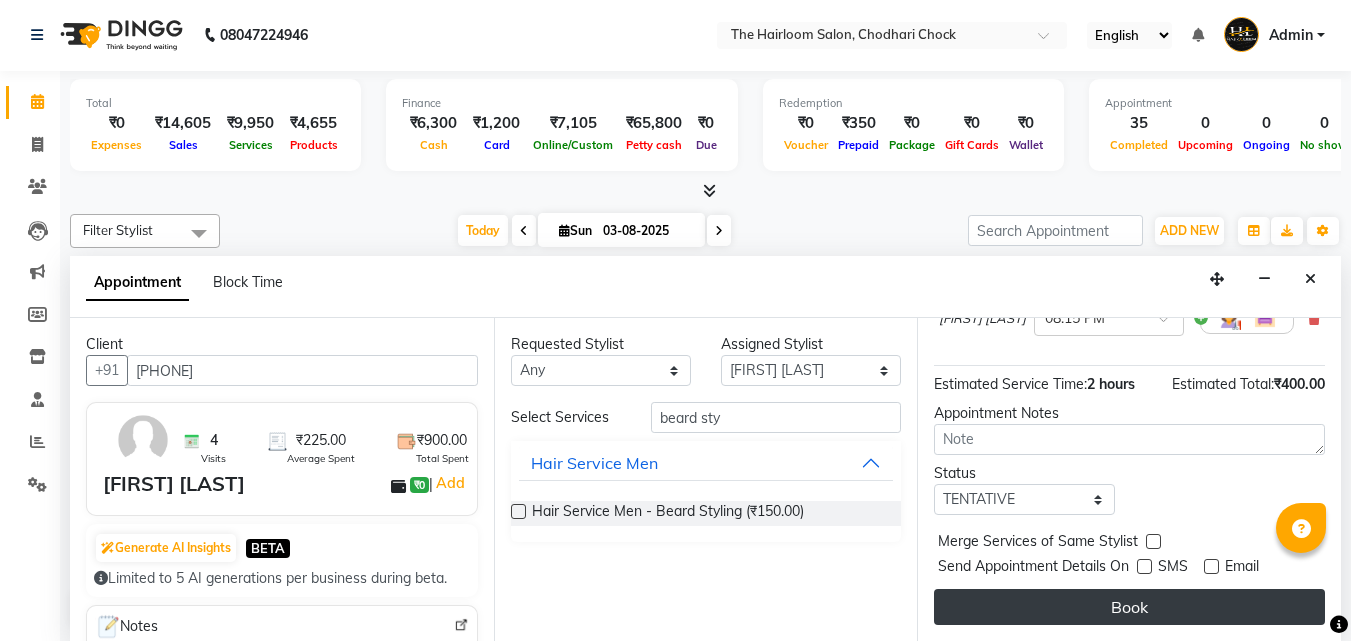 click on "Book" at bounding box center (1129, 607) 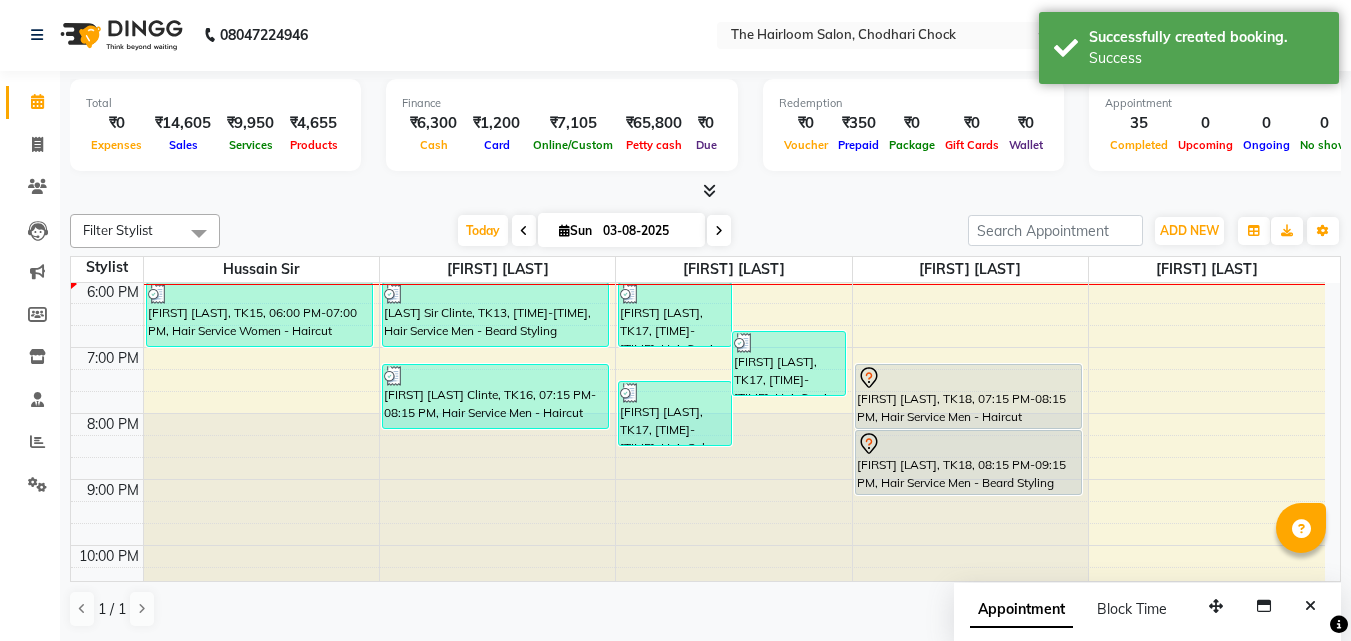scroll, scrollTop: 0, scrollLeft: 0, axis: both 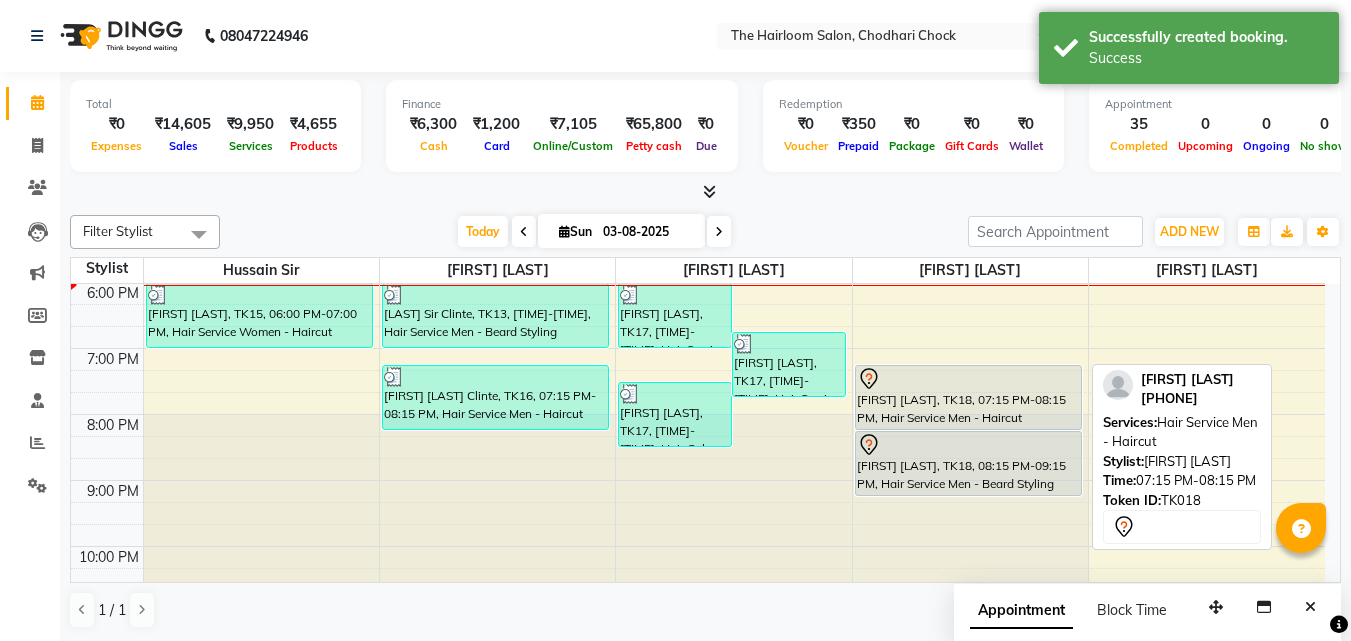 click on "[FIRST] [LAST], TK18, 07:15 PM-08:15 PM, Hair Service Men  - Haircut" at bounding box center (969, 397) 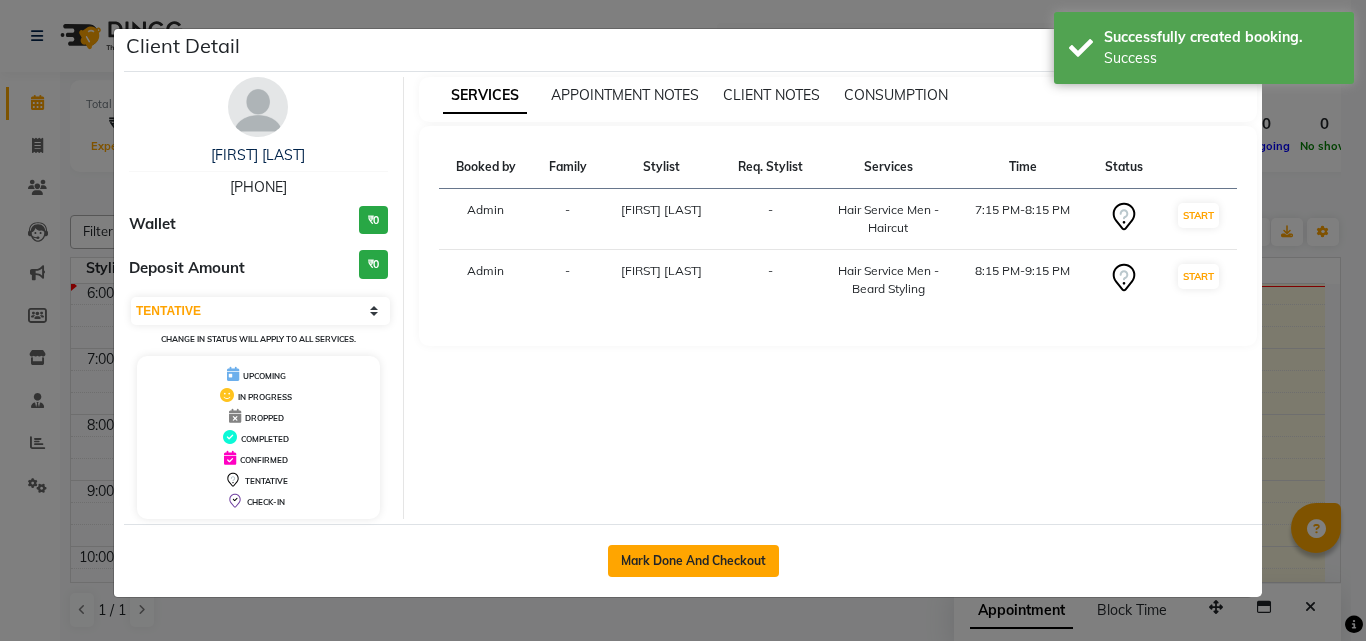 click on "Mark Done And Checkout" 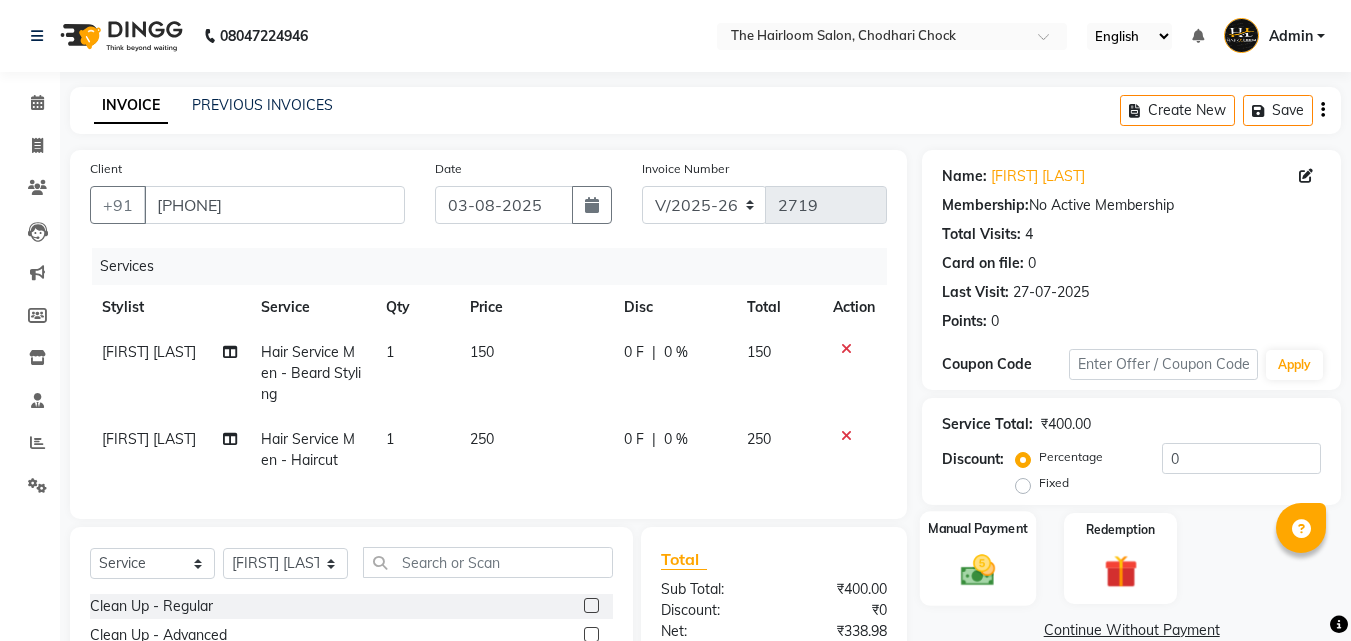 click on "Manual Payment" 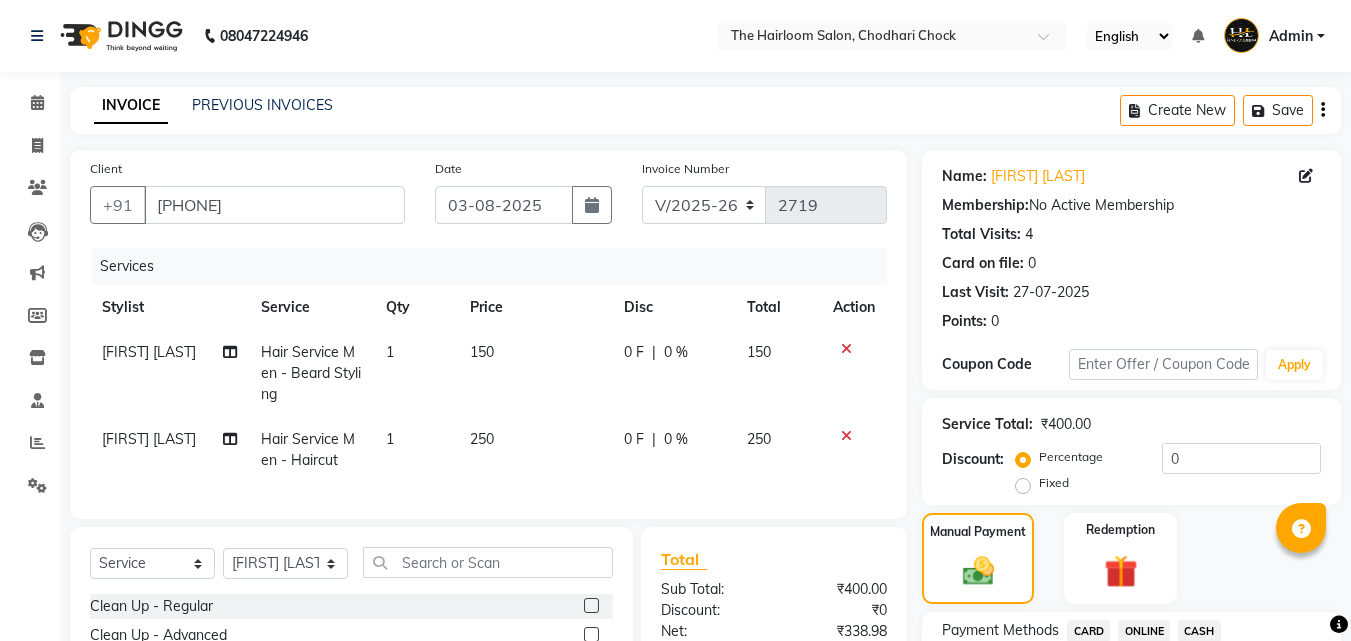 scroll, scrollTop: 226, scrollLeft: 0, axis: vertical 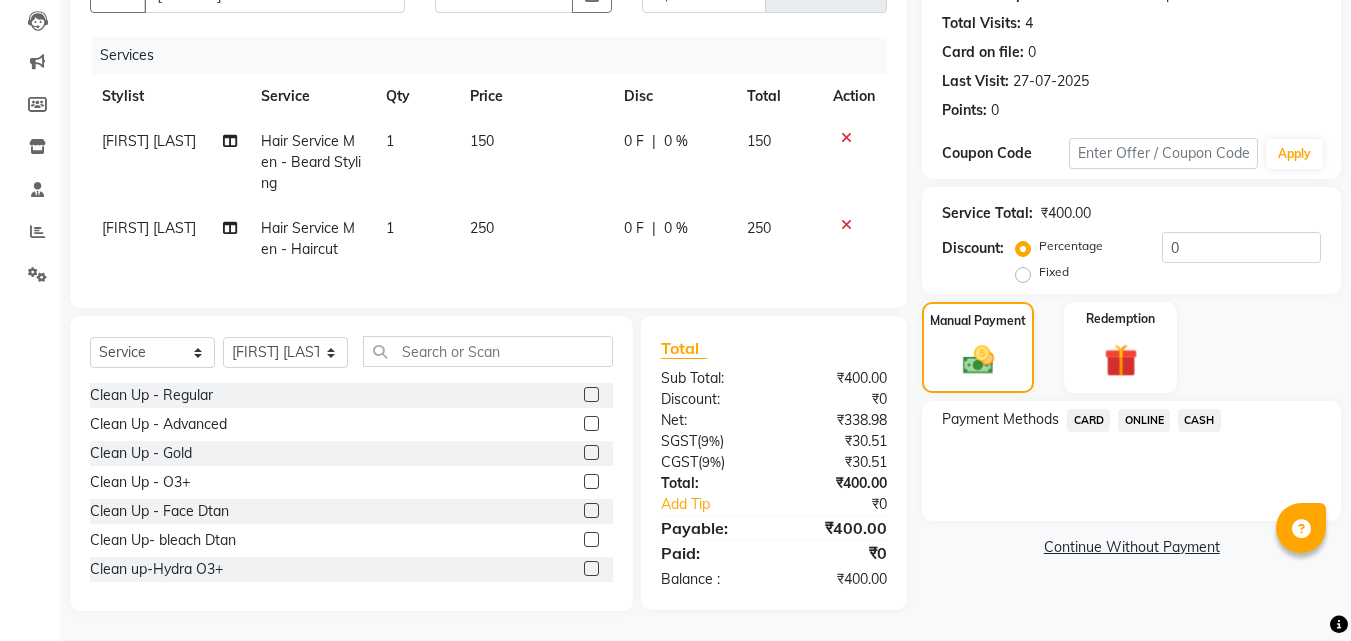 click on "CASH" 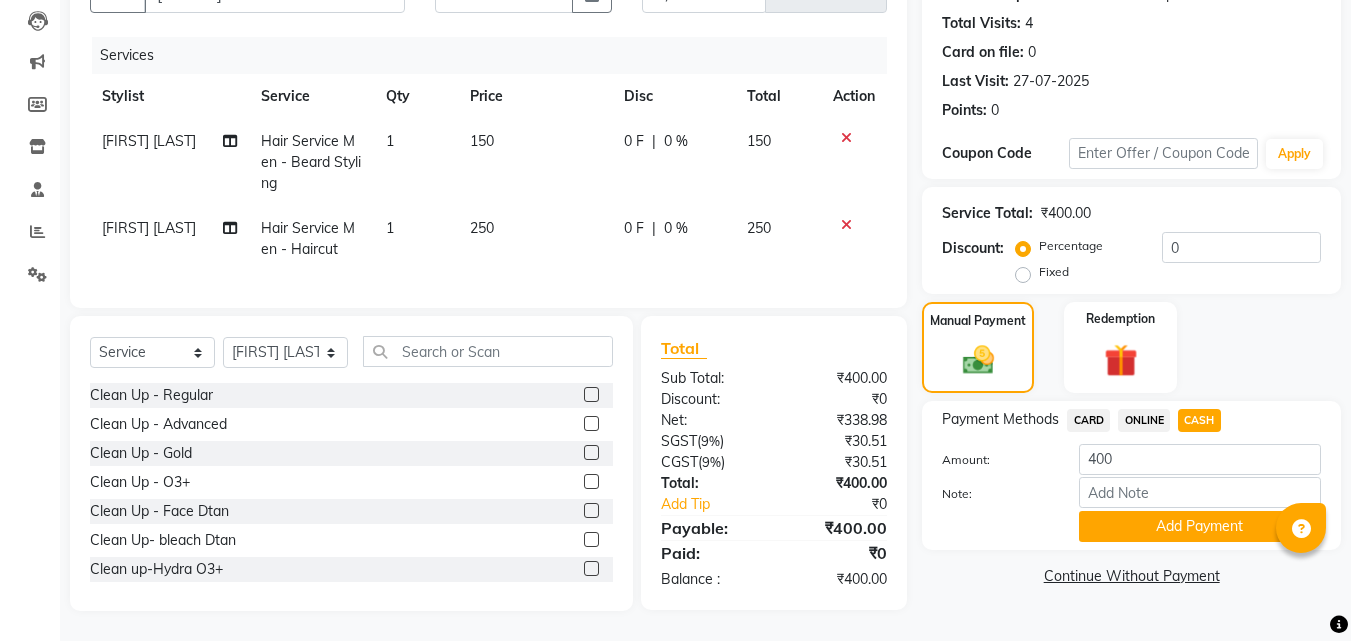 click on "Add Payment" 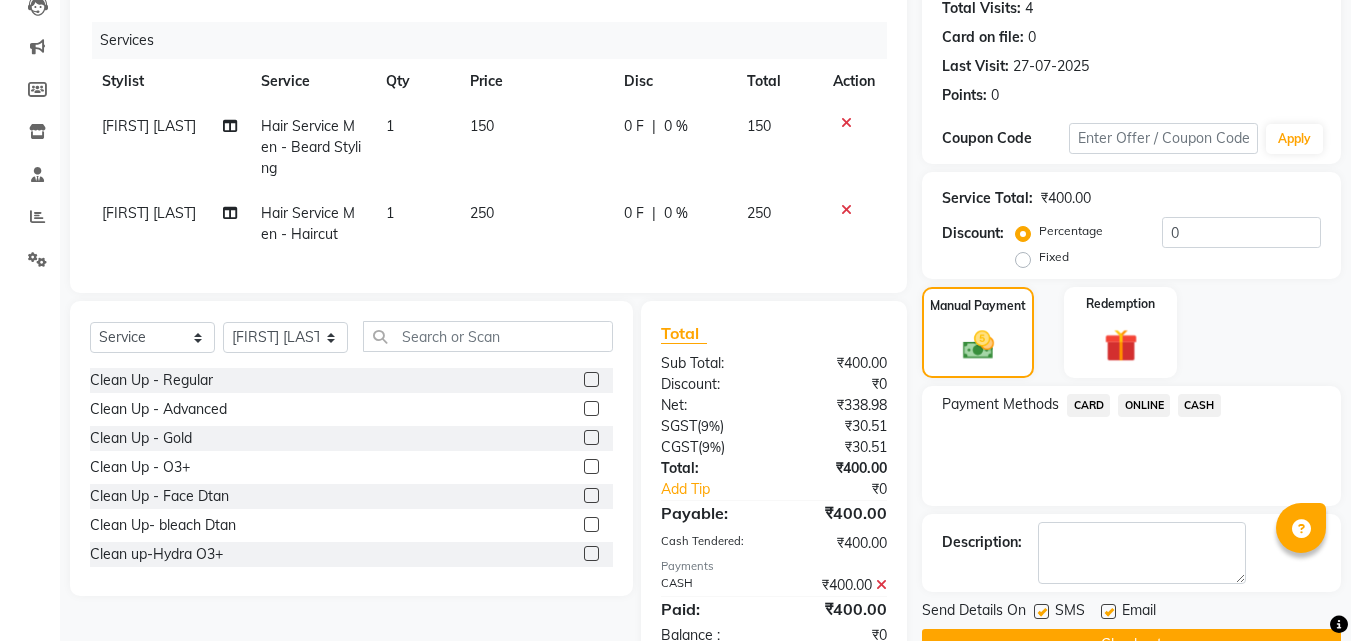 scroll, scrollTop: 296, scrollLeft: 0, axis: vertical 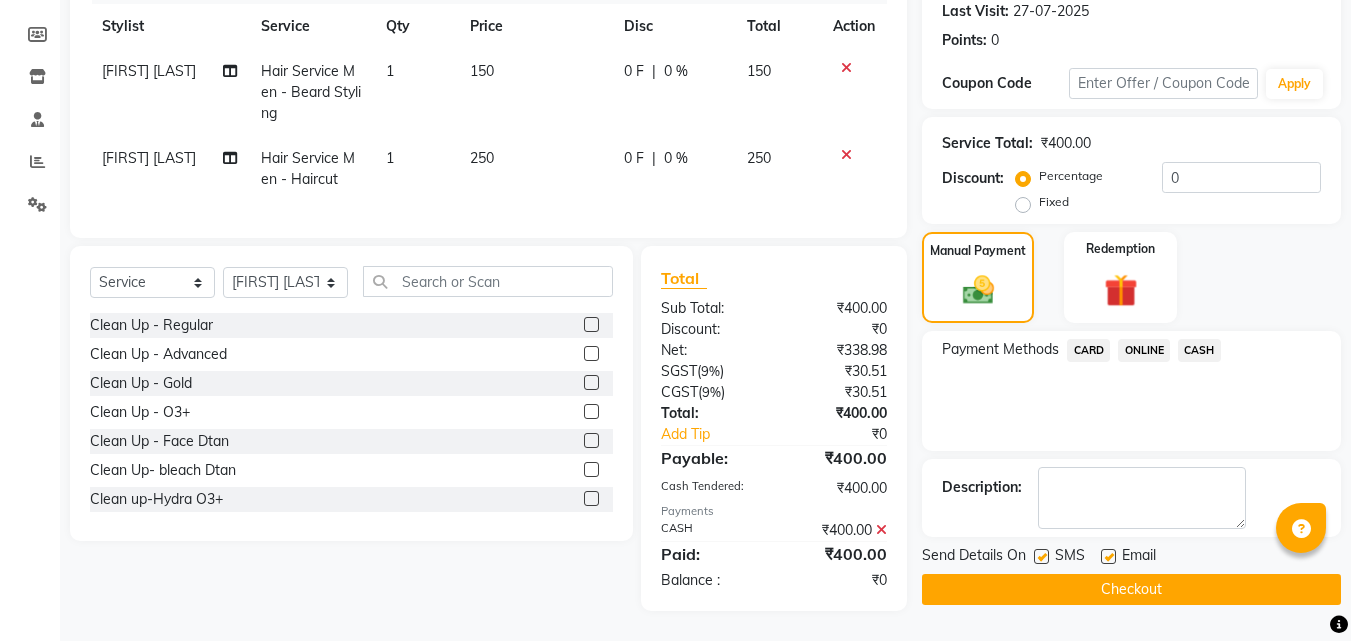 click 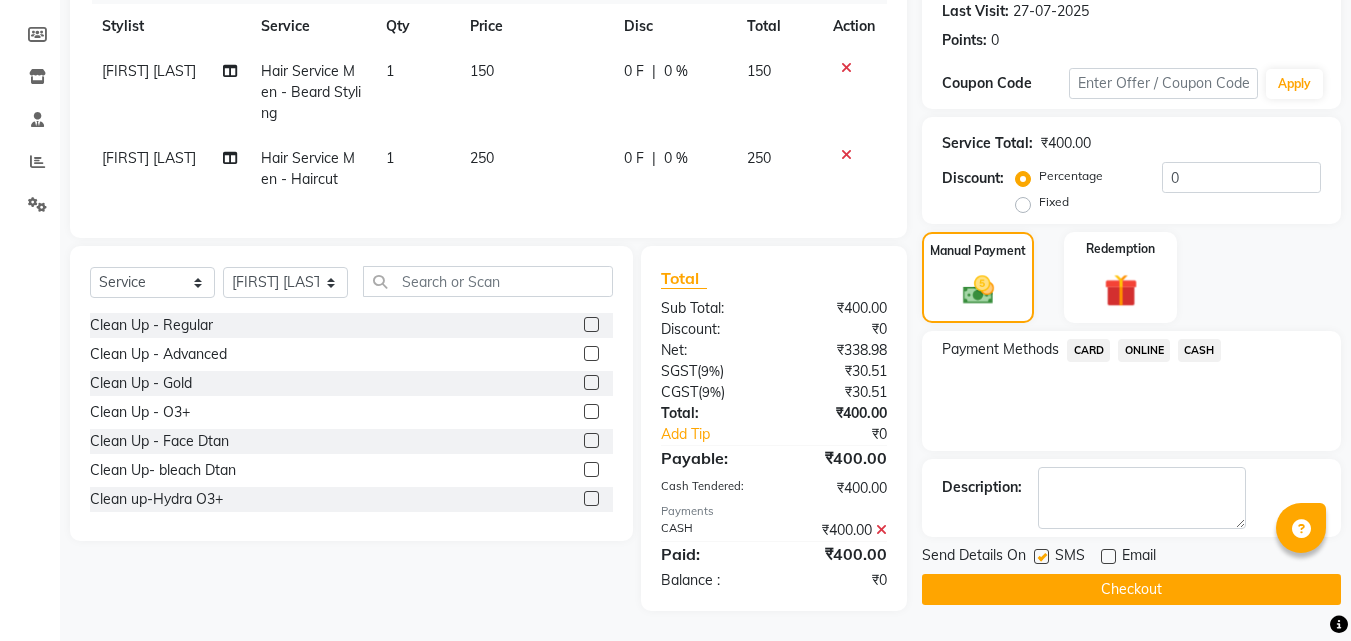 click 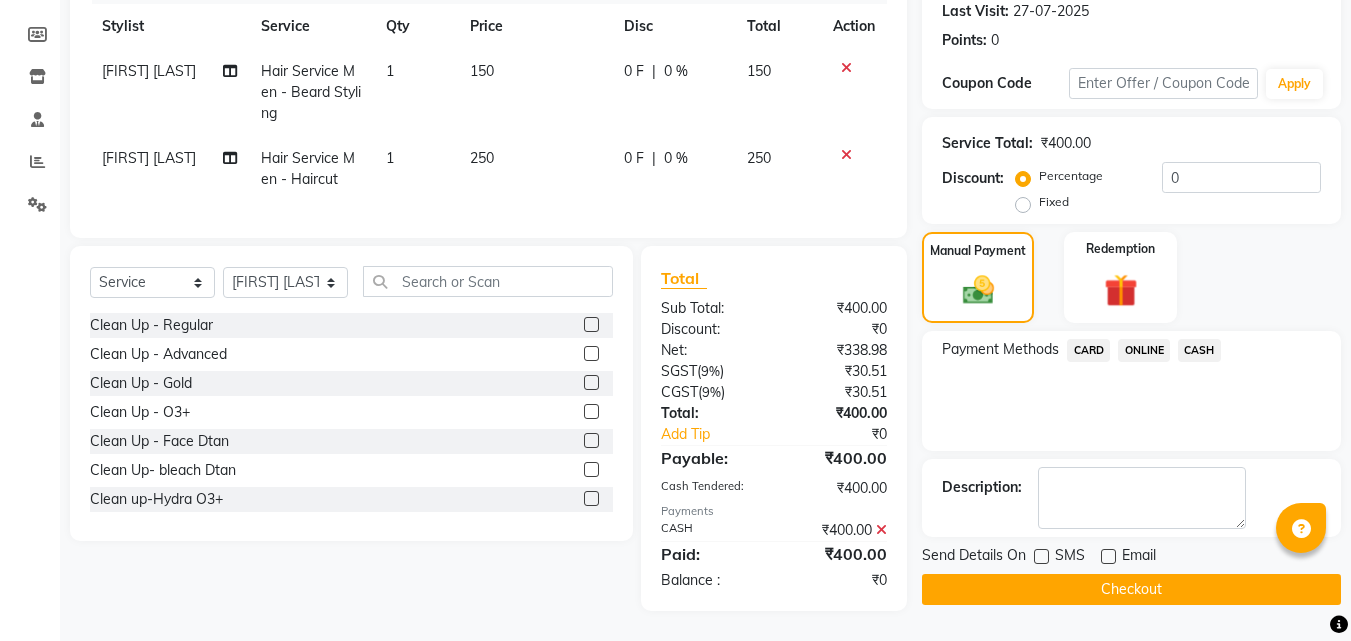 click on "Checkout" 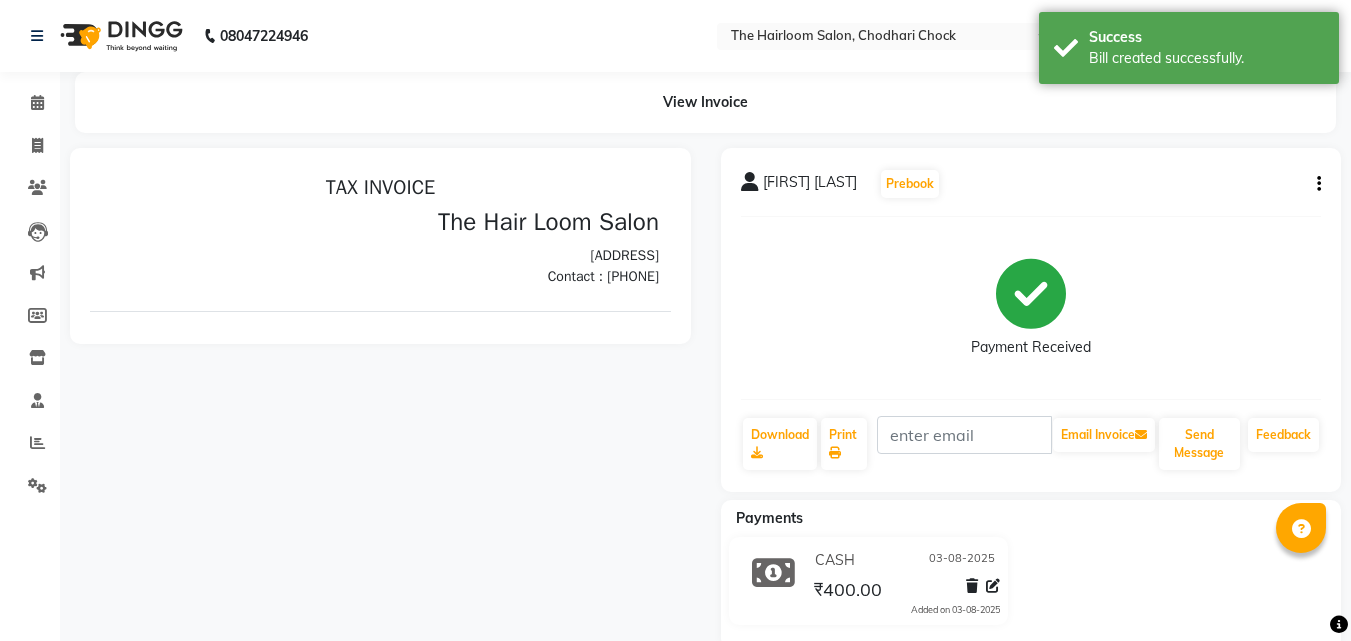 scroll, scrollTop: 0, scrollLeft: 0, axis: both 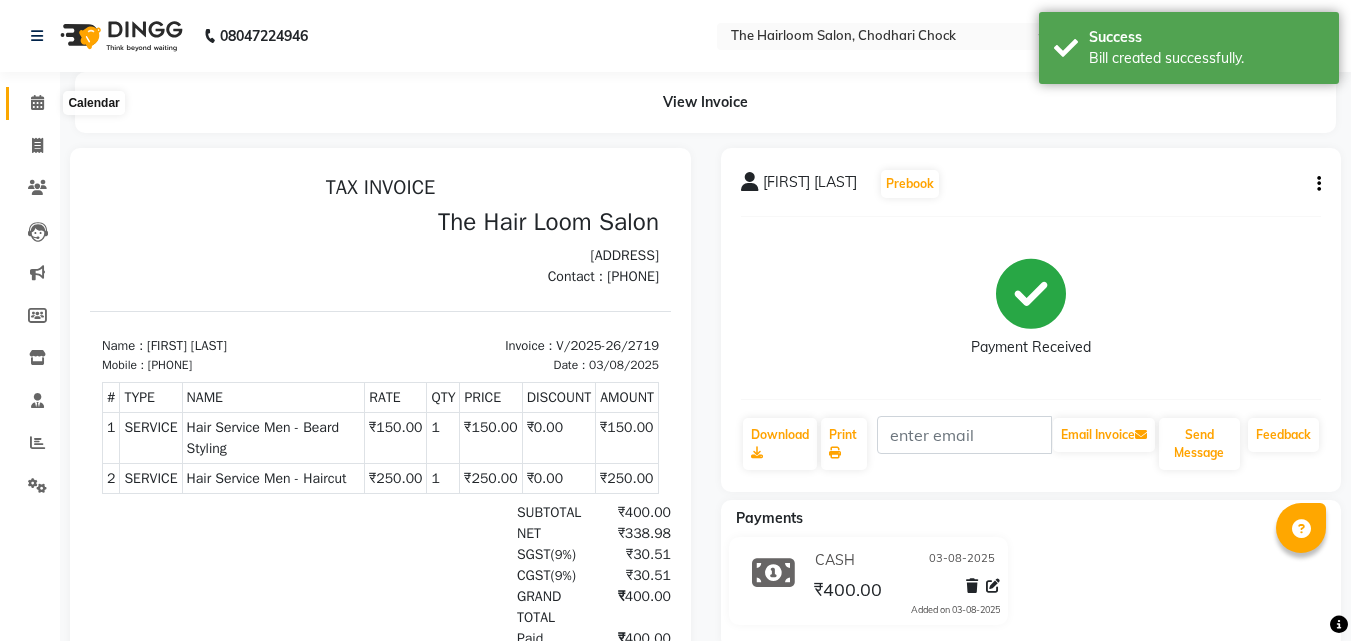 click 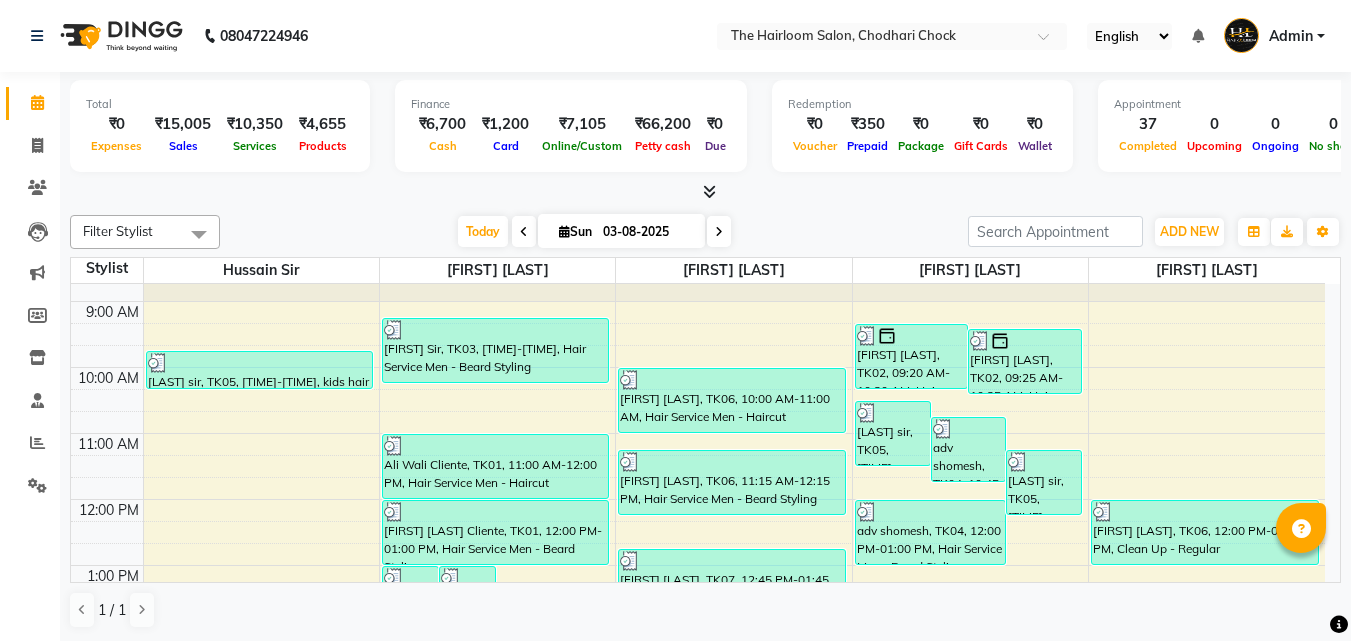 scroll, scrollTop: 0, scrollLeft: 0, axis: both 